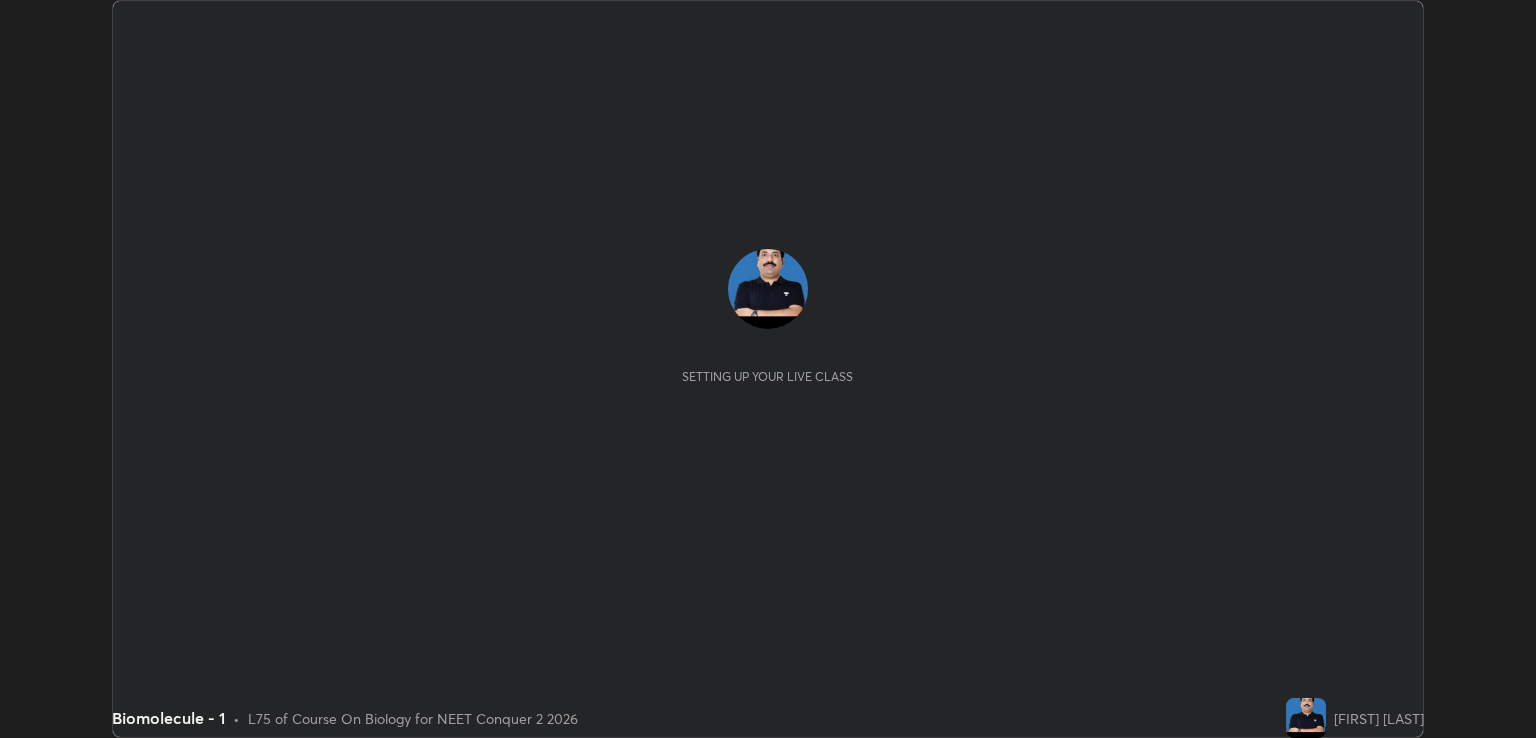 scroll, scrollTop: 0, scrollLeft: 0, axis: both 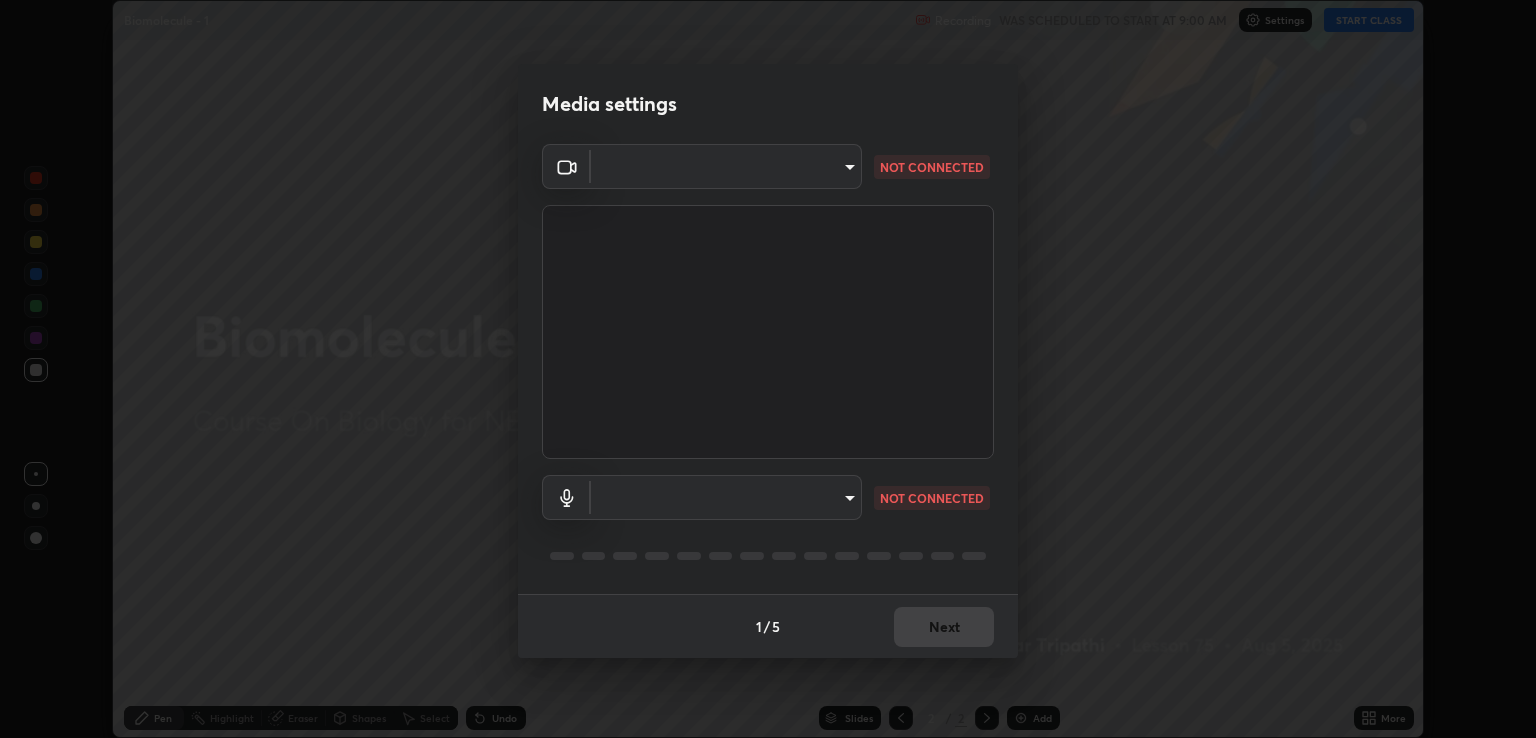 type on "ecbdbd44a66272db987f9f12271ef5319a85e28cdf2a8e5dd884bc8ad31297da" 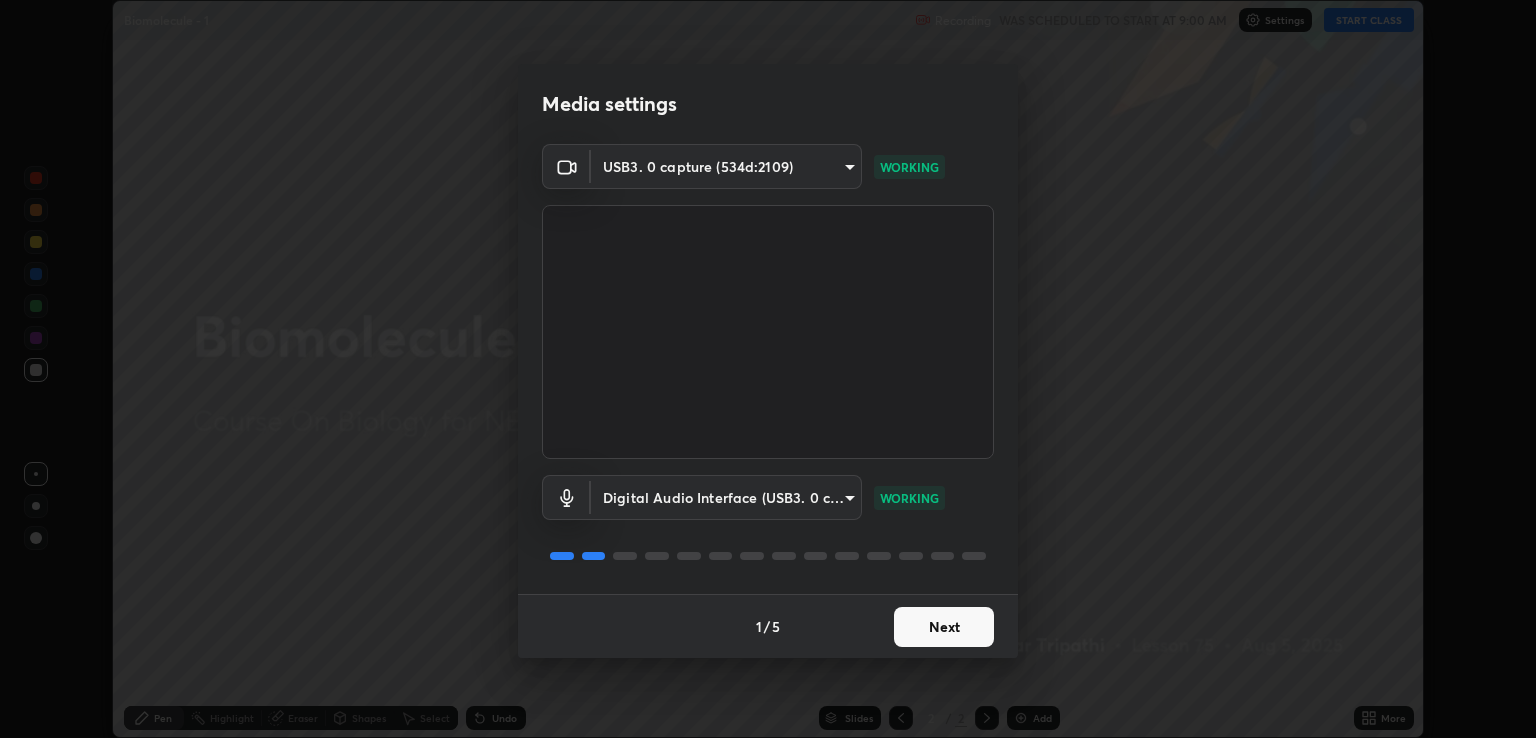 click on "Next" at bounding box center (944, 627) 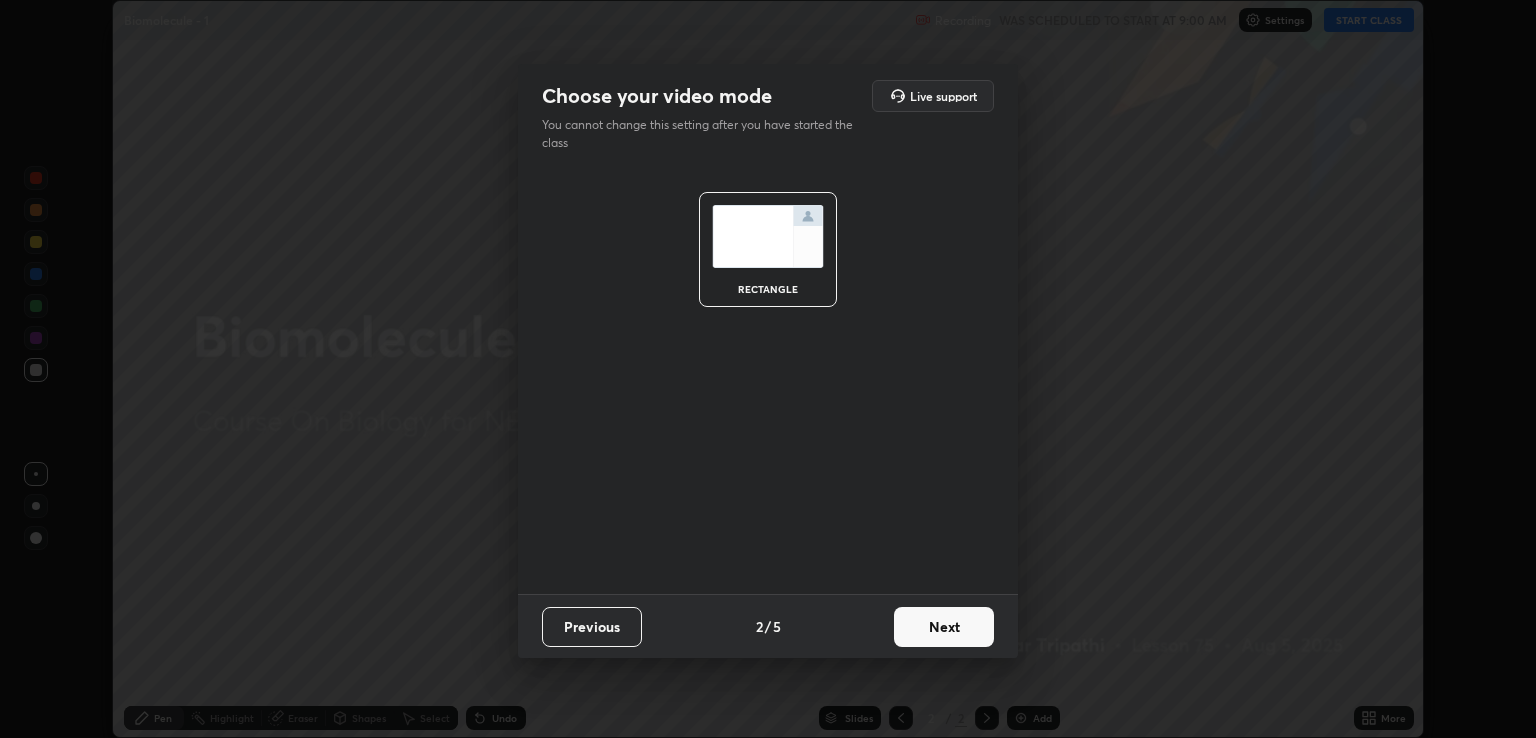 click on "Next" at bounding box center [944, 627] 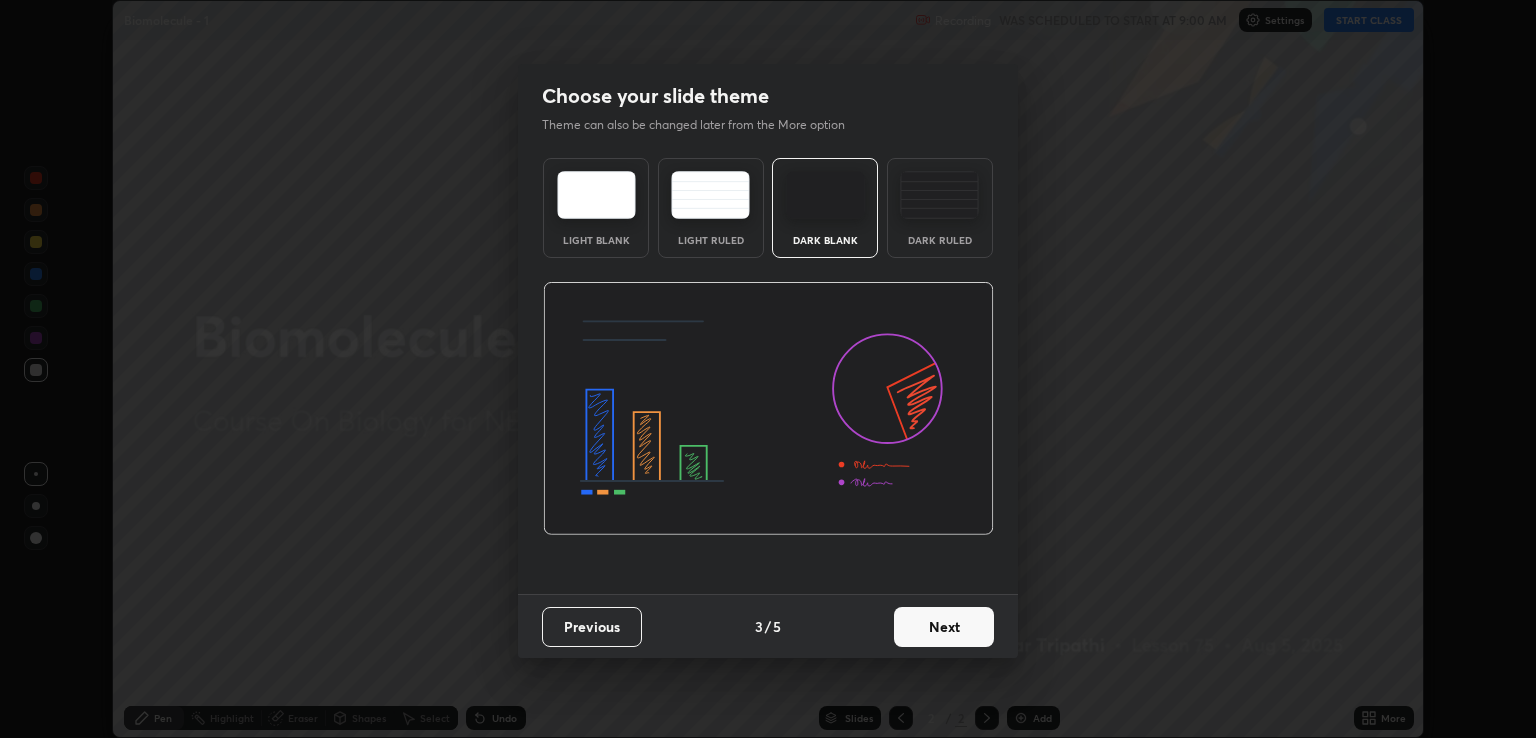 click on "Next" at bounding box center (944, 627) 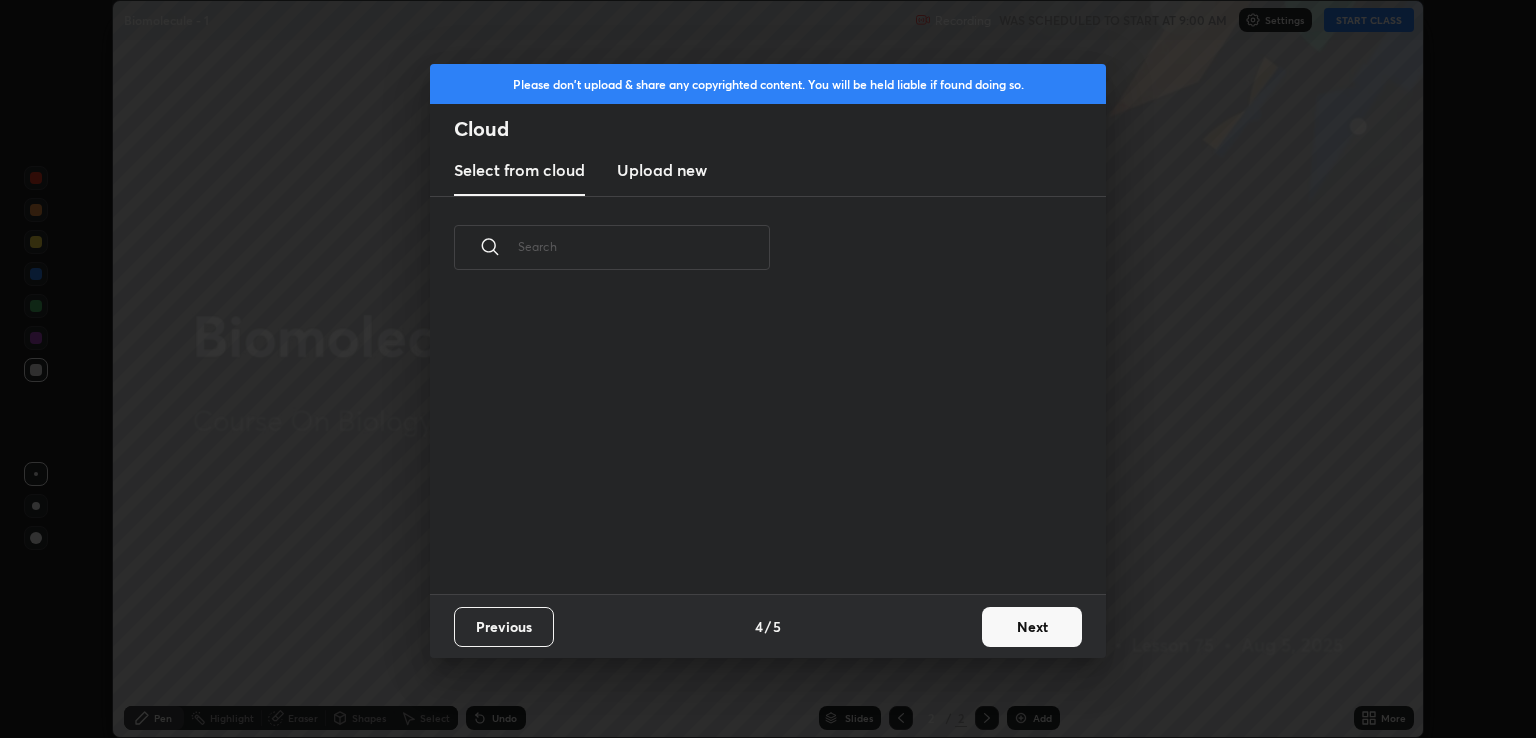 click on "Previous 4 / 5 Next" at bounding box center (768, 626) 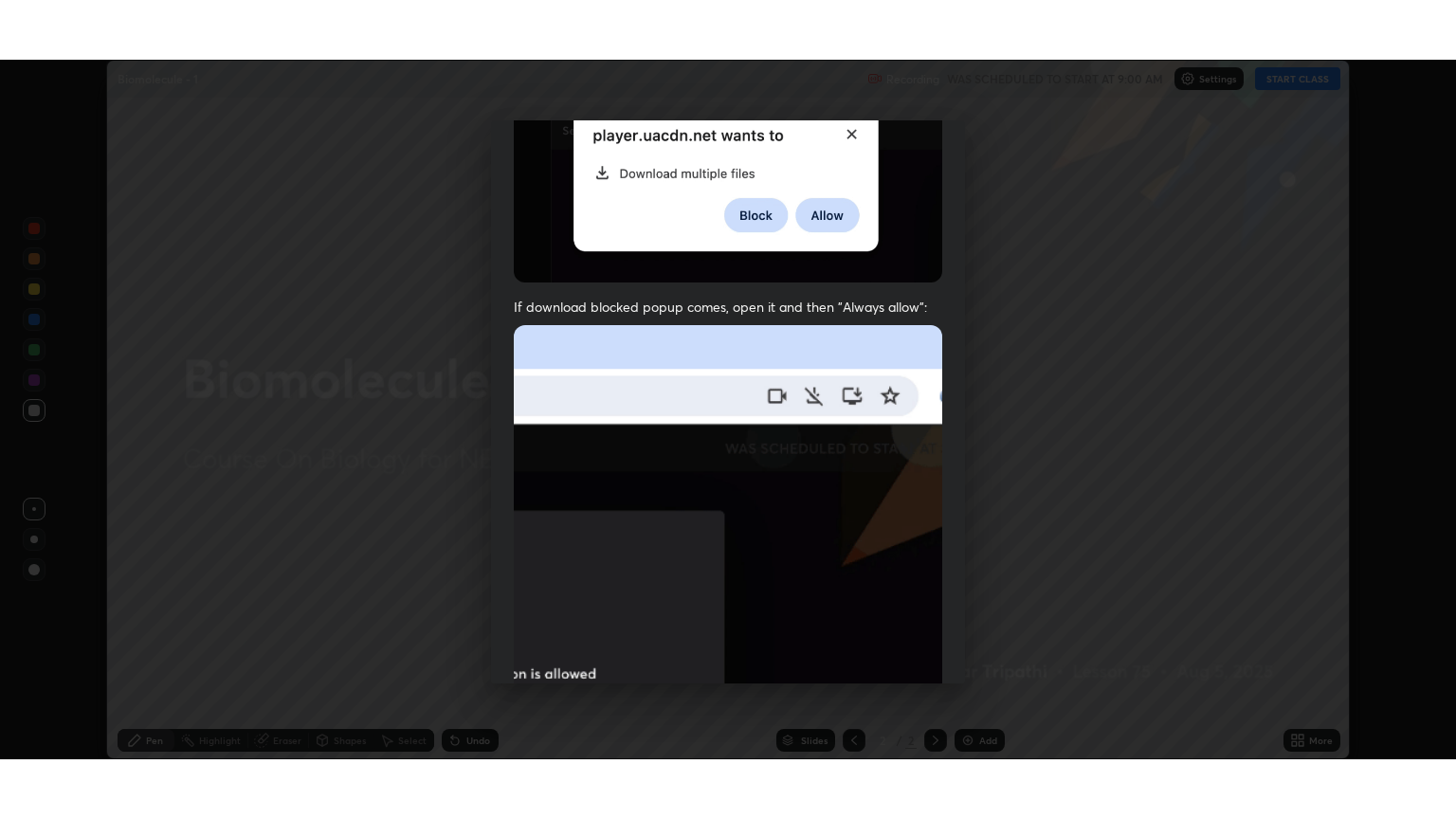 scroll, scrollTop: 384, scrollLeft: 0, axis: vertical 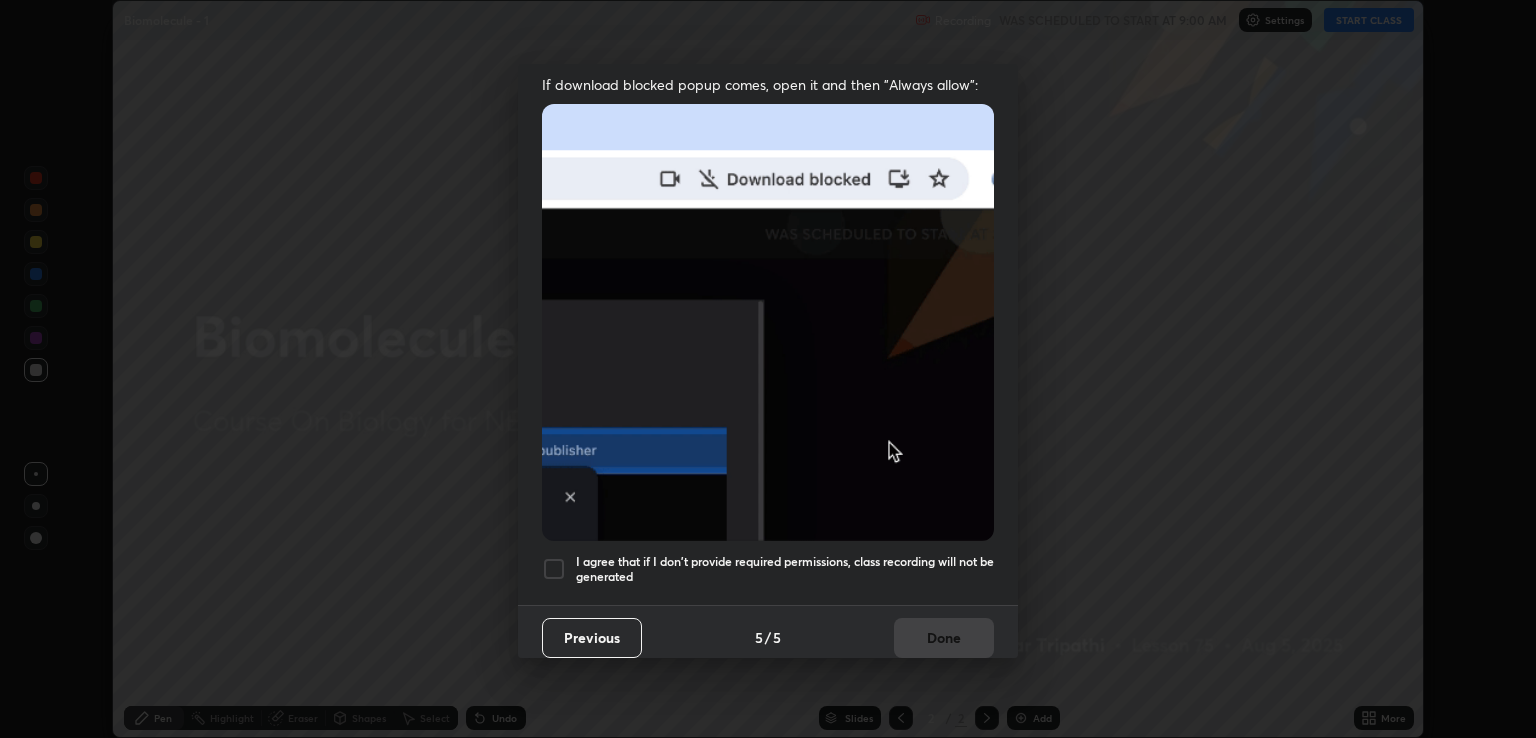 click on "I agree that if I don't provide required permissions, class recording will not be generated" at bounding box center (785, 569) 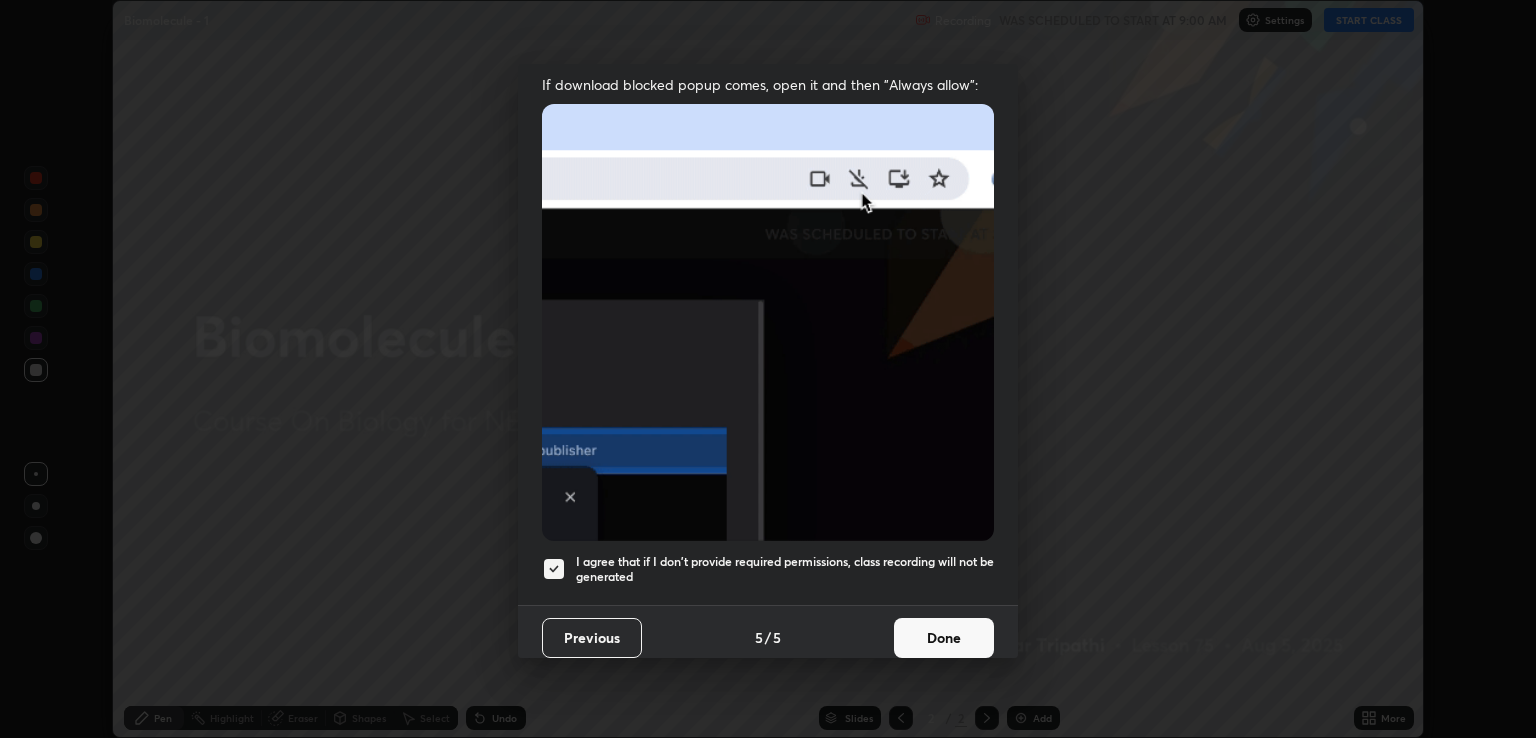 click on "Done" at bounding box center [944, 638] 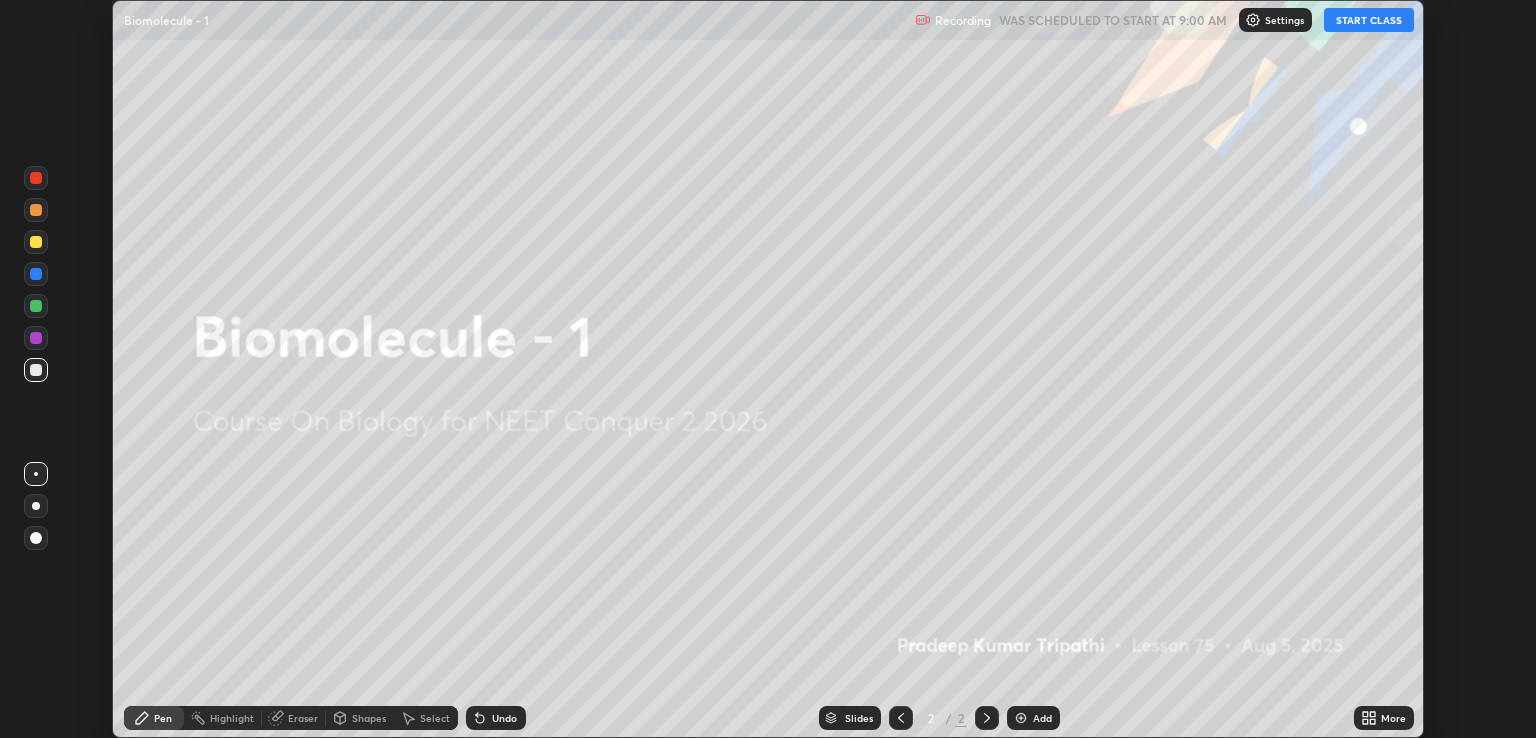 click 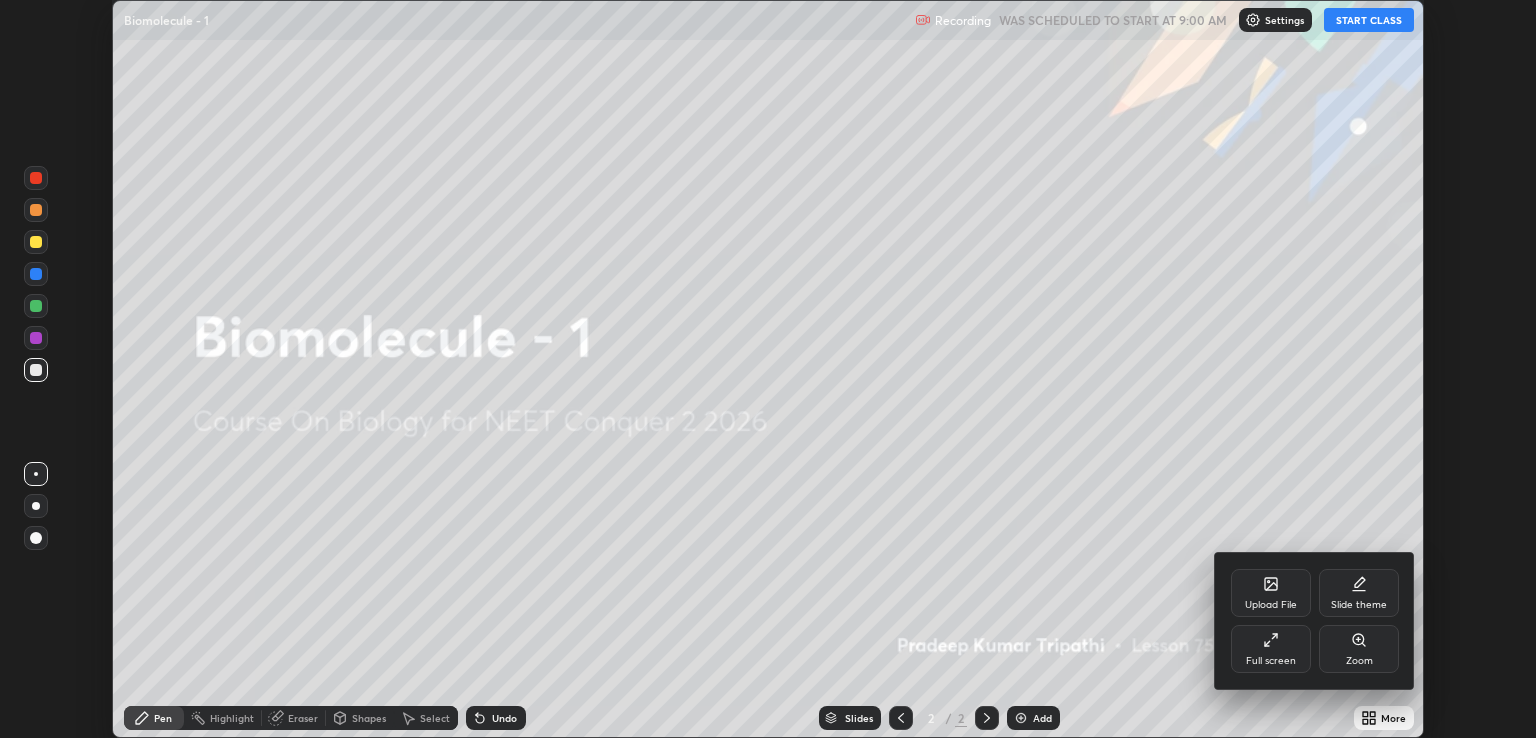 click on "Full screen" at bounding box center [1271, 661] 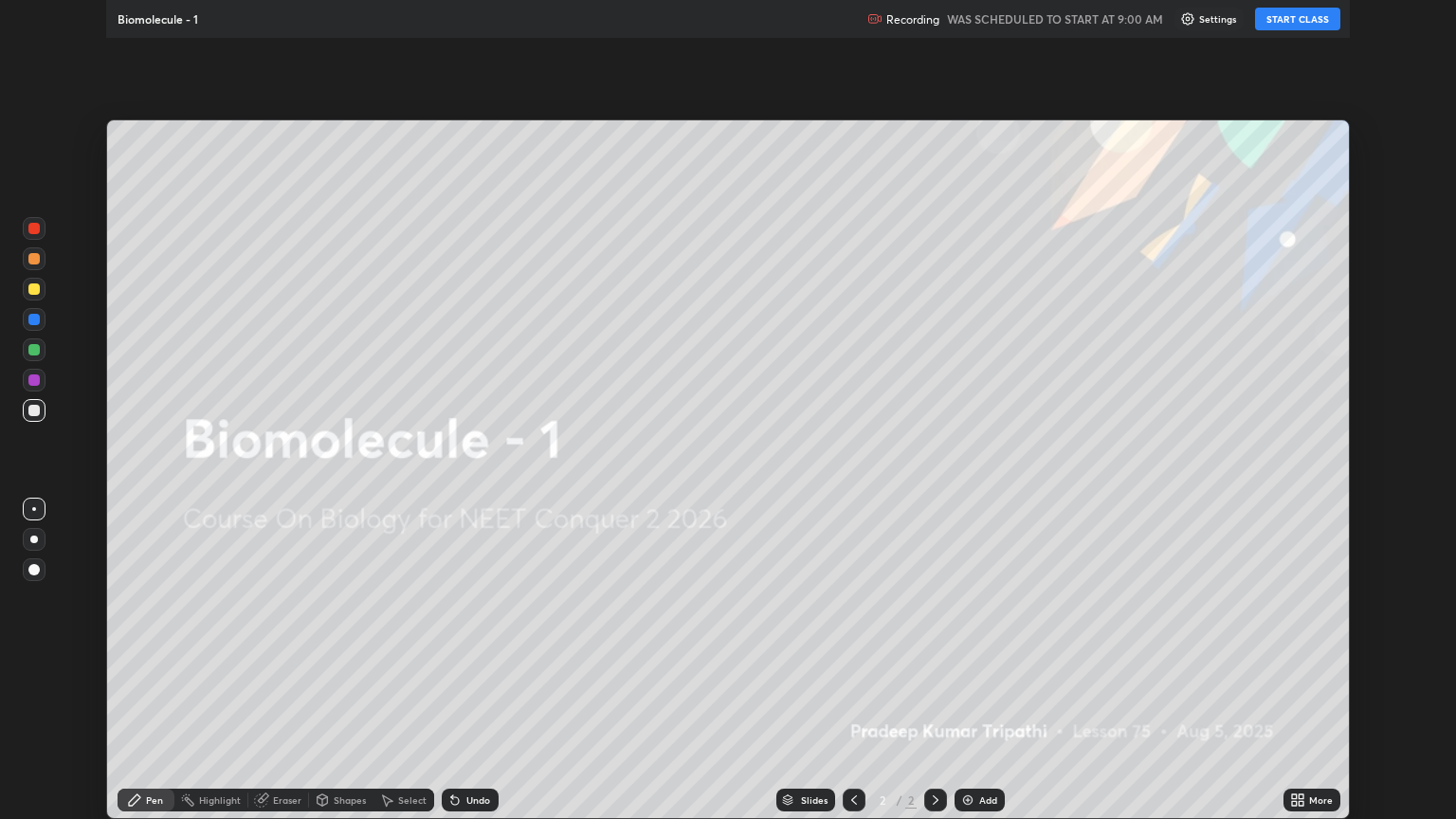 scroll, scrollTop: 93973, scrollLeft: 93336, axis: both 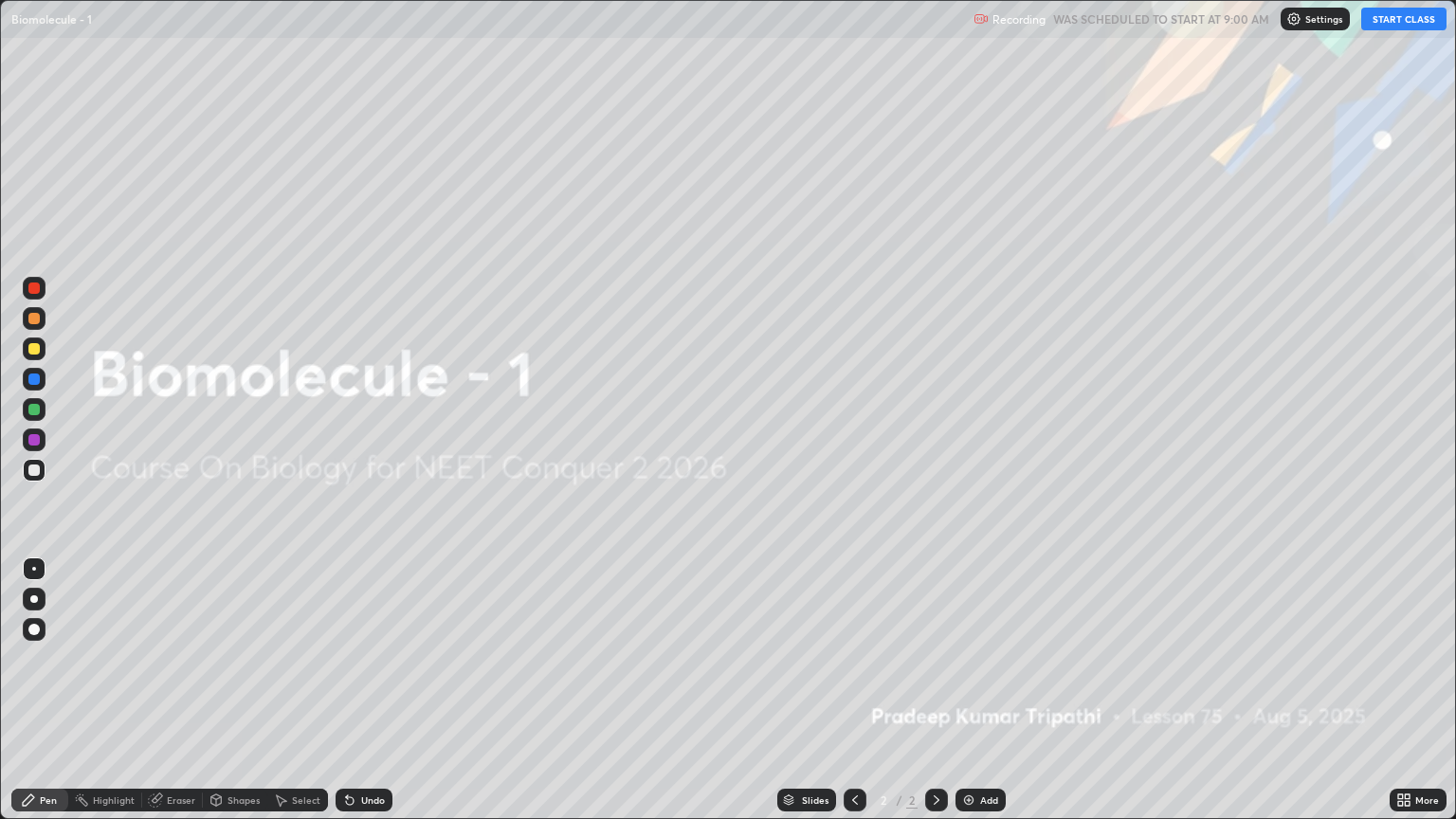 click on "START CLASS" at bounding box center (1404, 19) 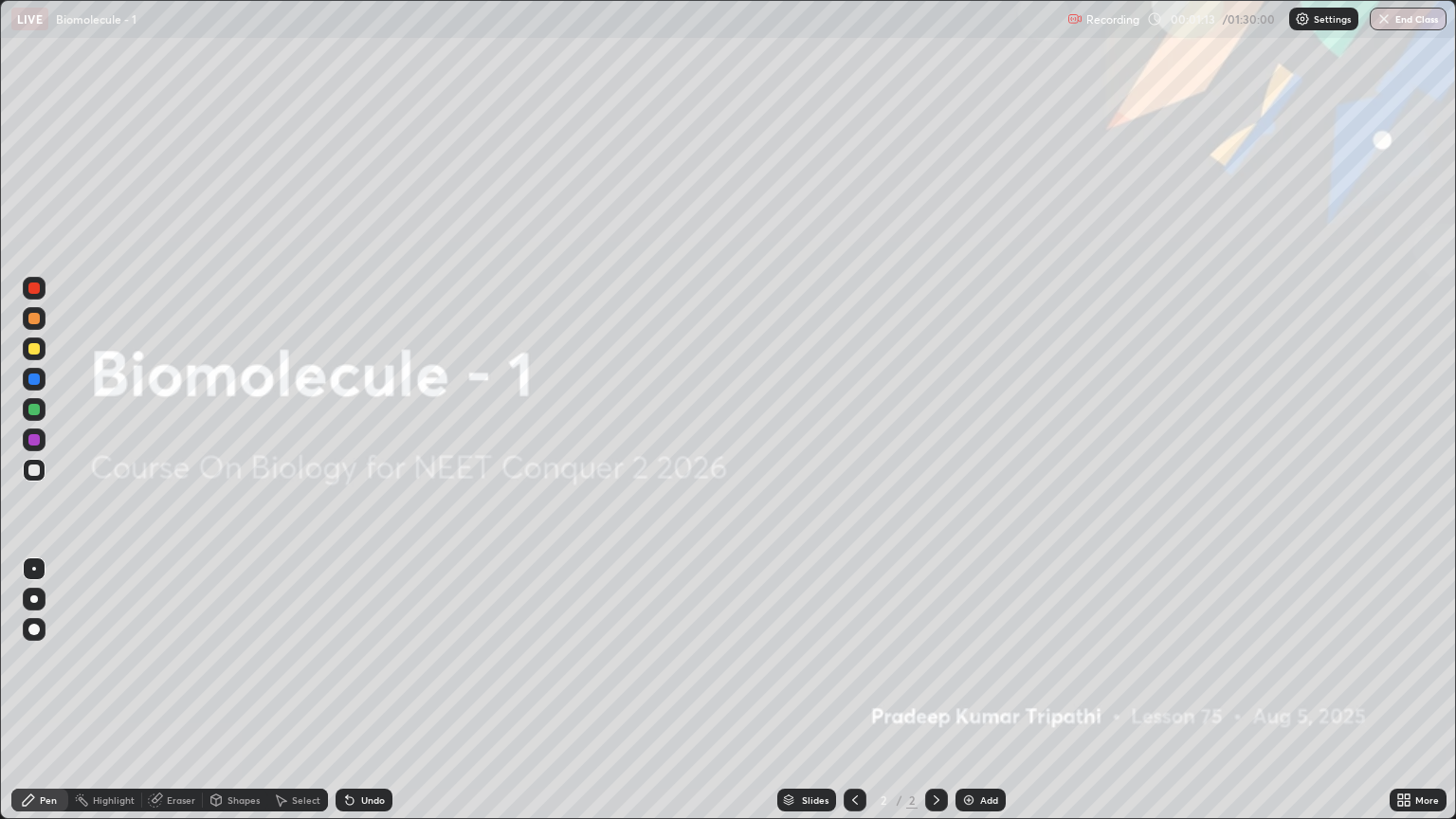 click at bounding box center [34, 599] 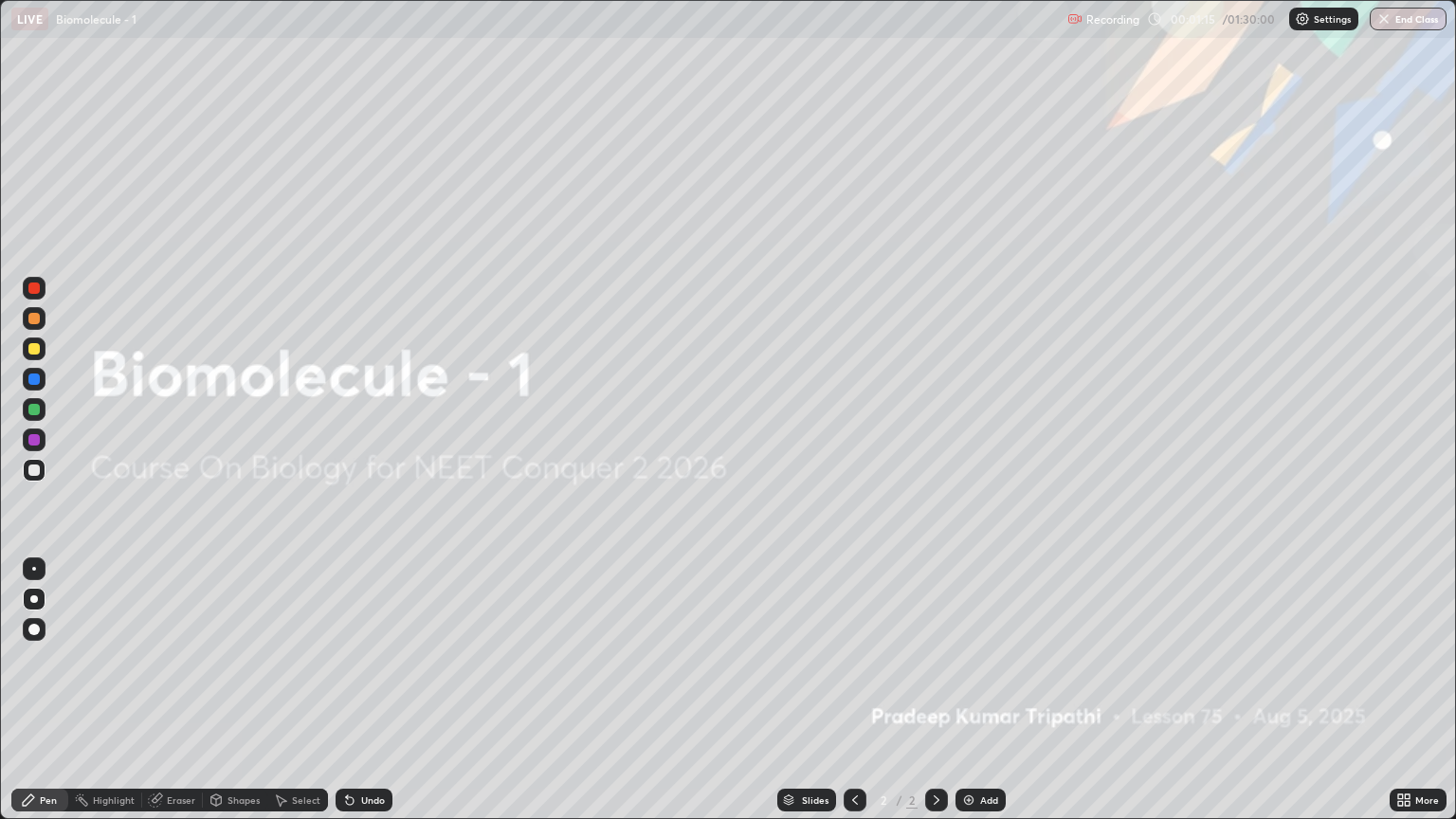 click at bounding box center (34, 318) 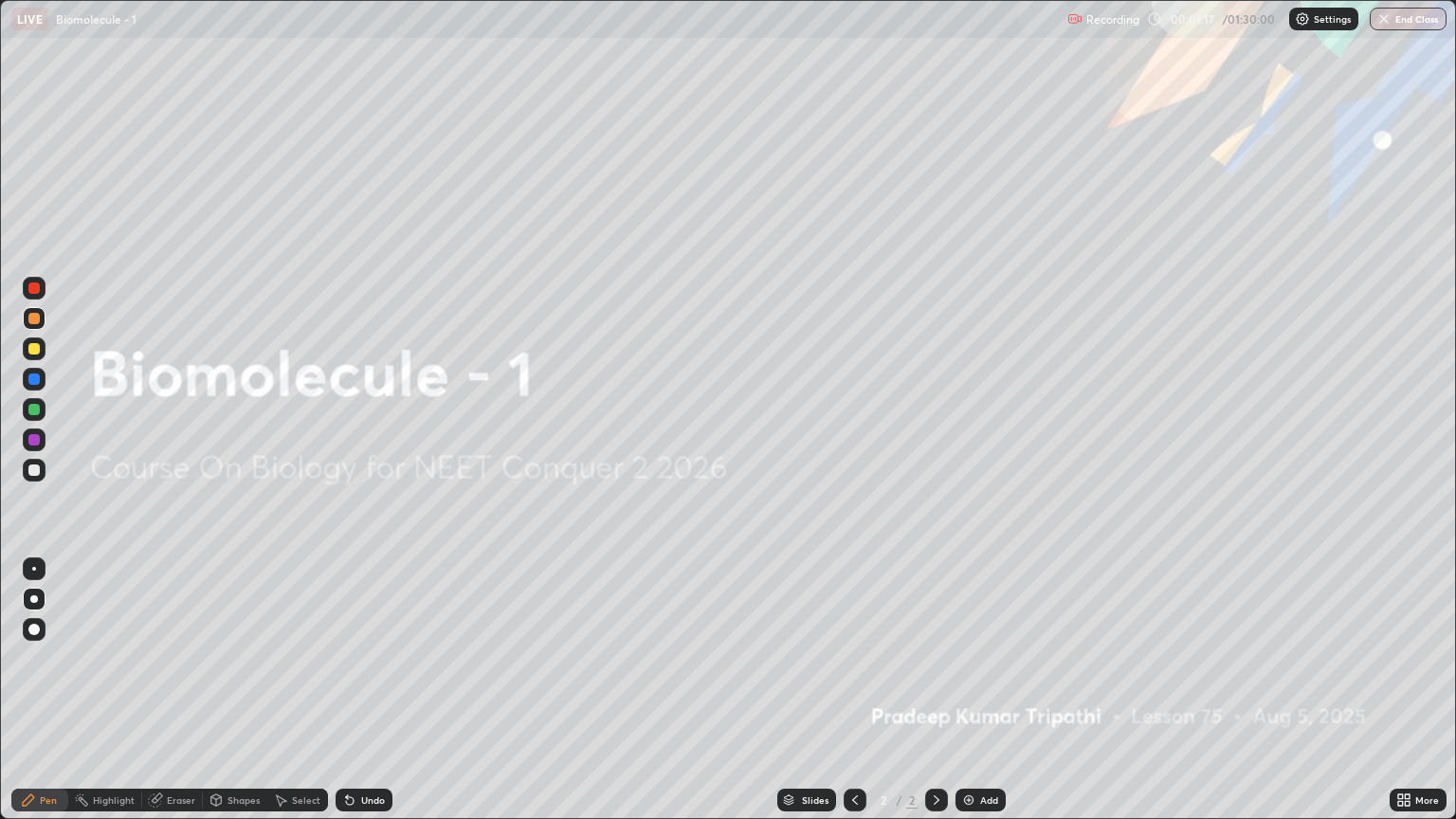 click at bounding box center (969, 800) 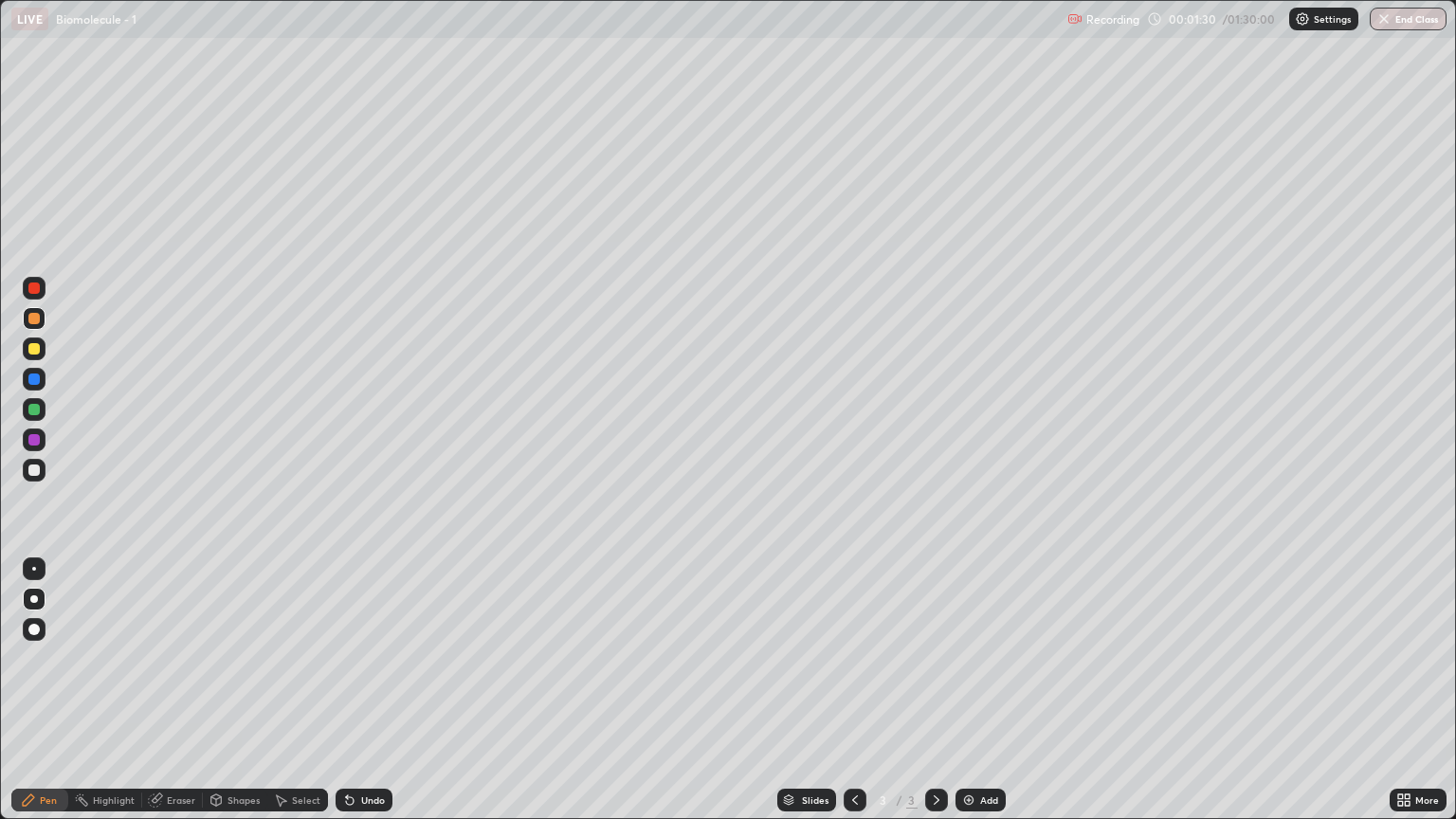 click at bounding box center [34, 349] 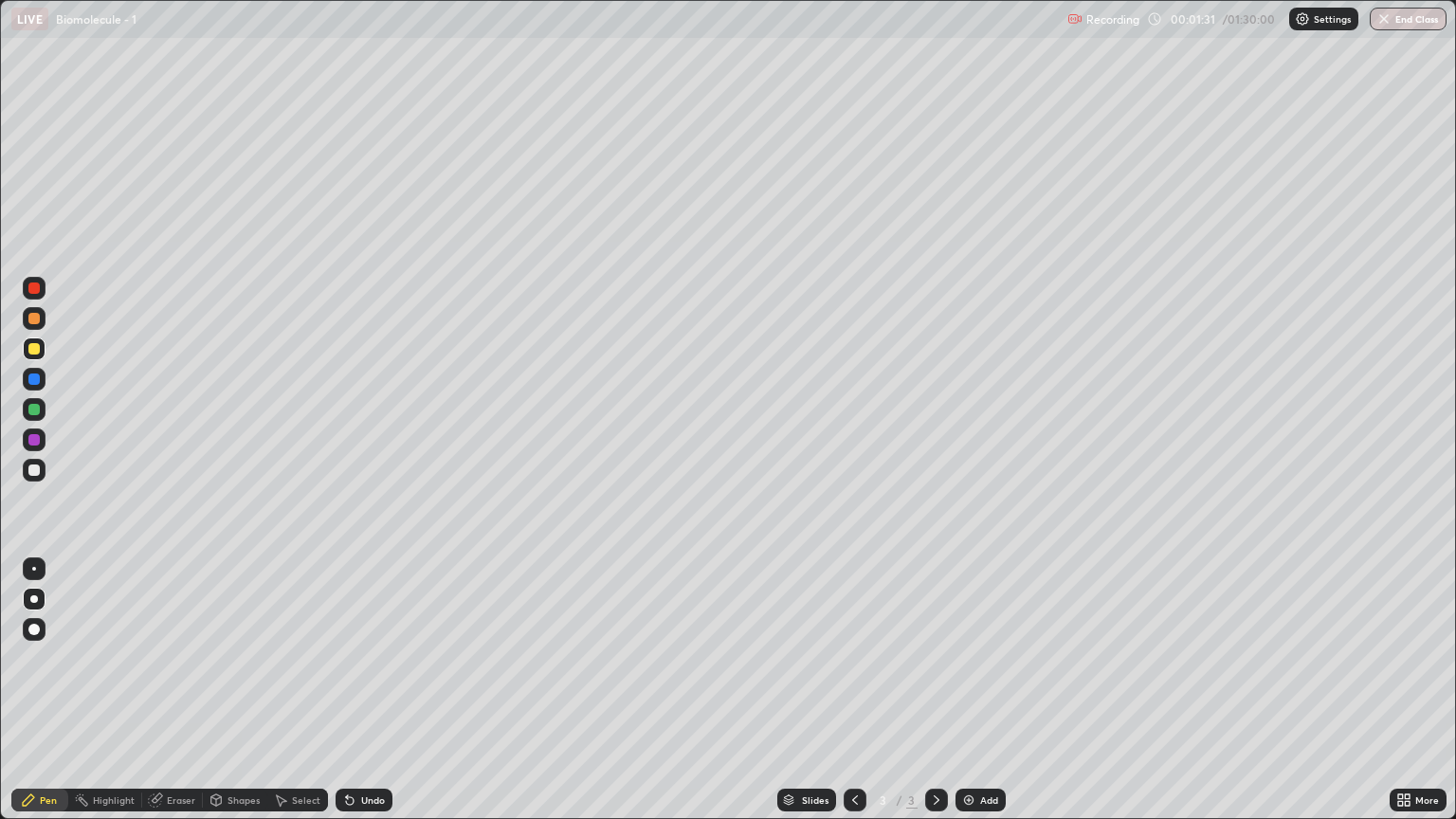 click on "Shapes" at bounding box center (244, 800) 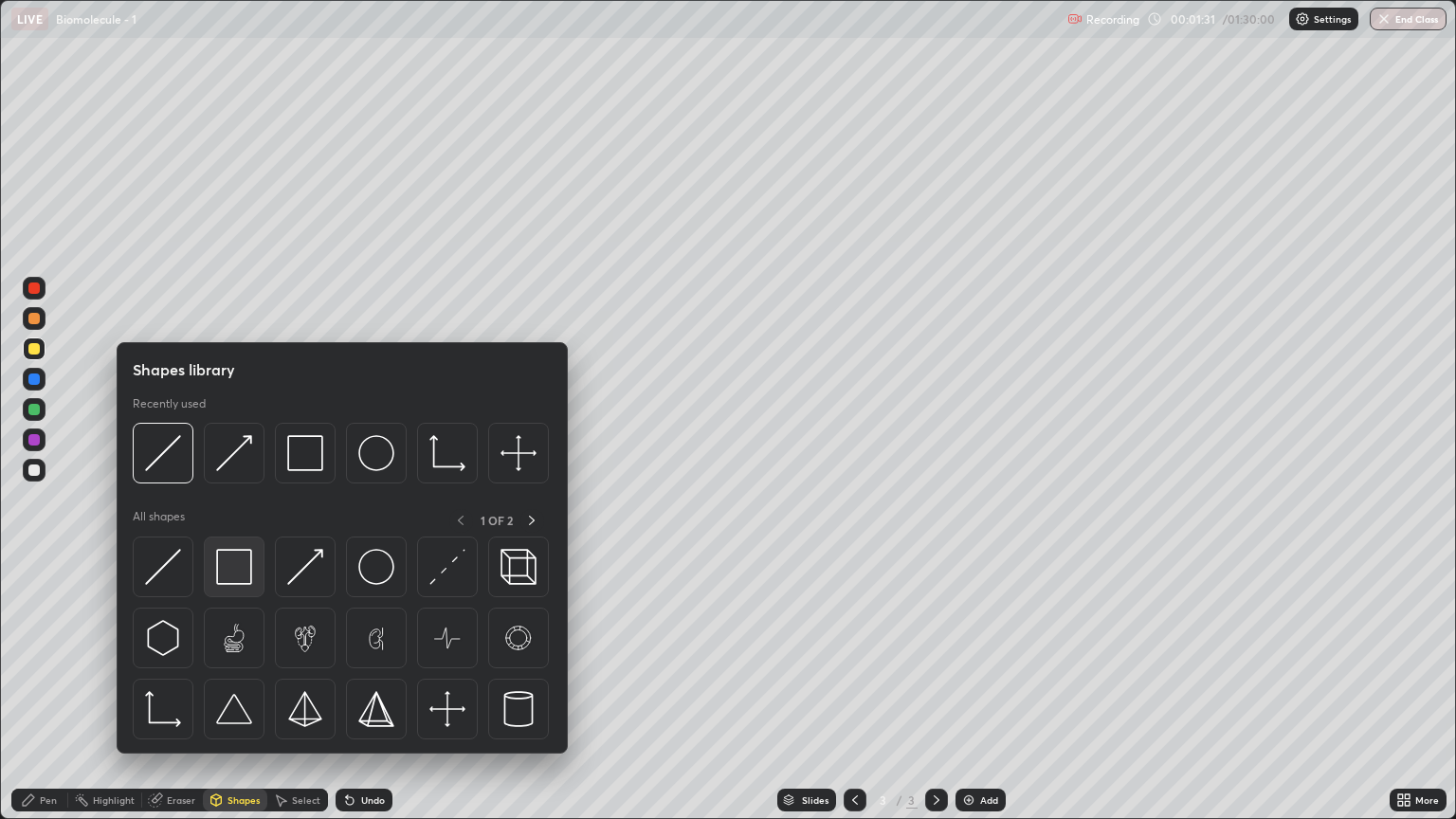 click at bounding box center [234, 567] 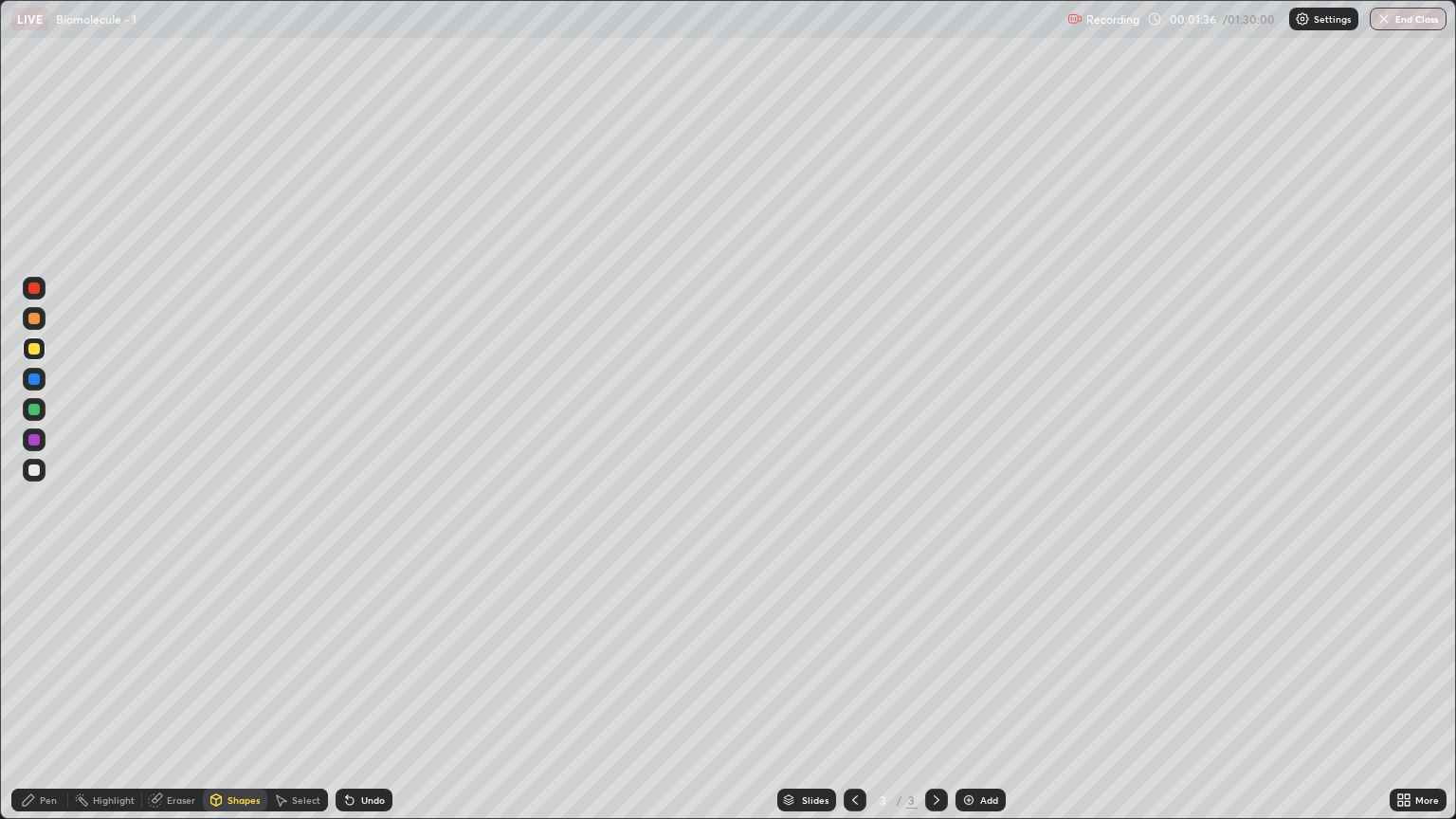 click at bounding box center [34, 470] 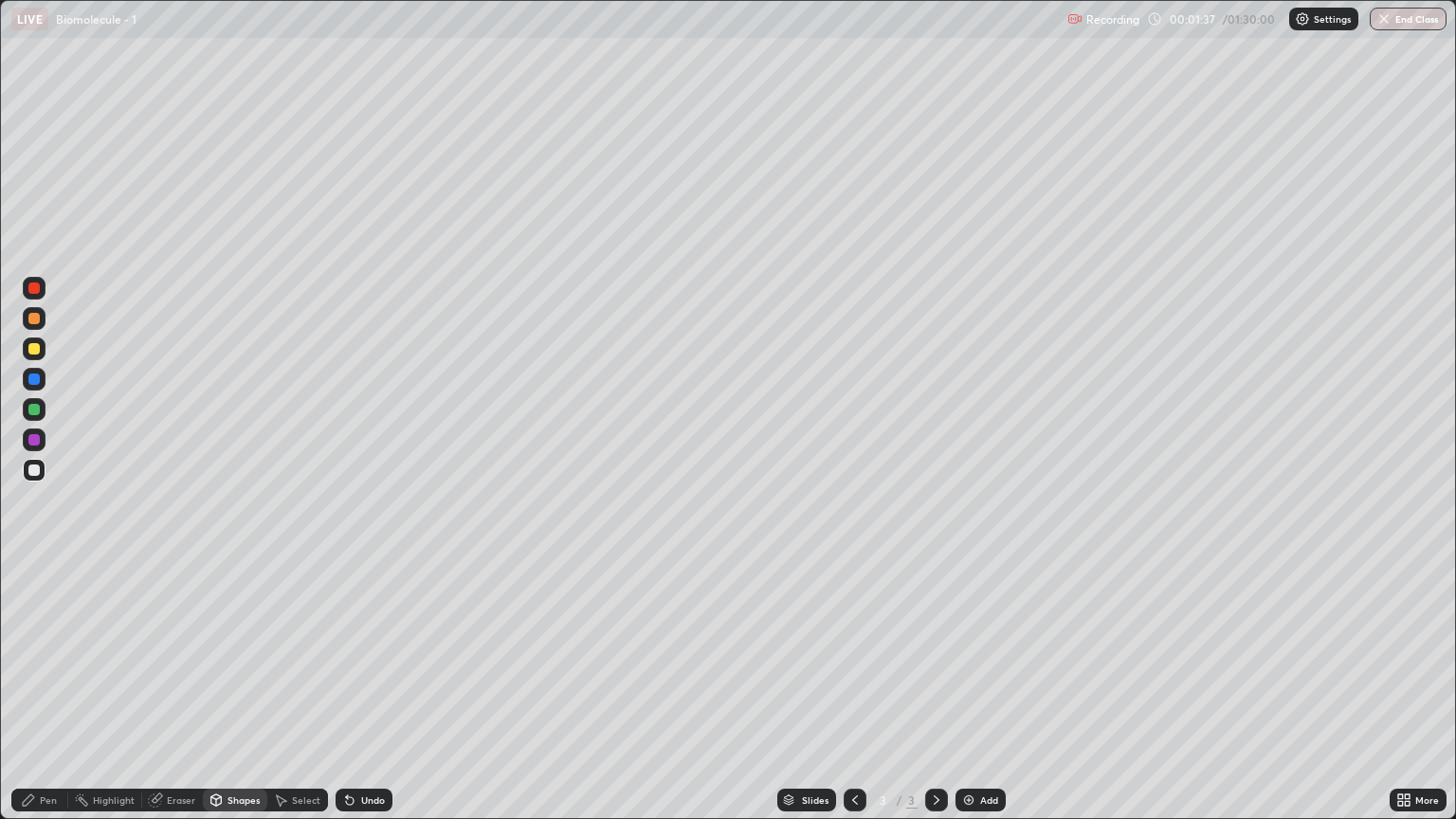 click on "Shapes" at bounding box center (244, 800) 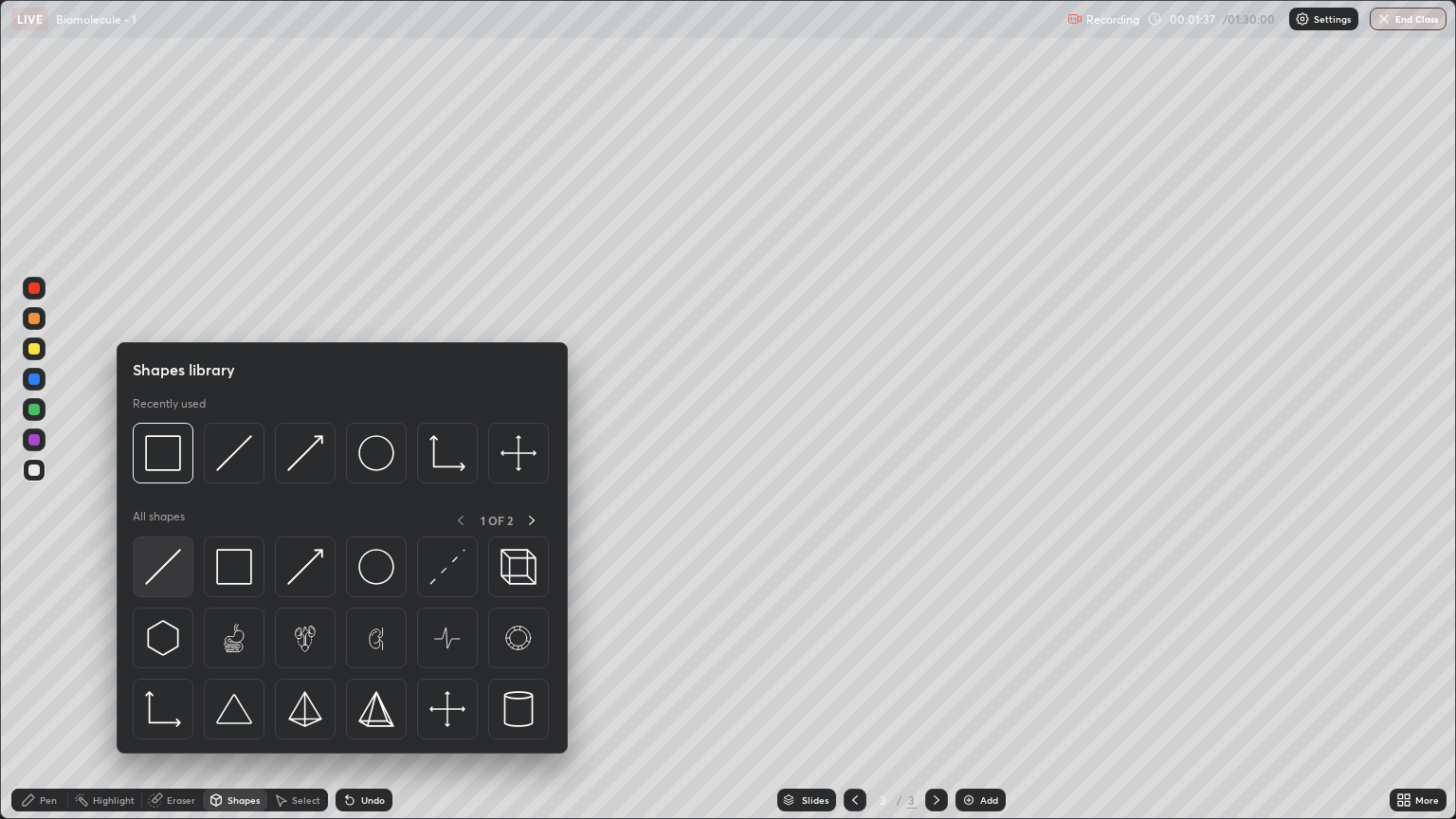 click at bounding box center [163, 567] 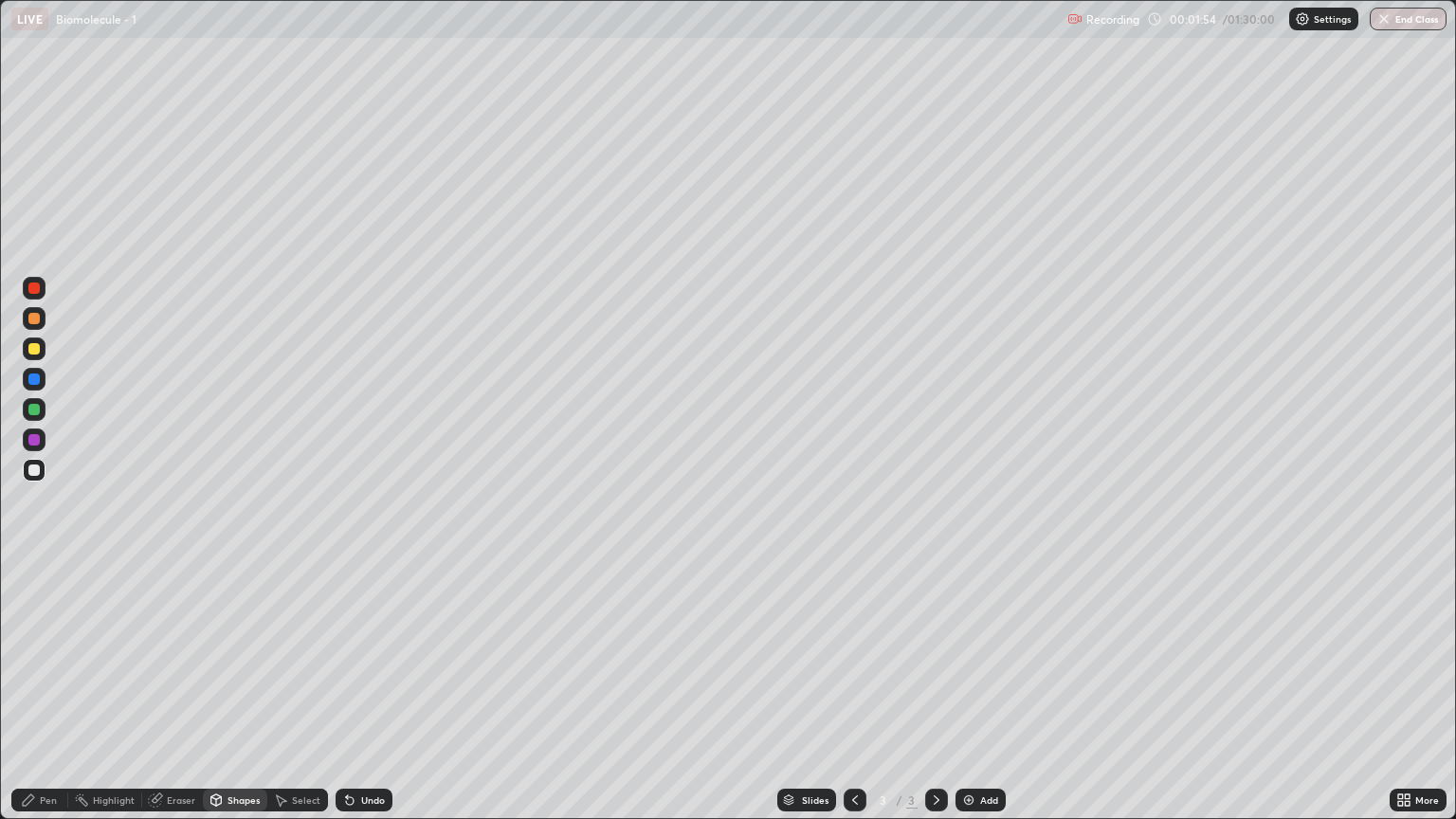 click on "Shapes" at bounding box center (235, 800) 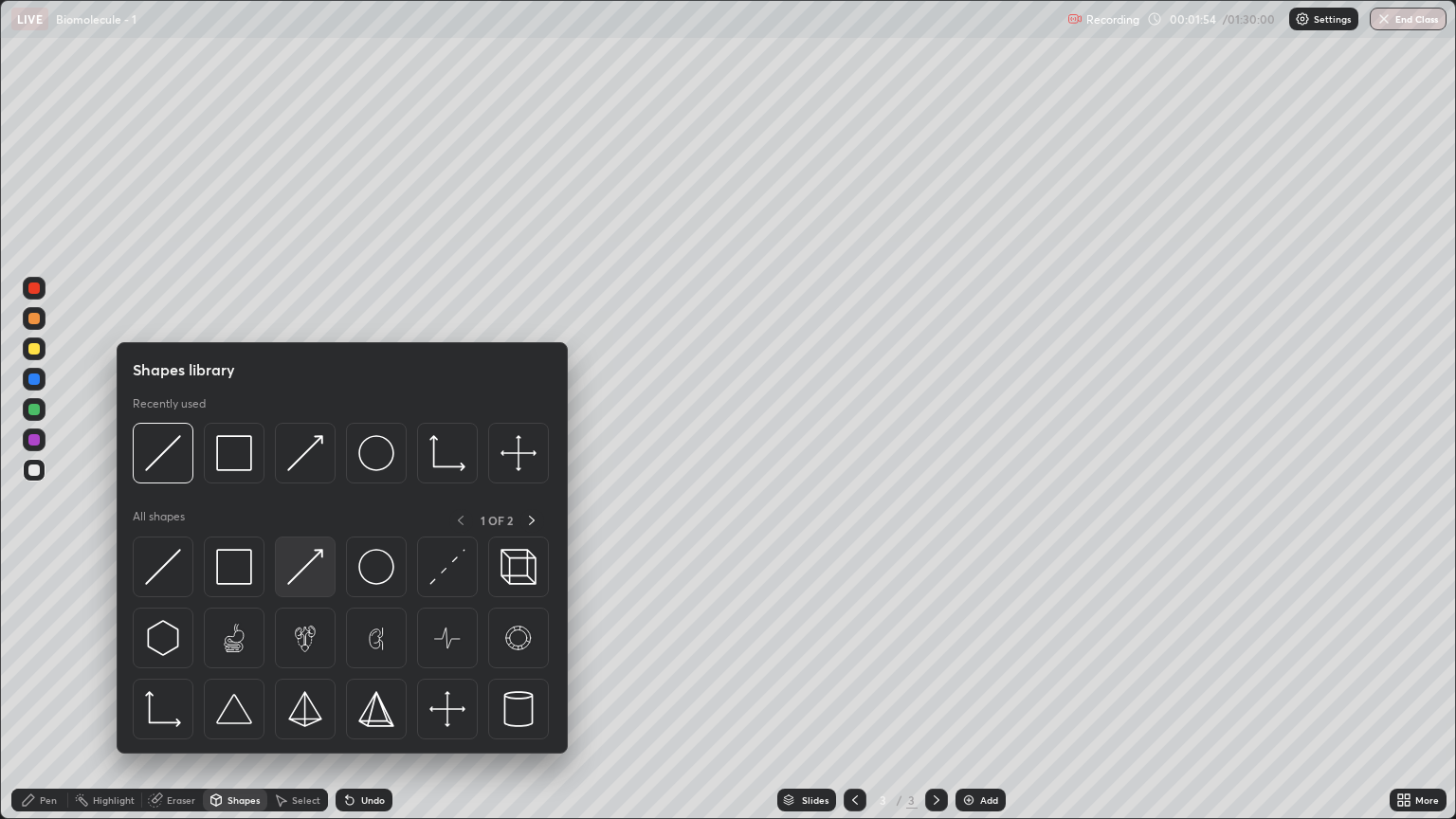 click at bounding box center [305, 567] 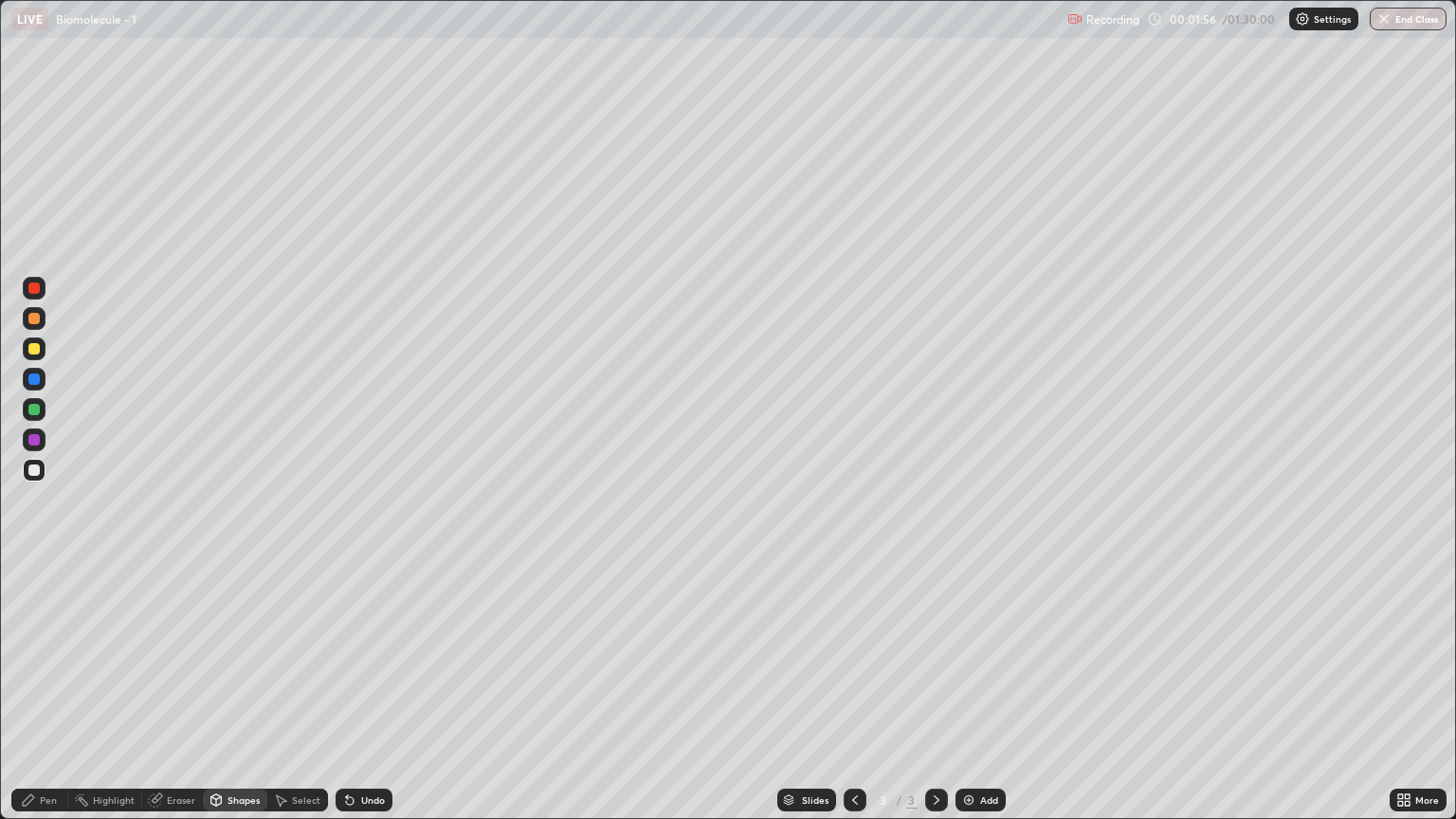 click on "Pen" at bounding box center (40, 800) 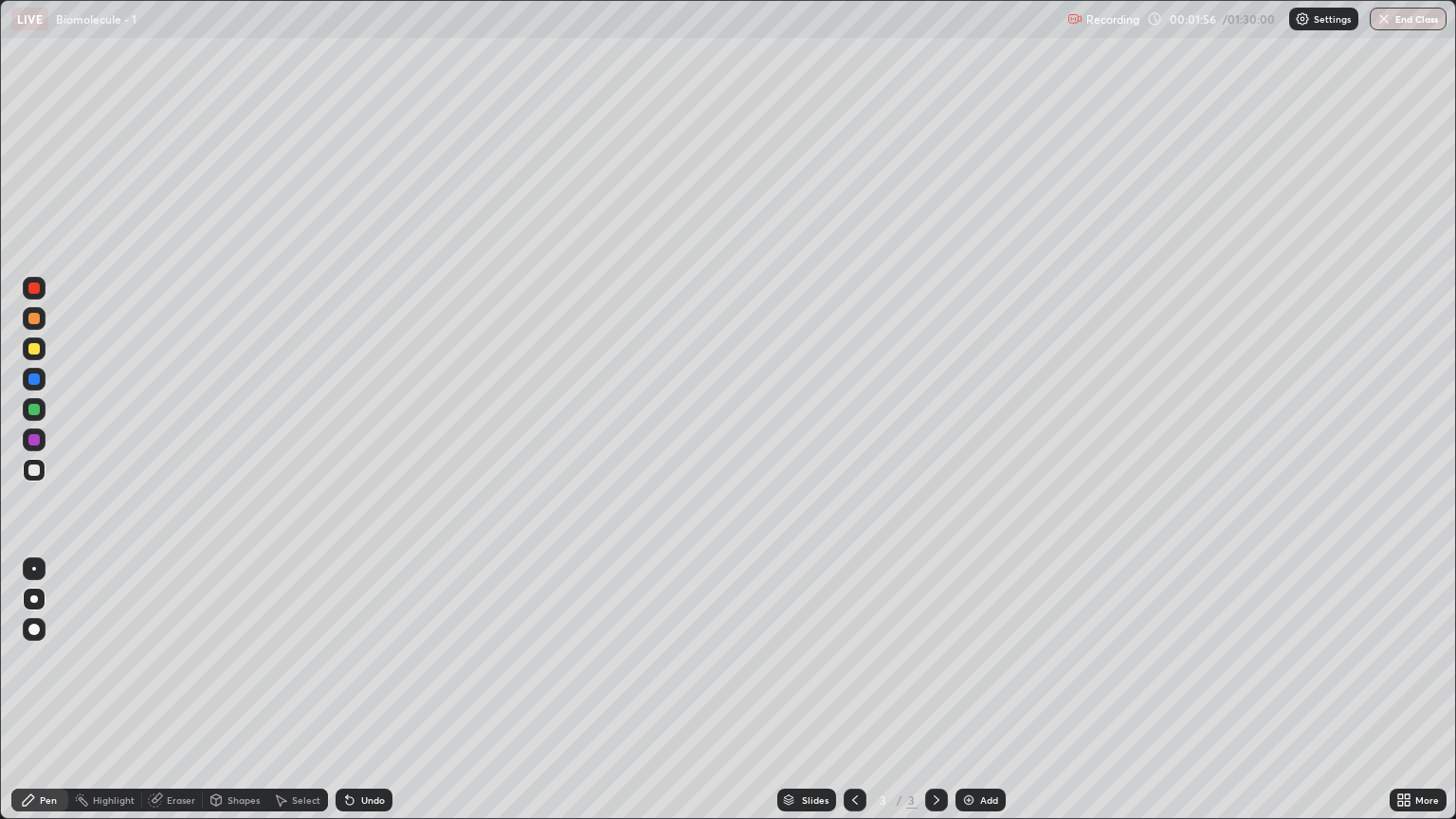click on "Pen" at bounding box center (48, 800) 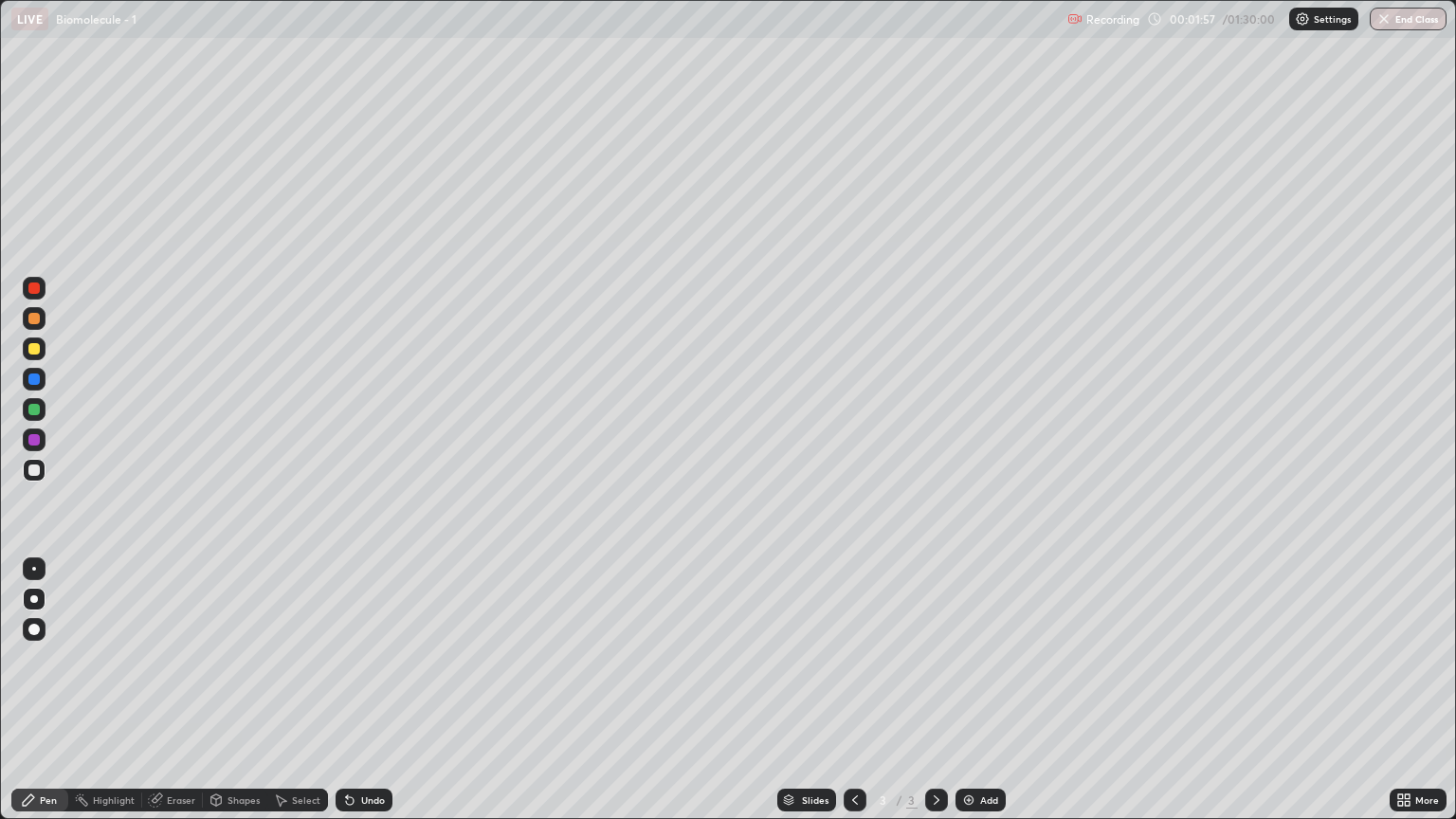 click at bounding box center [34, 349] 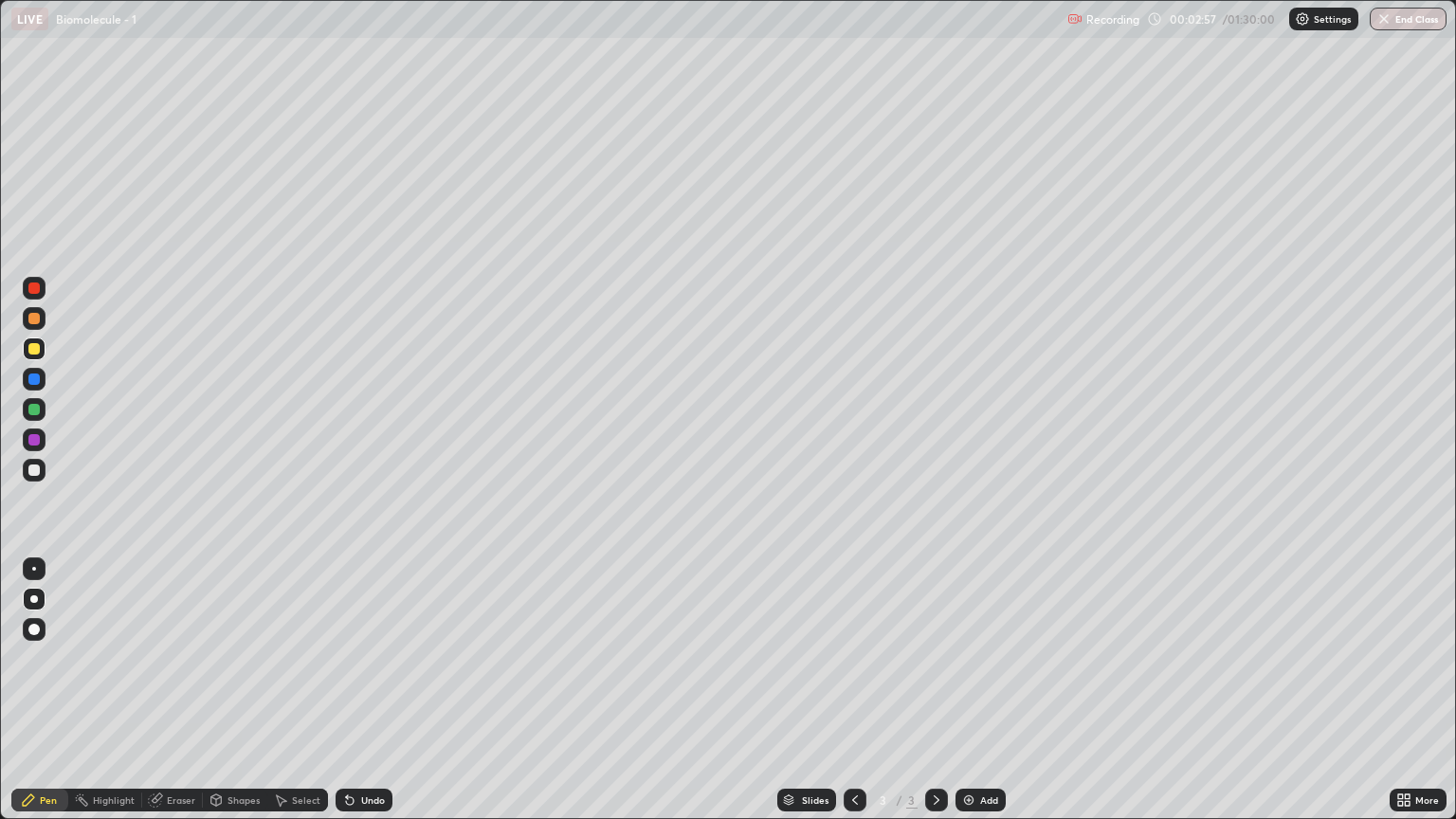click on "Shapes" at bounding box center (244, 800) 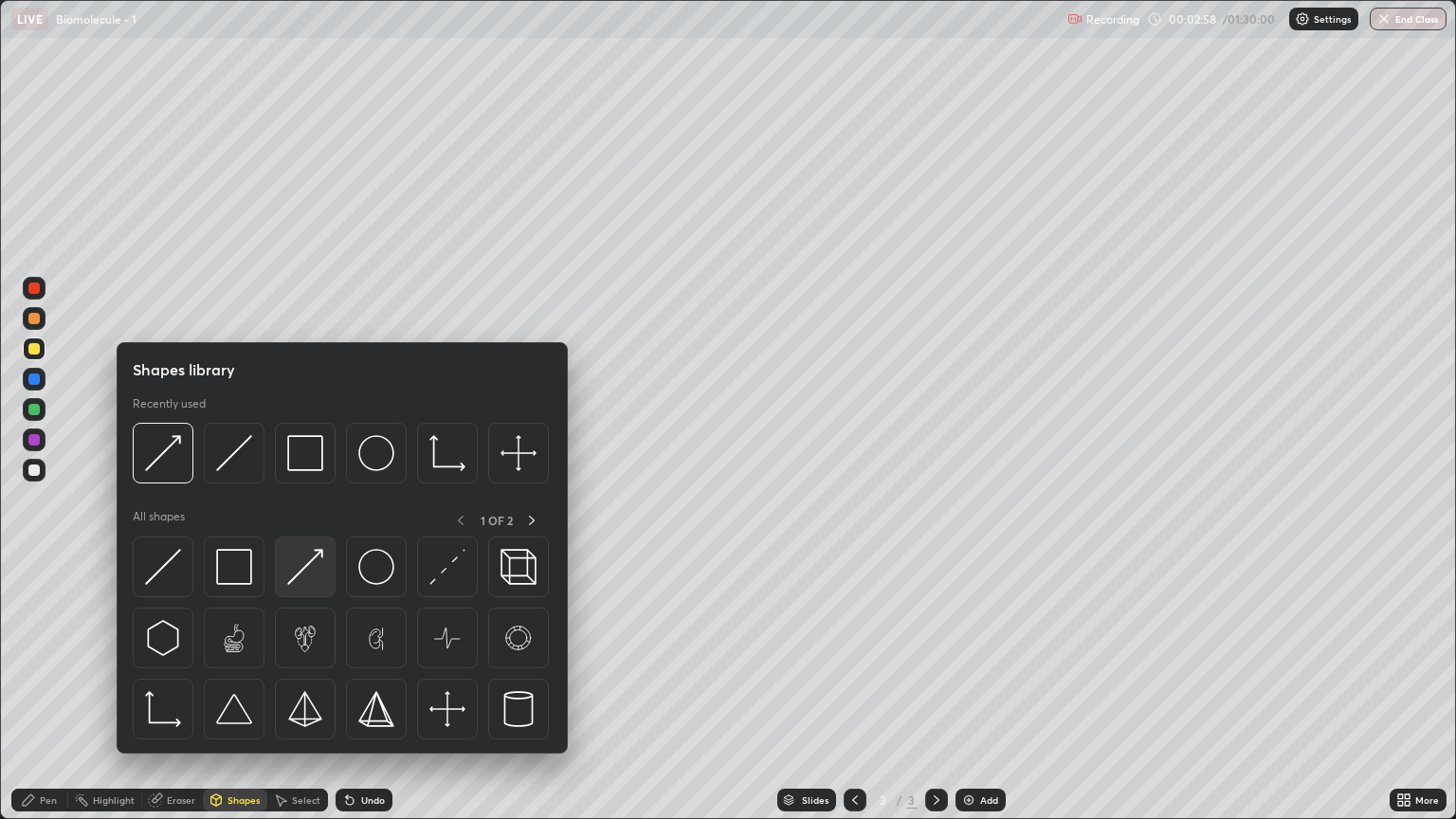 click at bounding box center (305, 567) 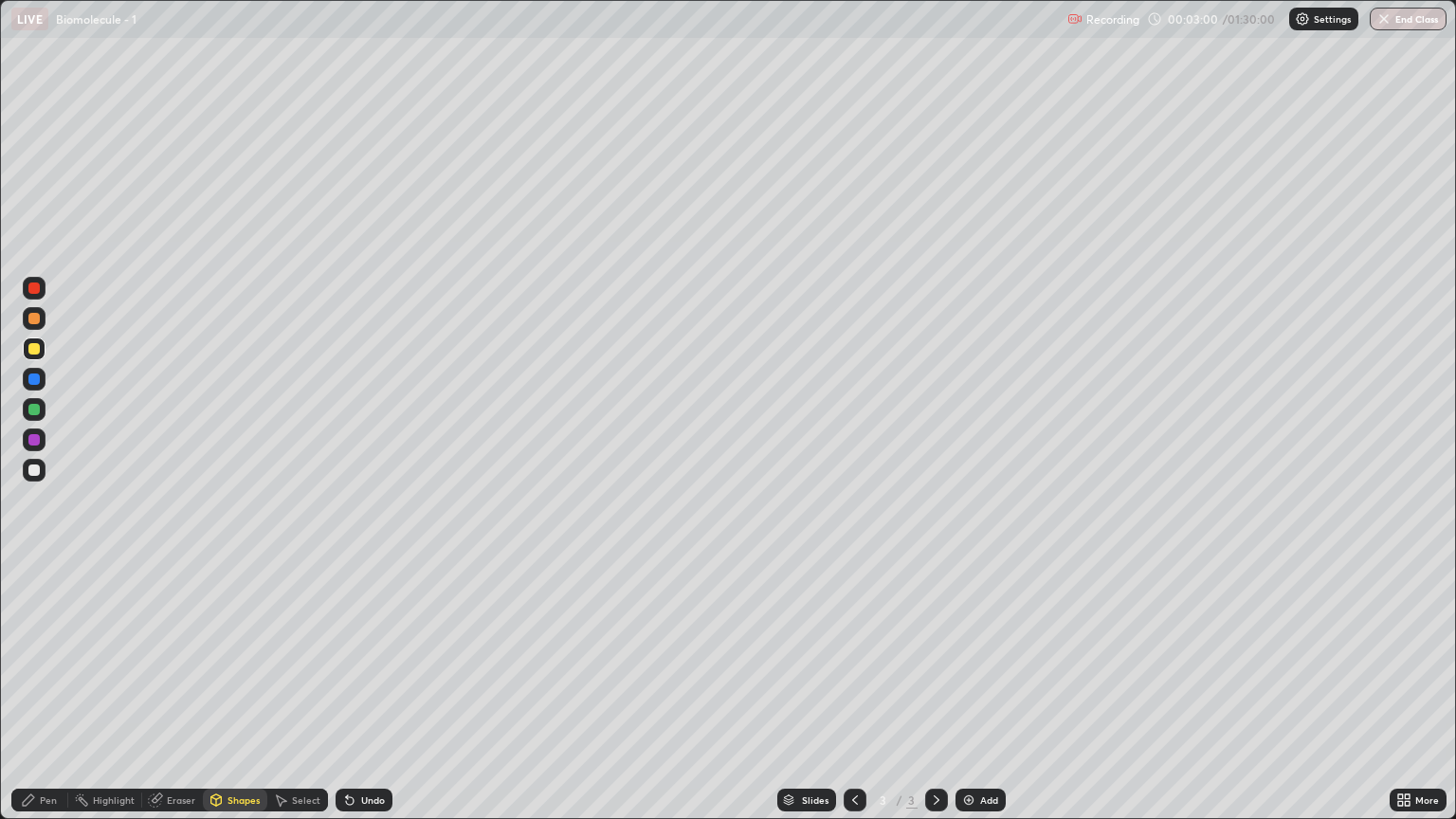 click on "Pen" at bounding box center (40, 800) 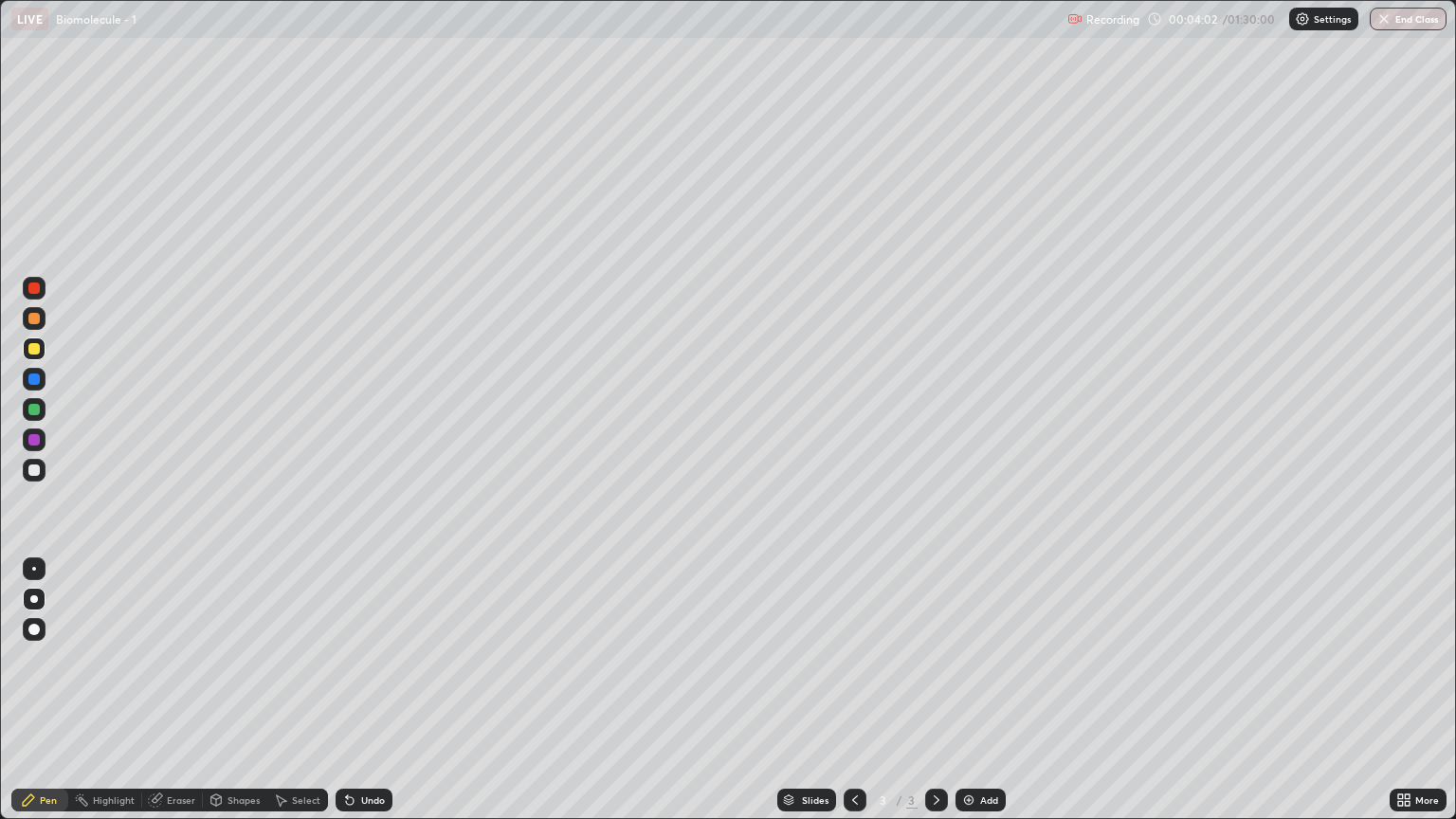 click at bounding box center (34, 470) 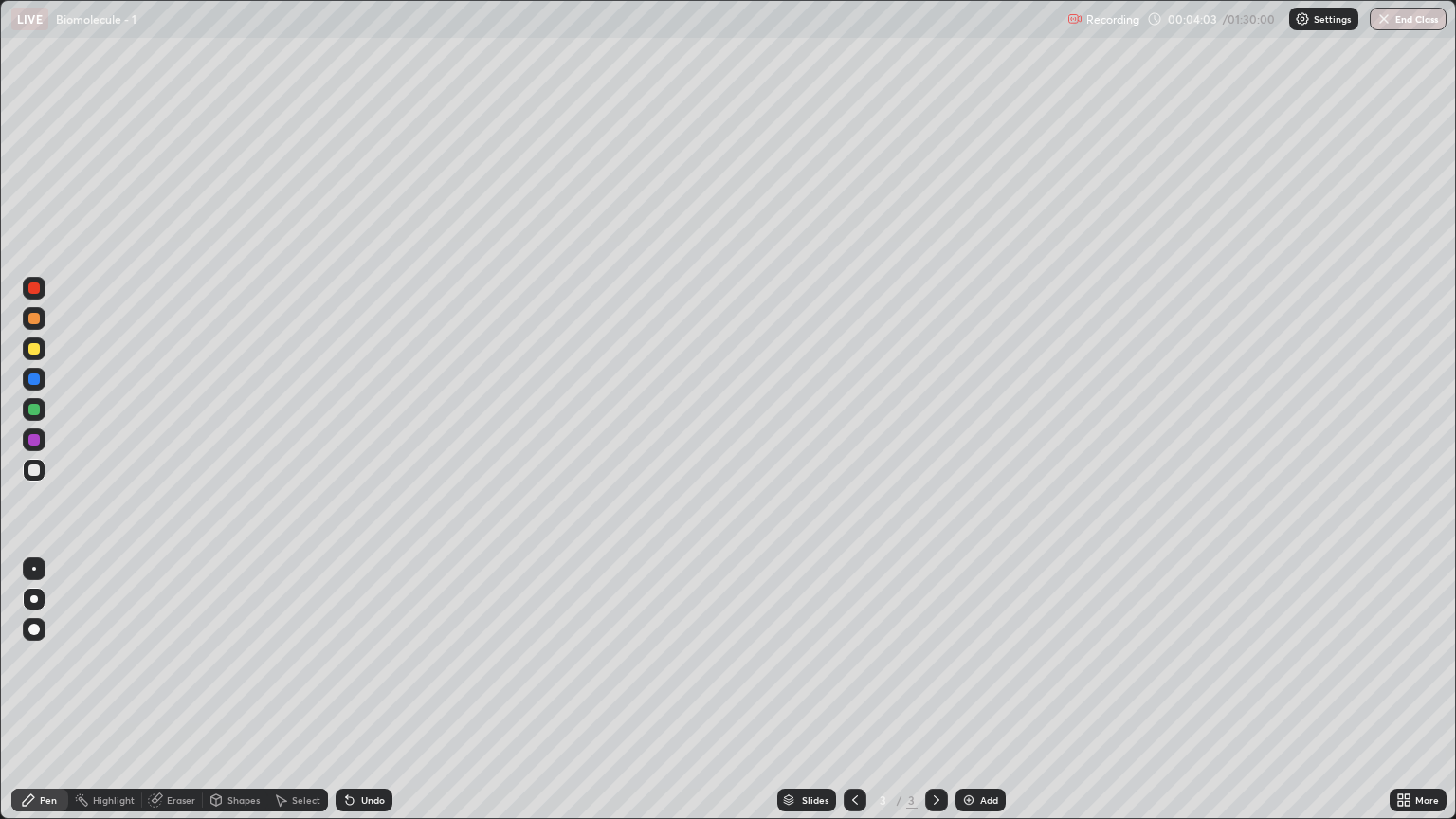 click on "Shapes" at bounding box center [244, 800] 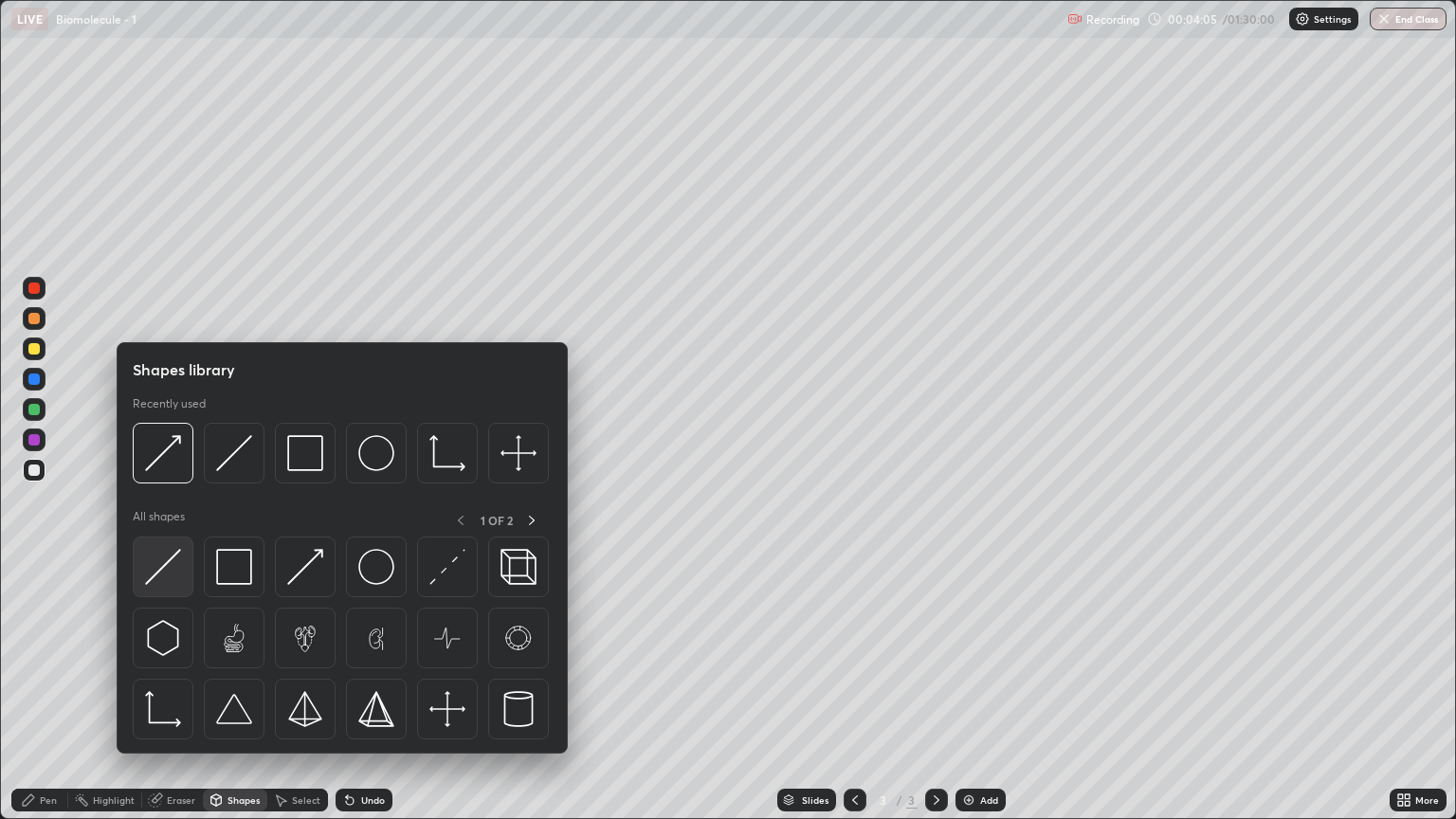 click at bounding box center (163, 567) 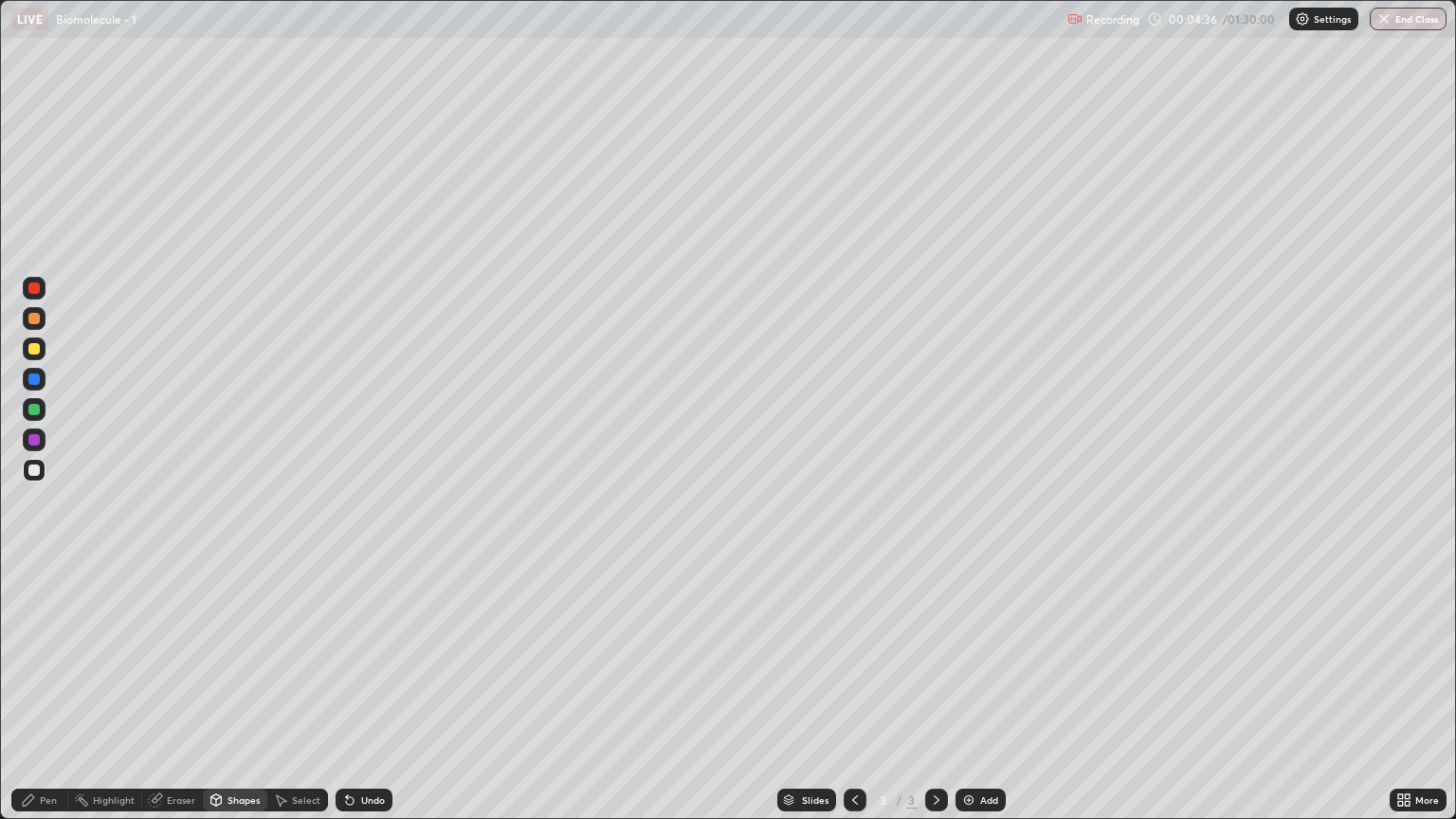 click on "Pen" at bounding box center [40, 800] 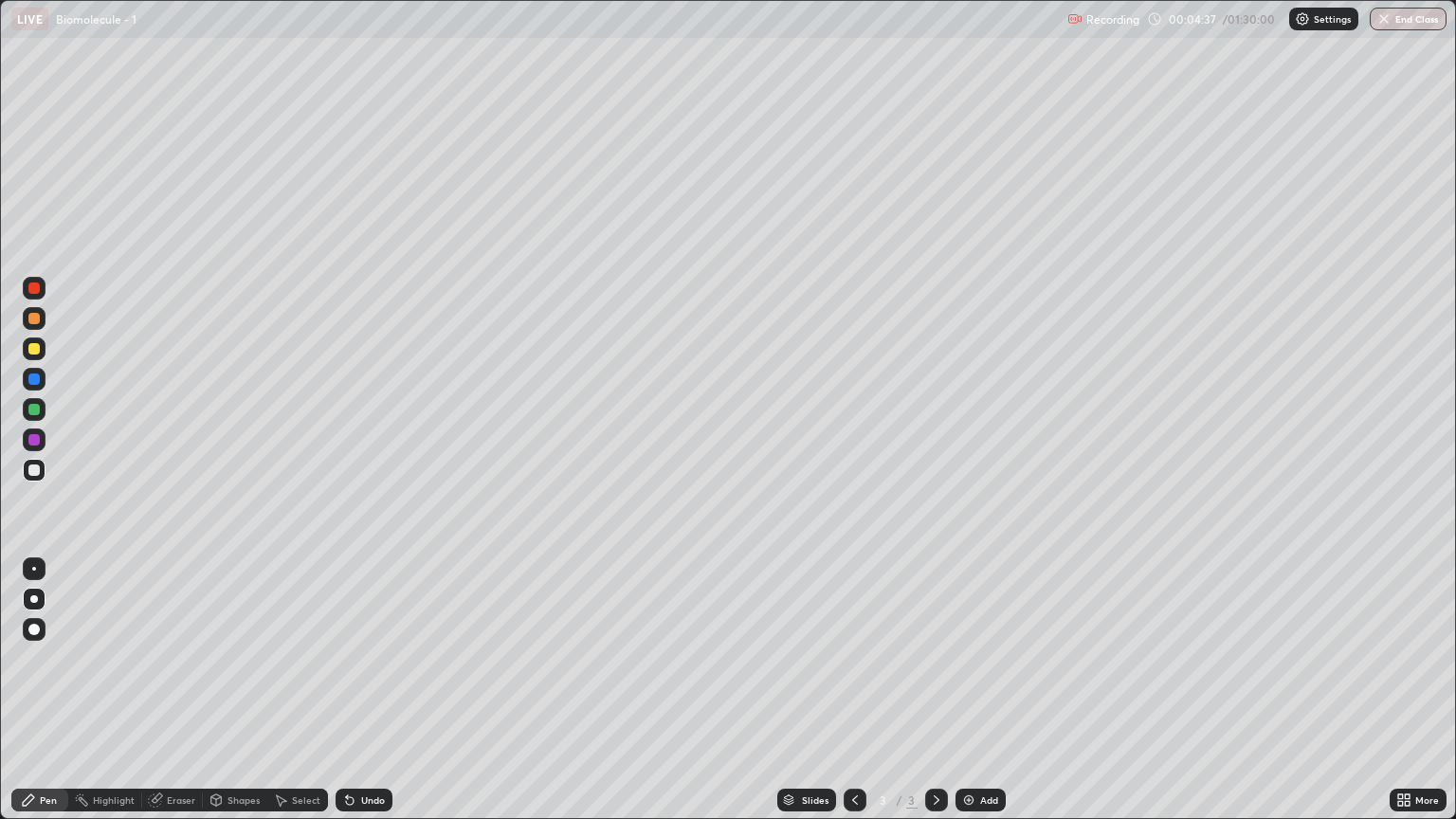 click on "Shapes" at bounding box center (235, 800) 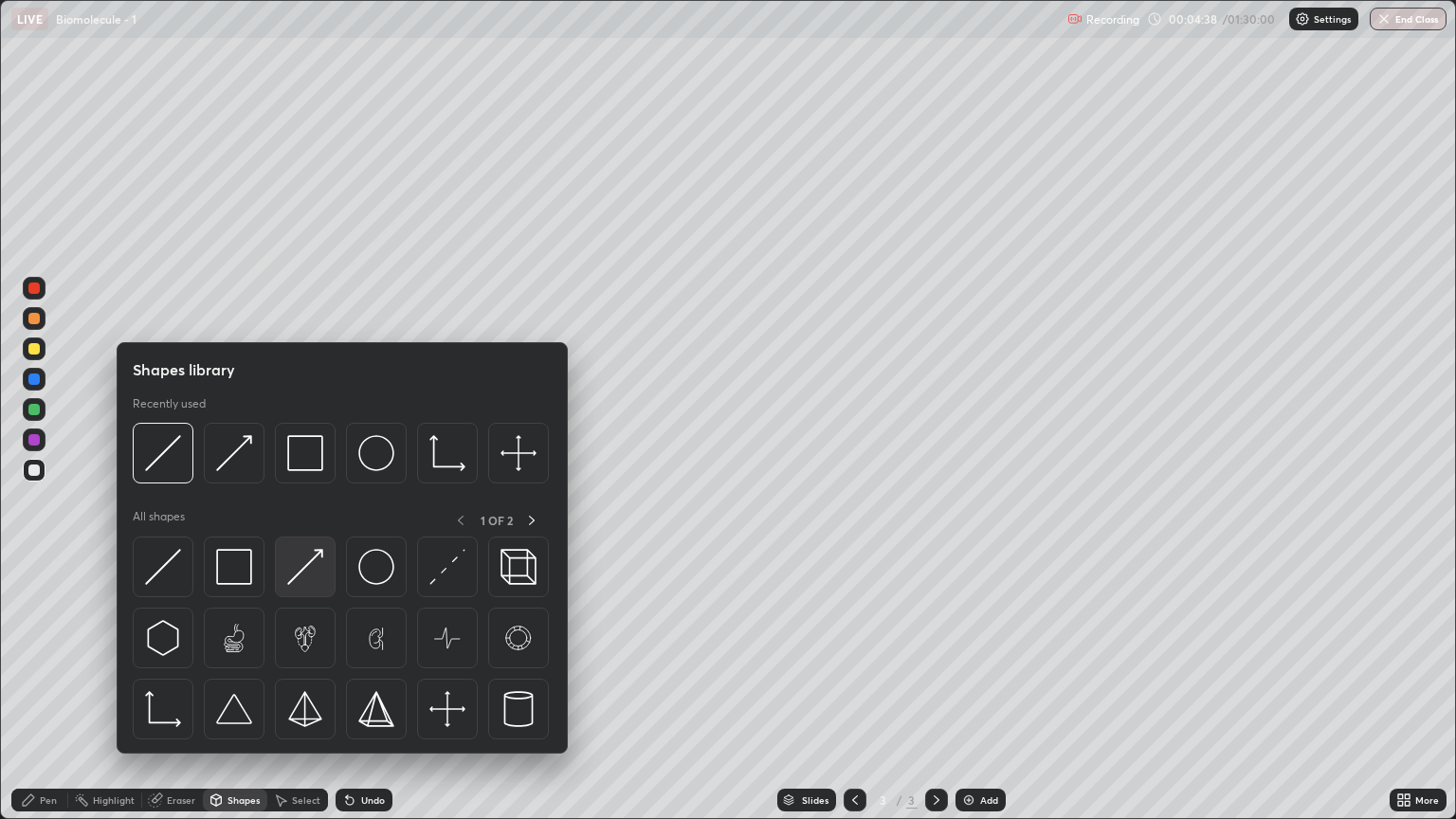 click at bounding box center (305, 567) 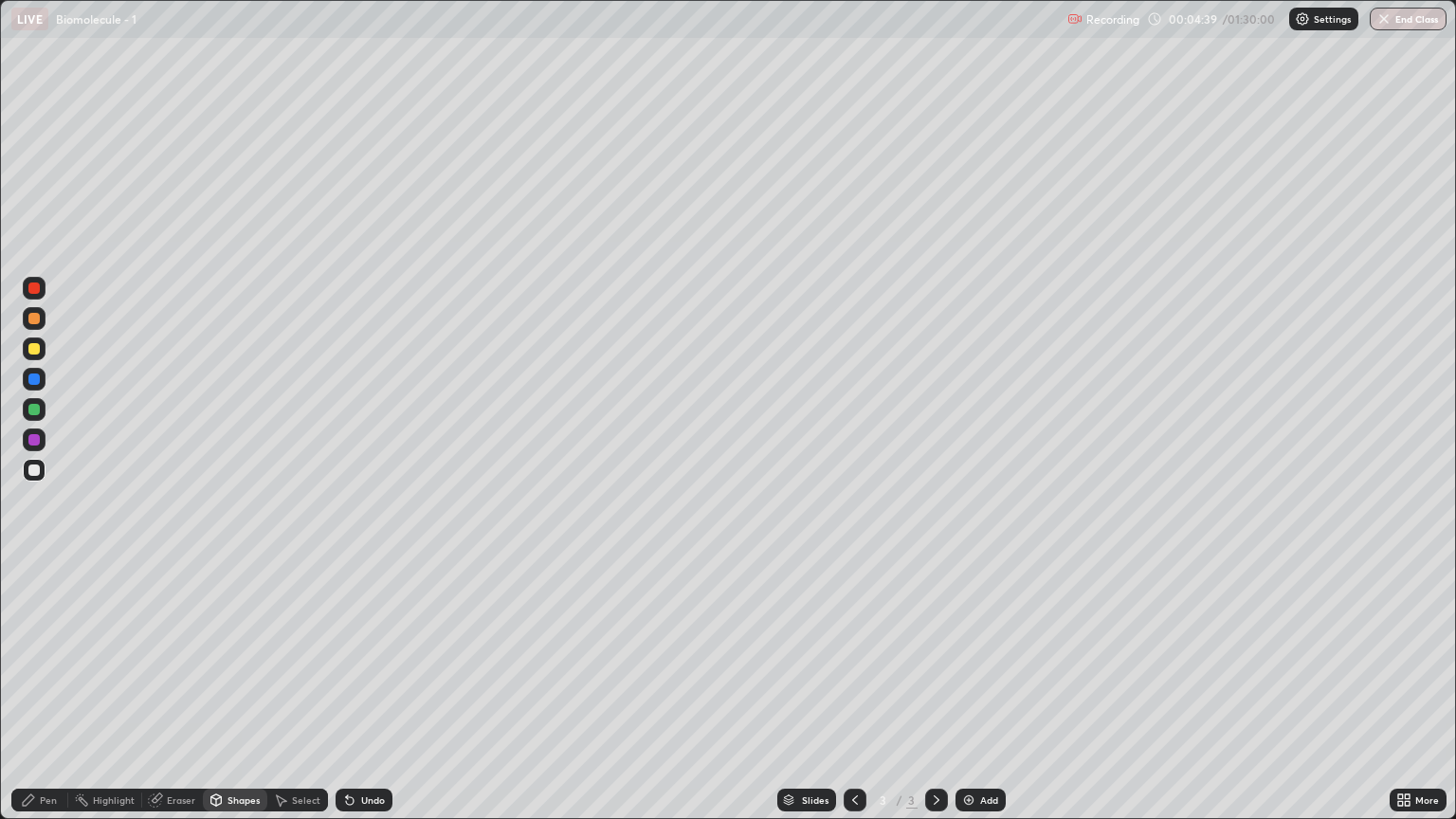click on "Pen" at bounding box center (40, 800) 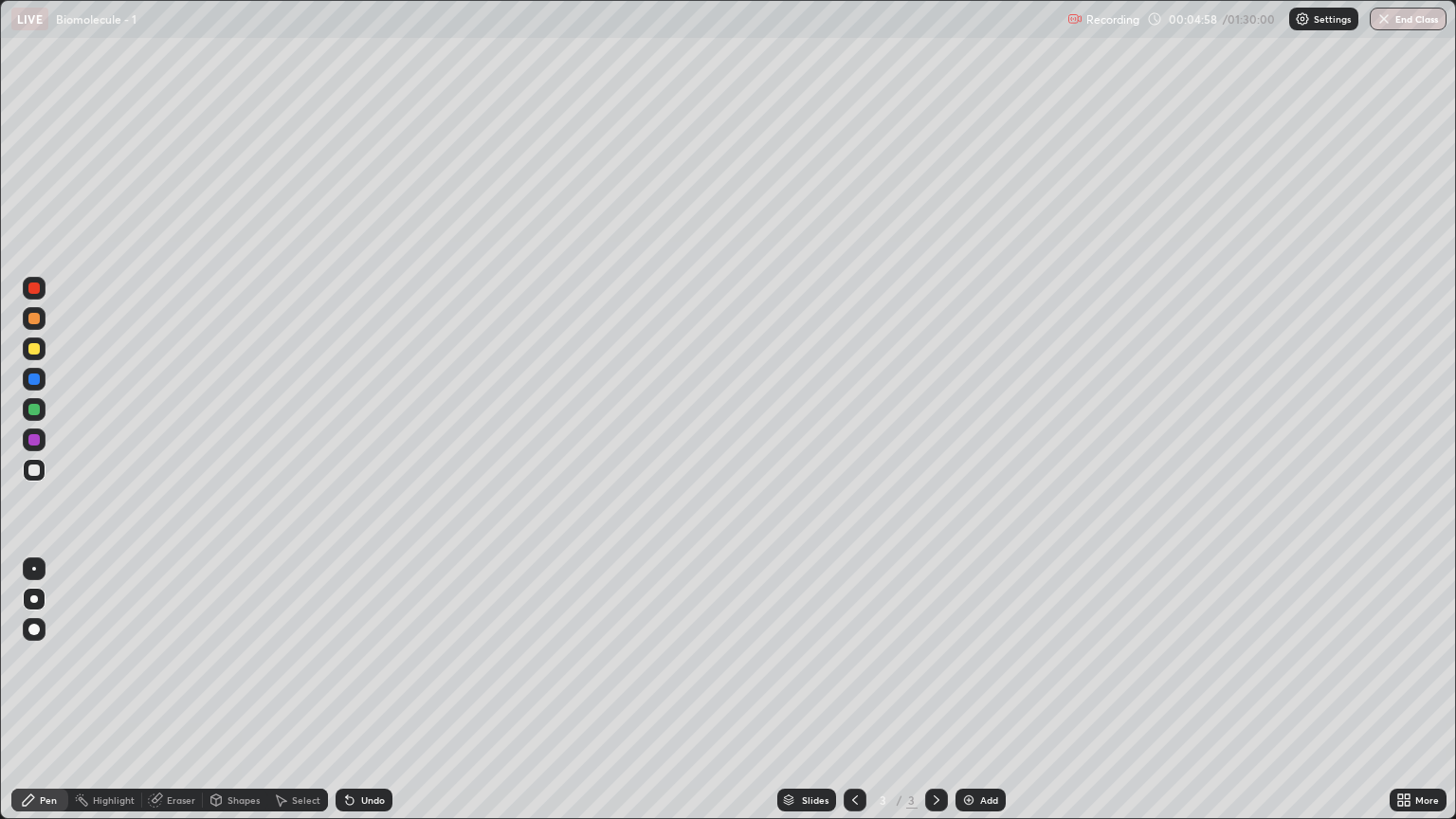 click on "Eraser" at bounding box center (181, 800) 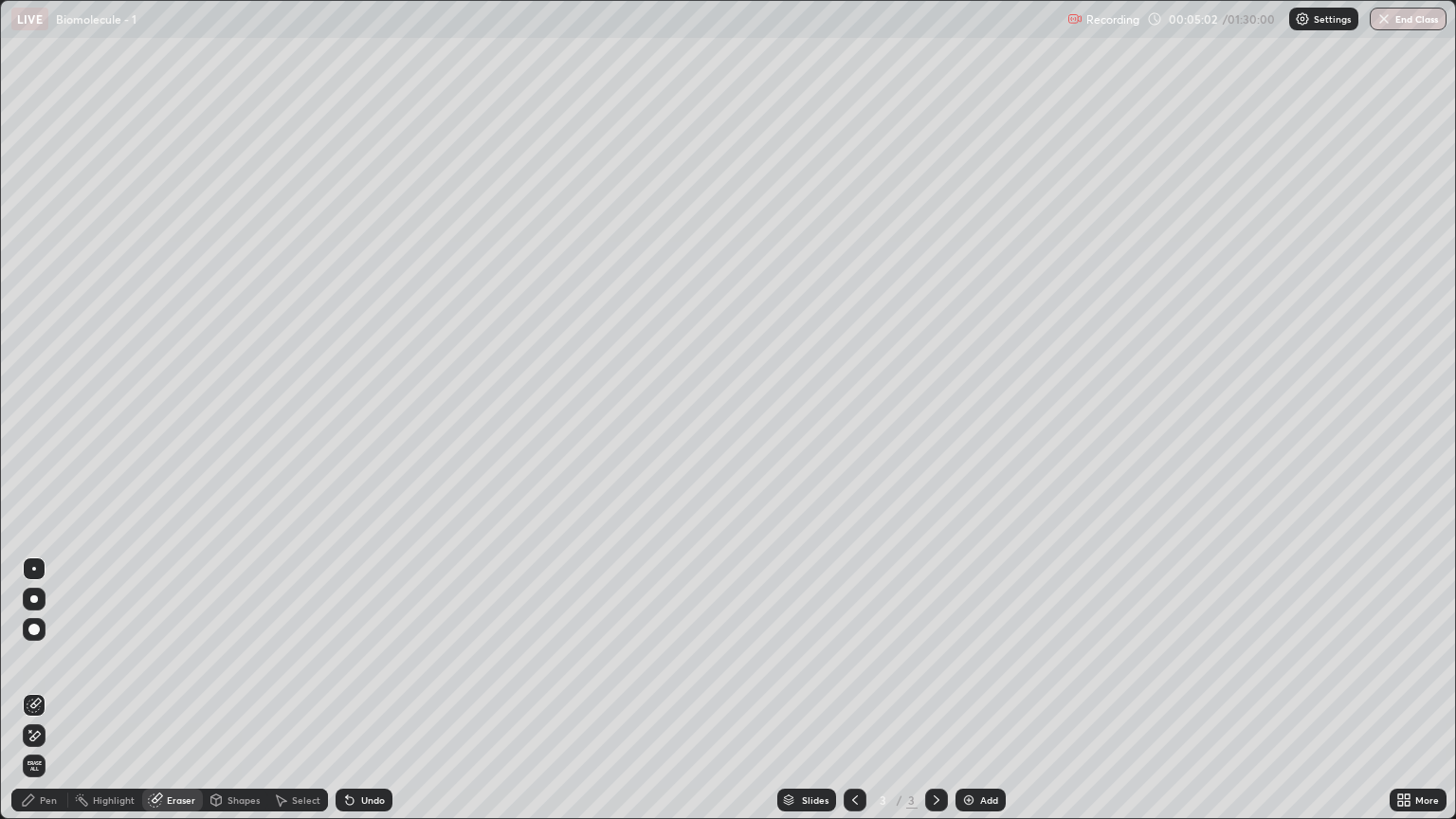 click on "Pen" at bounding box center (48, 800) 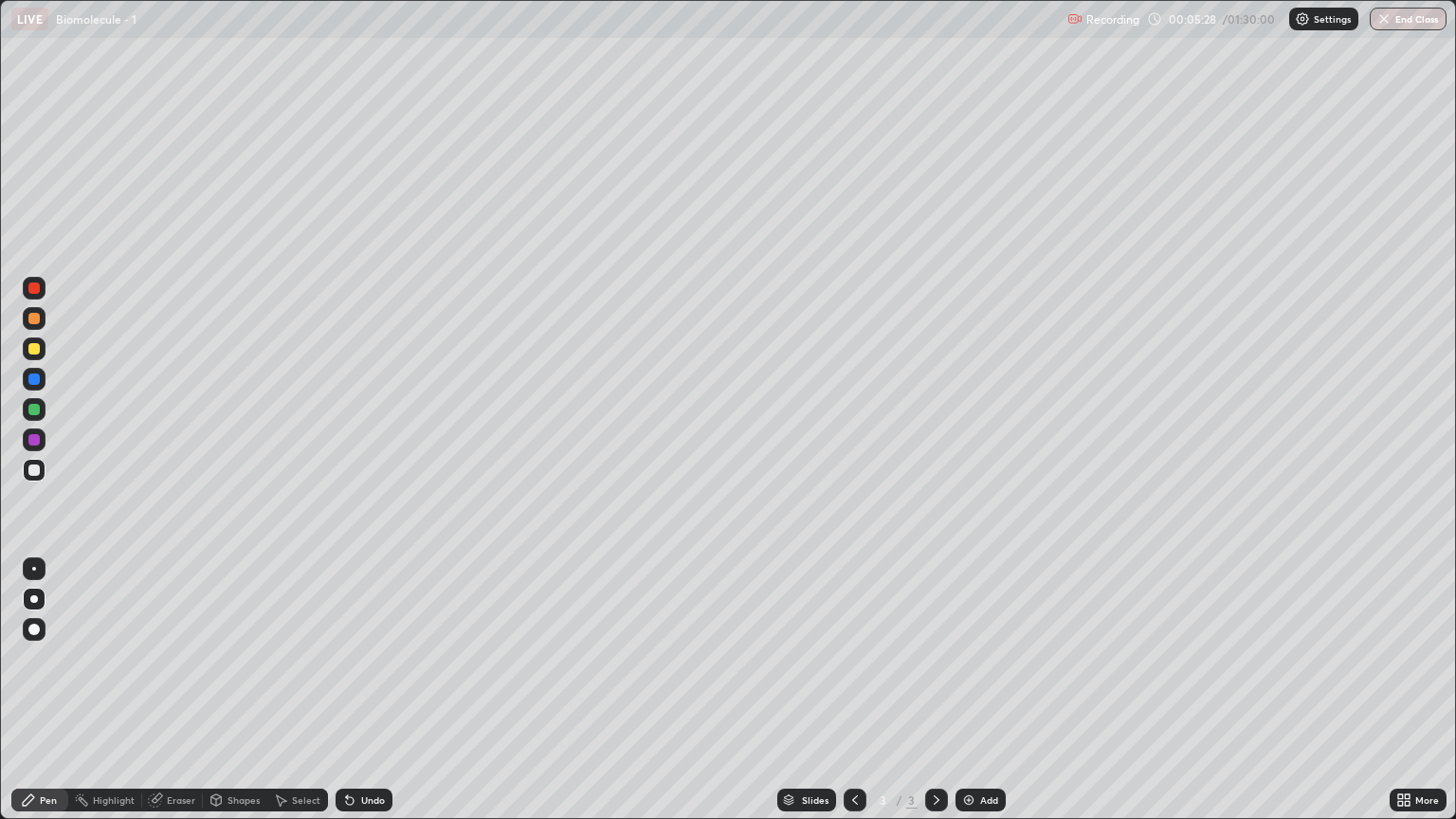 click on "Eraser" at bounding box center [181, 800] 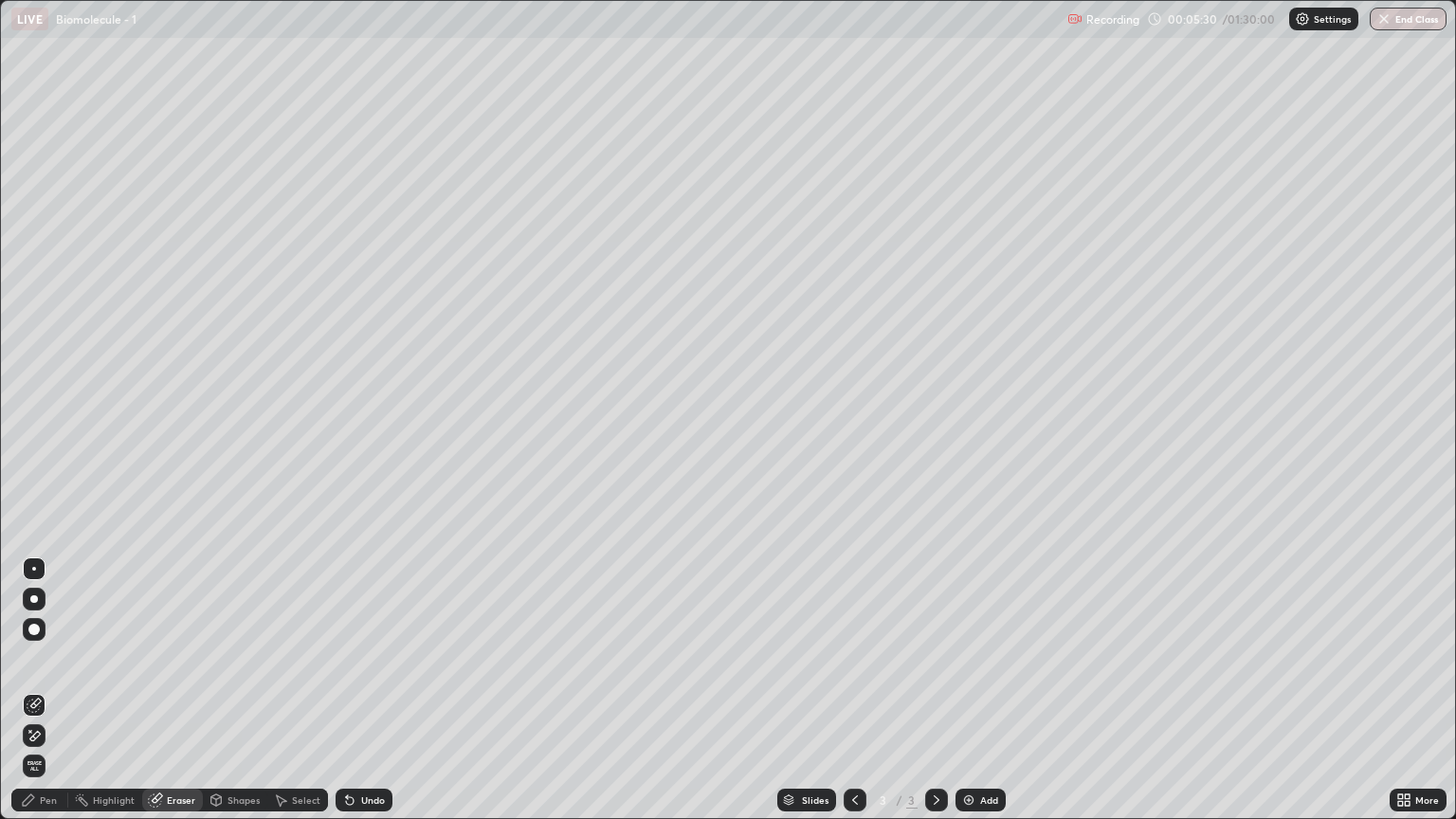 click on "Pen" at bounding box center [48, 800] 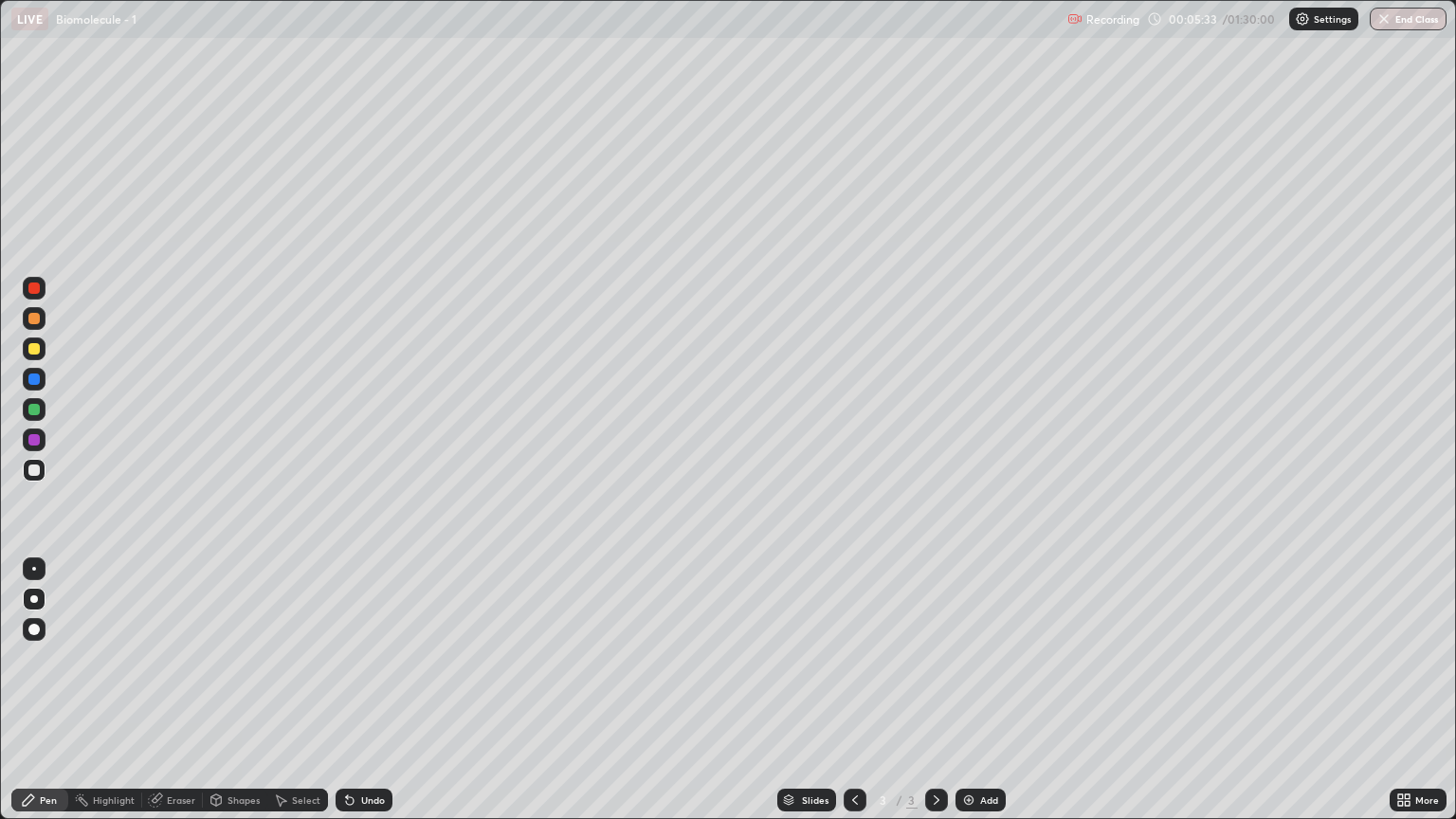 click at bounding box center [34, 349] 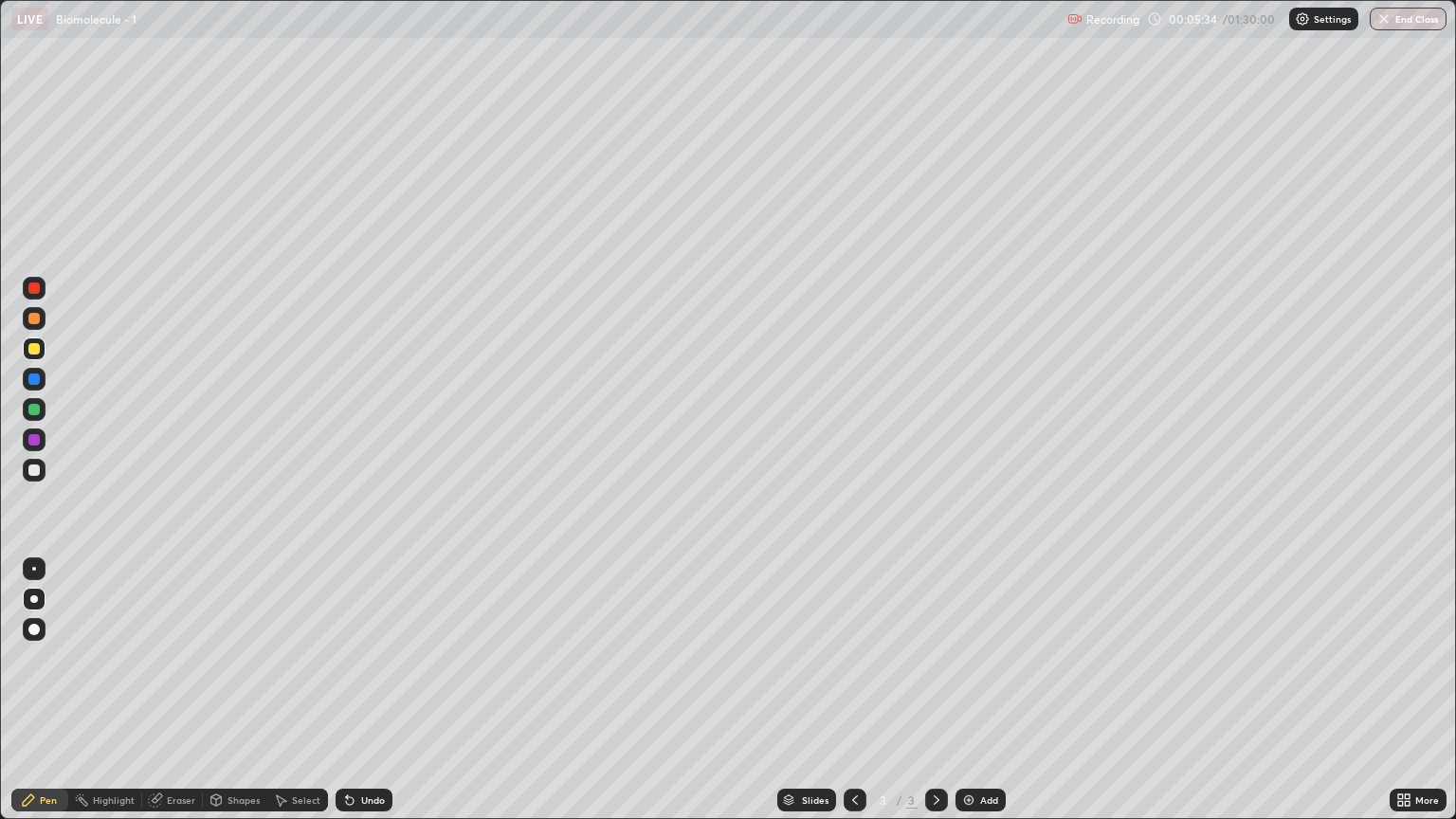 click on "Shapes" at bounding box center [235, 800] 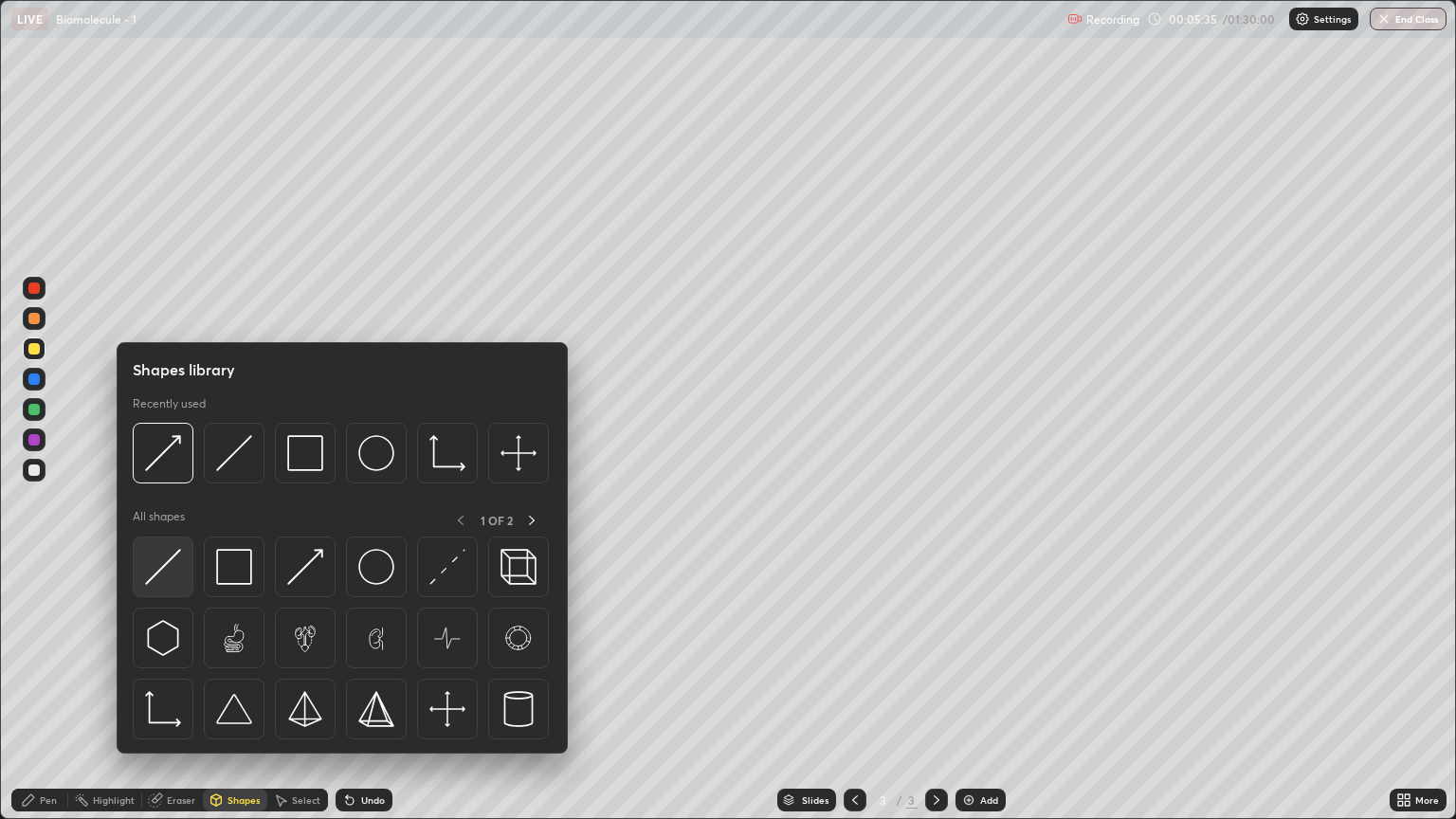 click at bounding box center [163, 567] 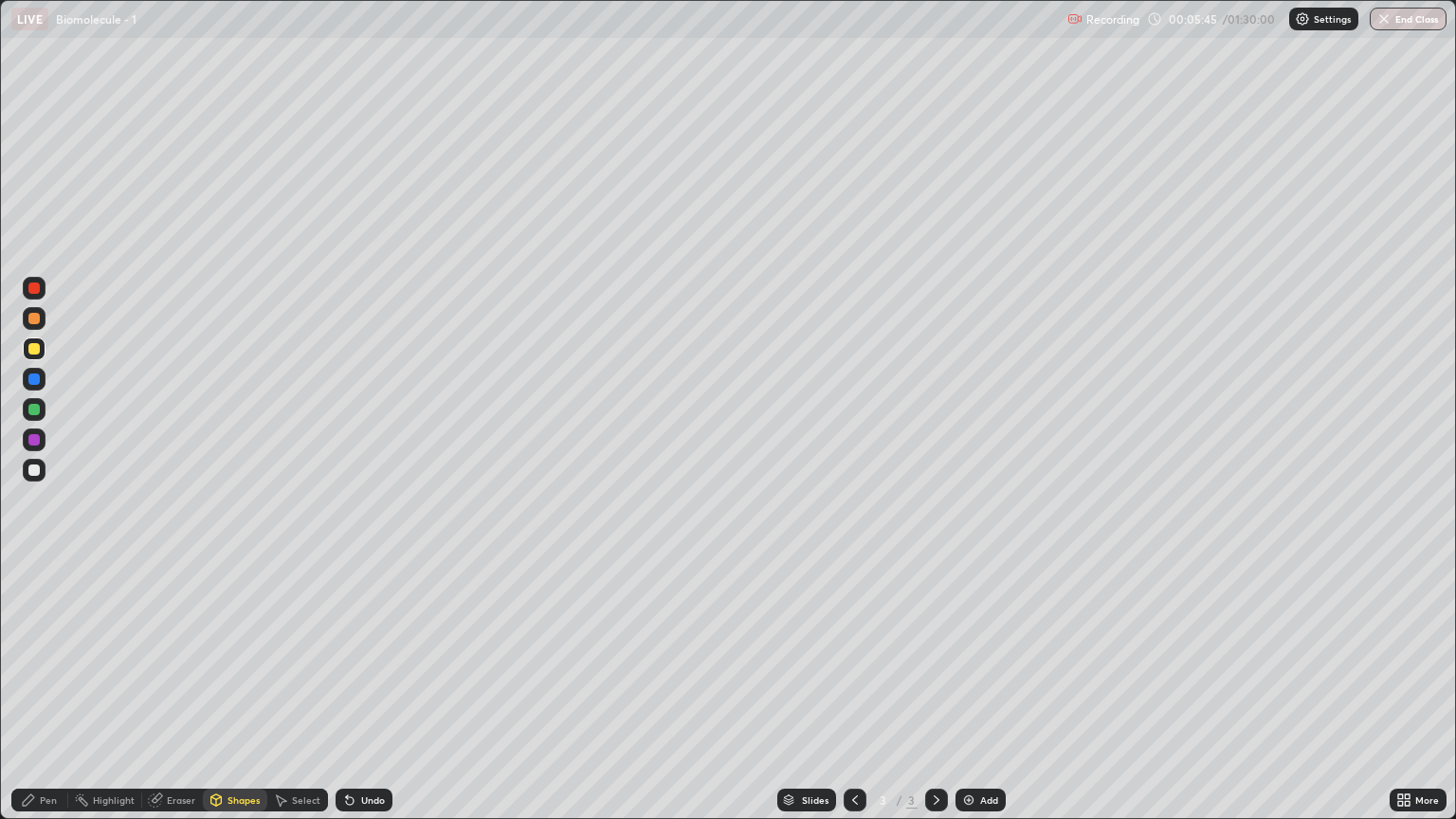 click on "Pen" at bounding box center (48, 800) 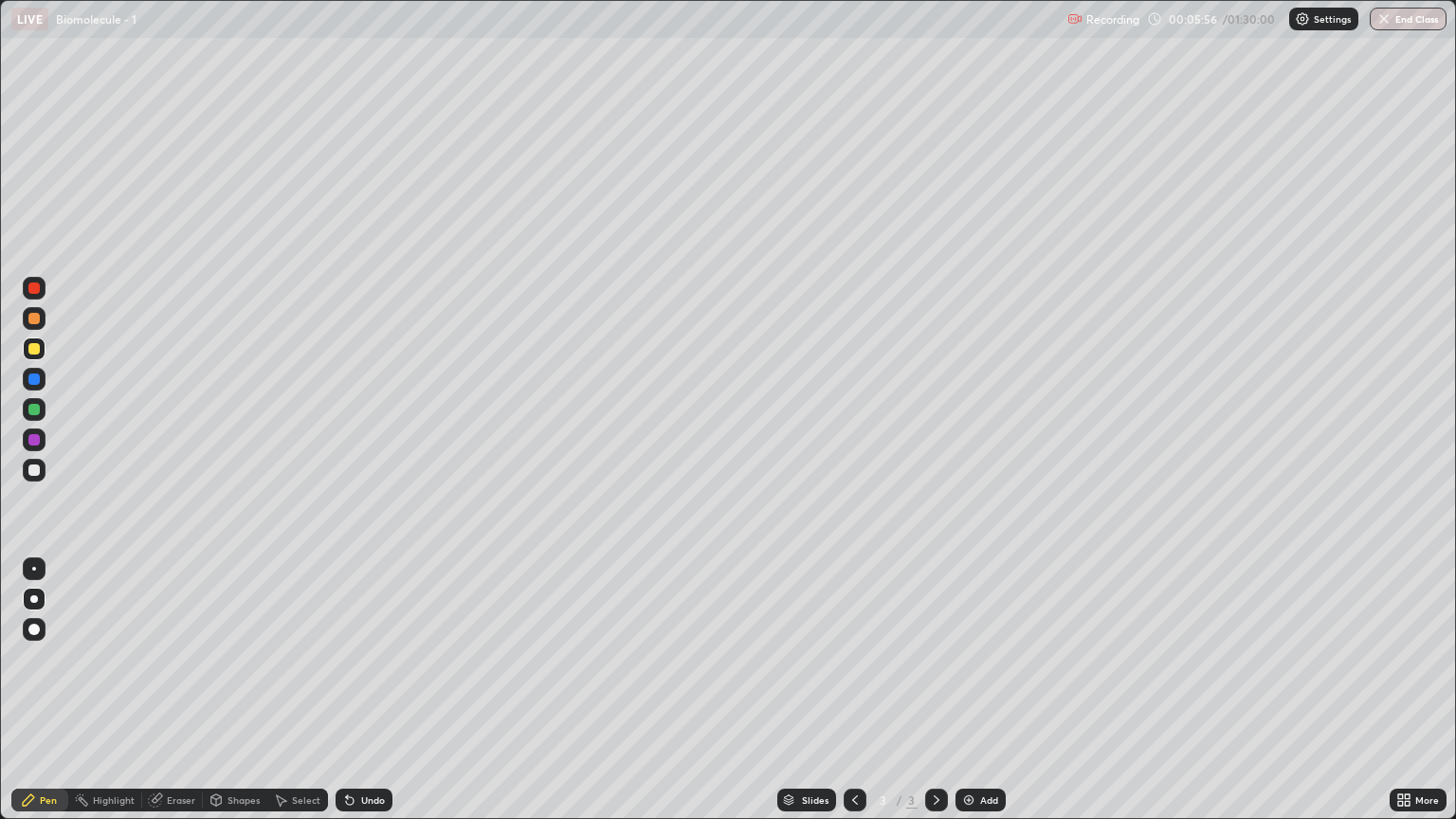 click on "Eraser" at bounding box center (173, 800) 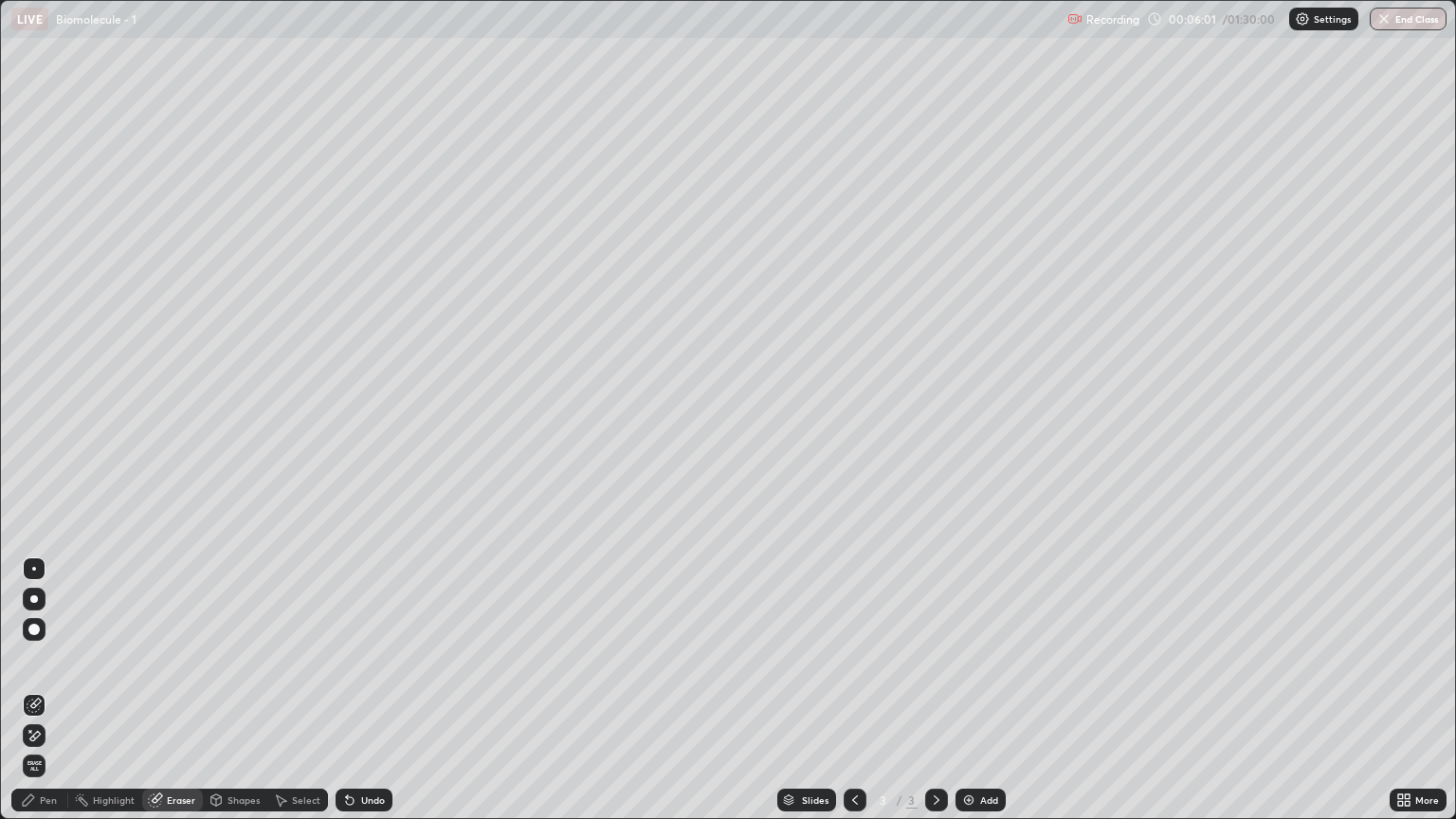 click on "Pen" at bounding box center (40, 800) 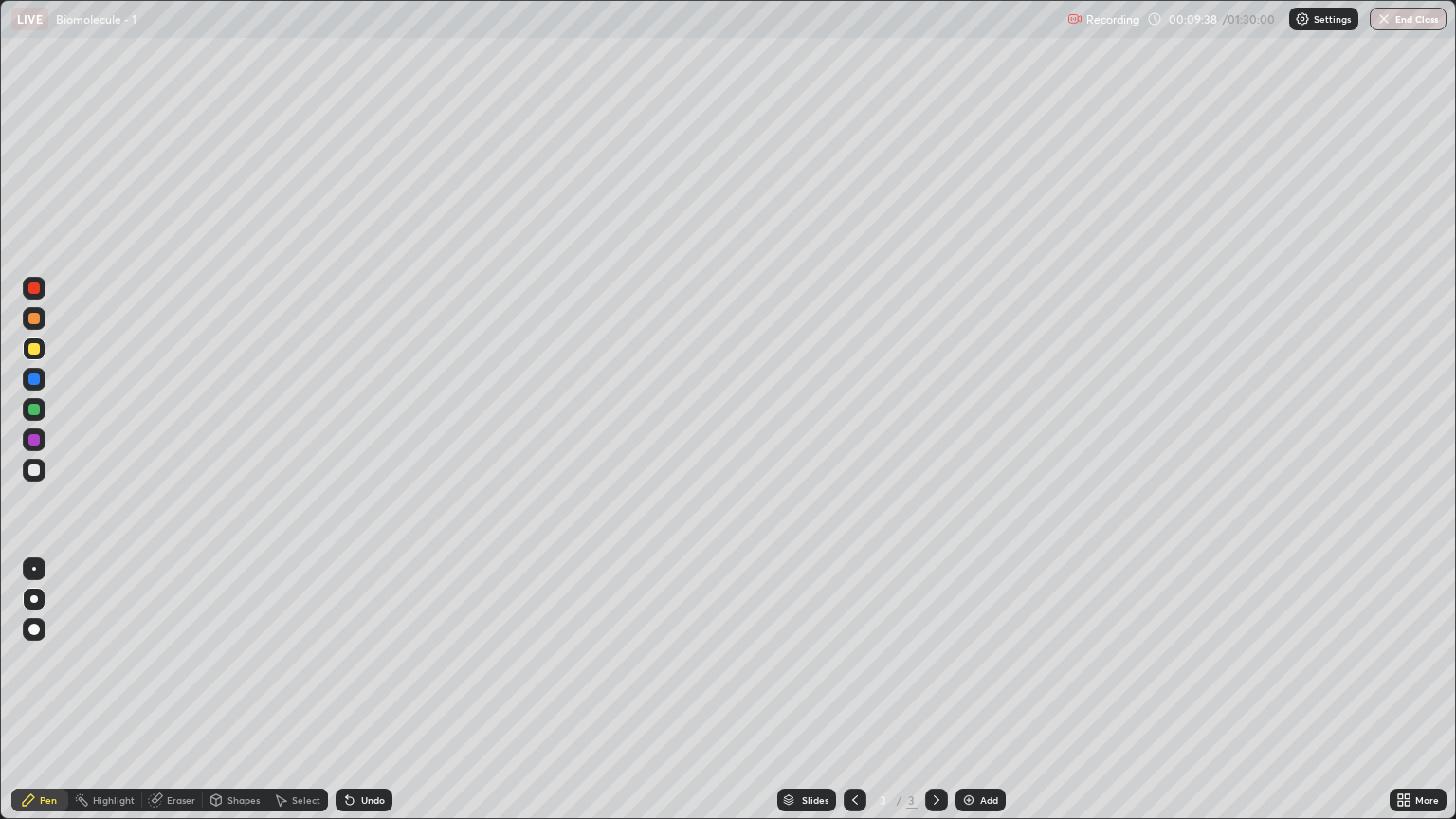 click on "Shapes" at bounding box center [235, 800] 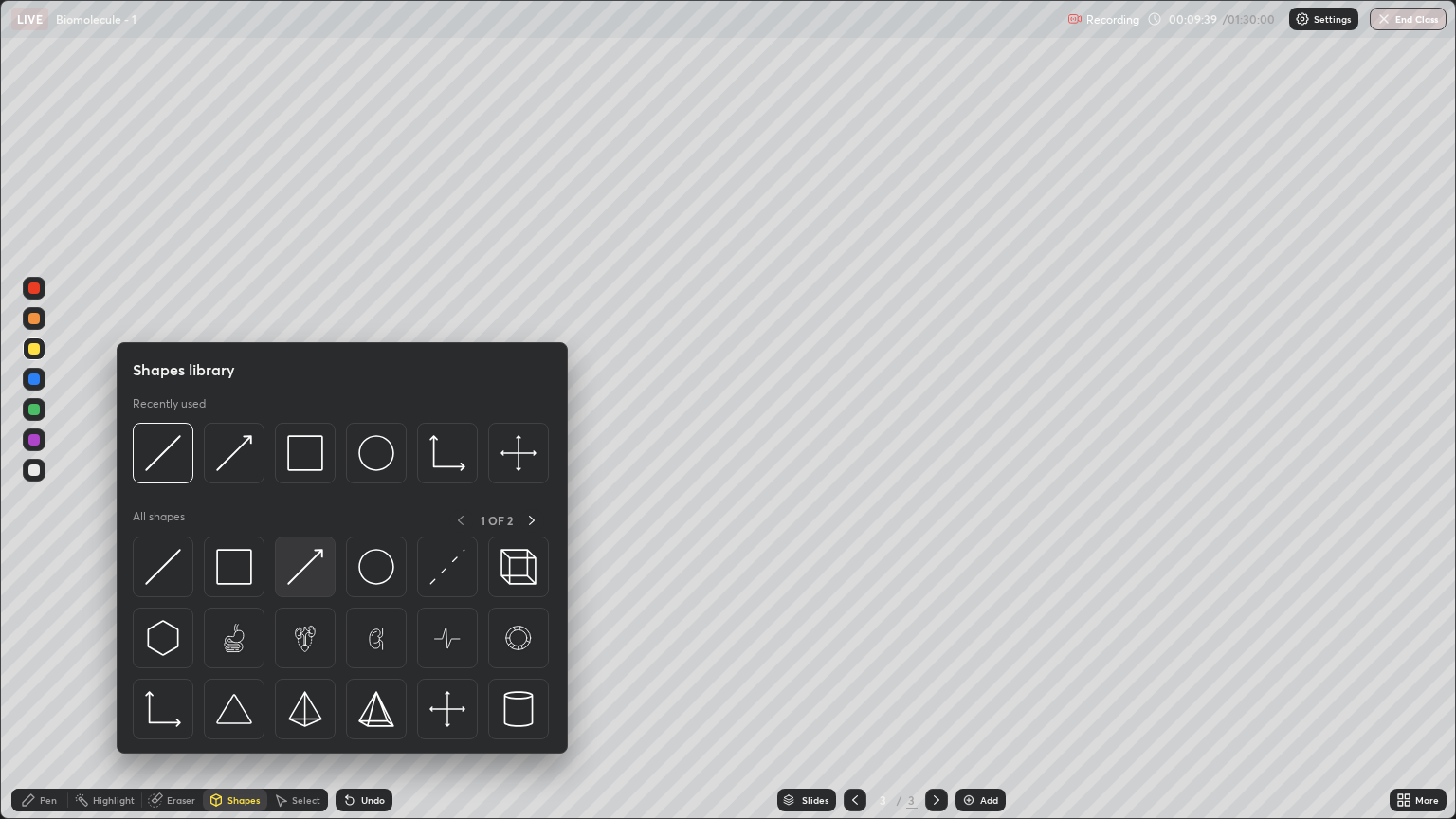 click at bounding box center [305, 567] 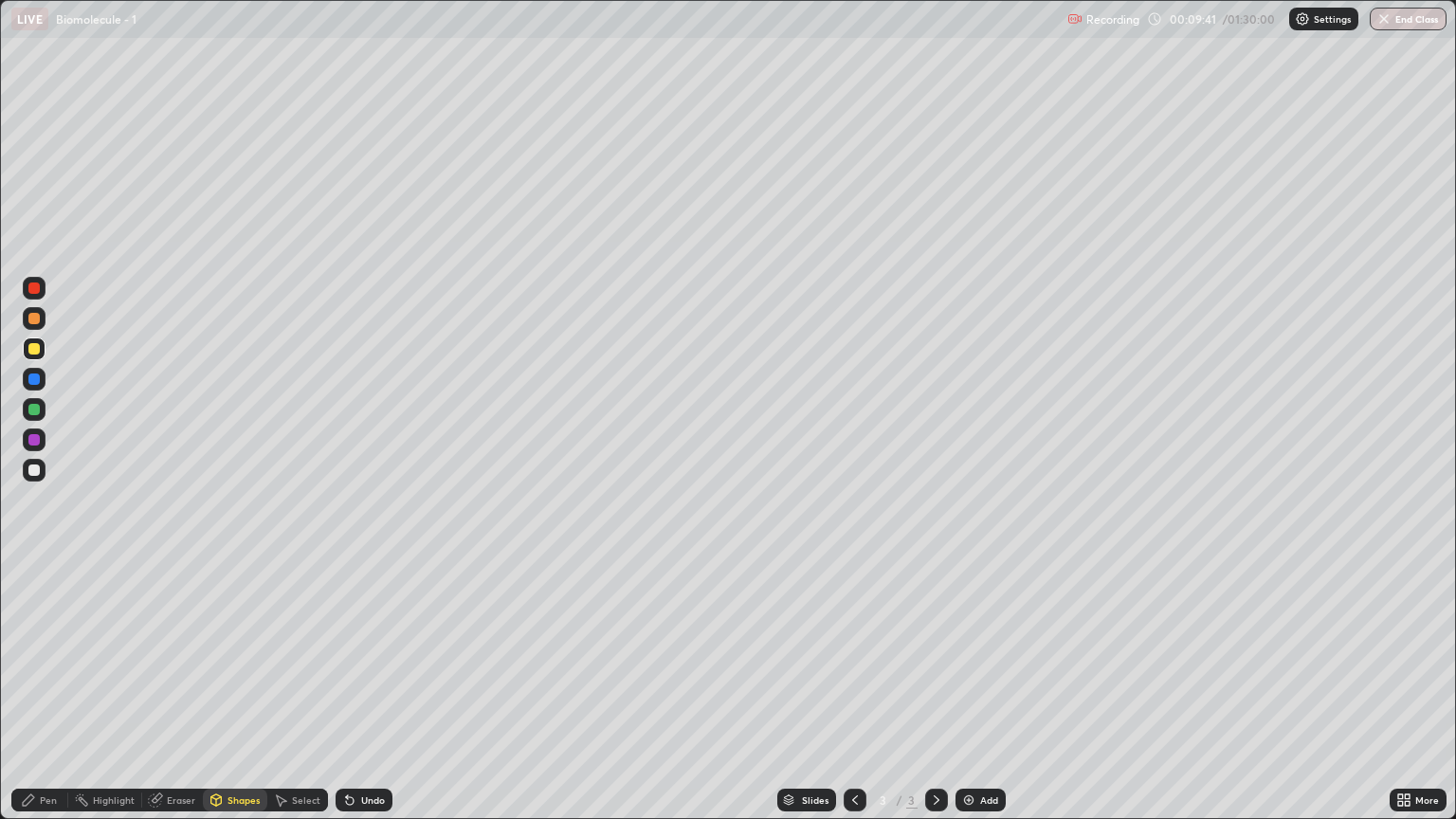 click on "Pen" at bounding box center [40, 800] 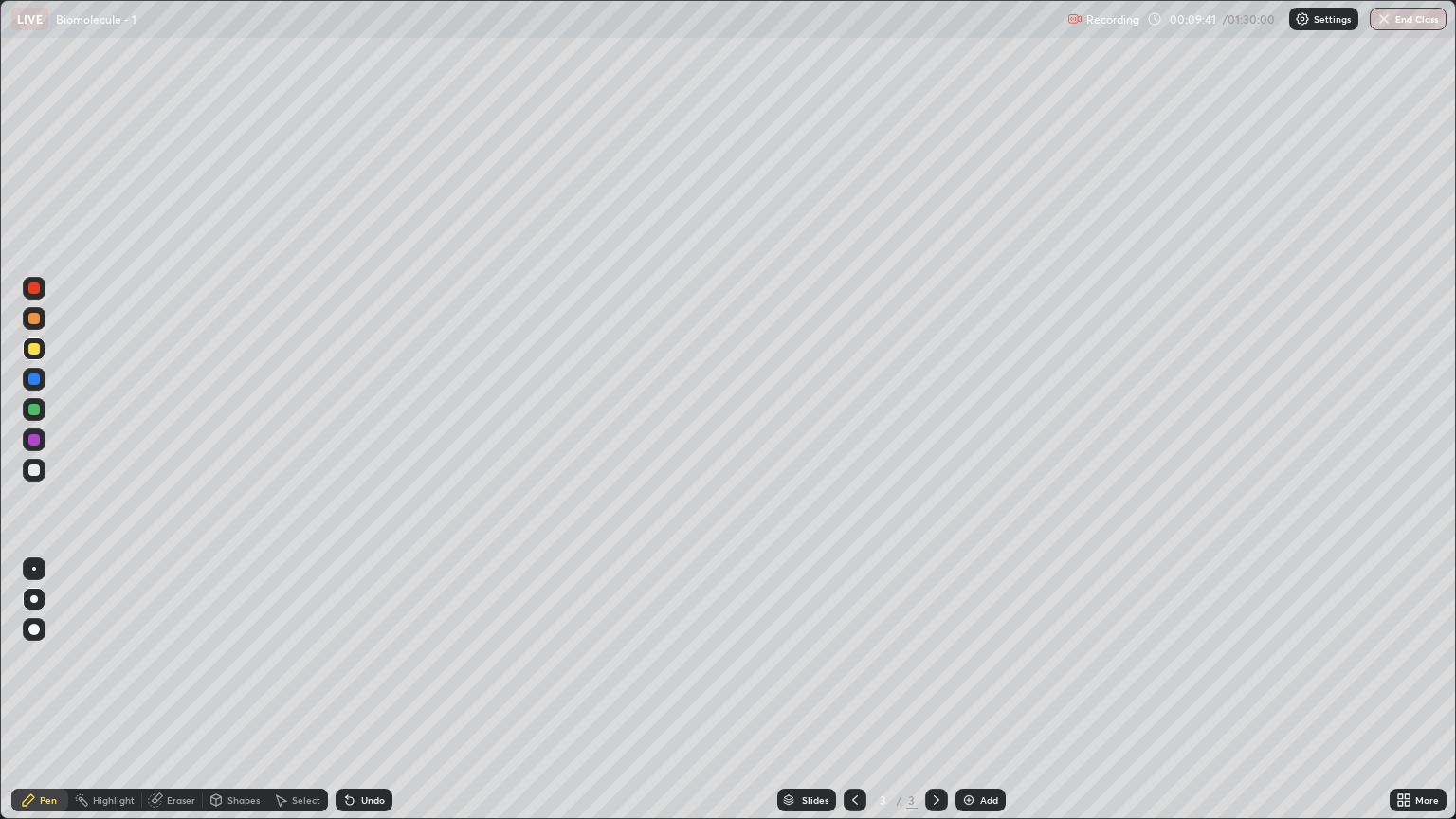click on "Pen" at bounding box center (48, 800) 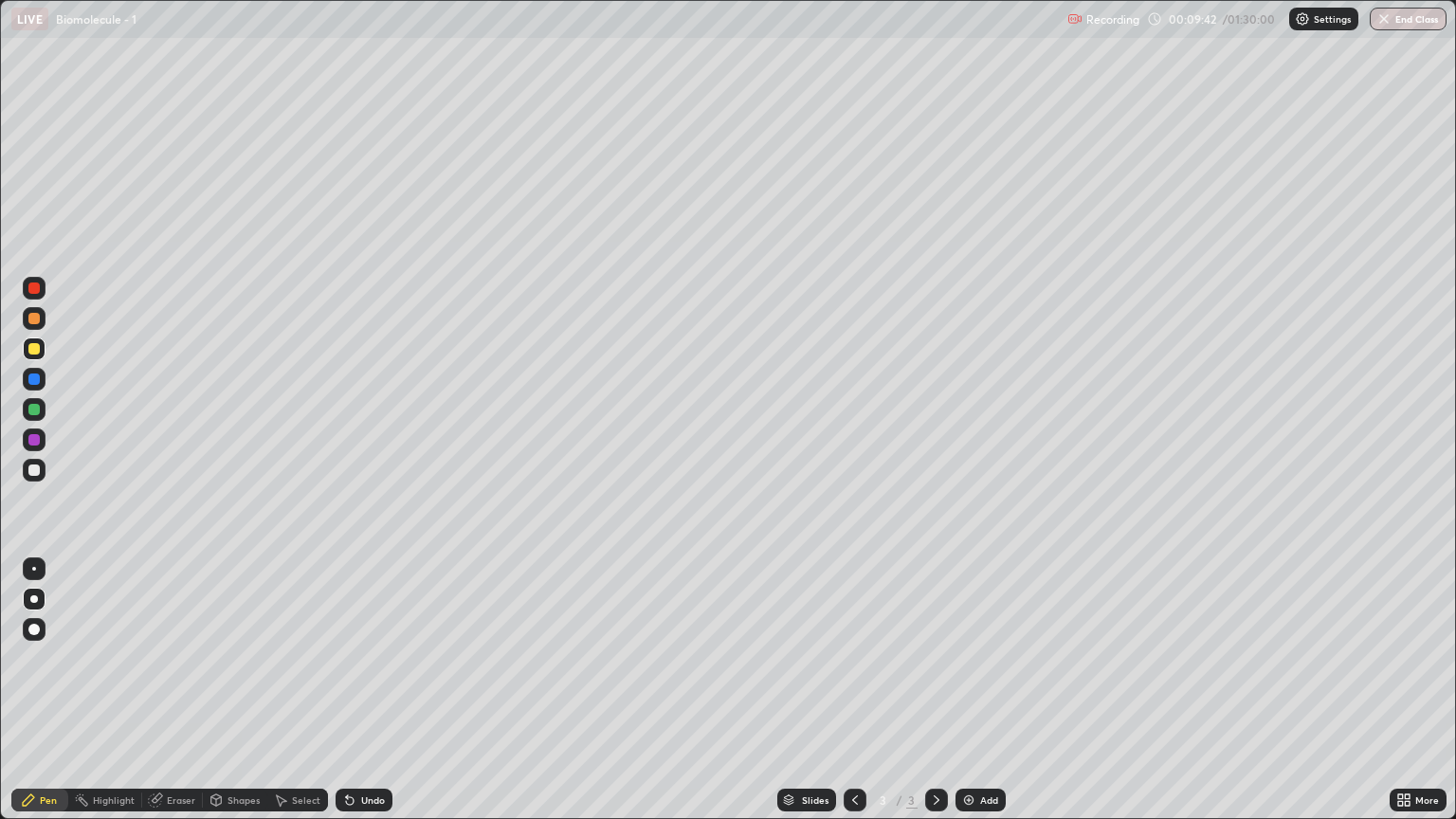 click at bounding box center (34, 349) 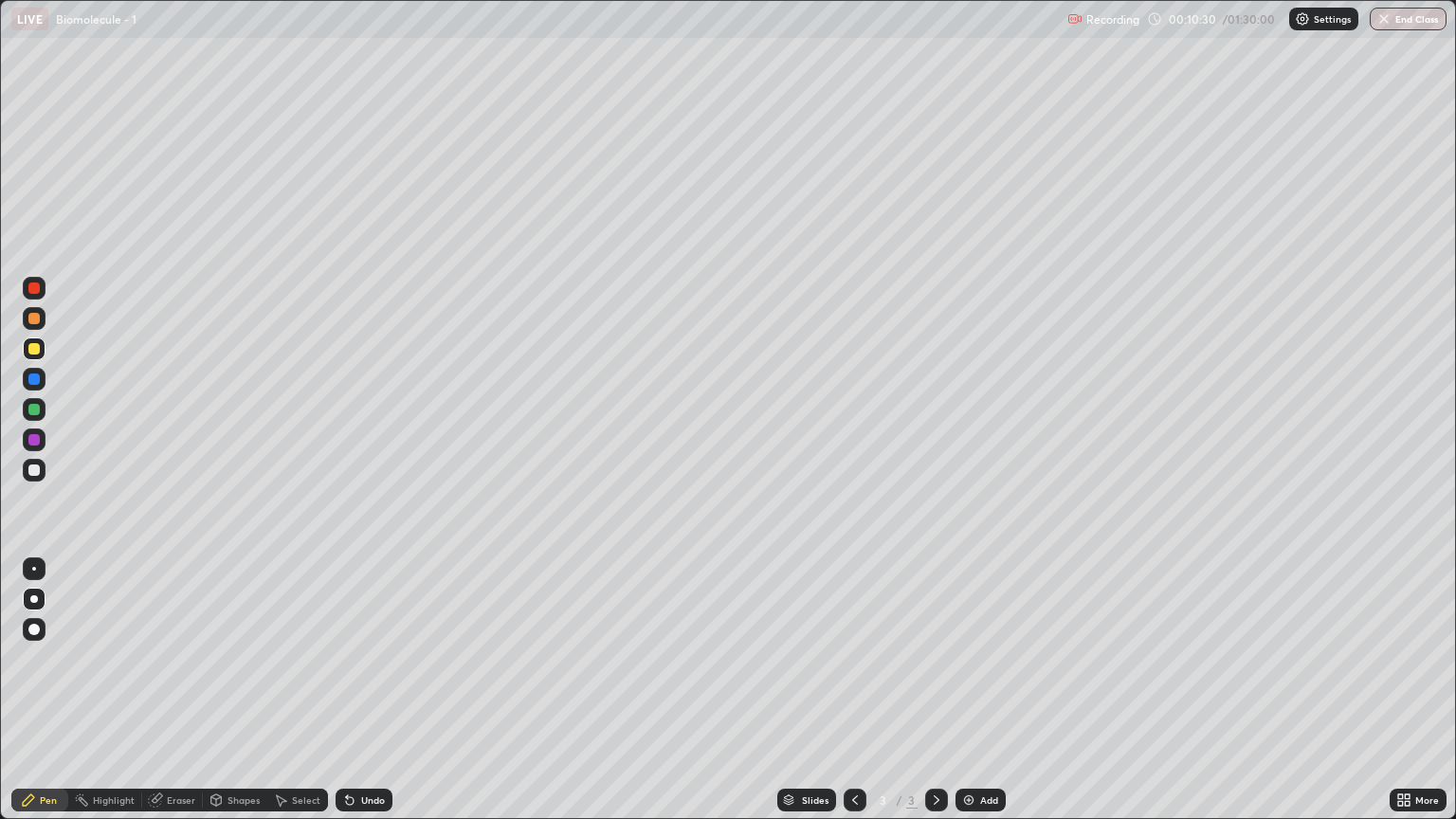 click at bounding box center (34, 470) 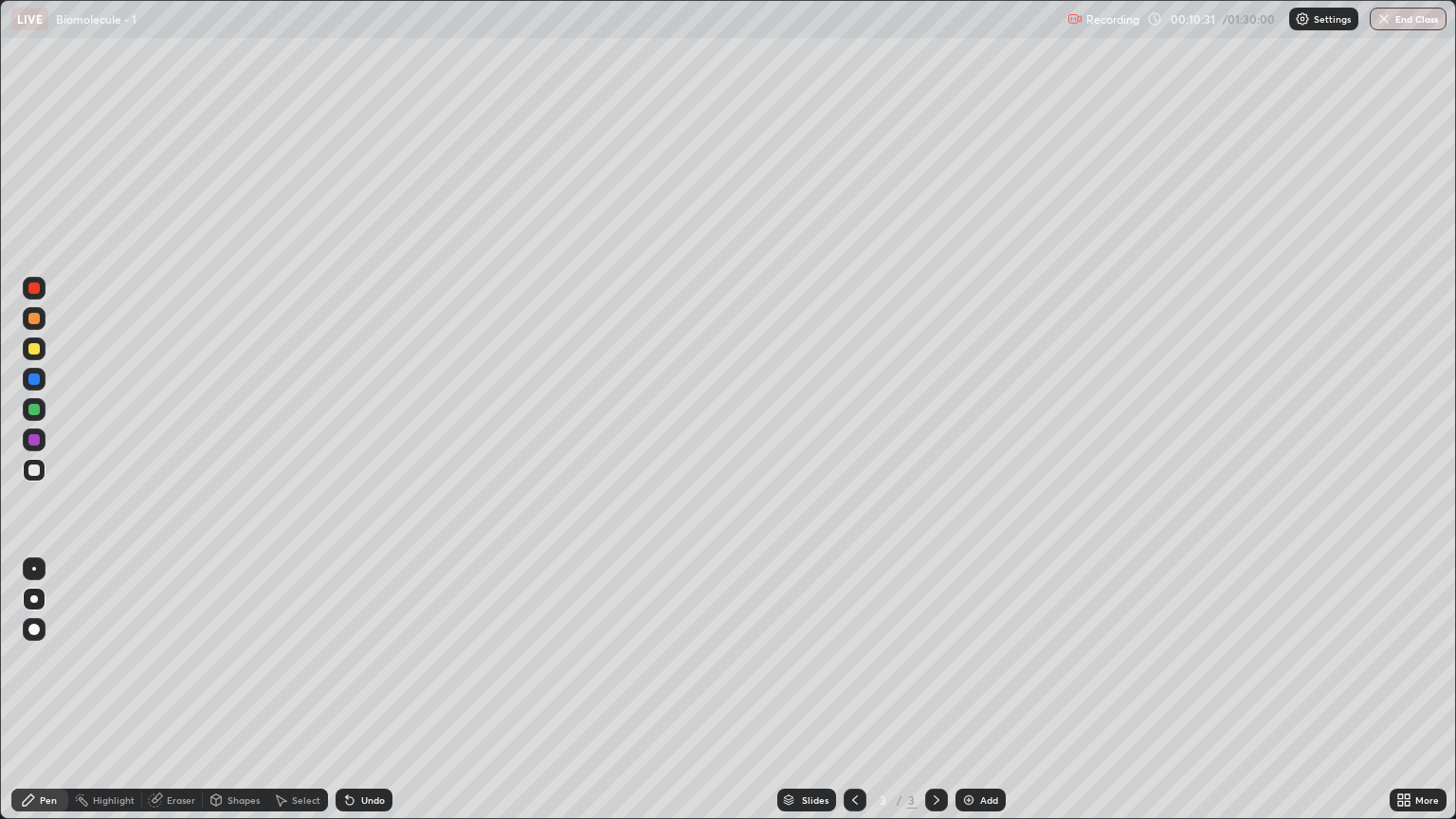 click on "Shapes" at bounding box center (244, 800) 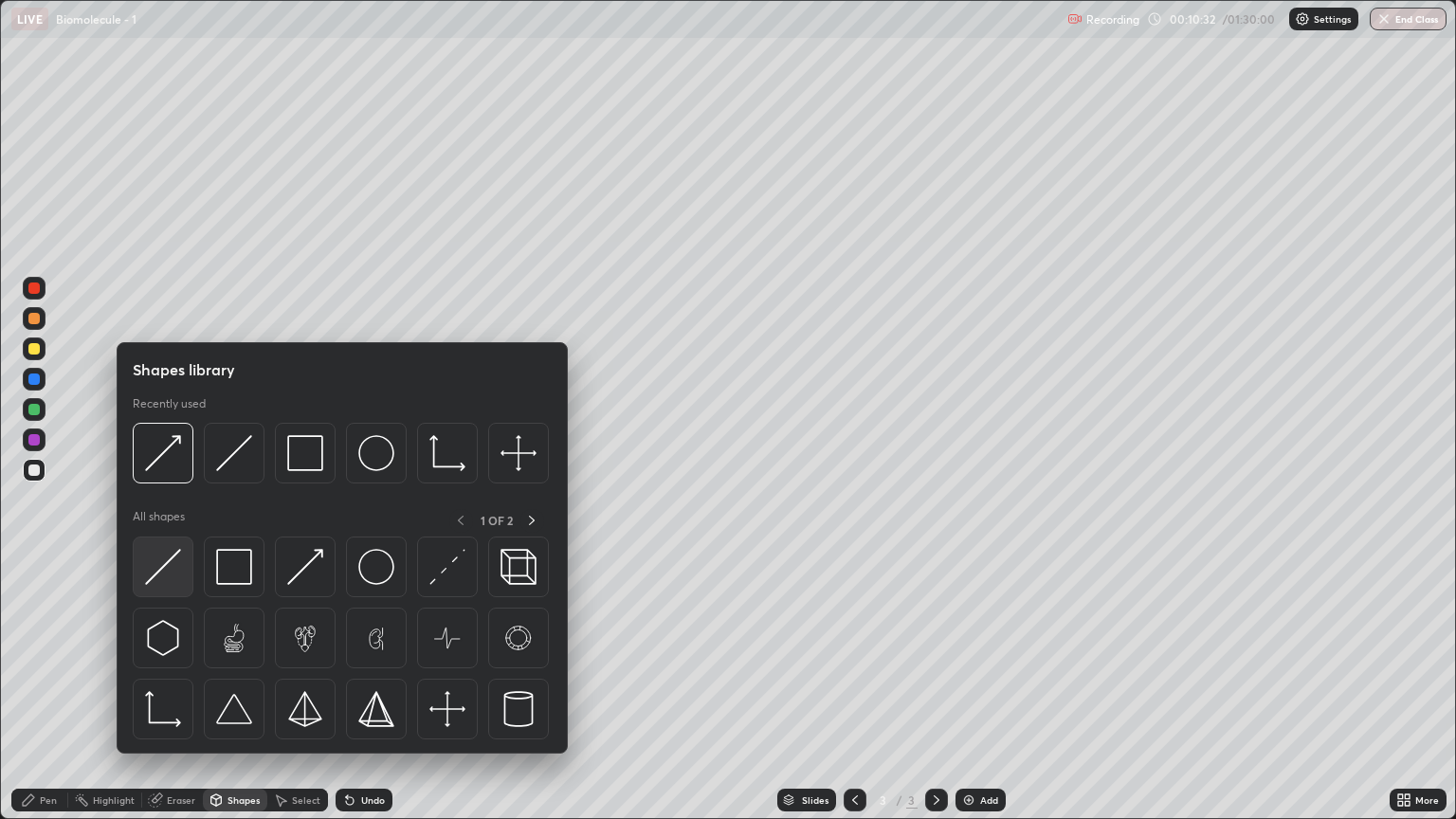 click at bounding box center [163, 567] 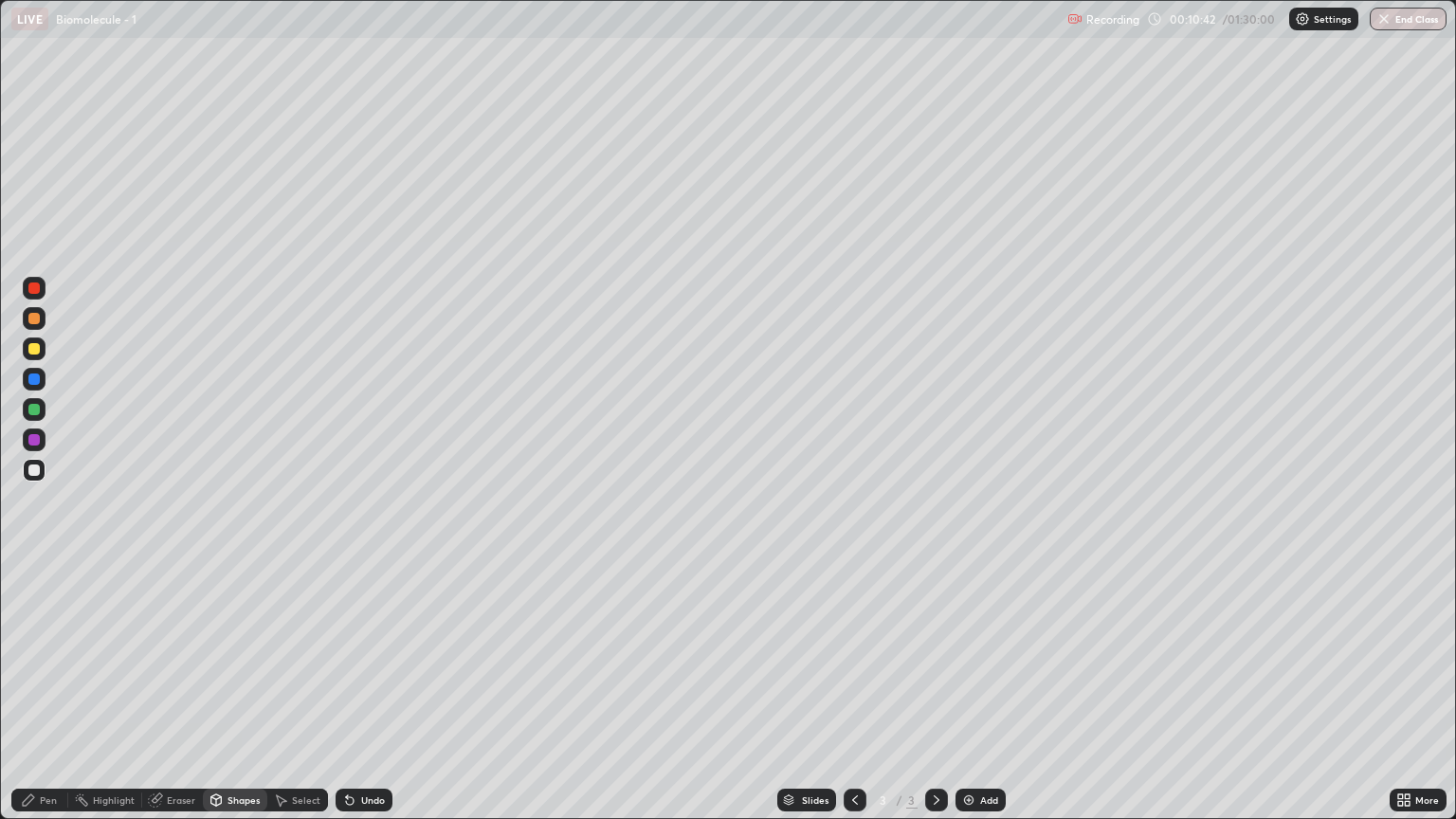click on "Shapes" at bounding box center [244, 800] 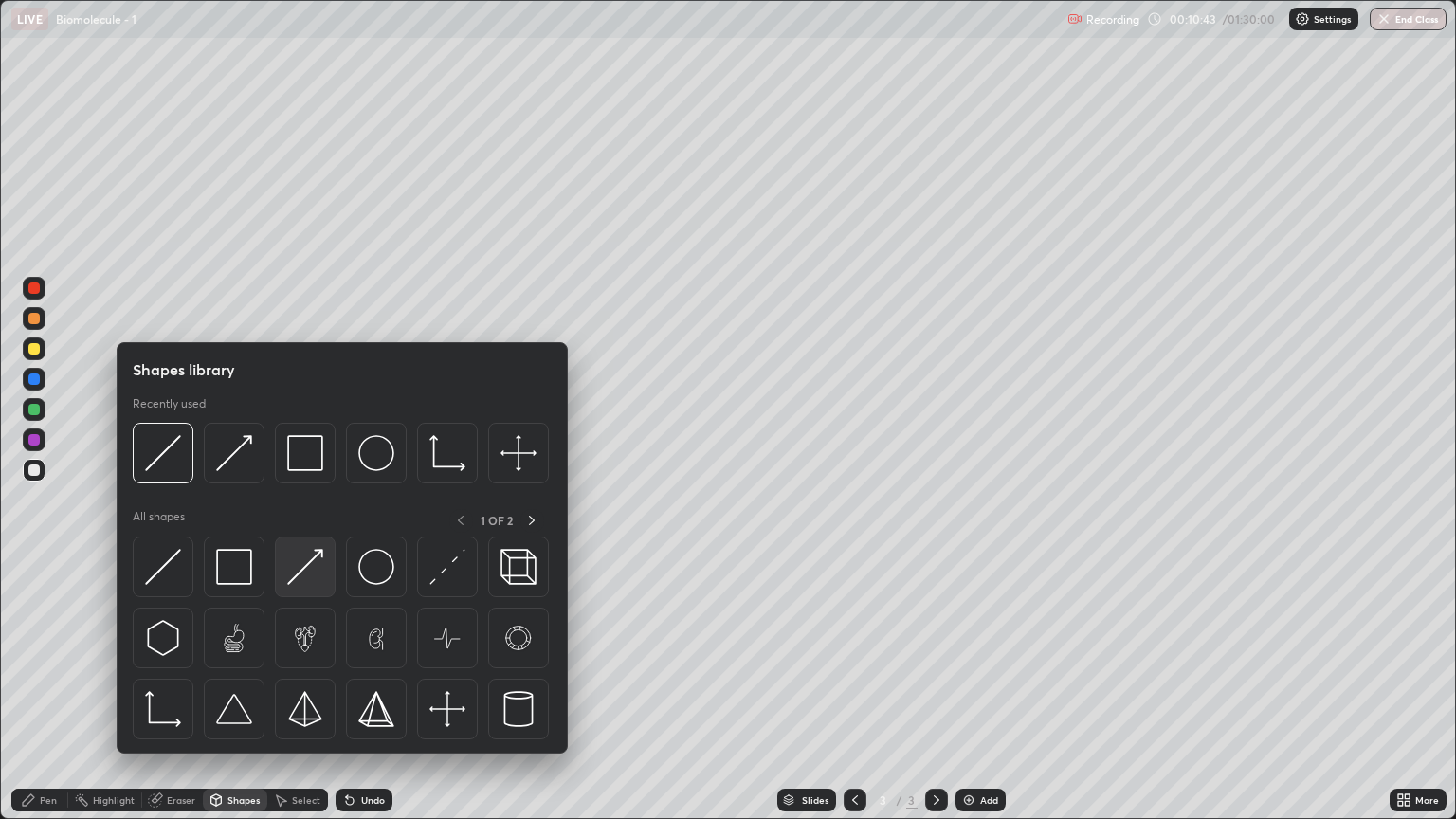 click at bounding box center (305, 567) 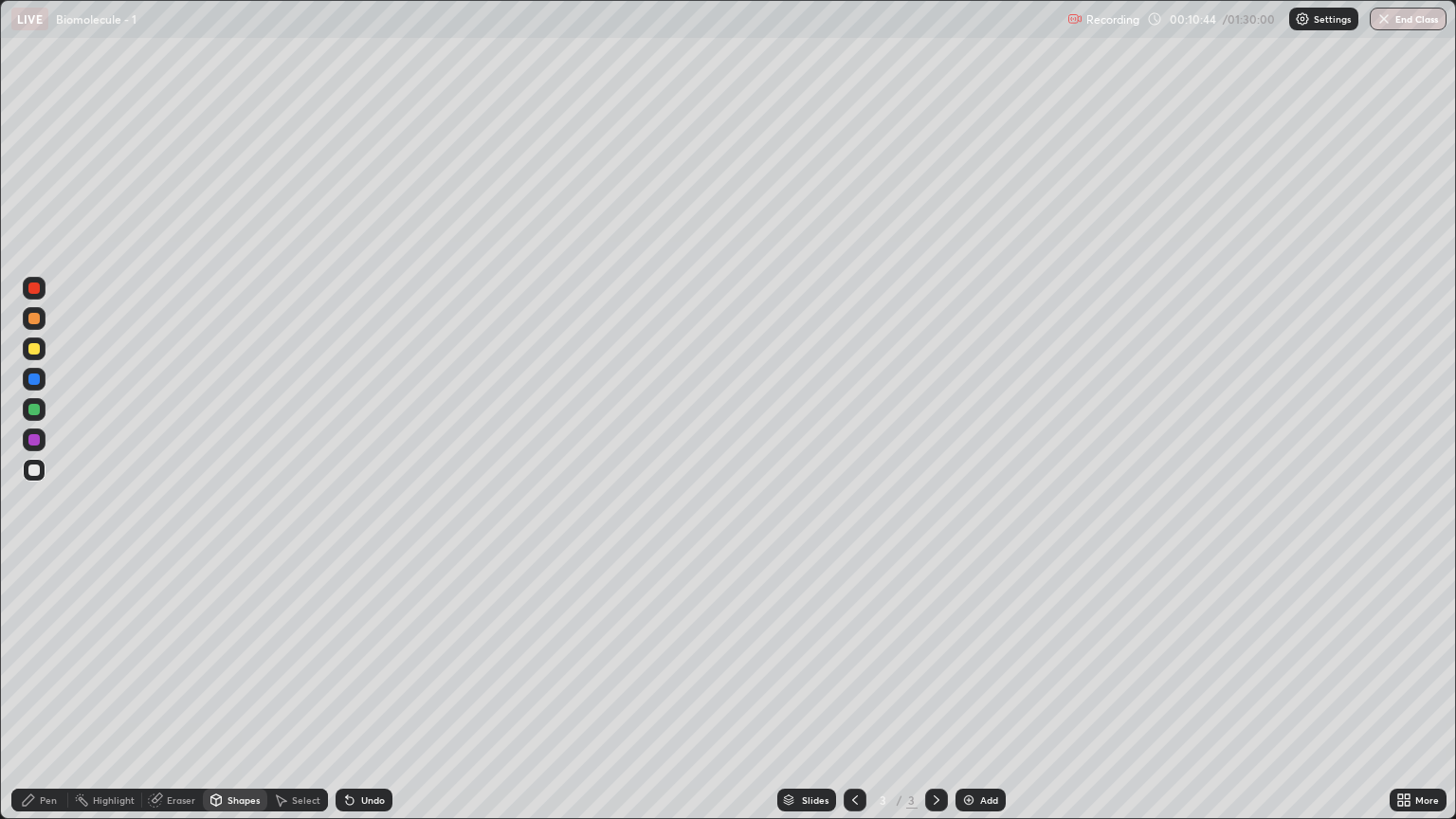 click on "Pen" at bounding box center [48, 800] 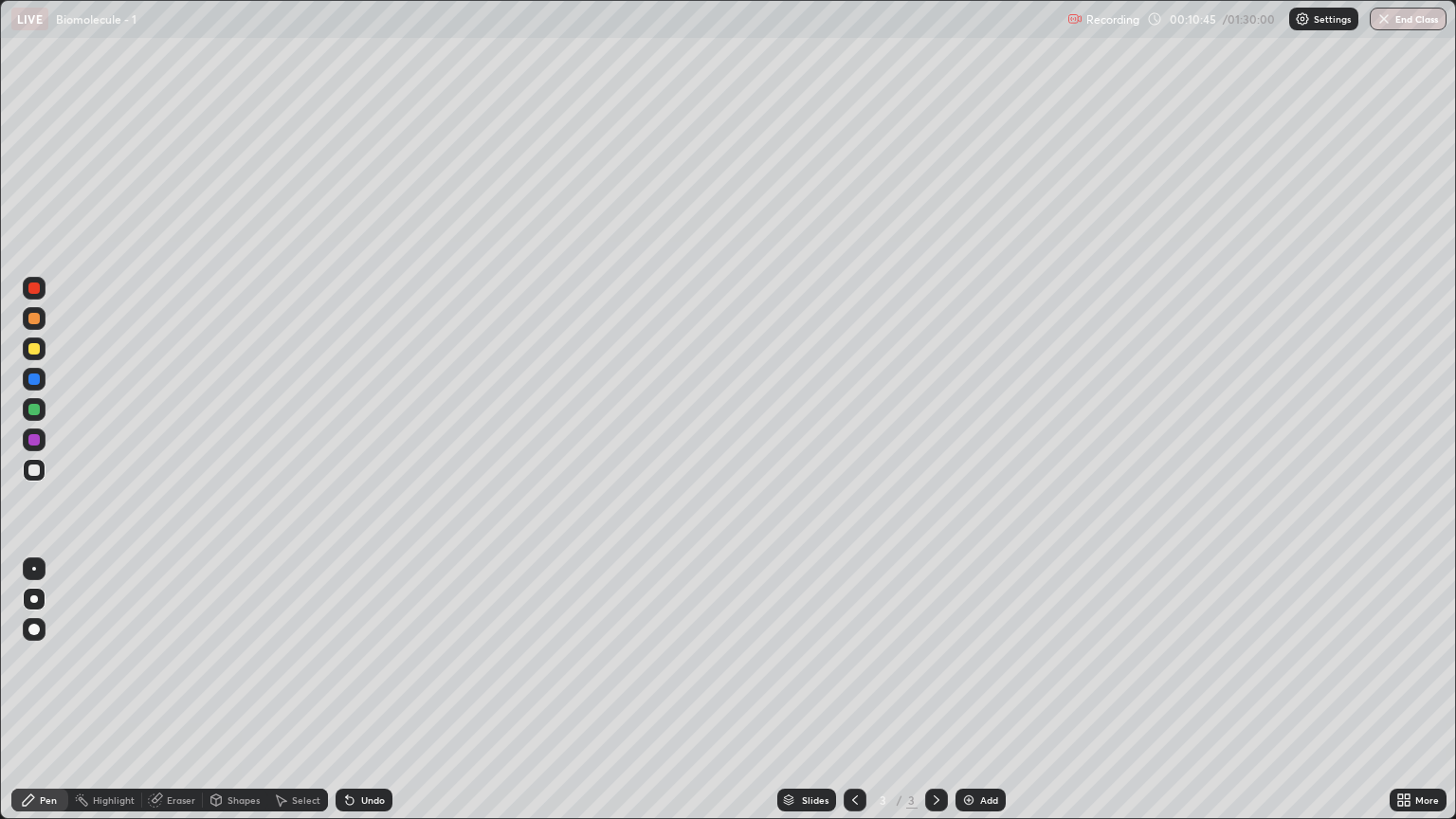click on "Pen" at bounding box center (48, 800) 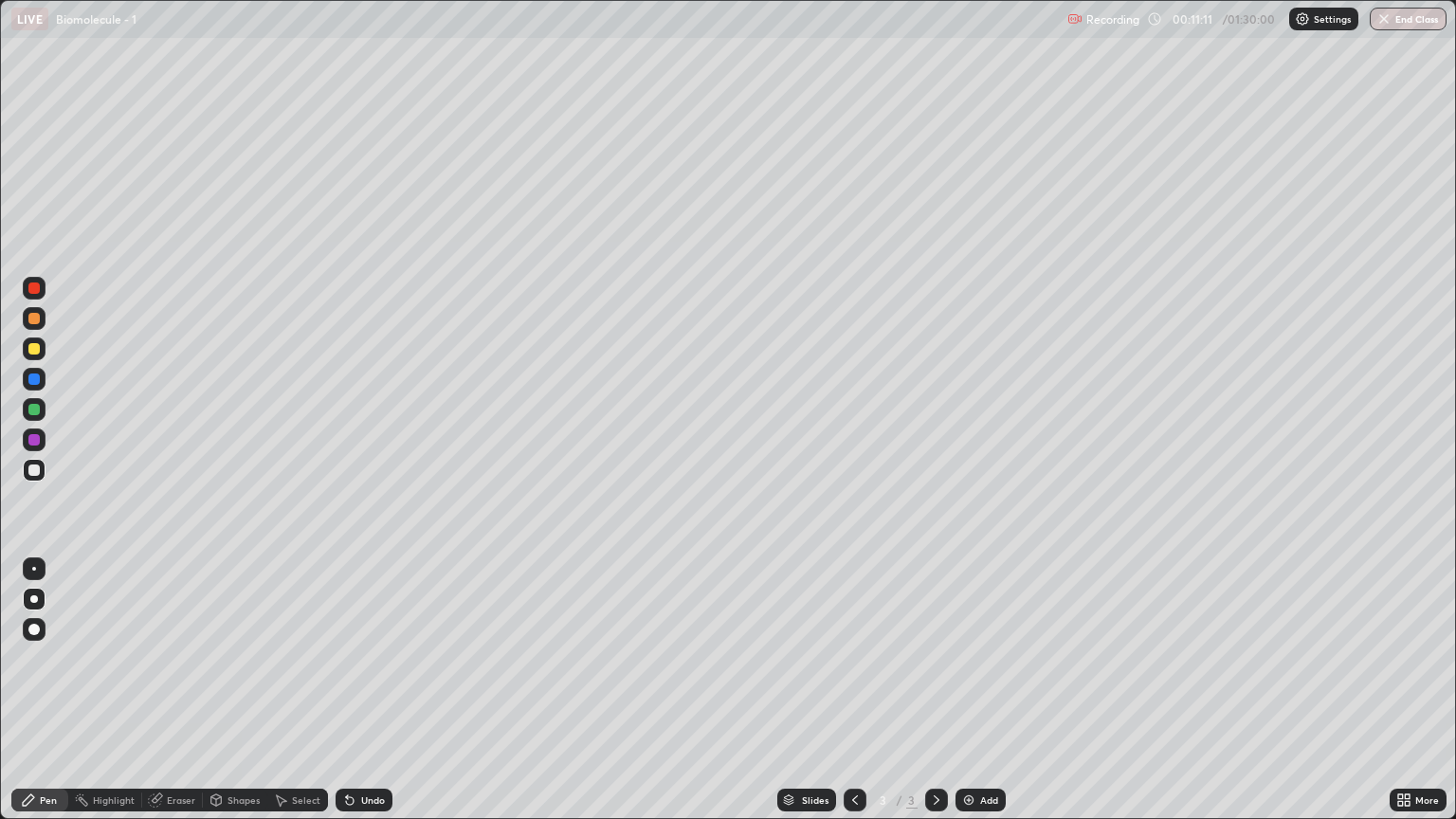 click at bounding box center (34, 470) 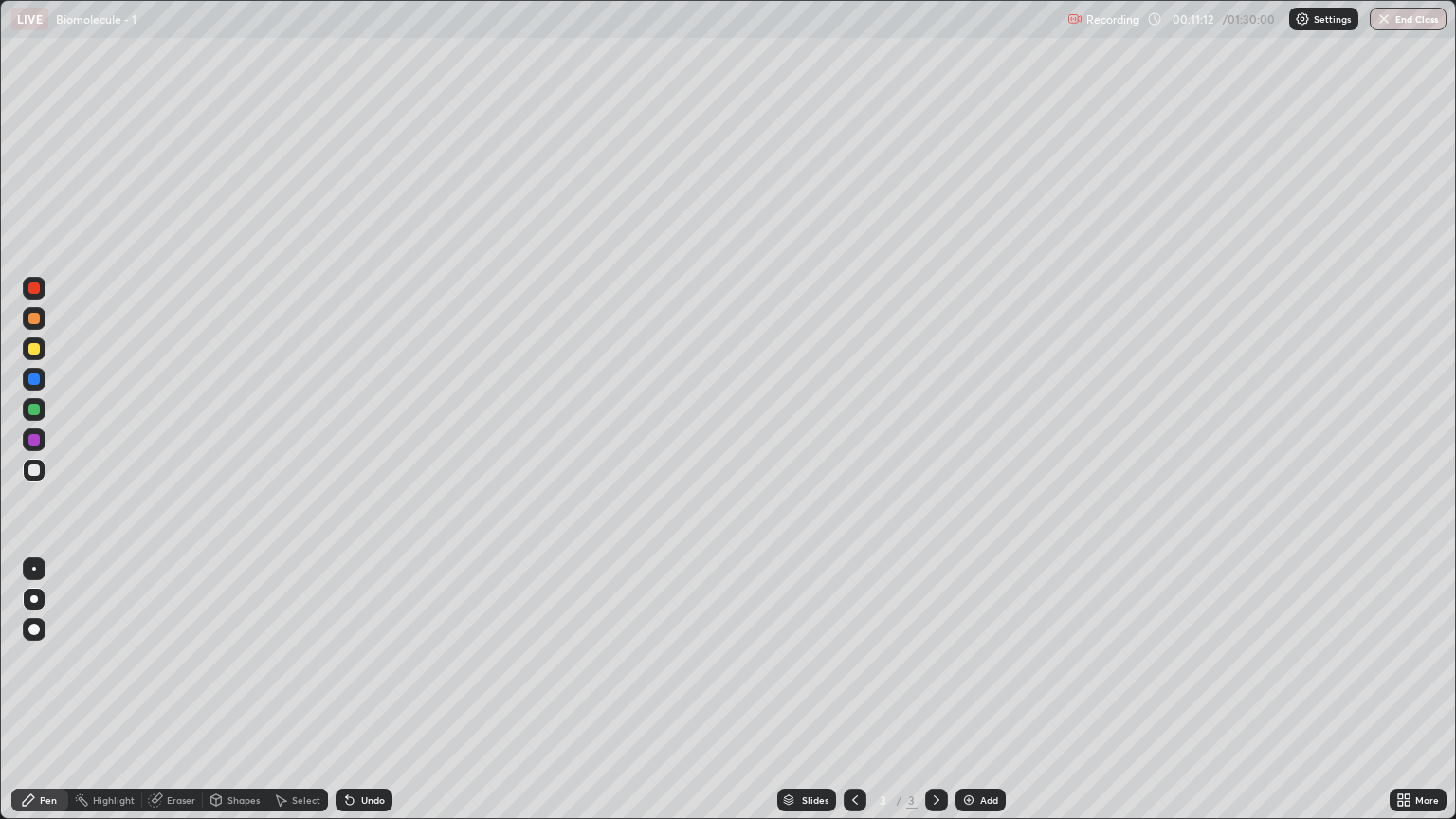 click on "Shapes" at bounding box center [244, 800] 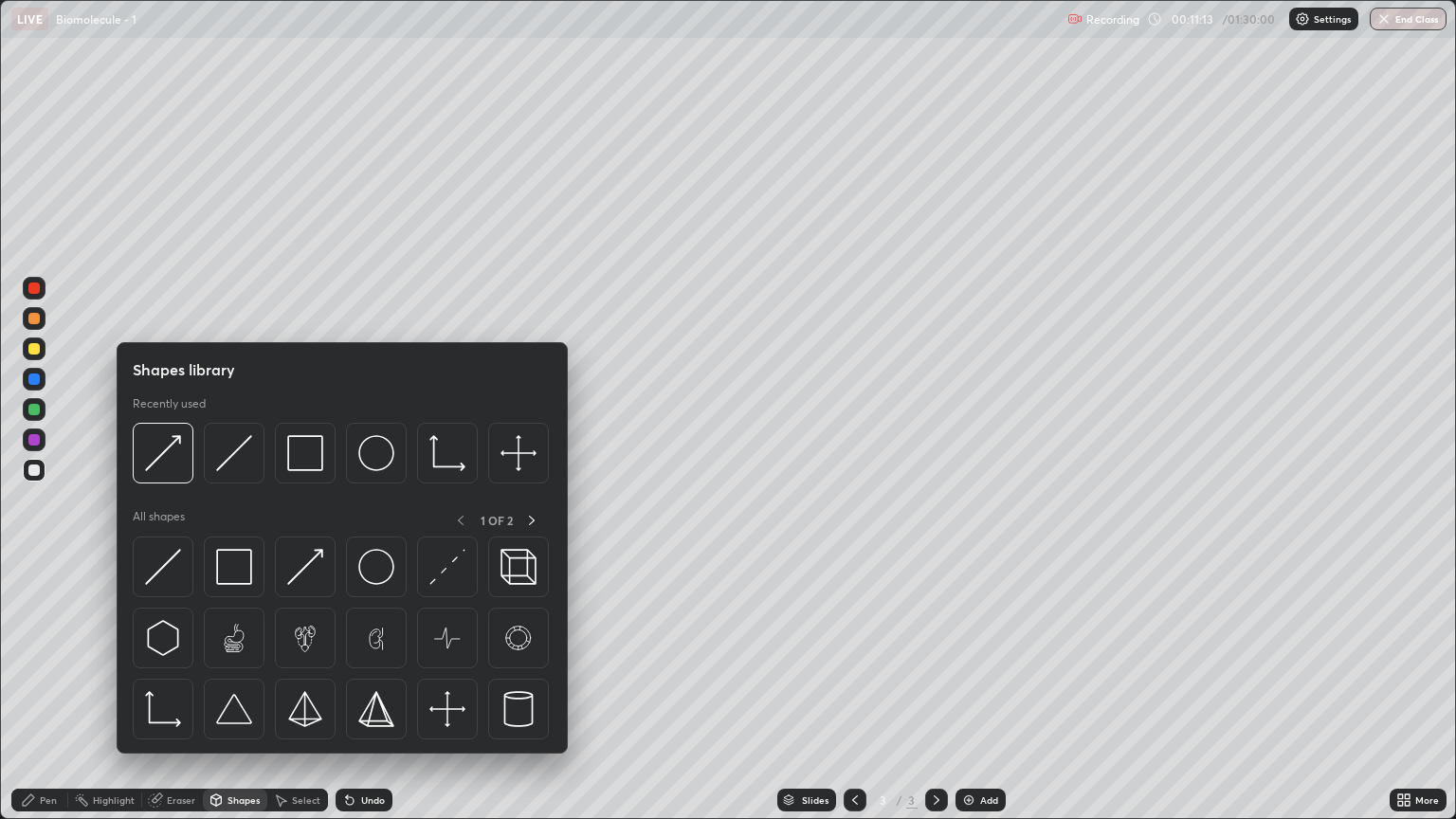 click at bounding box center [34, 349] 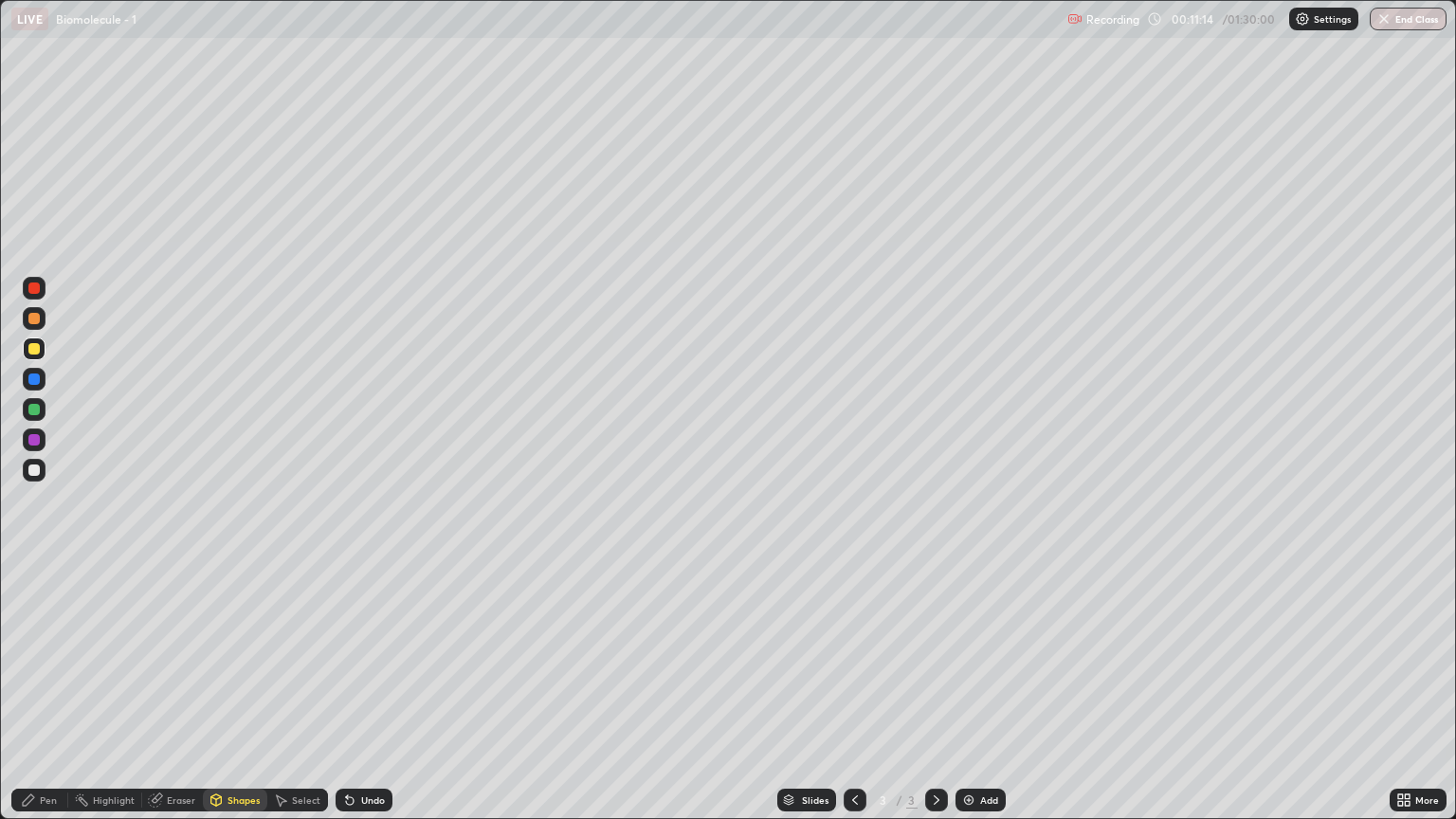 click on "Shapes" at bounding box center (244, 800) 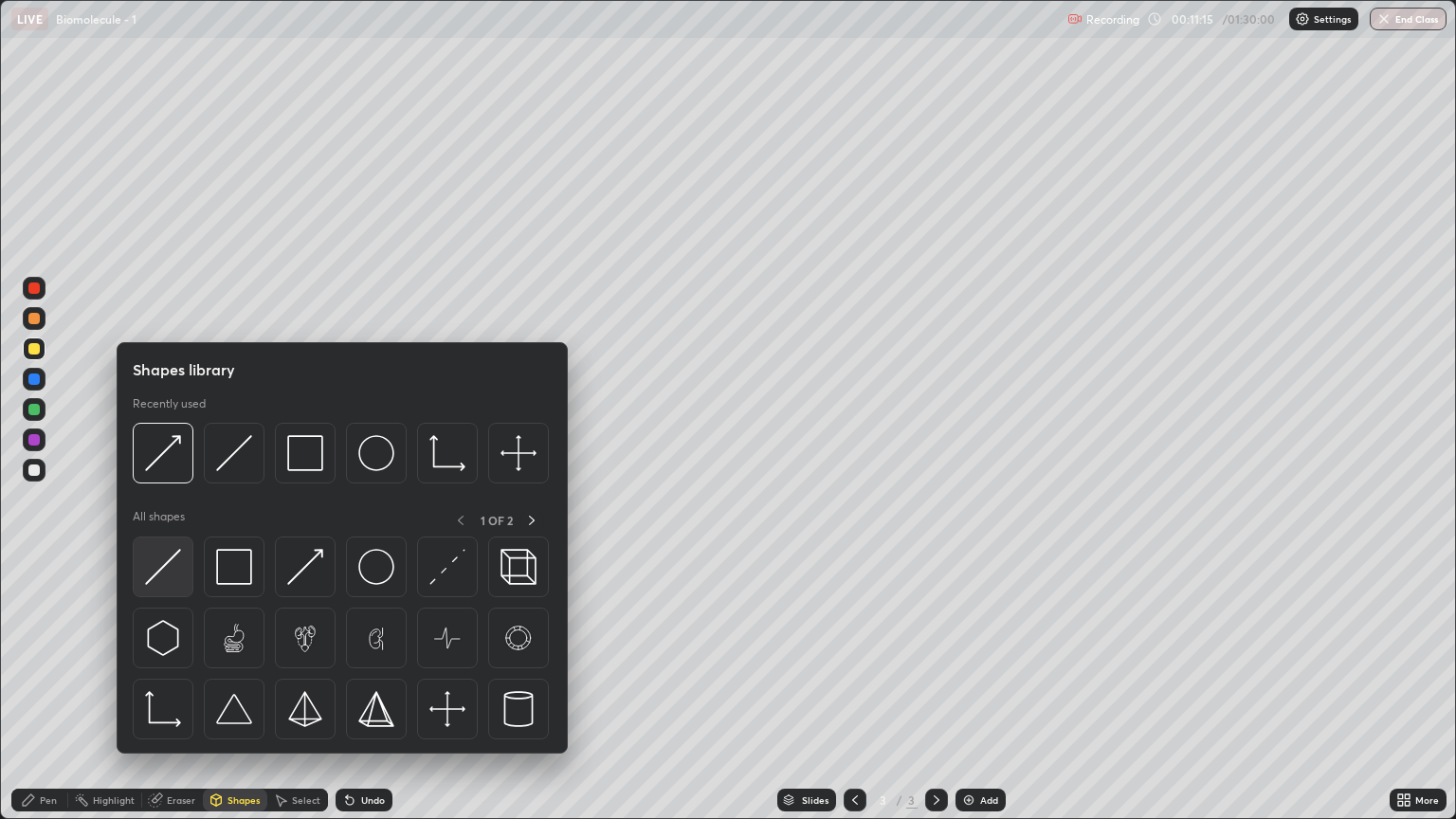 click at bounding box center (163, 567) 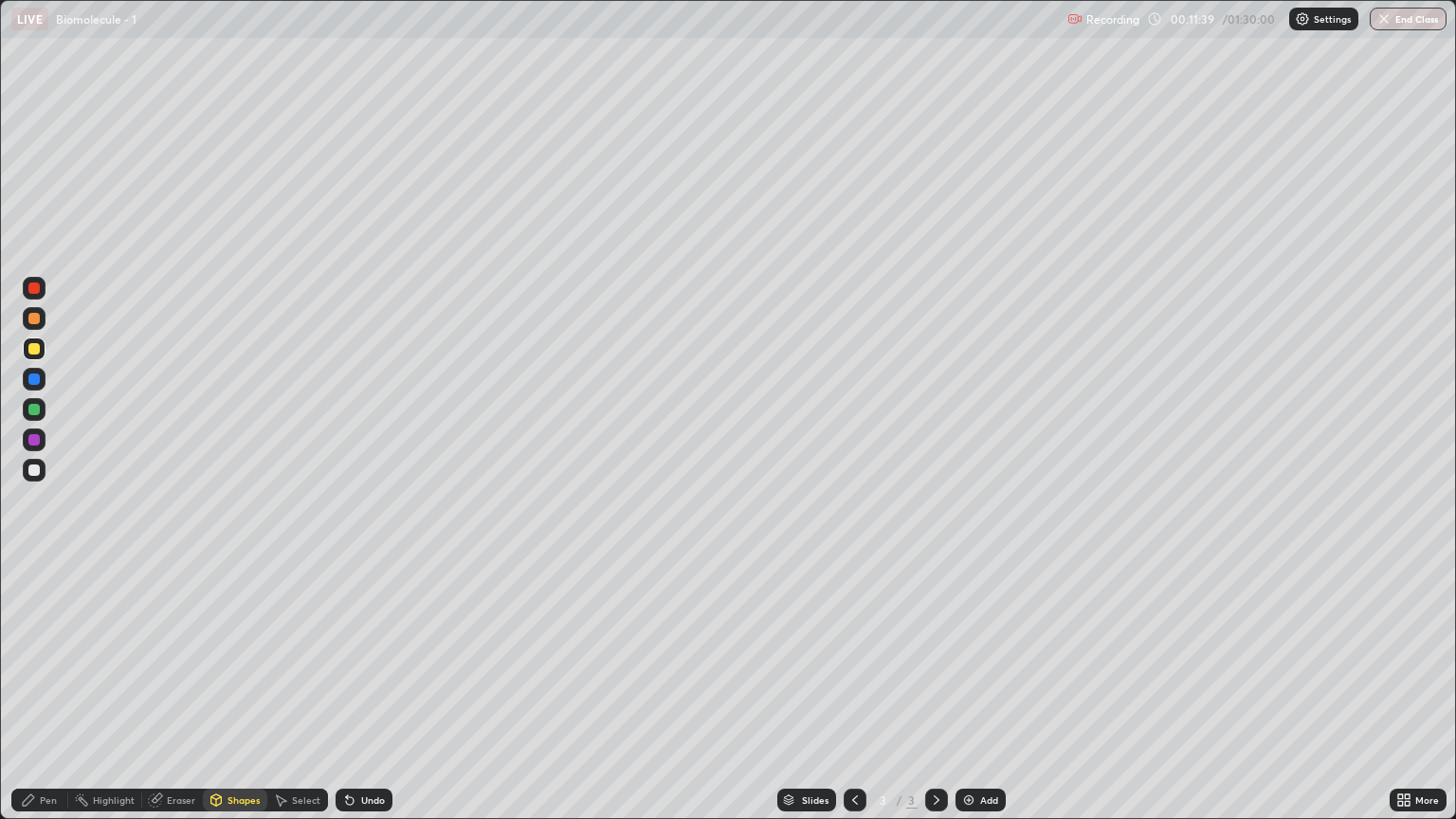 click on "Pen" at bounding box center [40, 800] 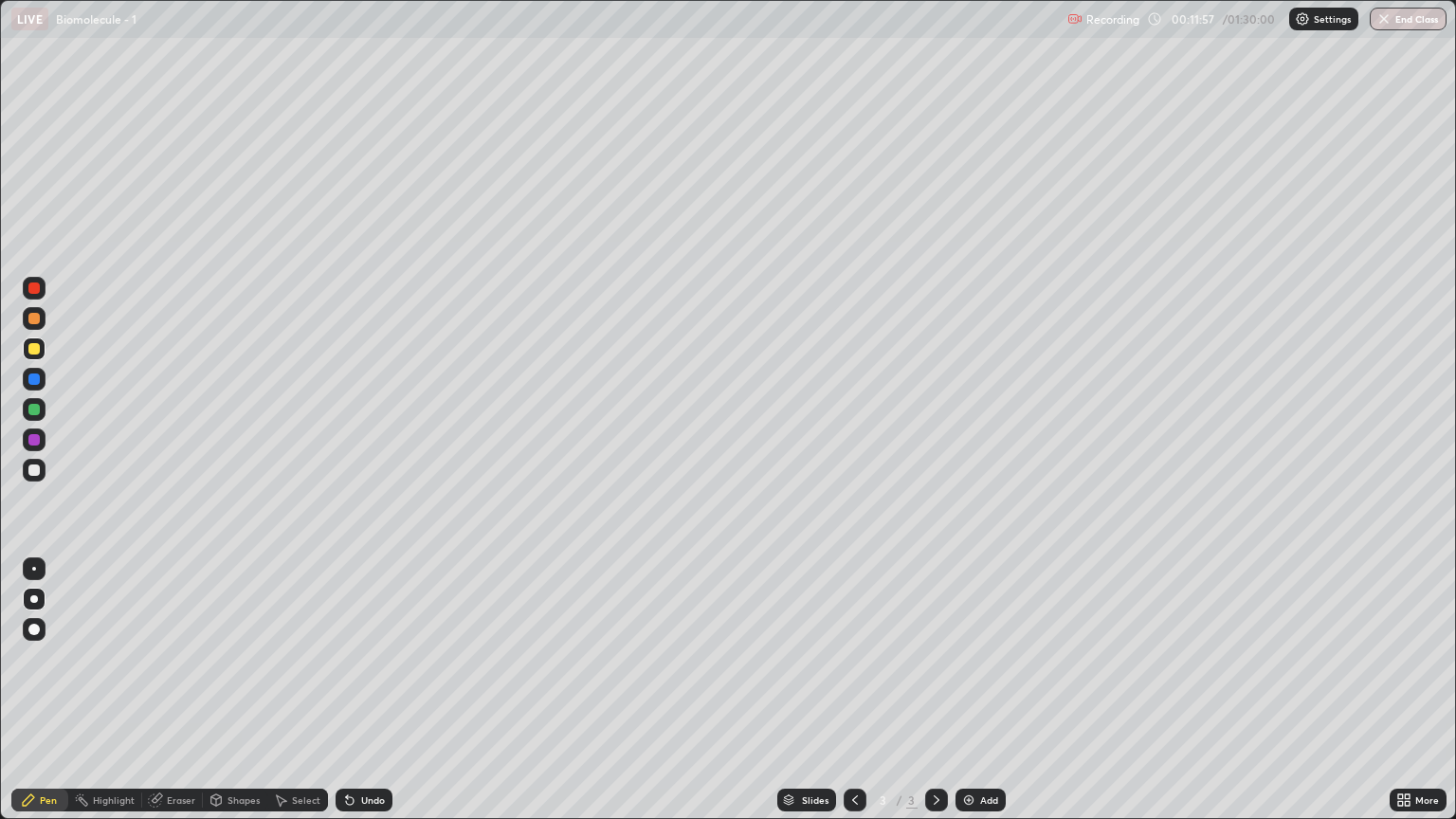 click on "Eraser" at bounding box center (173, 800) 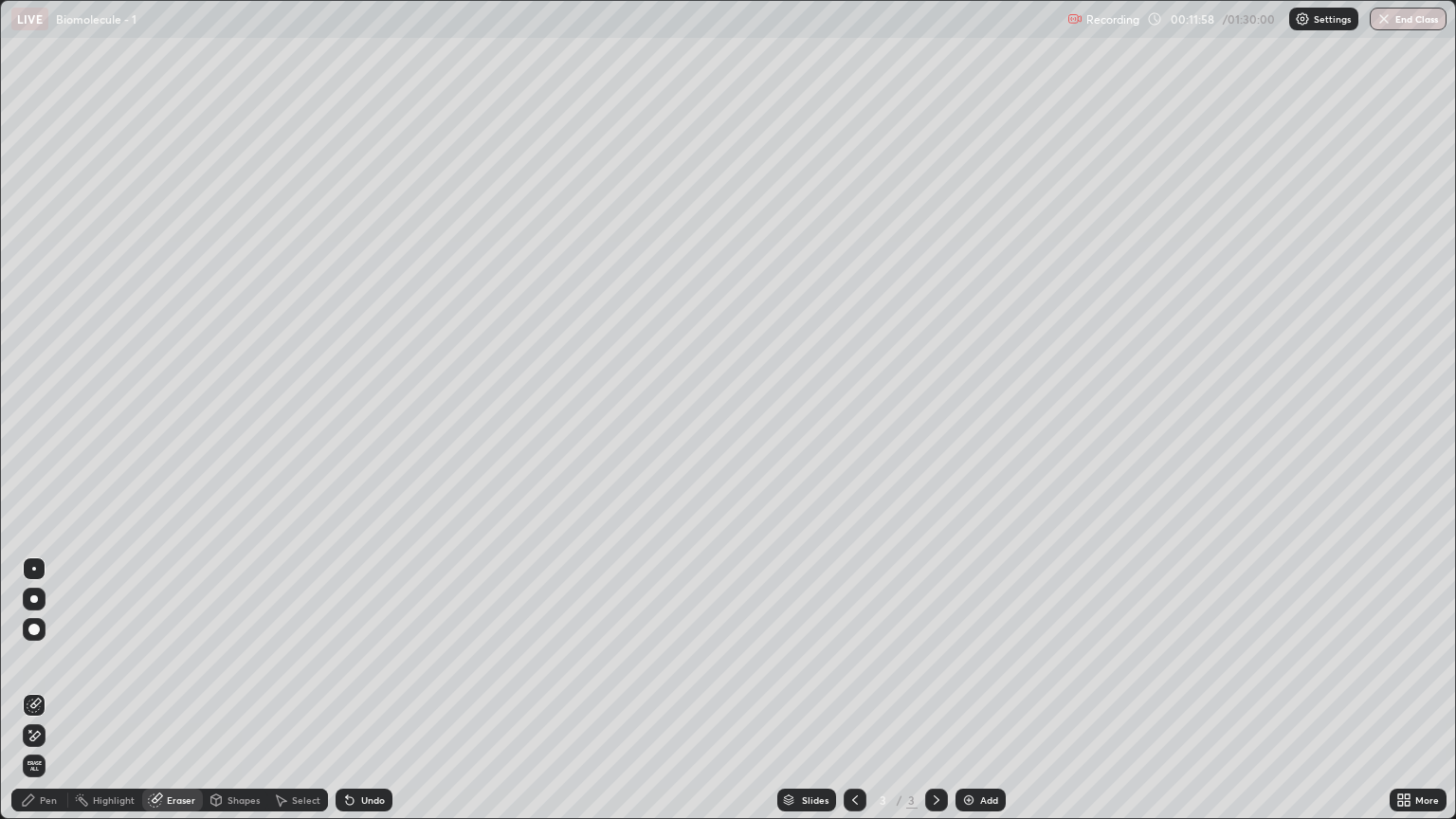 click on "Shapes" at bounding box center [244, 800] 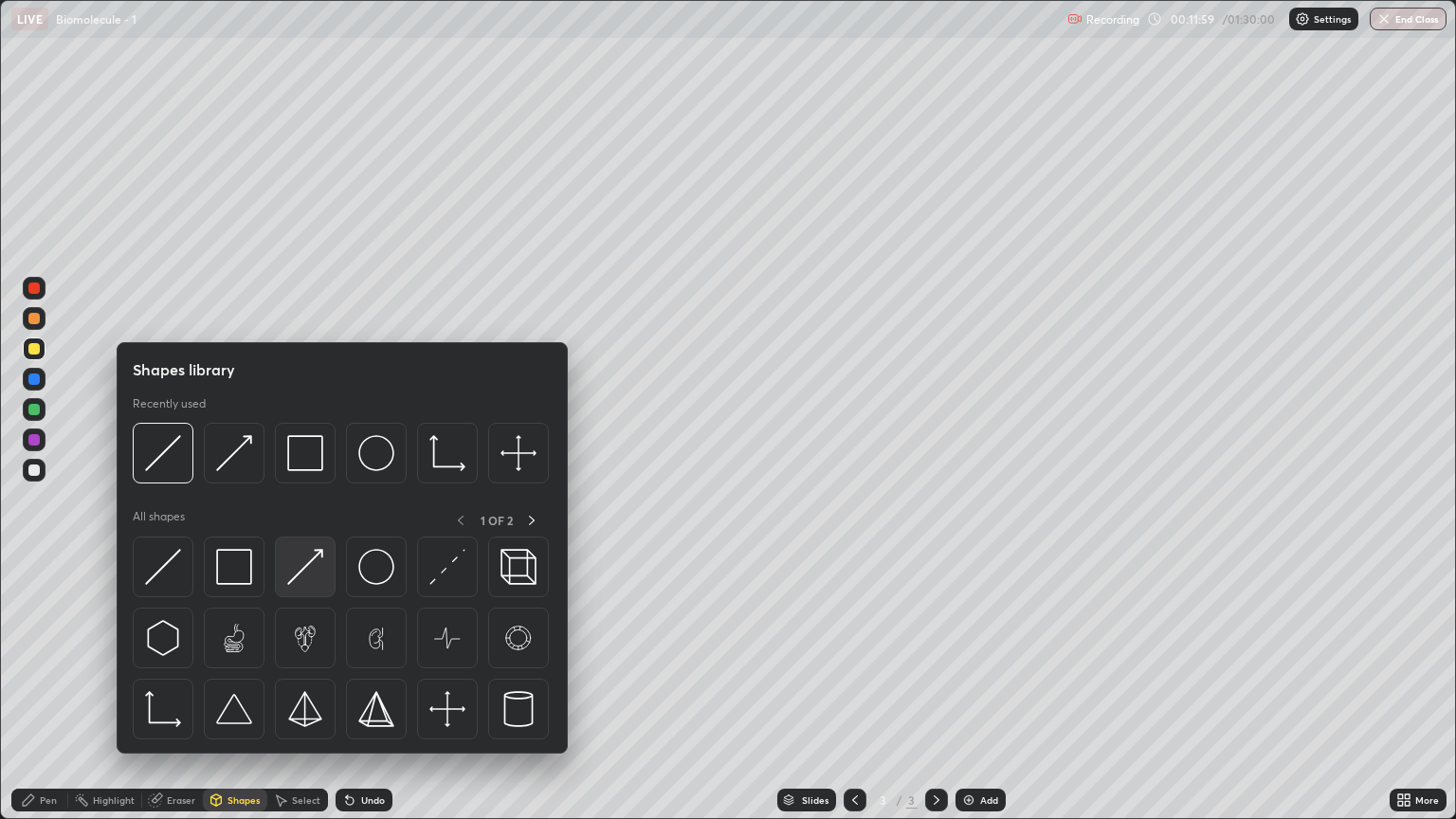 click at bounding box center [305, 567] 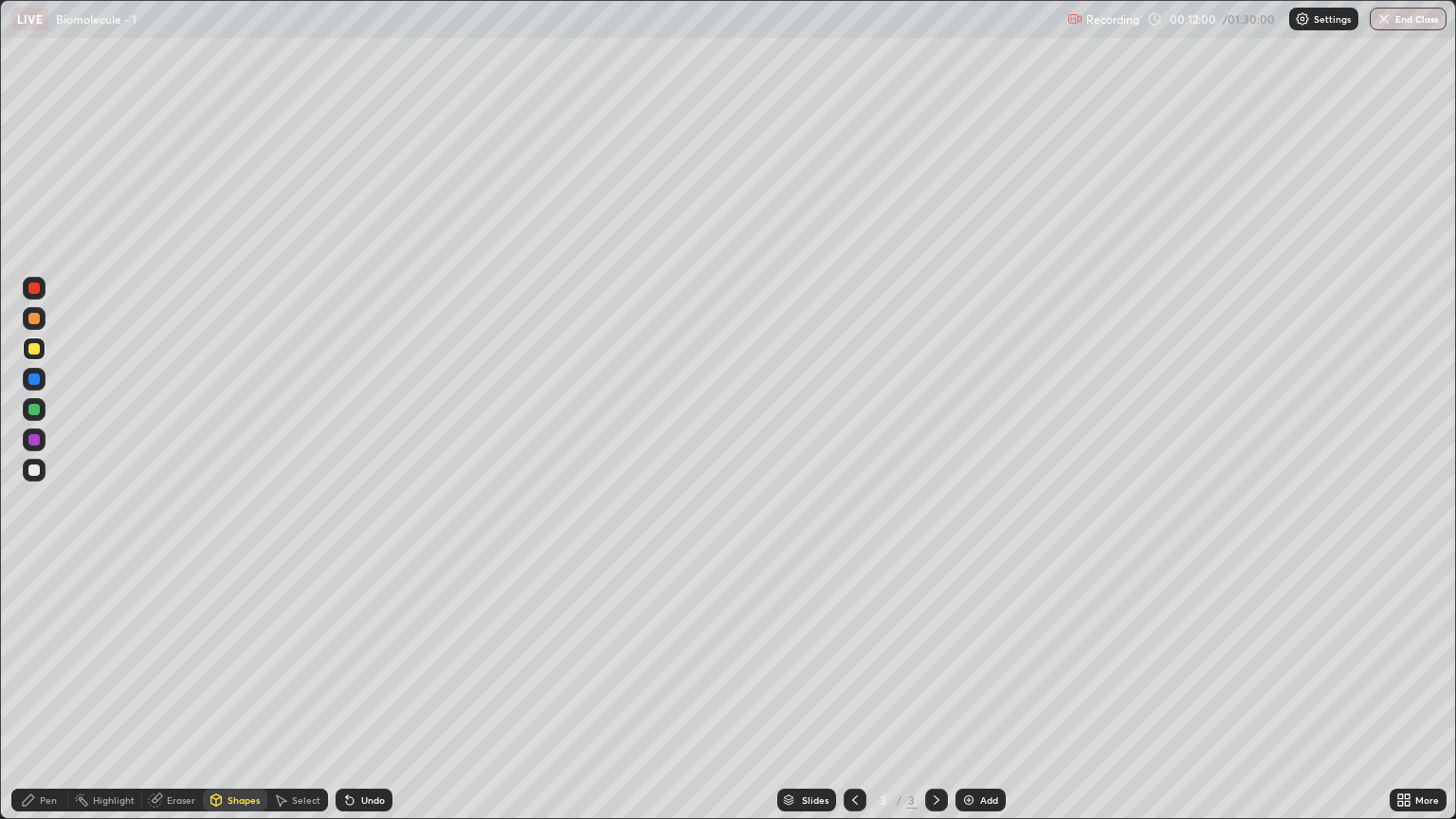 click on "Pen" at bounding box center [48, 800] 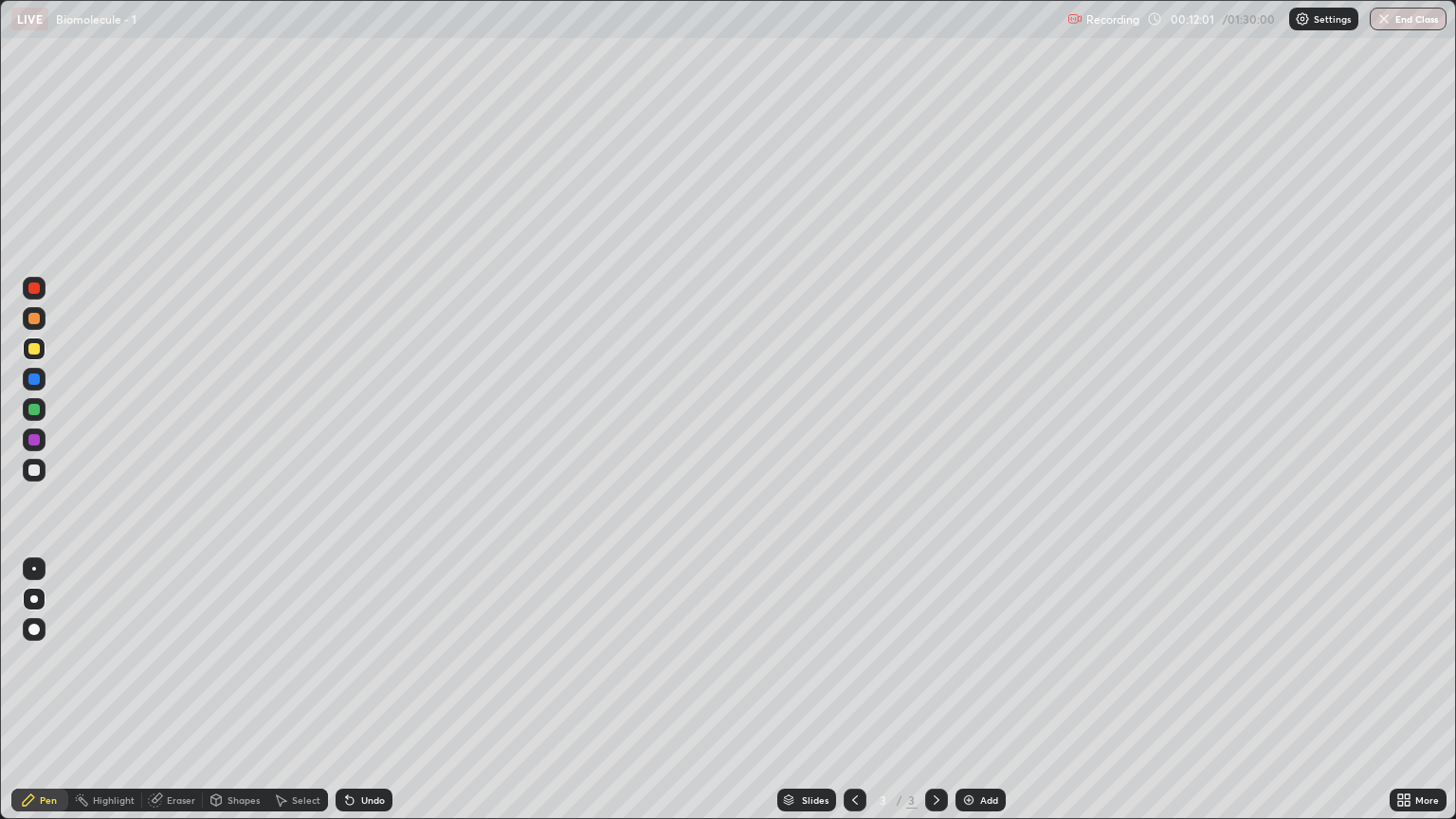 click on "Pen" at bounding box center [48, 800] 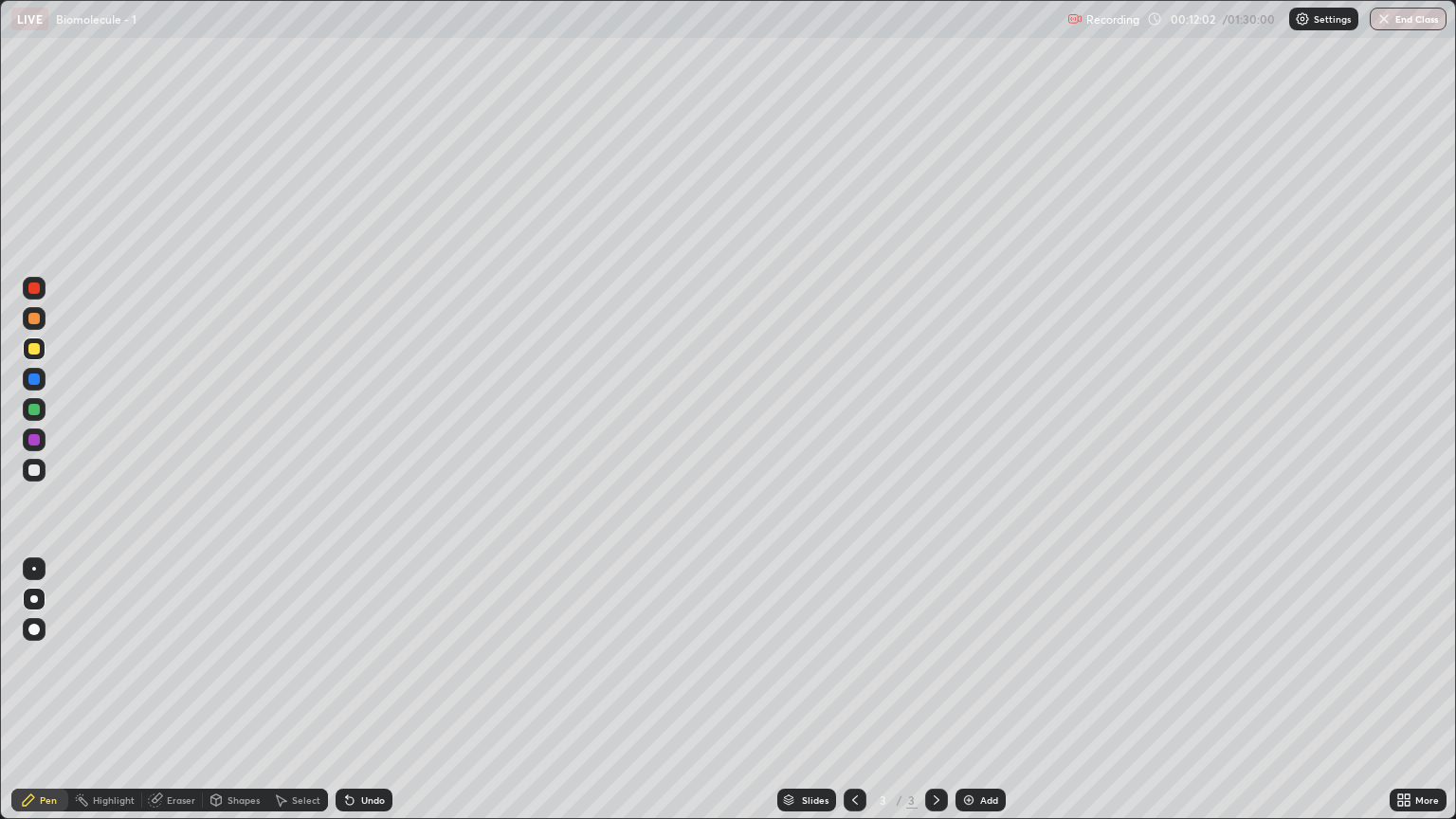 click at bounding box center (34, 288) 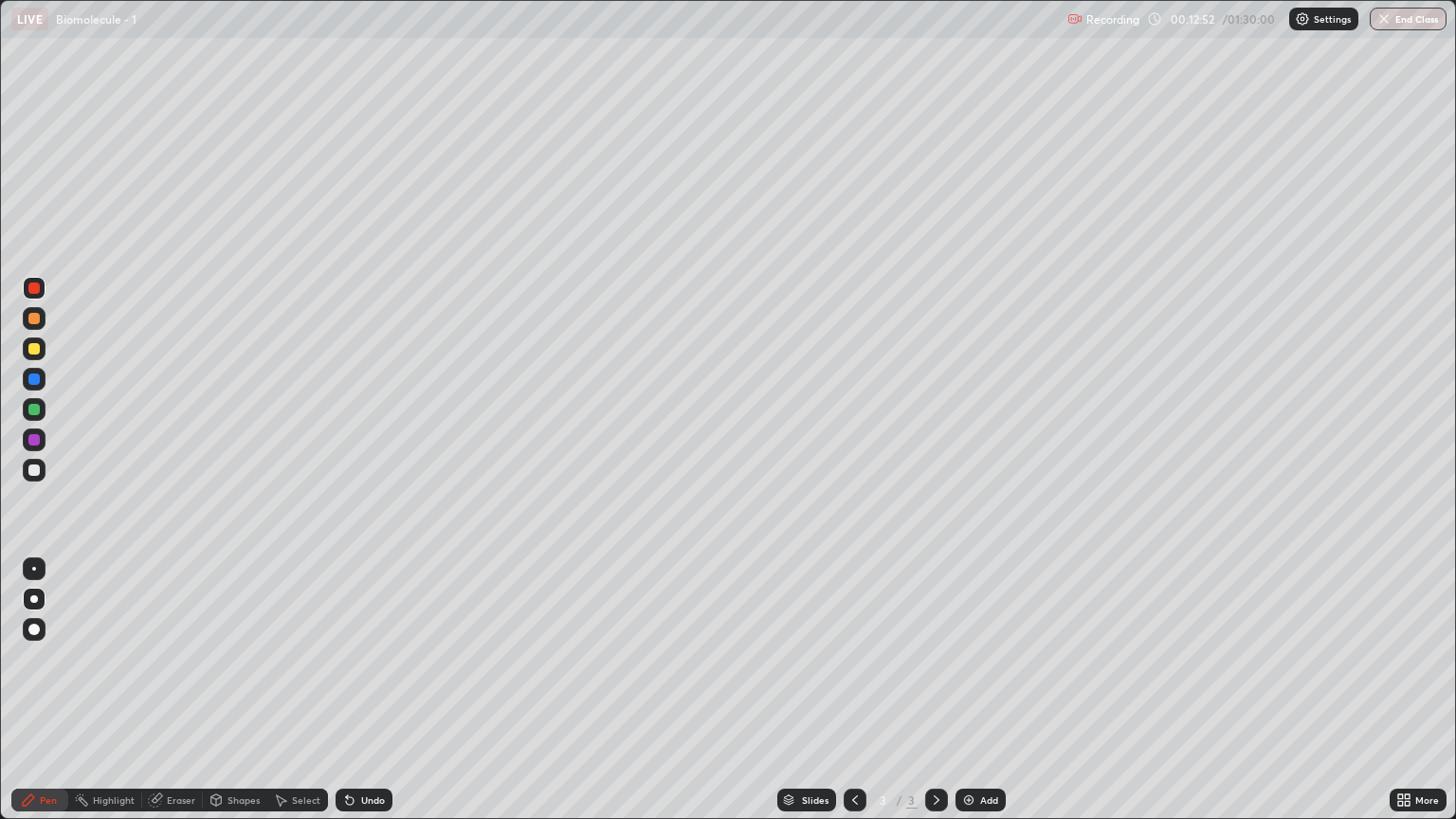 click at bounding box center (34, 470) 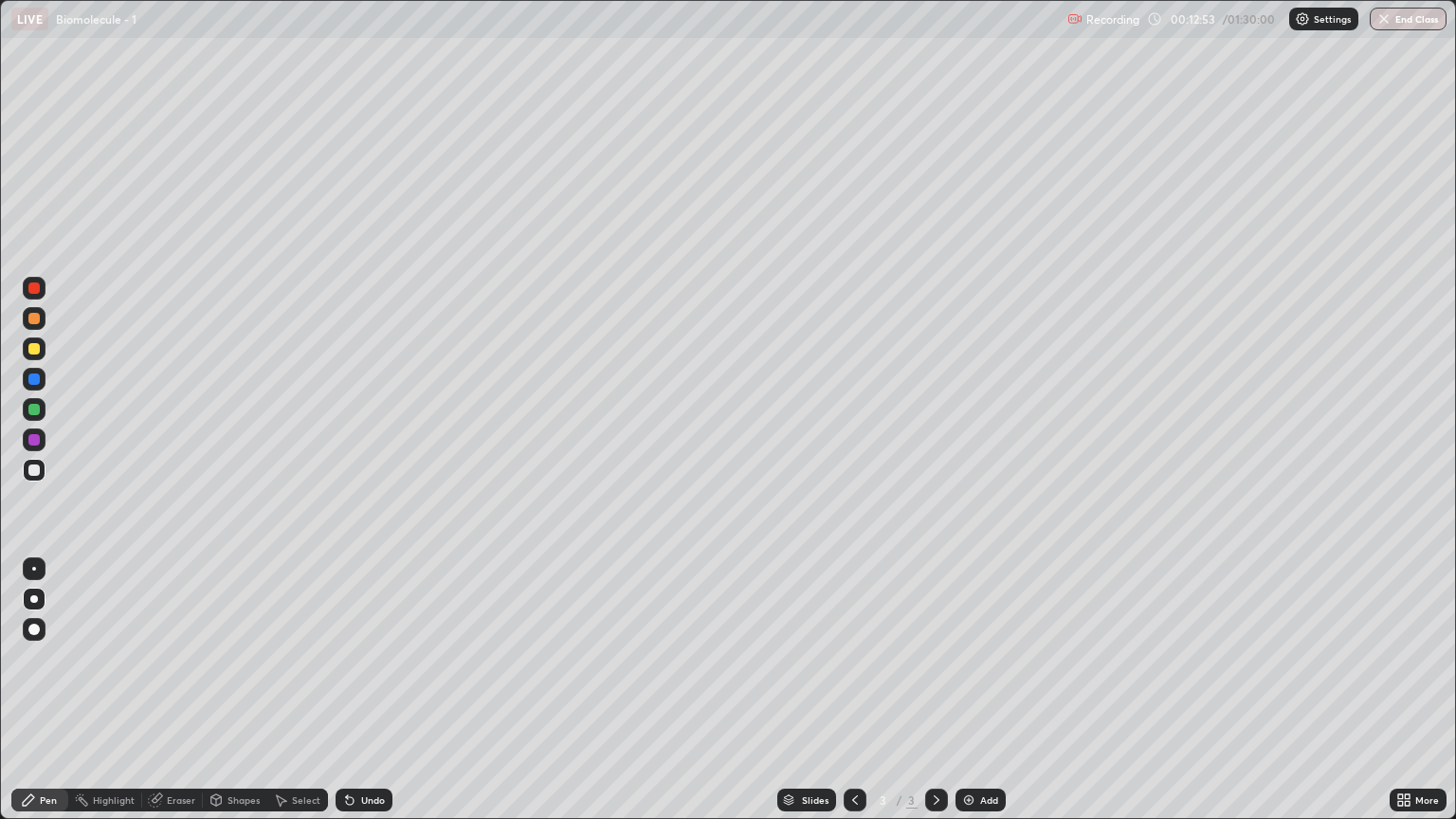 click on "Shapes" at bounding box center [244, 800] 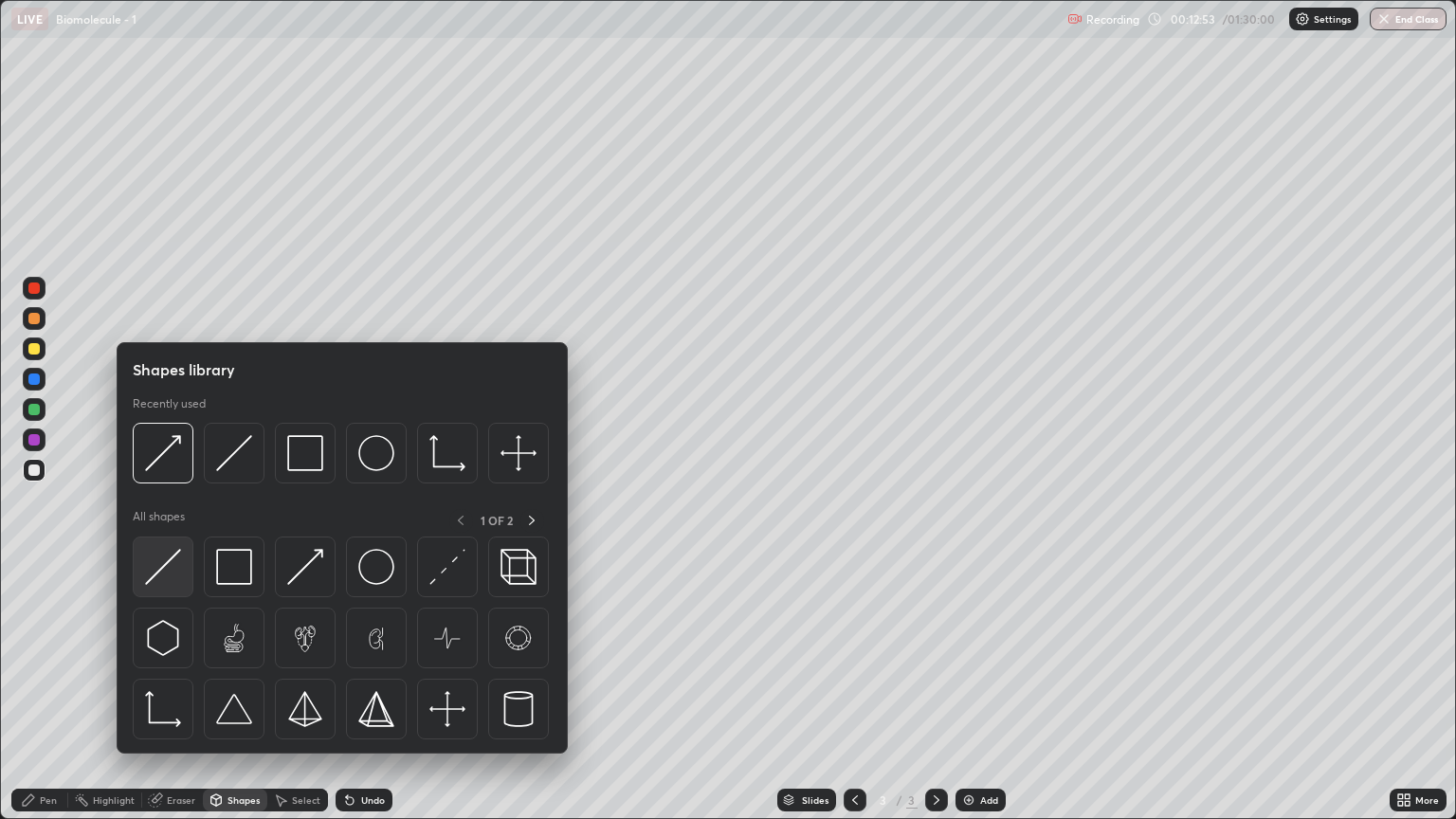 click at bounding box center (163, 567) 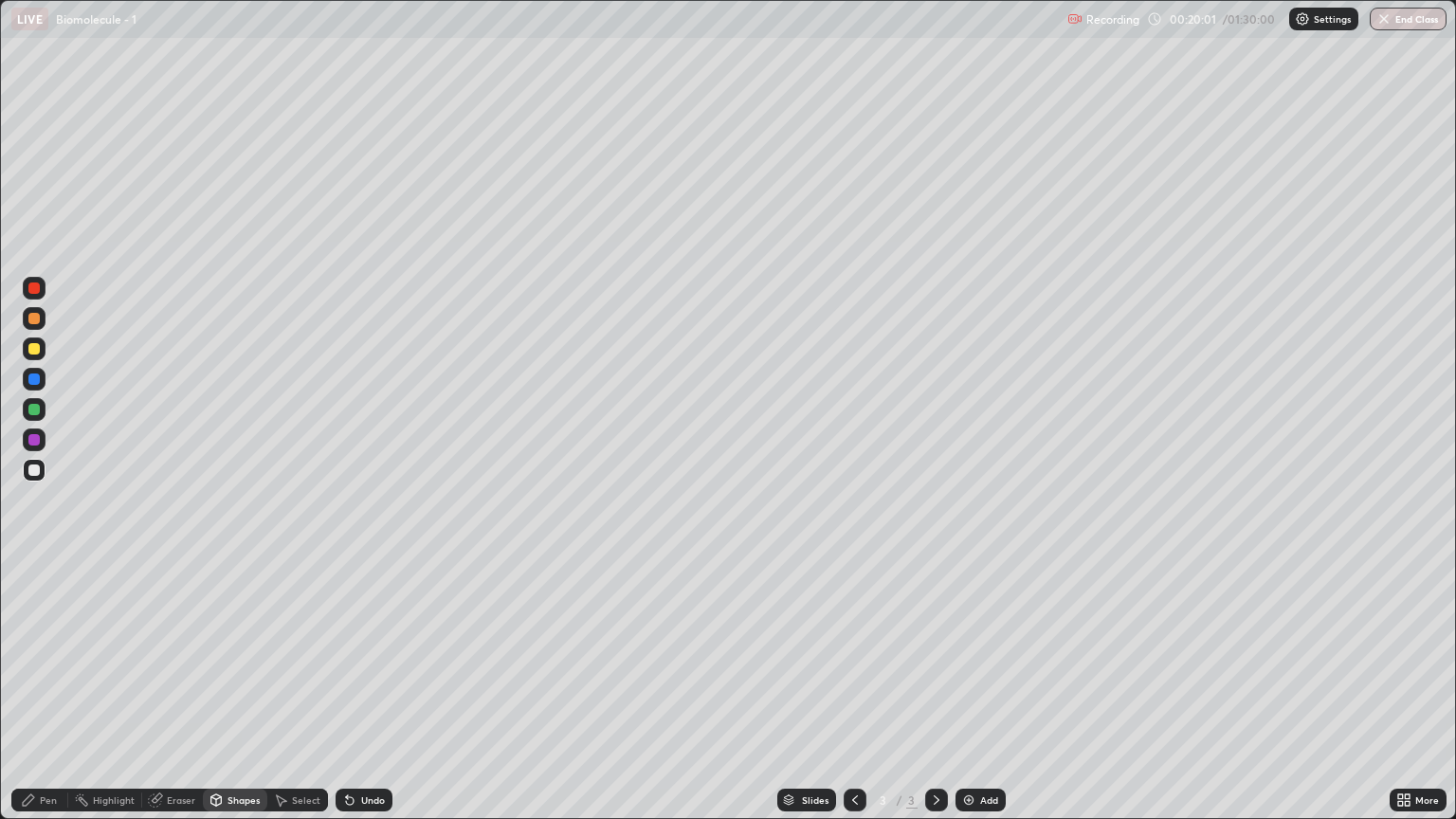 click at bounding box center (34, 288) 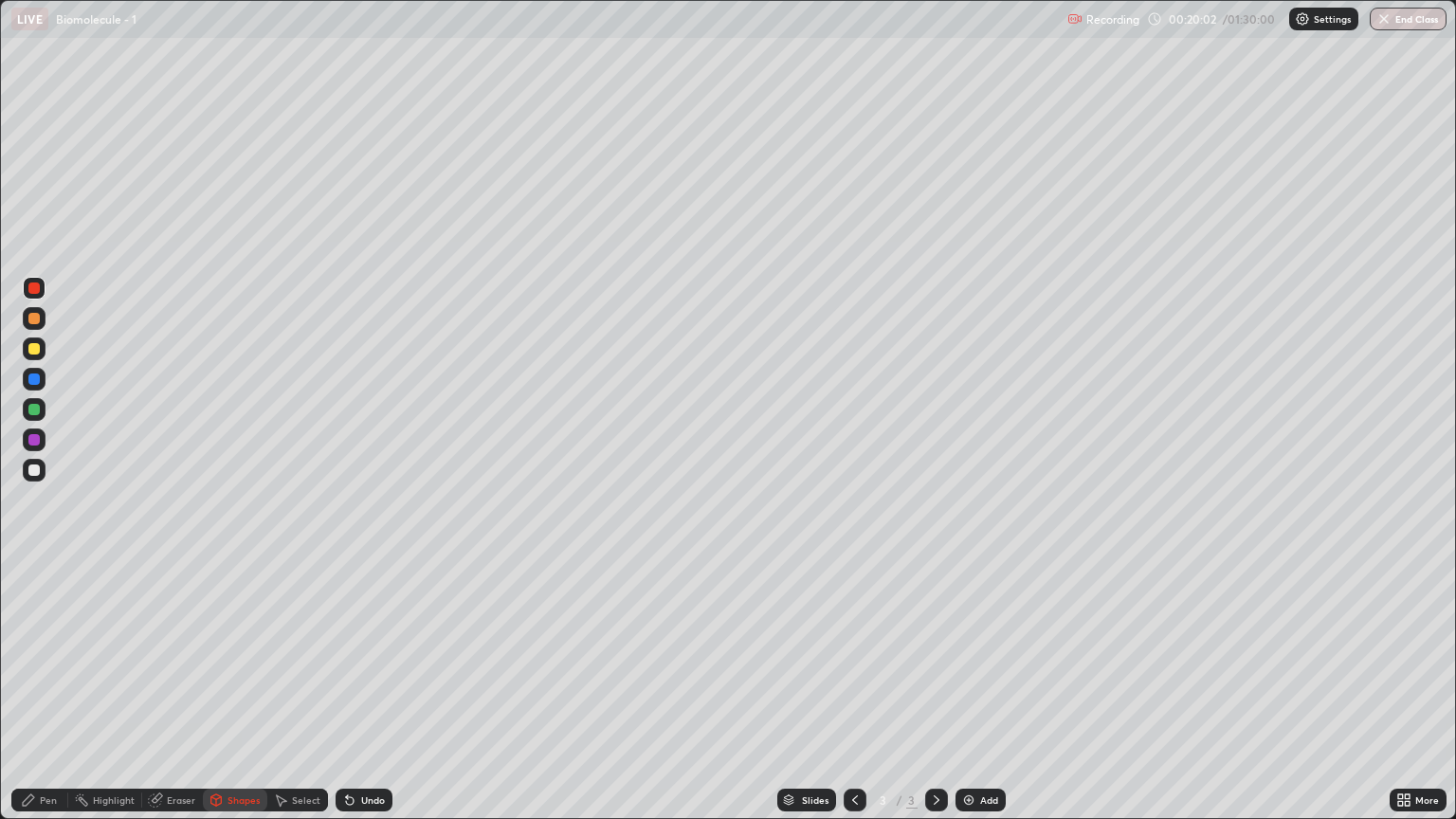 click on "Pen" at bounding box center [48, 800] 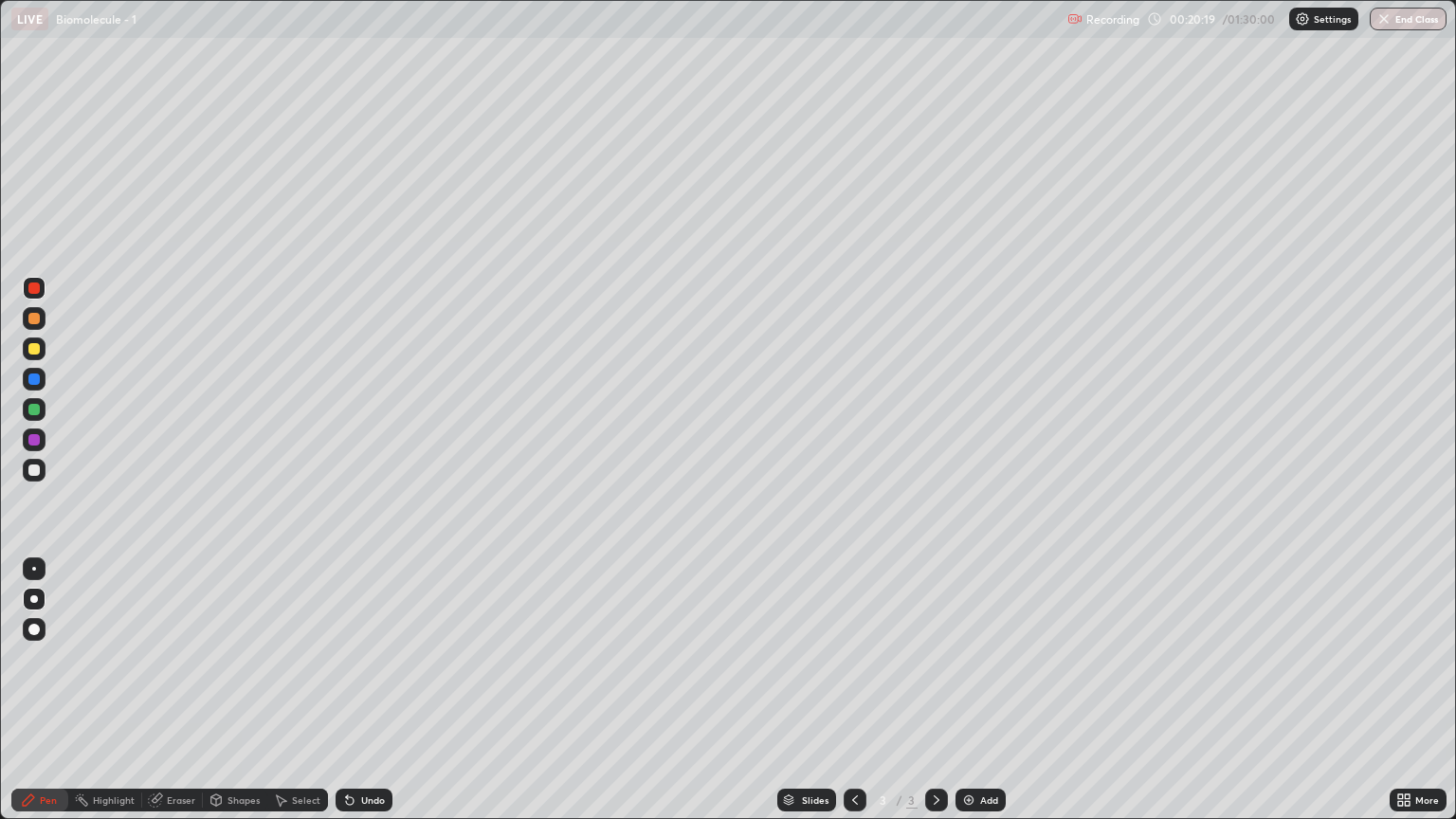 click at bounding box center (937, 800) 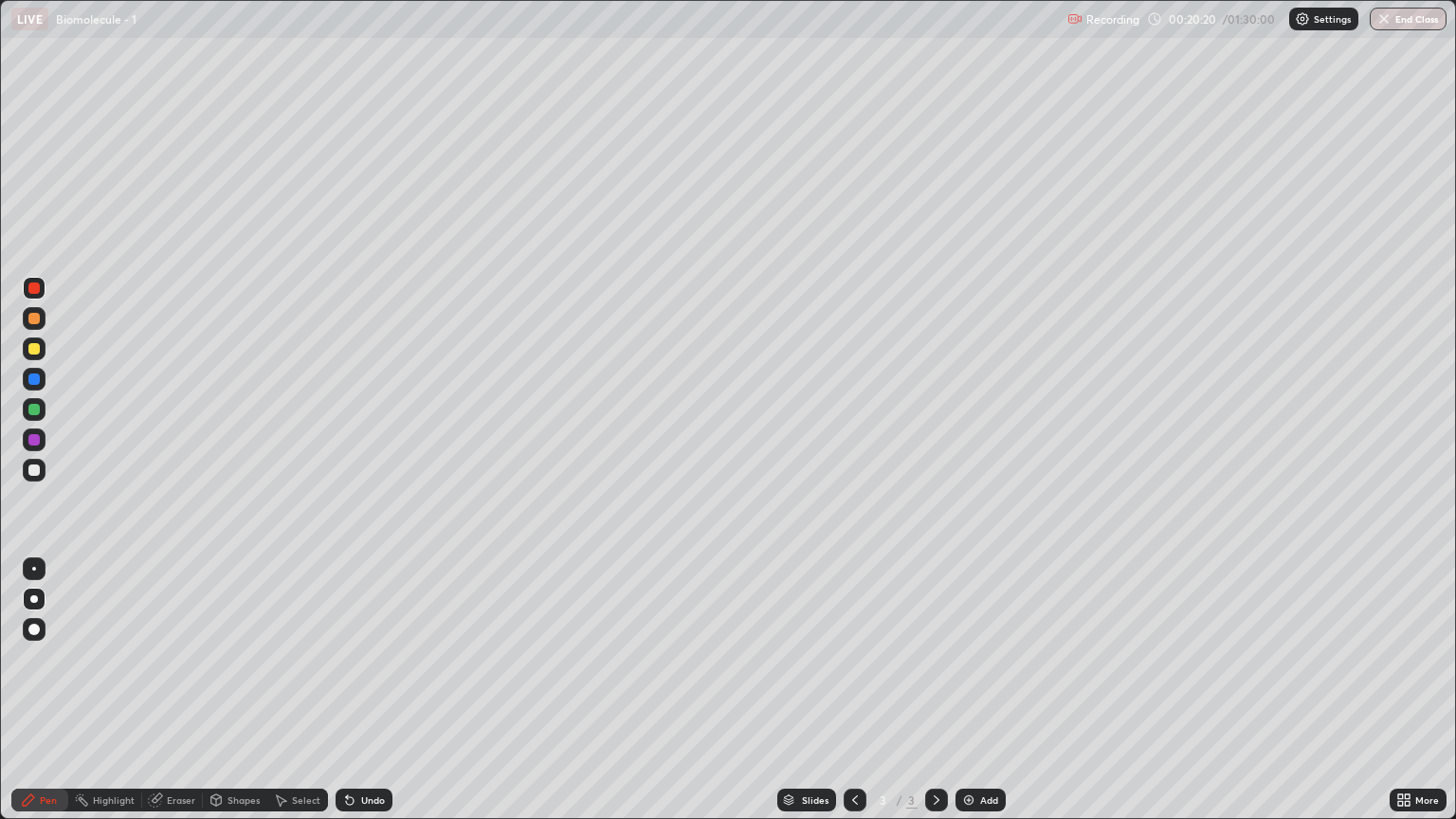 click at bounding box center (969, 800) 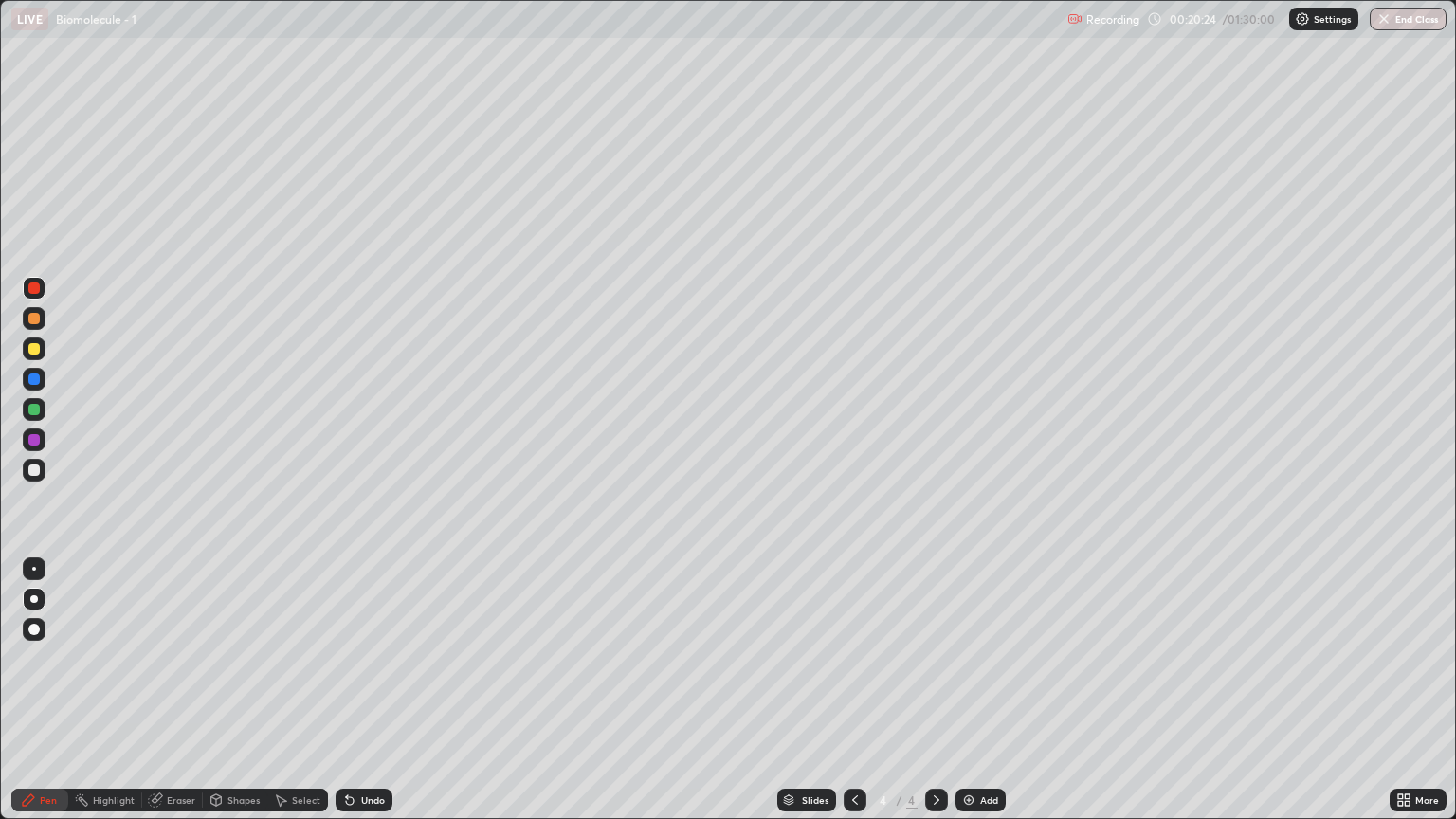 click at bounding box center [34, 349] 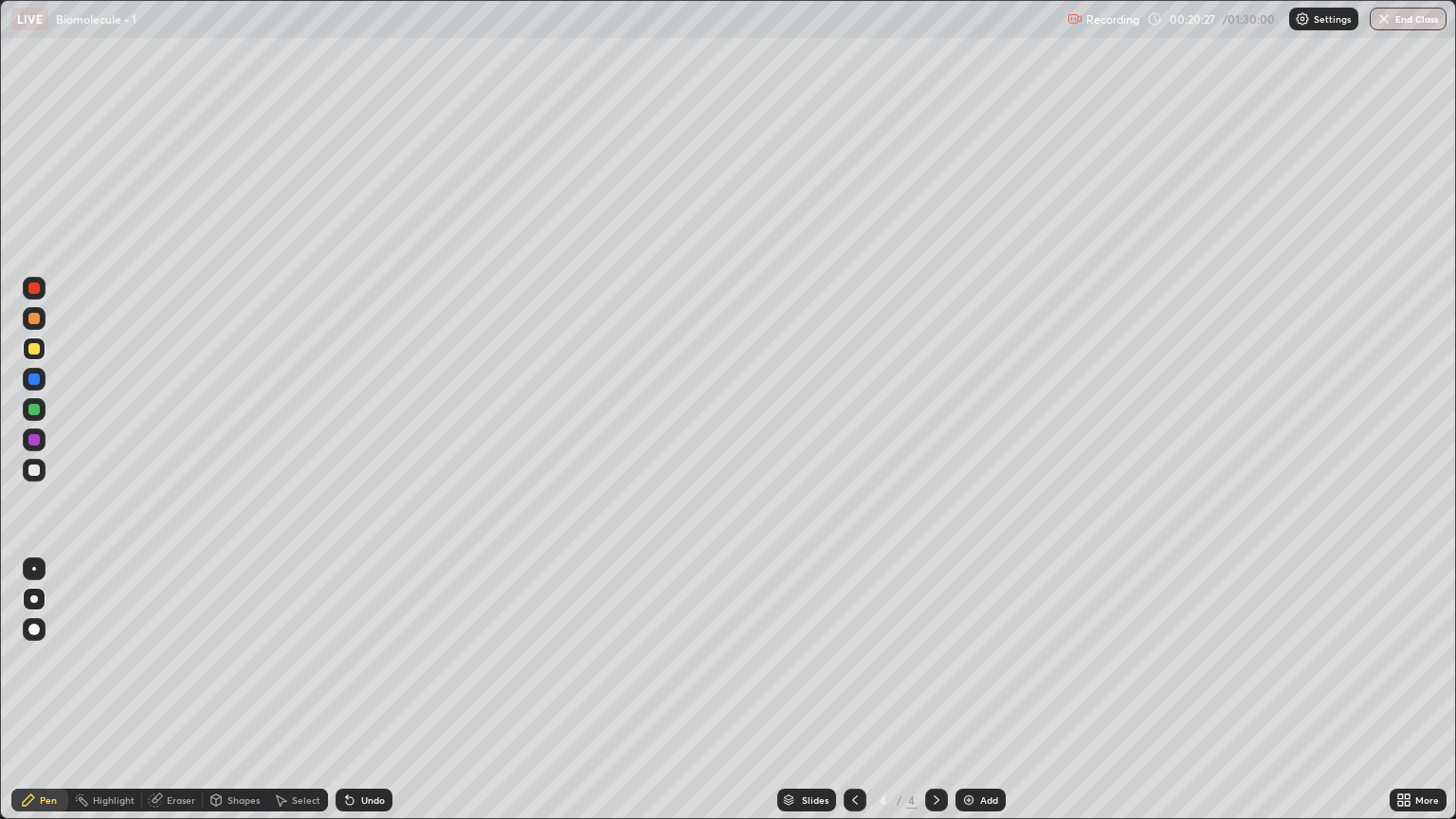 click at bounding box center [34, 349] 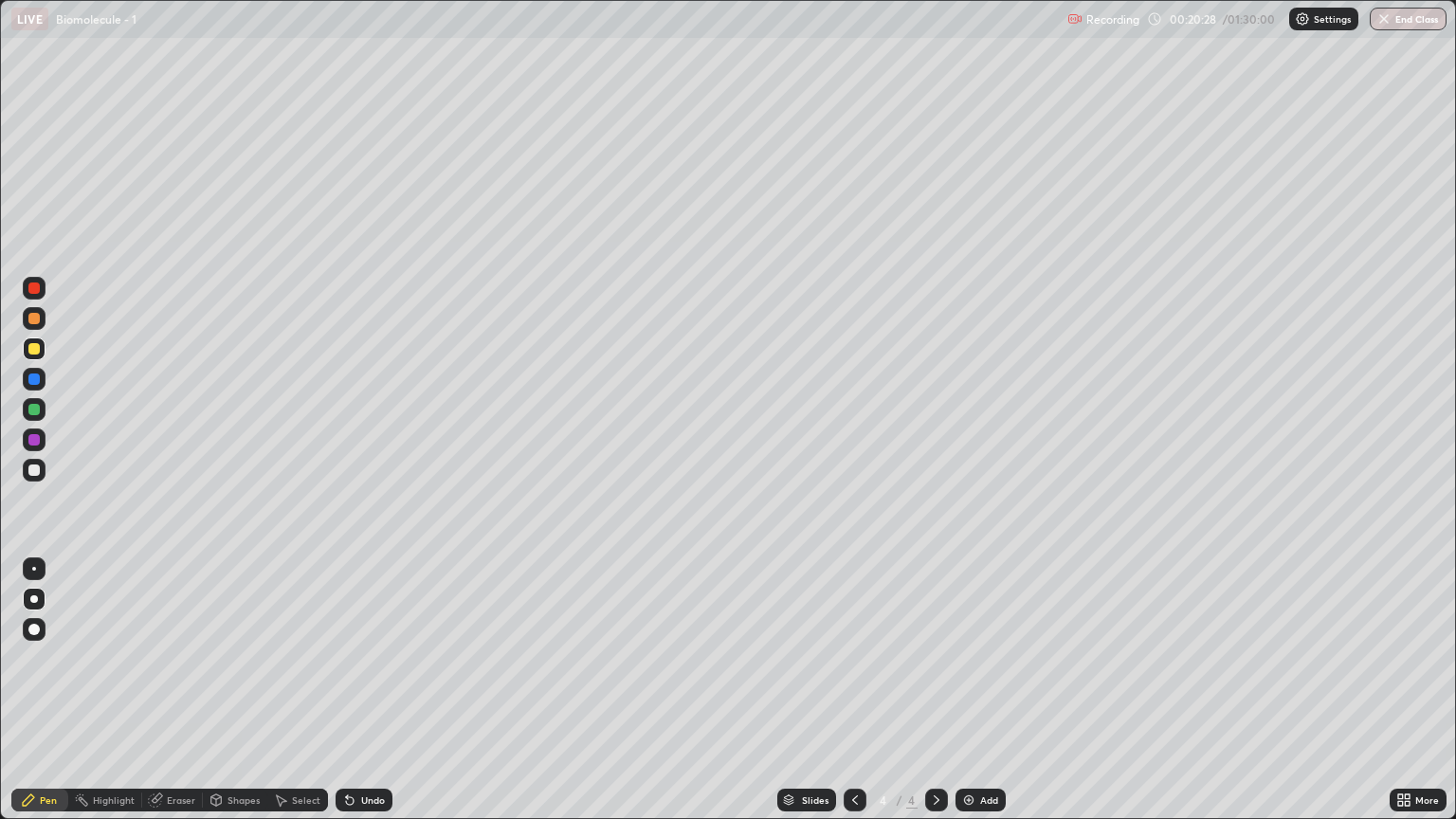 click on "Pen" at bounding box center [48, 800] 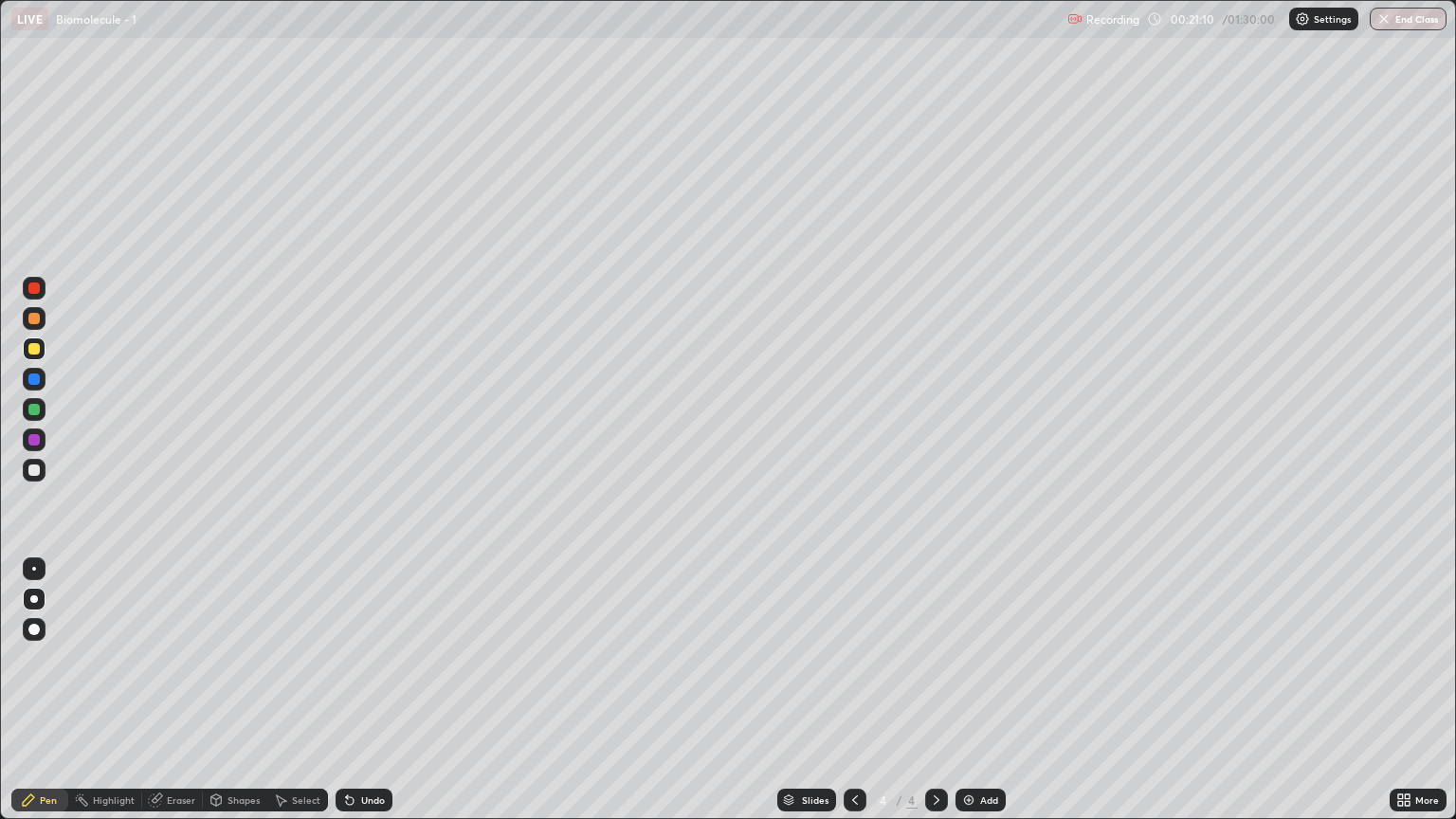 click at bounding box center [34, 470] 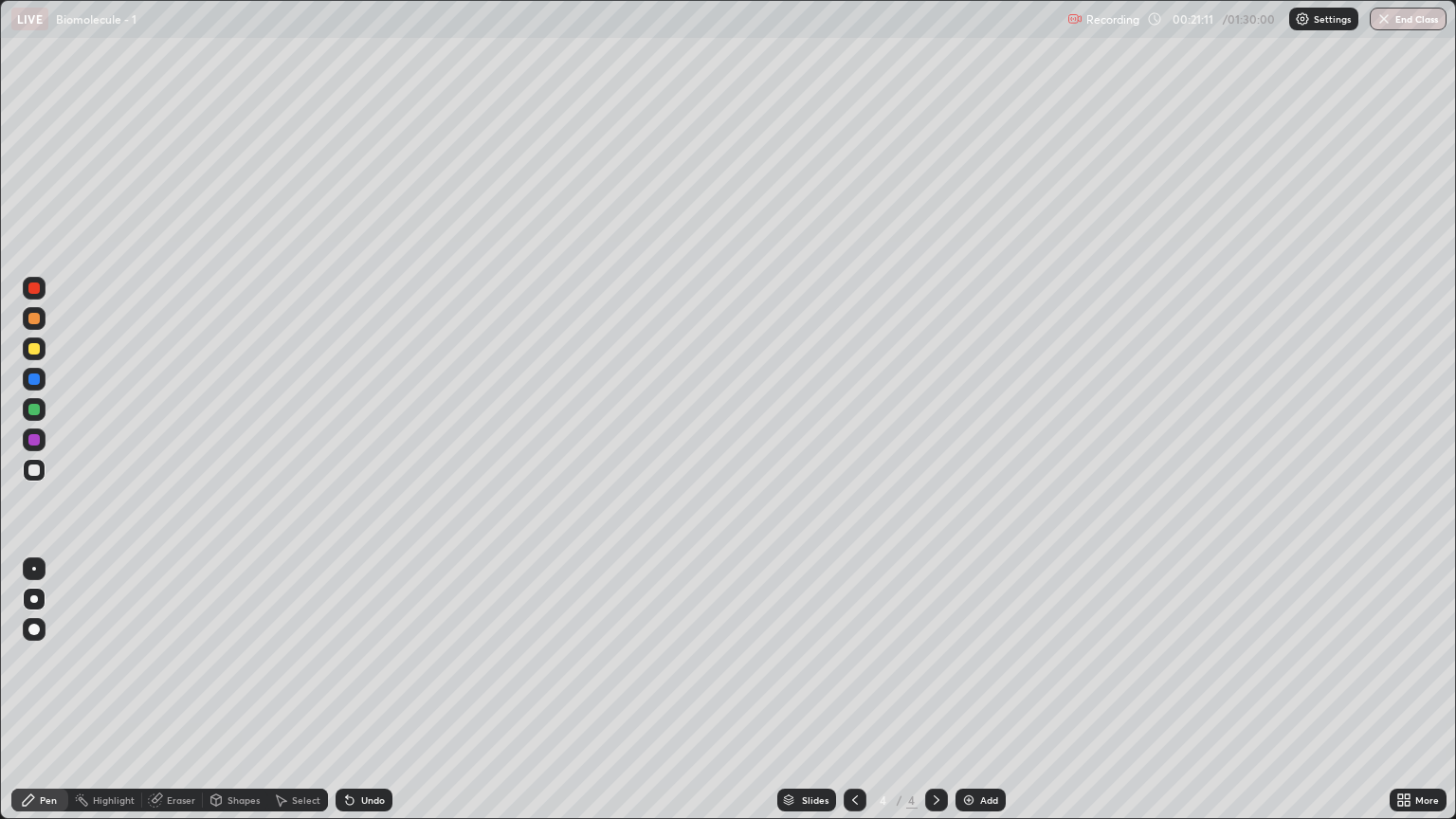 click 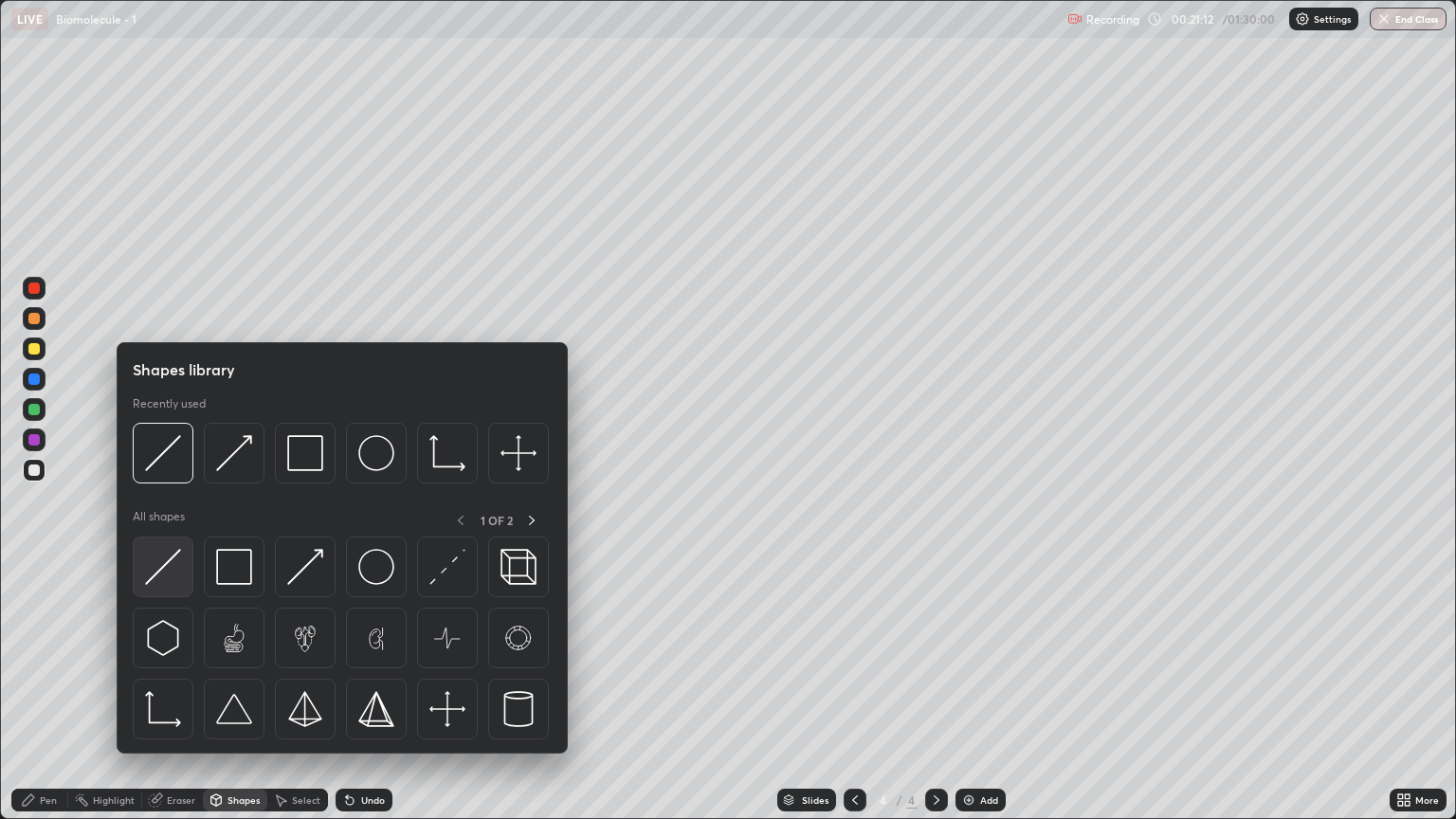 click at bounding box center [163, 567] 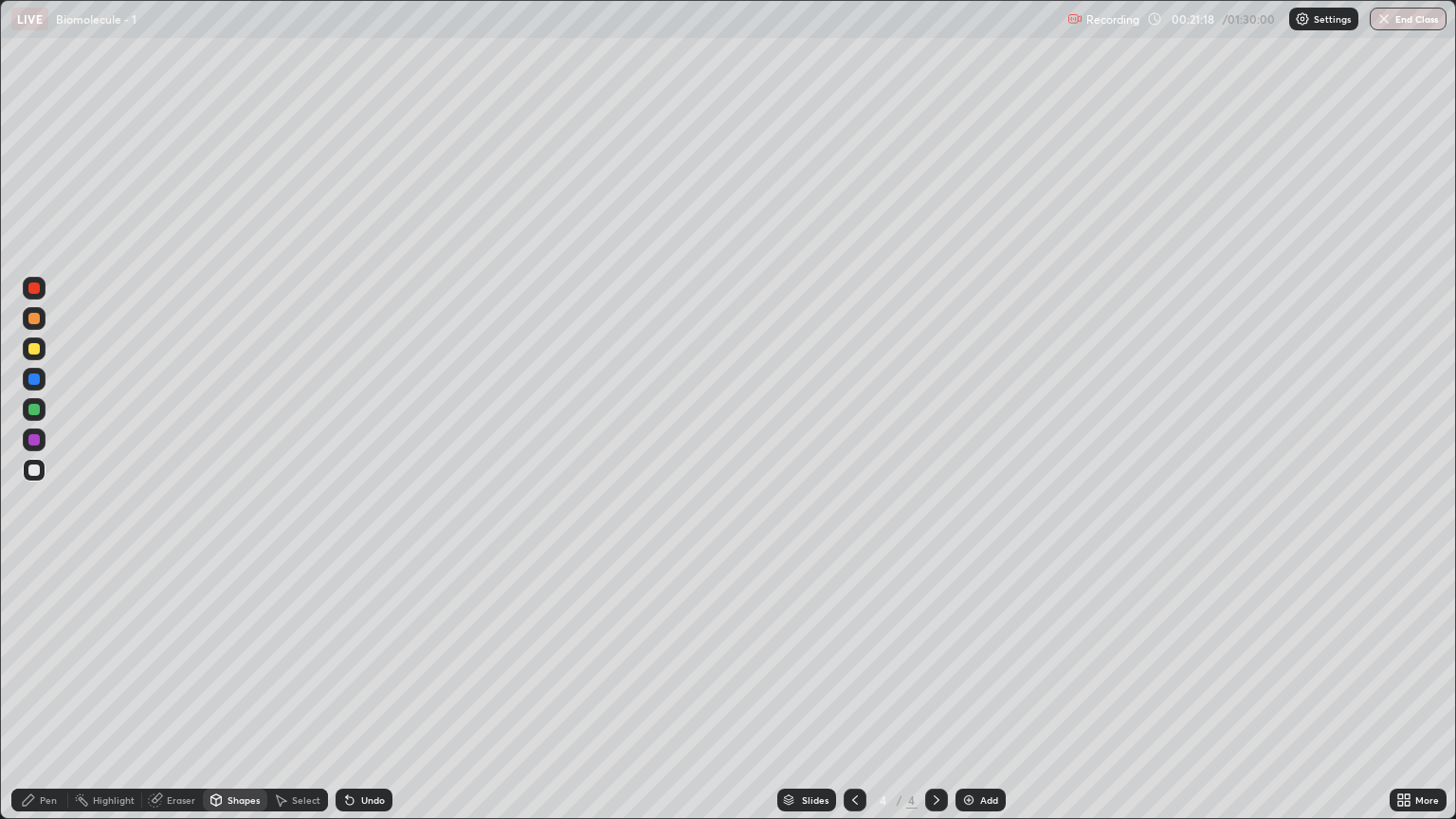 click on "Pen" at bounding box center (40, 800) 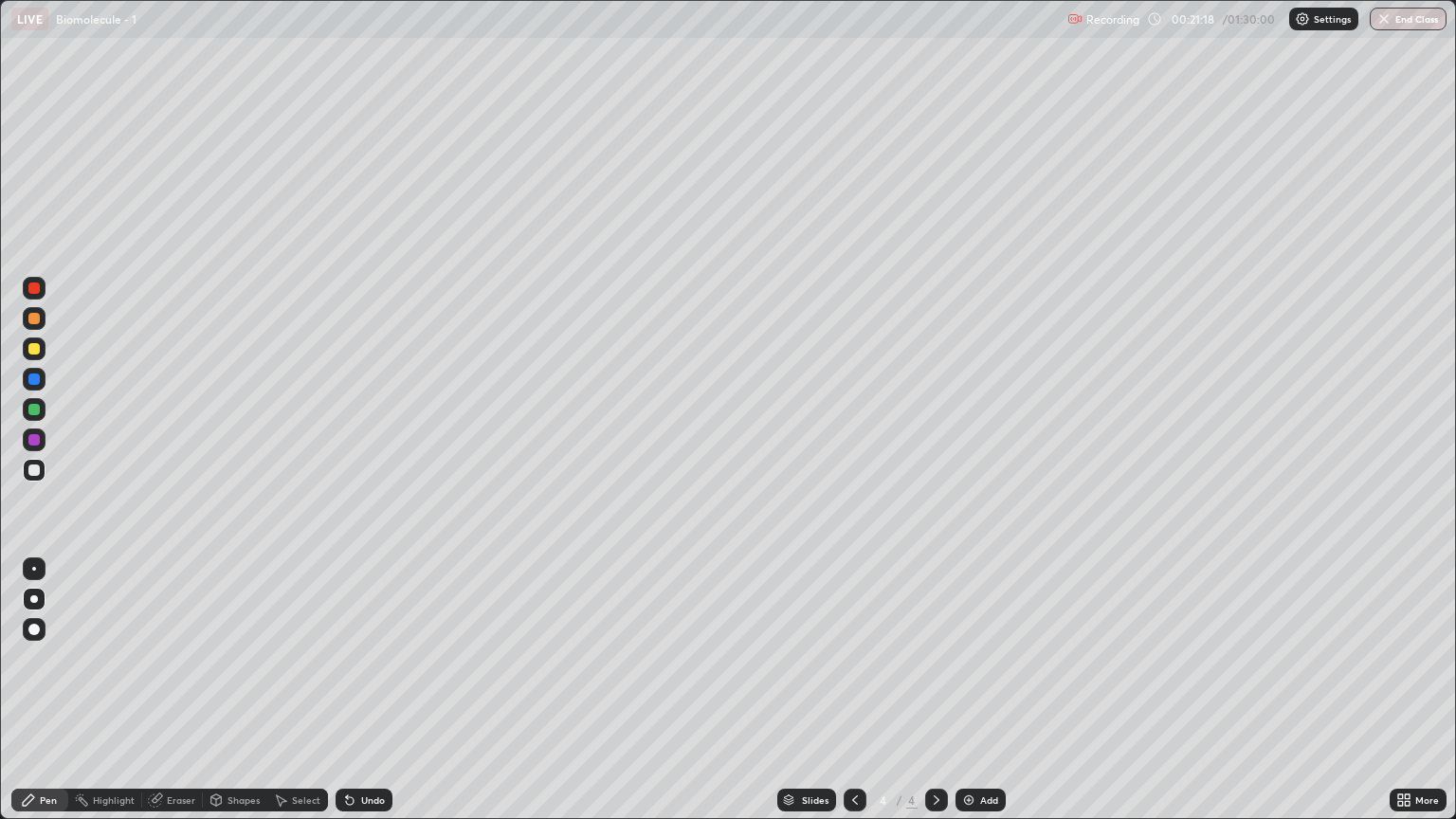 click on "Pen" at bounding box center [40, 800] 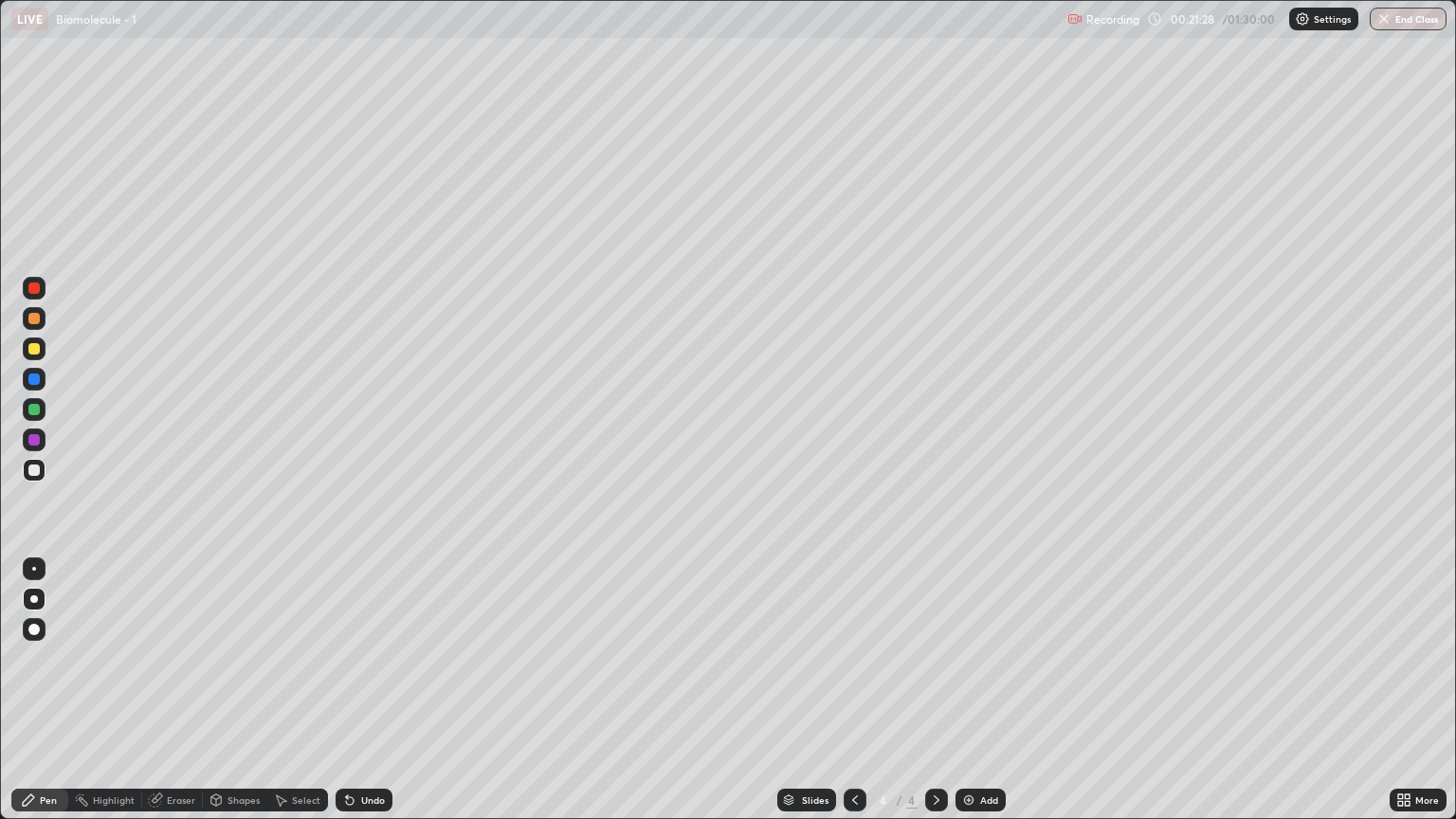 click at bounding box center [34, 470] 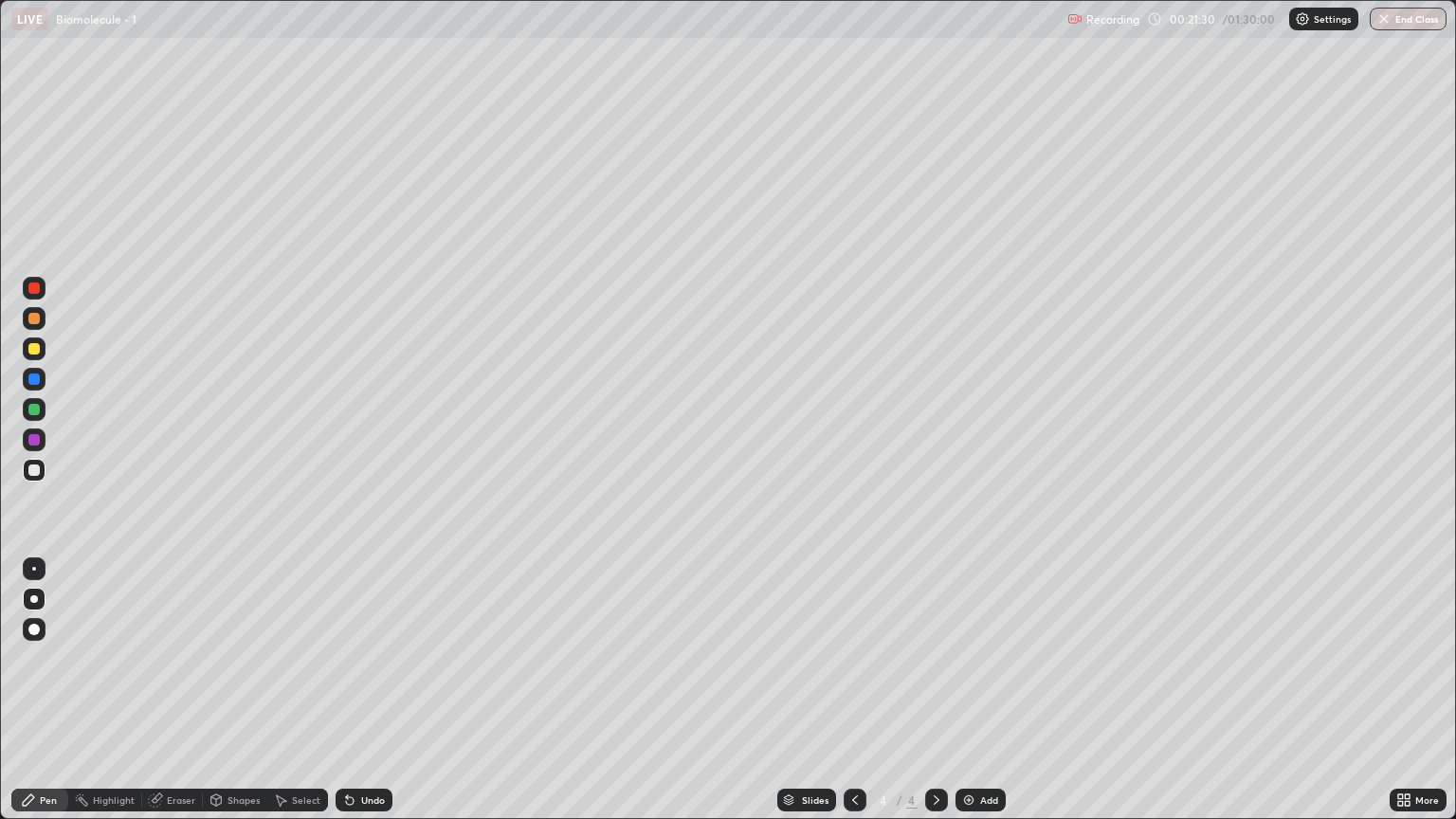 click at bounding box center (34, 470) 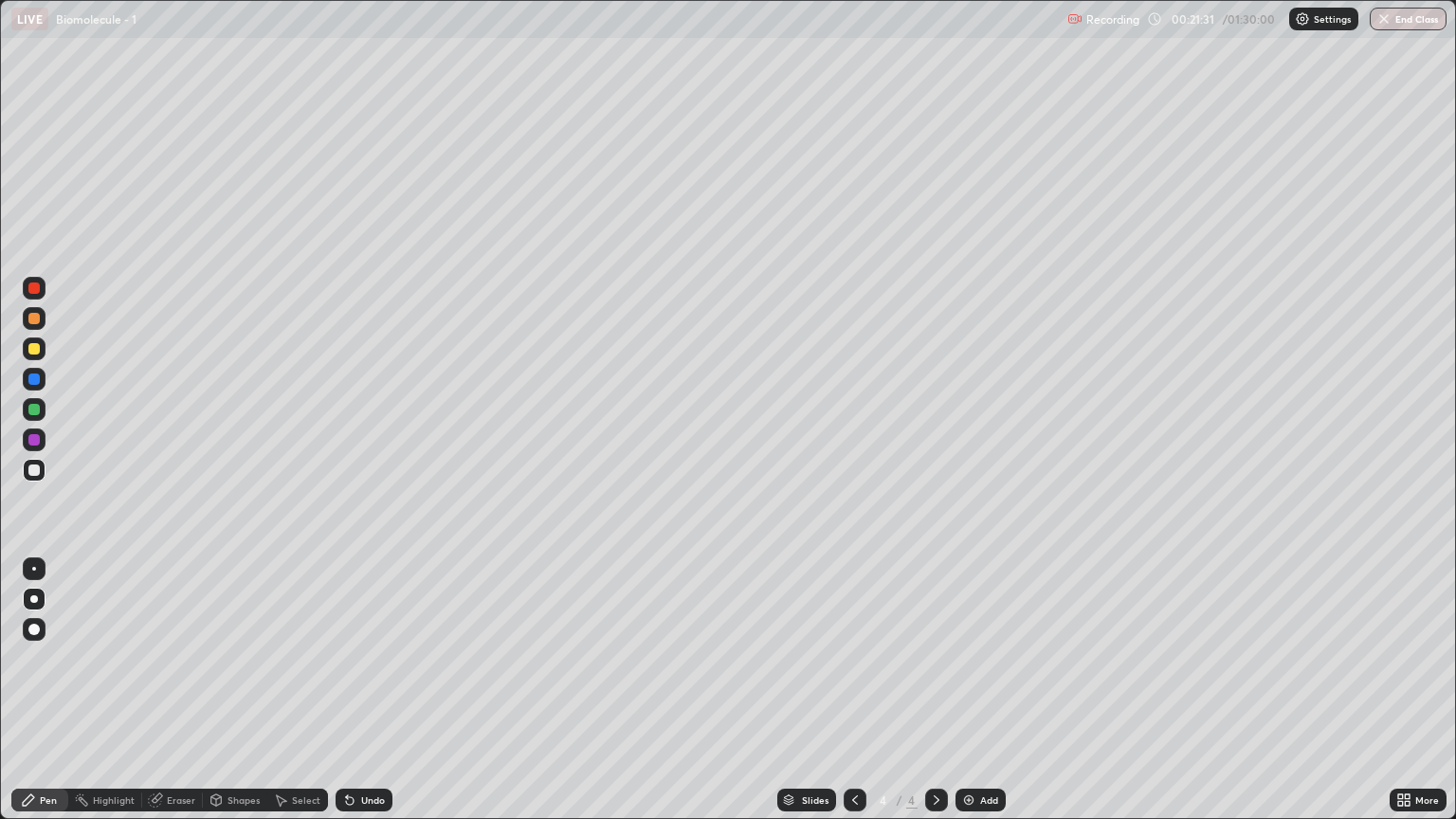 click on "Pen" at bounding box center (40, 800) 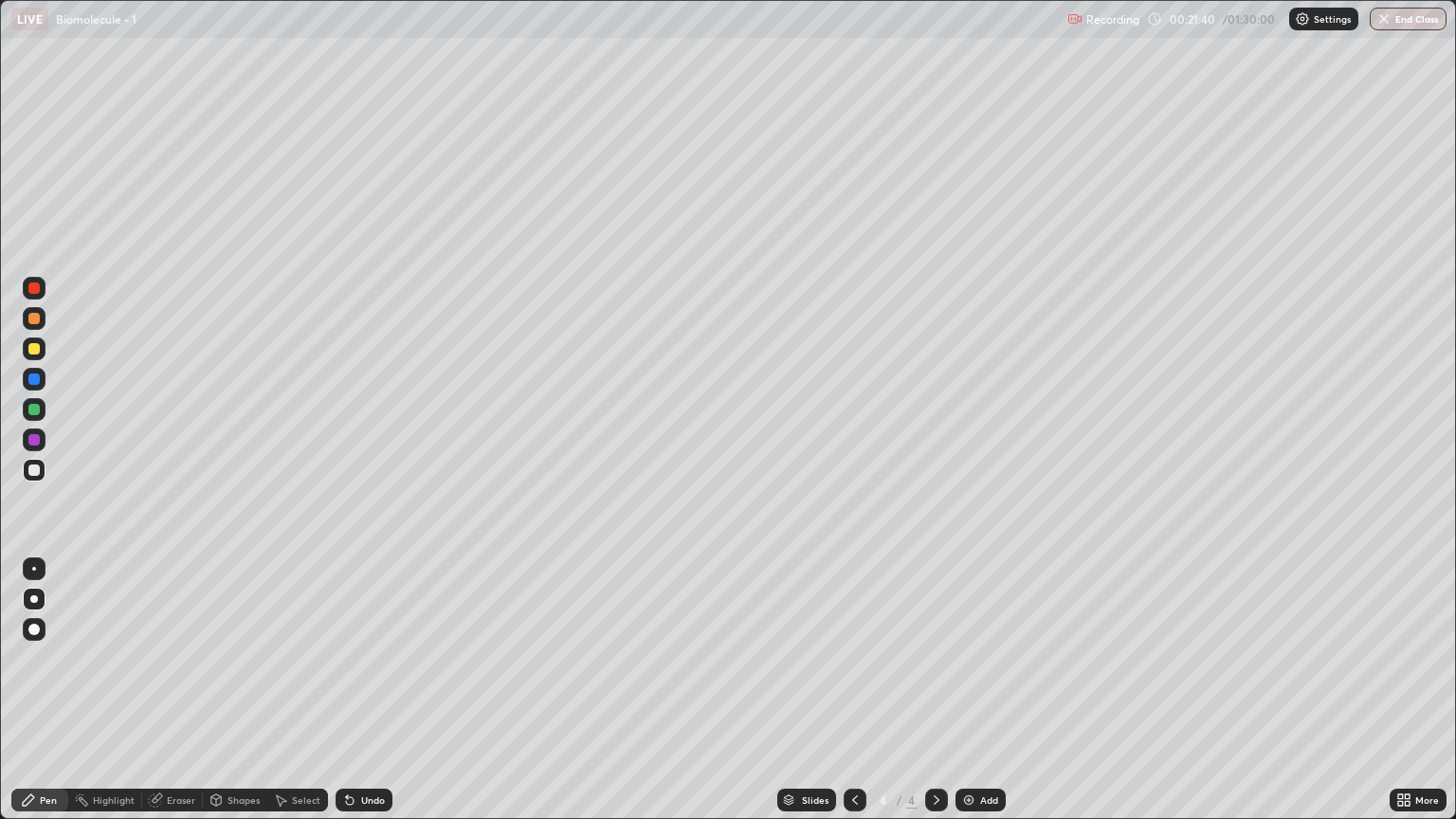 click on "Shapes" at bounding box center (235, 800) 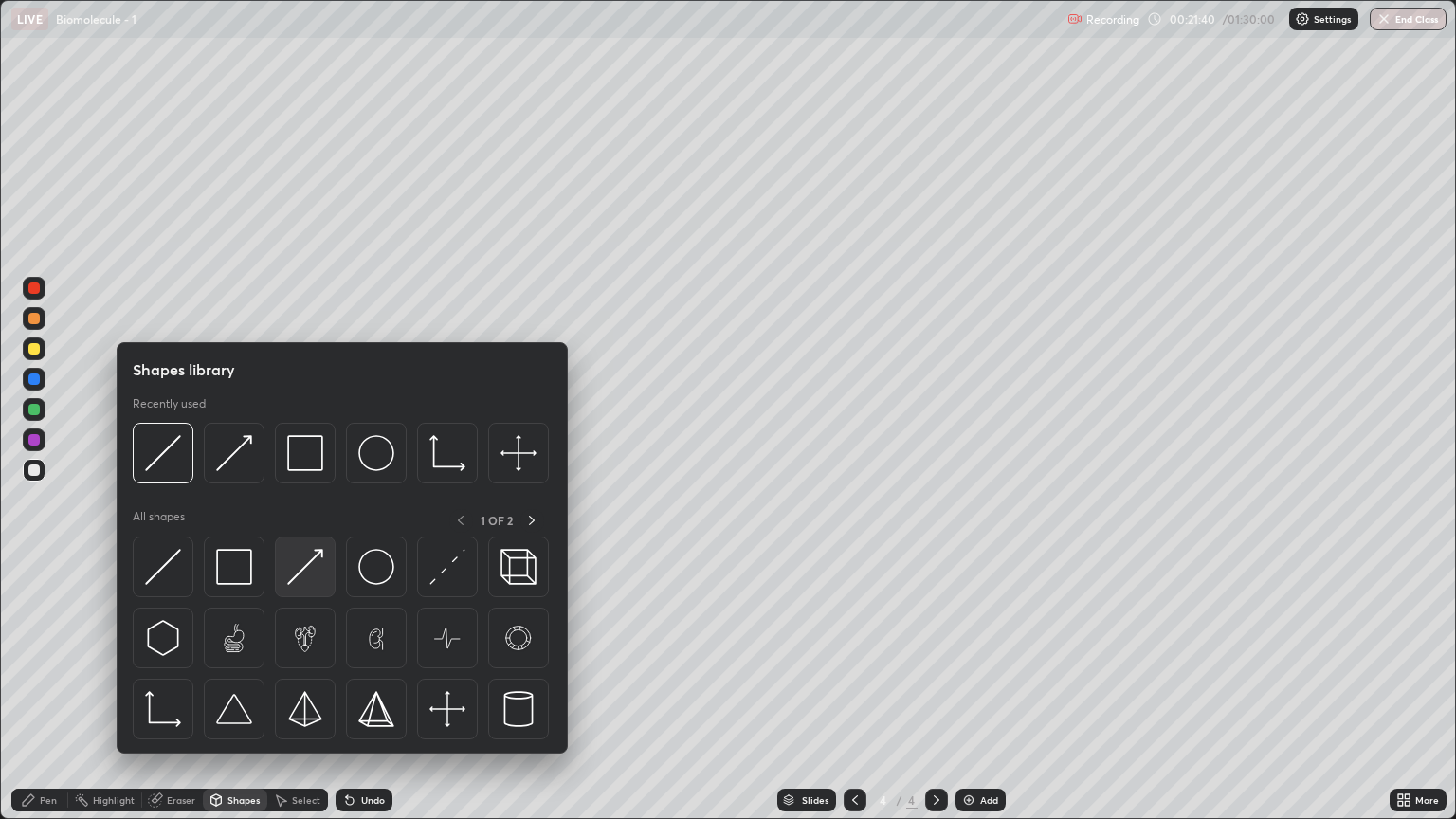 click at bounding box center (305, 567) 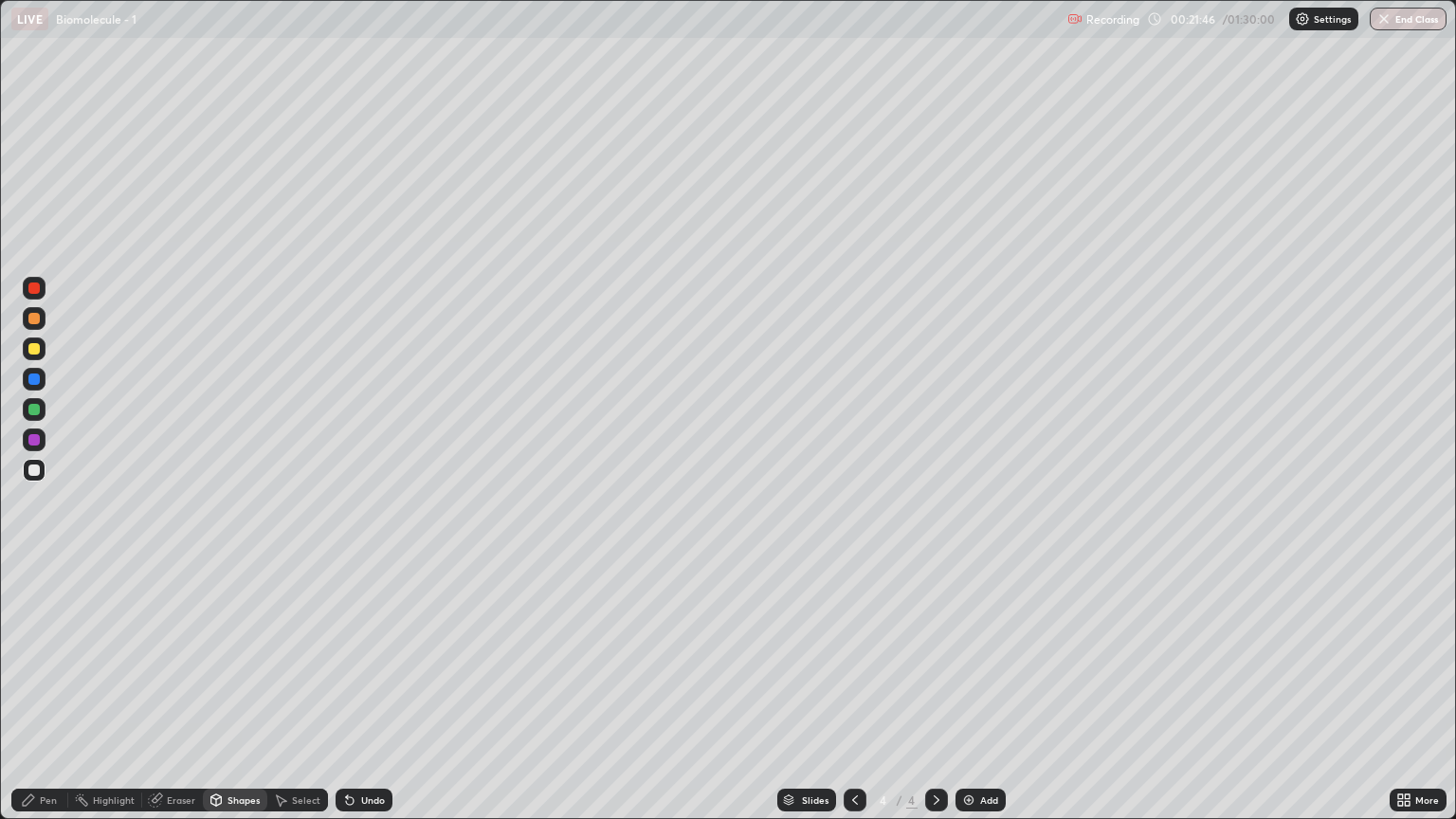 click at bounding box center (34, 349) 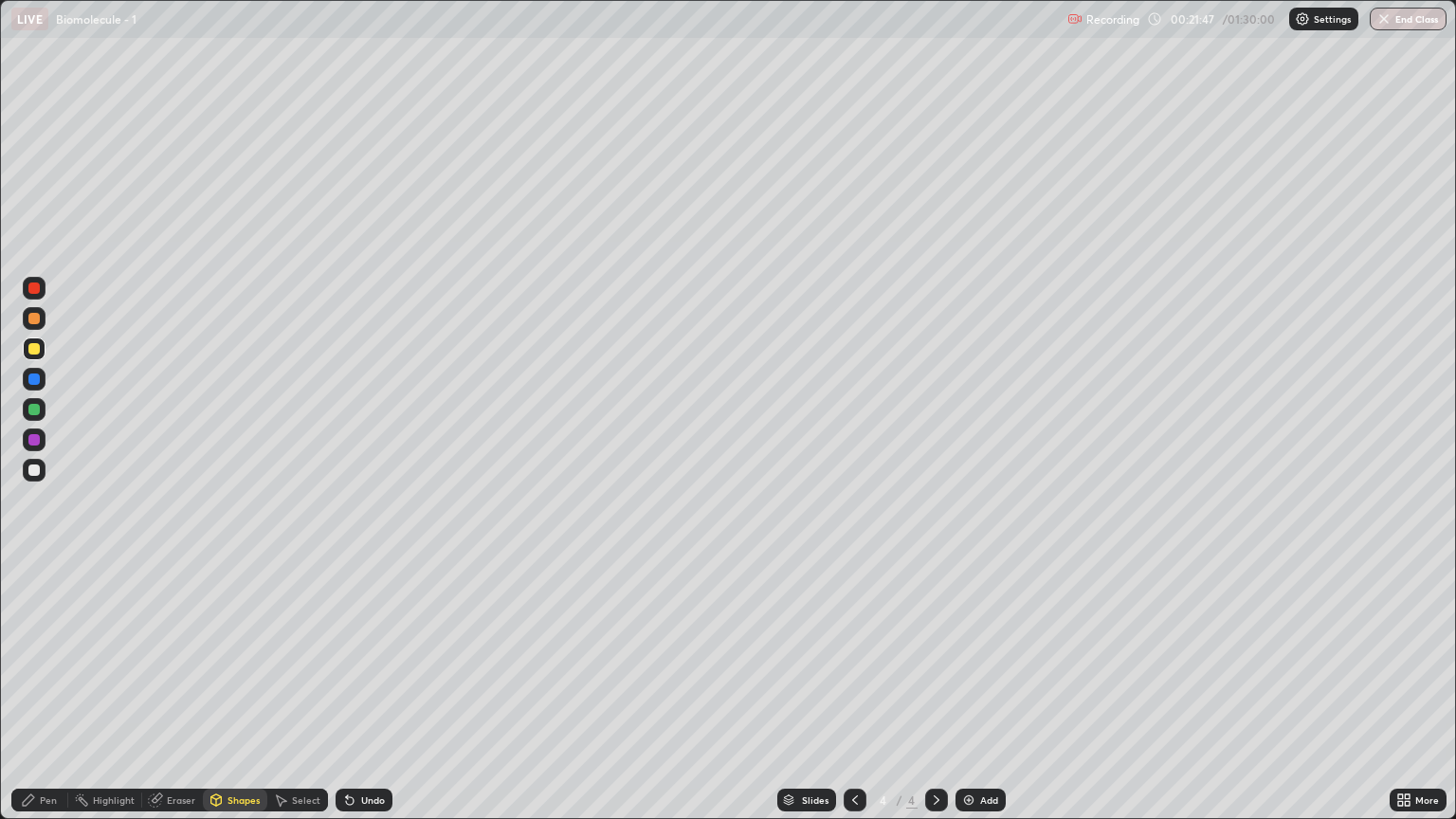 click on "Pen" at bounding box center [48, 800] 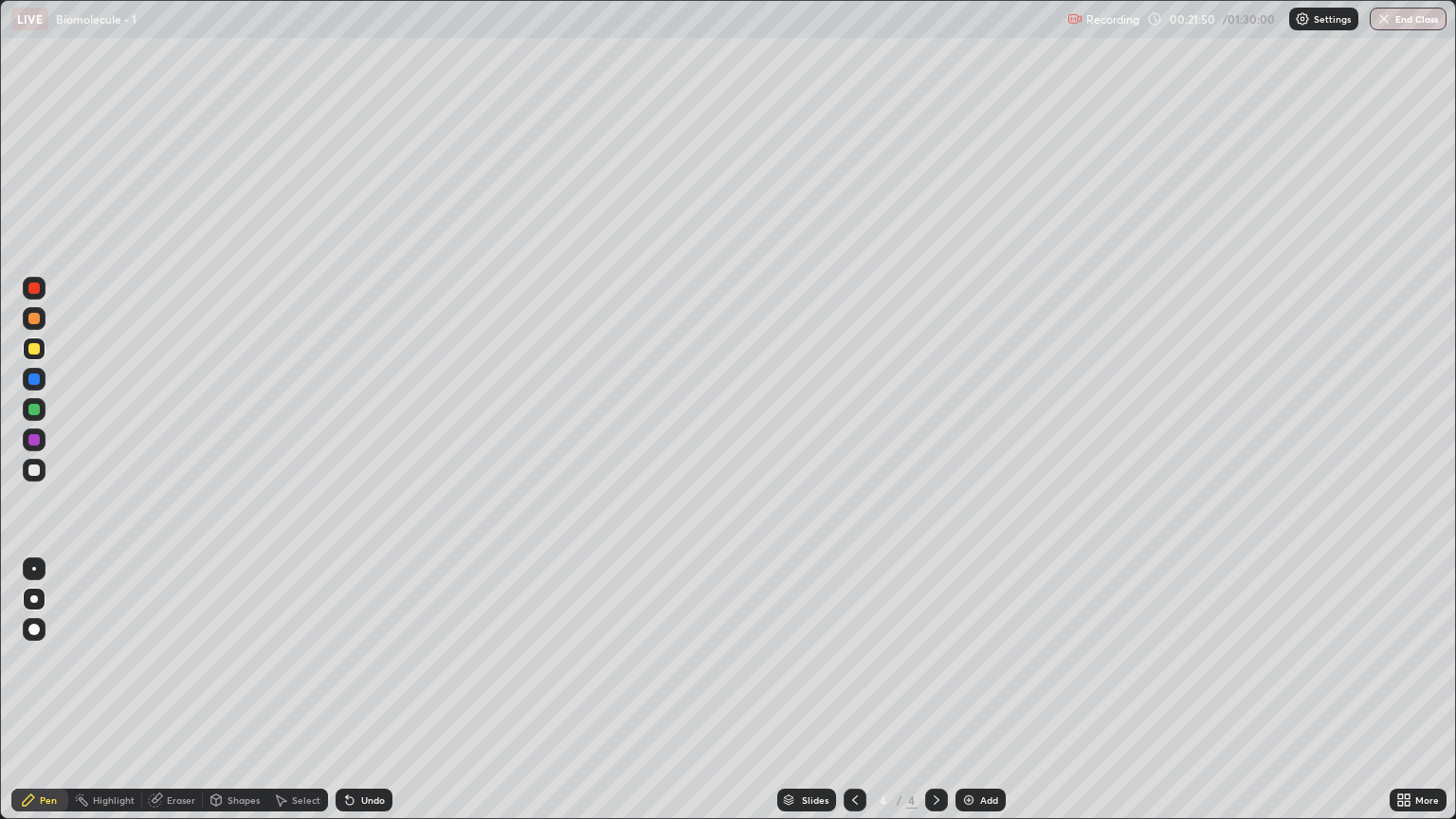 click at bounding box center (34, 318) 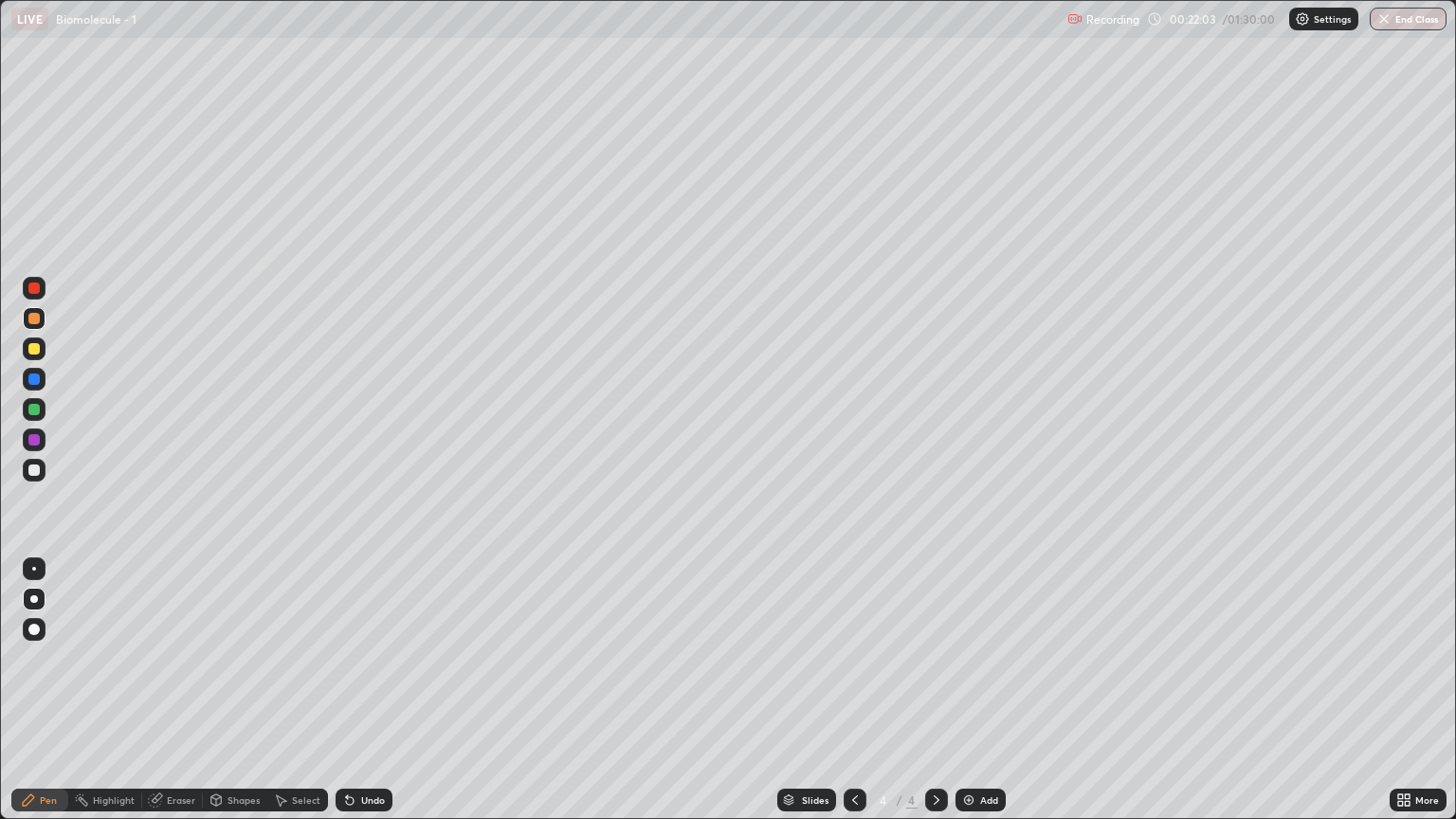 click at bounding box center [34, 349] 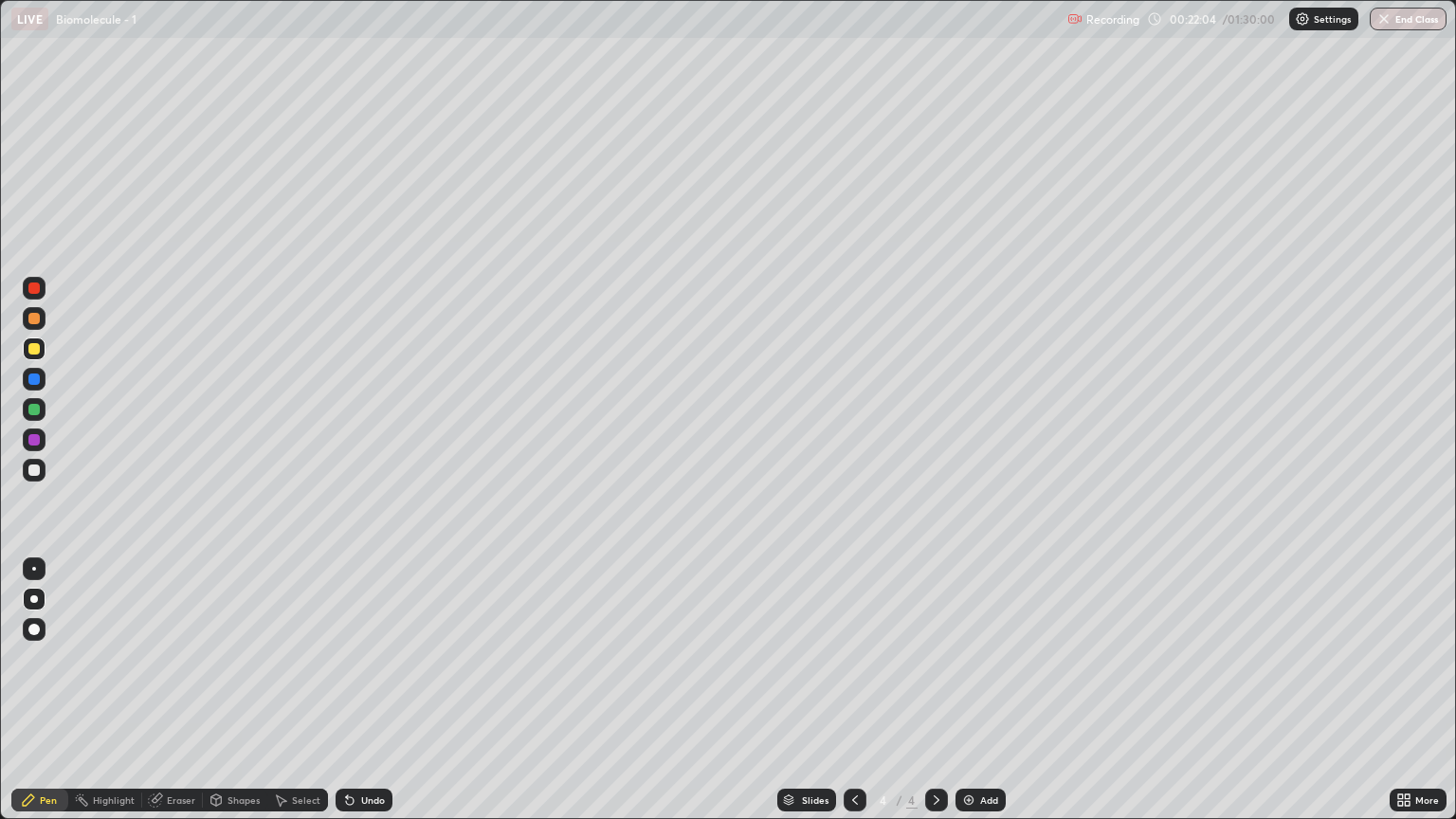 click on "Pen" at bounding box center [48, 800] 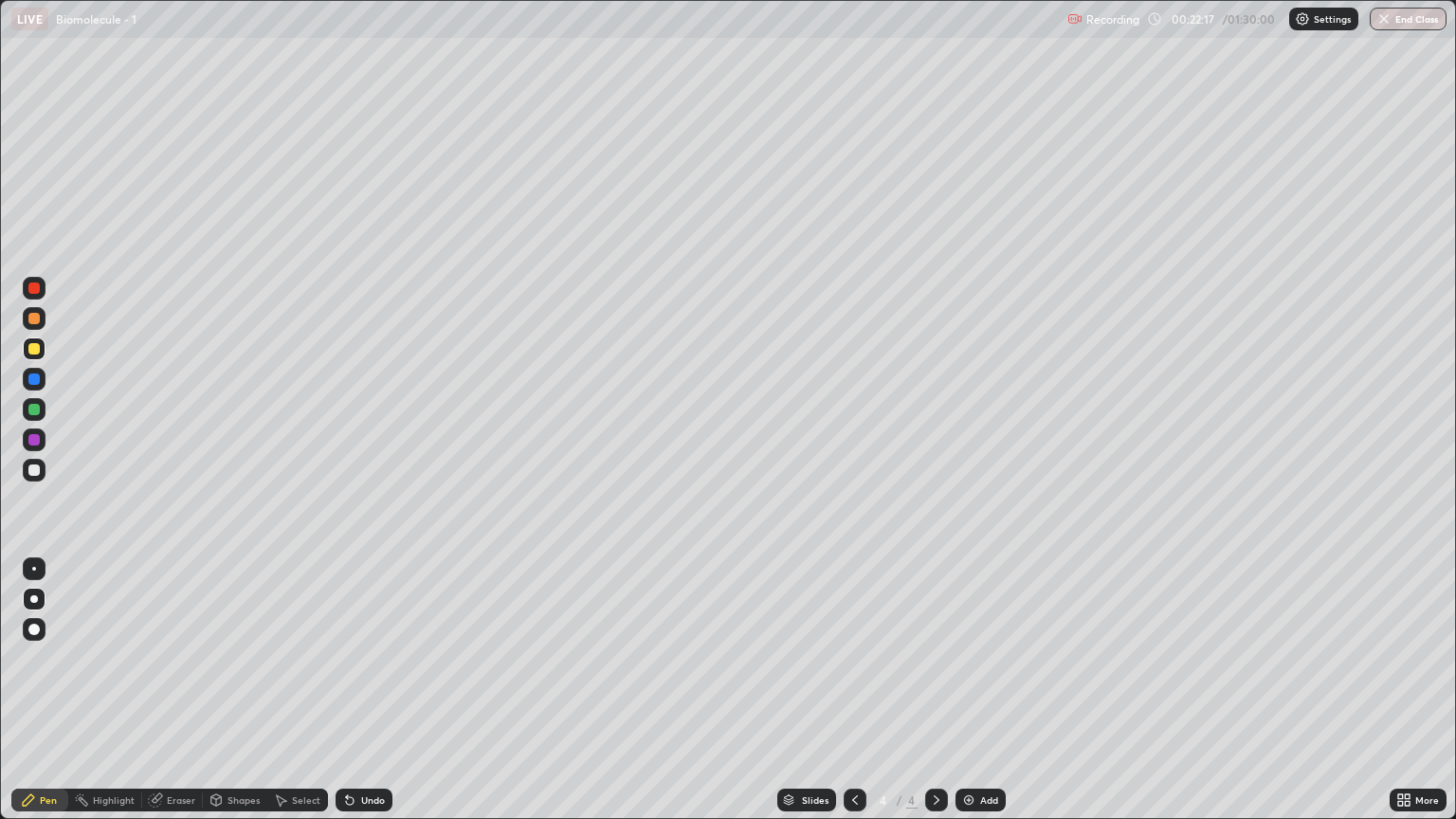 click on "Eraser" at bounding box center [181, 800] 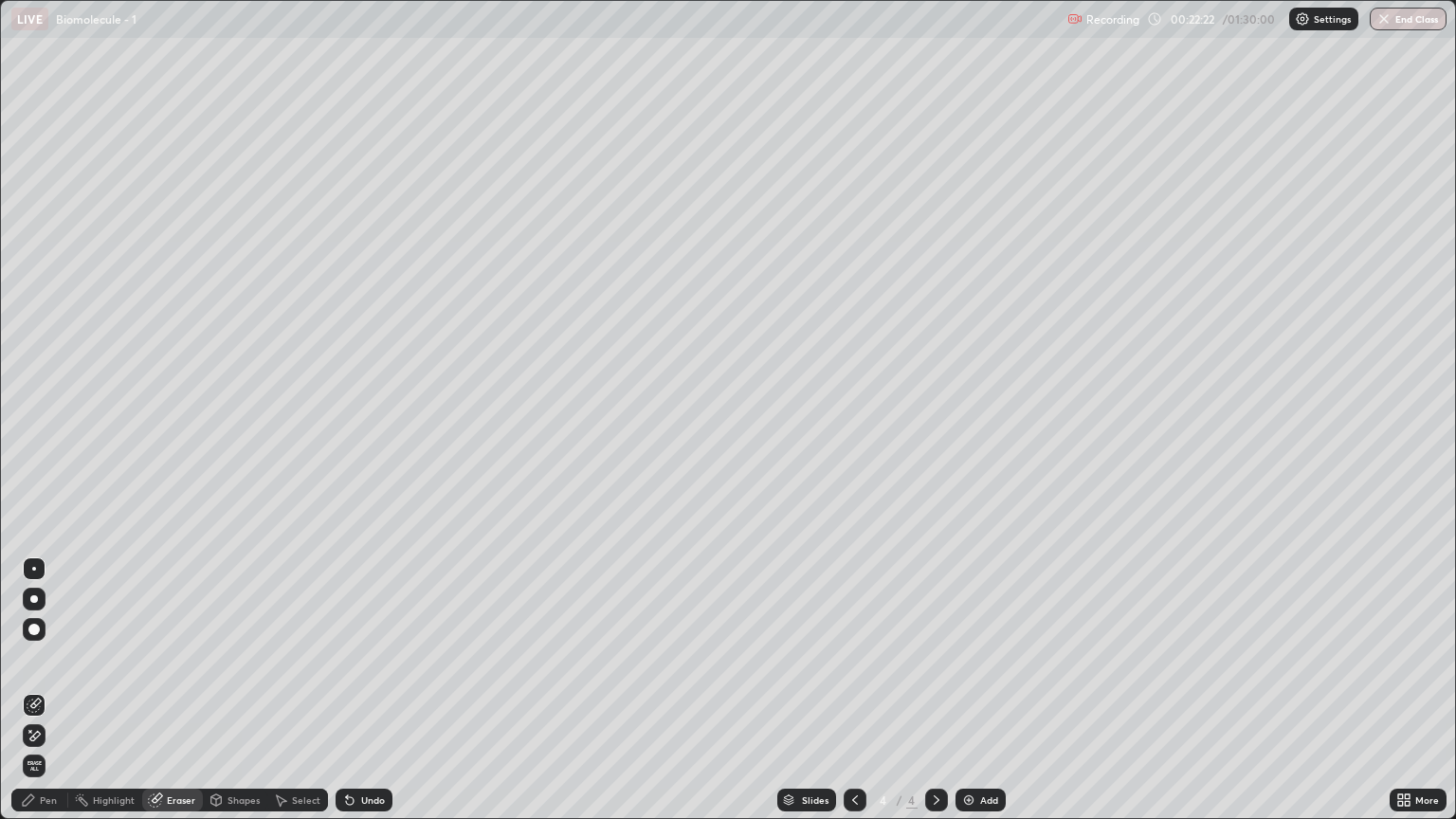 click on "Pen" at bounding box center (40, 800) 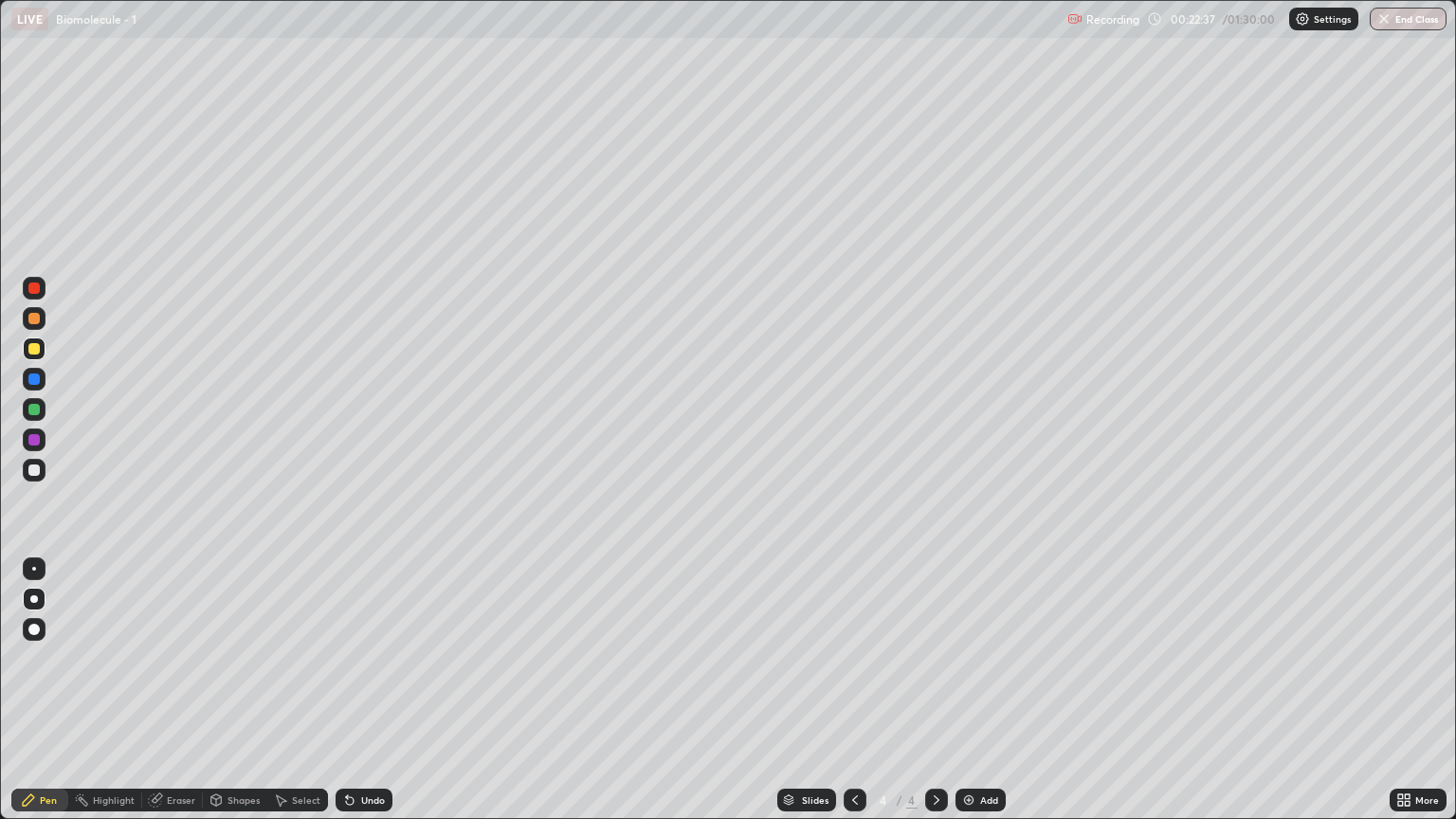 click at bounding box center (34, 349) 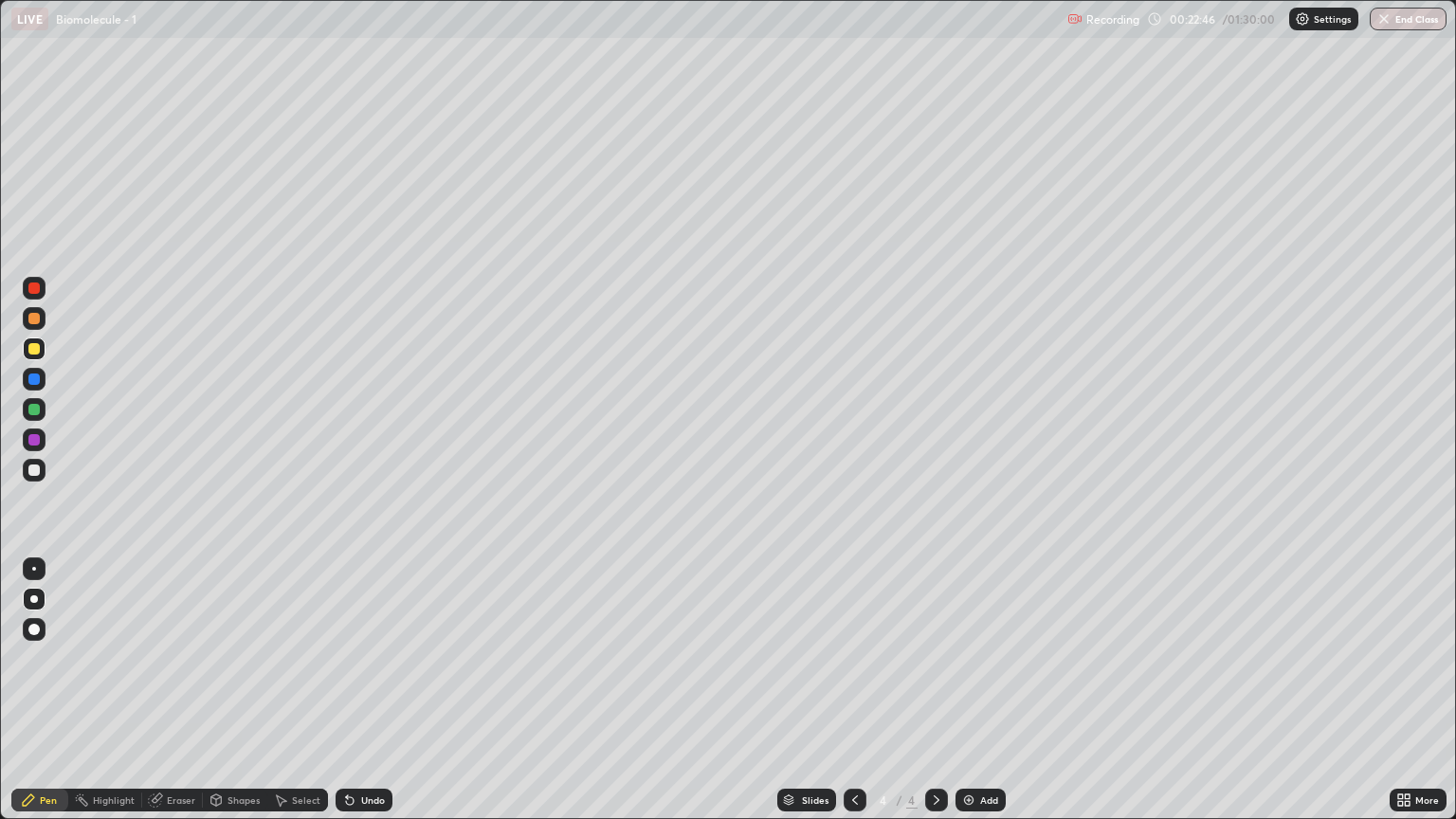 click at bounding box center (34, 470) 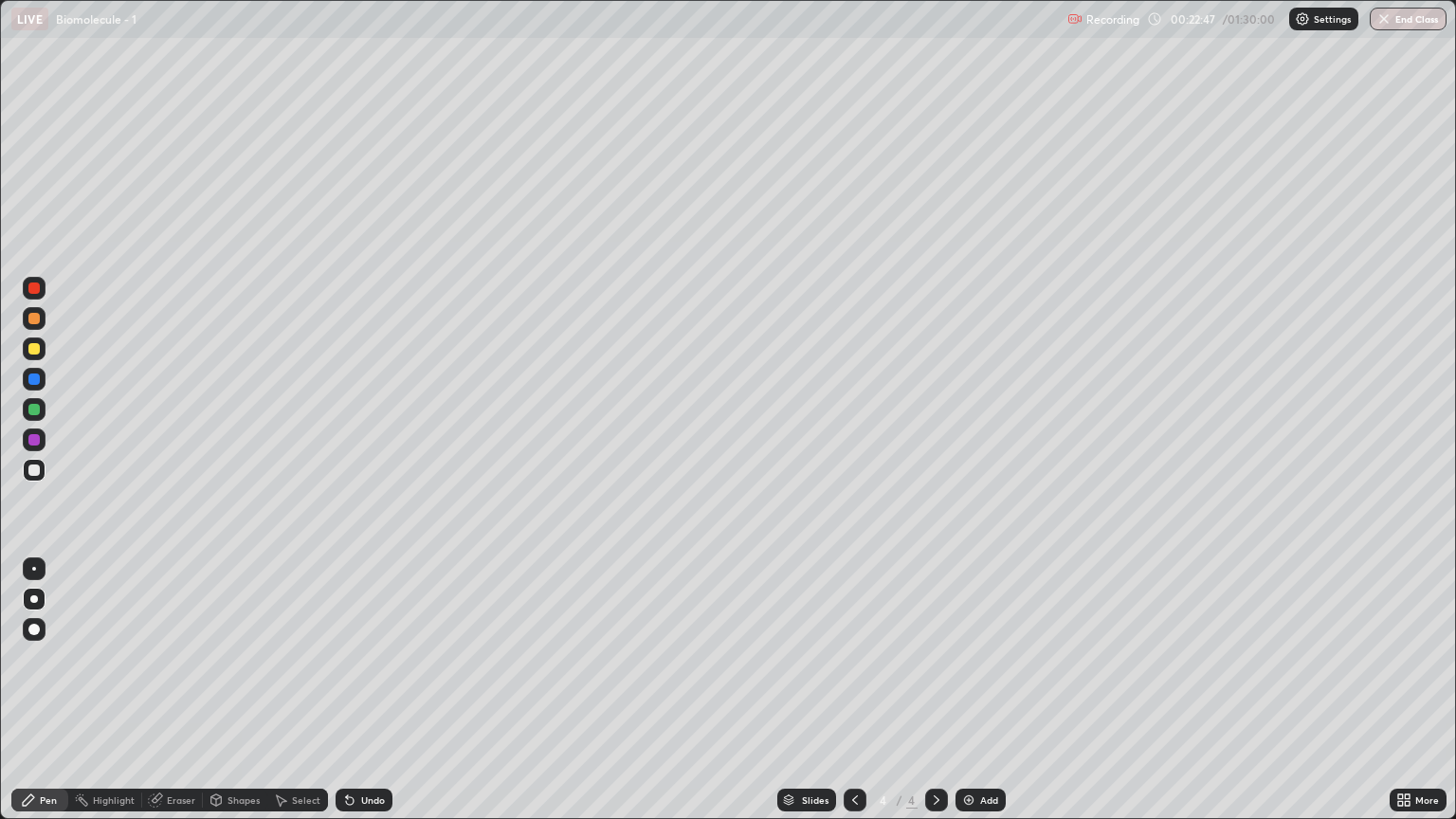 click on "Pen" at bounding box center (40, 800) 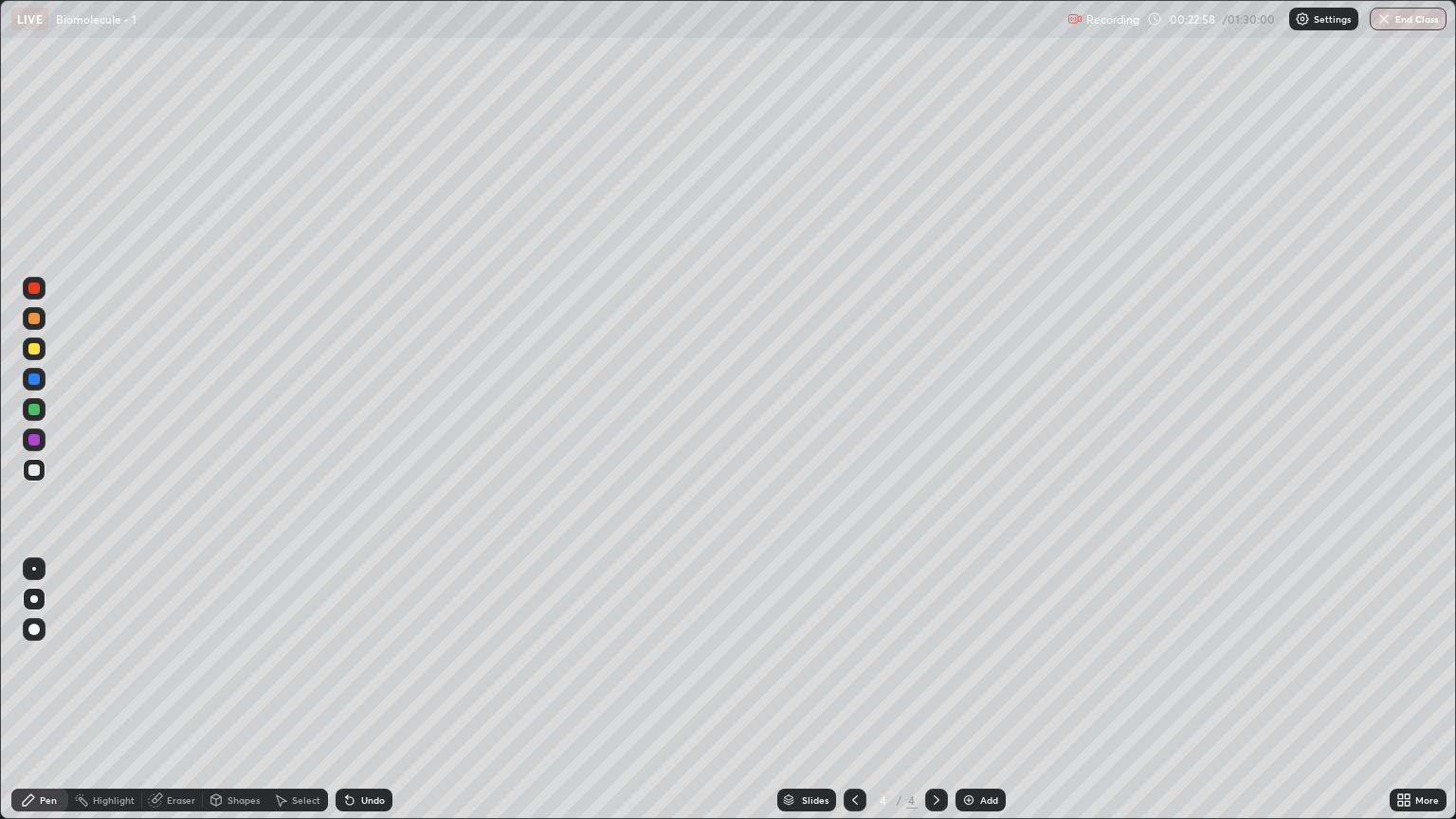 click at bounding box center (34, 349) 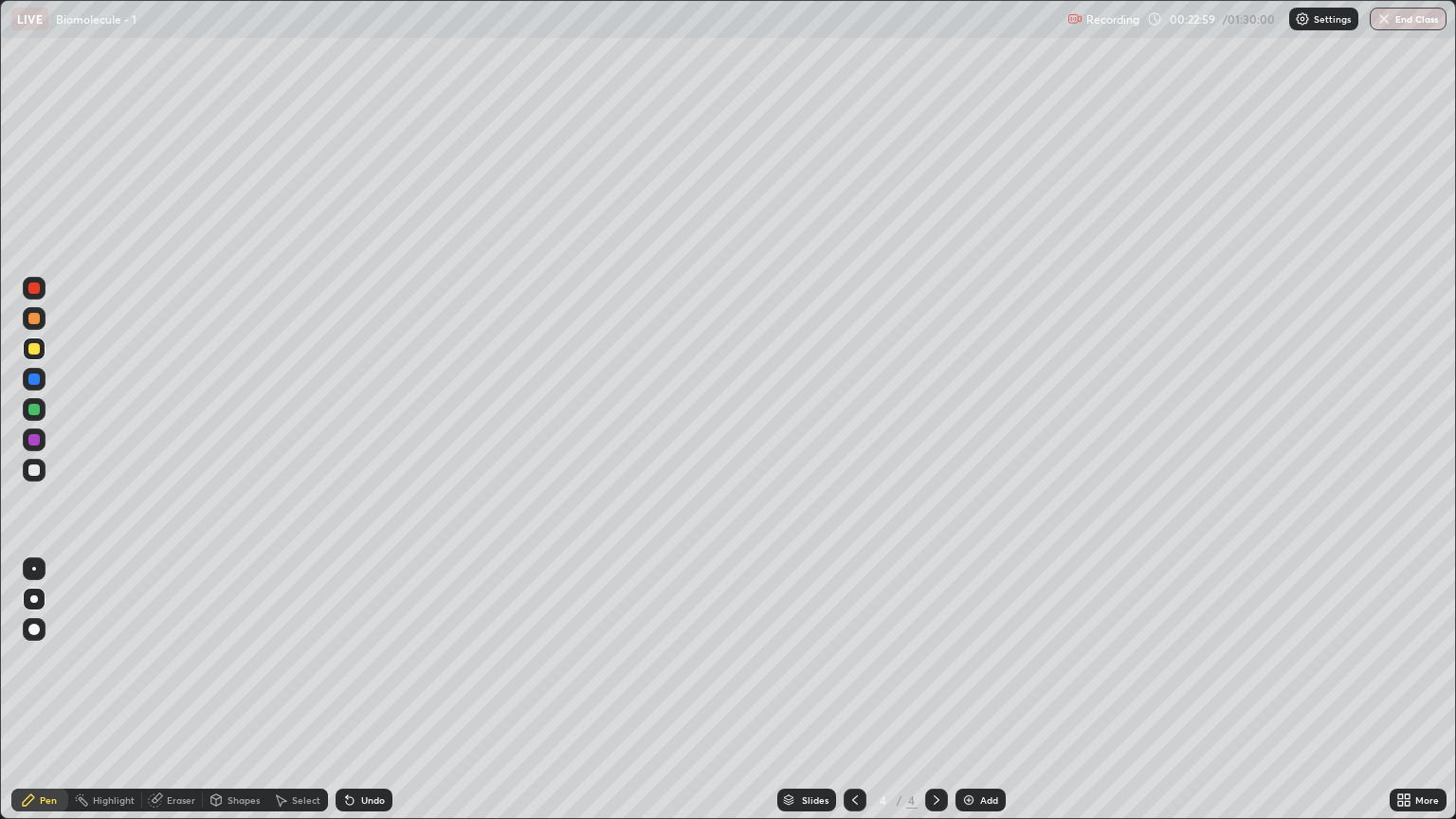 click at bounding box center [34, 470] 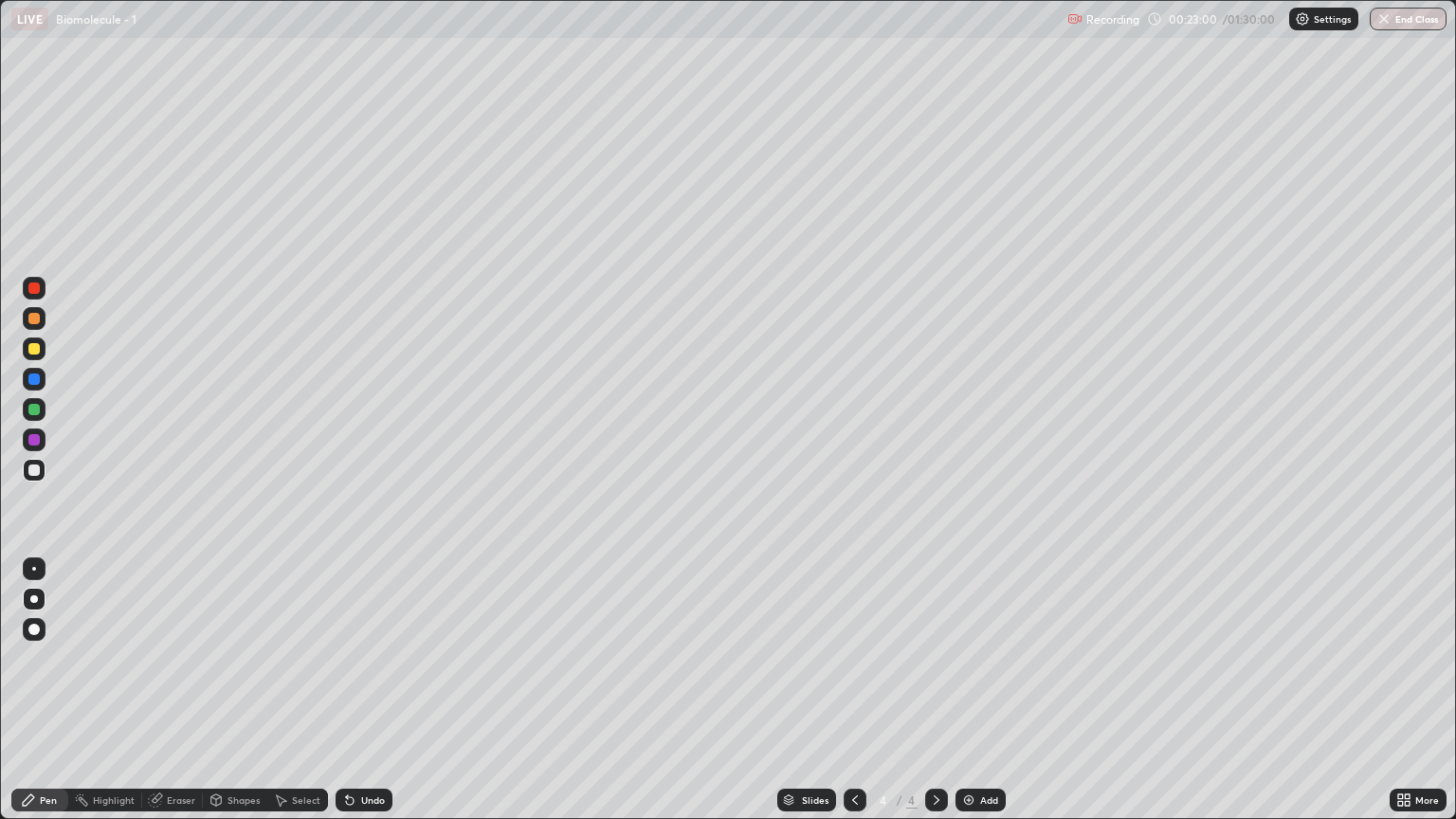 click at bounding box center (34, 318) 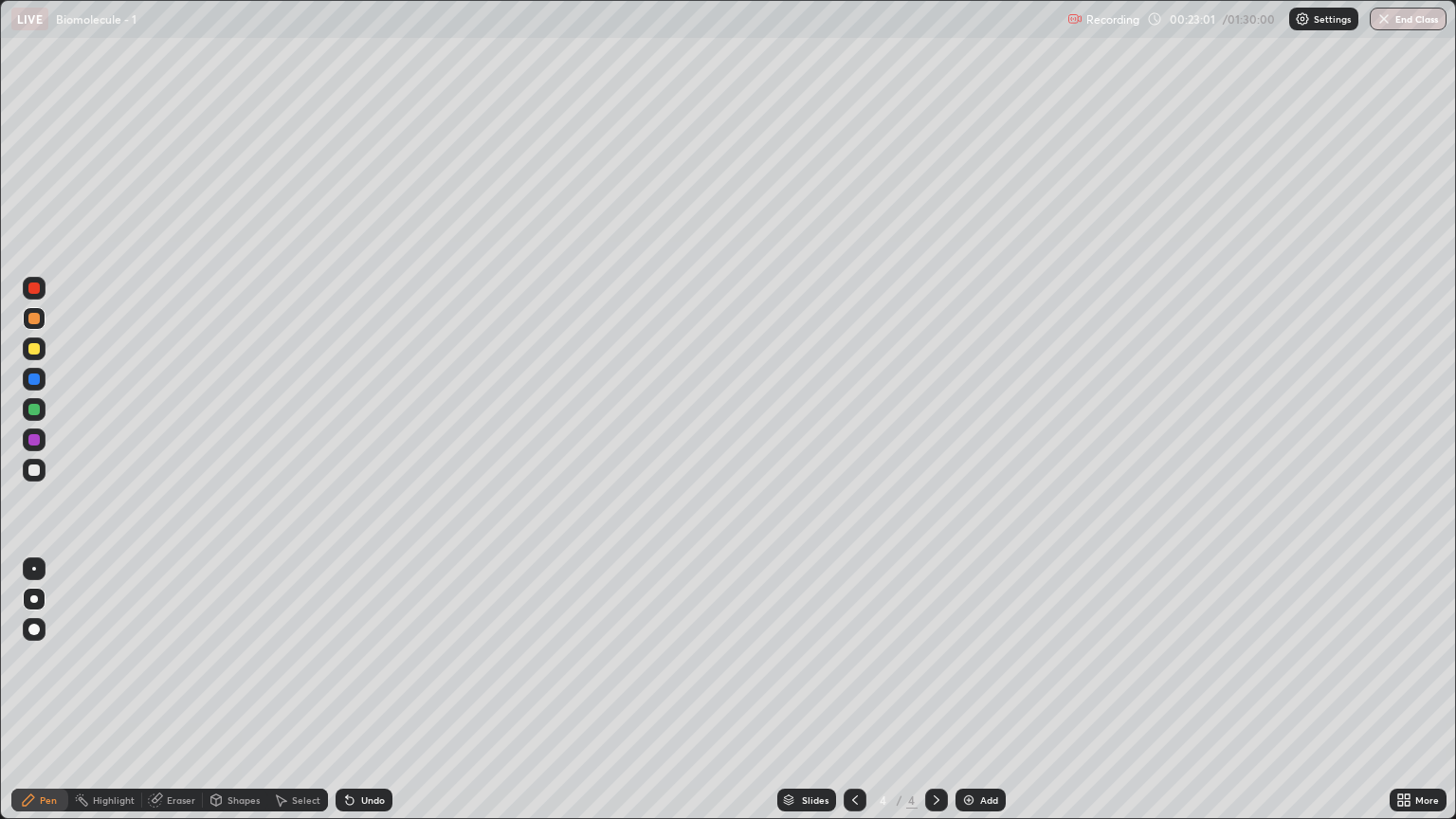 click on "Shapes" at bounding box center [244, 800] 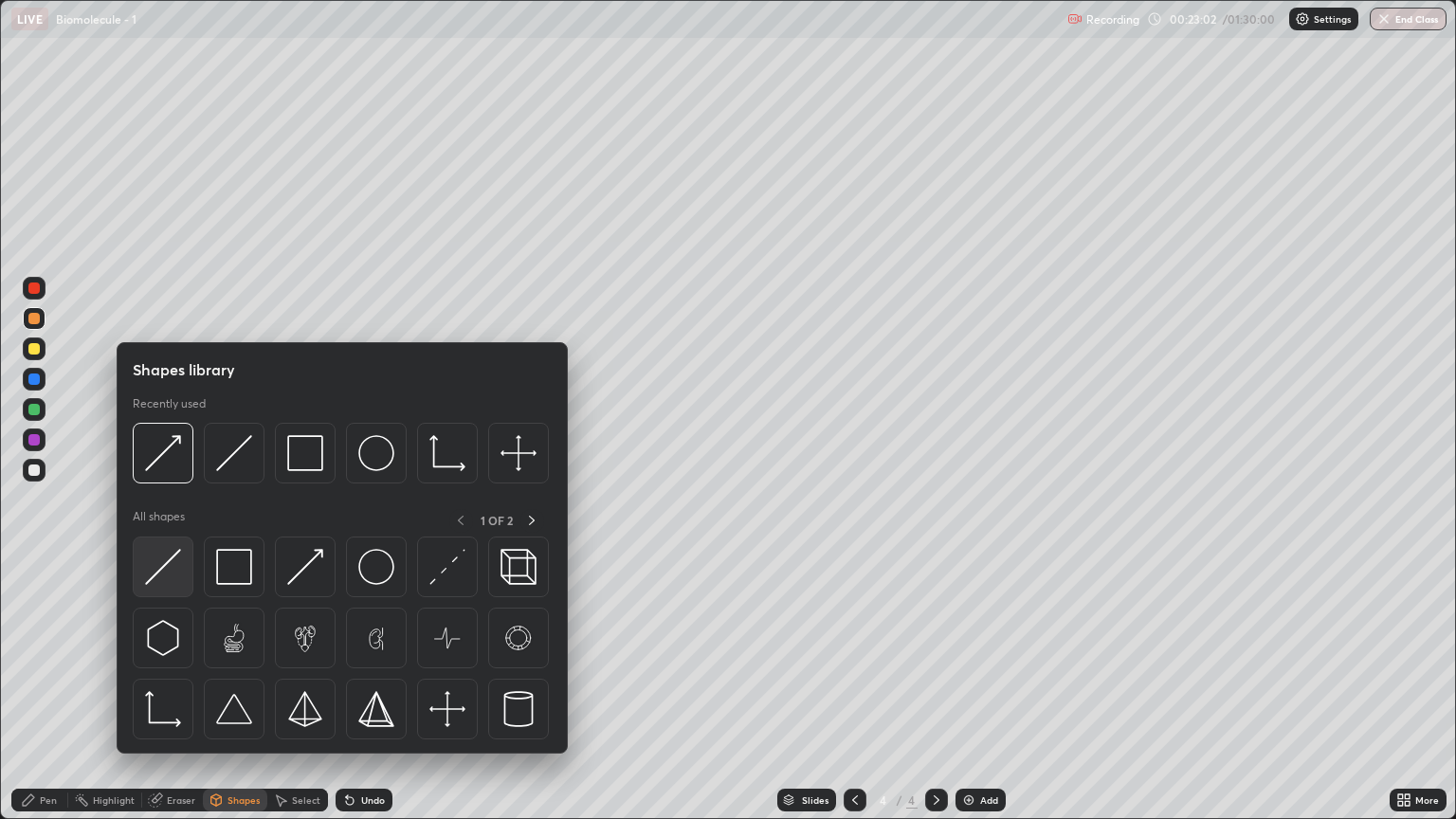 click at bounding box center (163, 567) 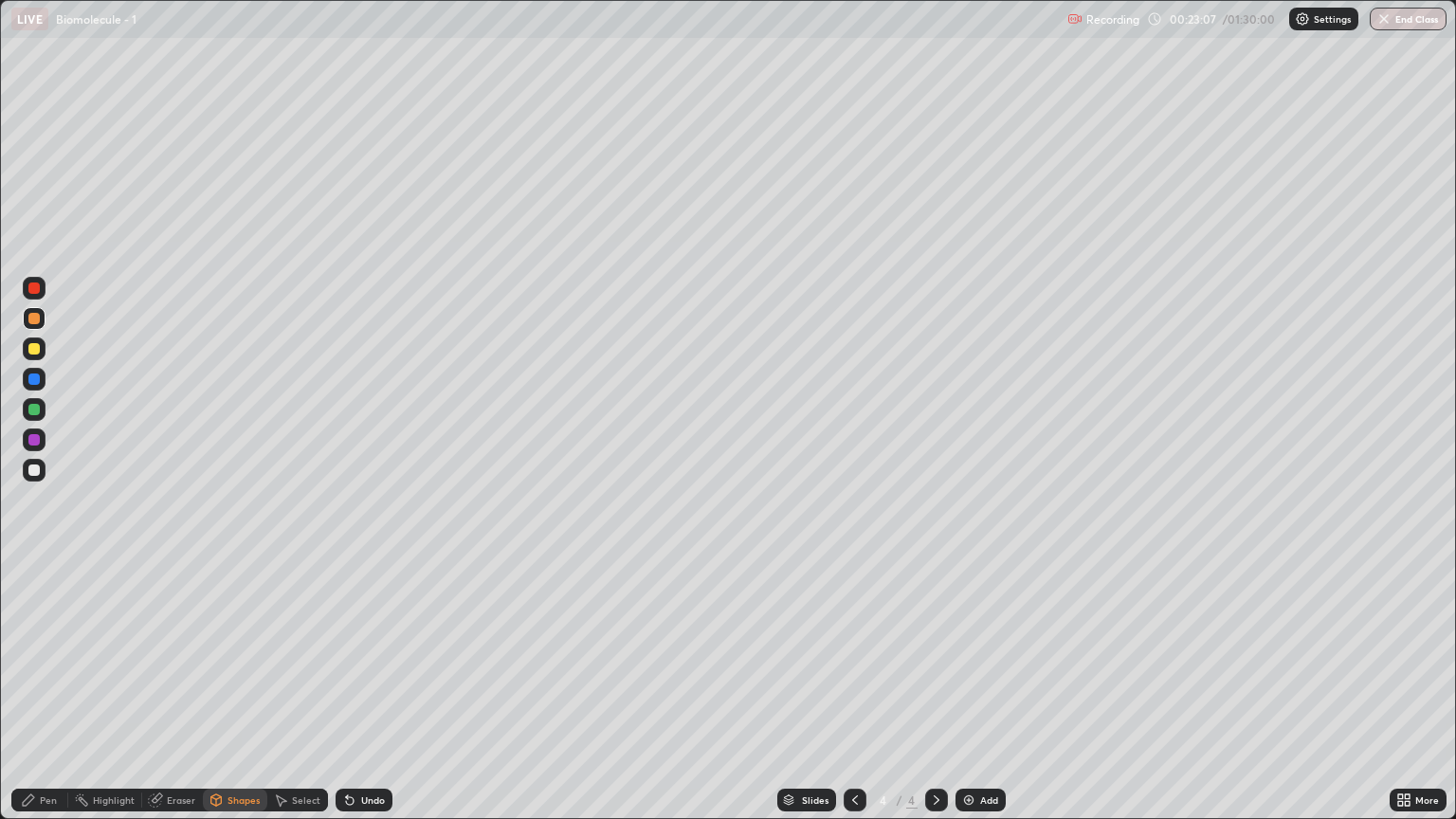 click on "Shapes" at bounding box center (244, 800) 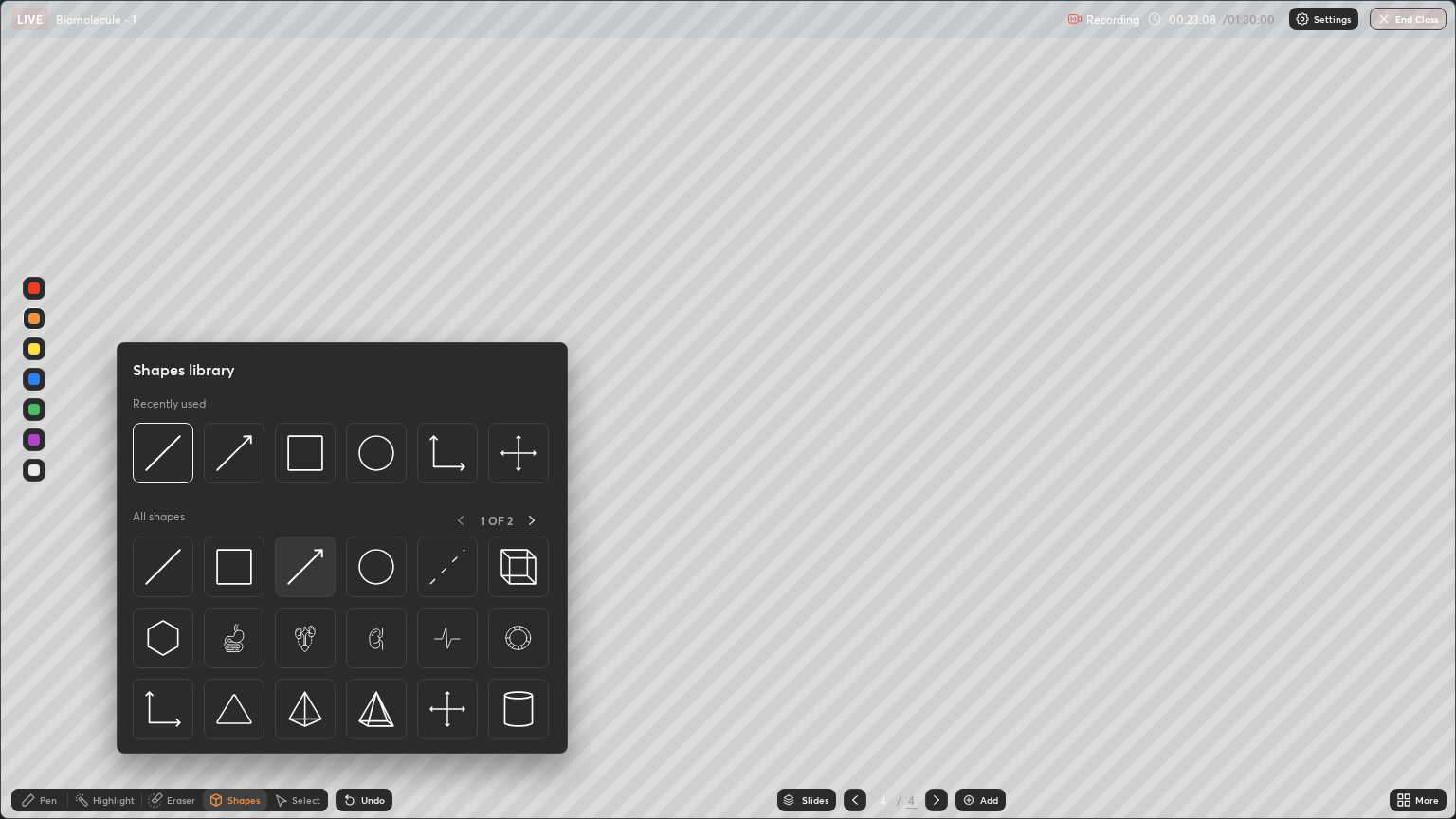 click at bounding box center (305, 567) 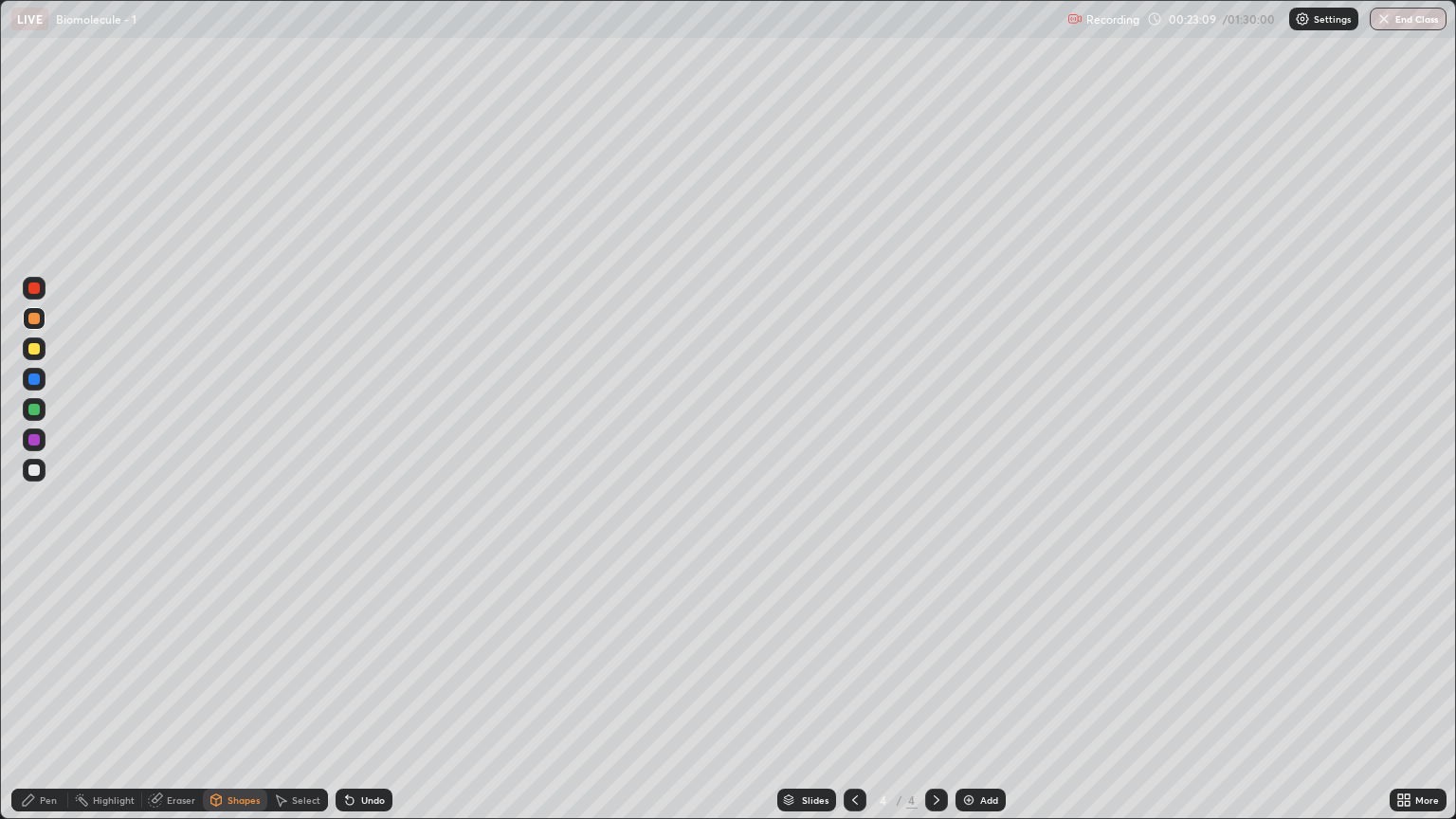 click at bounding box center [34, 470] 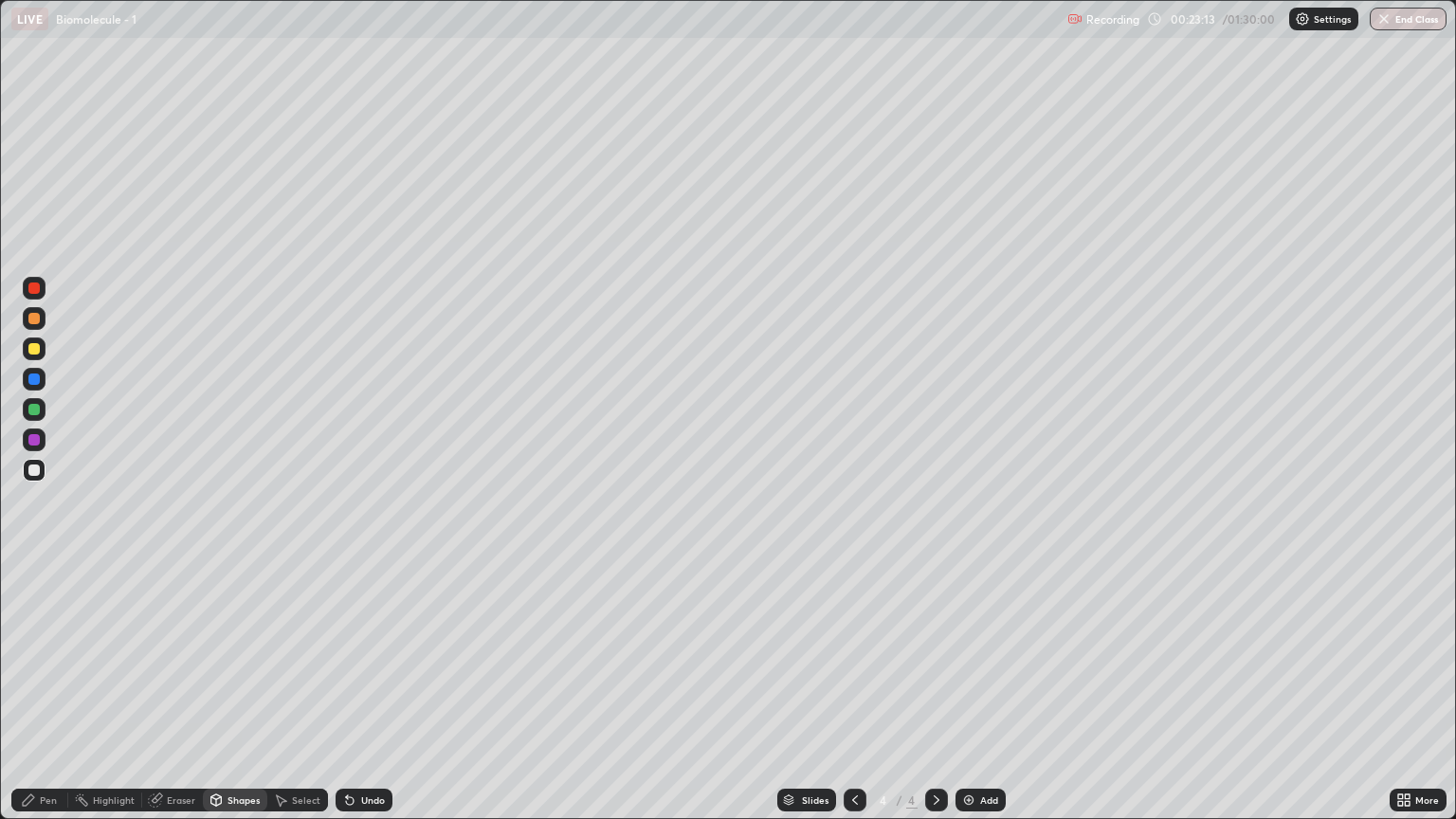 click on "Pen" at bounding box center [48, 800] 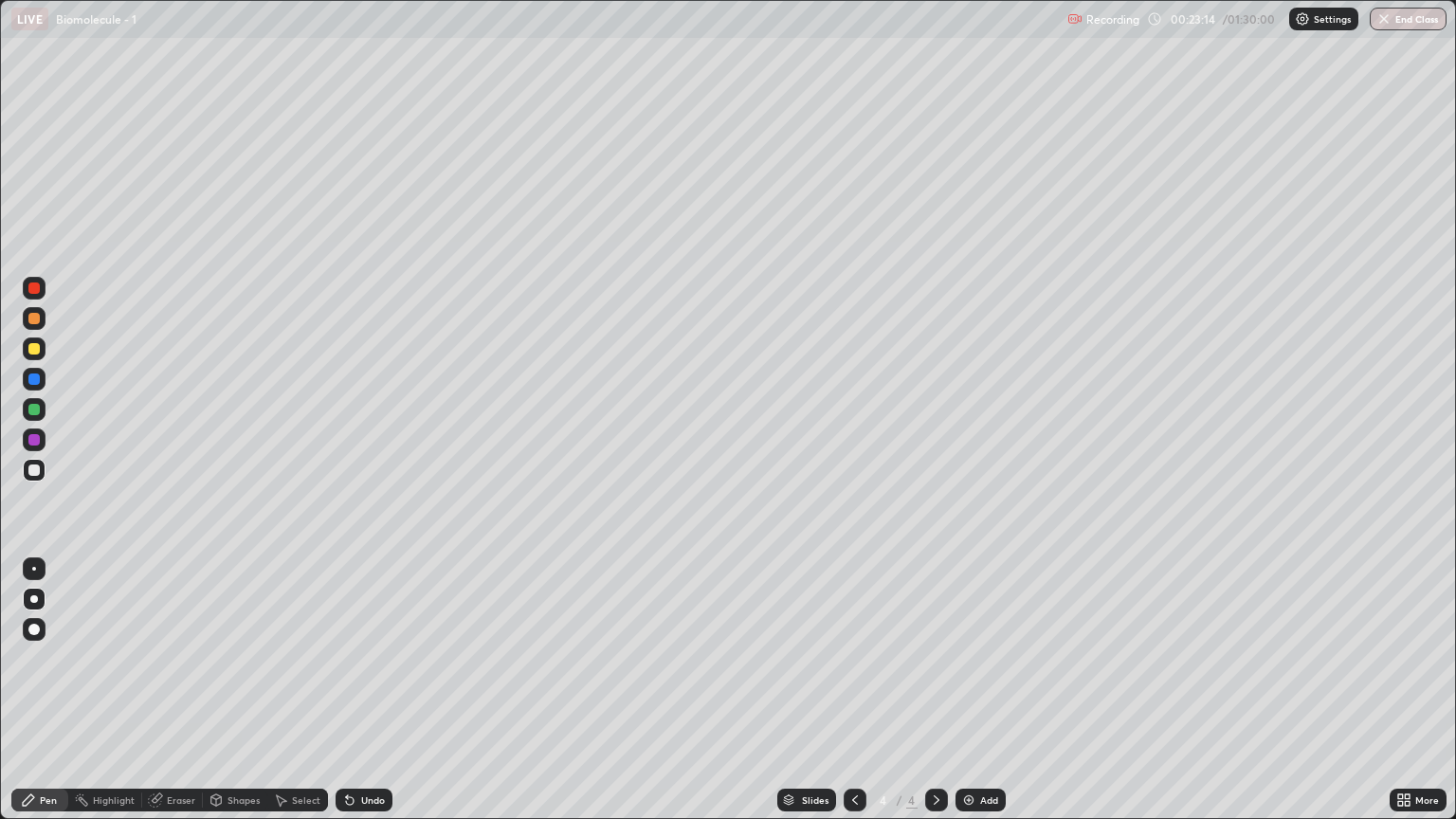 click at bounding box center [34, 318] 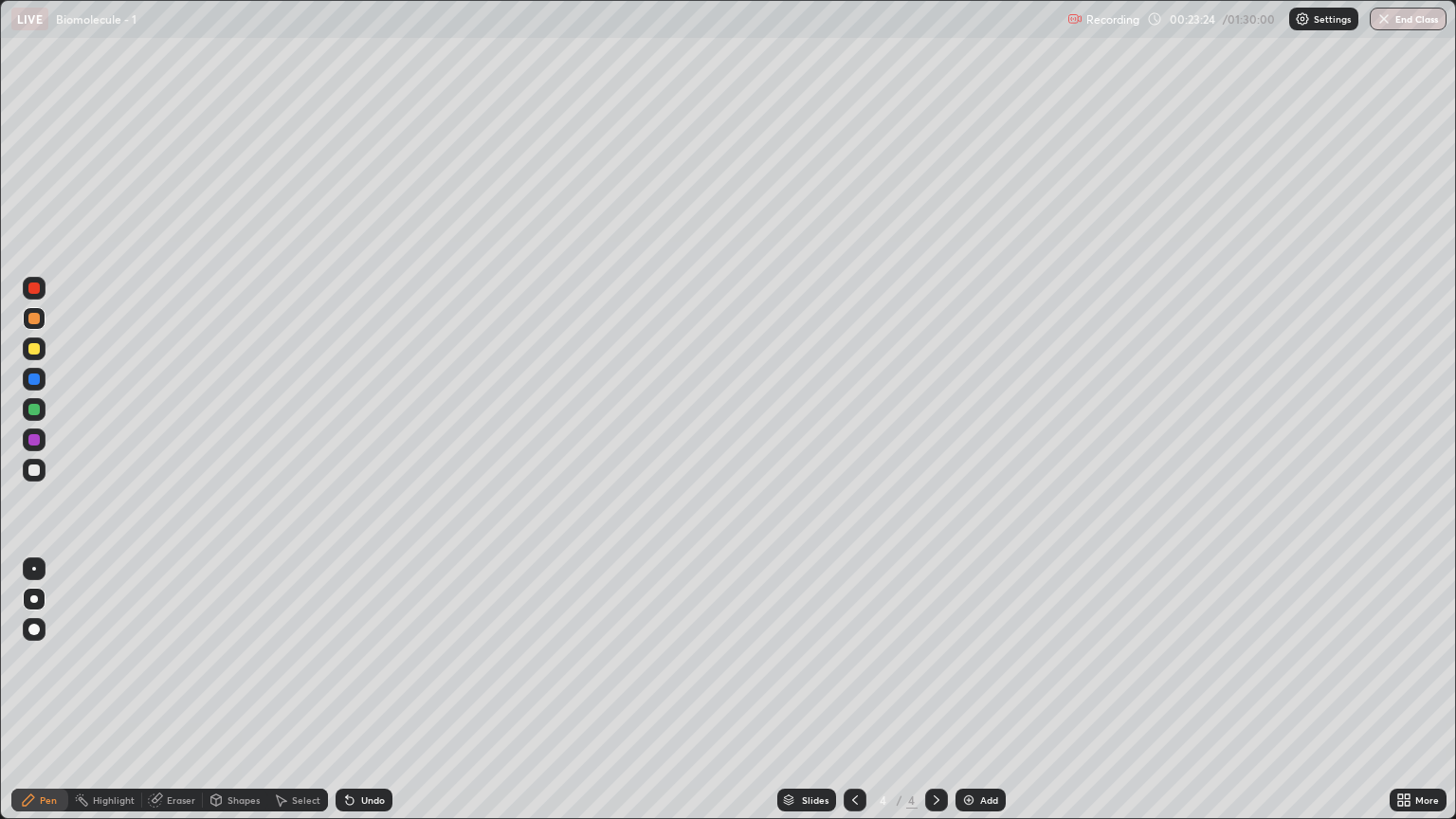 click at bounding box center [34, 349] 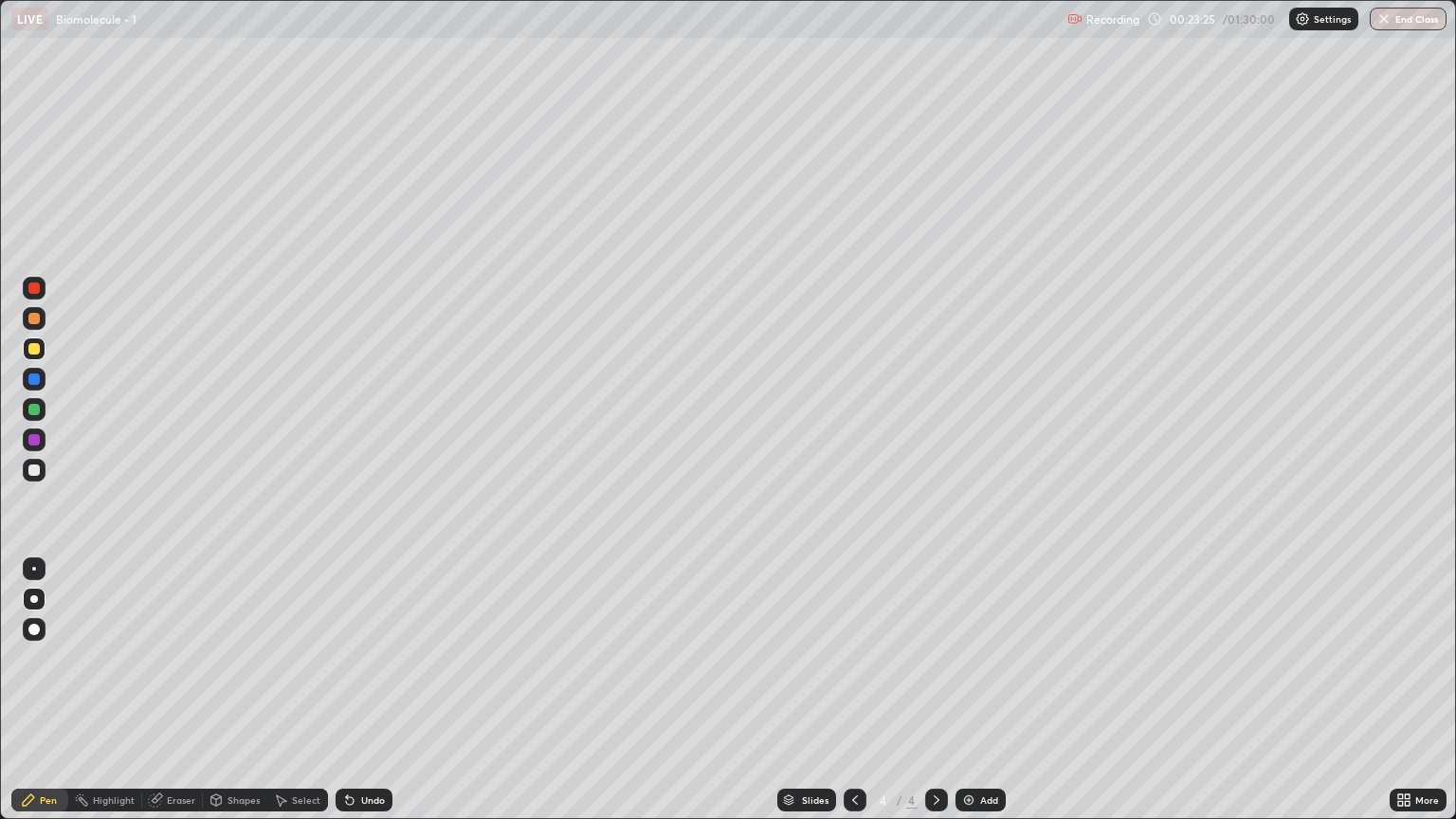 click on "Pen" at bounding box center [48, 800] 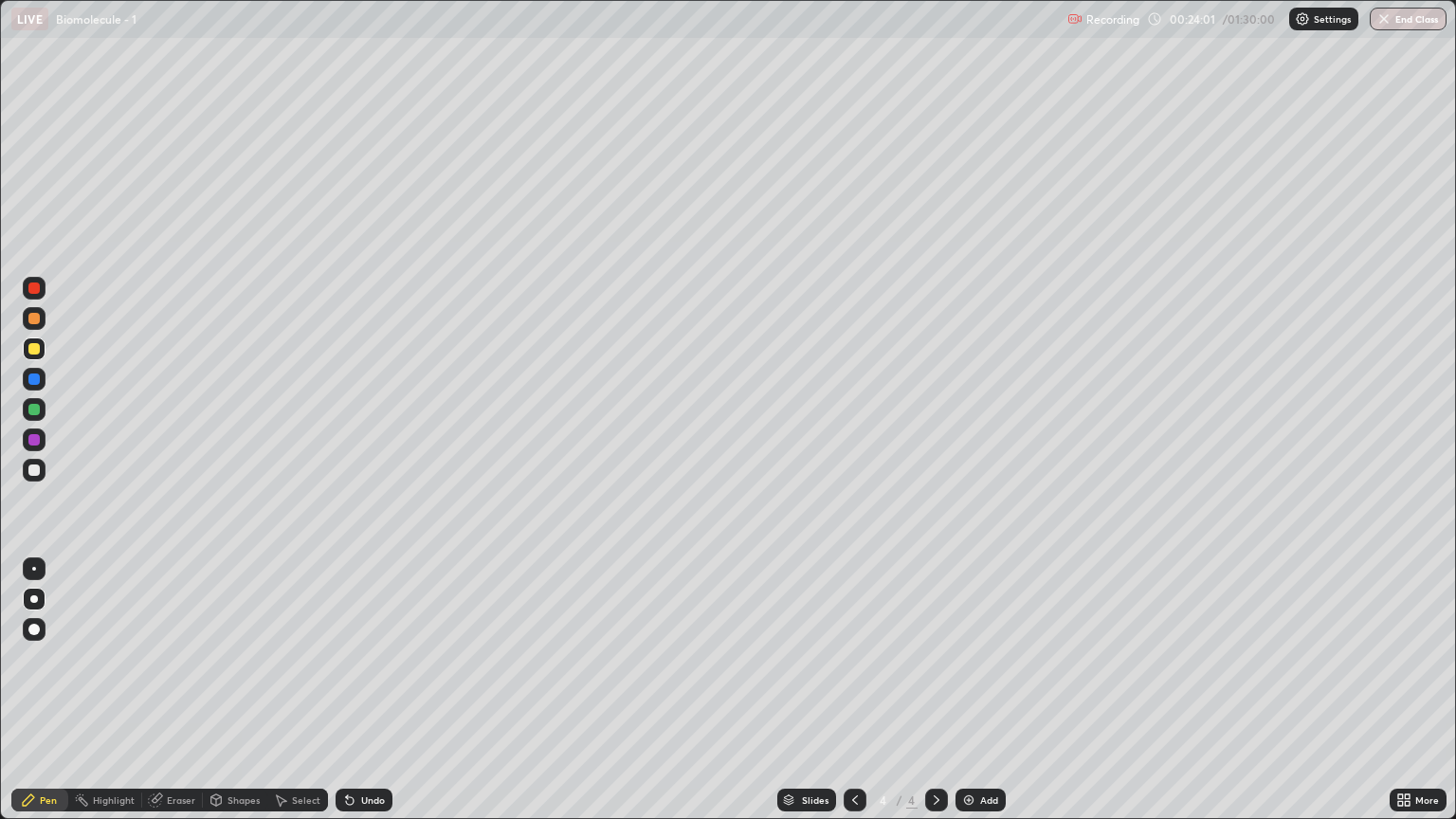 click on "Shapes" at bounding box center (244, 800) 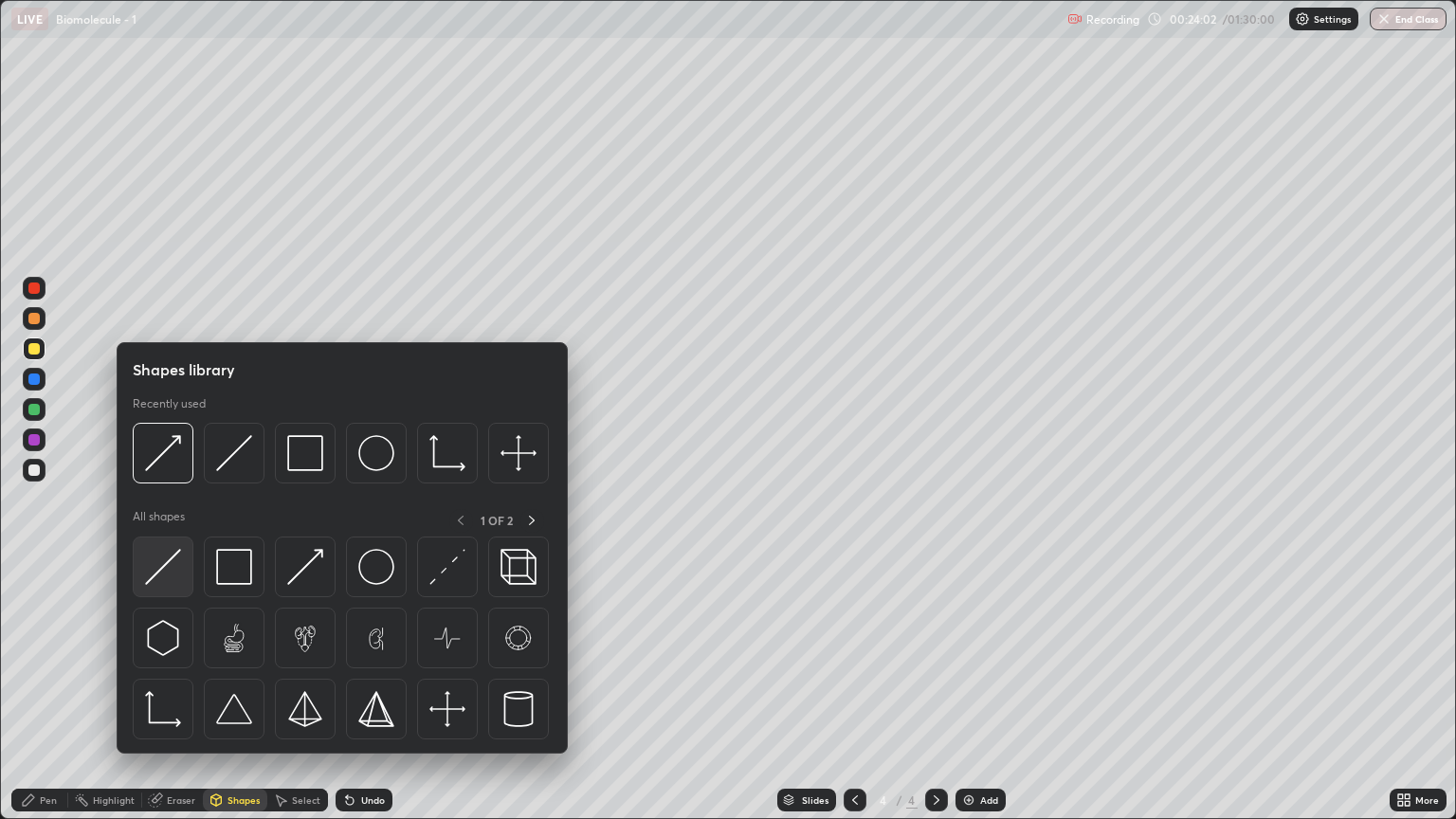 click at bounding box center [163, 567] 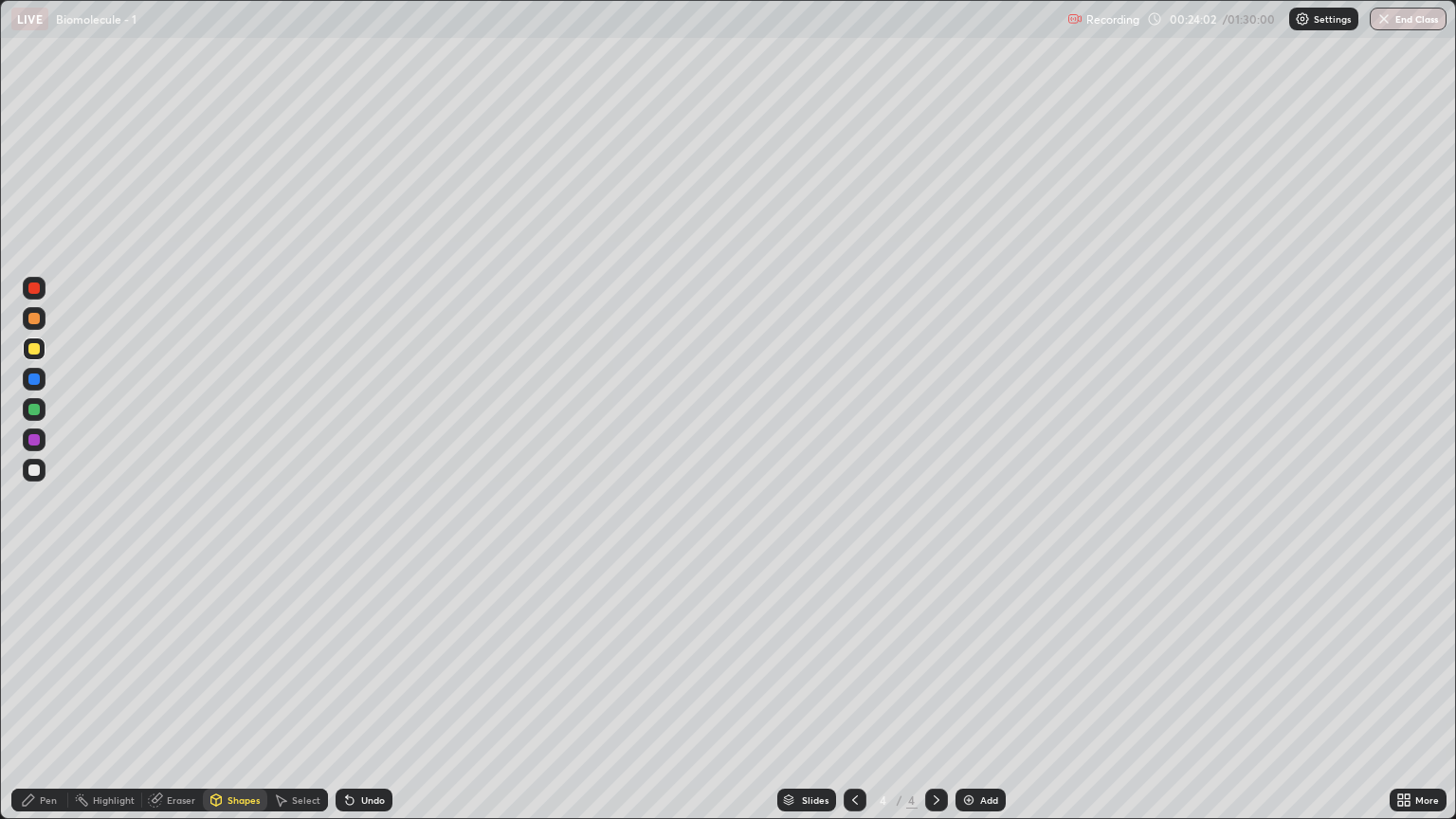 click at bounding box center (34, 470) 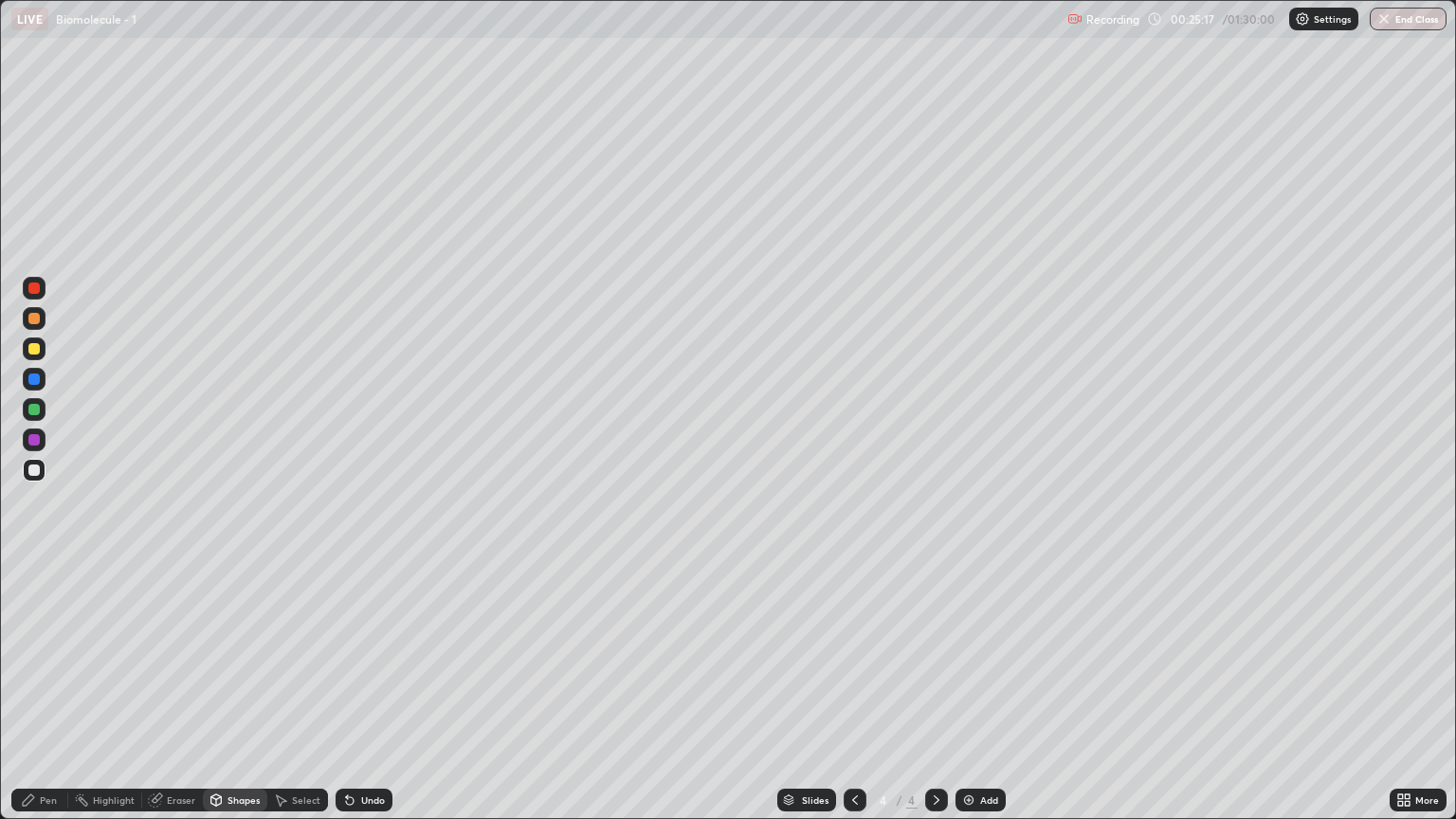 click 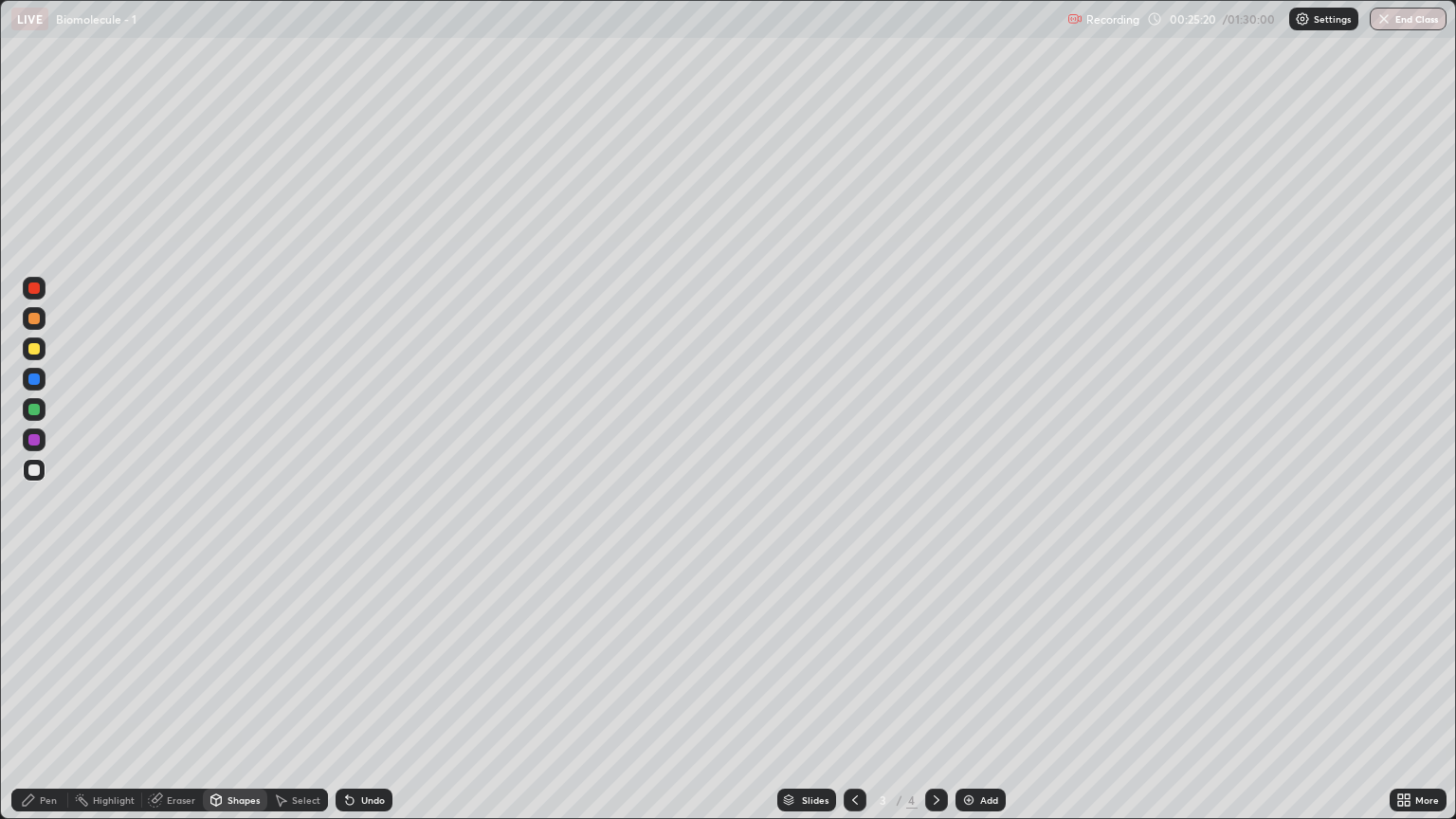 click 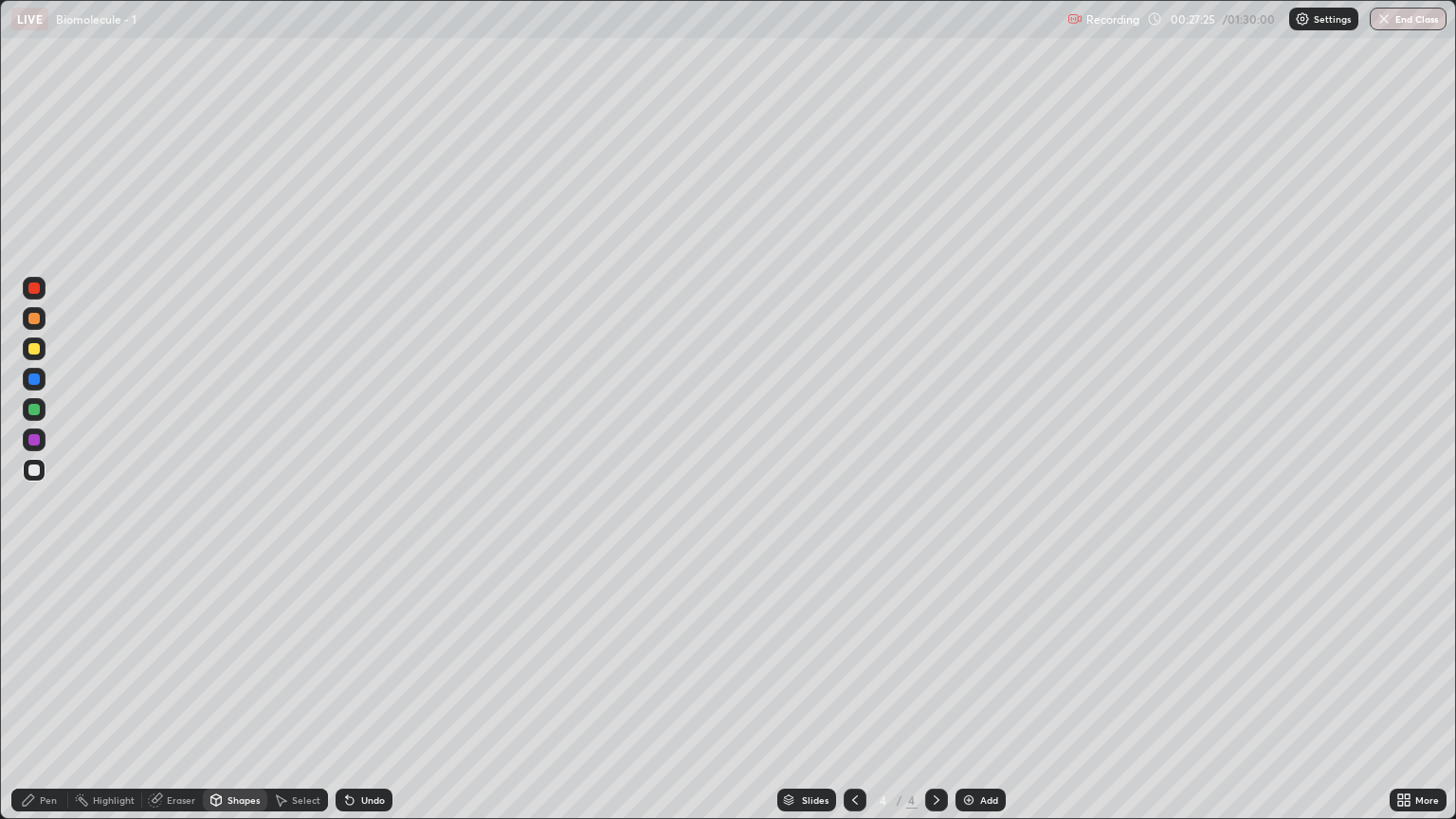 click 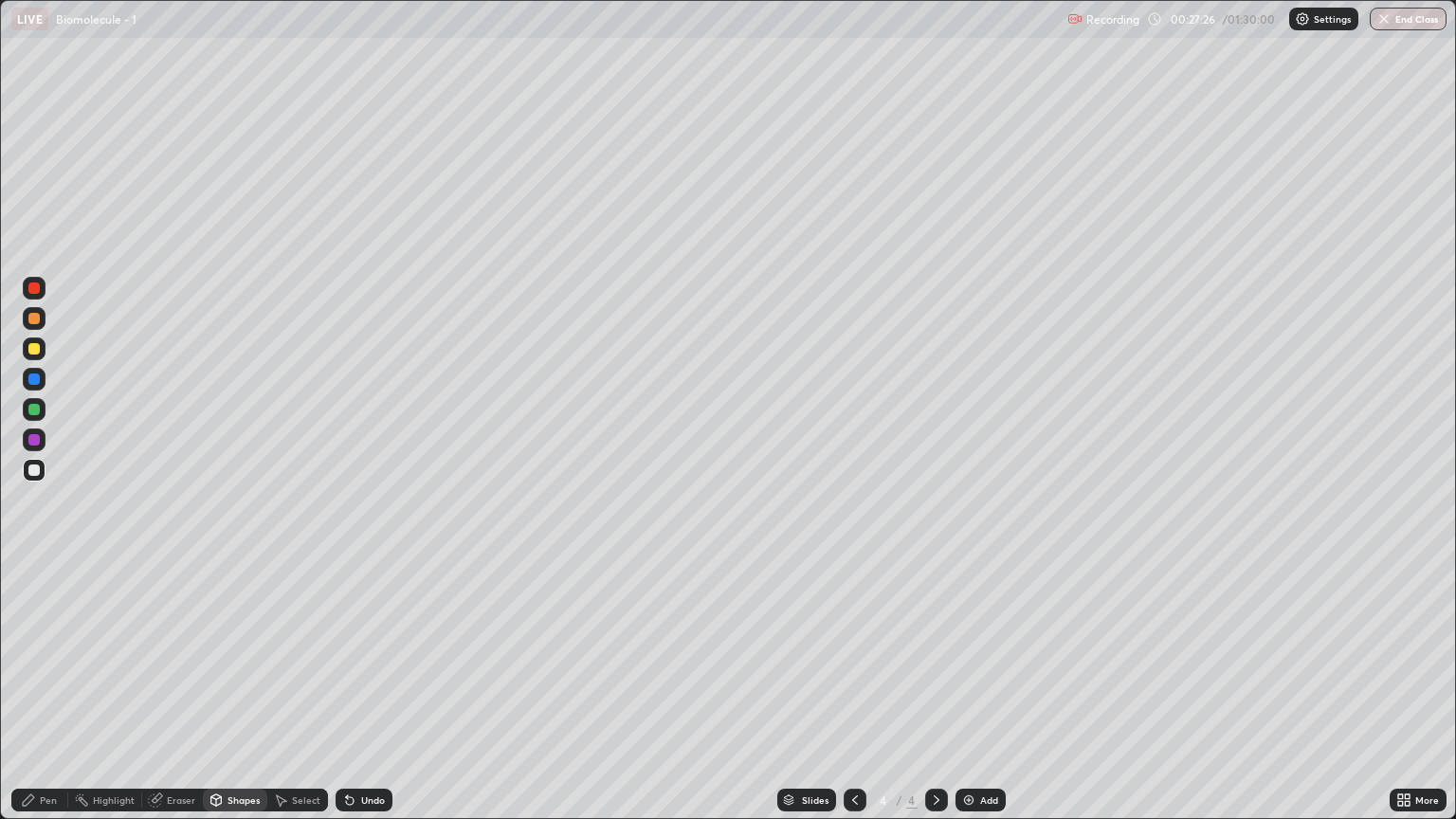 click at bounding box center (969, 800) 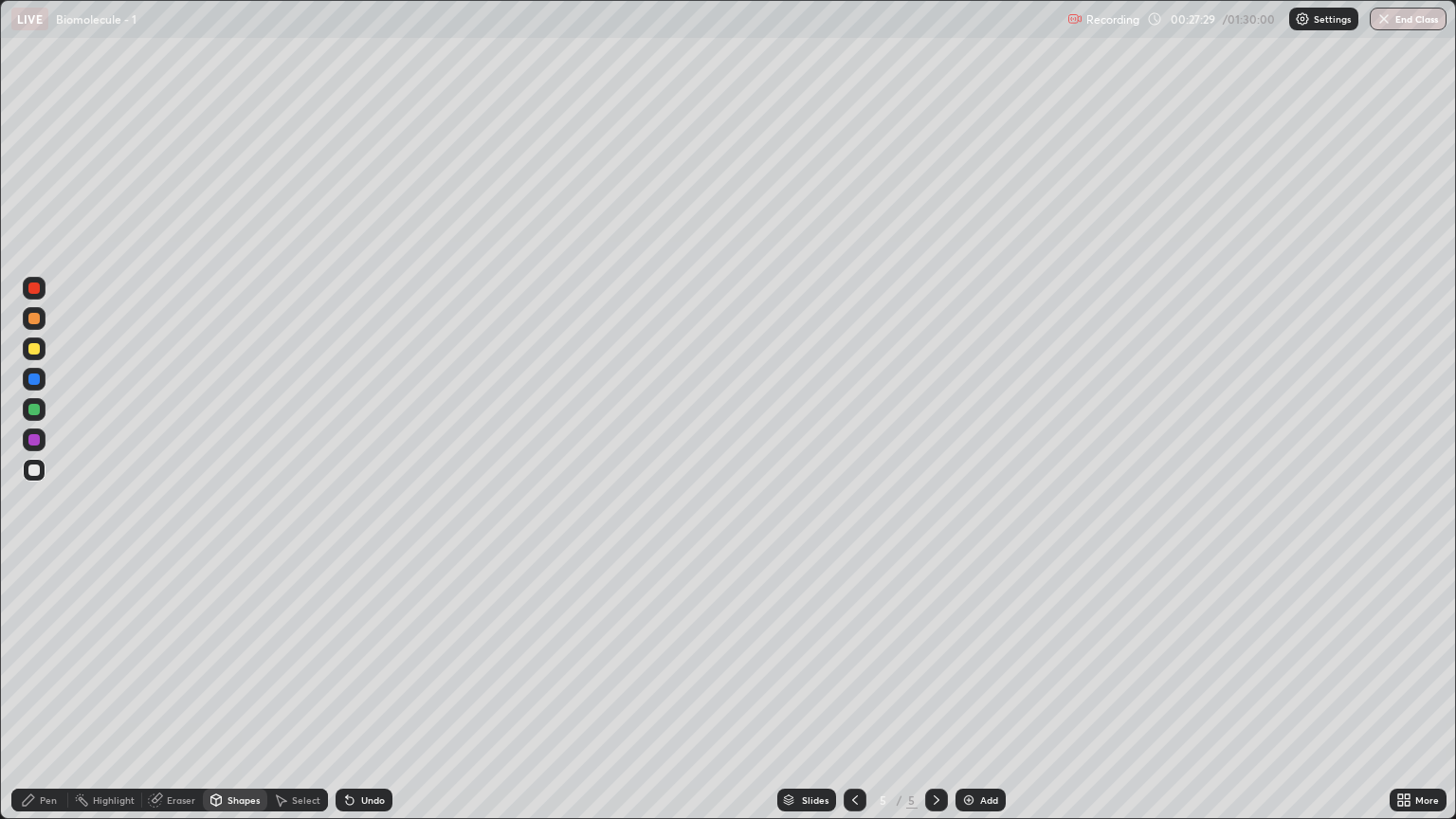 click at bounding box center (34, 349) 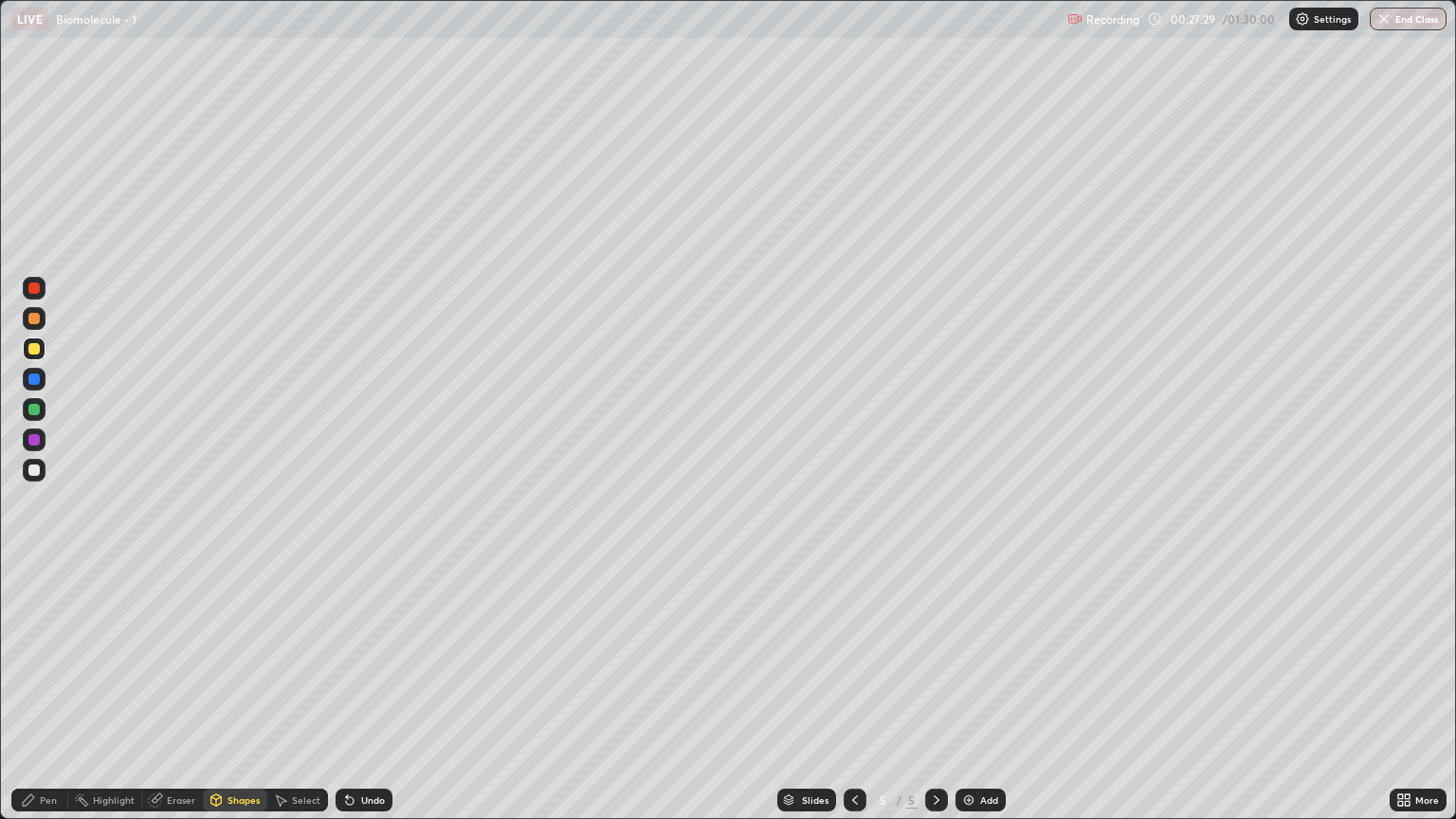 click on "Pen" at bounding box center (48, 800) 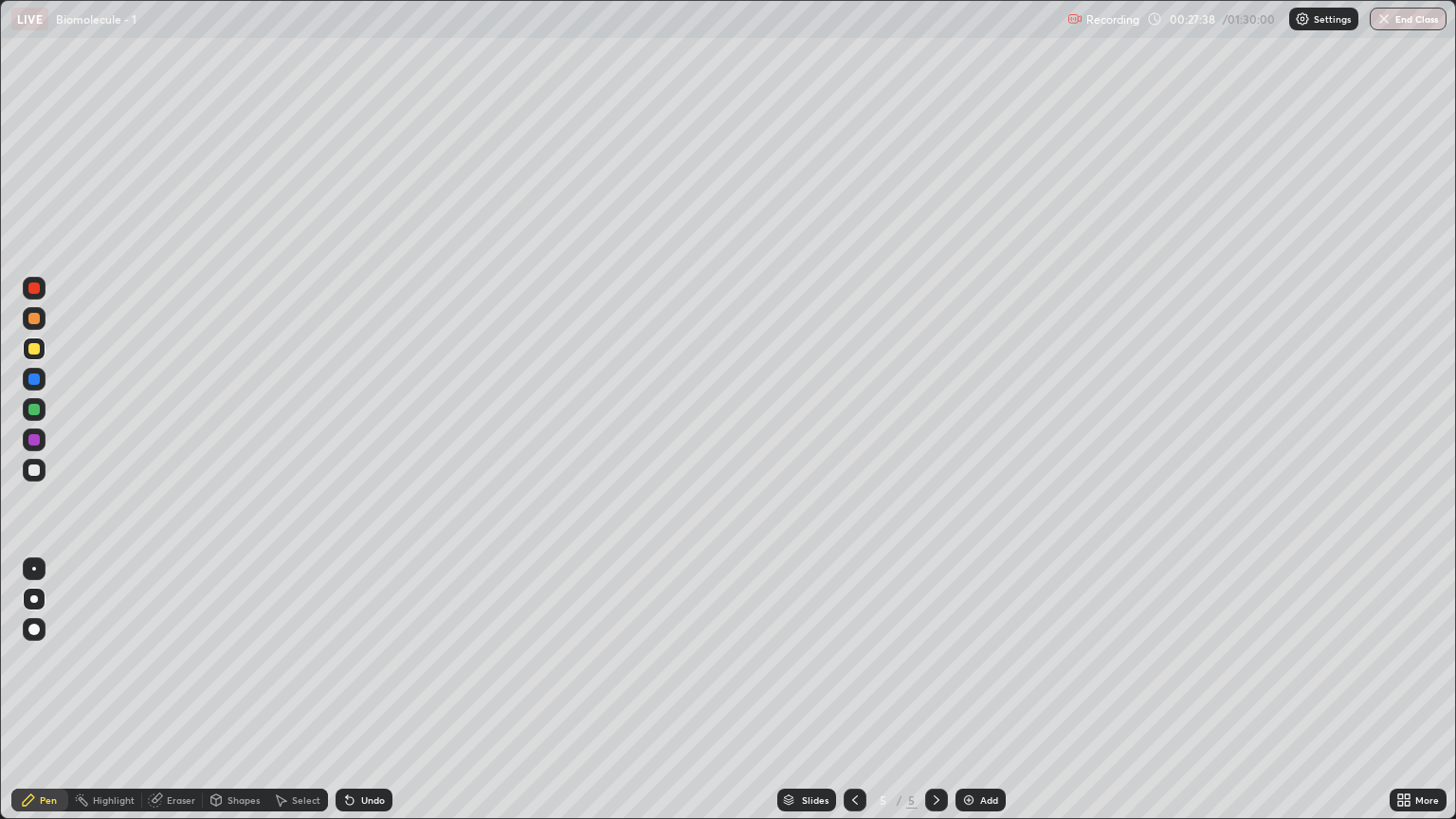 click at bounding box center [34, 470] 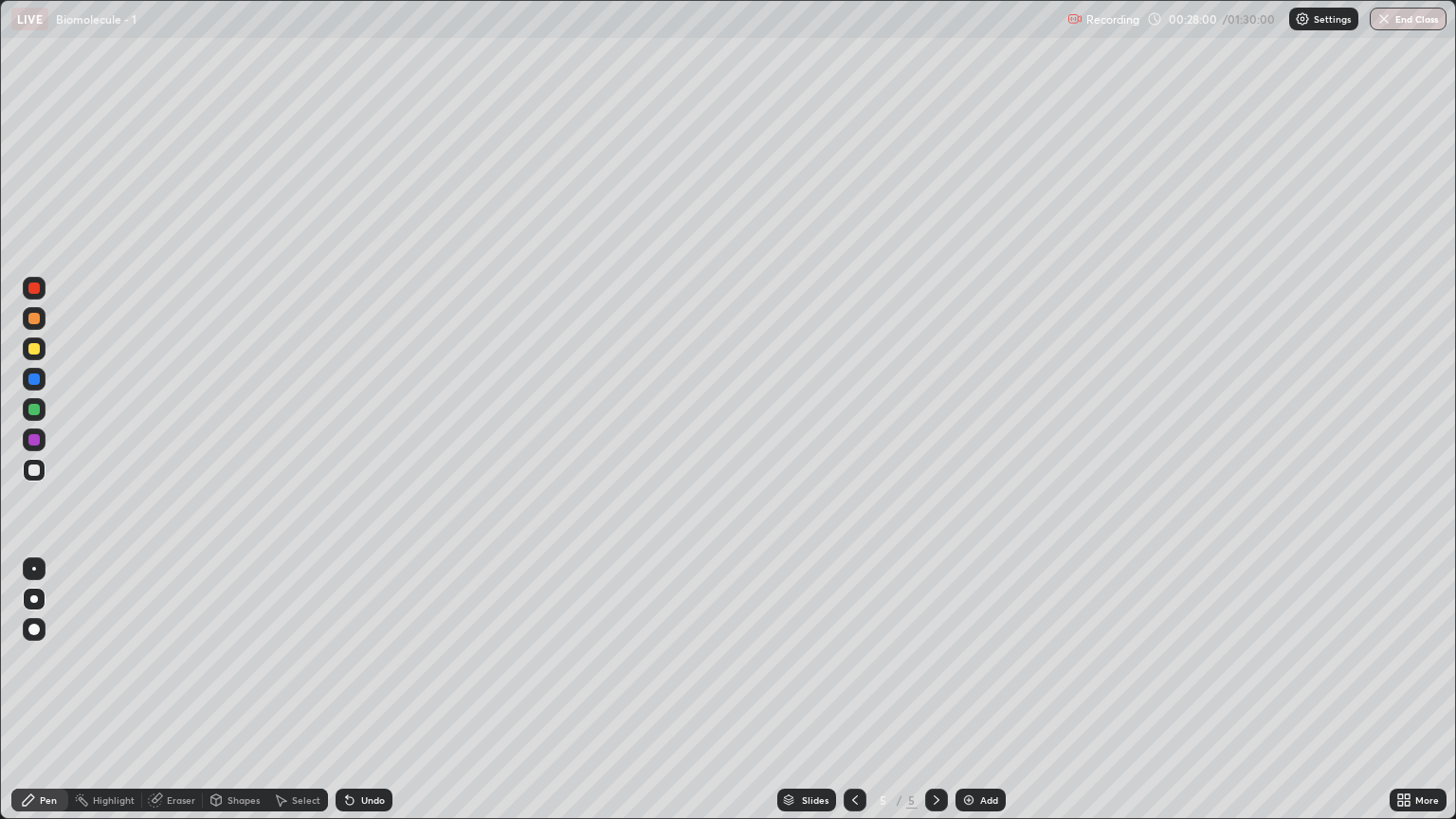 click at bounding box center (34, 318) 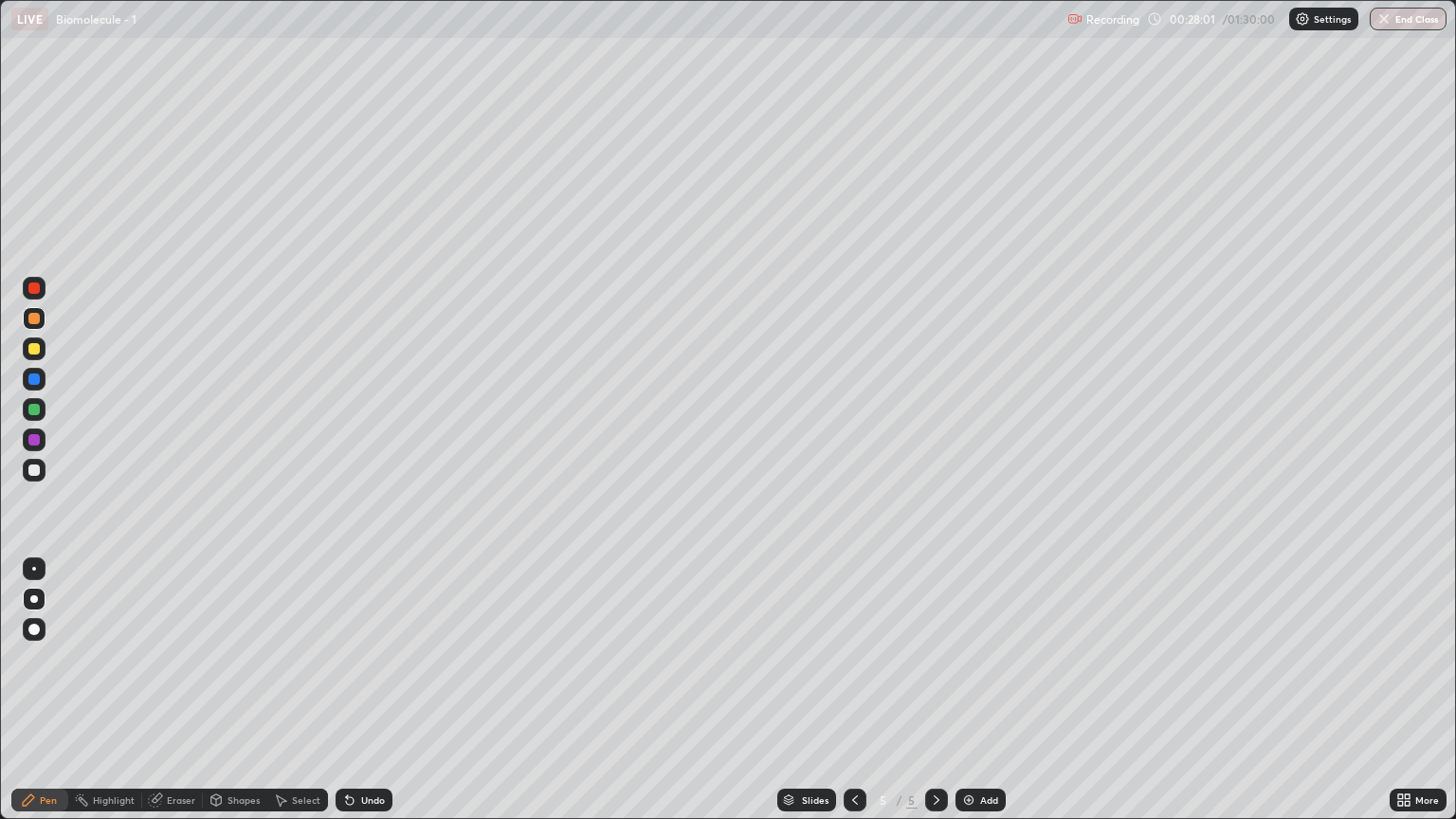 click on "Shapes" at bounding box center (244, 800) 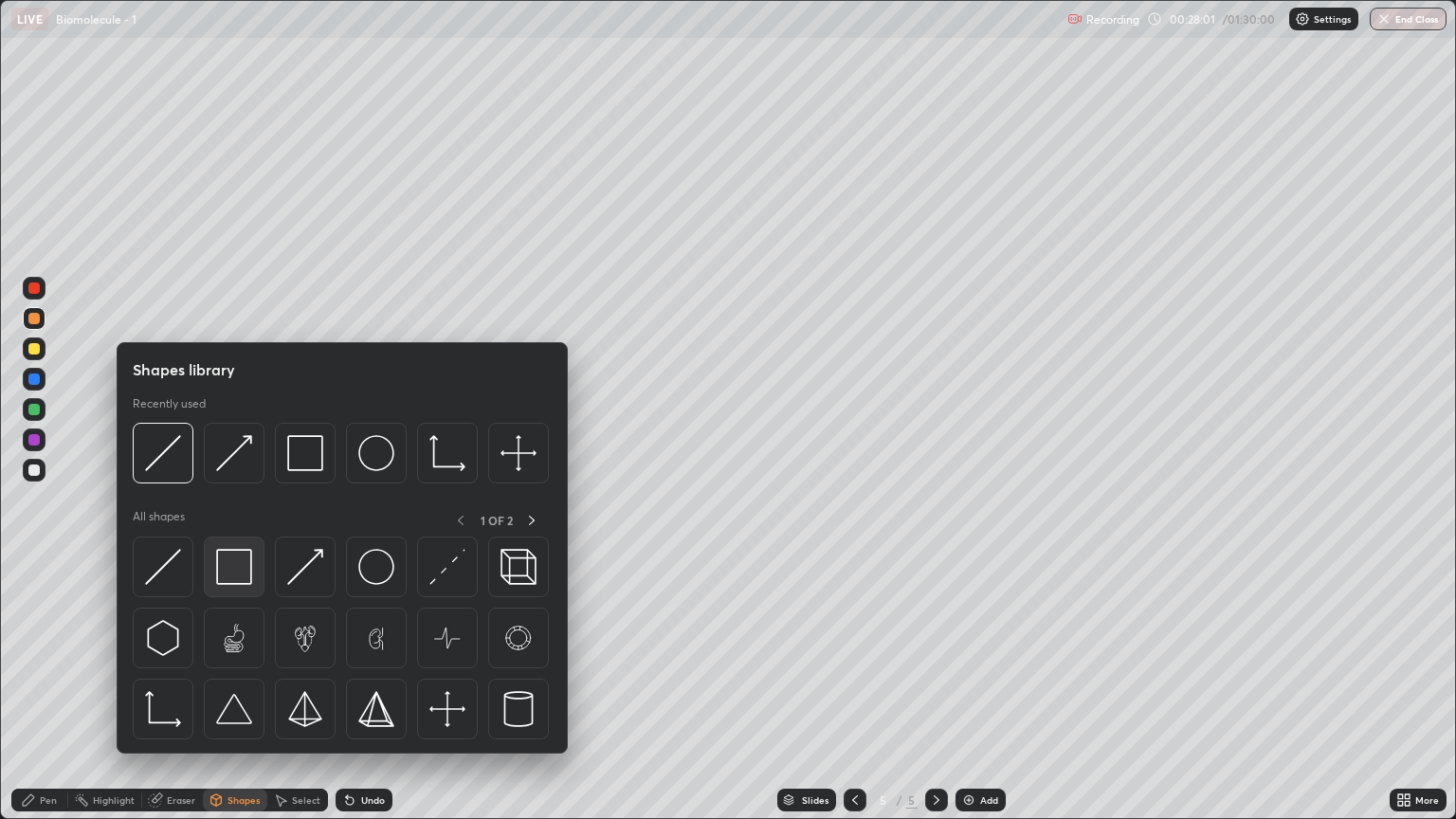 click at bounding box center (234, 567) 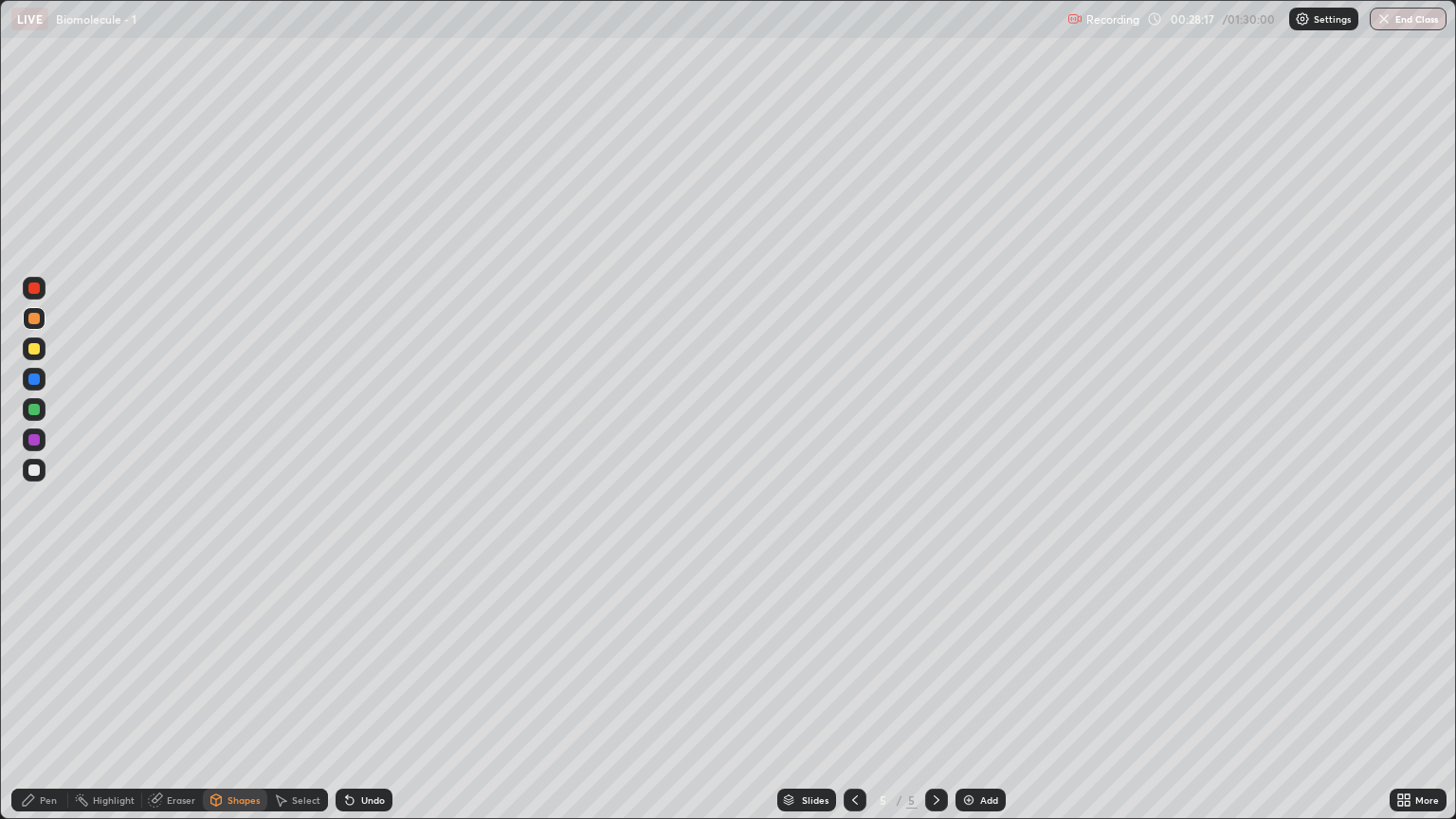 click on "Pen" at bounding box center (48, 800) 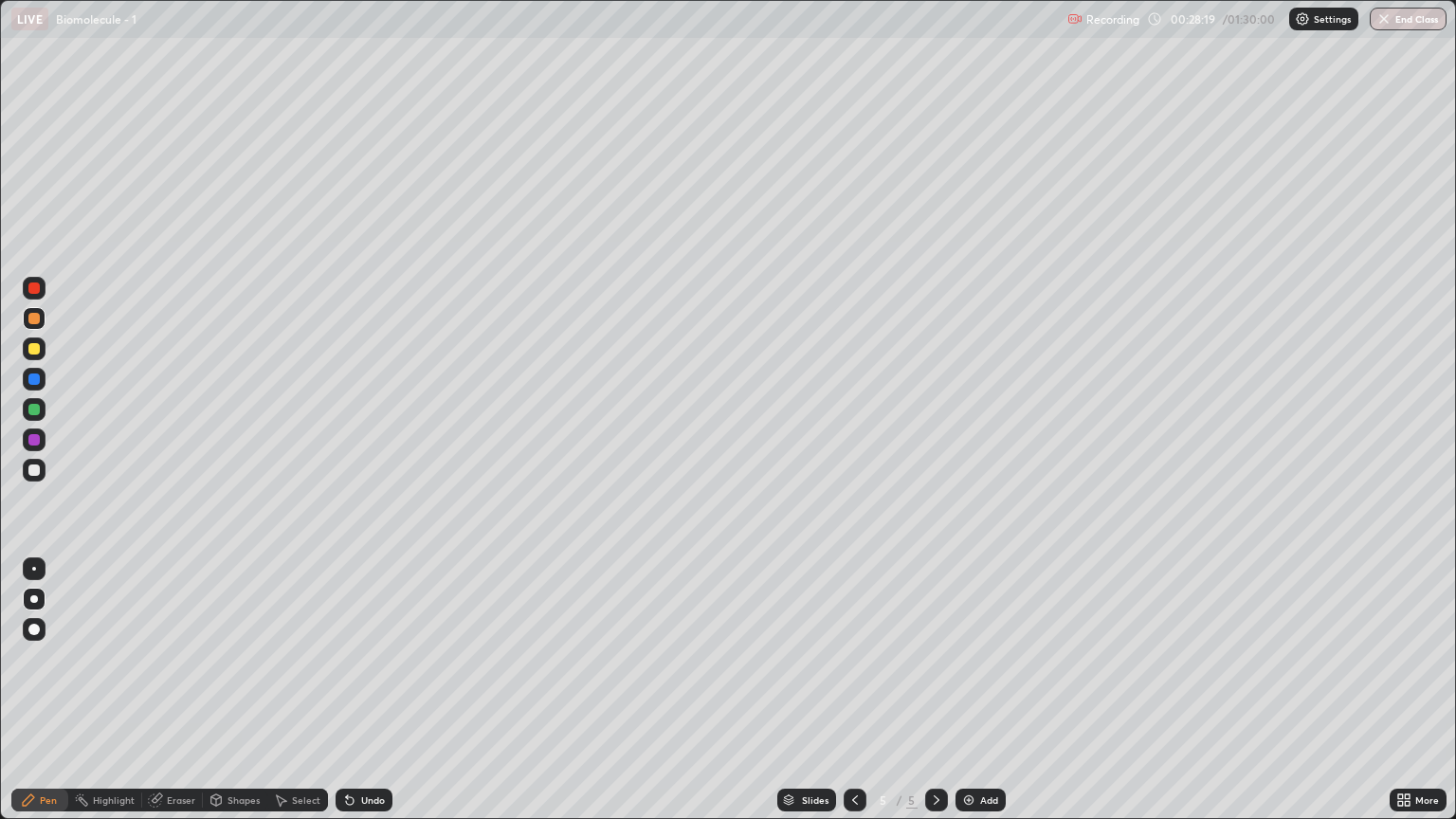 click at bounding box center [34, 349] 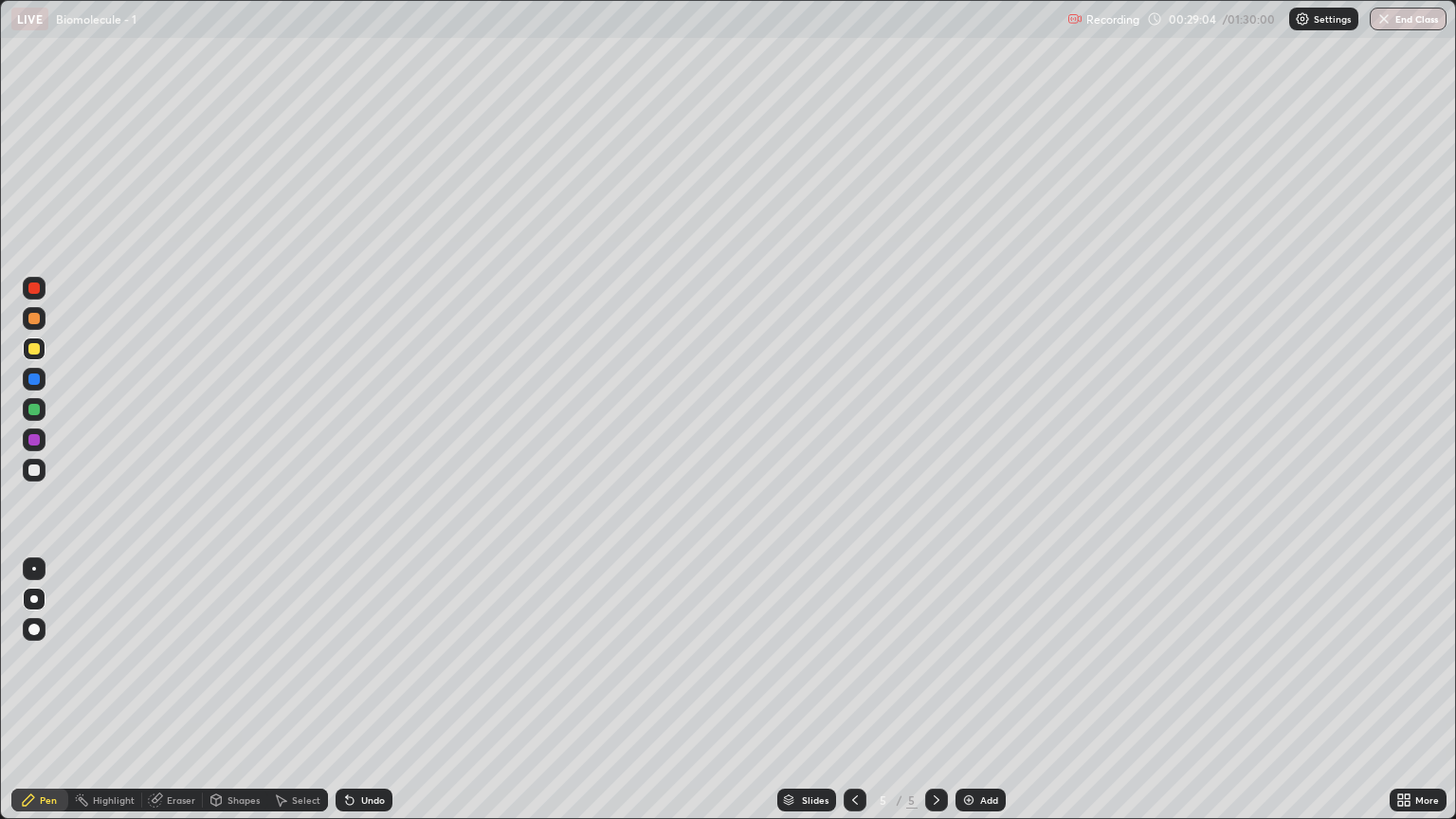 click on "Eraser" at bounding box center (181, 800) 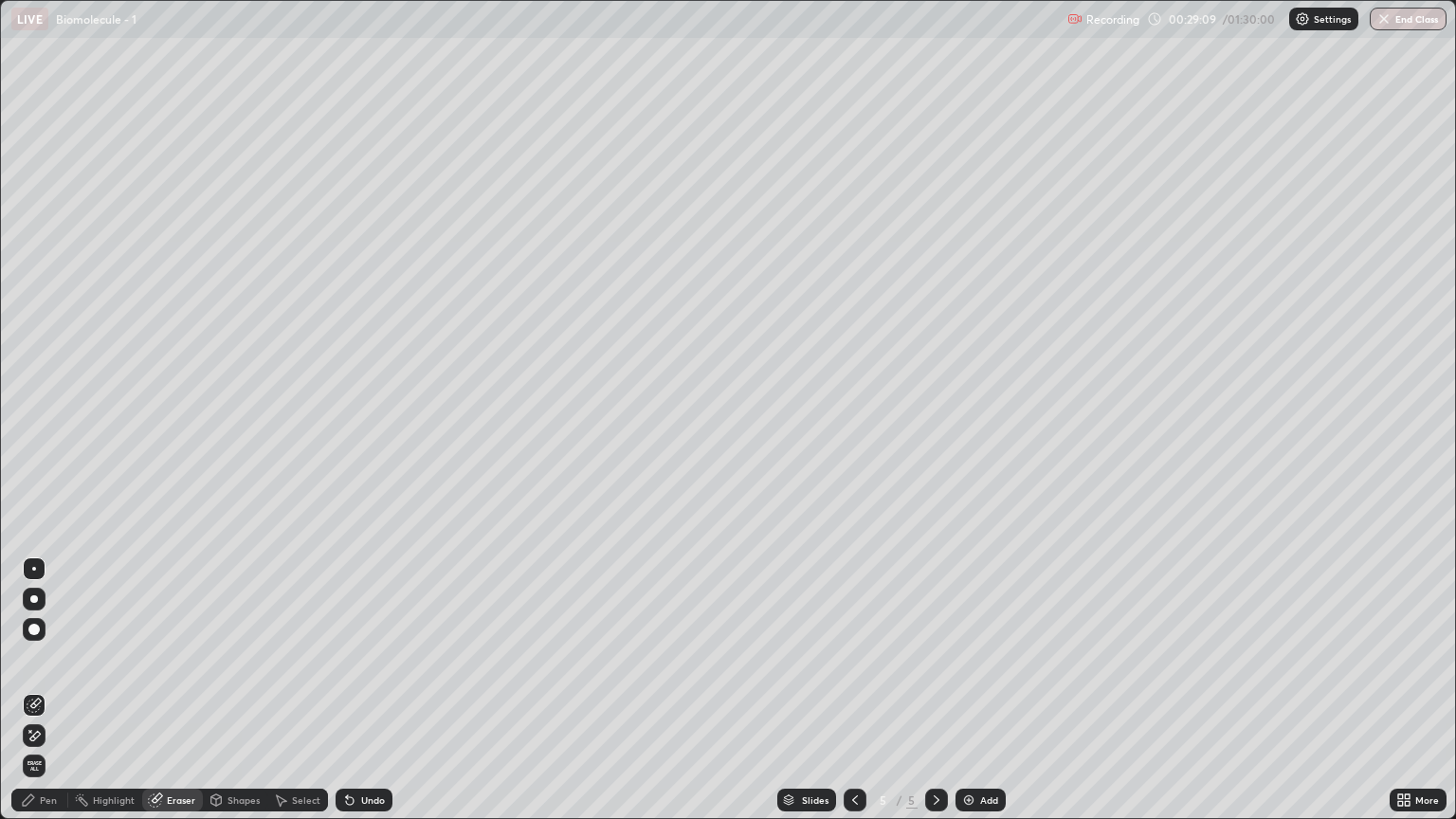 click on "Pen" at bounding box center [40, 800] 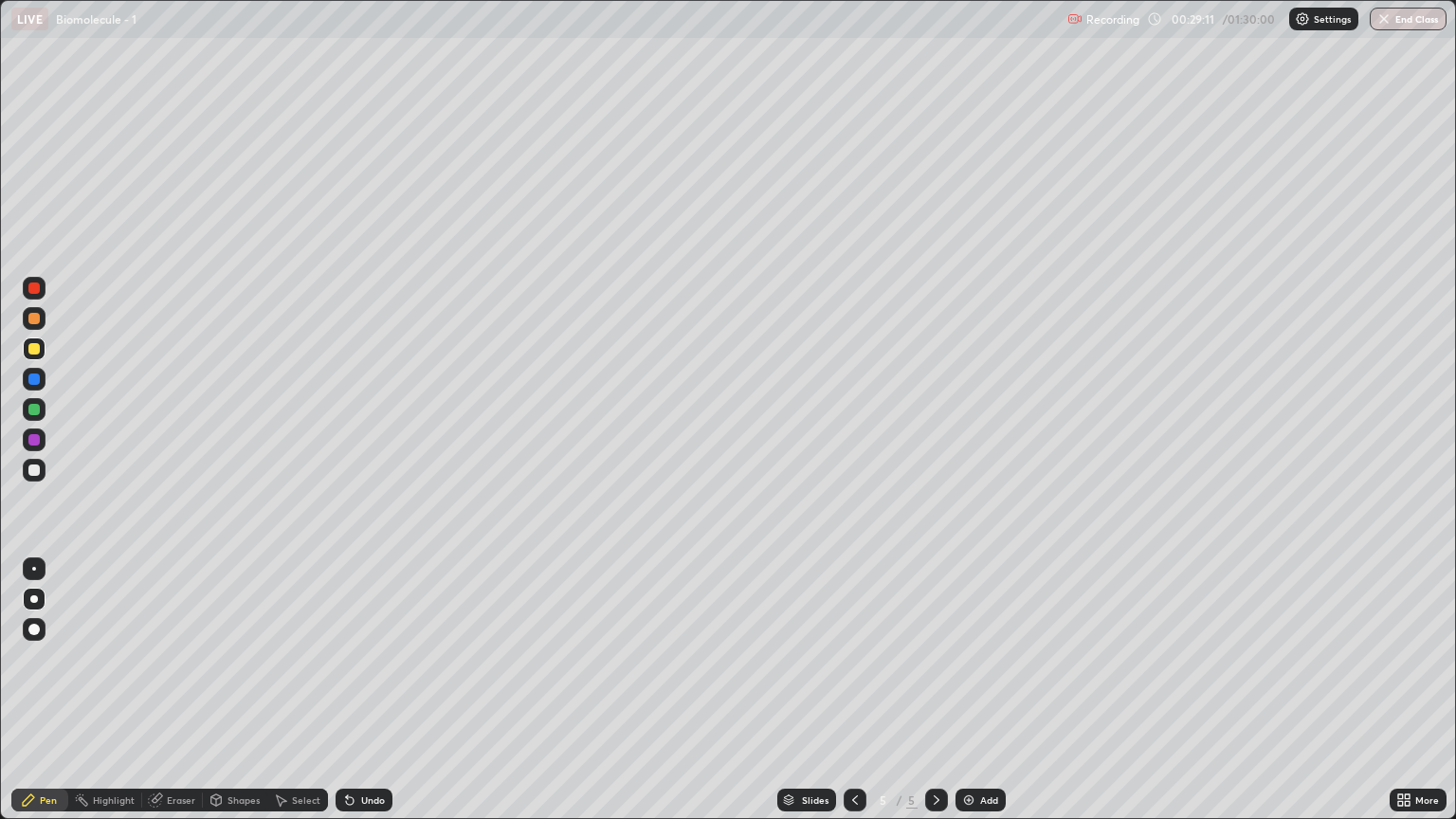 click at bounding box center [34, 318] 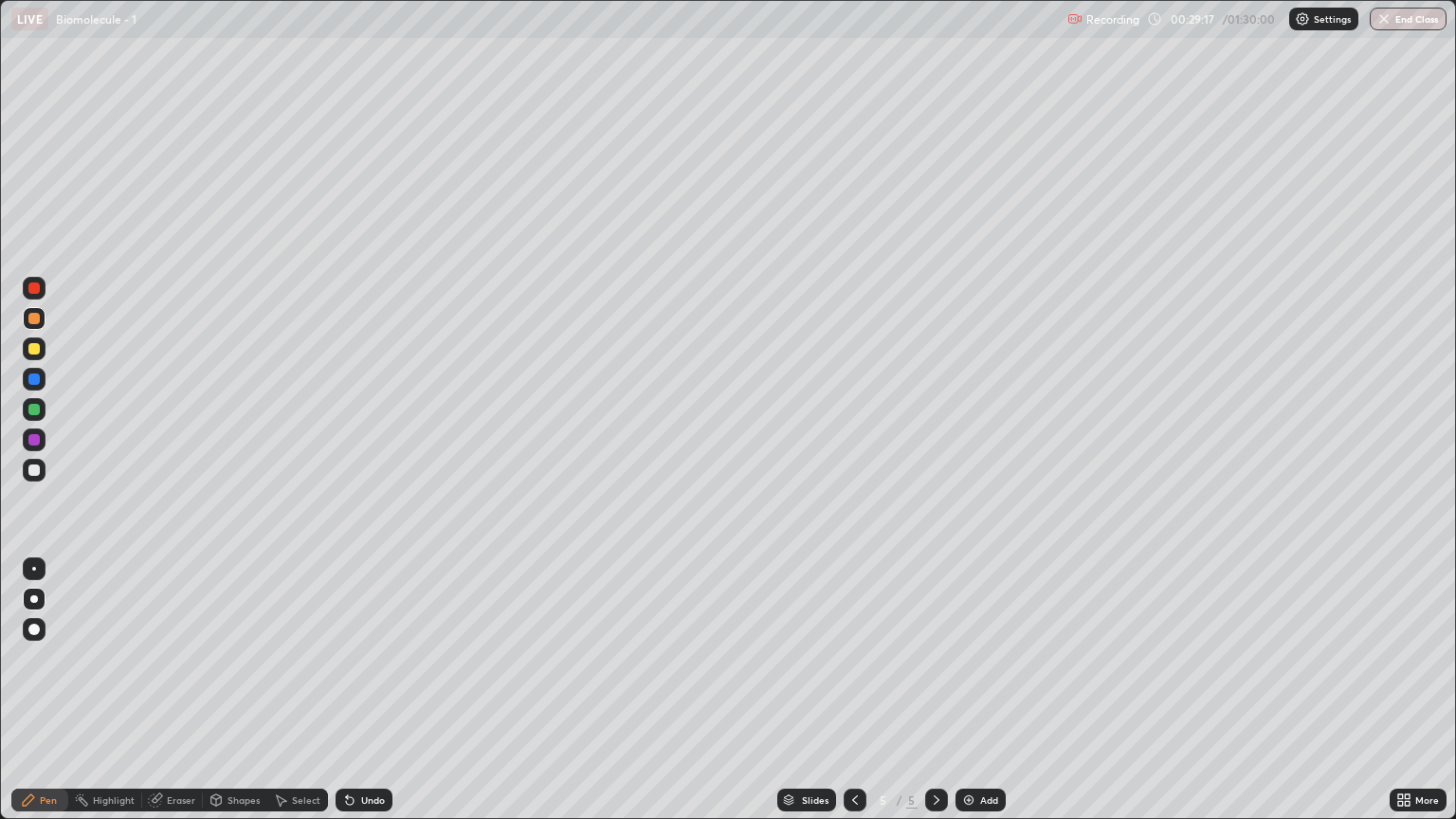 click on "Eraser" at bounding box center [181, 800] 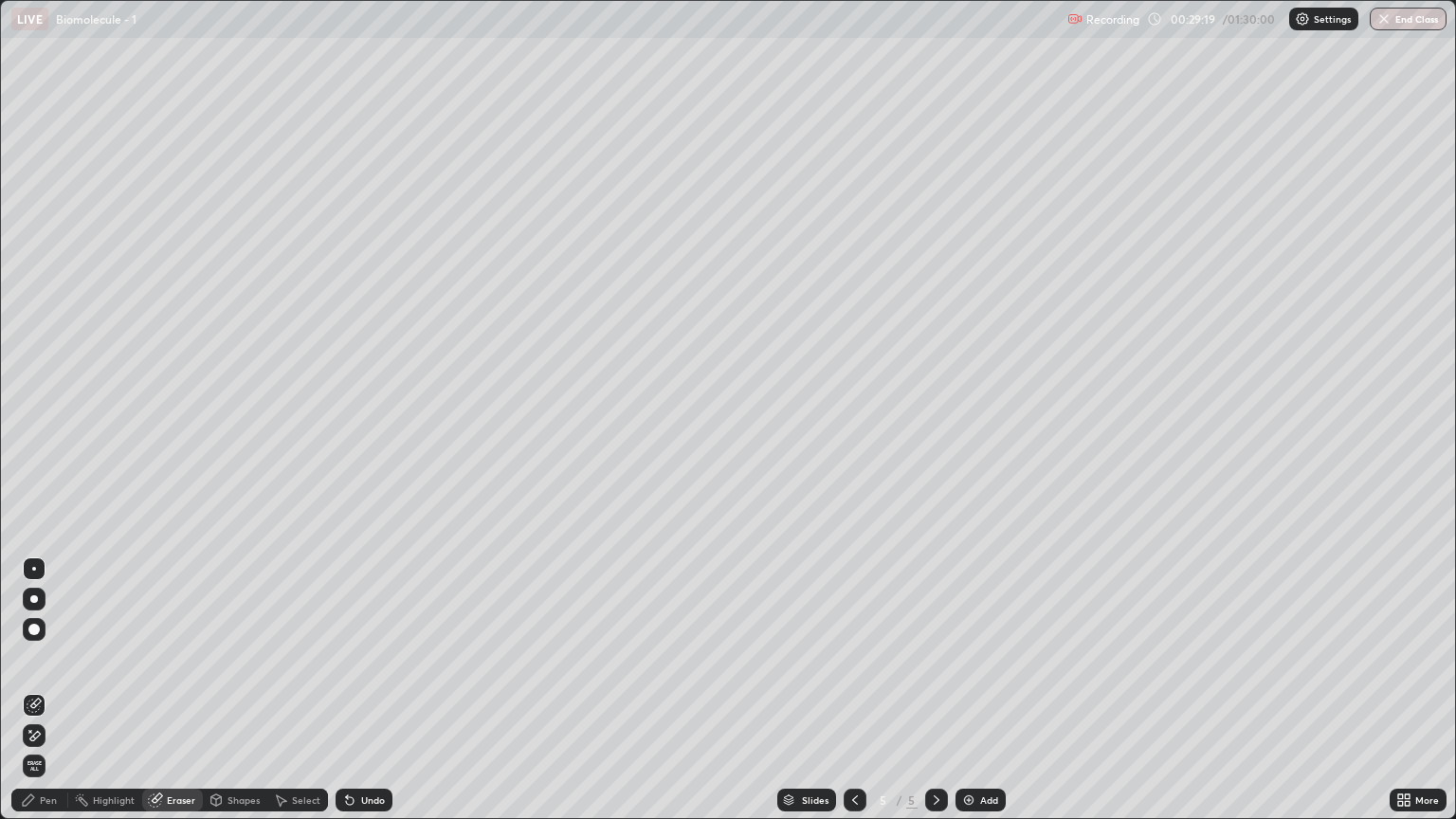 click on "Pen" at bounding box center (40, 800) 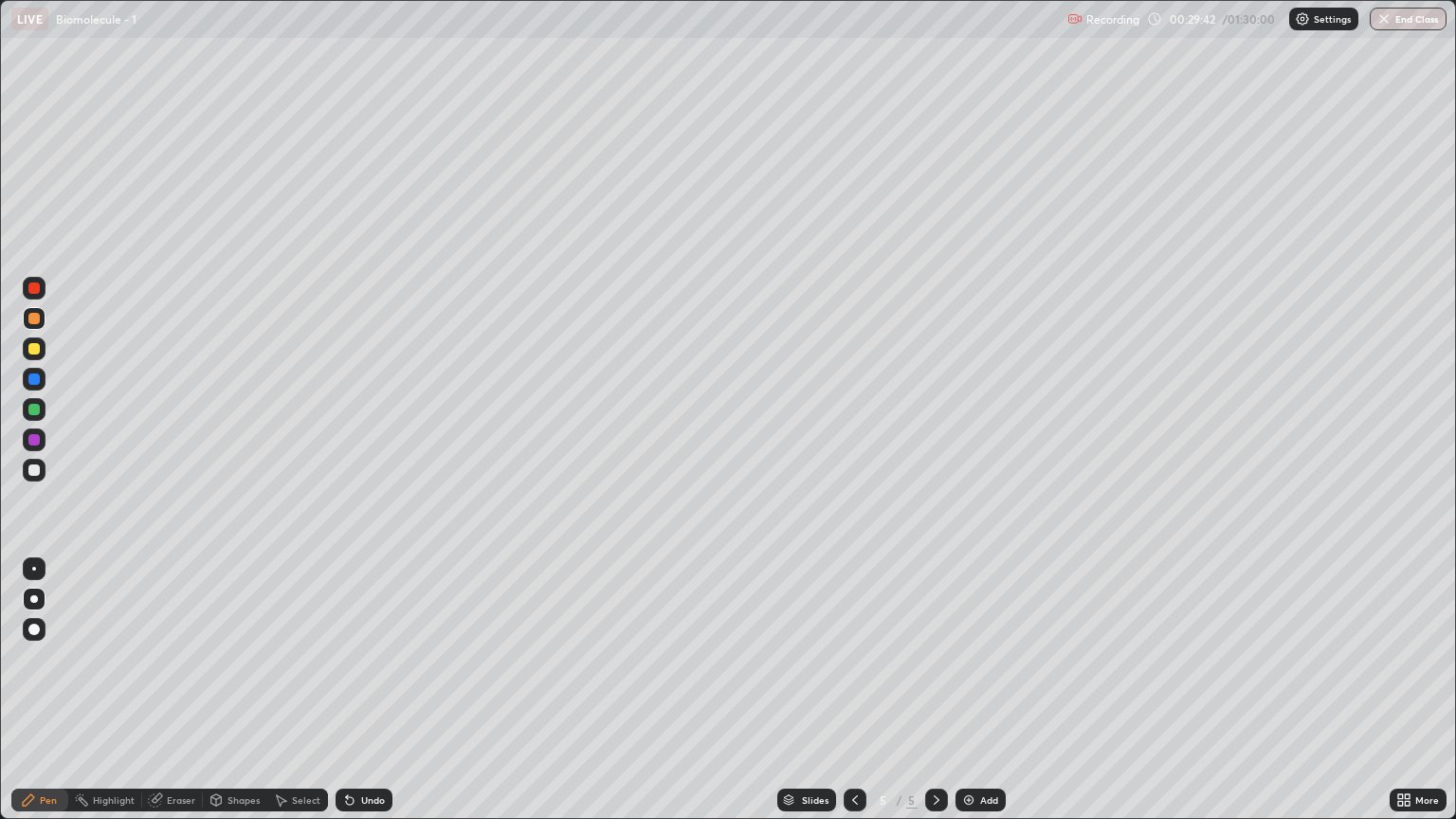 click on "Eraser" at bounding box center [181, 800] 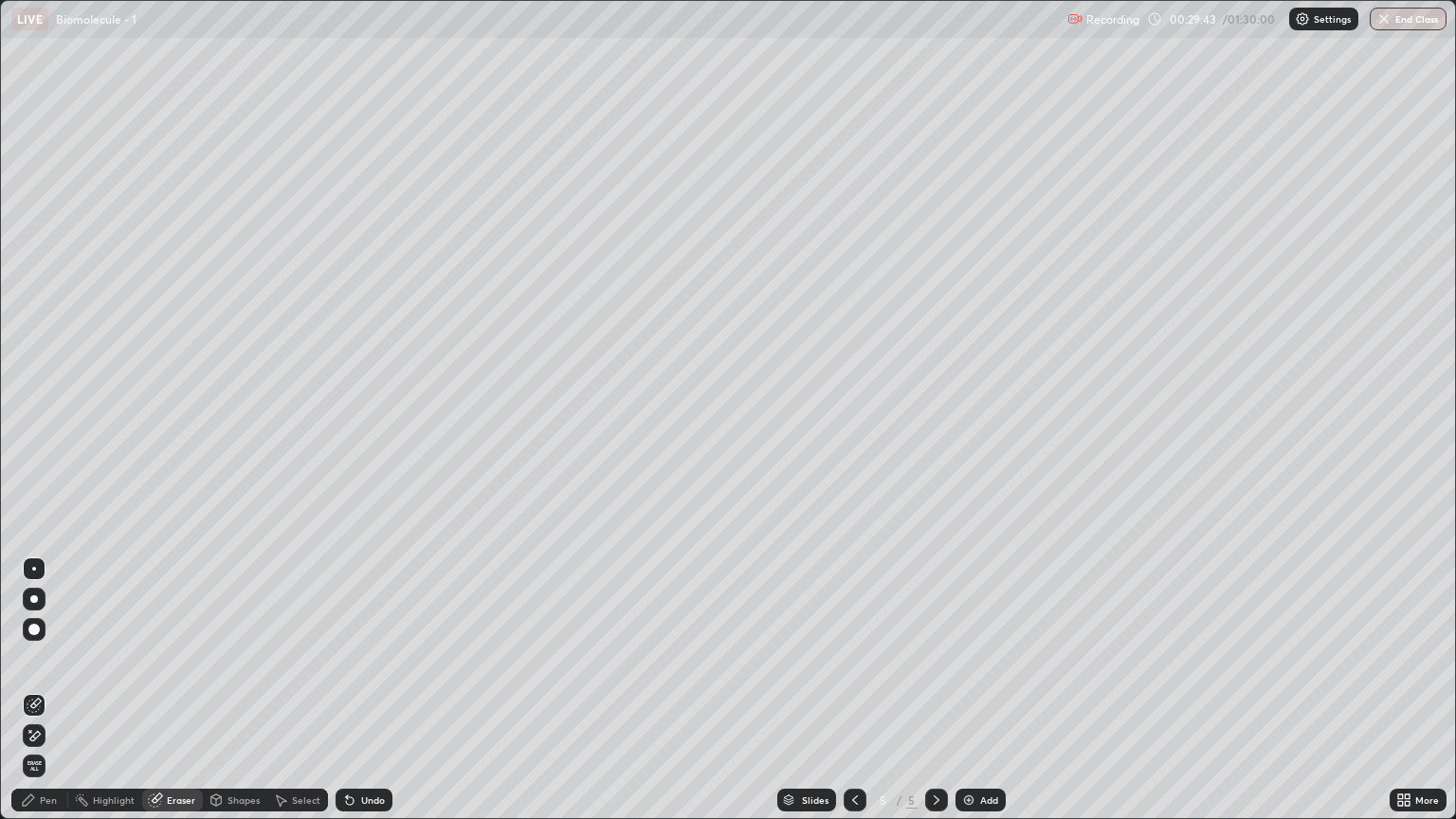 click on "Pen" at bounding box center [40, 800] 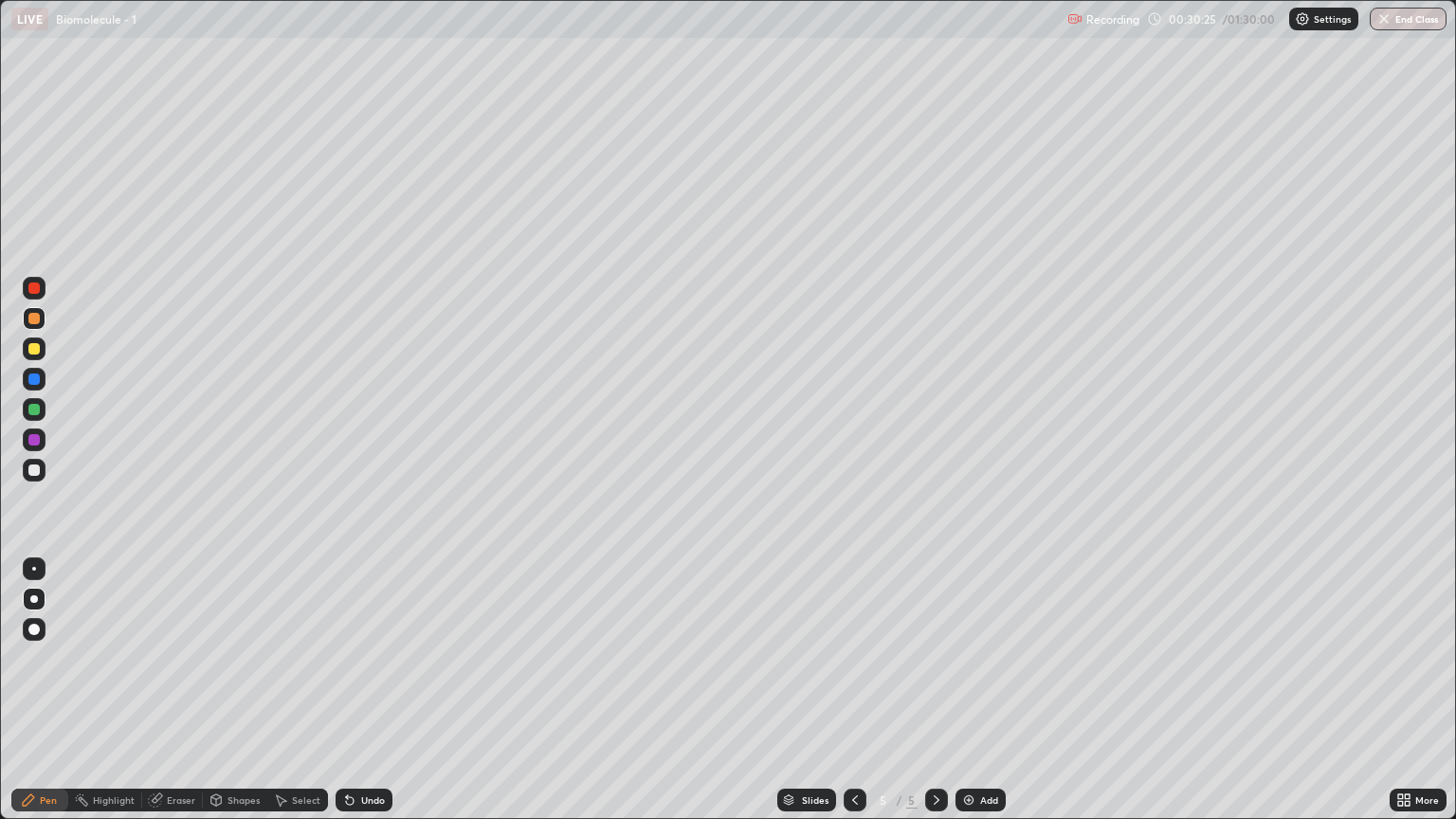 click at bounding box center (34, 349) 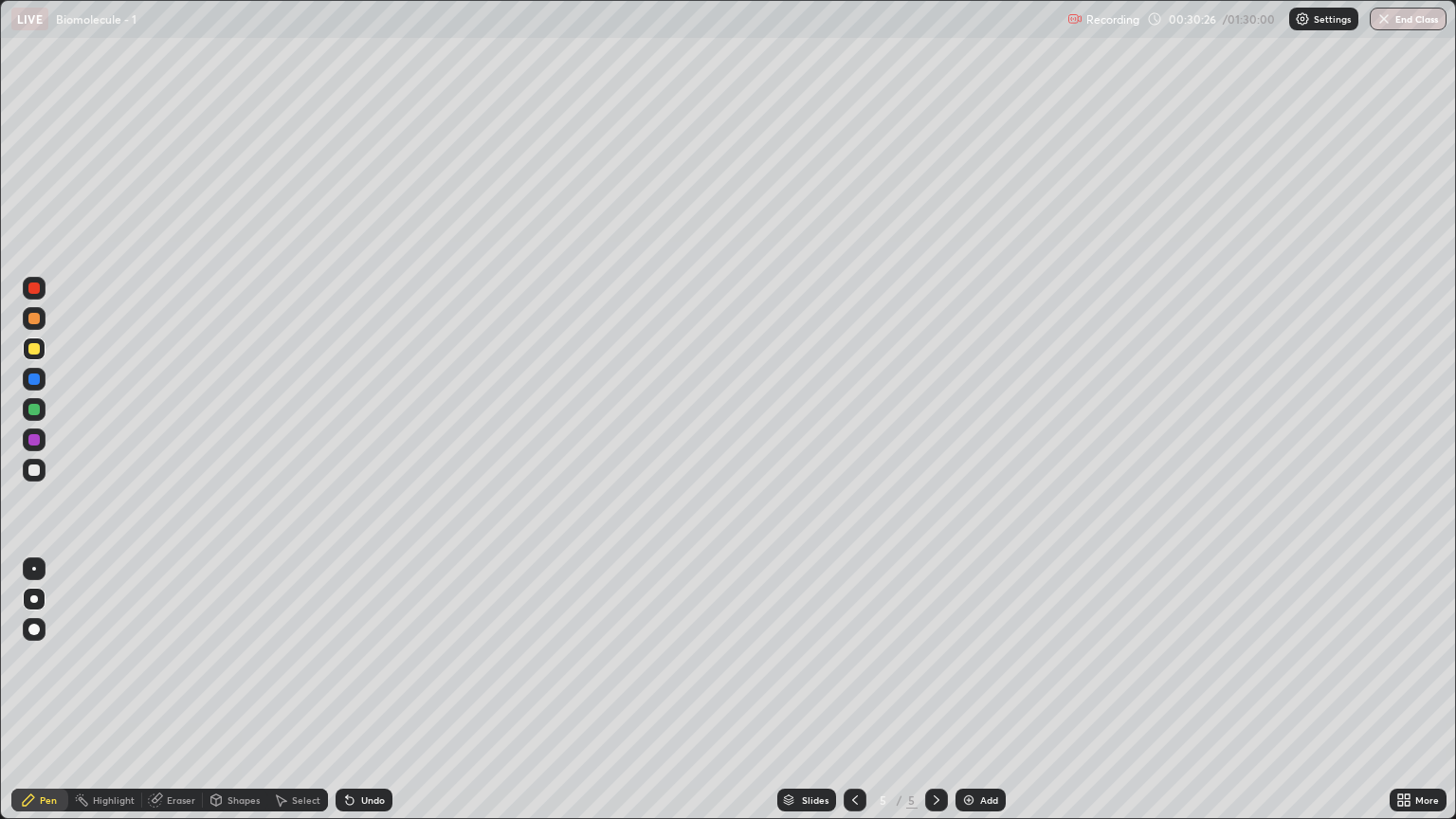 click on "Shapes" at bounding box center (244, 800) 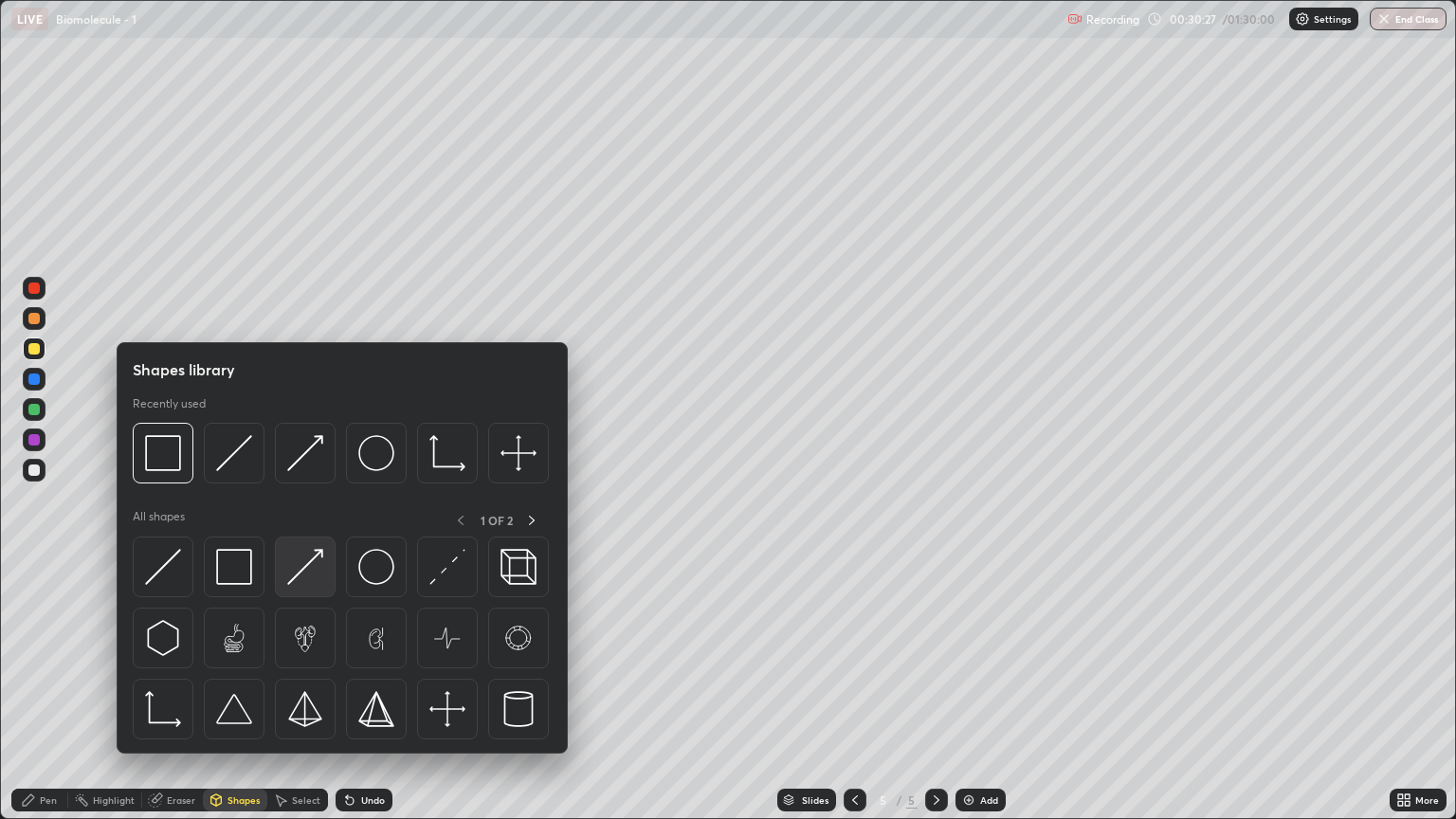 click at bounding box center [305, 567] 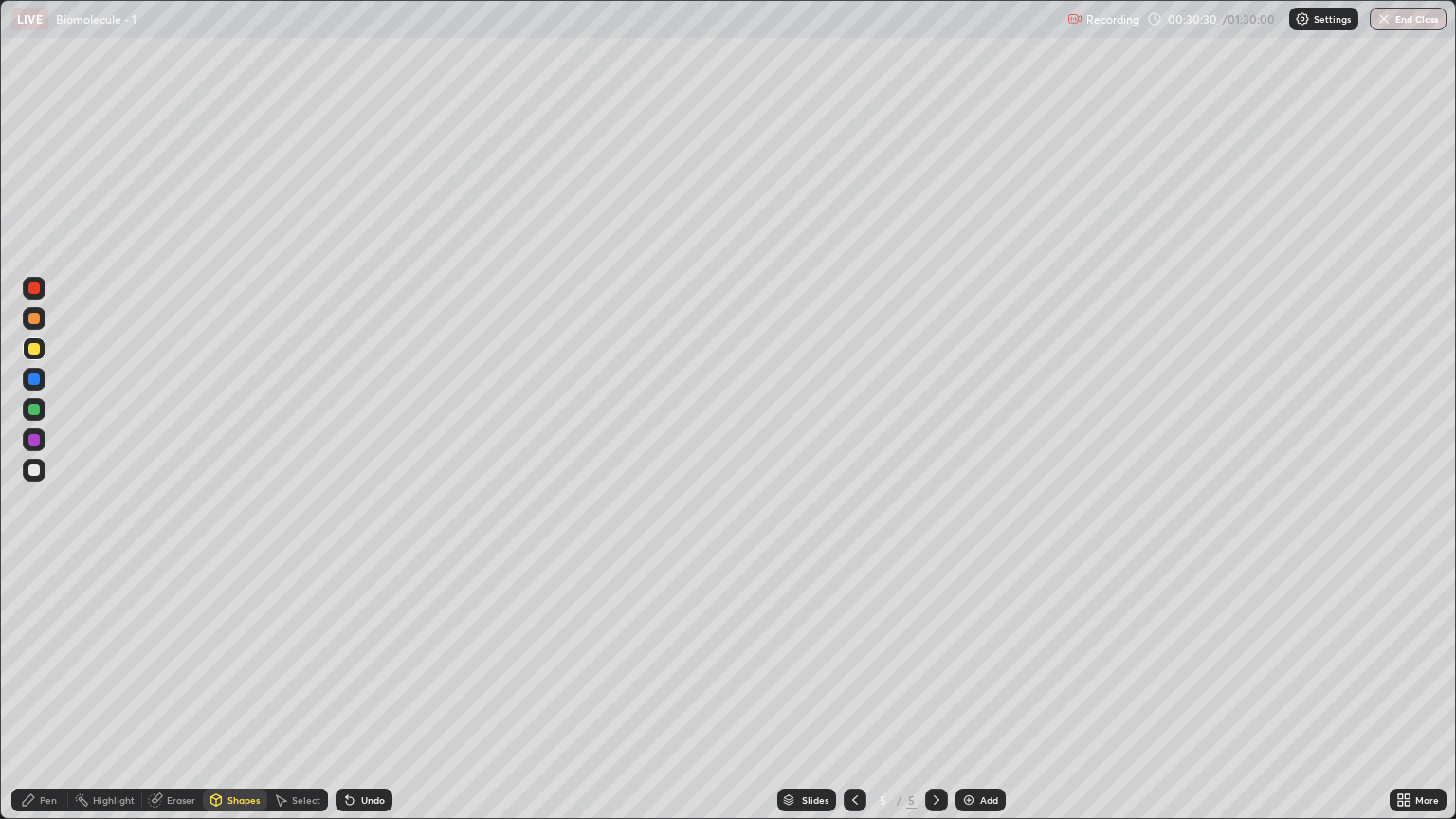click on "Pen" at bounding box center (48, 800) 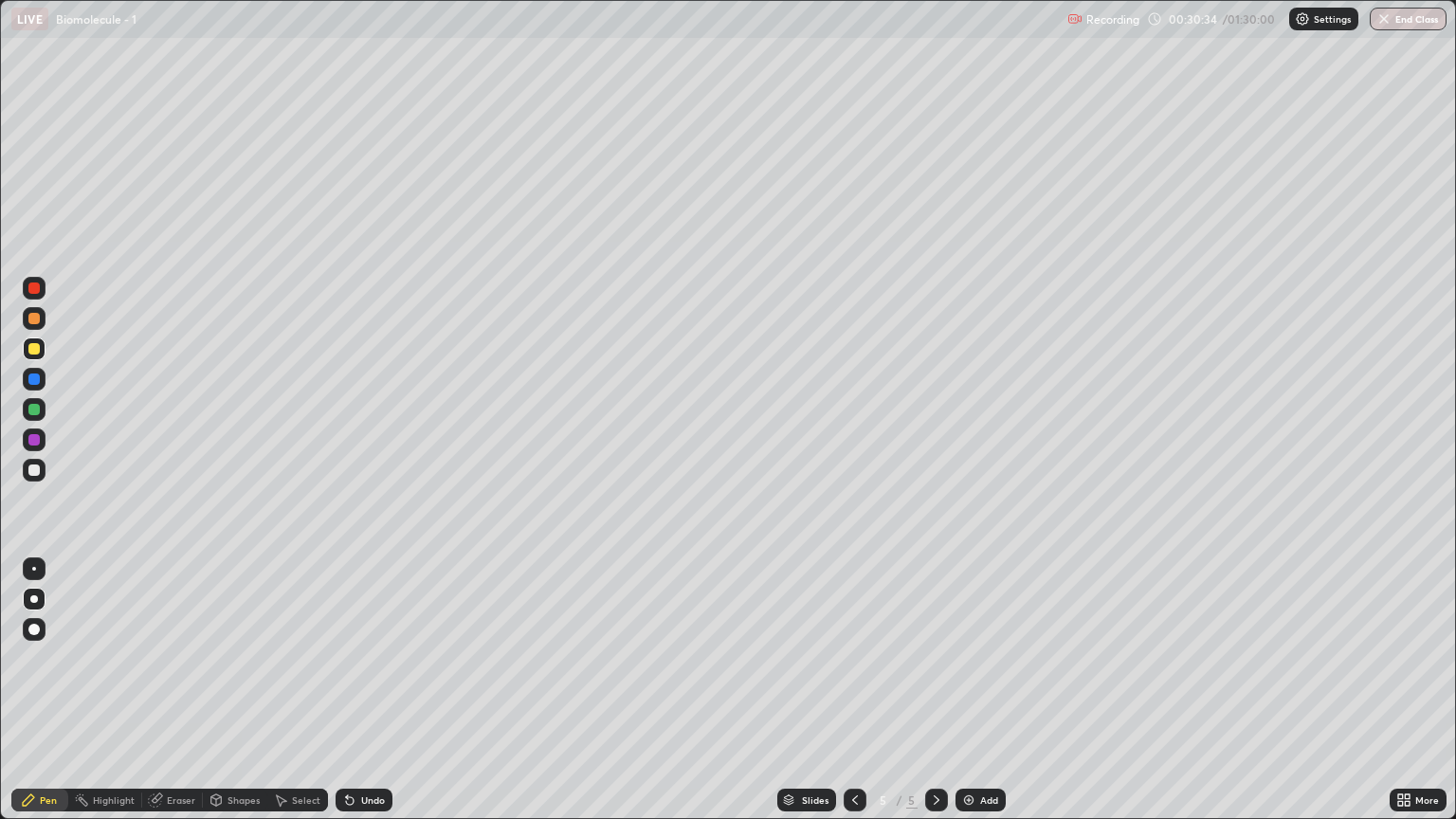 click on "Eraser" at bounding box center (181, 800) 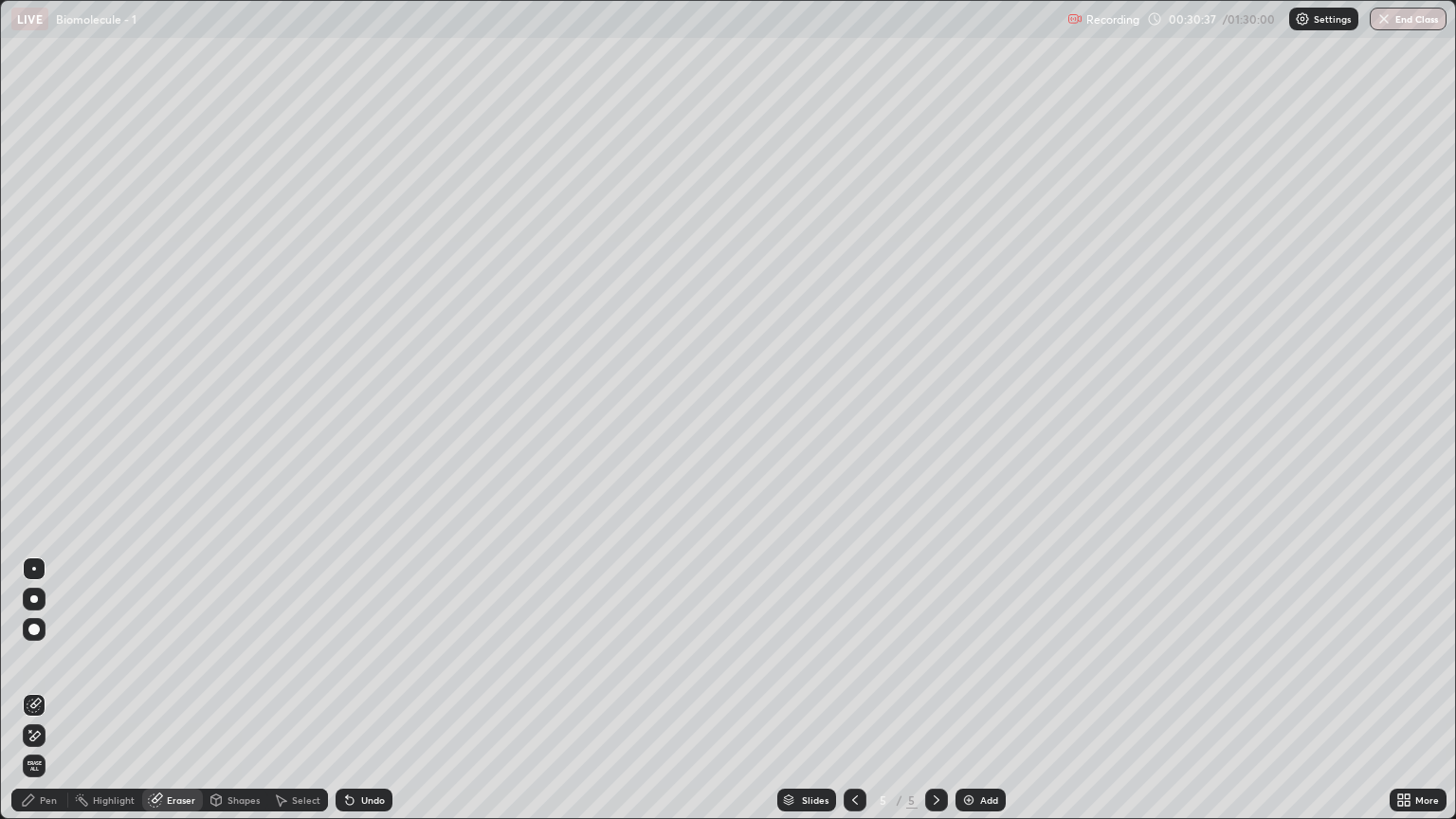 click on "Pen" at bounding box center [48, 800] 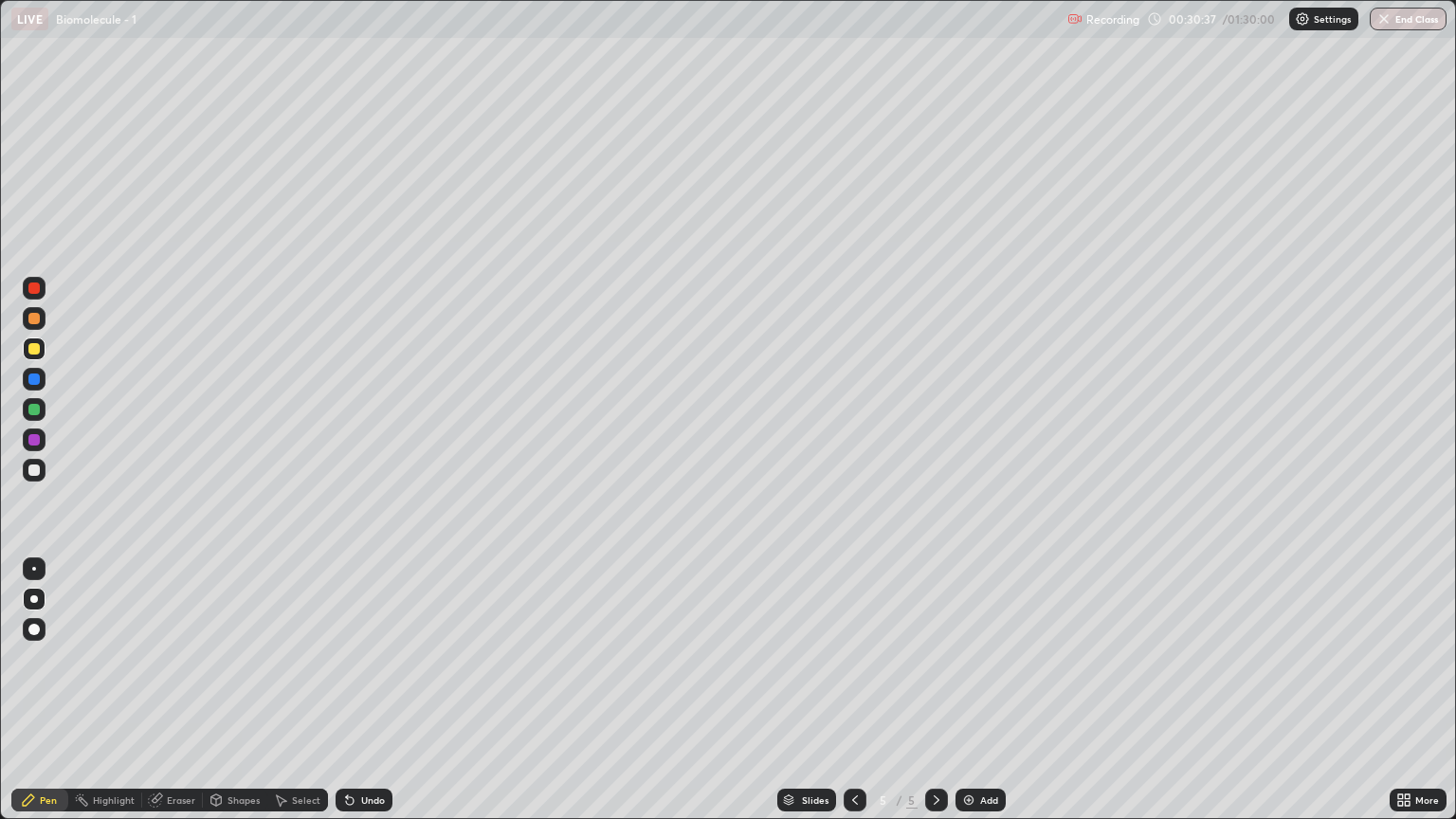 click on "Pen" at bounding box center (48, 800) 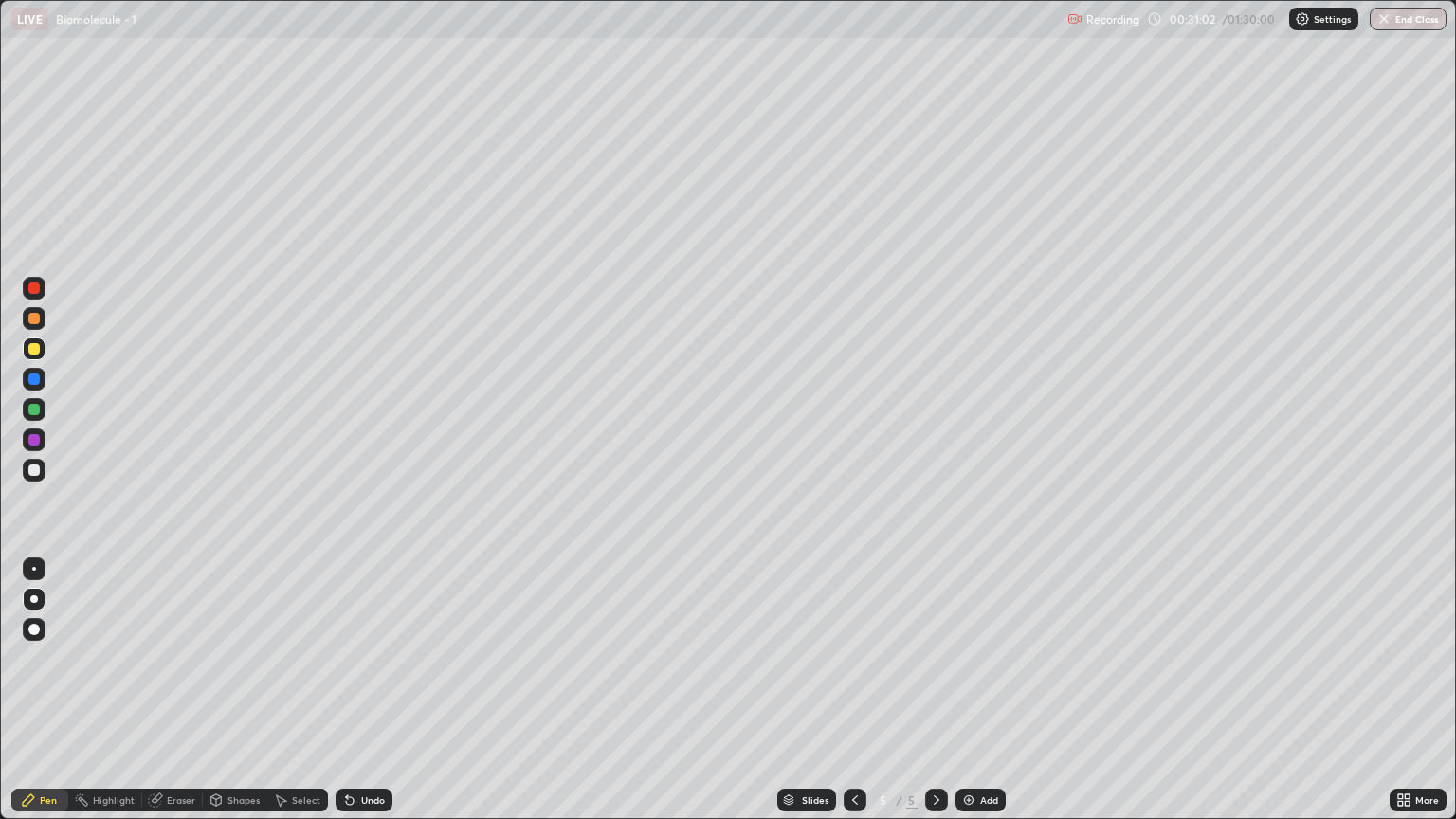 click on "Pen" at bounding box center [48, 800] 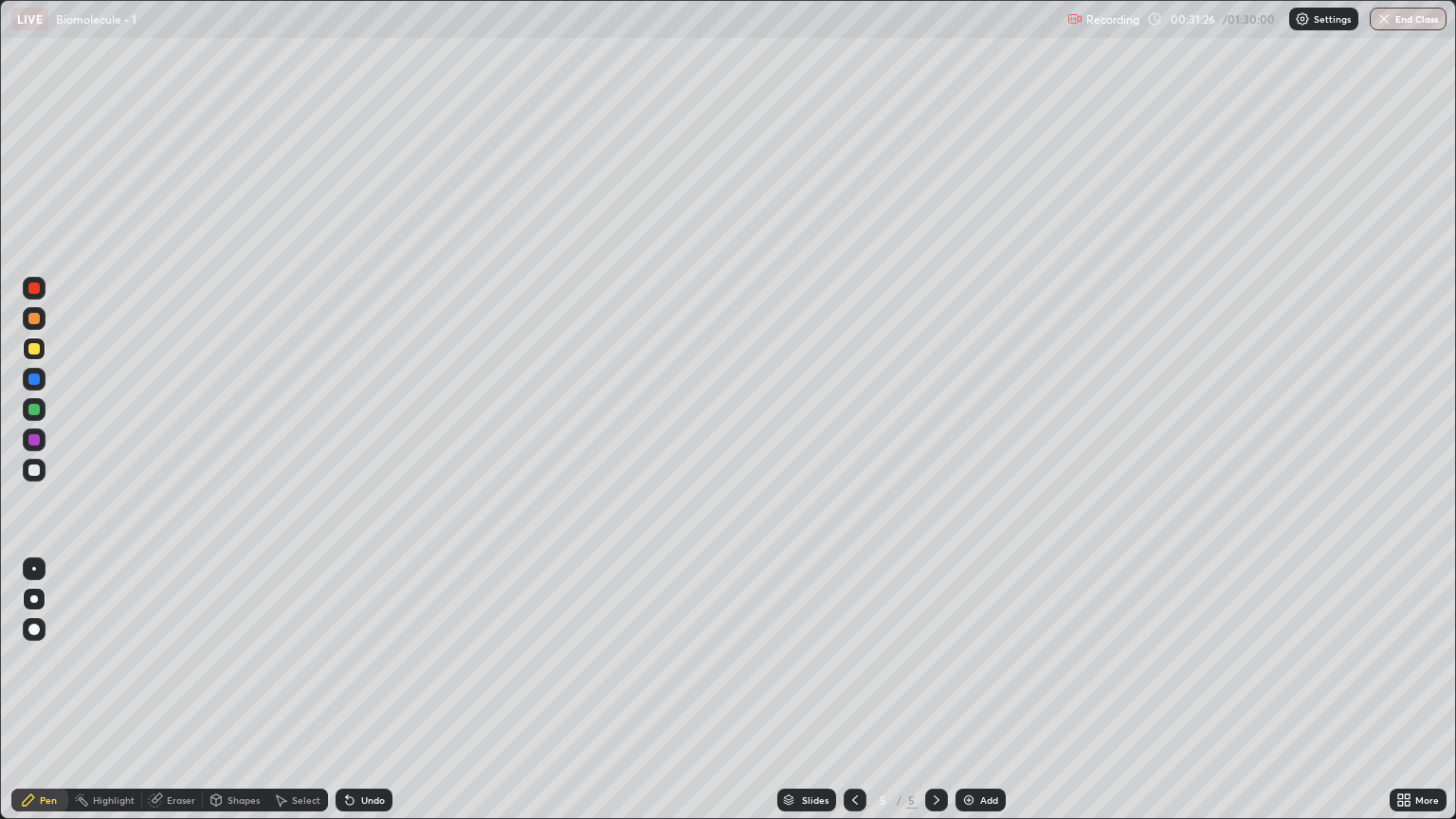 click on "Shapes" at bounding box center (244, 800) 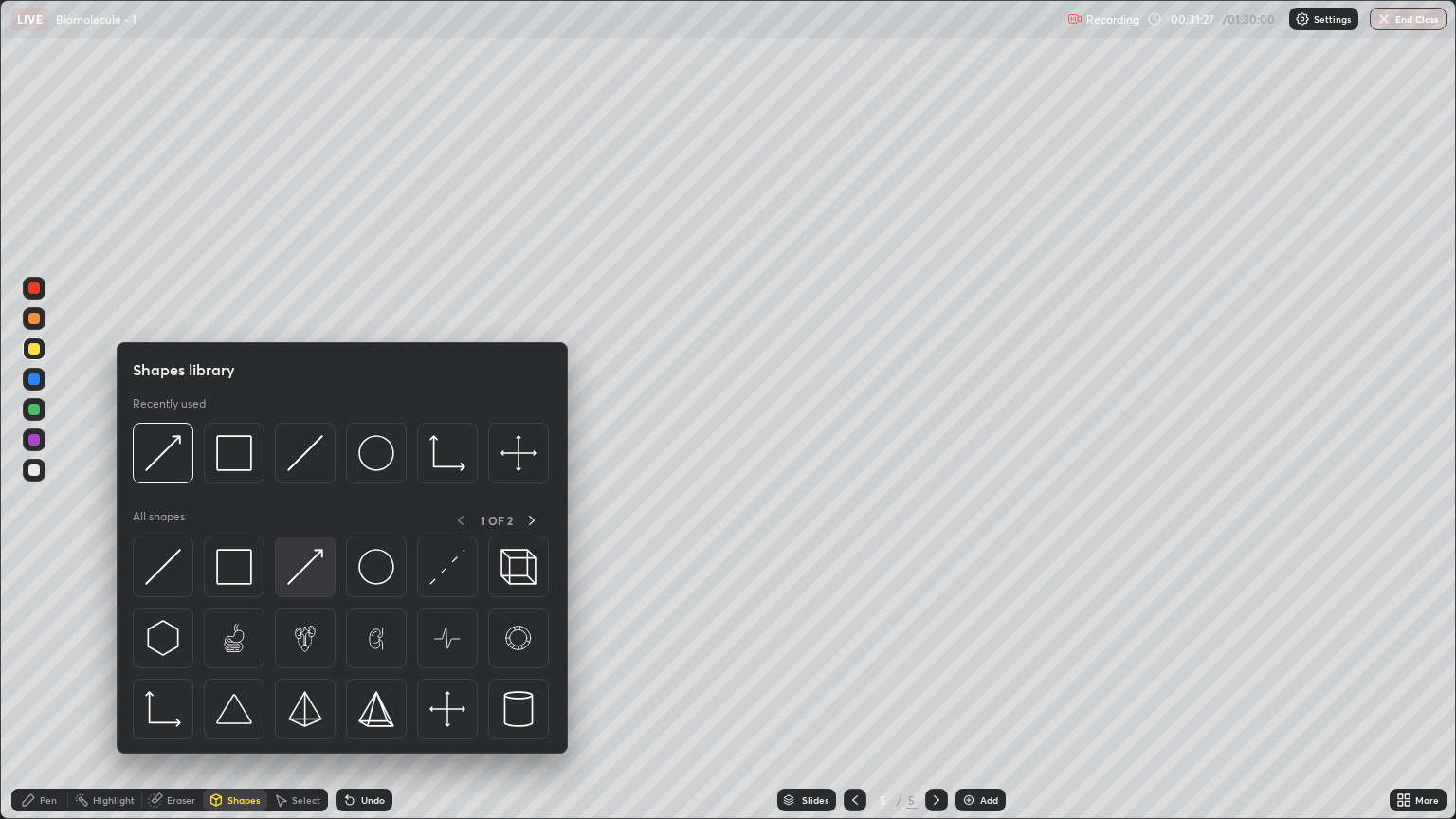 click at bounding box center [305, 567] 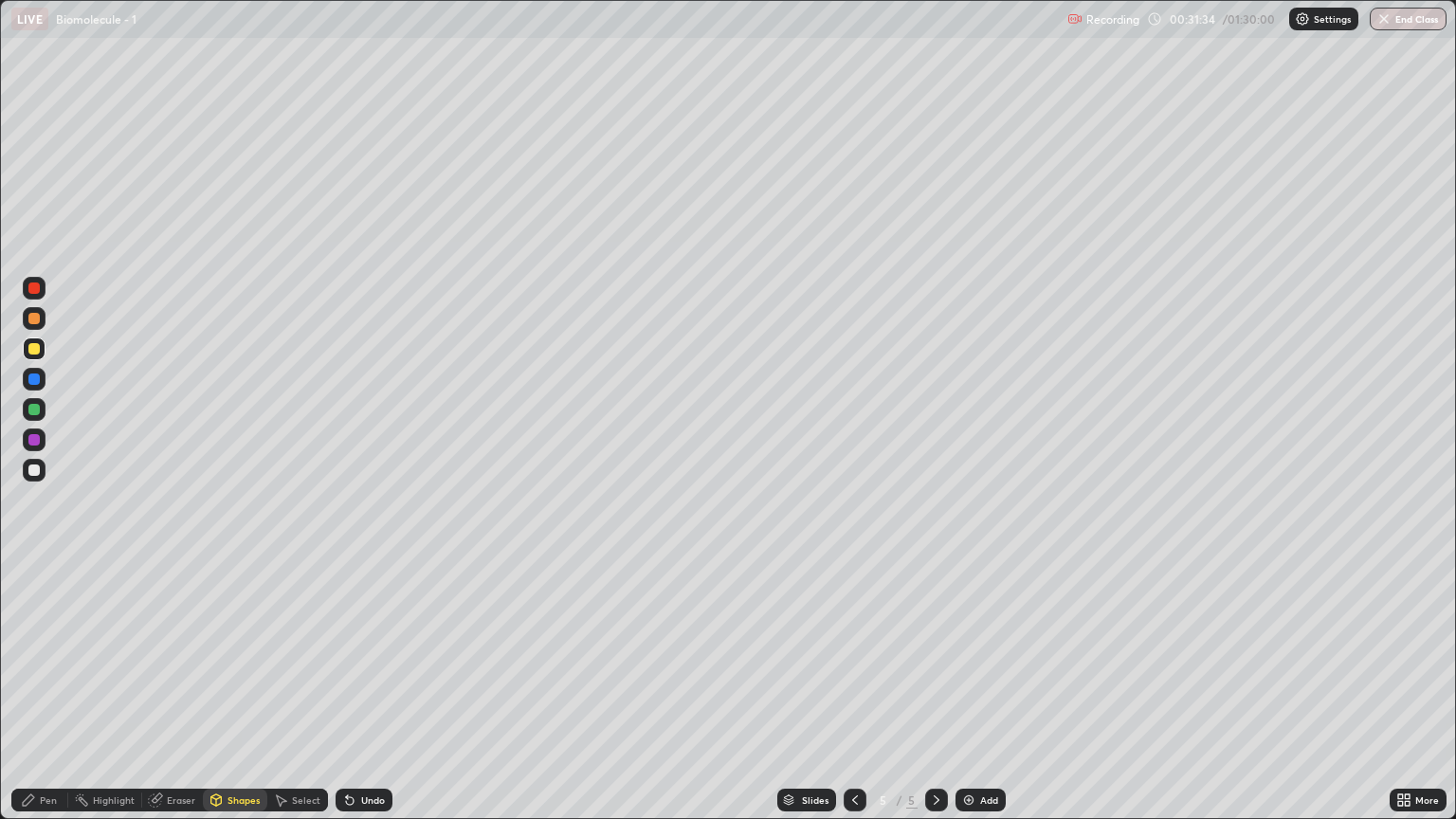 click on "Eraser" at bounding box center (173, 800) 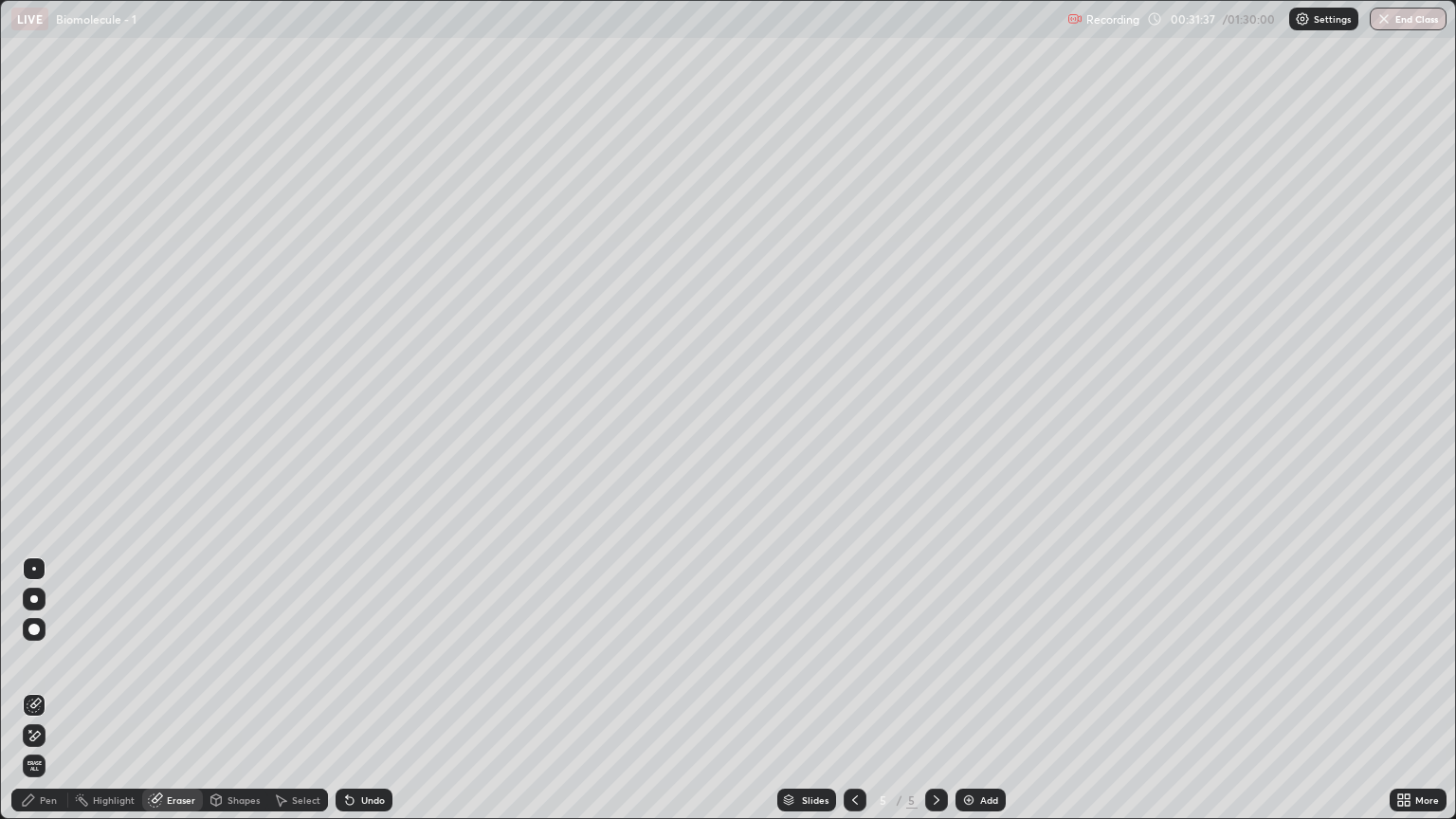 click on "Pen" at bounding box center (40, 800) 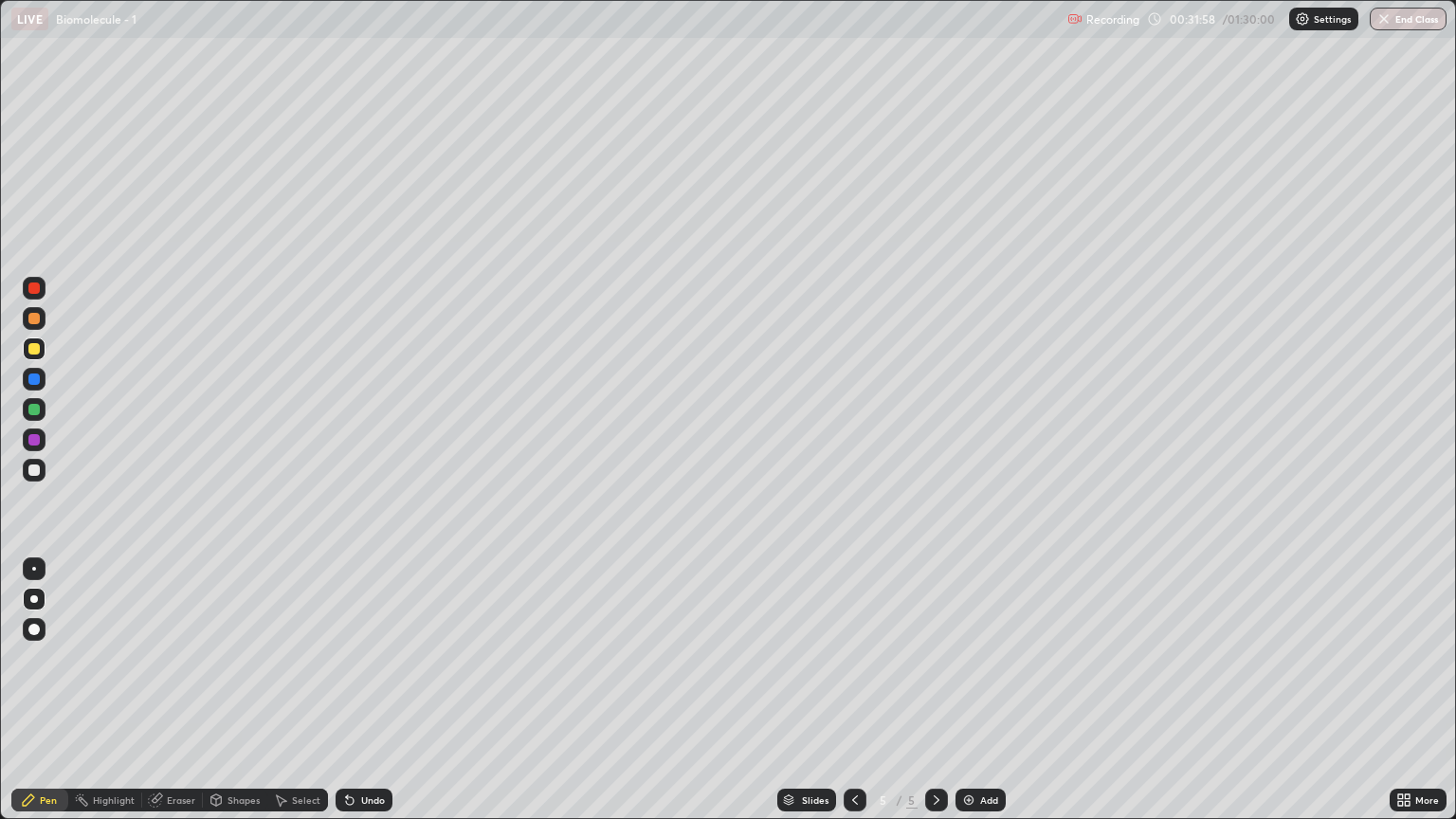 click at bounding box center [34, 470] 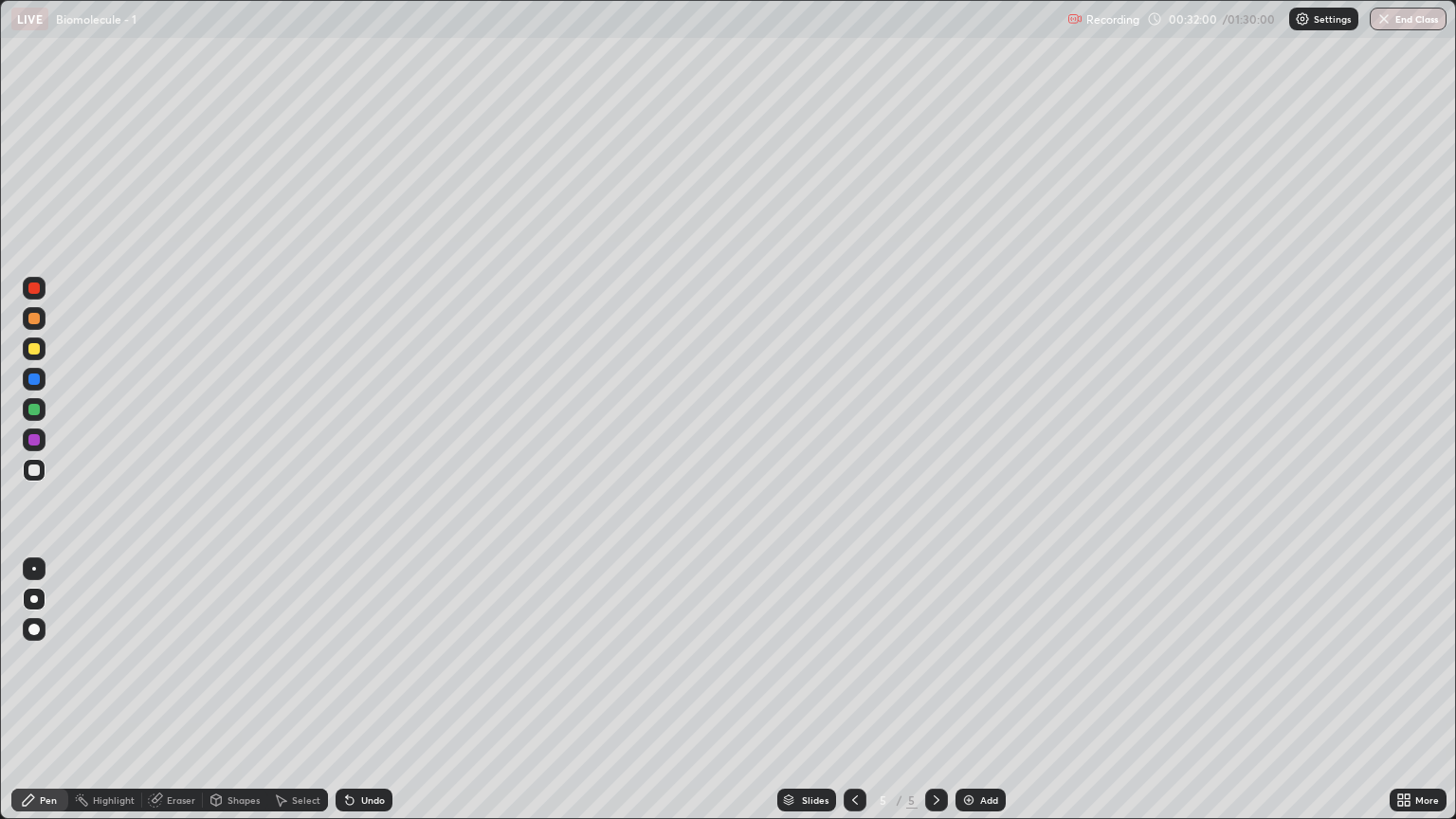 click on "Shapes" at bounding box center [244, 800] 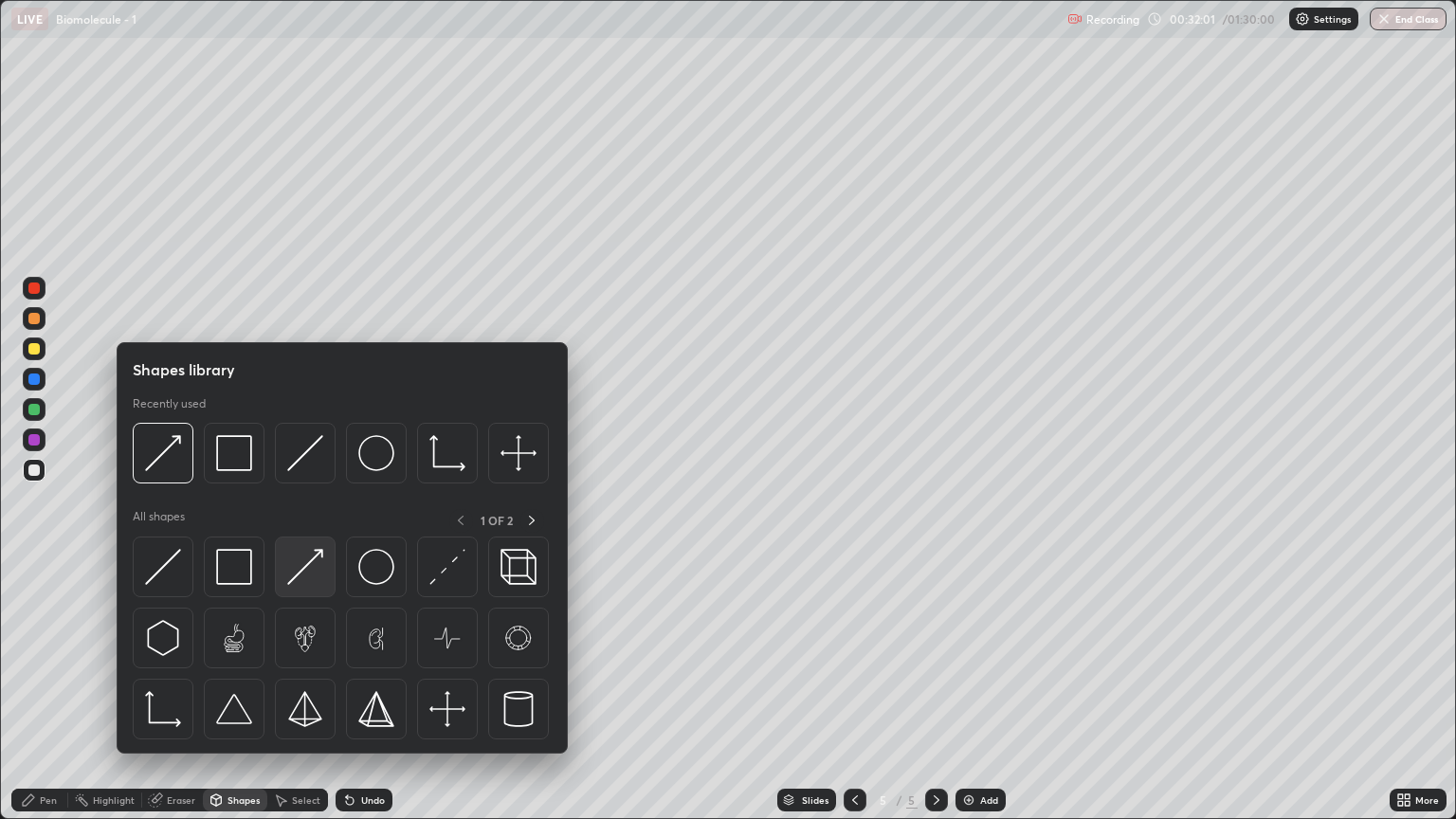 click at bounding box center (305, 567) 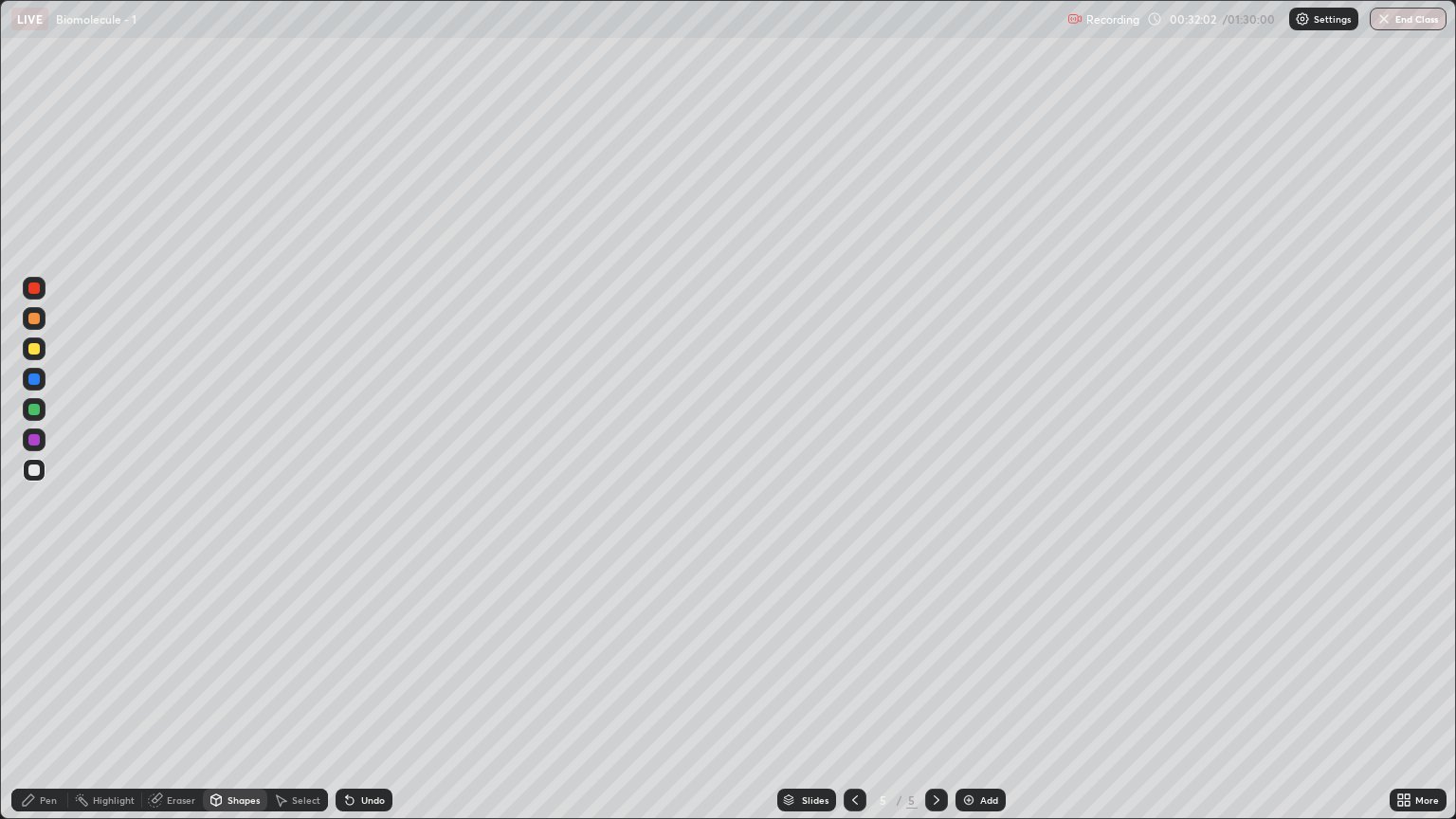 click at bounding box center [34, 349] 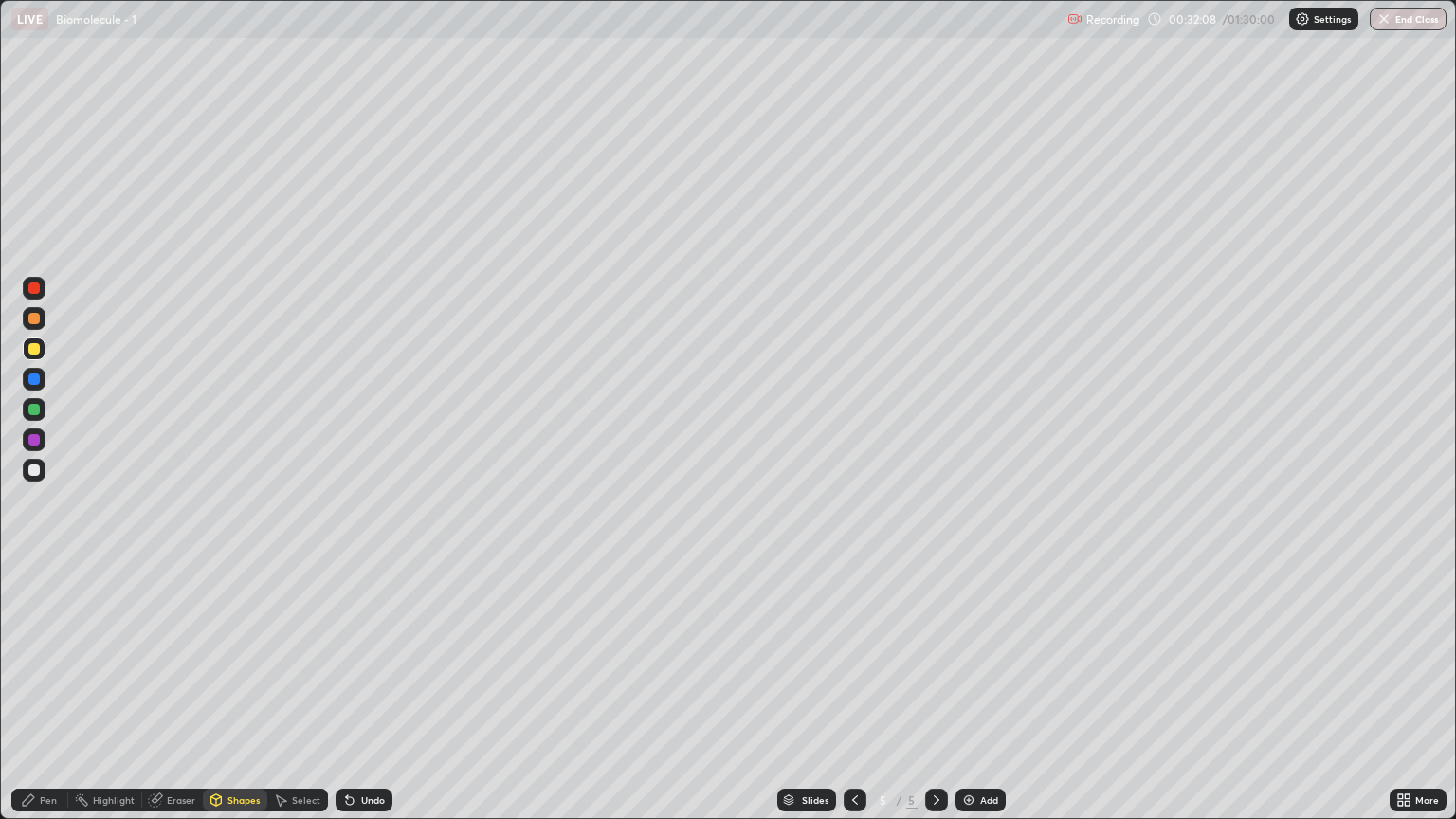 click on "Pen" at bounding box center (48, 800) 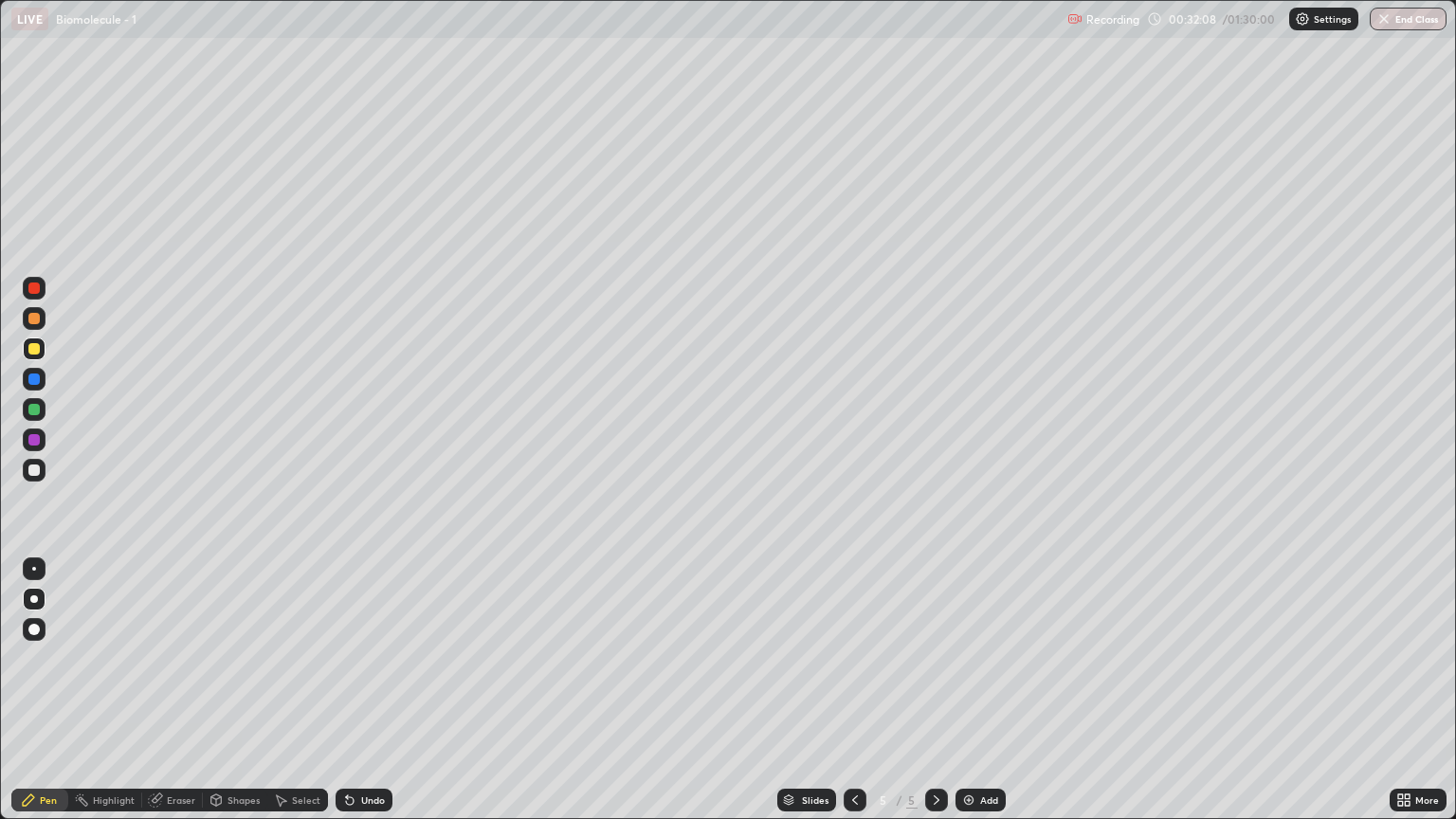 click on "Pen" at bounding box center [48, 800] 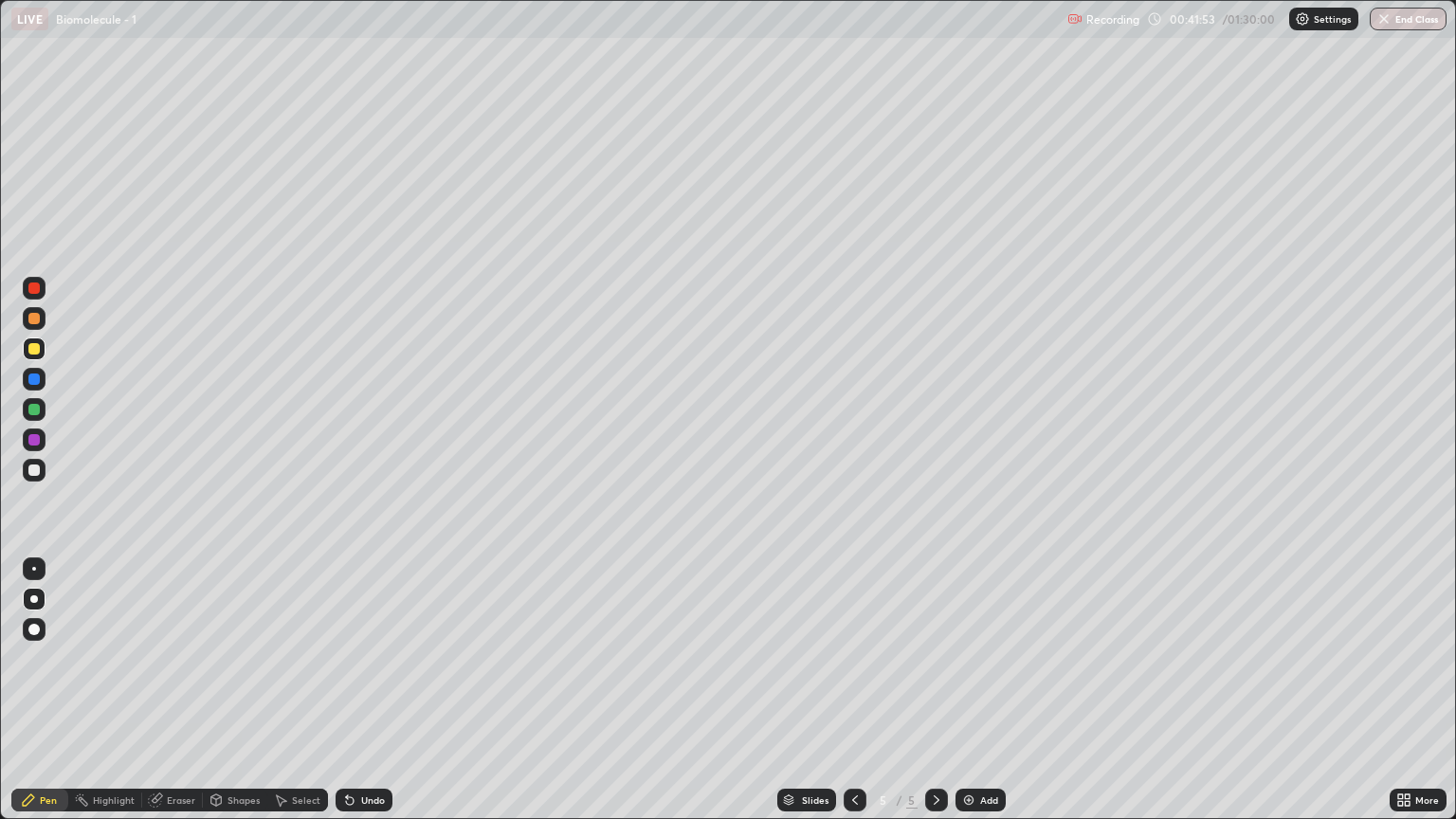 click on "Pen" at bounding box center (48, 800) 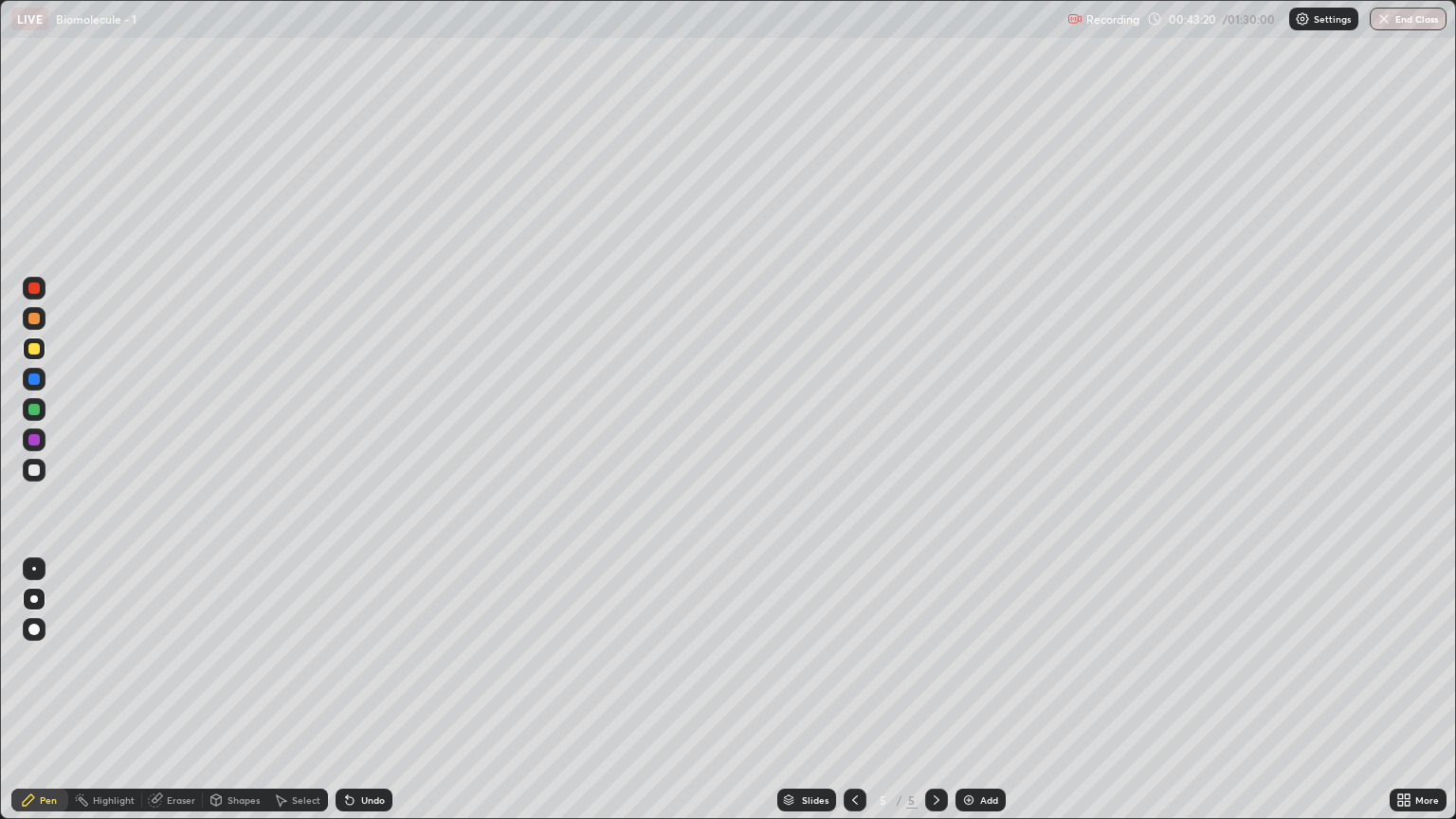 click at bounding box center (34, 318) 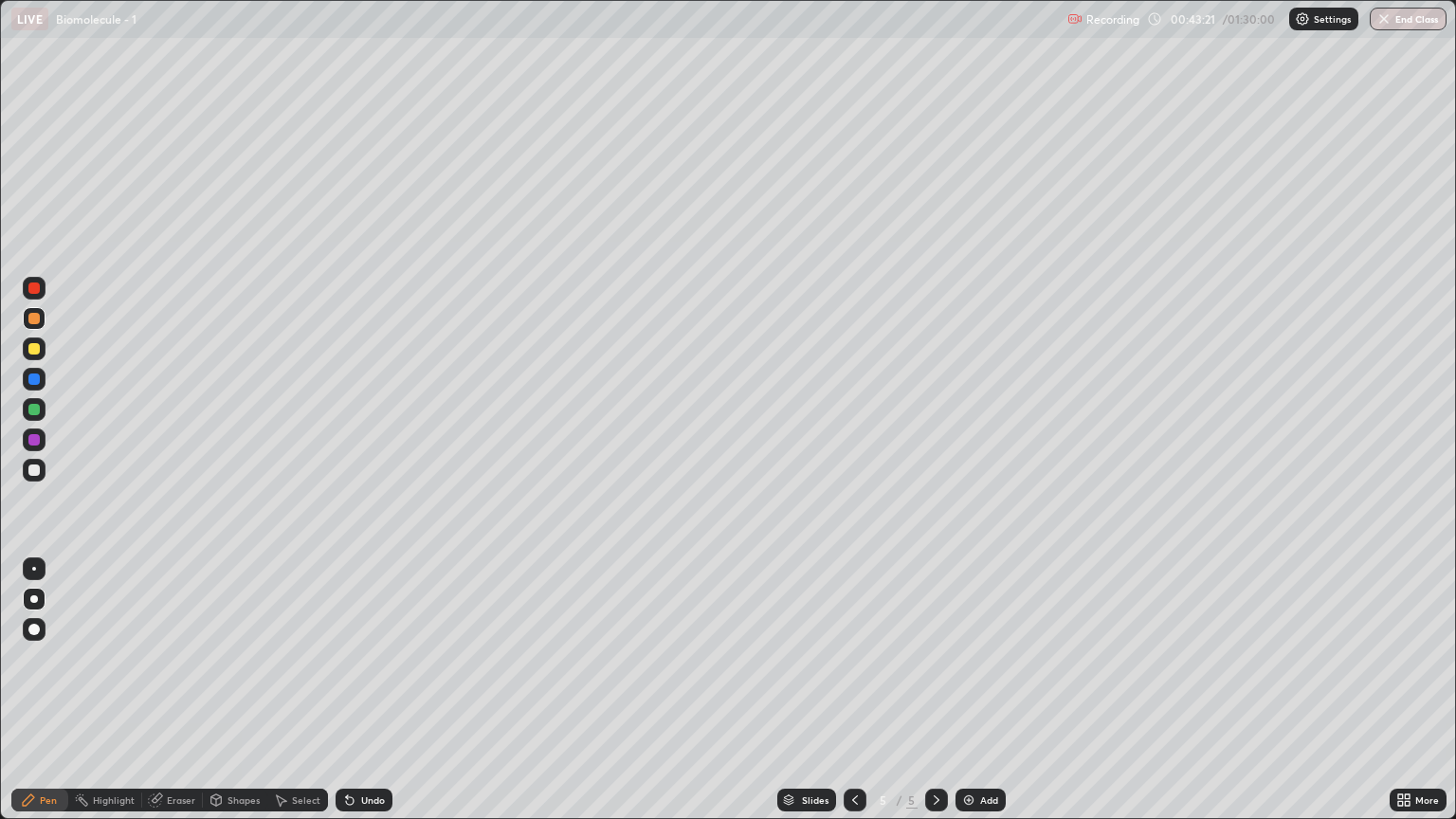 click on "Shapes" at bounding box center (244, 800) 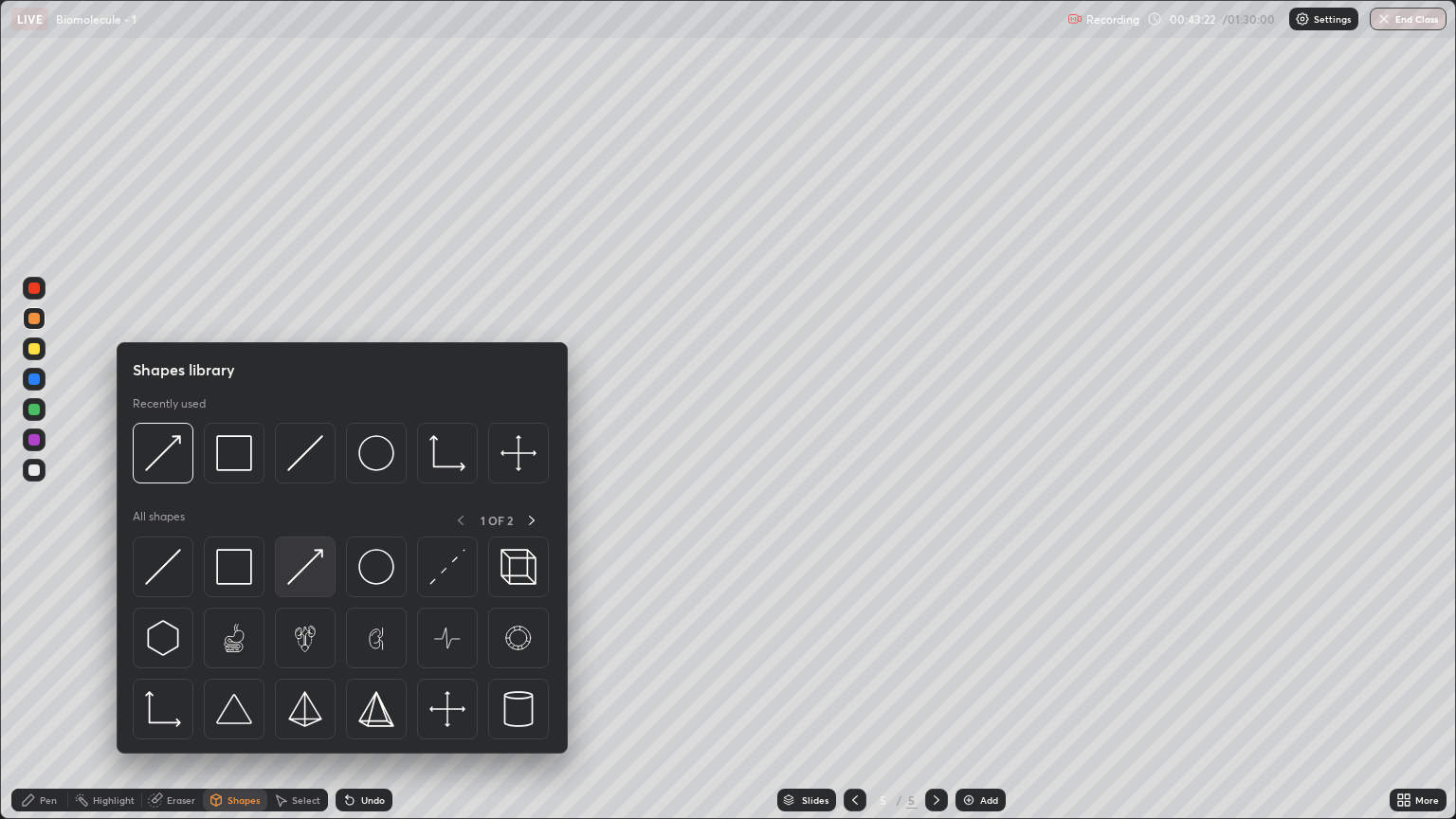 click at bounding box center (305, 567) 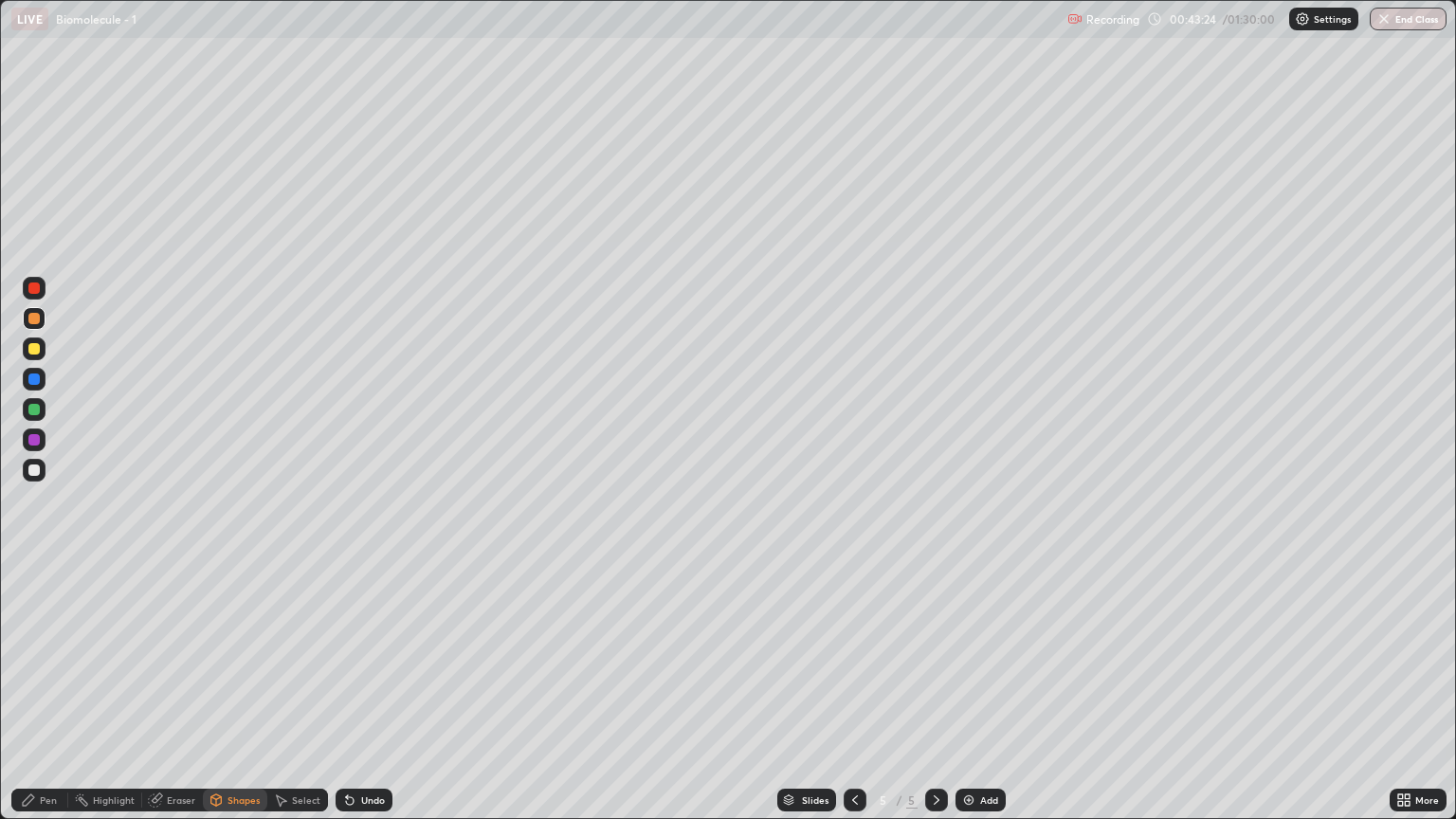 click on "Pen" at bounding box center [40, 800] 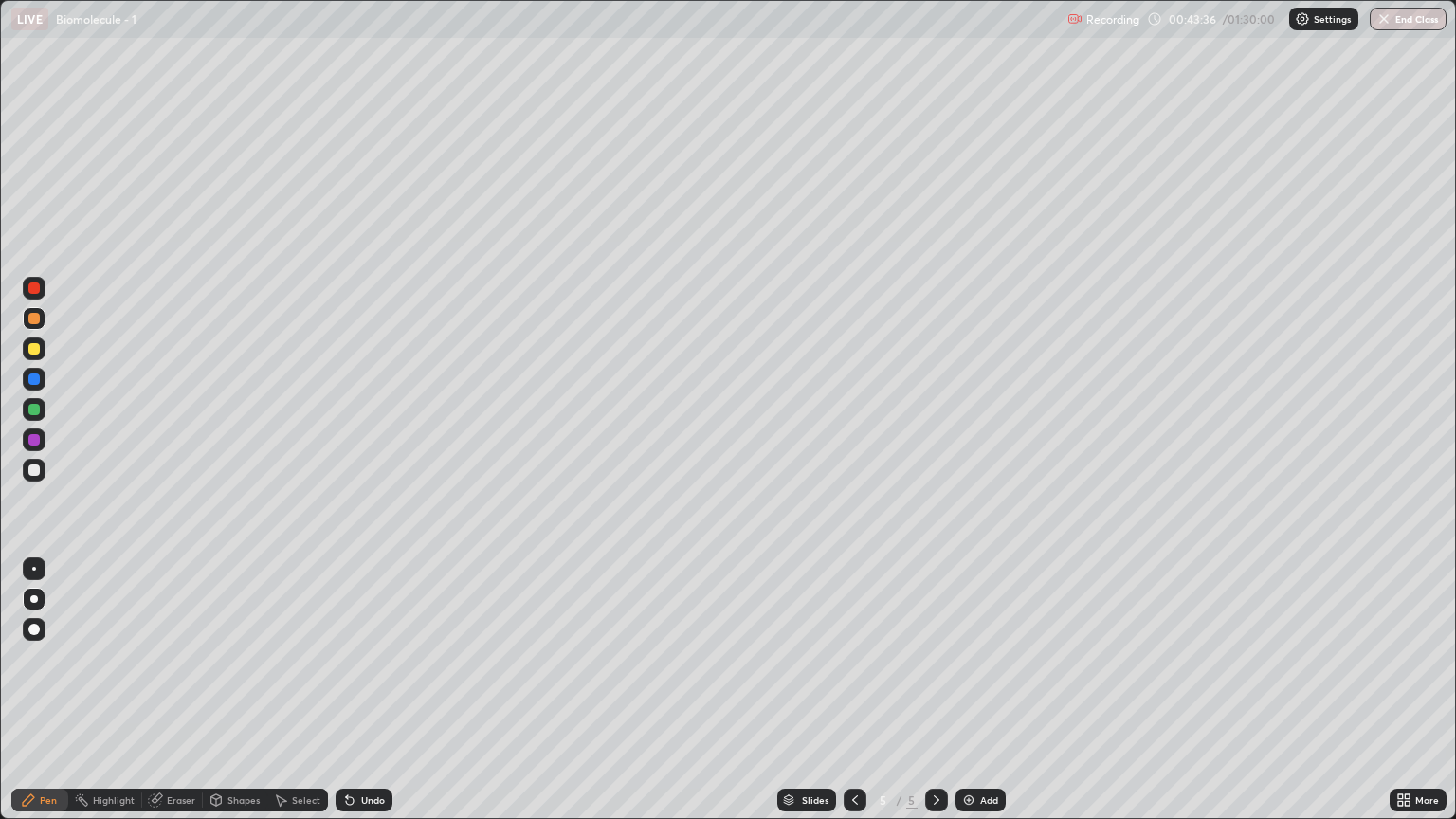 click on "Shapes" at bounding box center [244, 800] 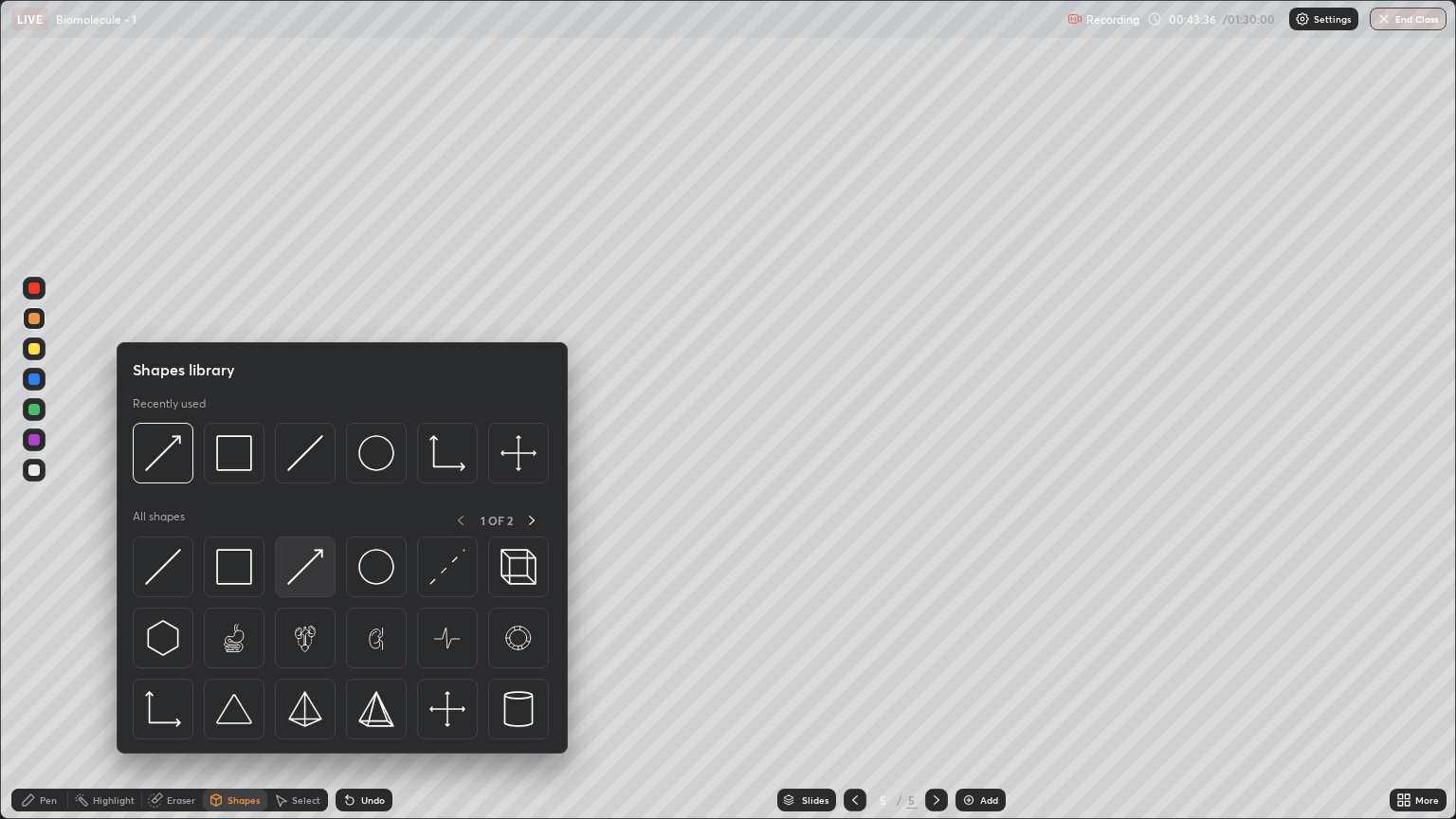 click at bounding box center (305, 567) 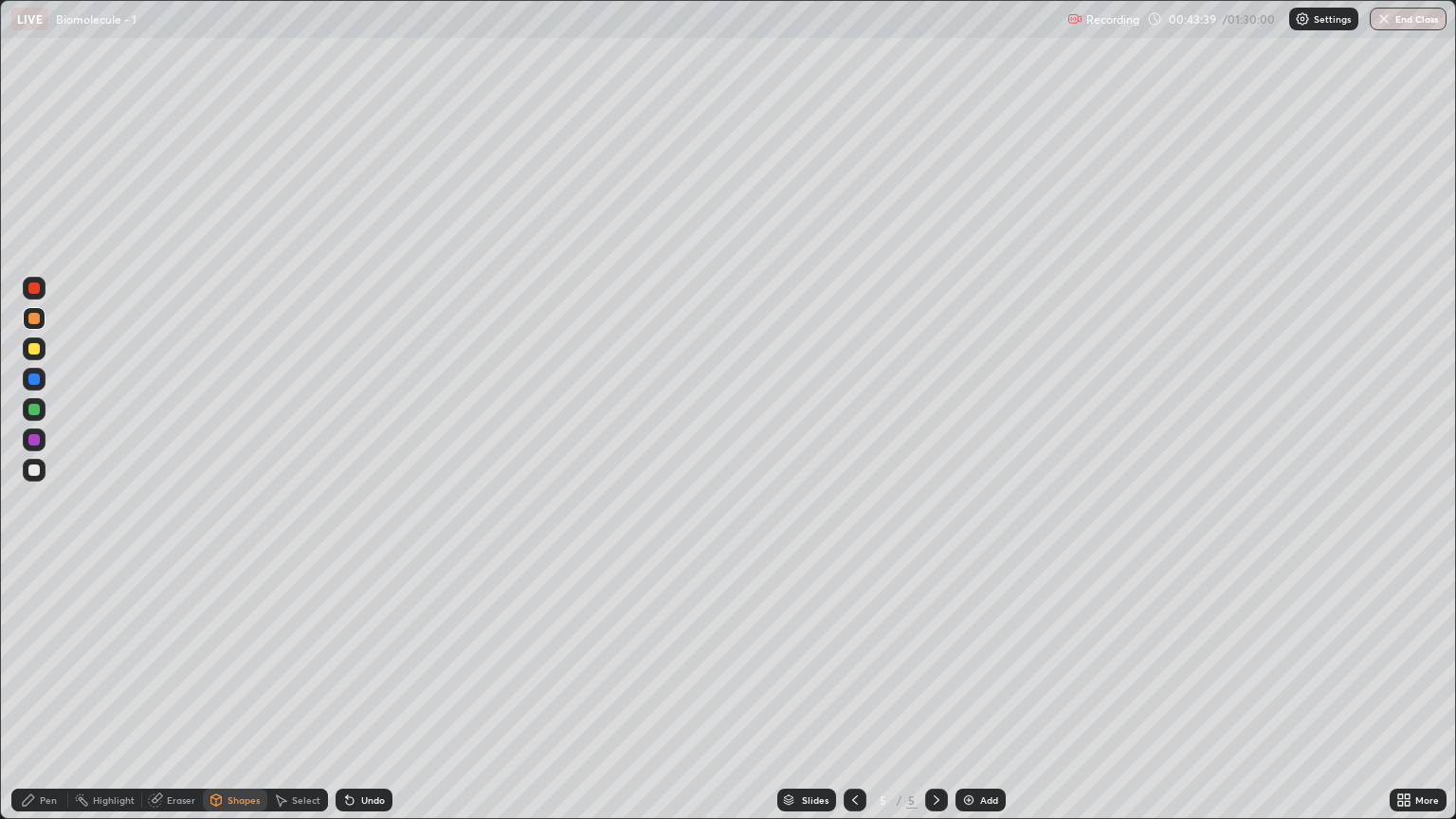 click on "Pen" at bounding box center (40, 800) 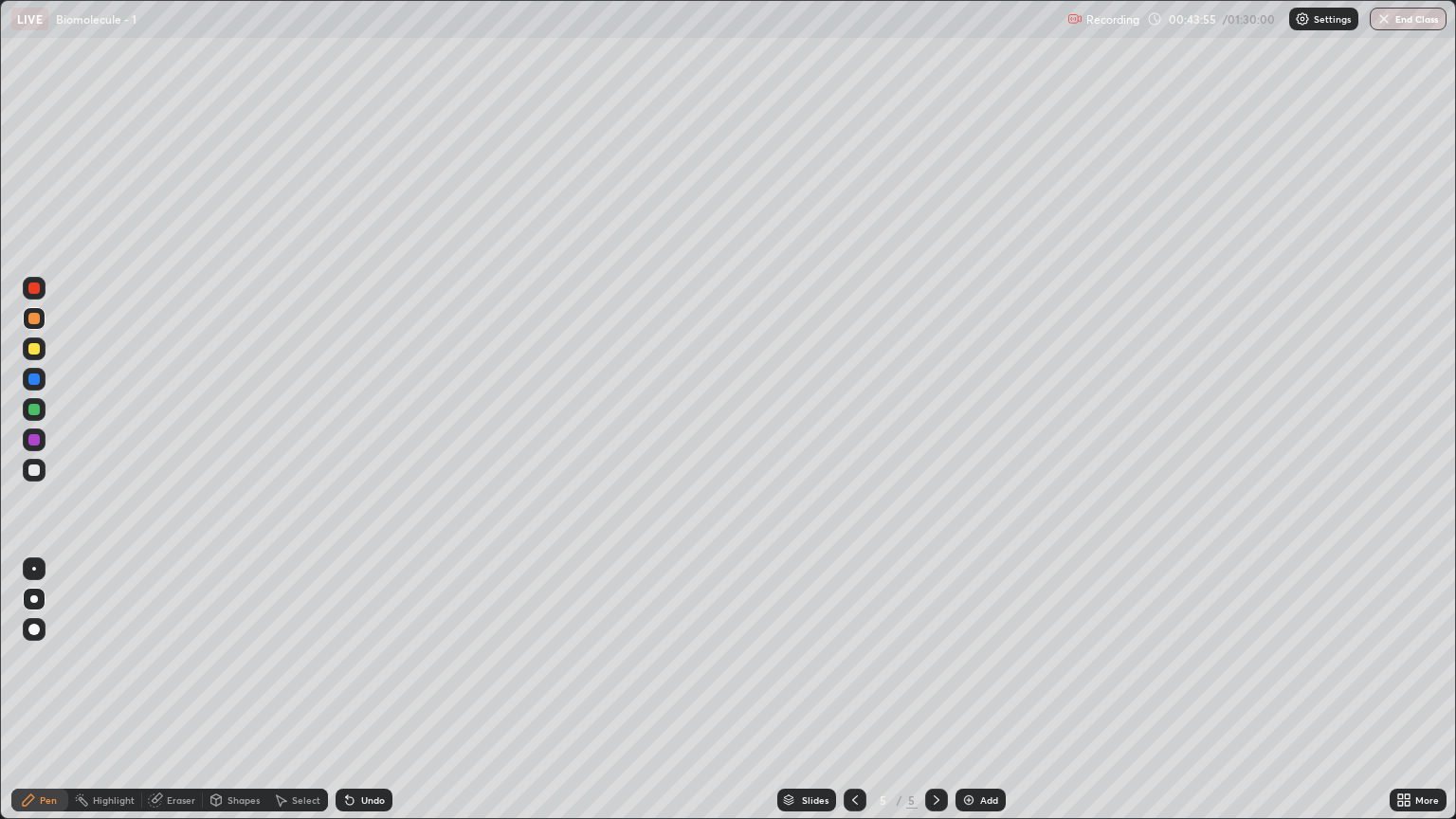 click on "Eraser" at bounding box center [181, 800] 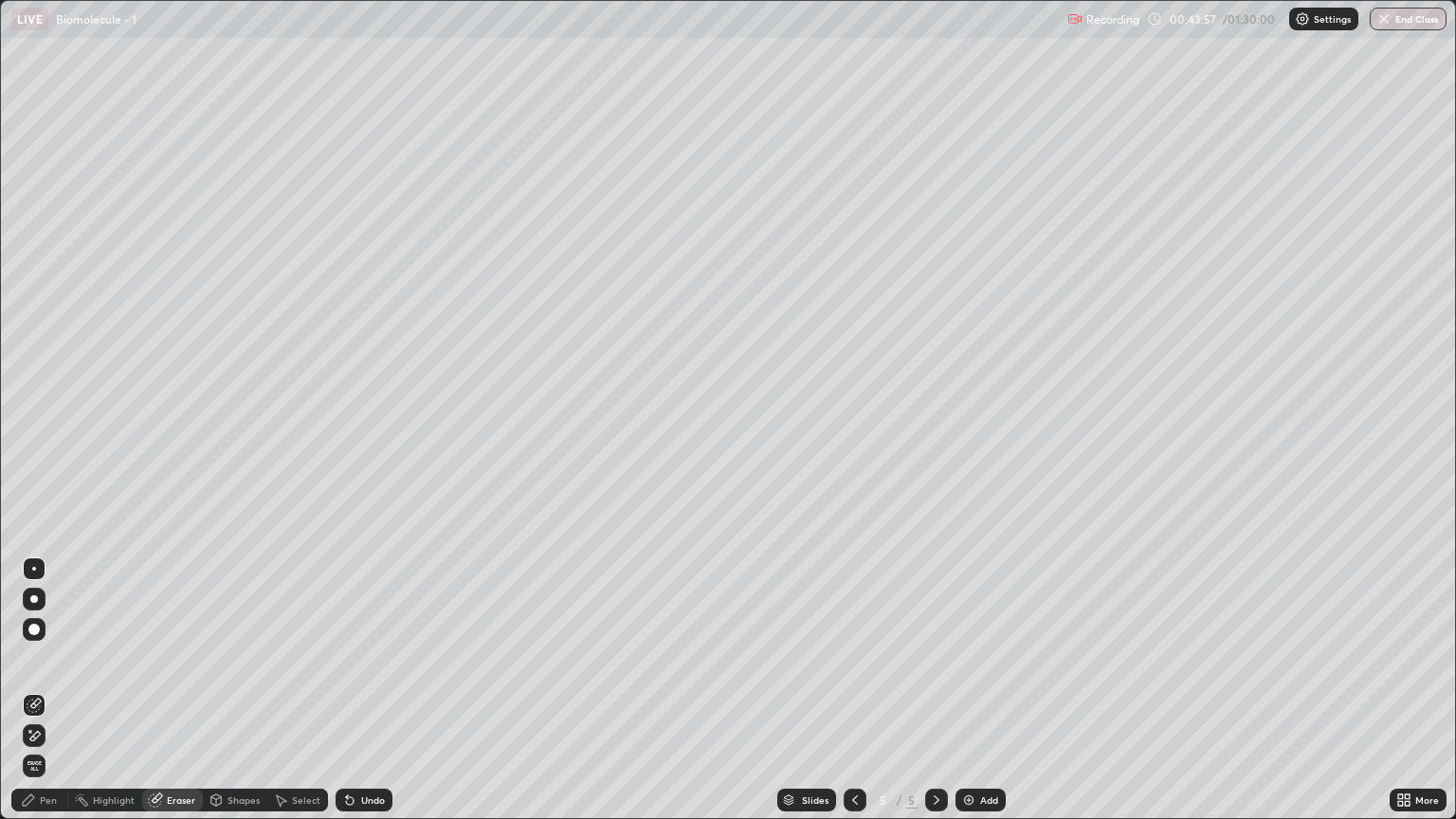 click on "Shapes" at bounding box center [244, 800] 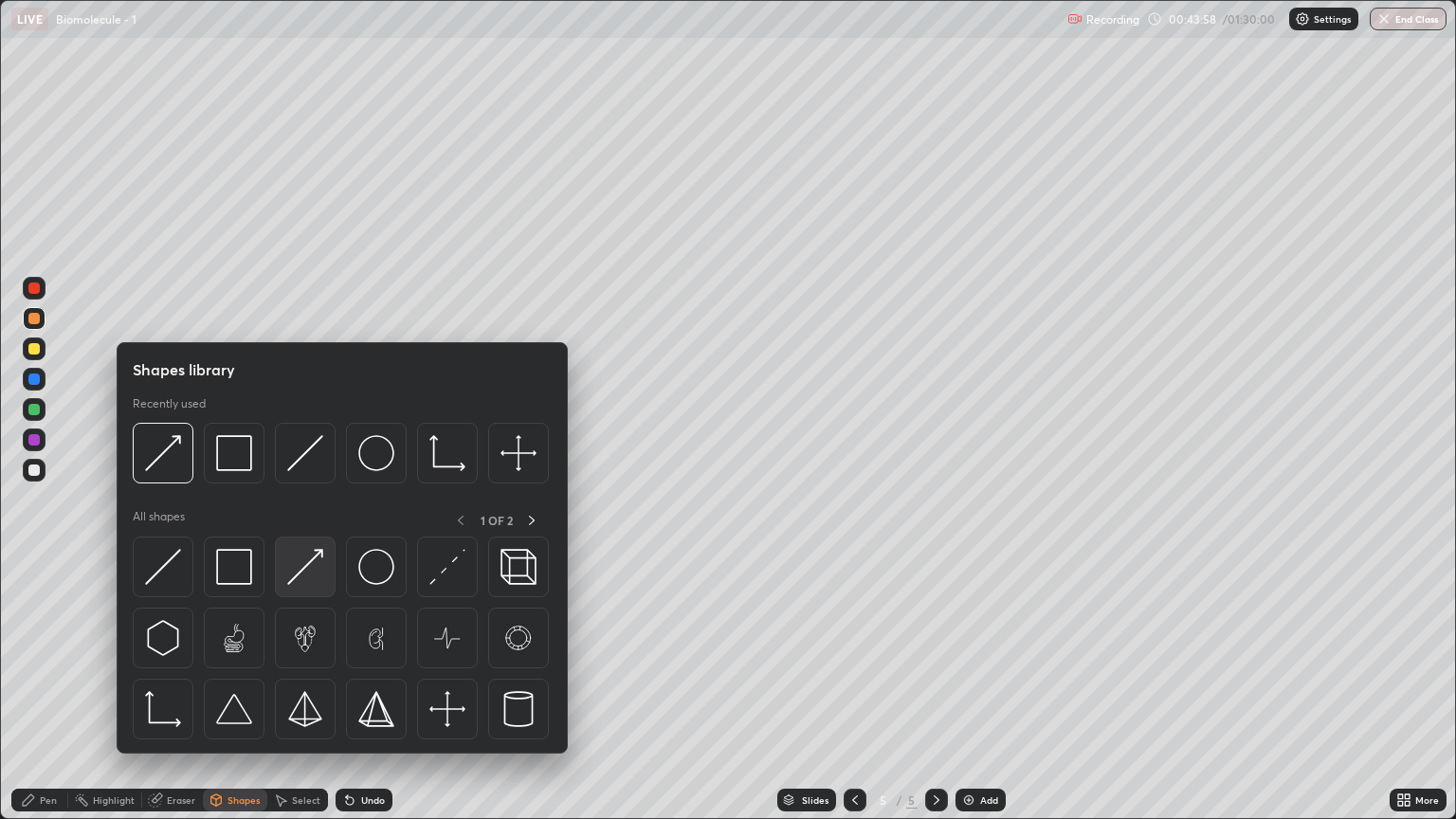 click at bounding box center [305, 567] 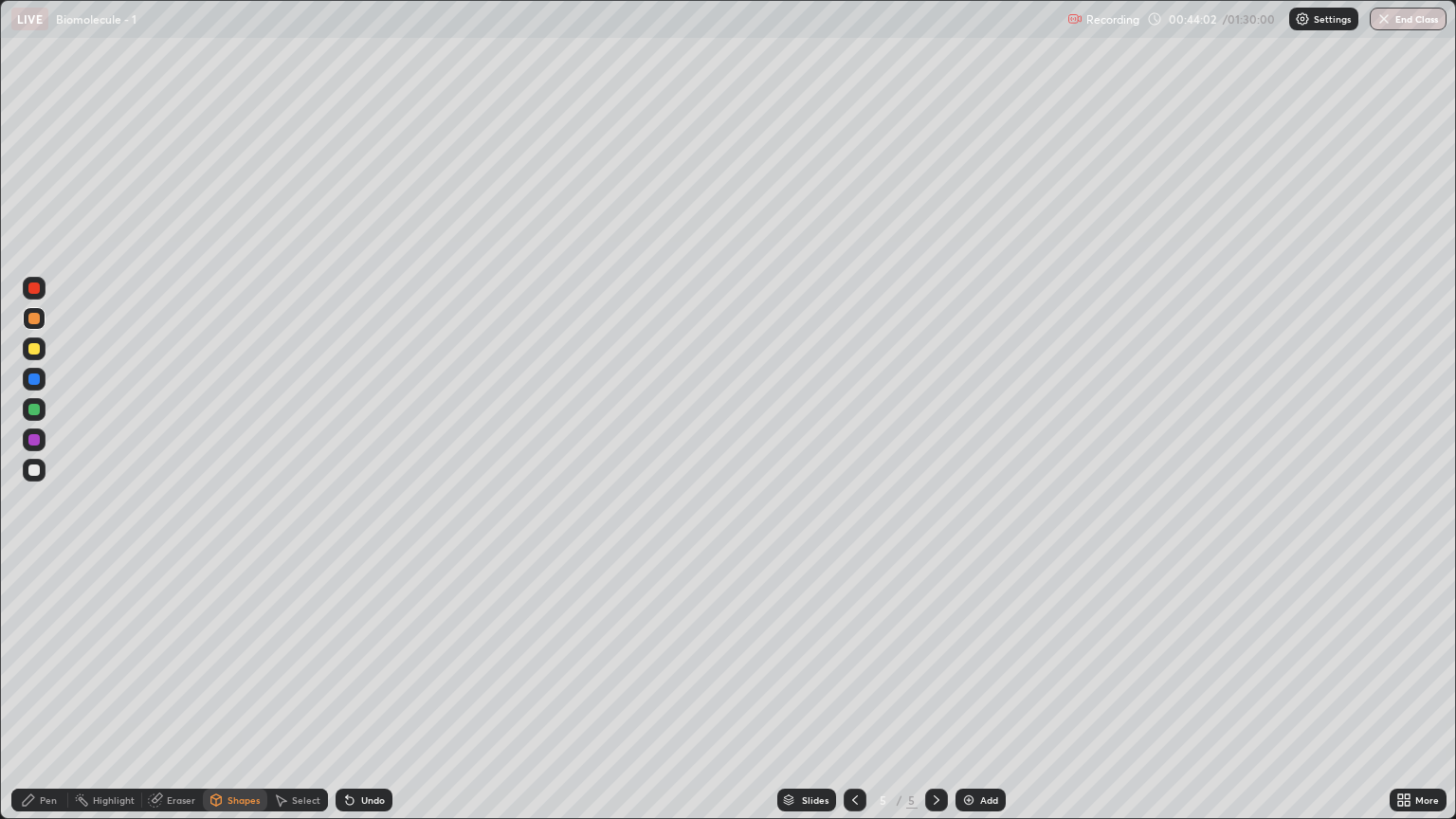 click on "Pen" at bounding box center [40, 800] 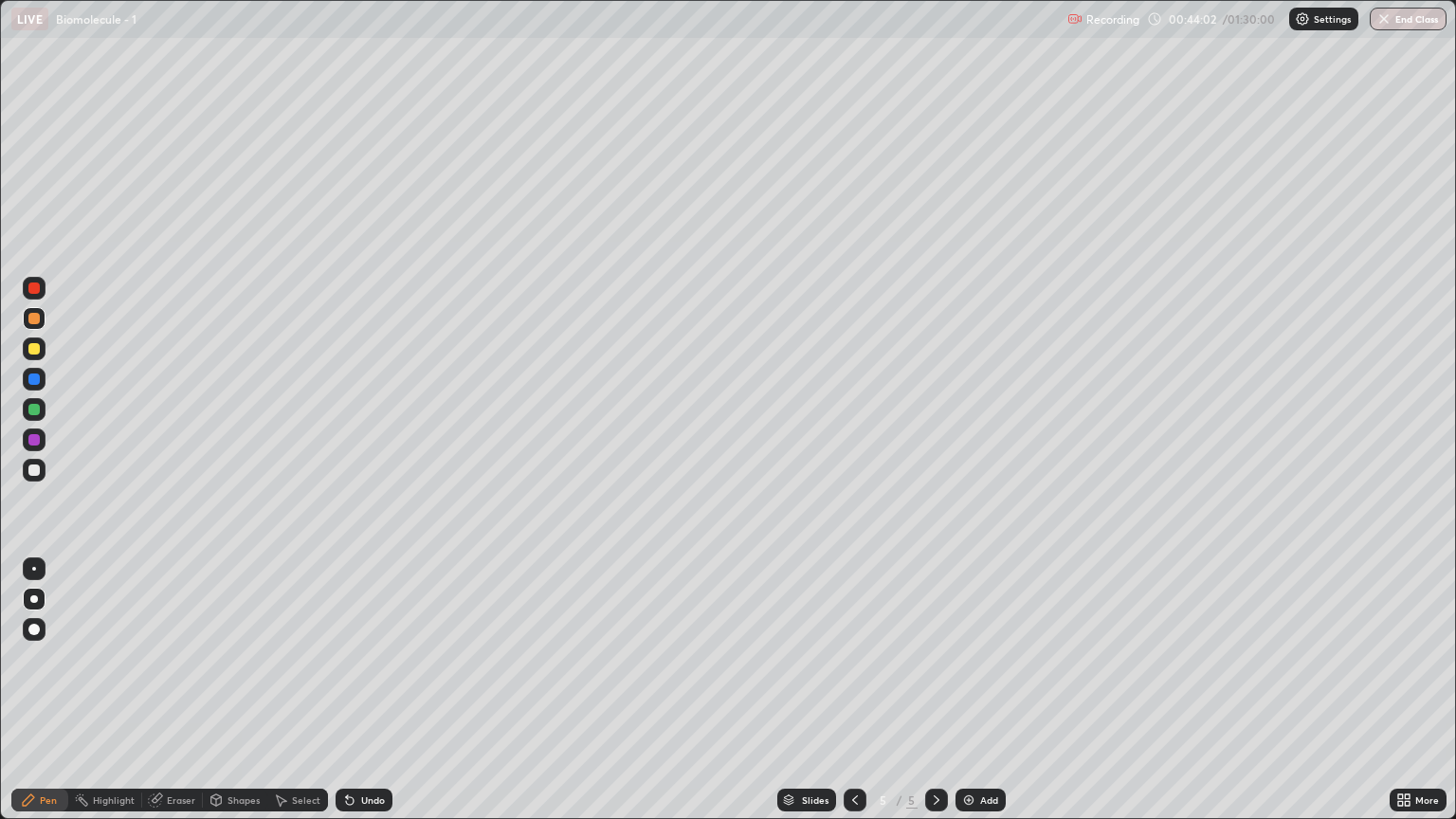 click on "Pen" at bounding box center [48, 800] 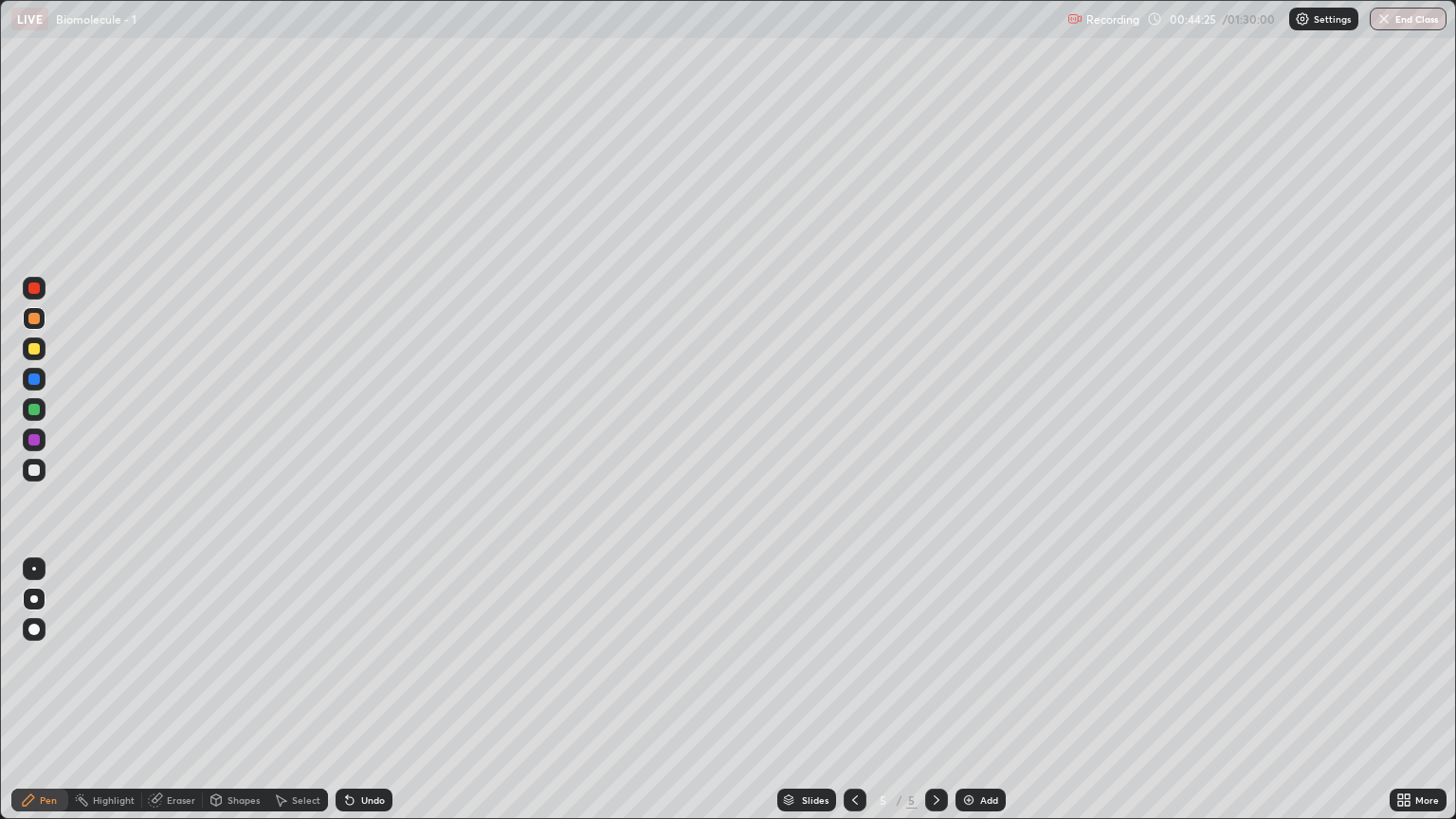 click on "Eraser" at bounding box center [181, 800] 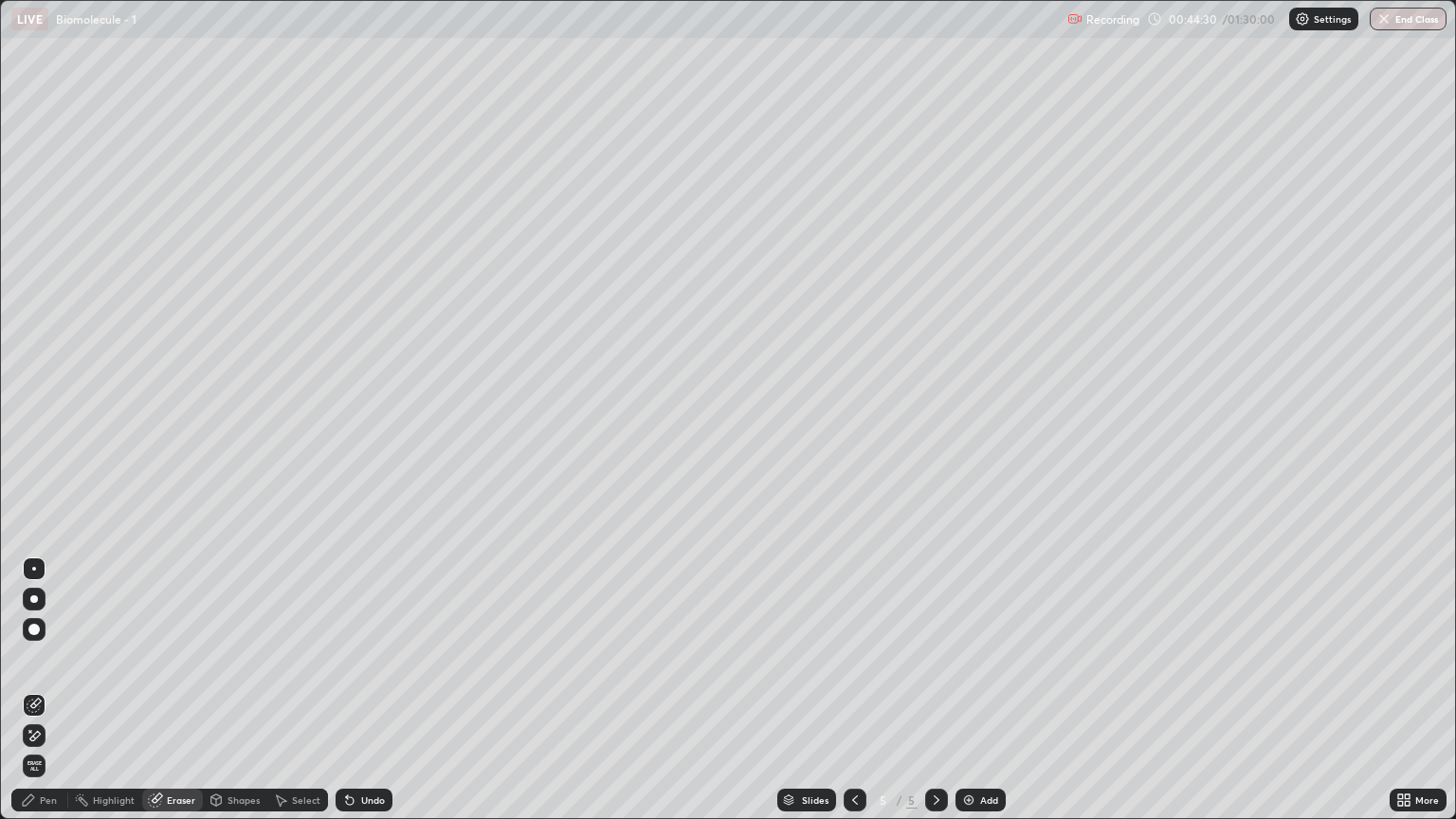 click on "Pen" at bounding box center (48, 800) 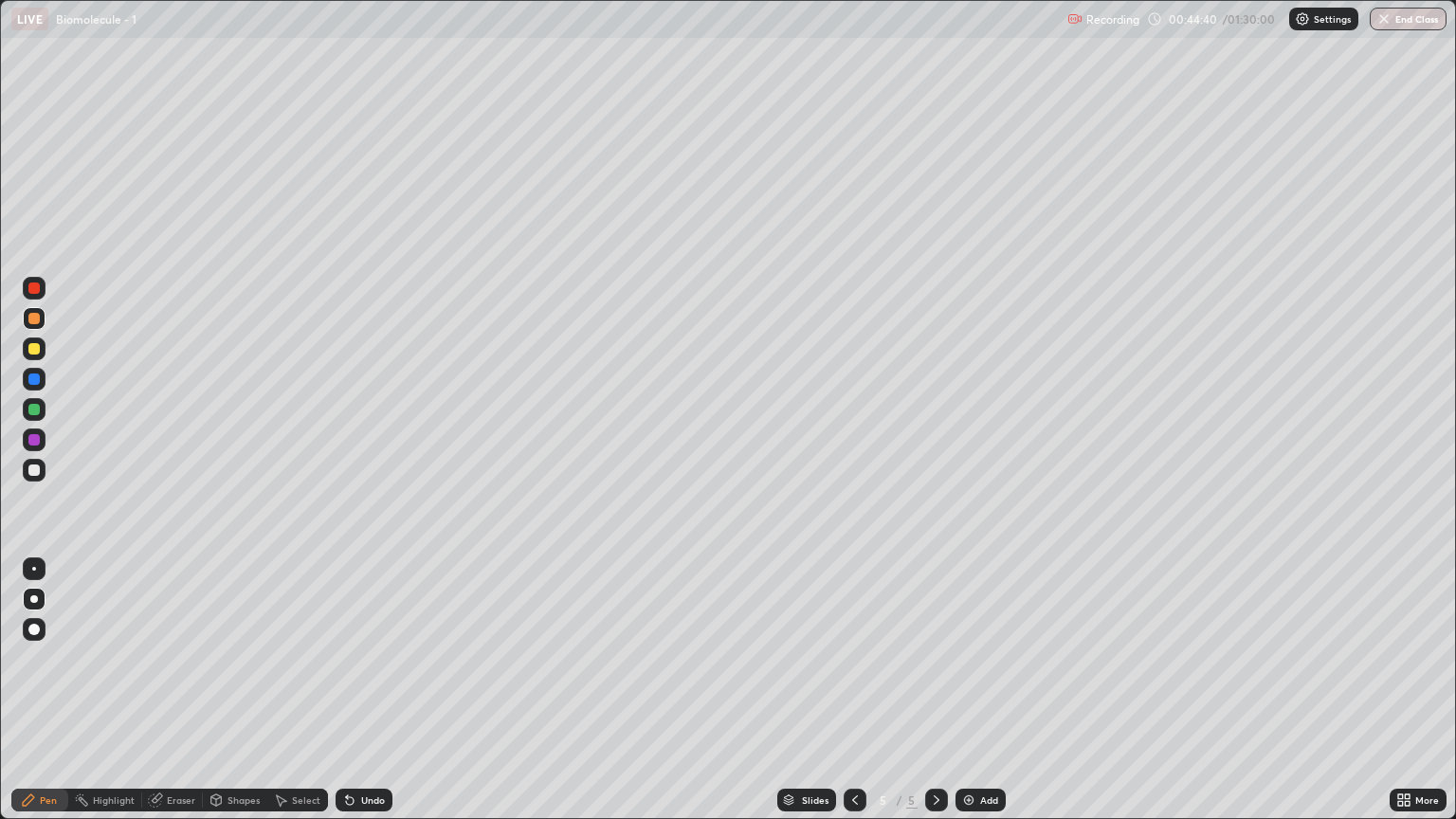 click at bounding box center [34, 470] 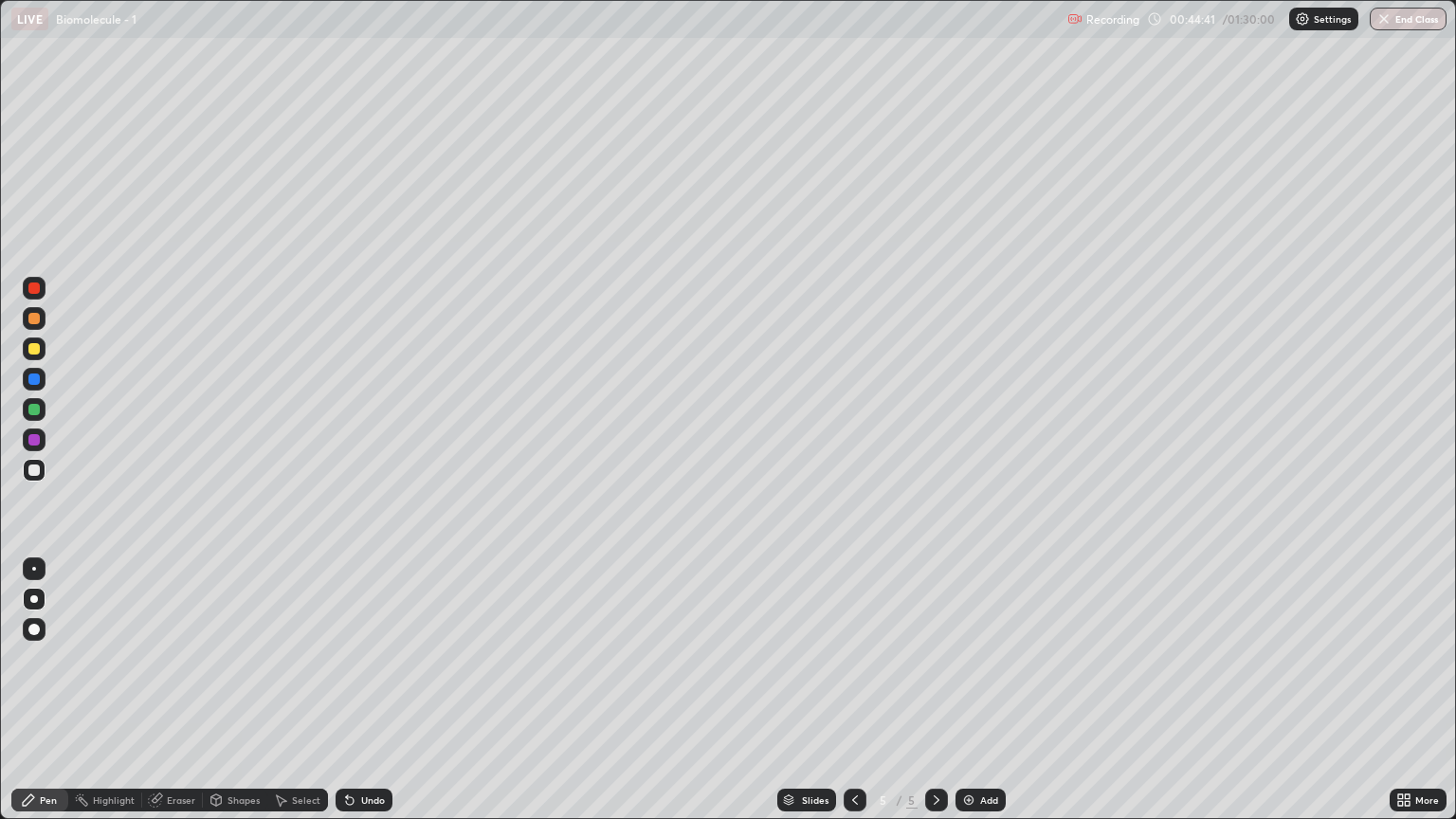 click on "Shapes" at bounding box center [244, 800] 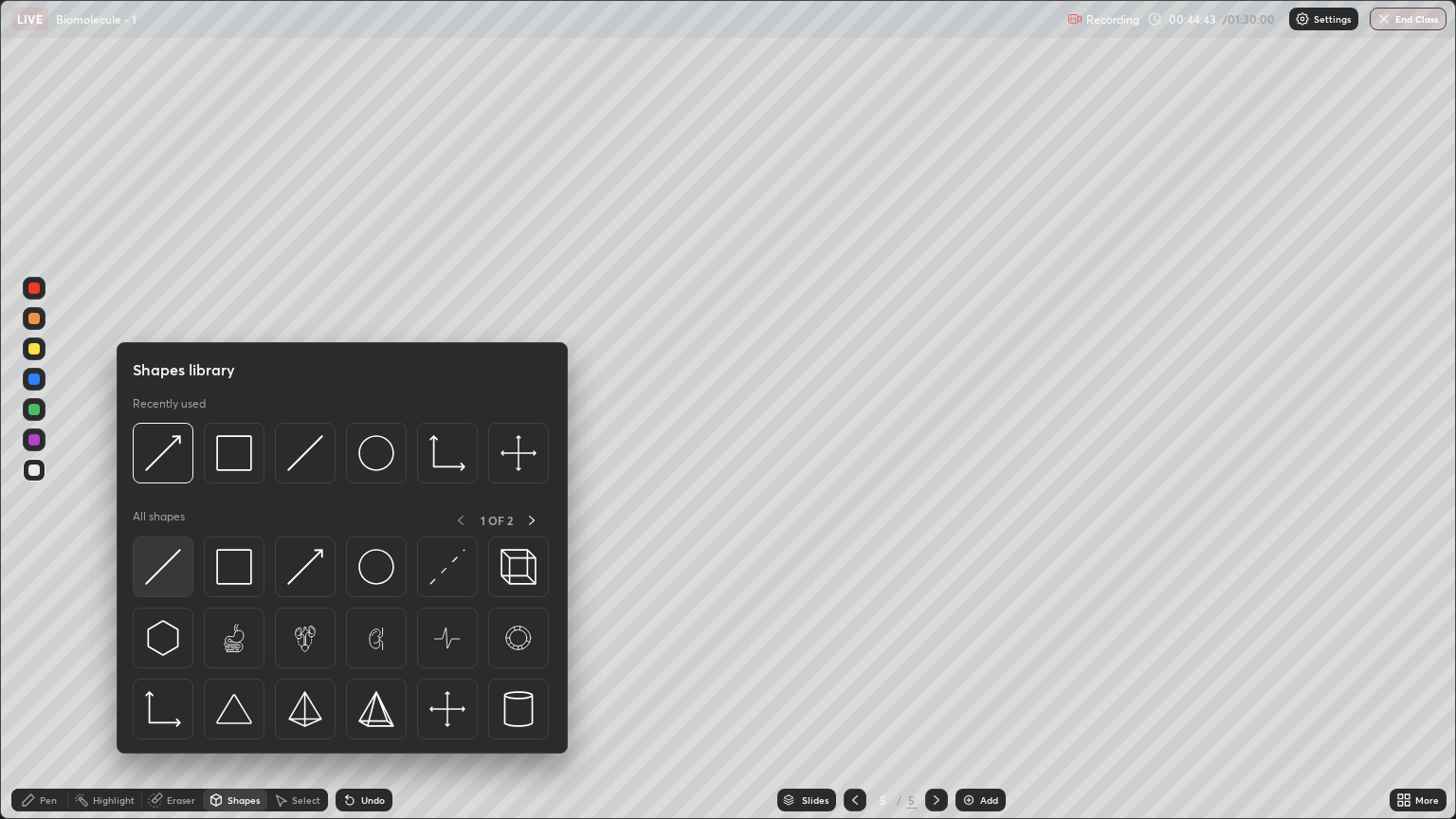 click at bounding box center [163, 567] 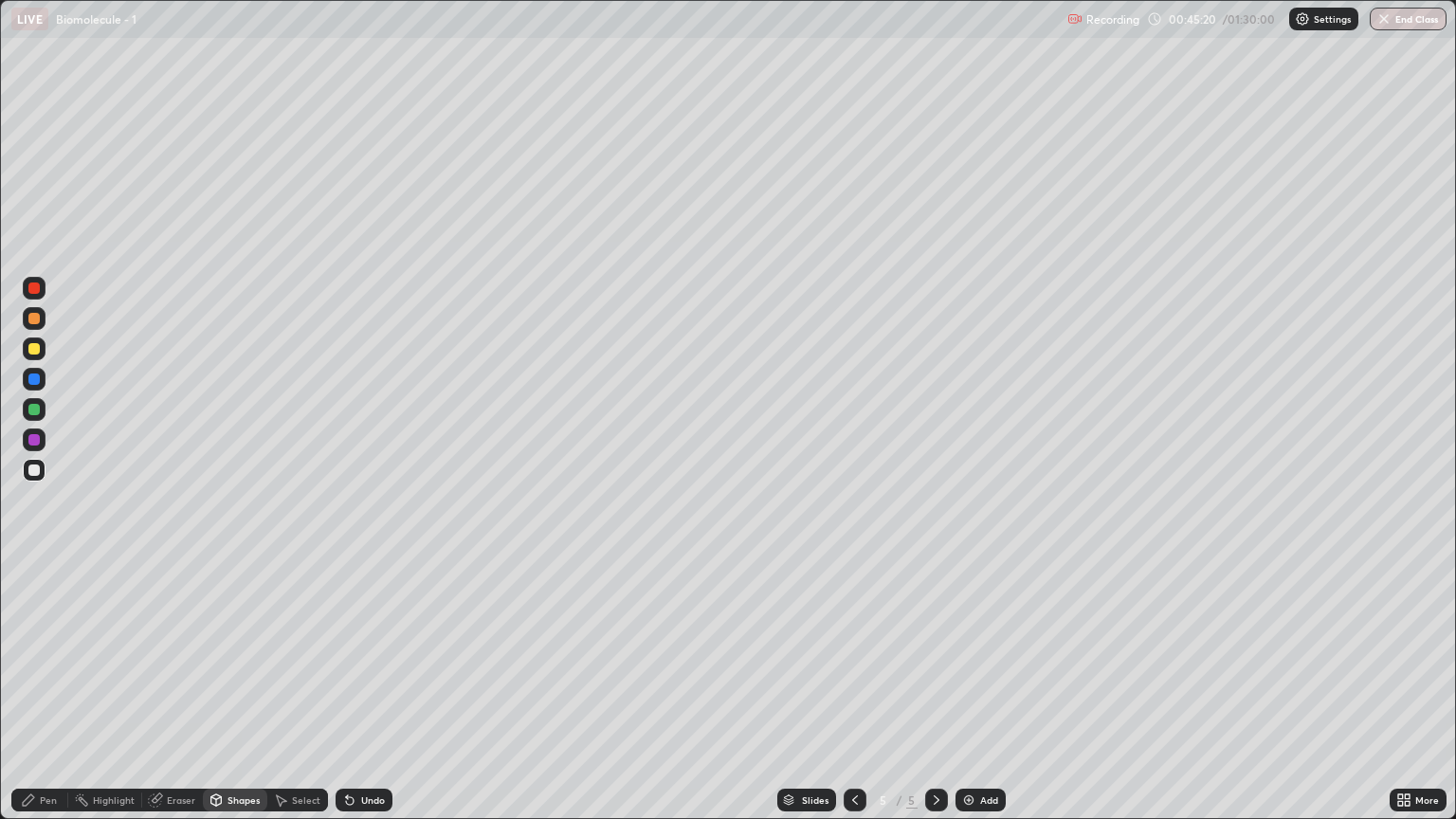 click 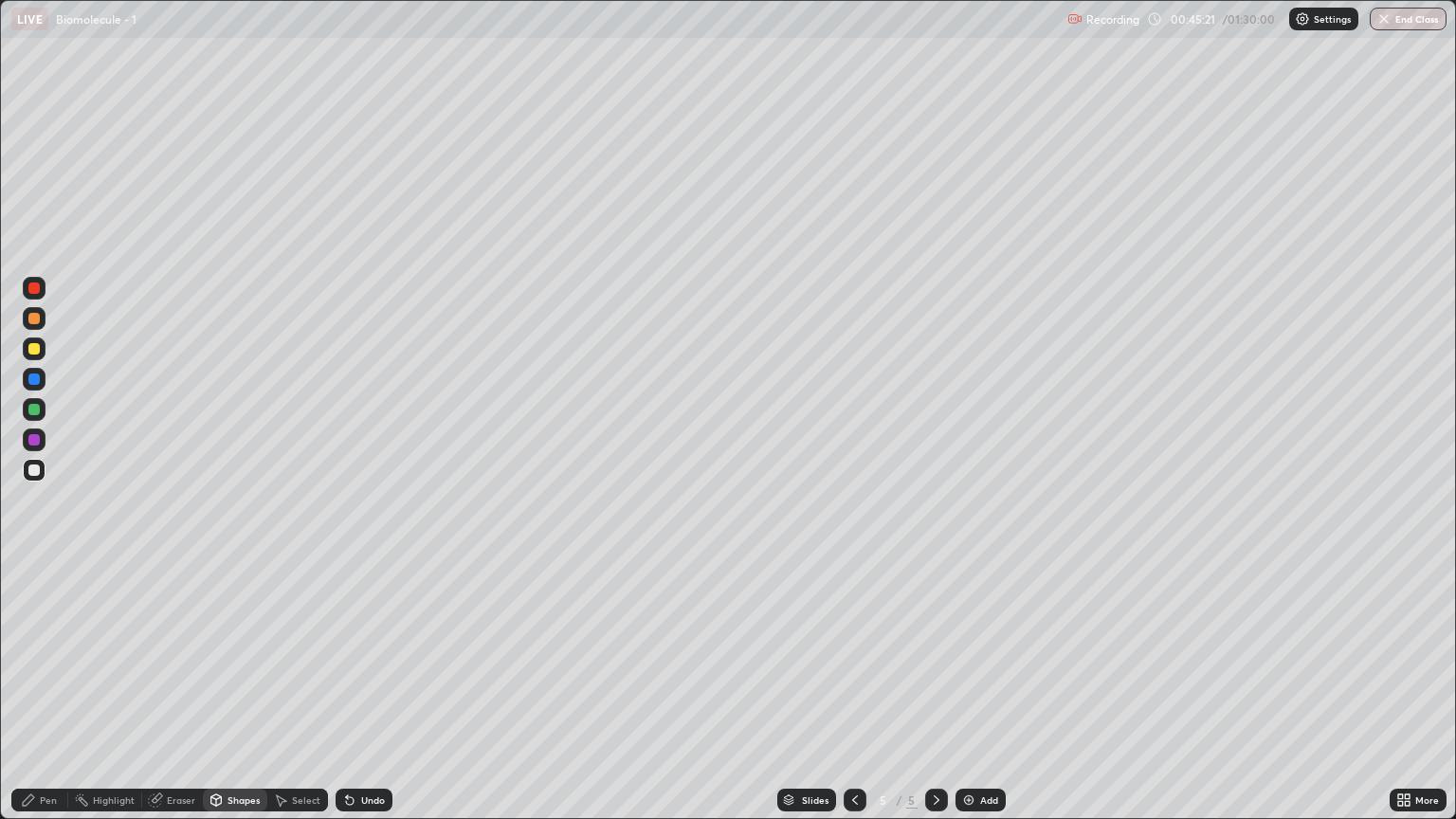 click 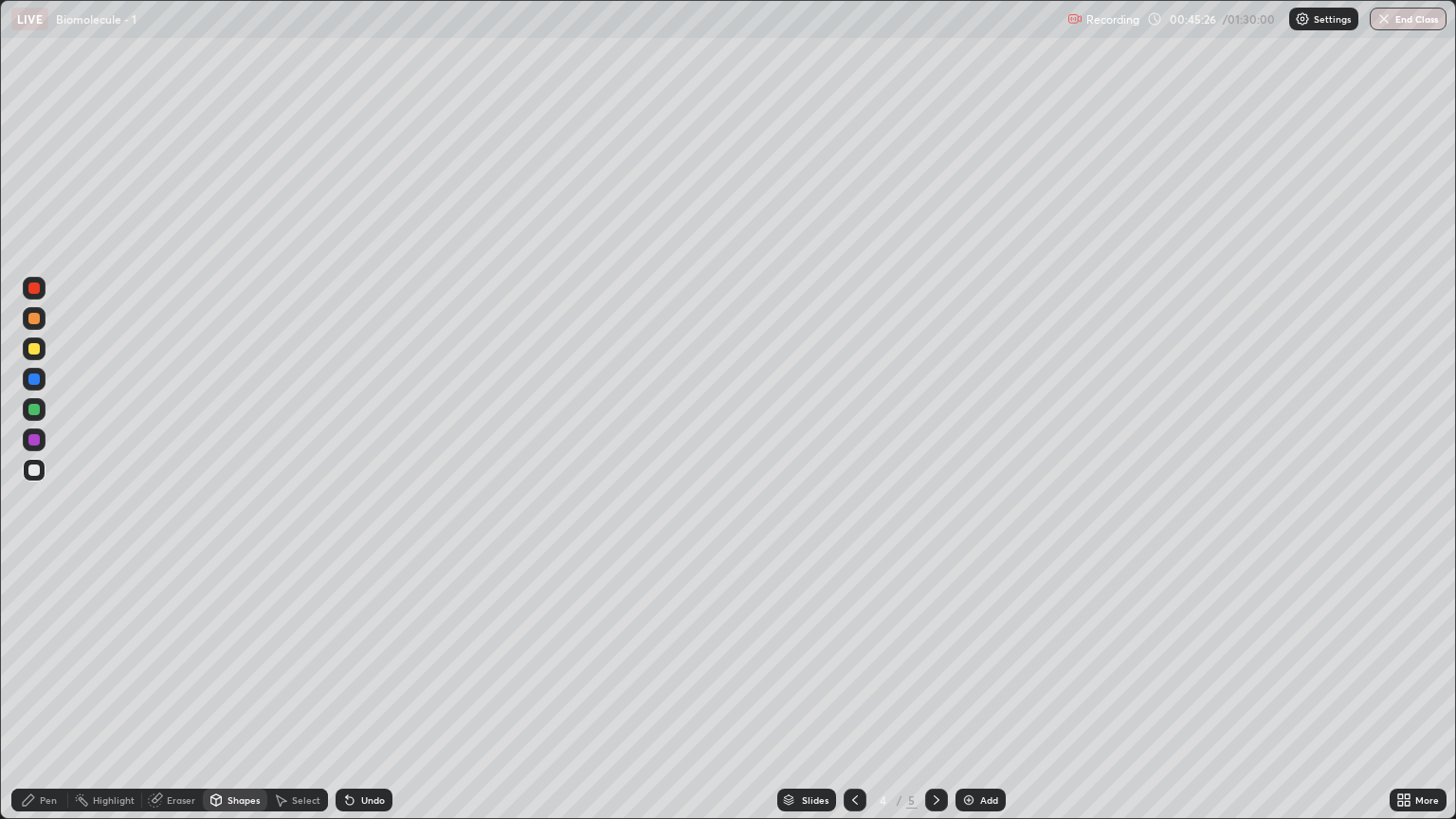 click at bounding box center (34, 470) 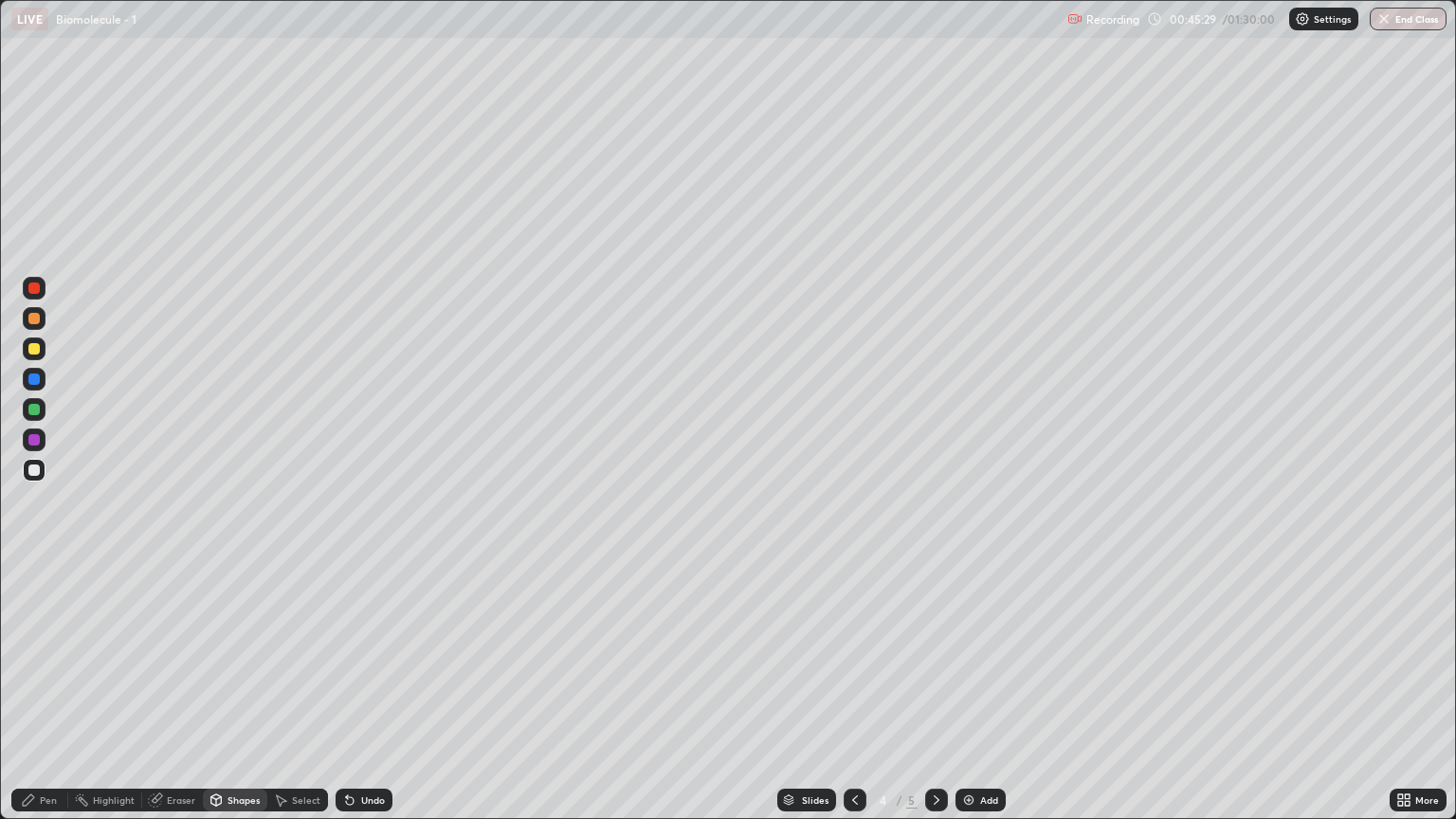 click on "Pen" at bounding box center (40, 800) 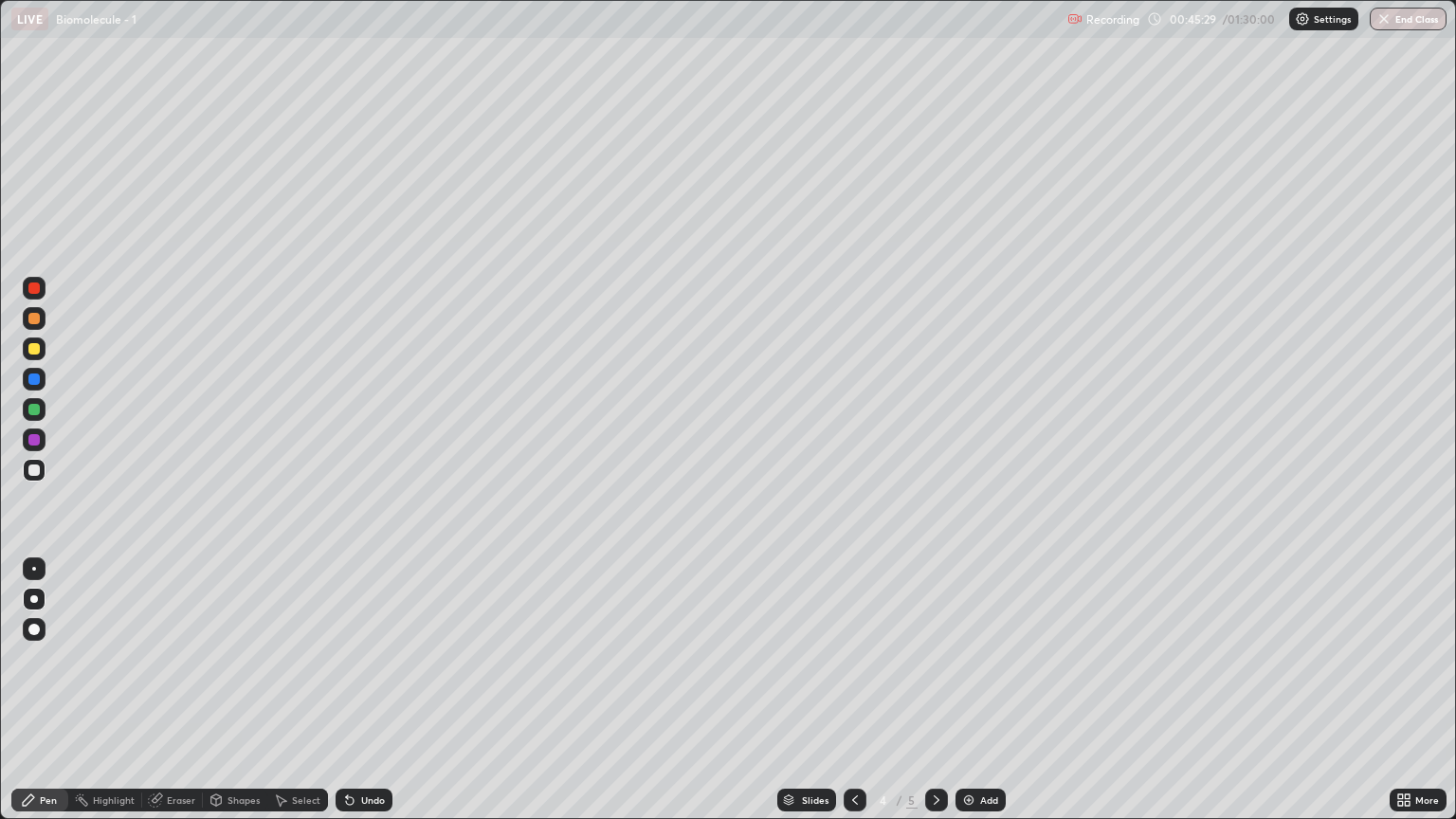 click on "Pen" at bounding box center [48, 800] 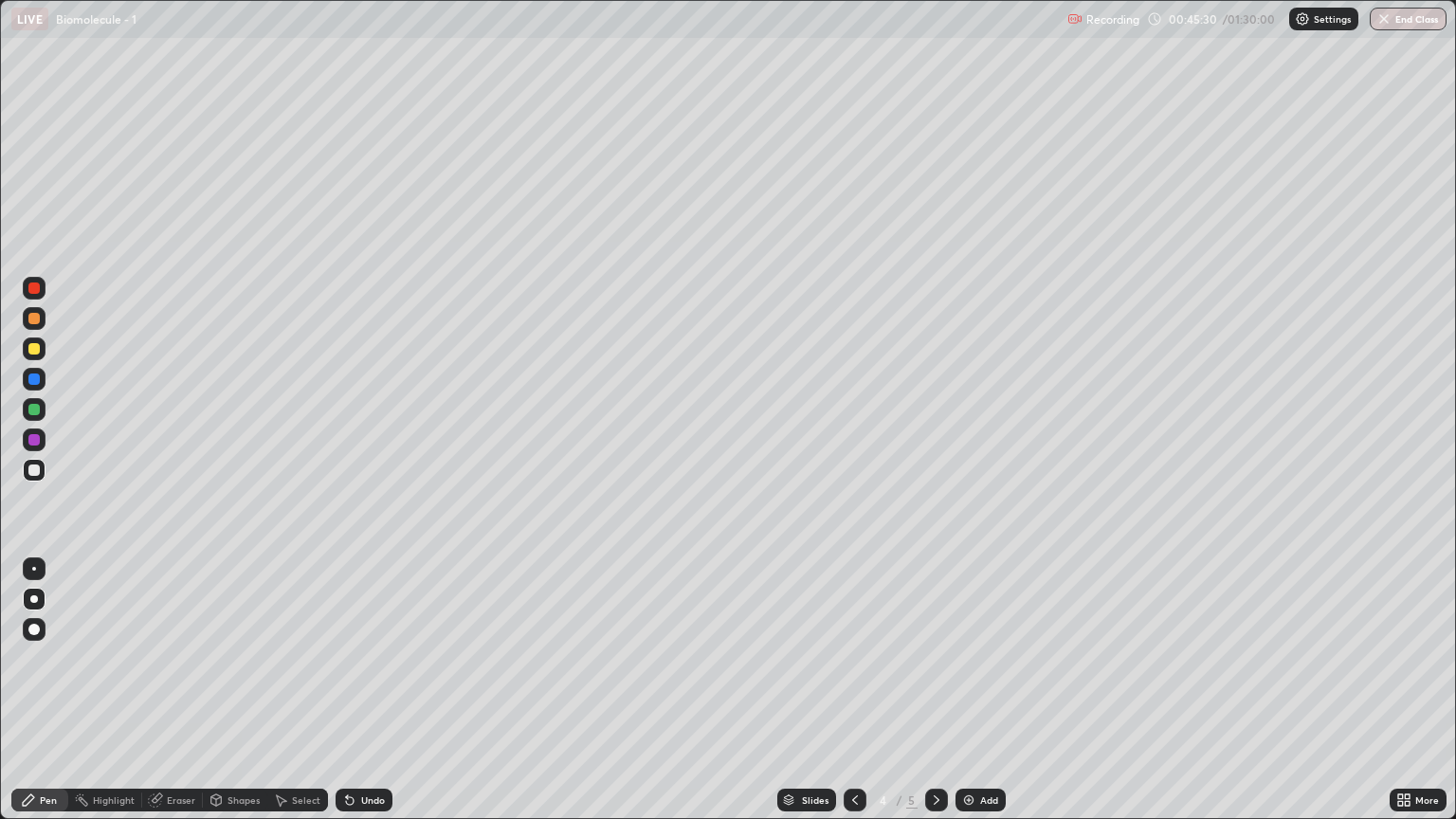click at bounding box center [34, 349] 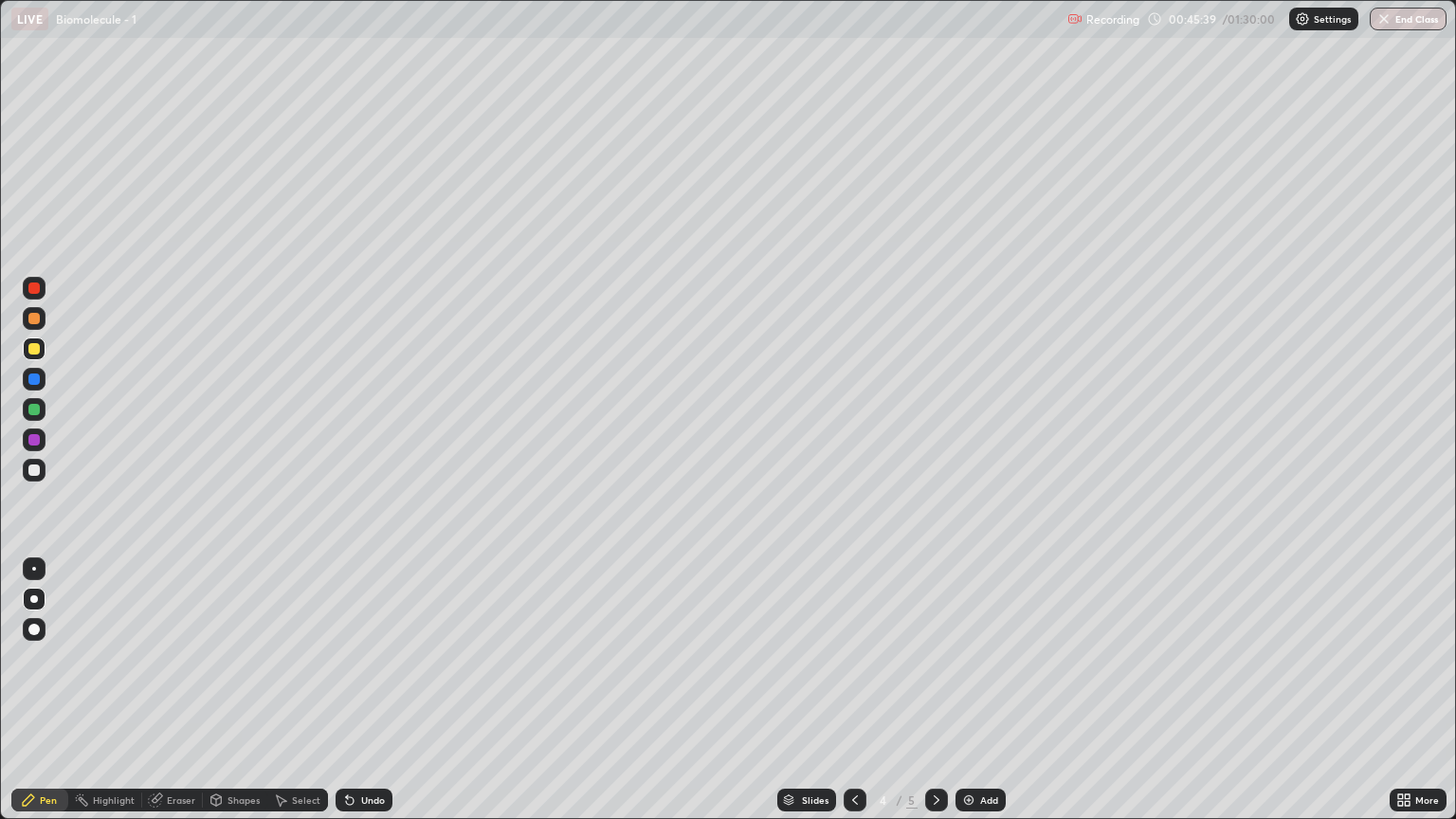 click at bounding box center (34, 318) 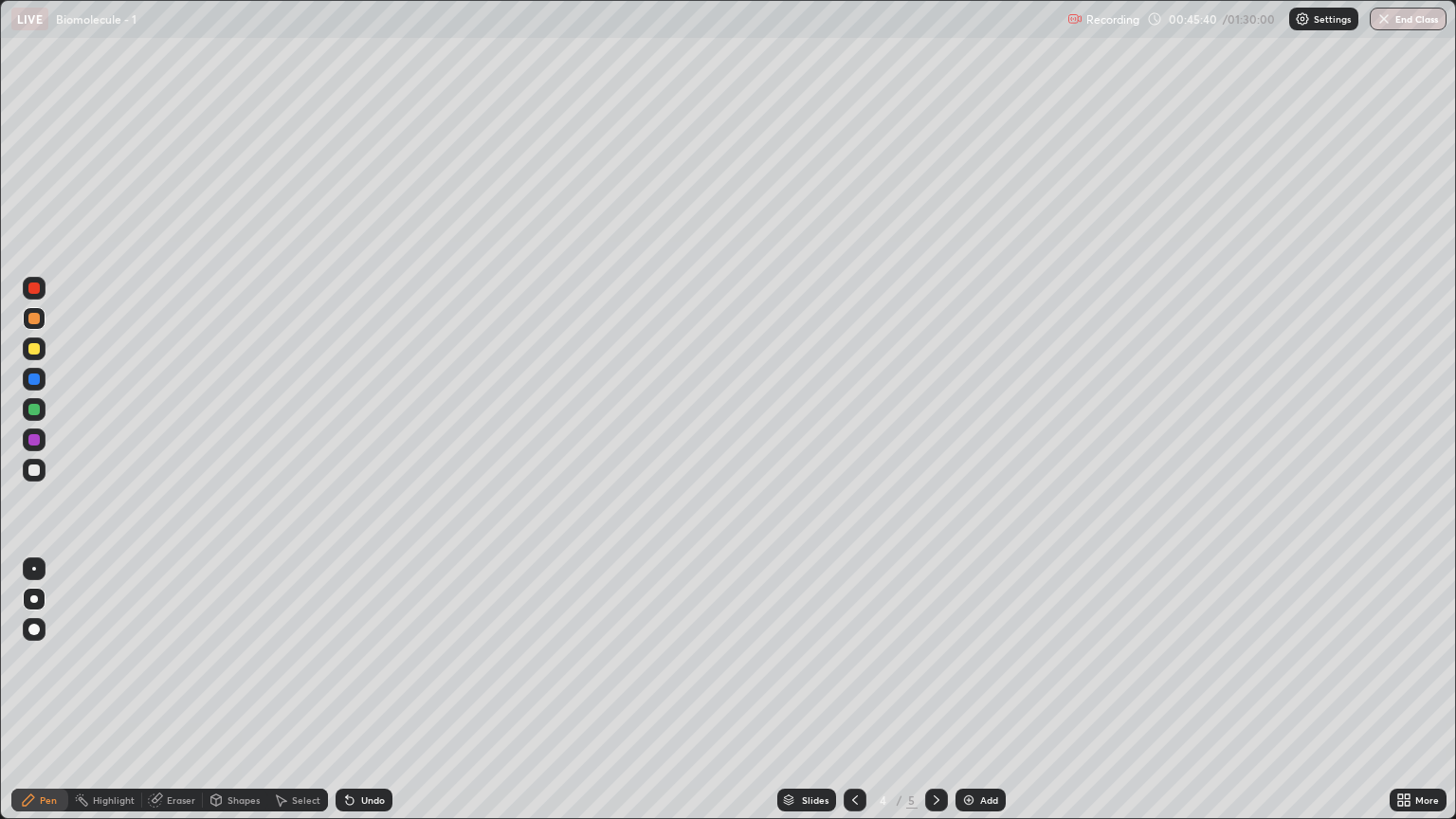 click on "Shapes" at bounding box center [244, 800] 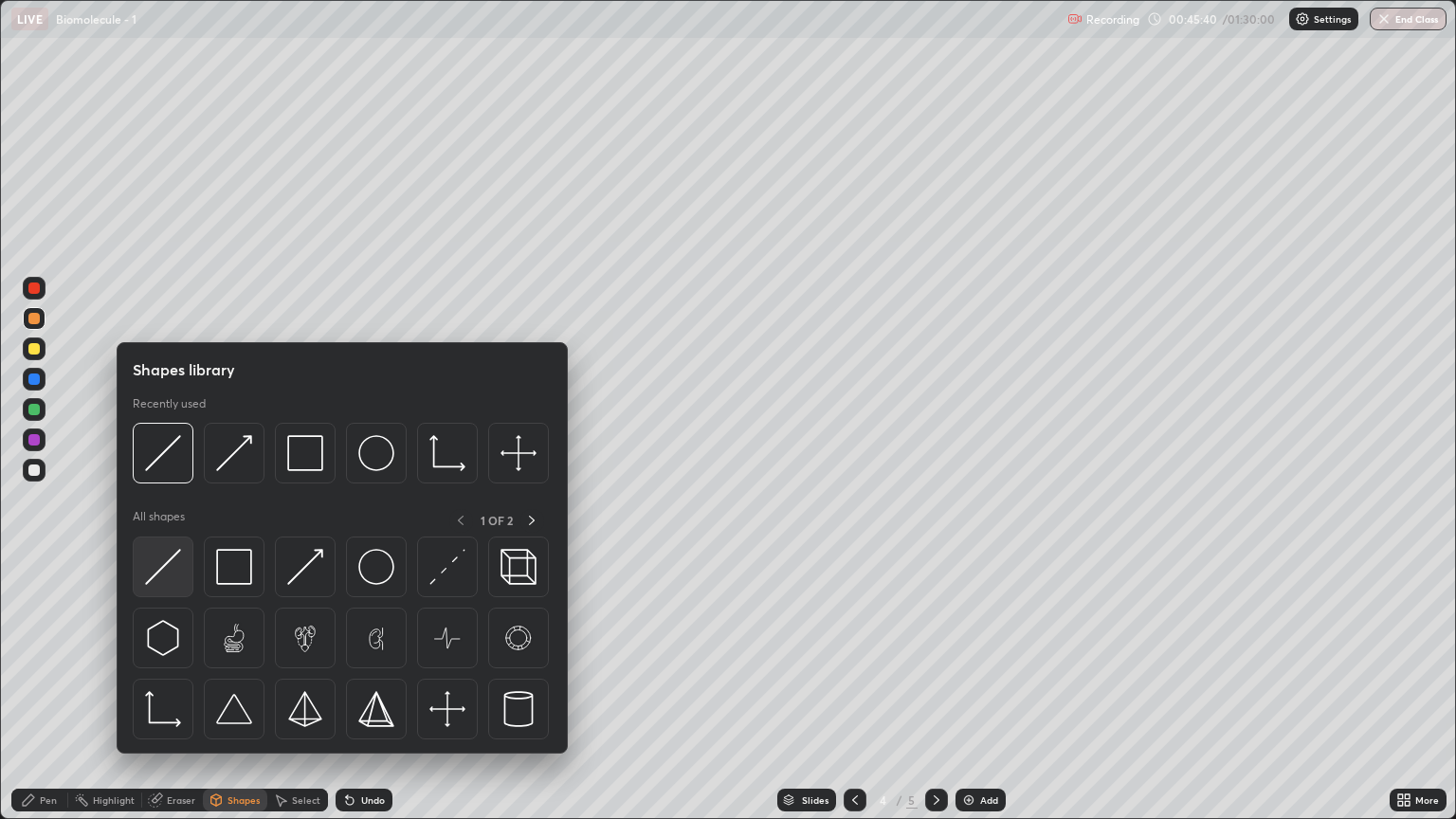 click at bounding box center (163, 567) 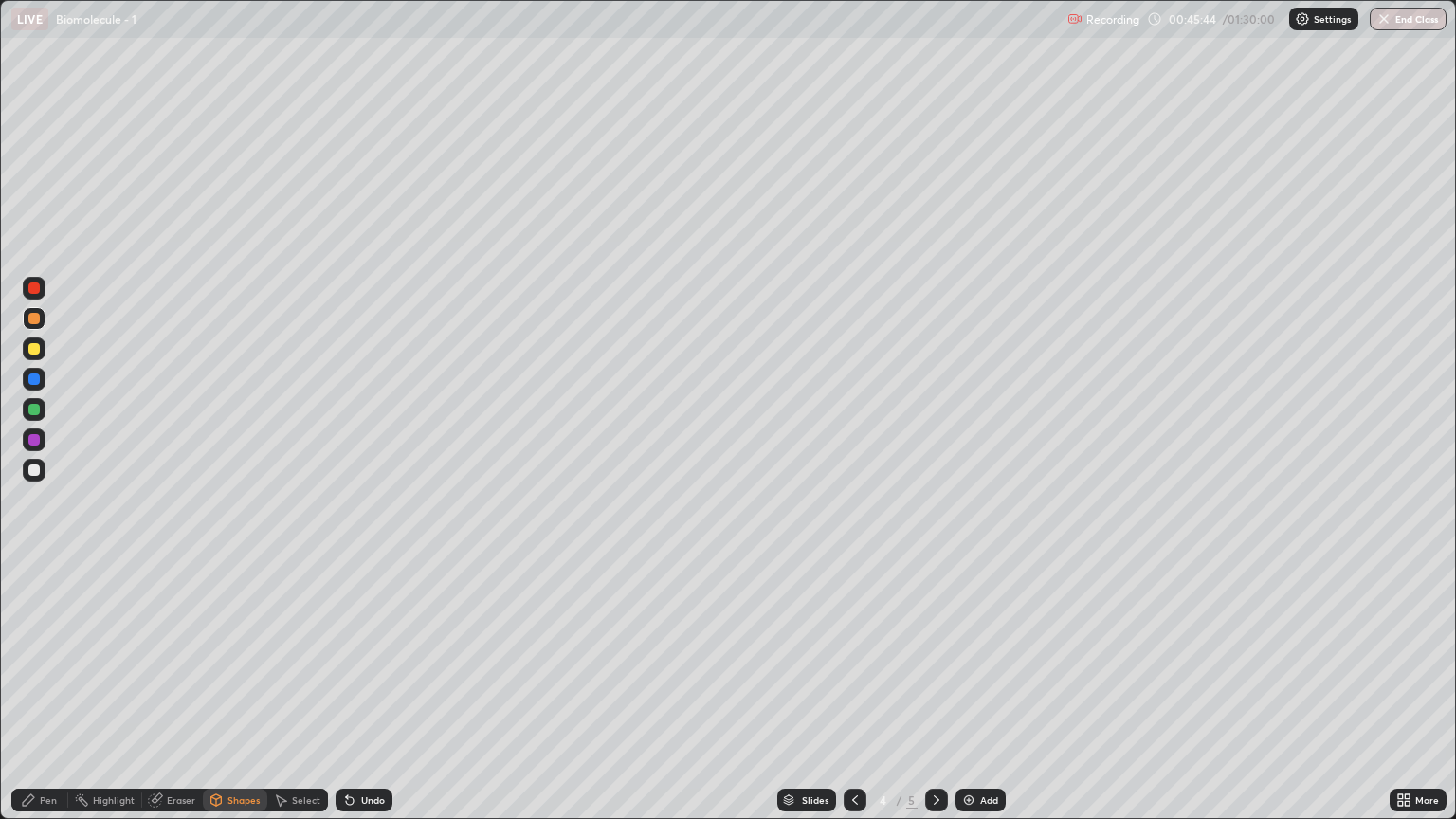 click on "Pen" at bounding box center [48, 800] 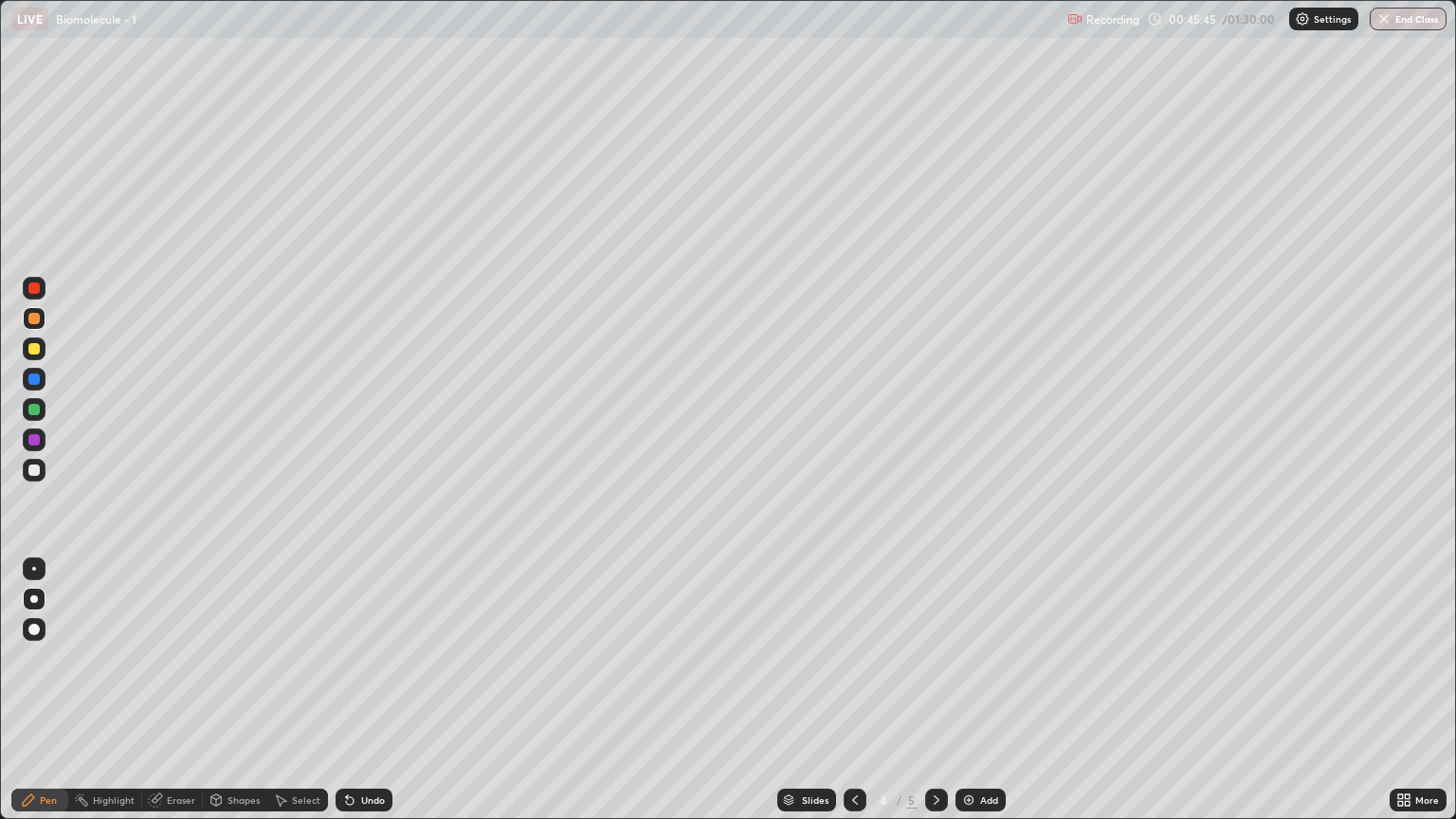click at bounding box center (34, 349) 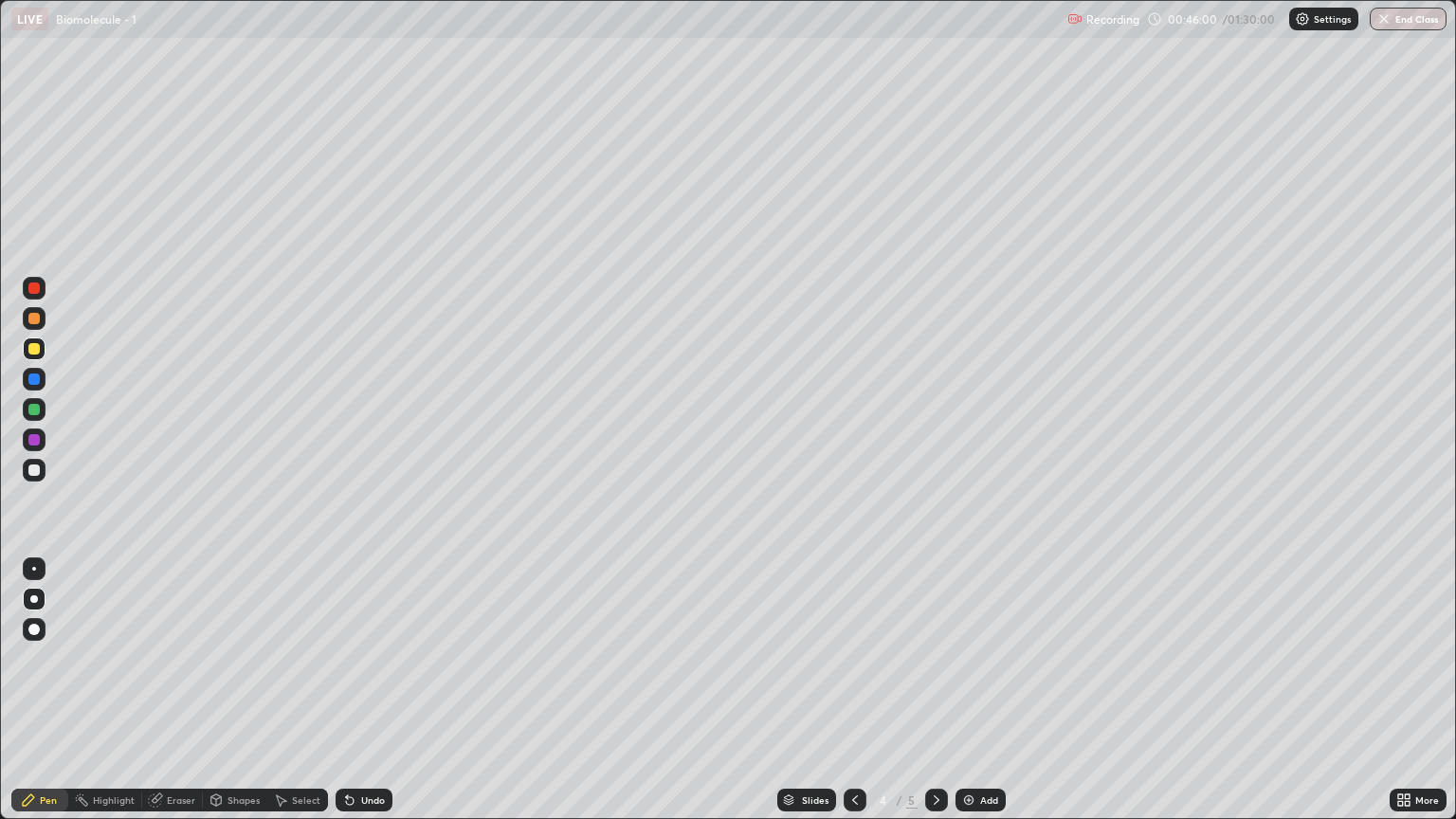 click on "Eraser" at bounding box center [181, 800] 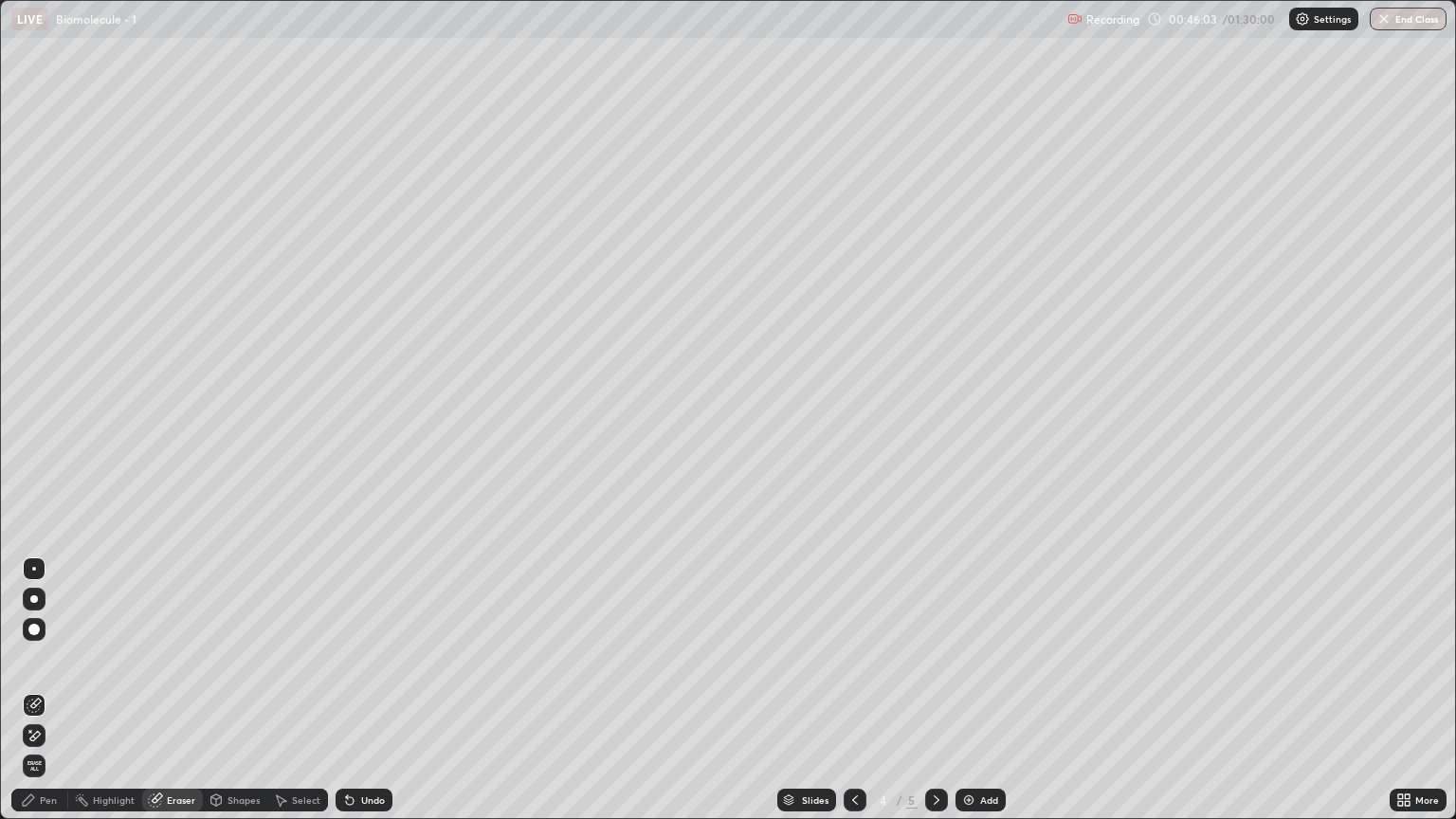 click on "Pen" at bounding box center [48, 800] 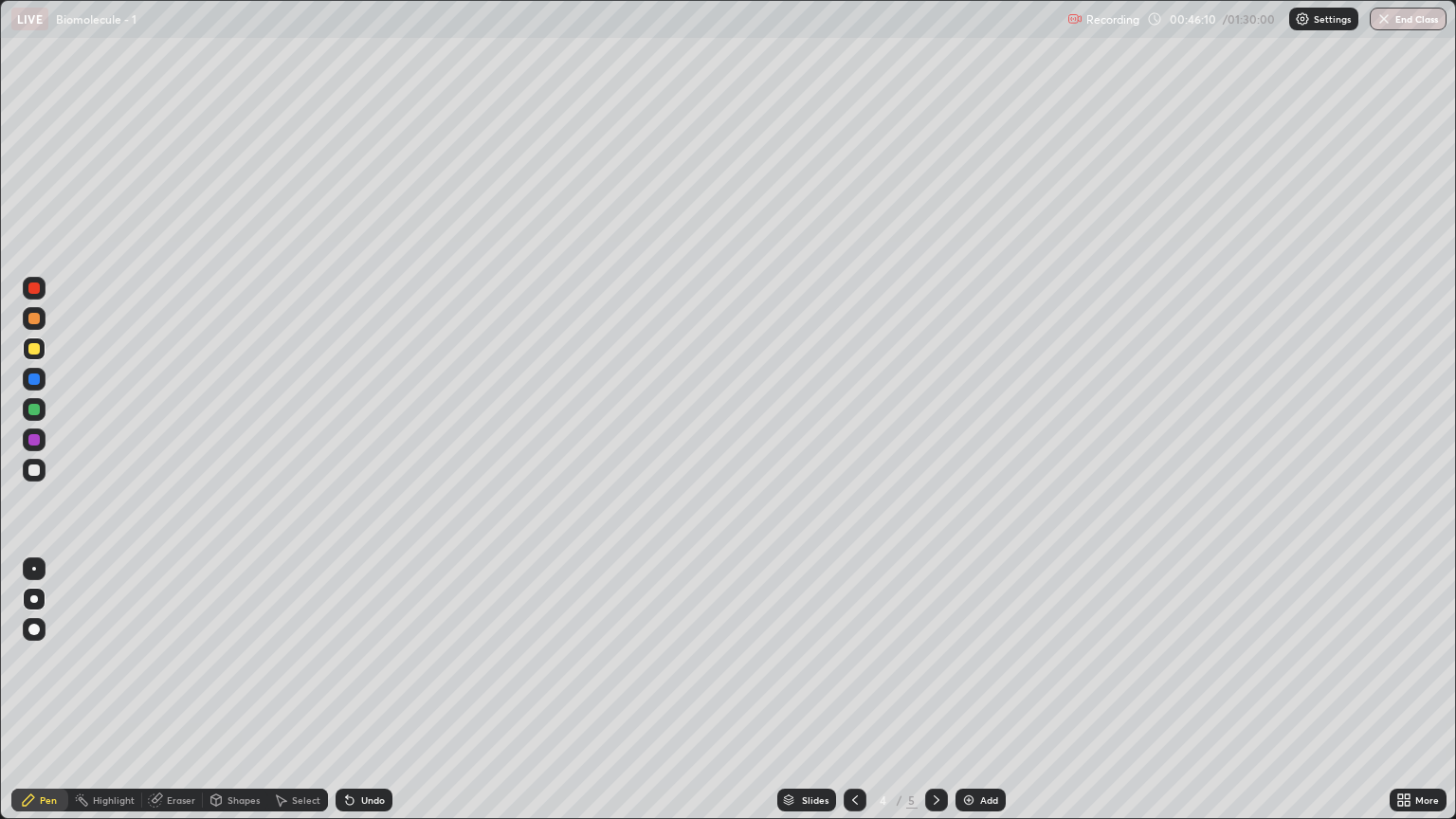 click at bounding box center (34, 470) 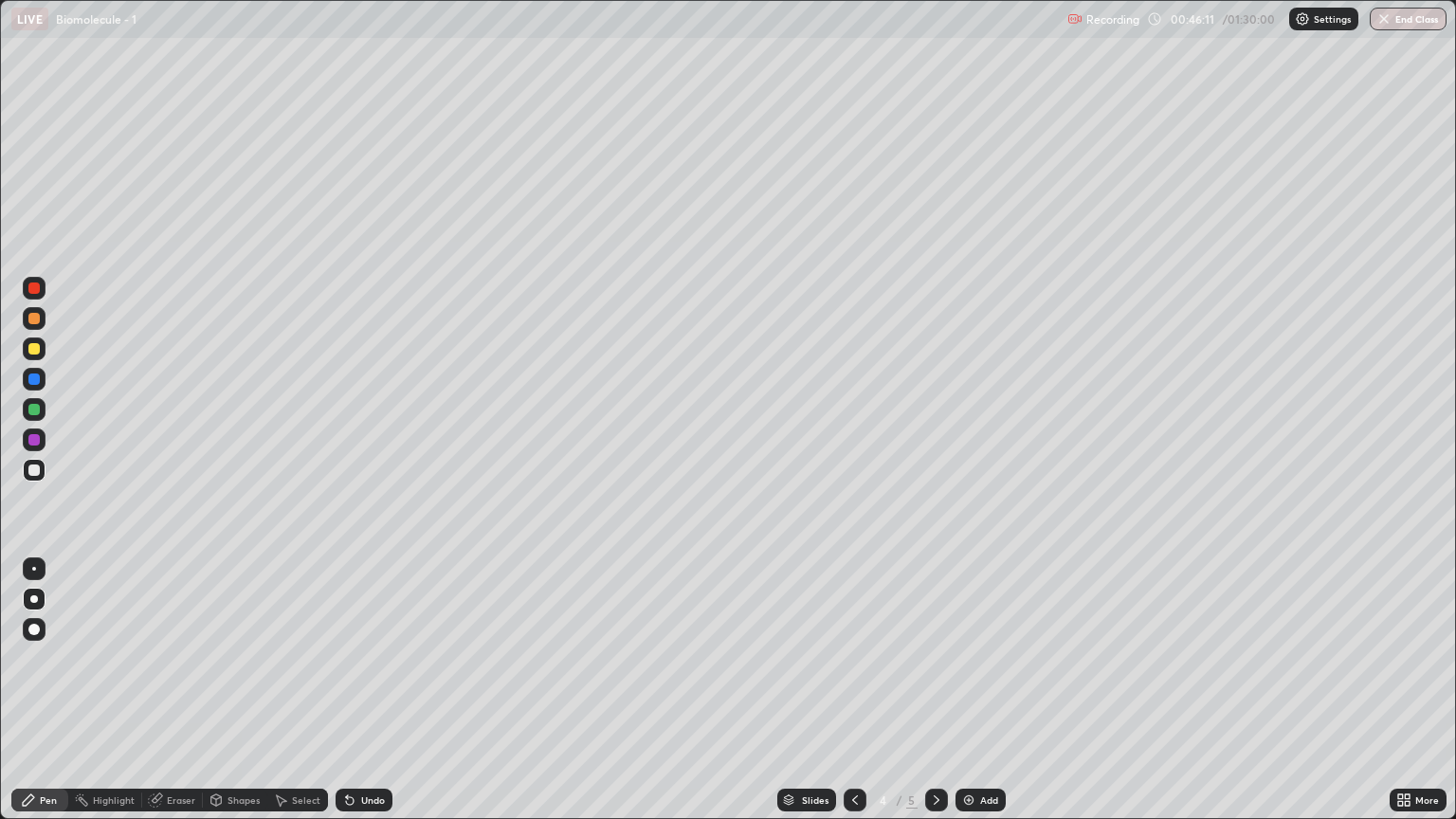 click on "Shapes" at bounding box center [244, 800] 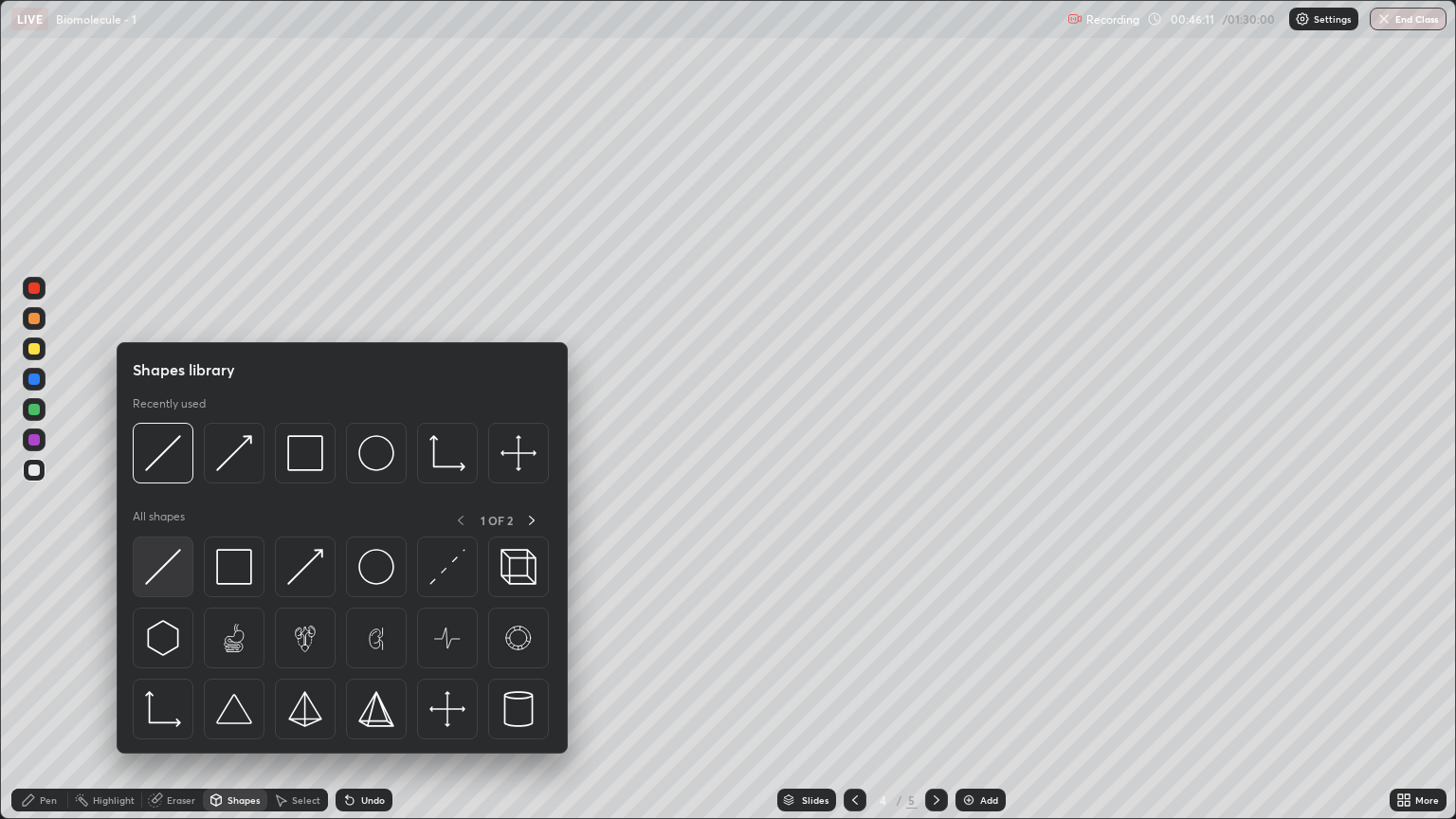 click at bounding box center (163, 567) 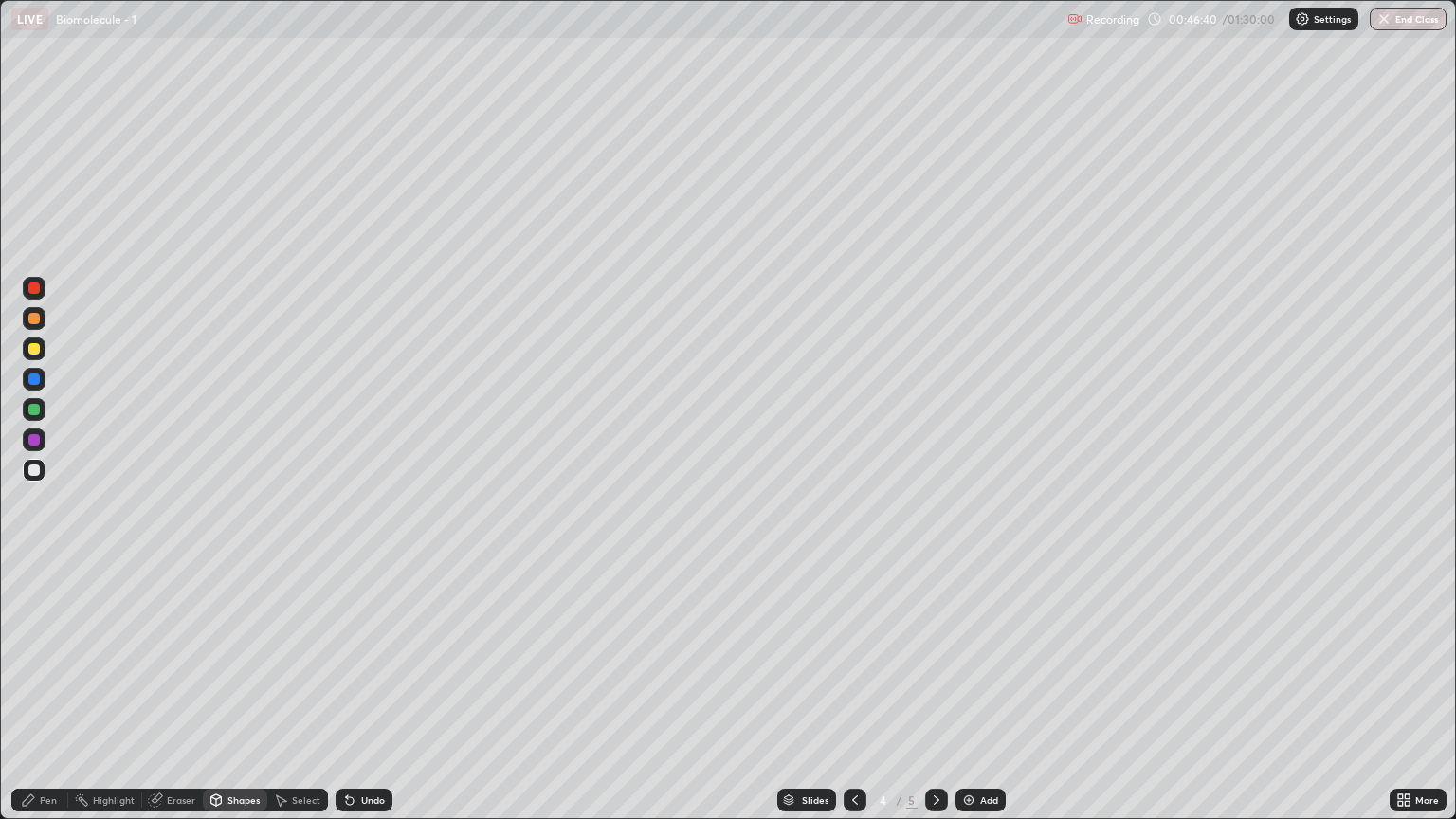 click 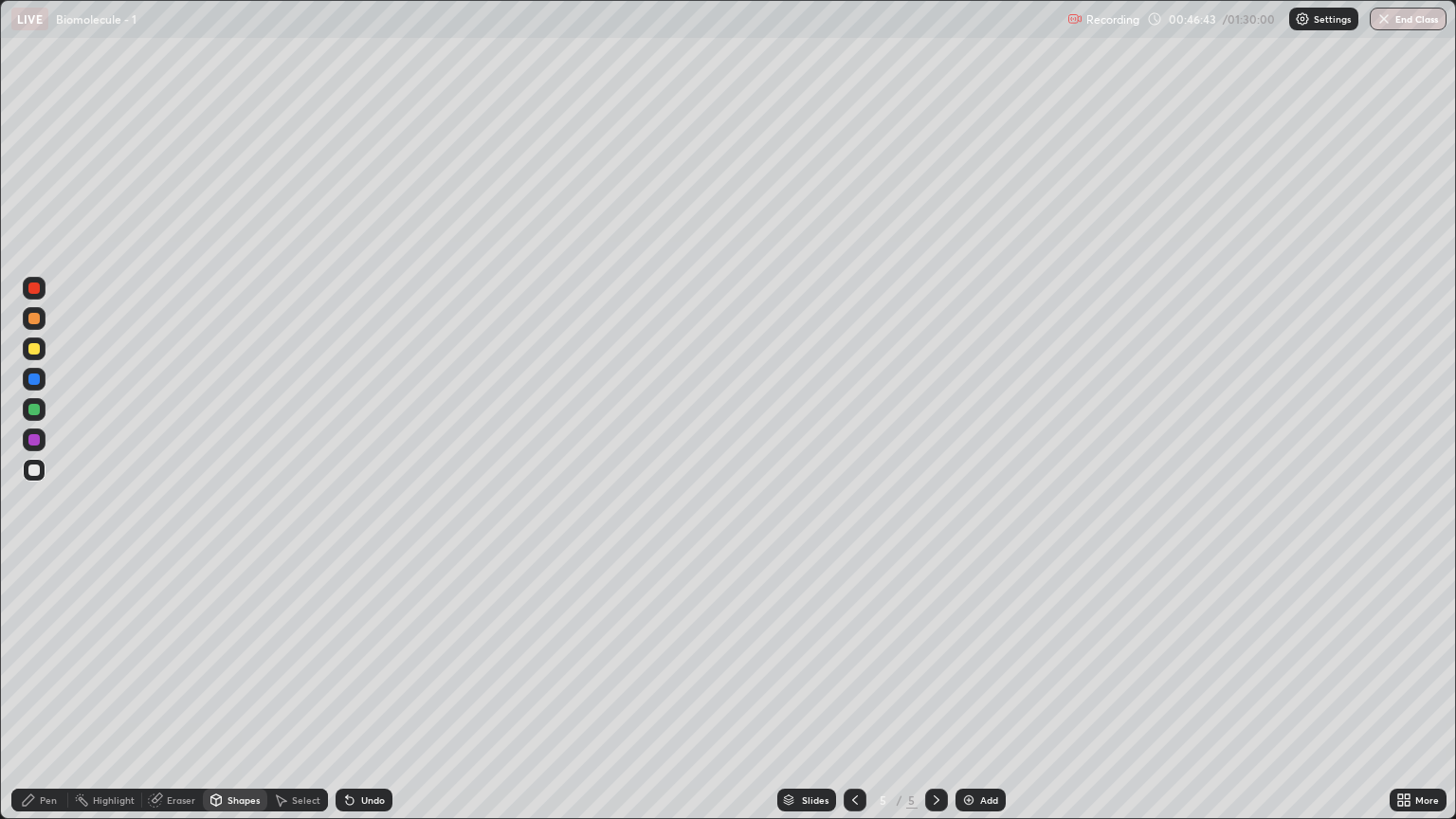 click at bounding box center [34, 470] 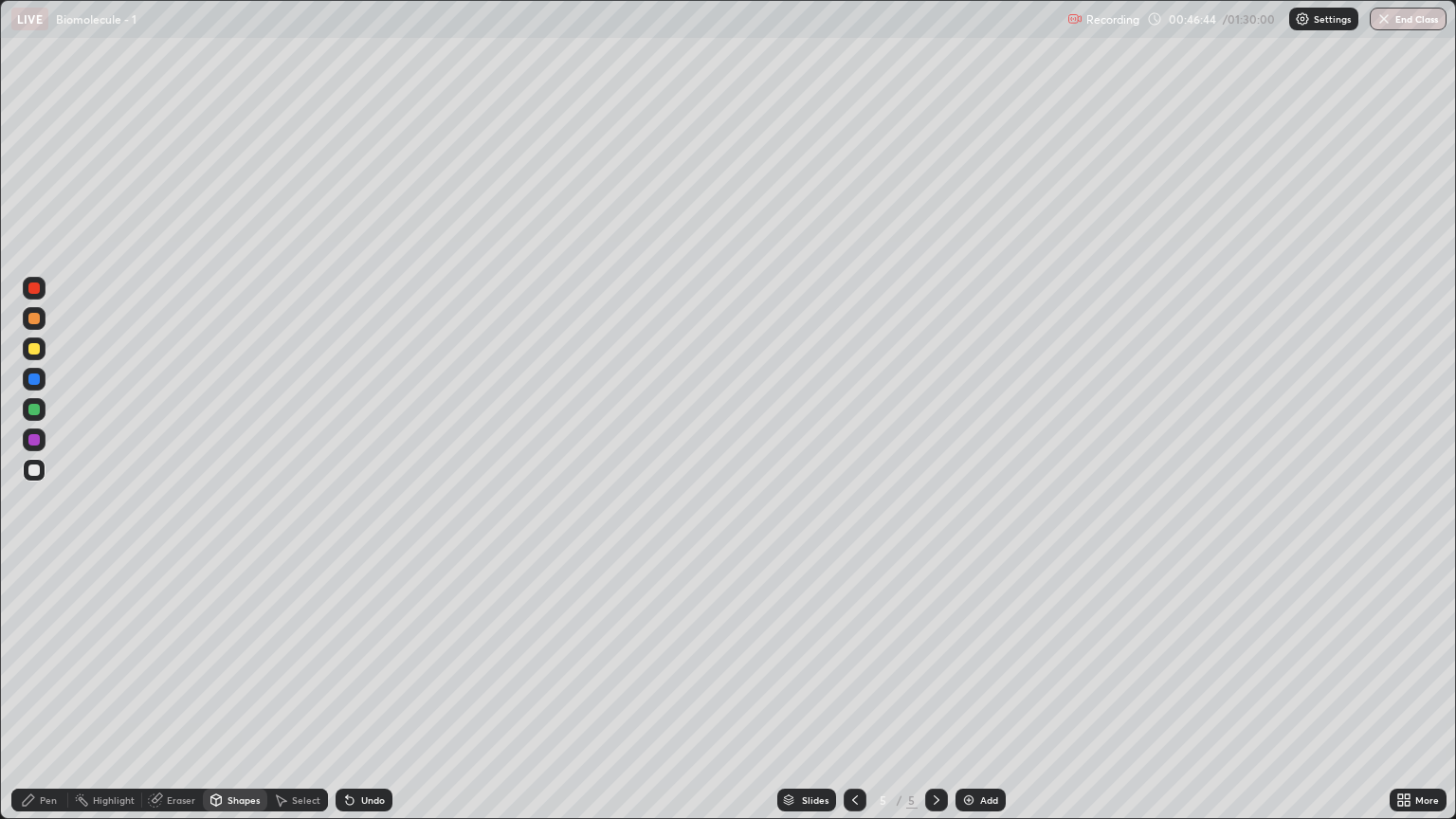 click on "Shapes" at bounding box center [244, 800] 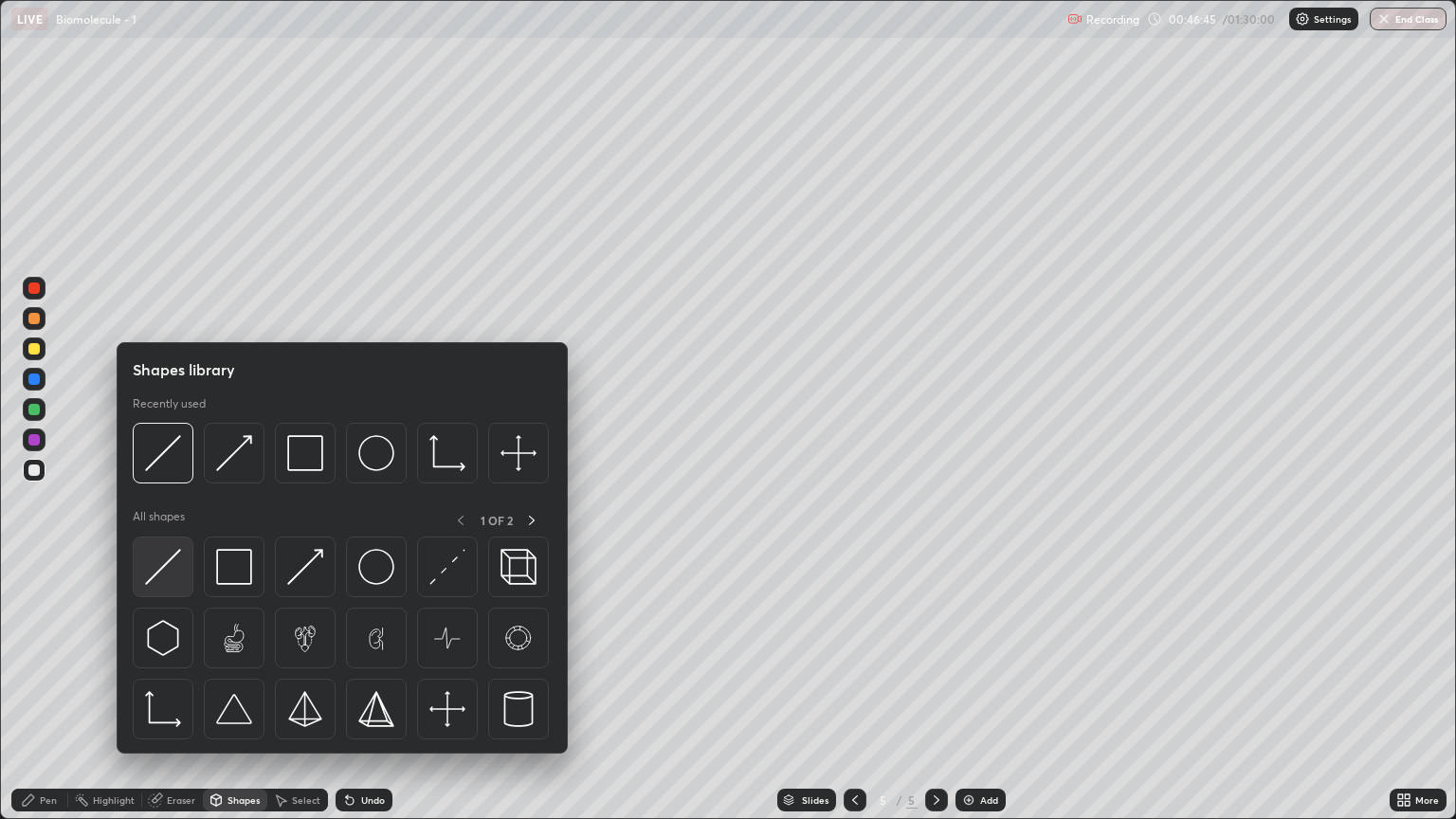 click at bounding box center [163, 567] 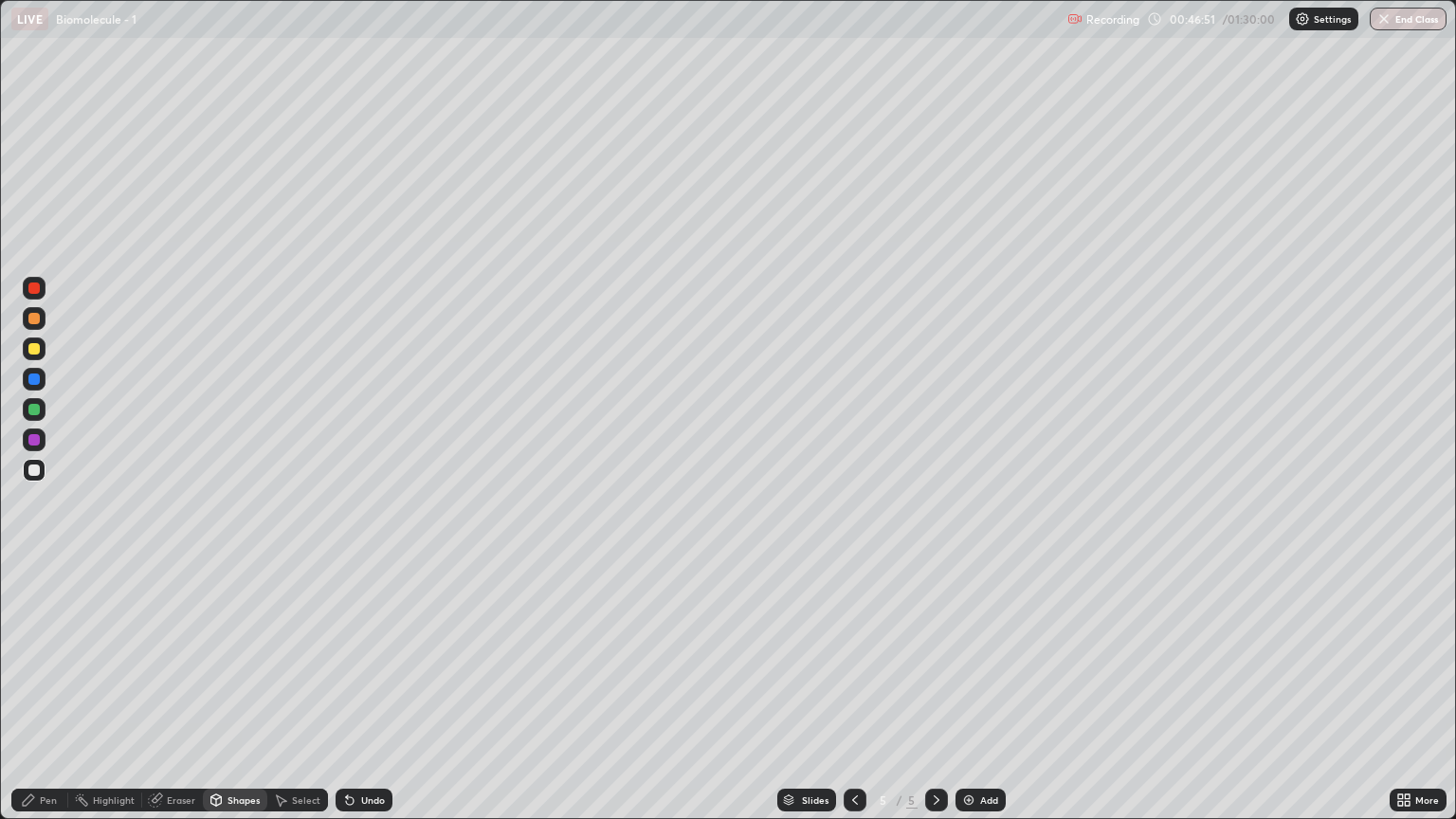 click on "Shapes" at bounding box center [244, 800] 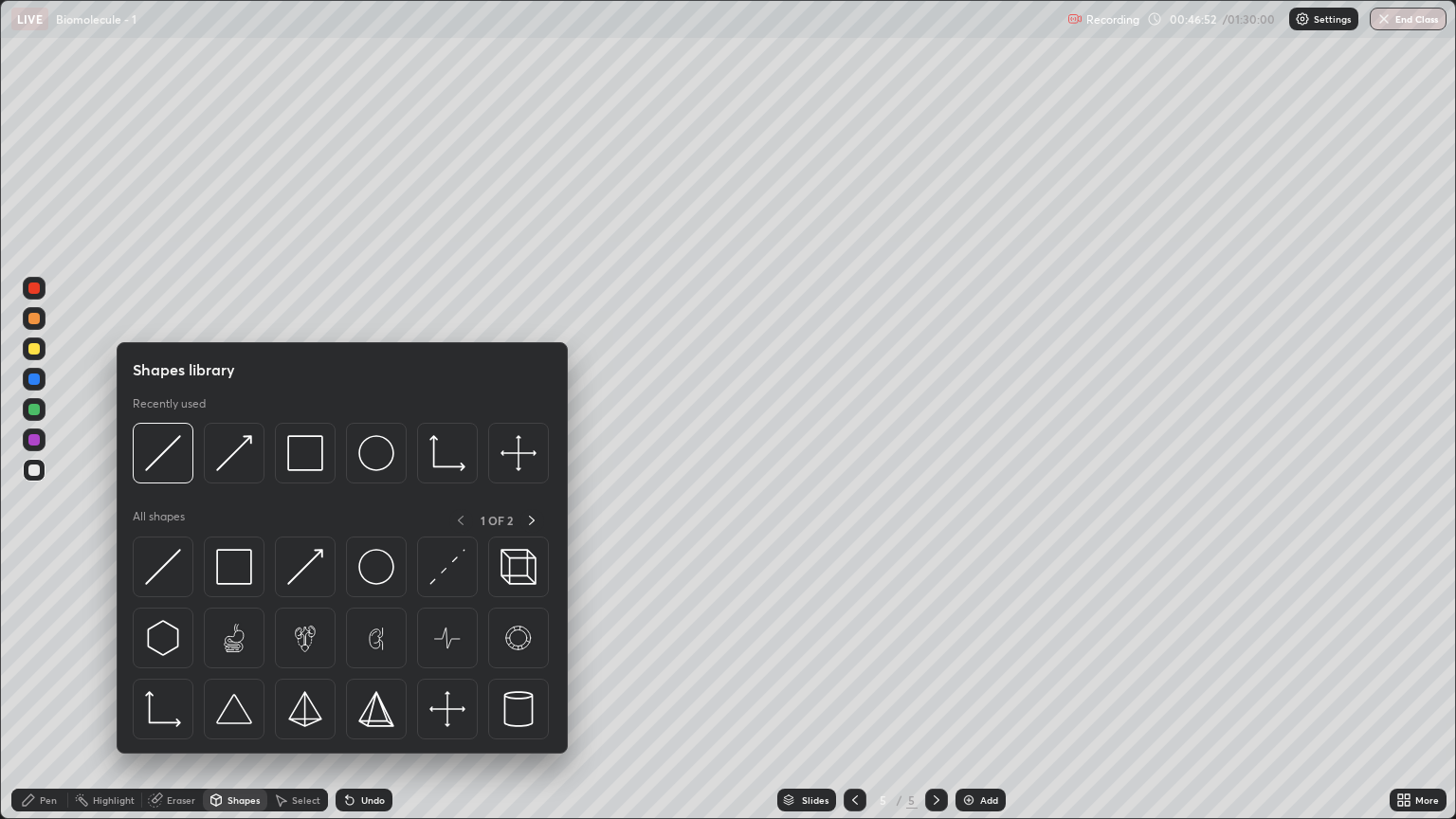 click at bounding box center (163, 567) 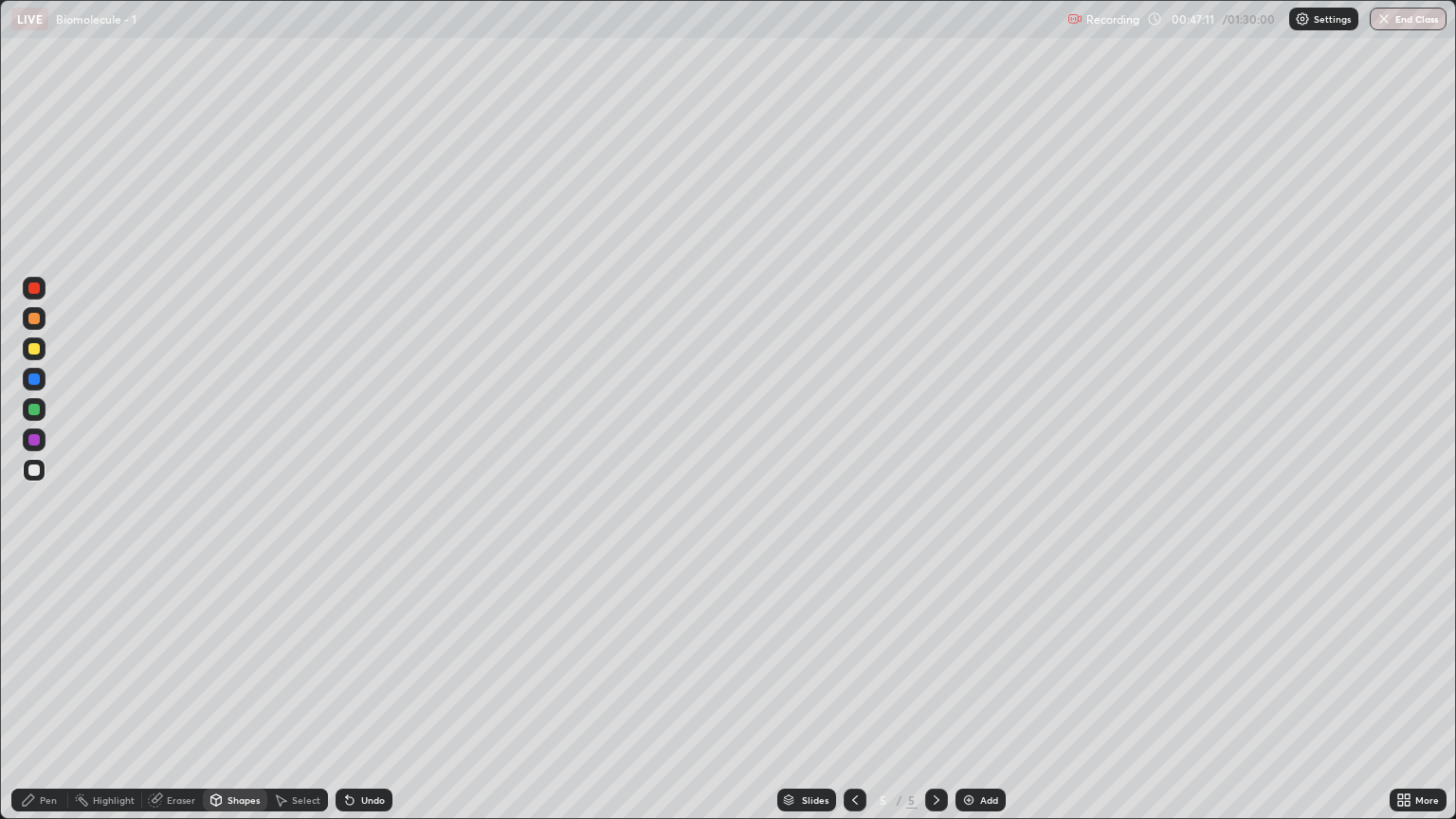 click 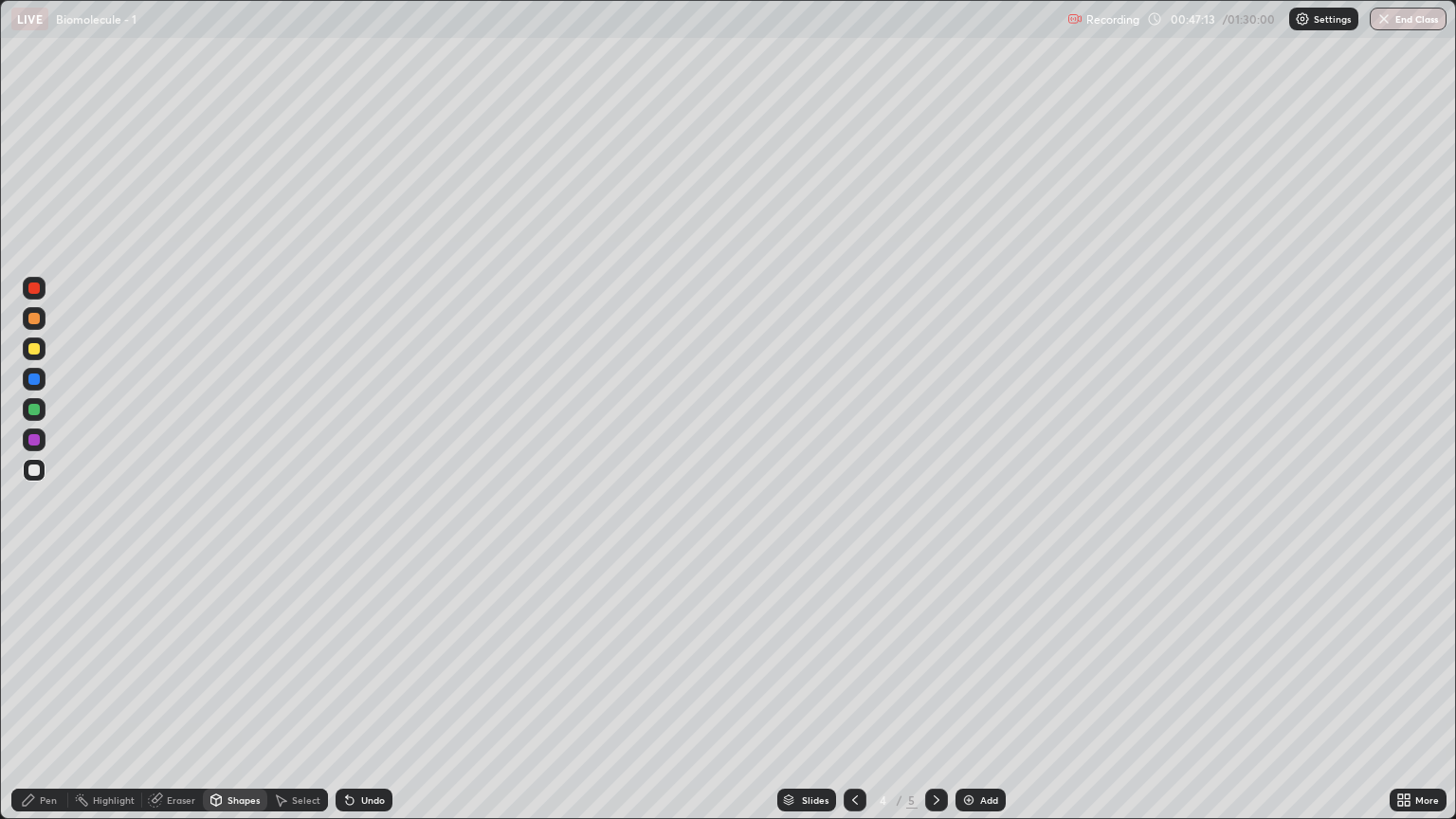 click at bounding box center (34, 318) 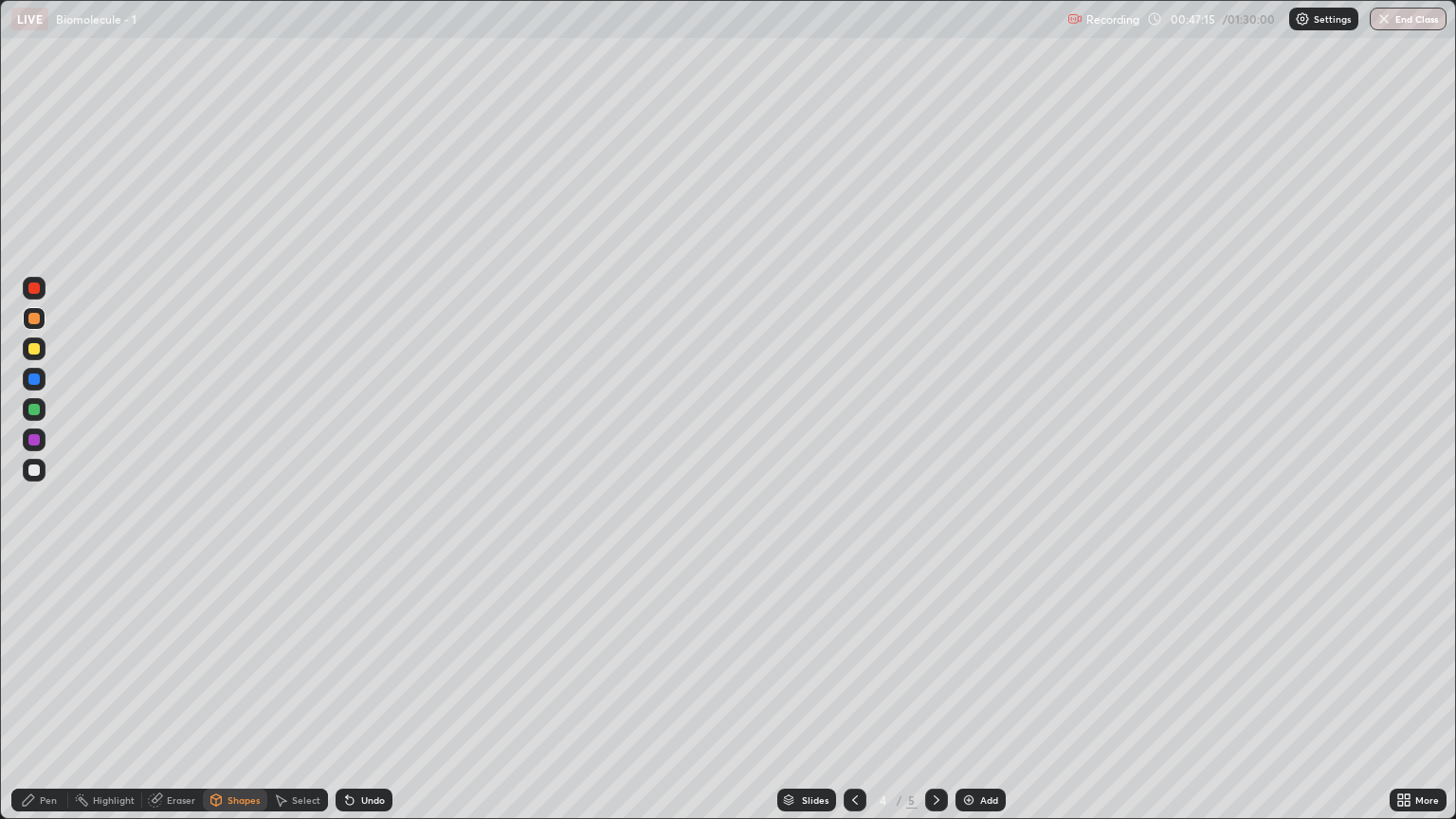 click on "Pen" at bounding box center (48, 800) 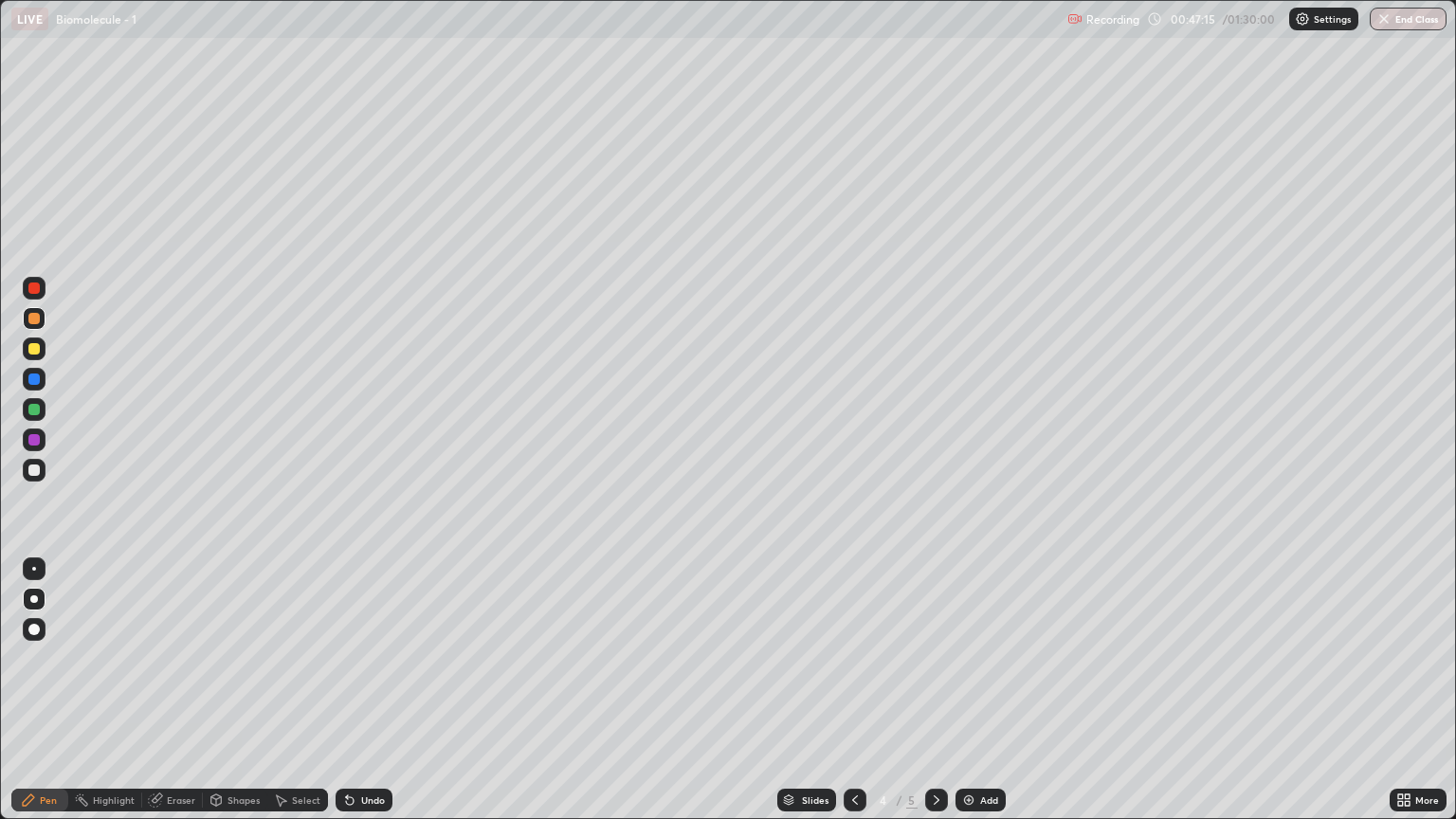 click on "Shapes" at bounding box center [244, 800] 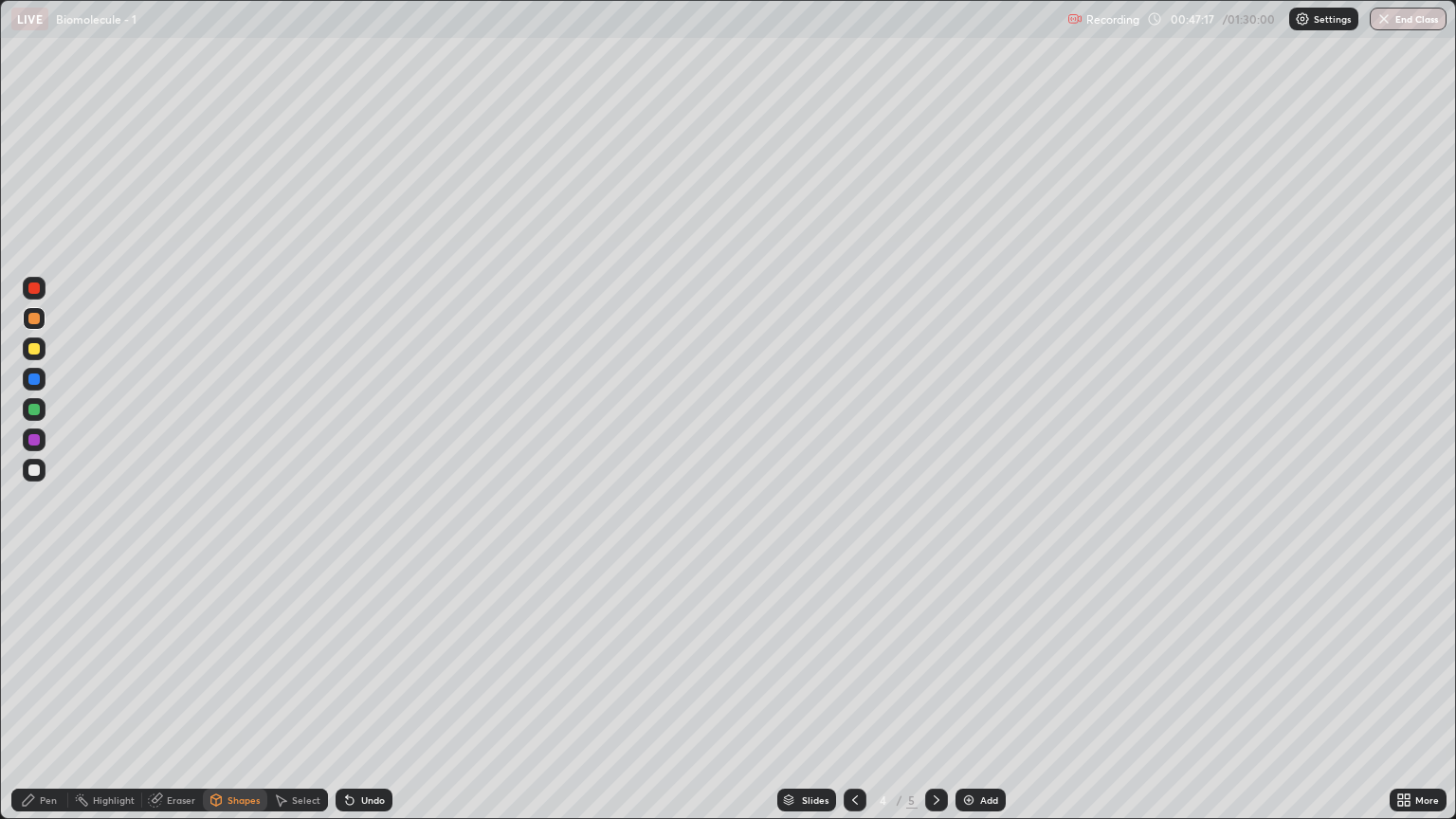click on "Pen" at bounding box center (40, 800) 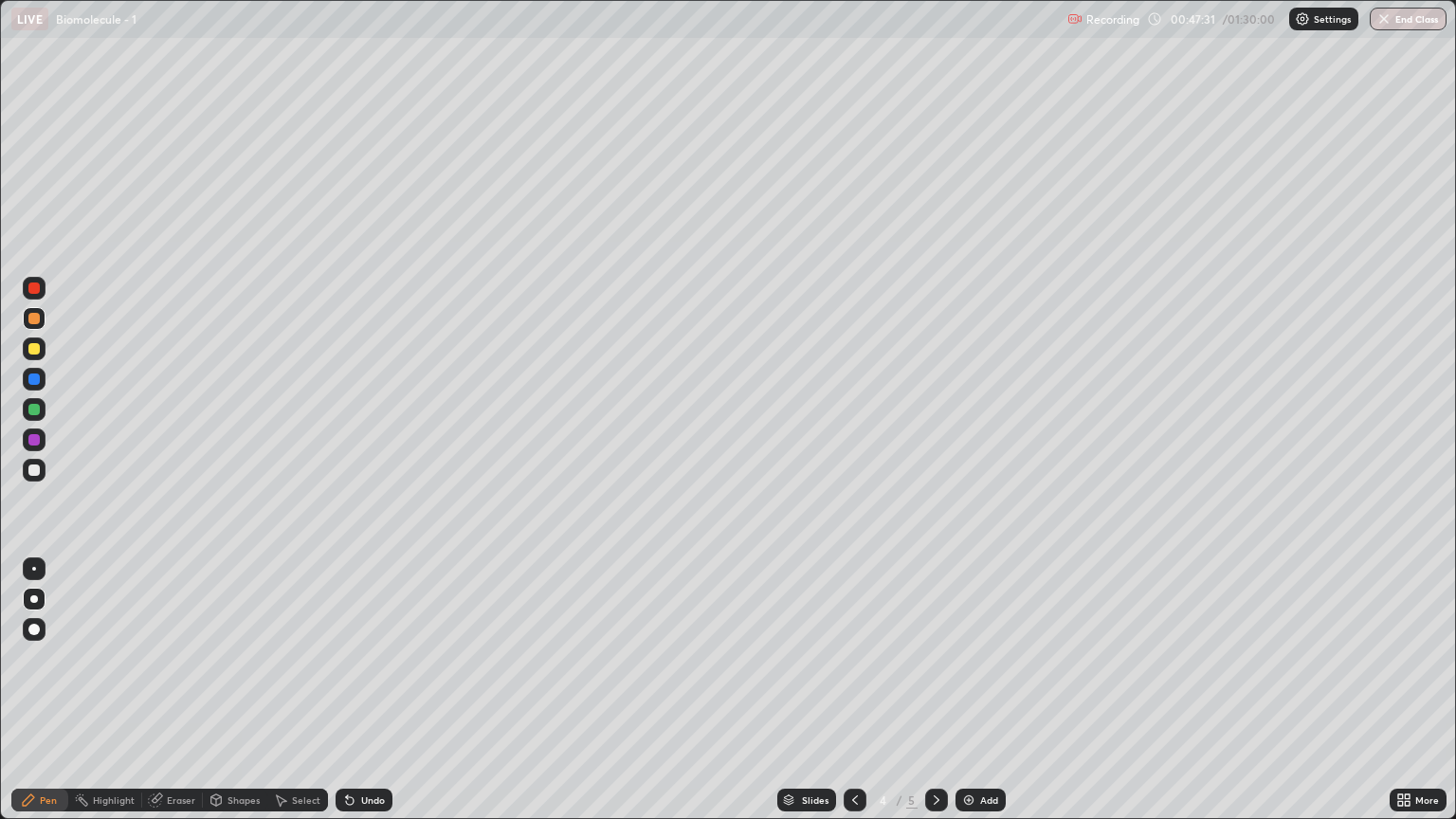 click at bounding box center (34, 349) 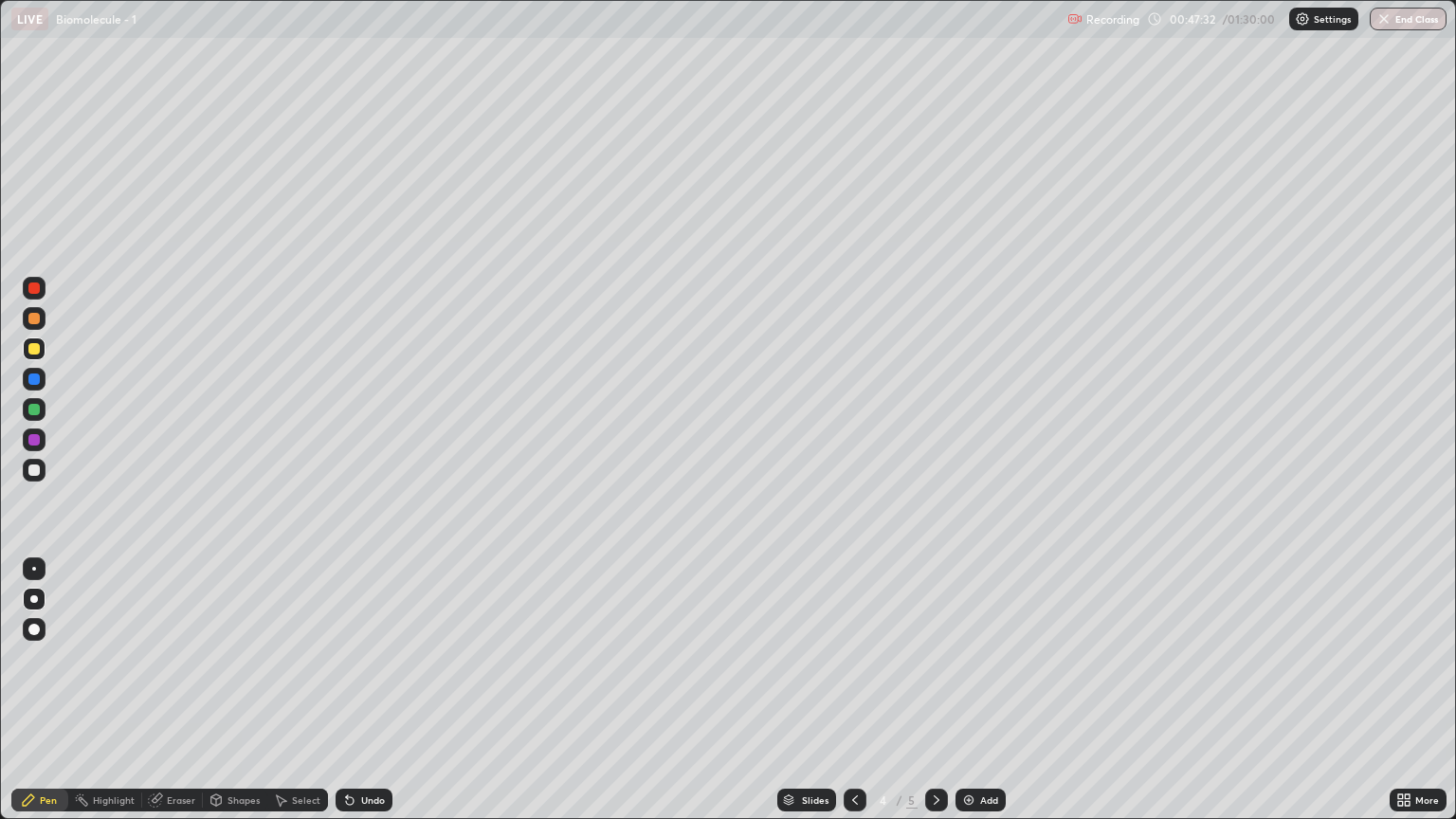 click on "Shapes" at bounding box center [235, 800] 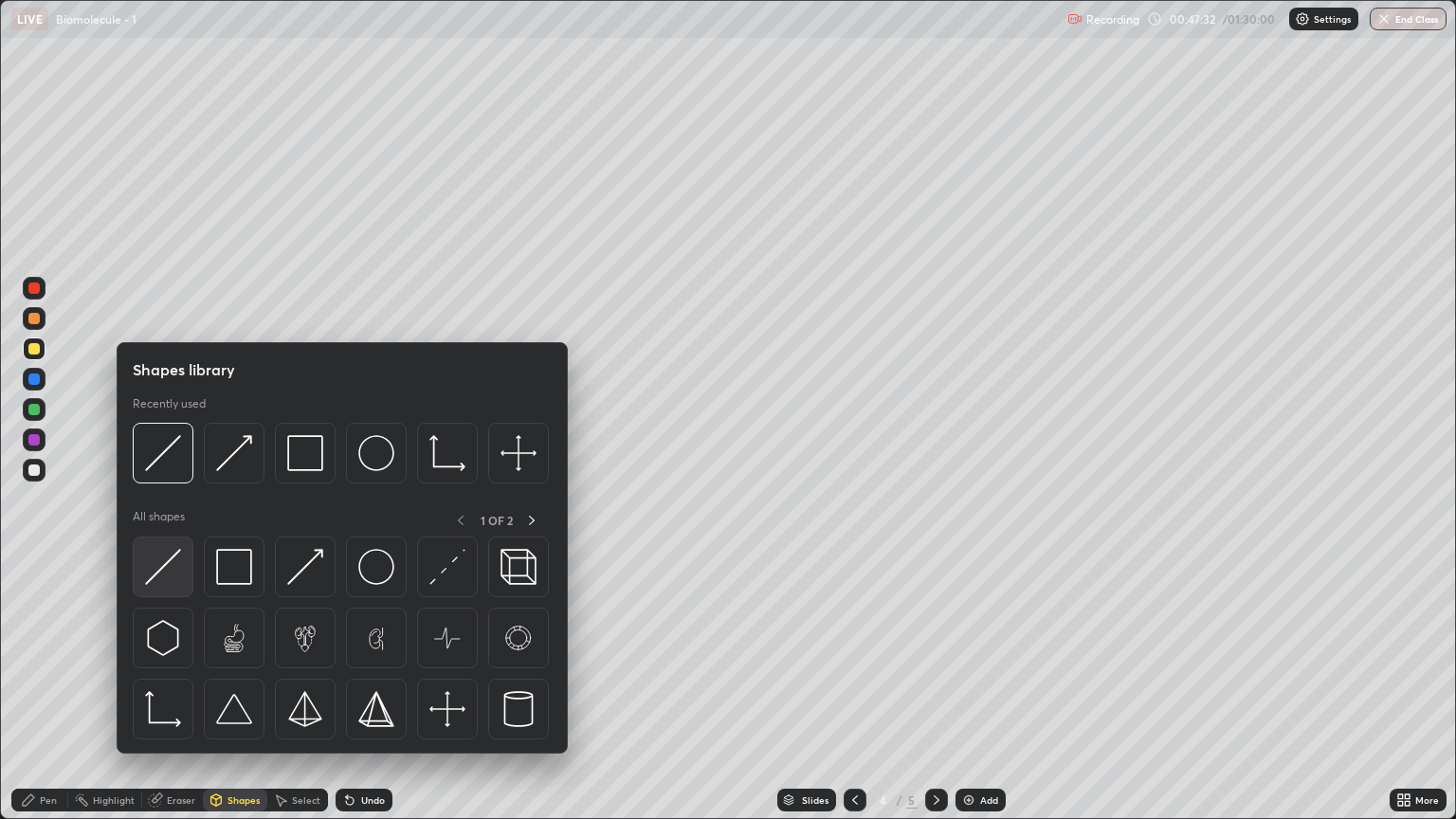 click at bounding box center [163, 567] 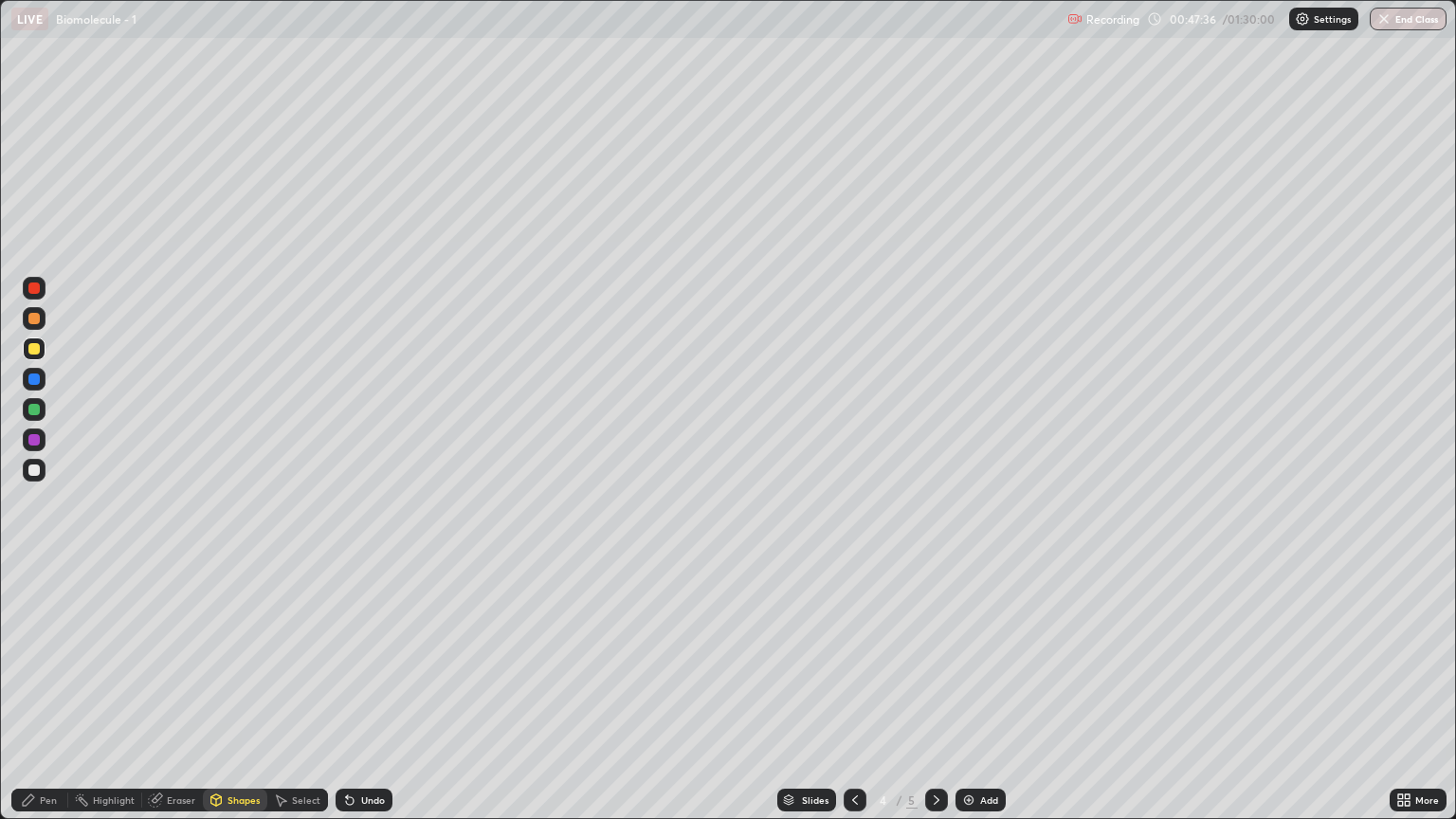 click at bounding box center [34, 318] 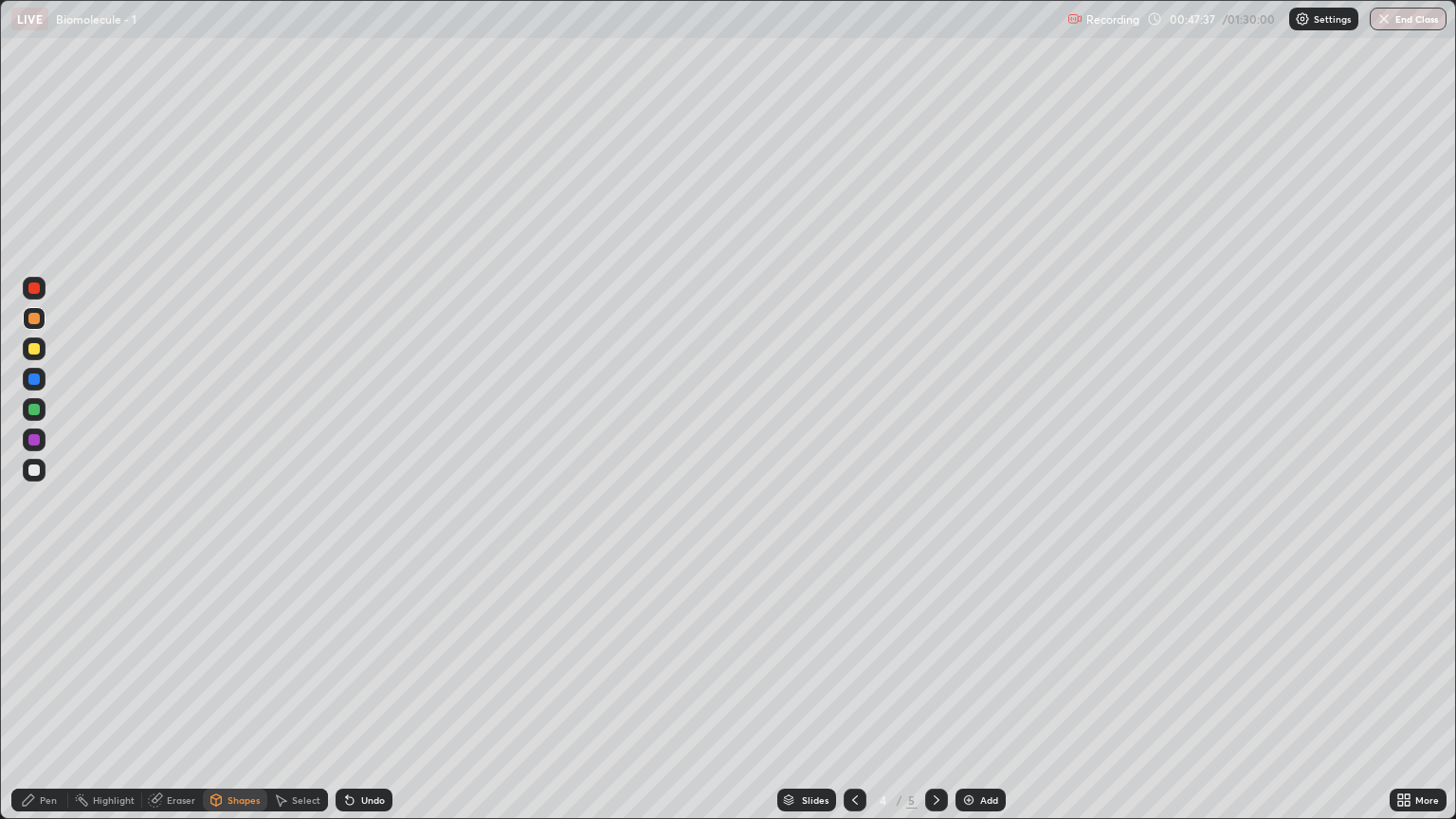 click on "Pen" at bounding box center (40, 800) 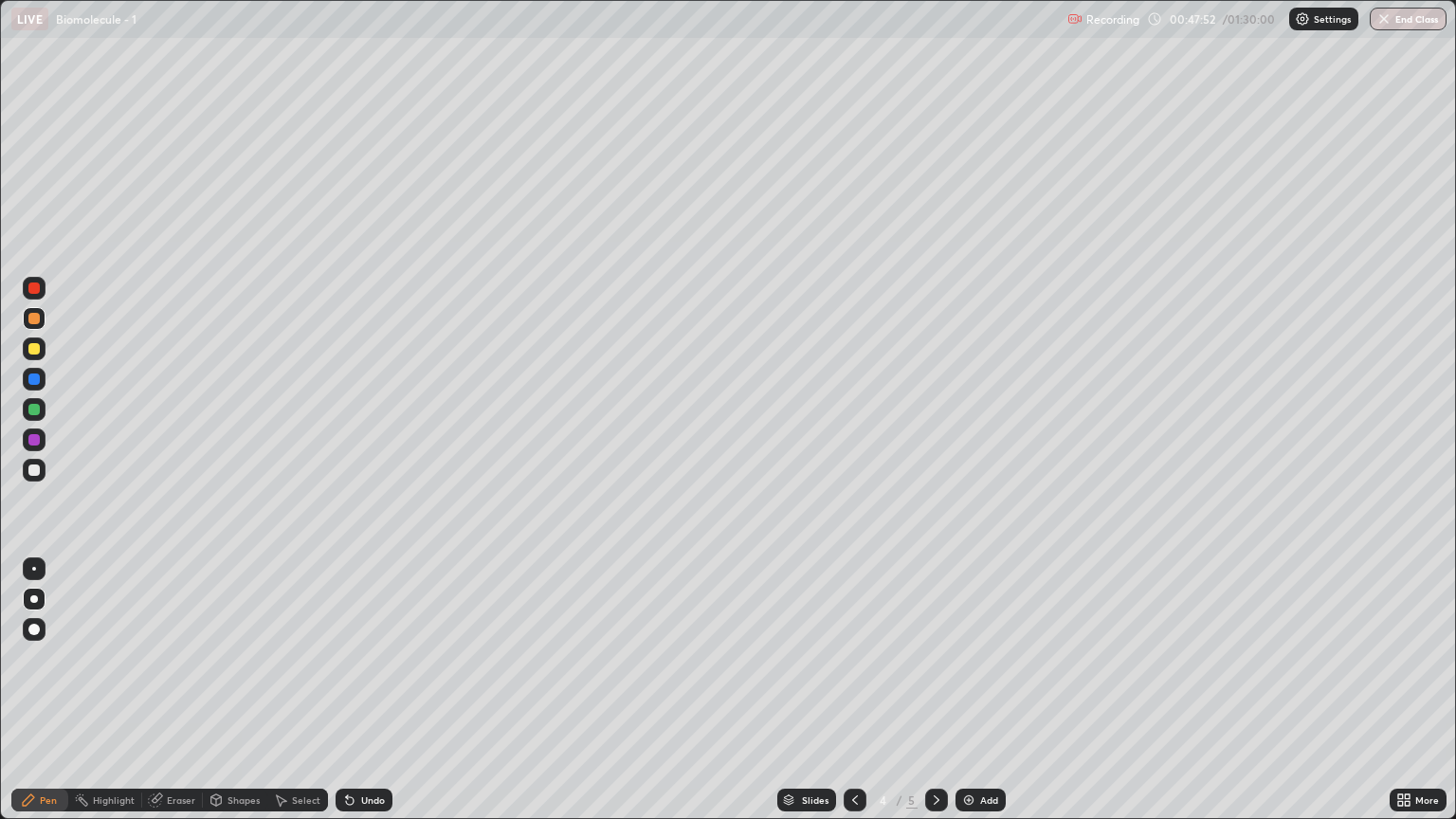 click at bounding box center (34, 470) 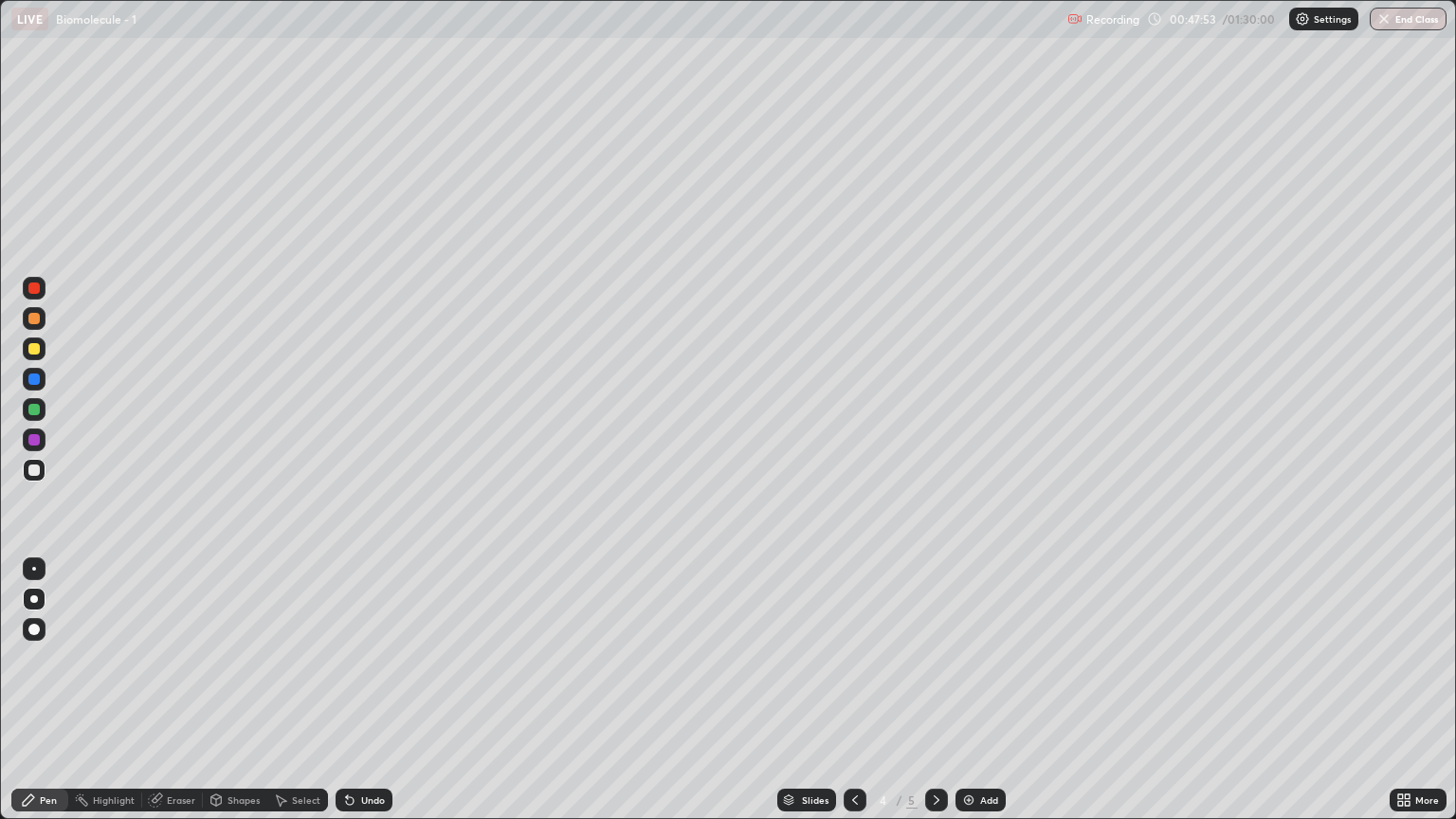 click on "Shapes" at bounding box center (235, 800) 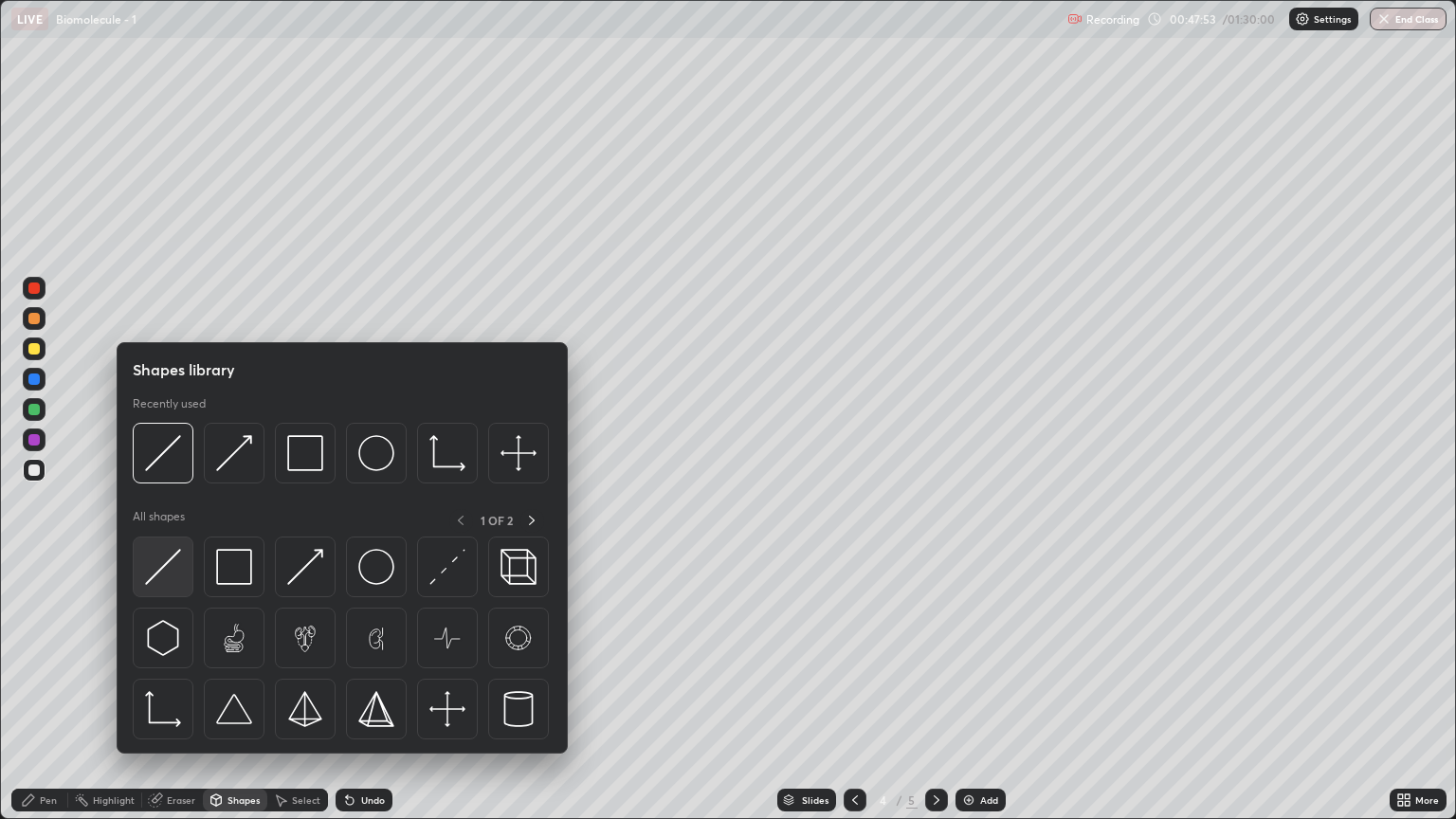 click at bounding box center [163, 567] 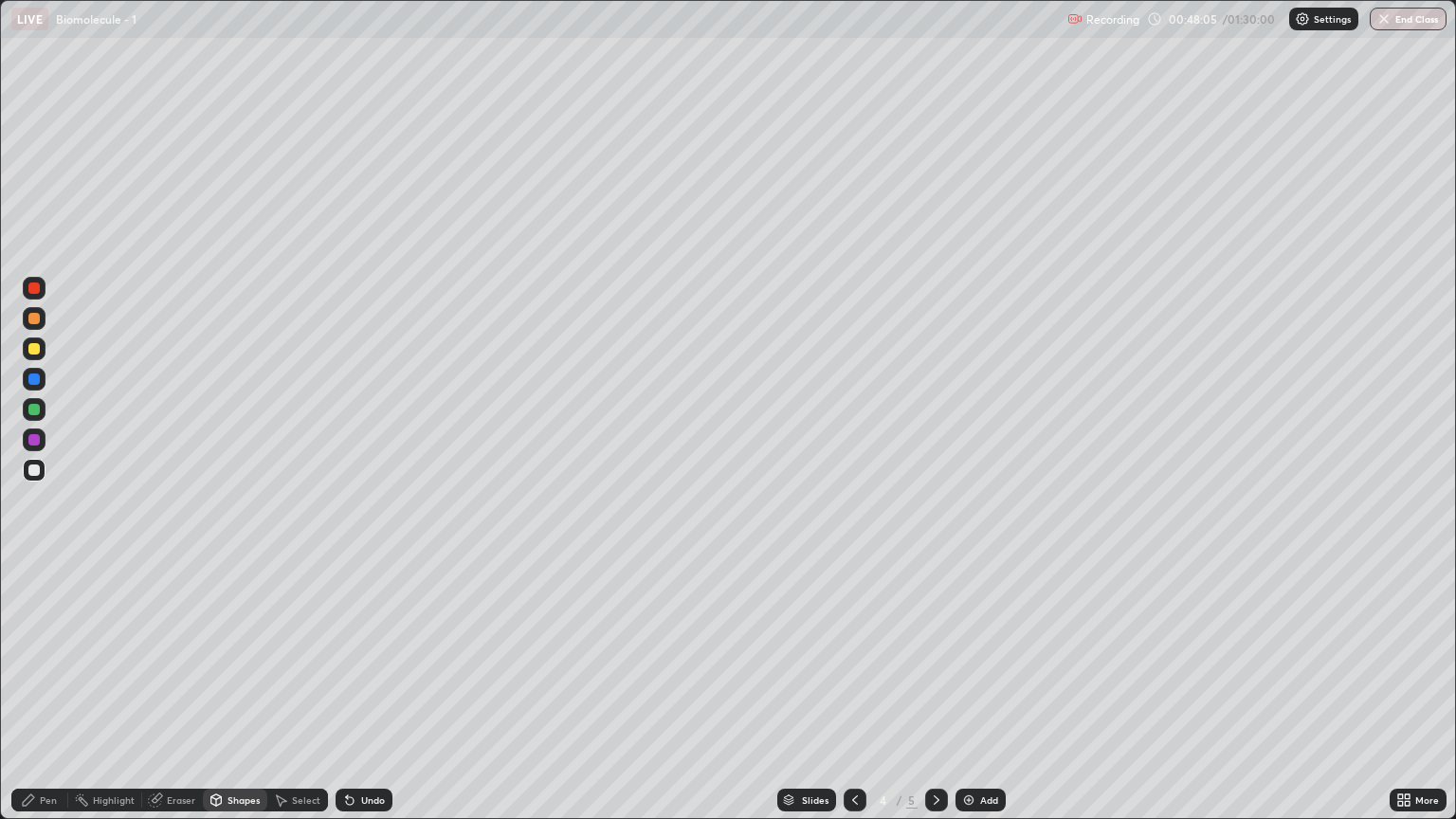 click on "Eraser" at bounding box center [181, 800] 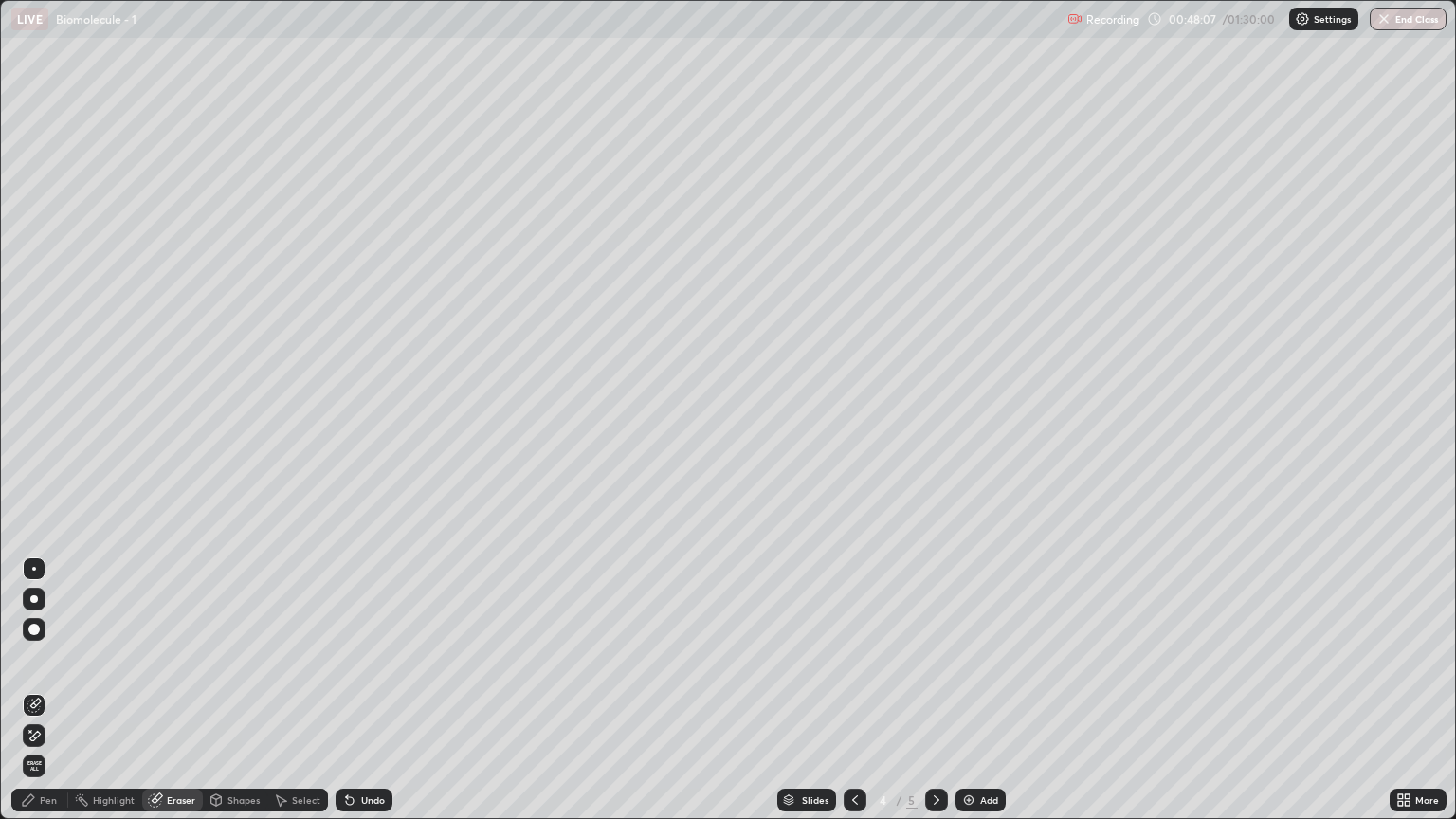 click 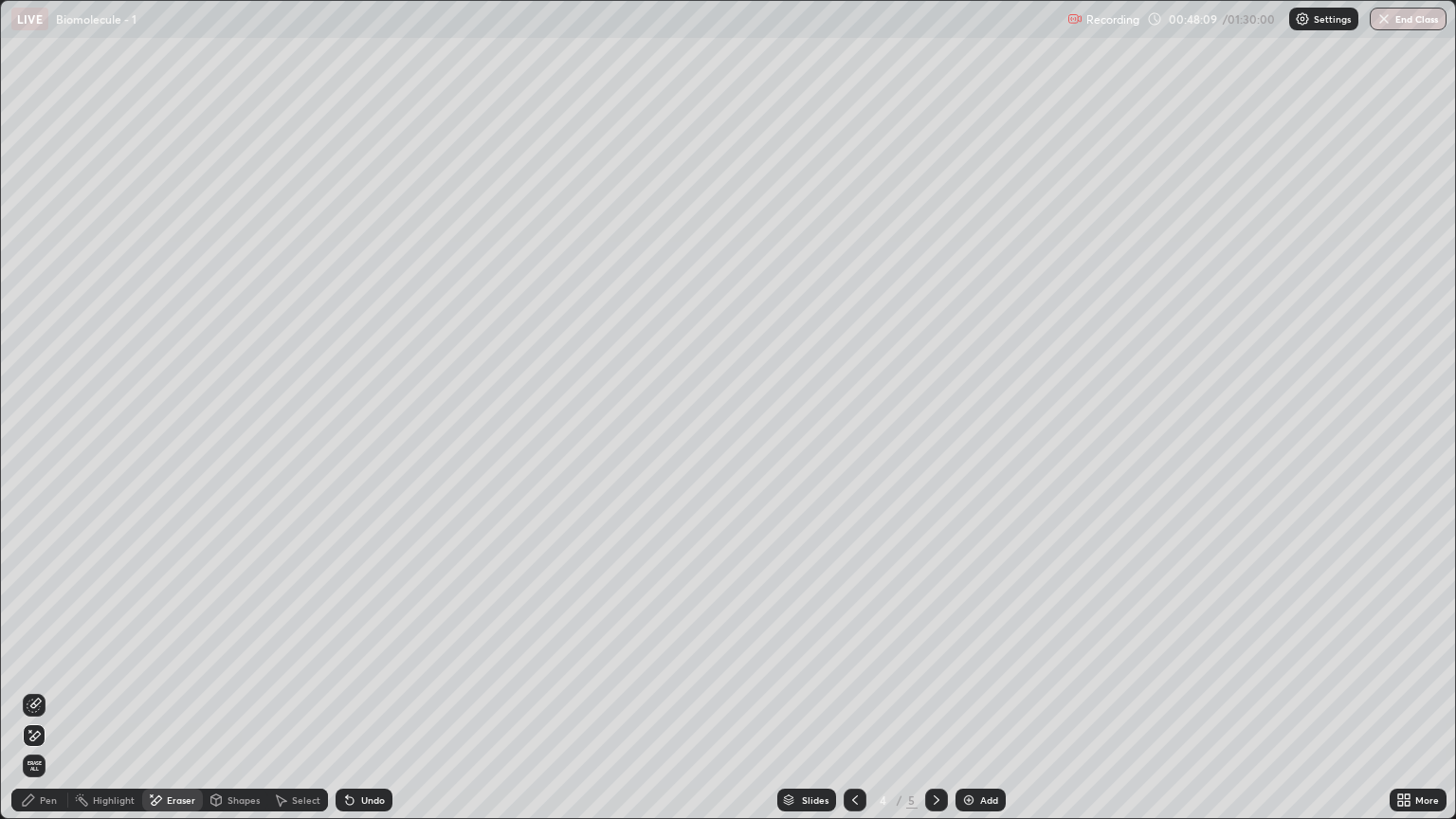 click on "Shapes" at bounding box center (244, 800) 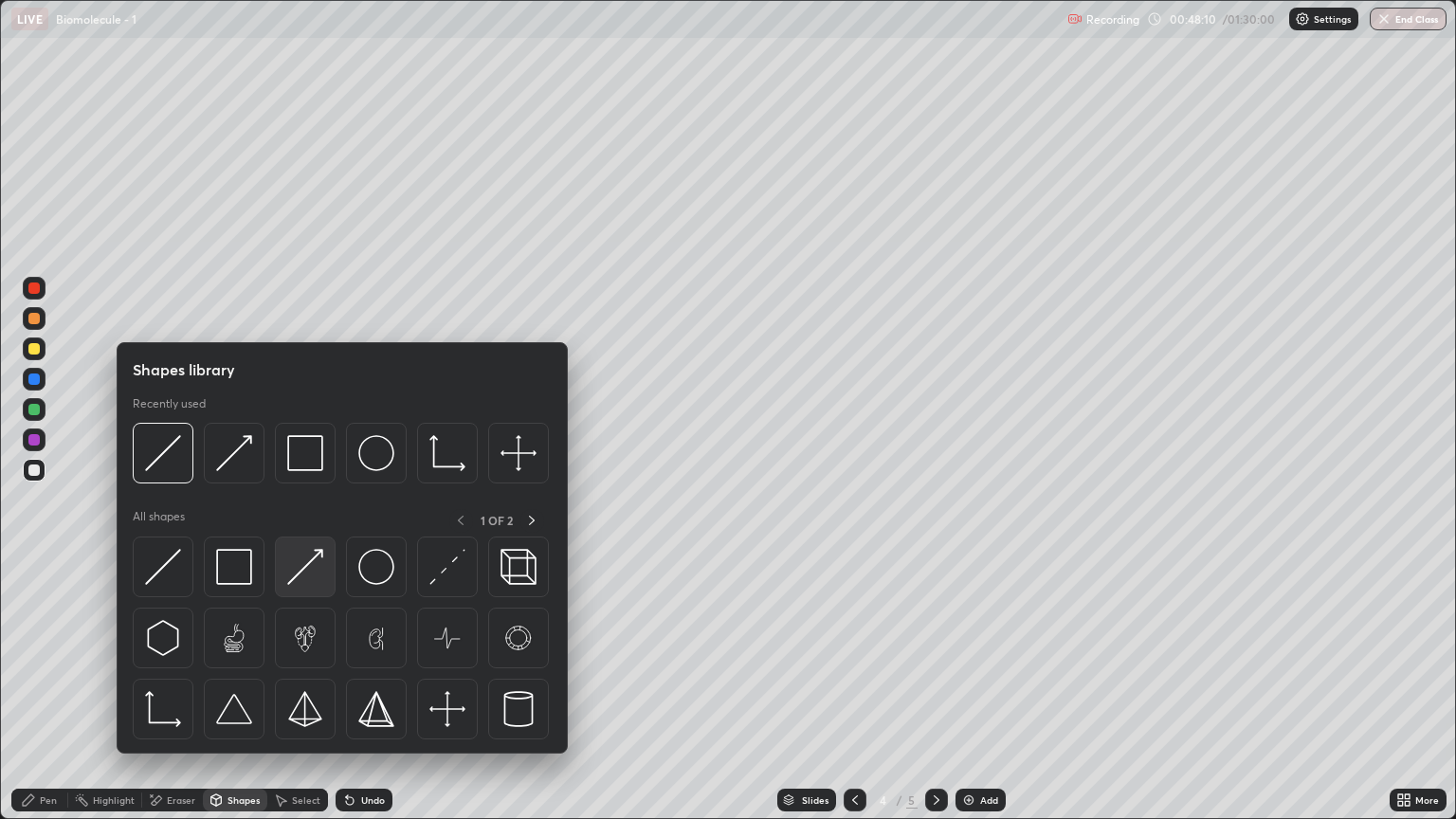 click at bounding box center (305, 567) 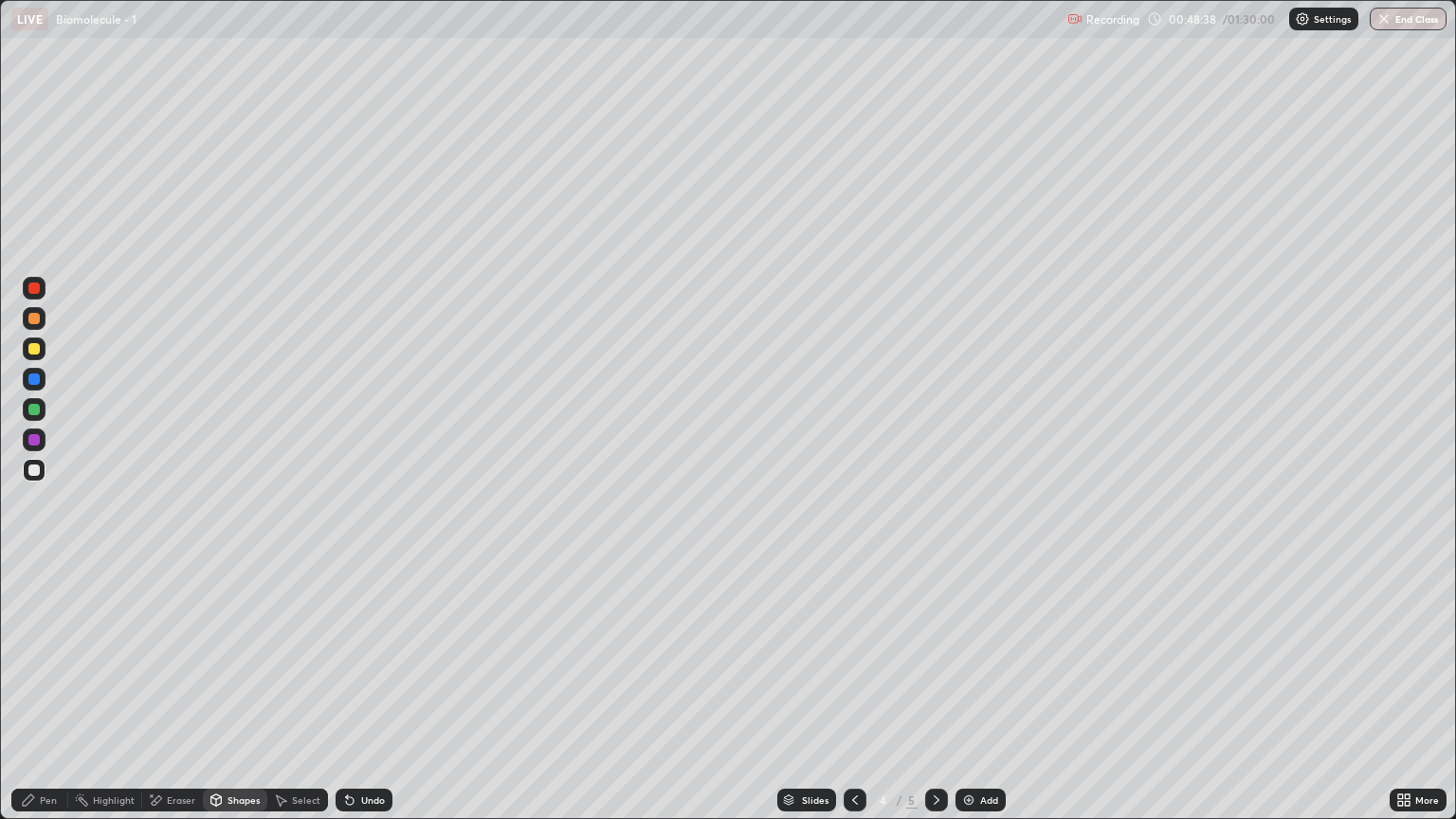 click 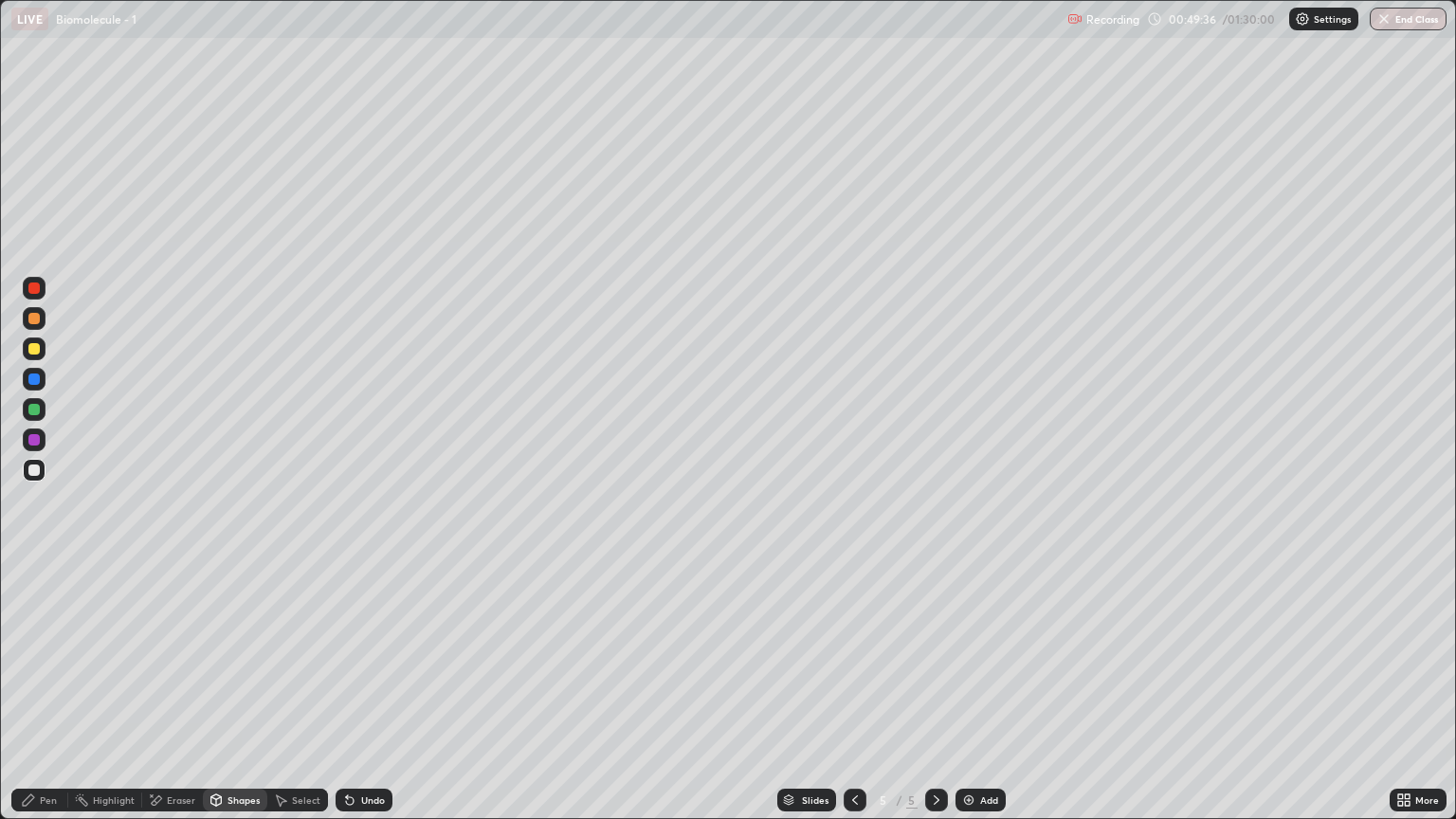 click on "Eraser" at bounding box center [181, 800] 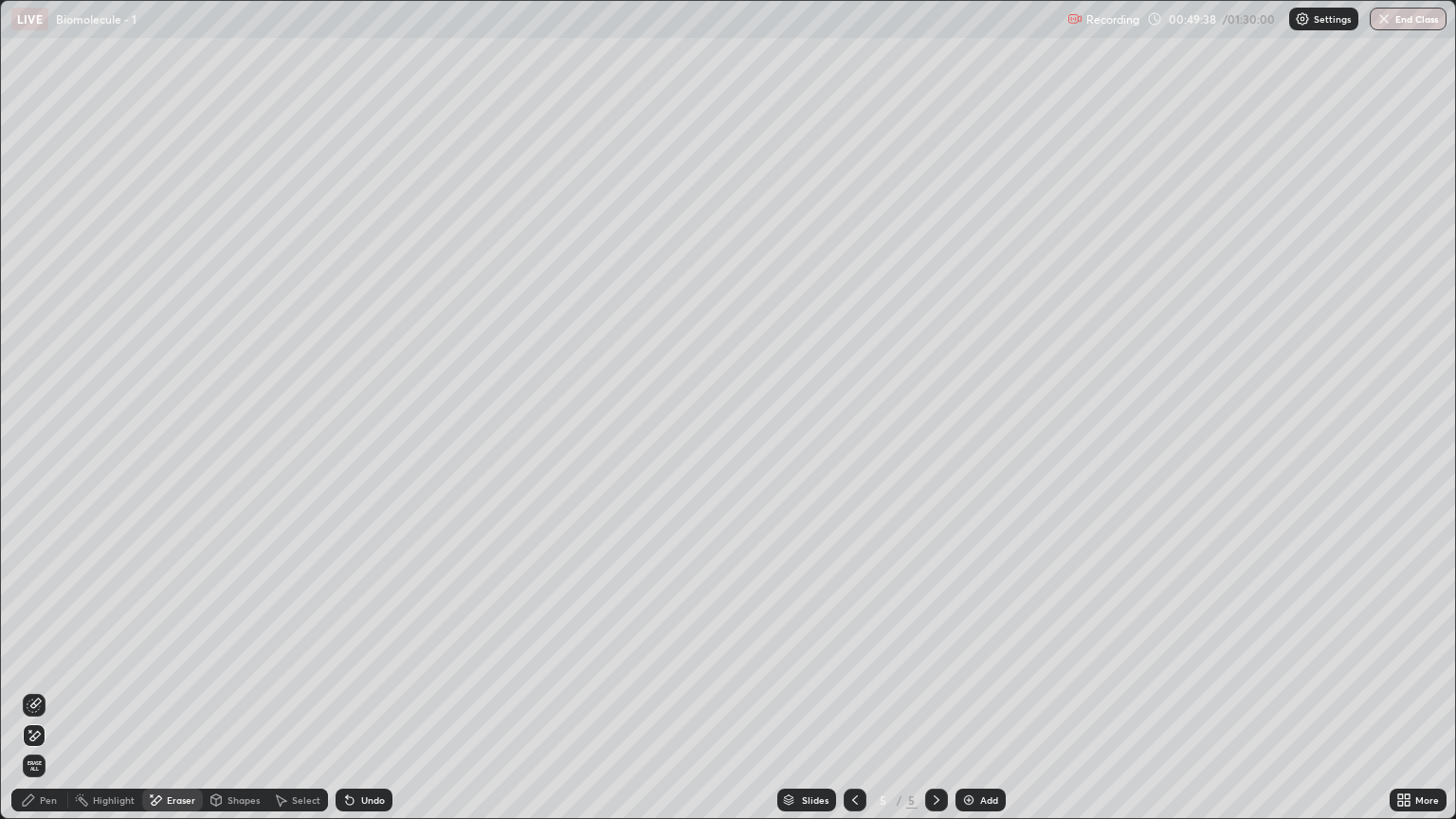 click 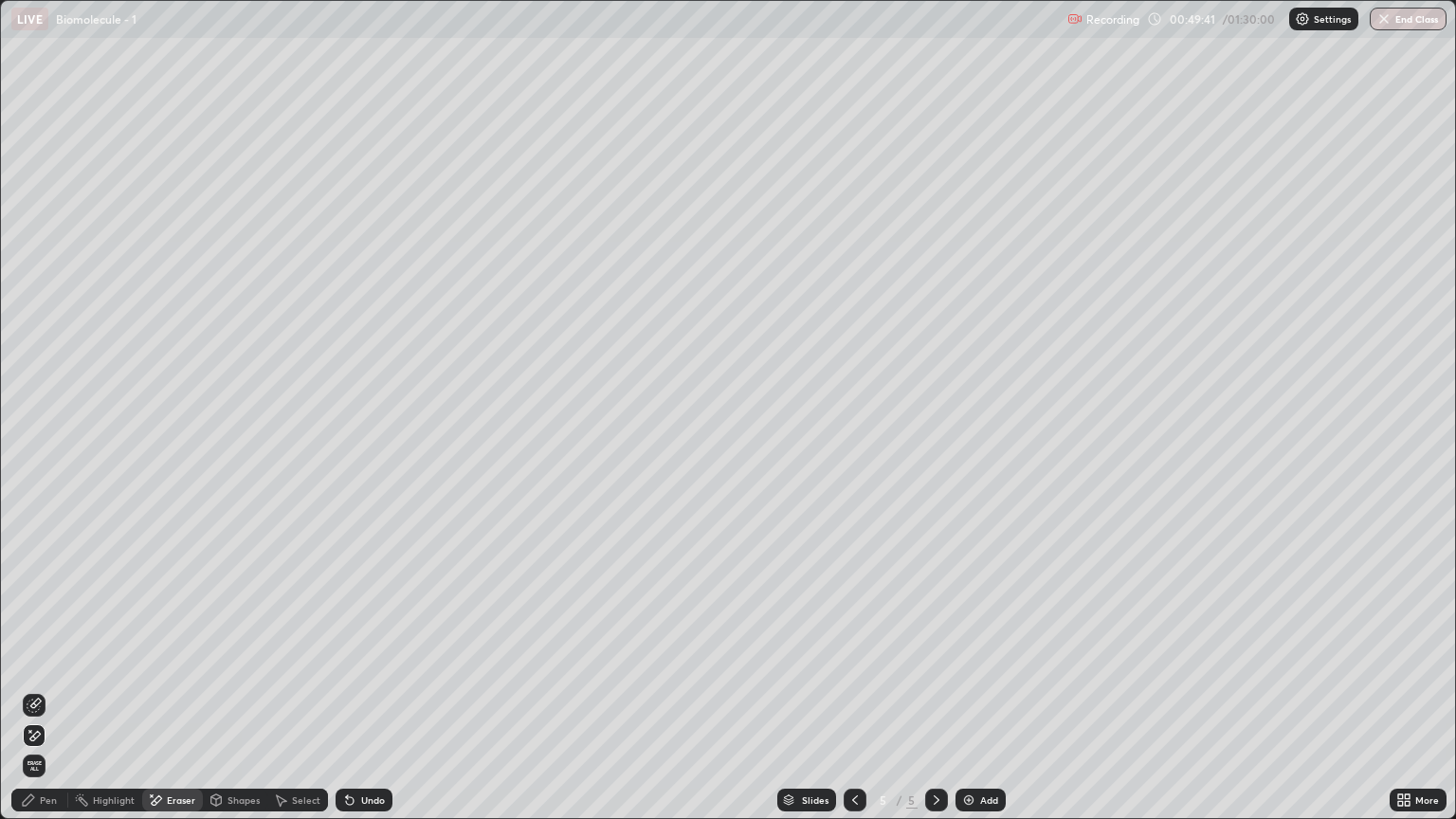 click on "Shapes" at bounding box center [244, 800] 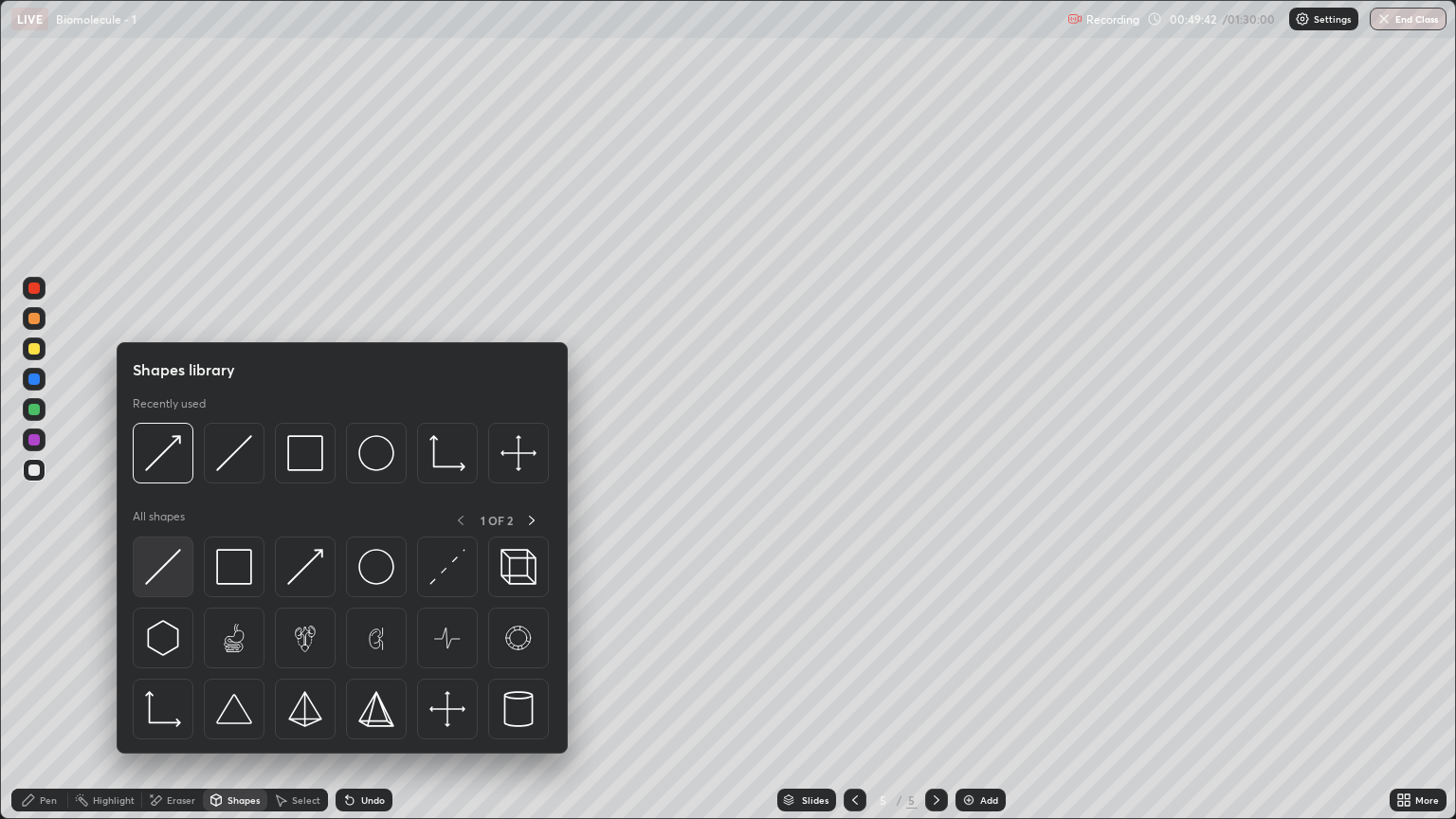 click at bounding box center (163, 567) 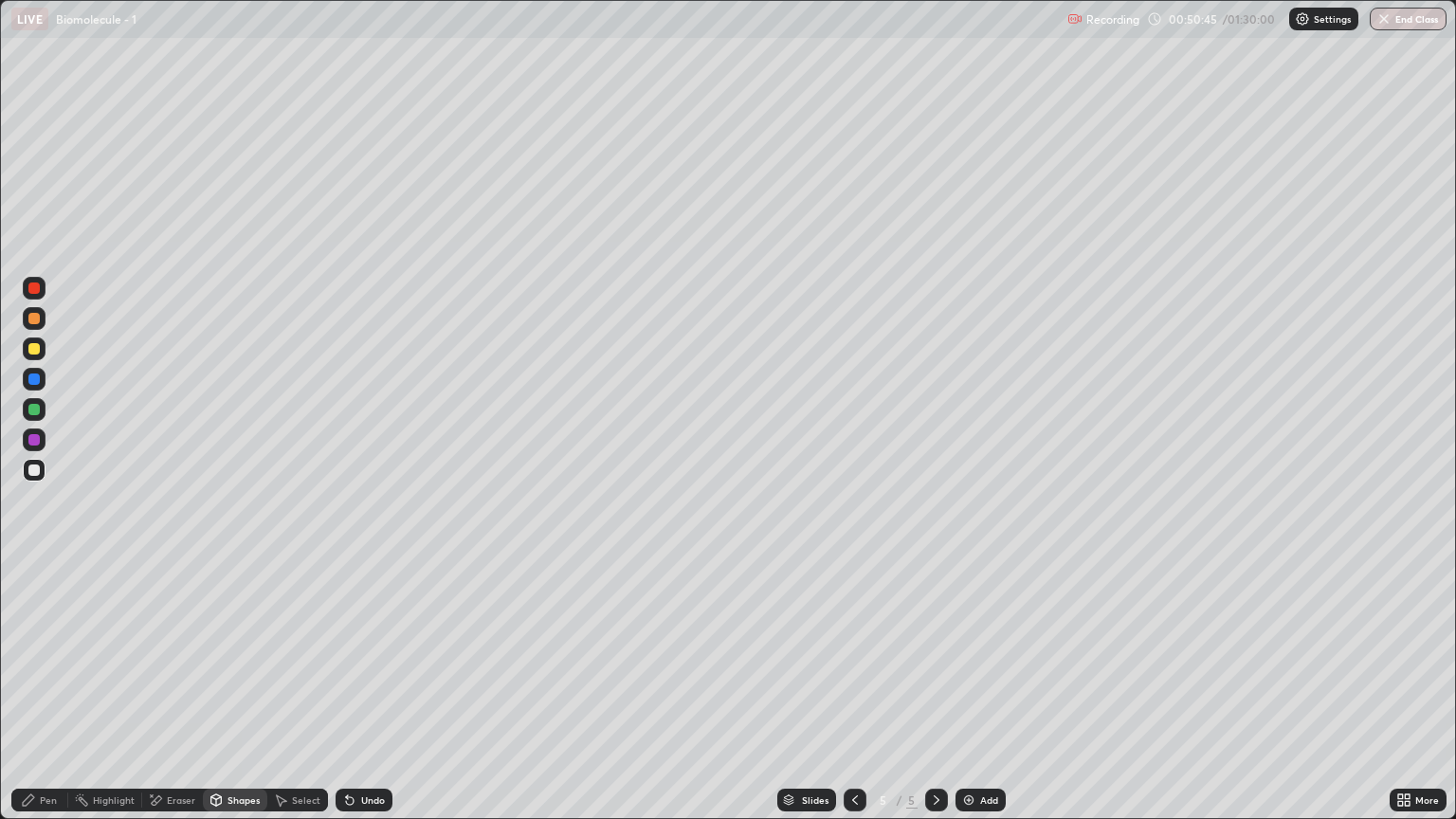 click at bounding box center [937, 800] 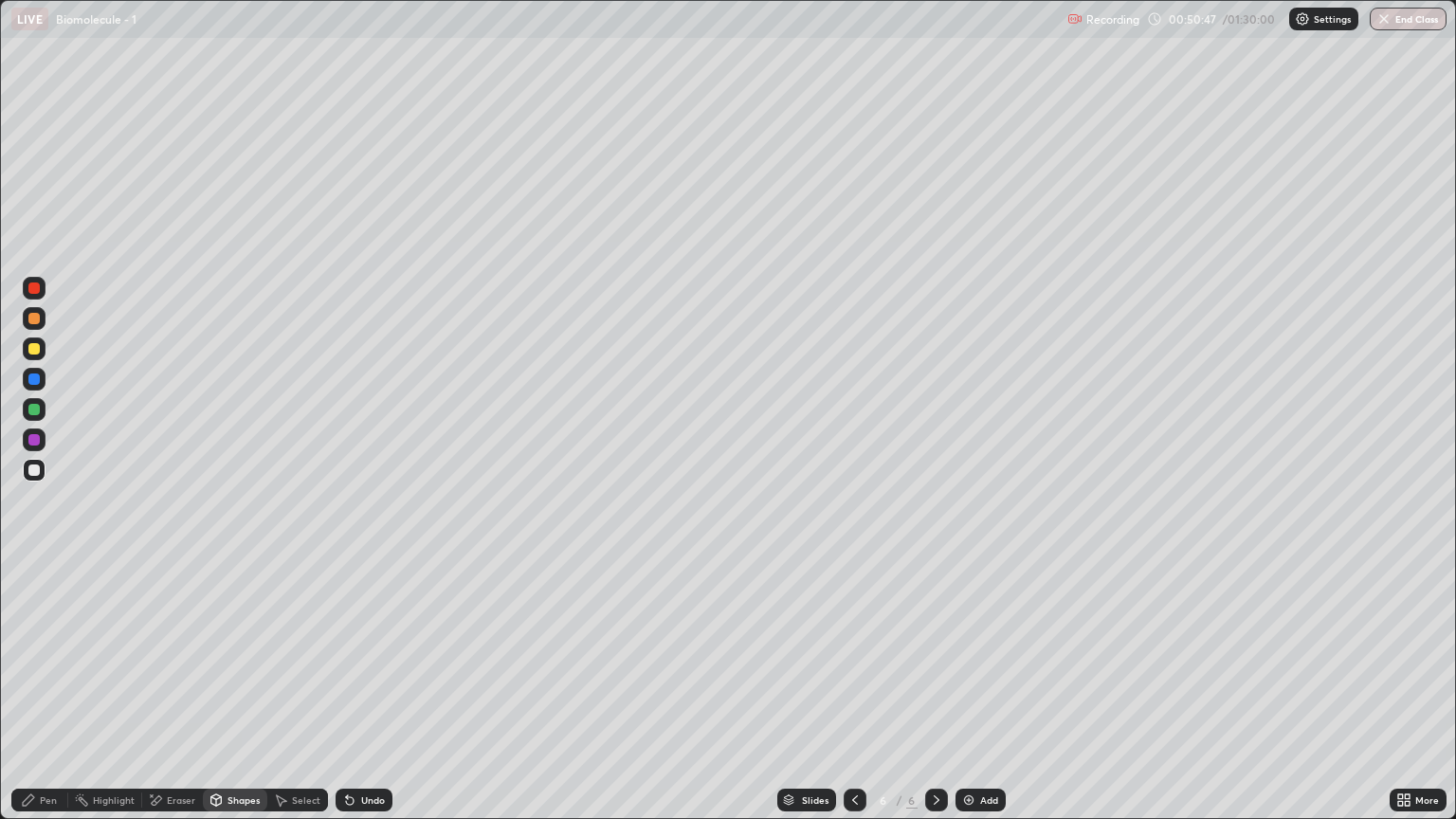 click at bounding box center [855, 800] 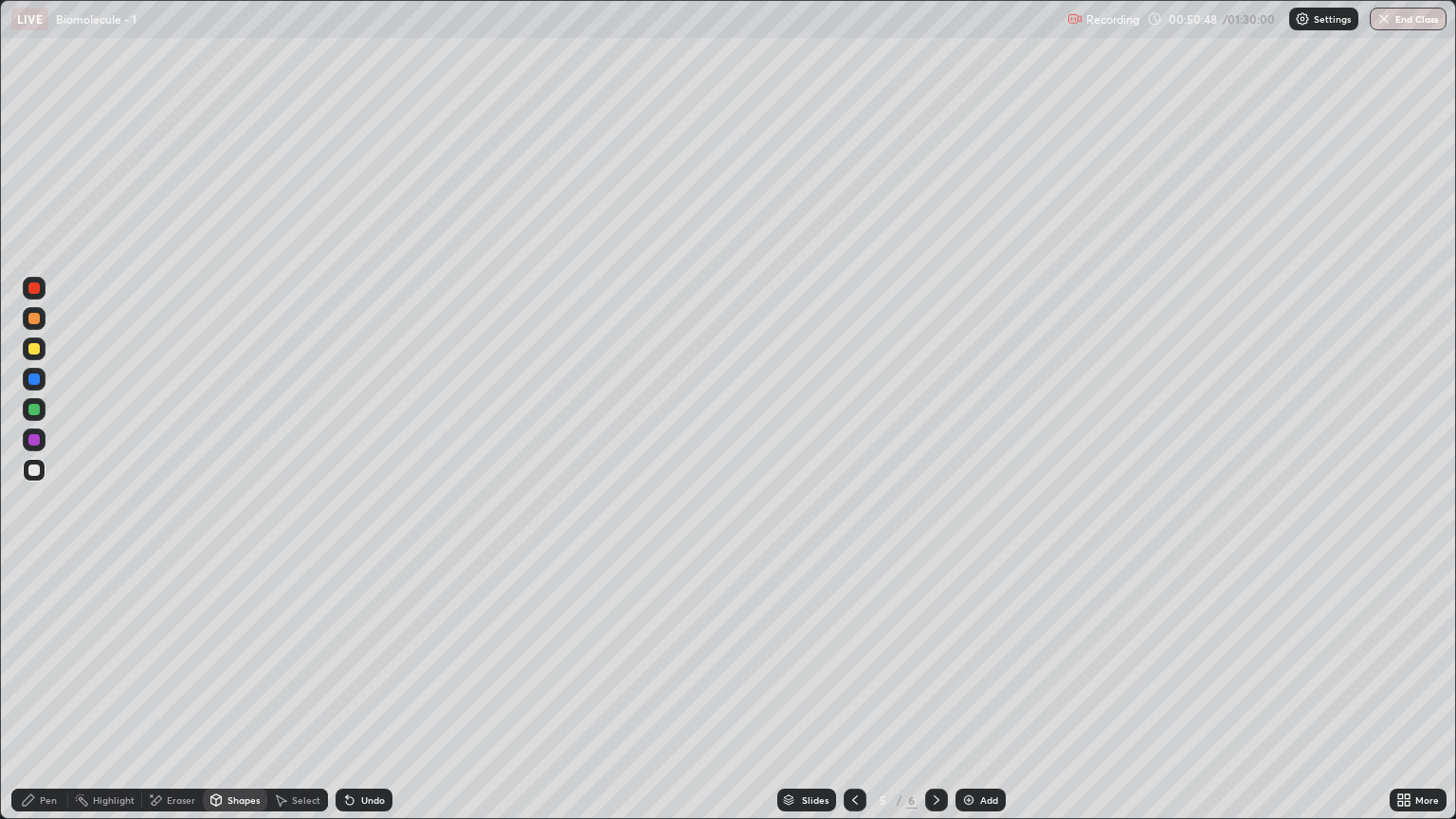 click 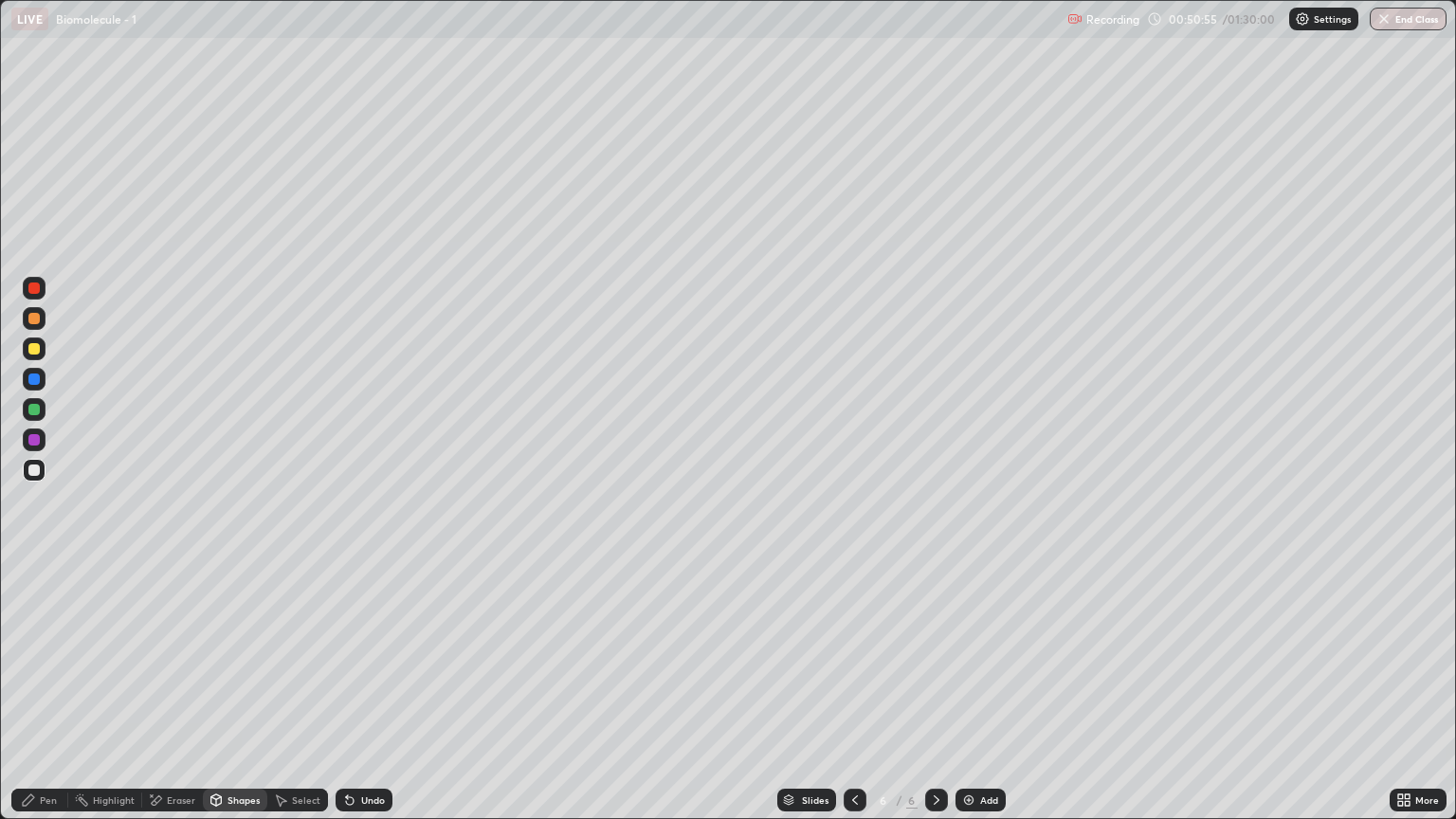 click 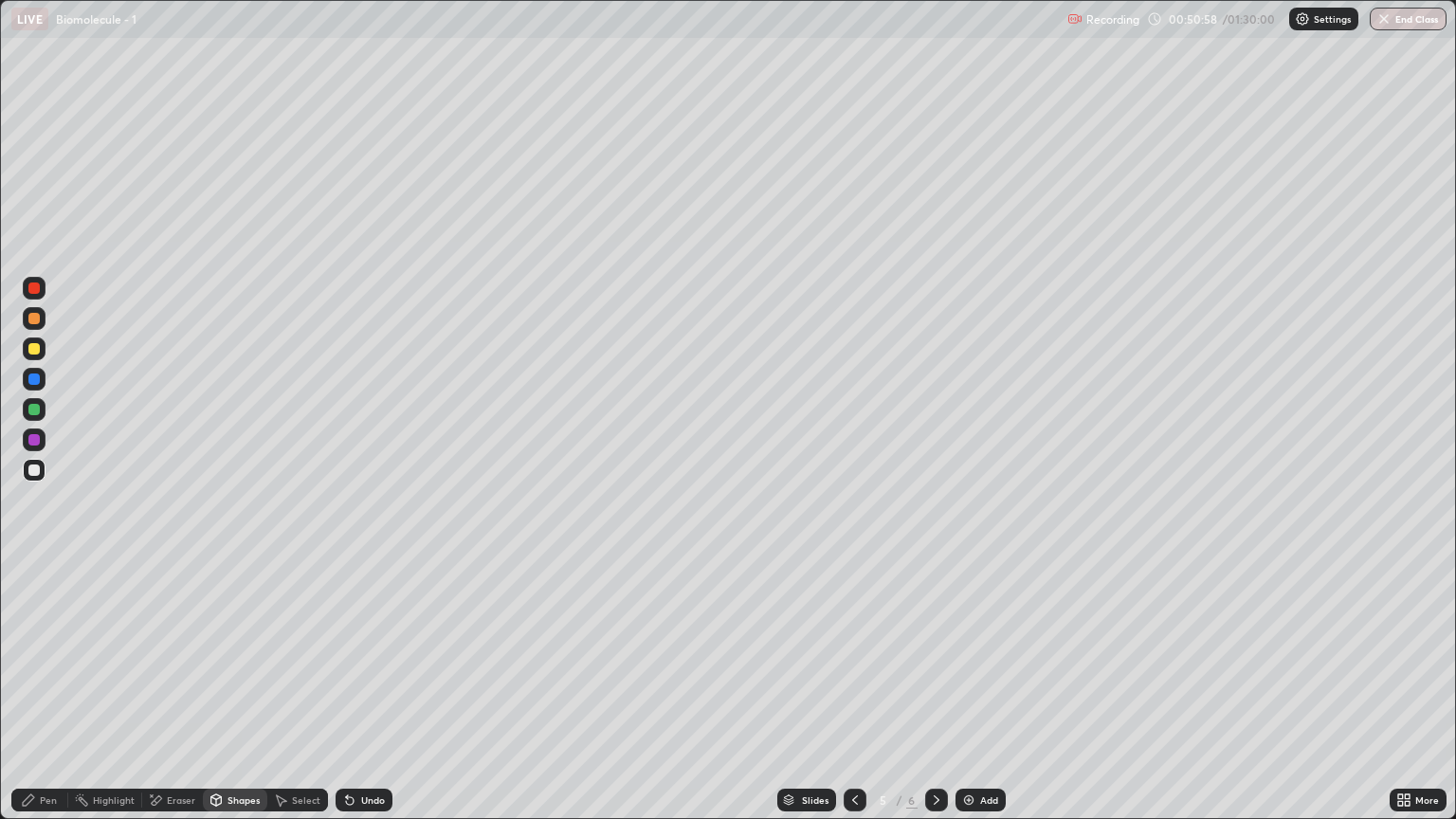 click on "Eraser" at bounding box center [181, 800] 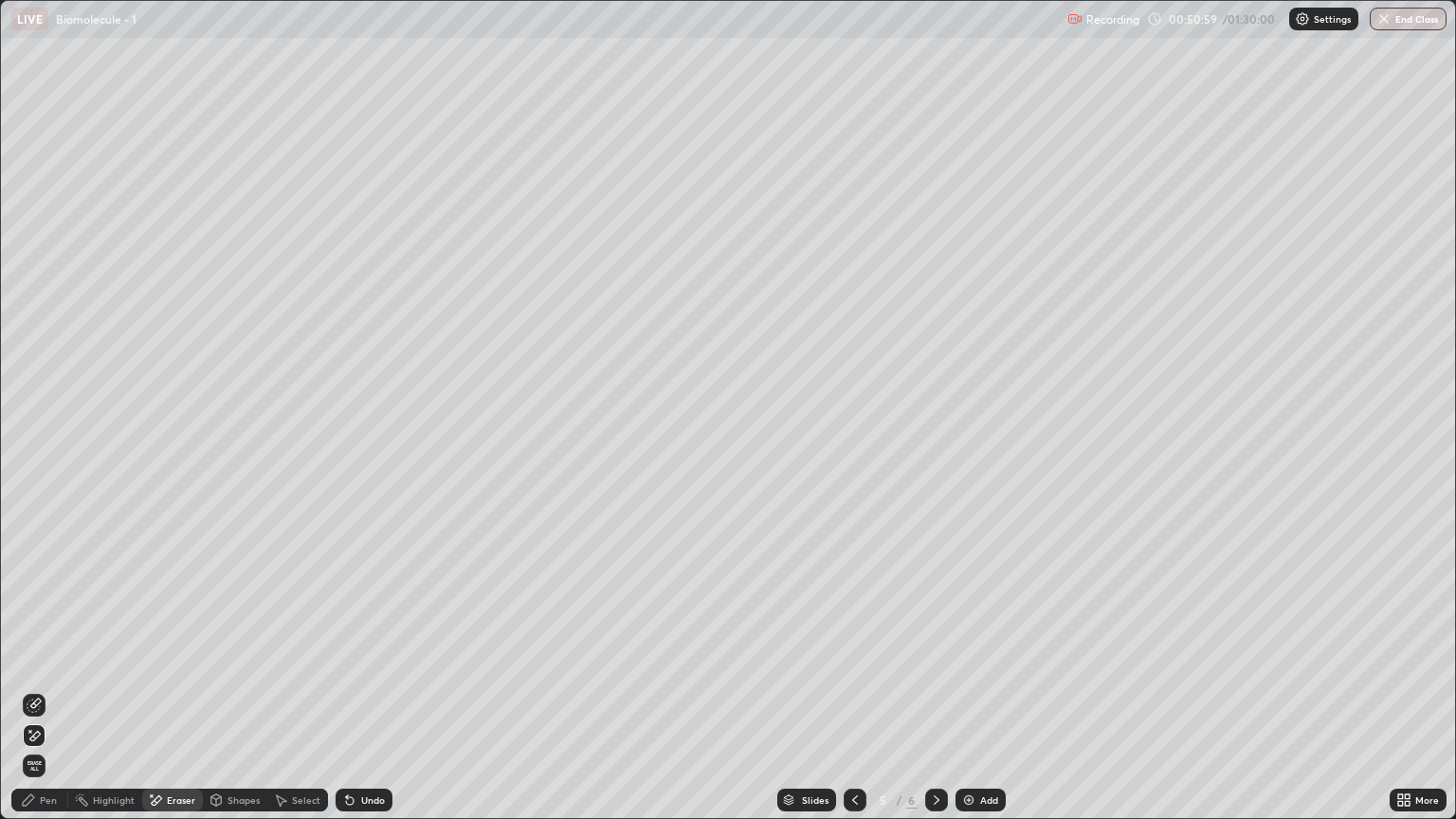 click on "Shapes" at bounding box center (244, 800) 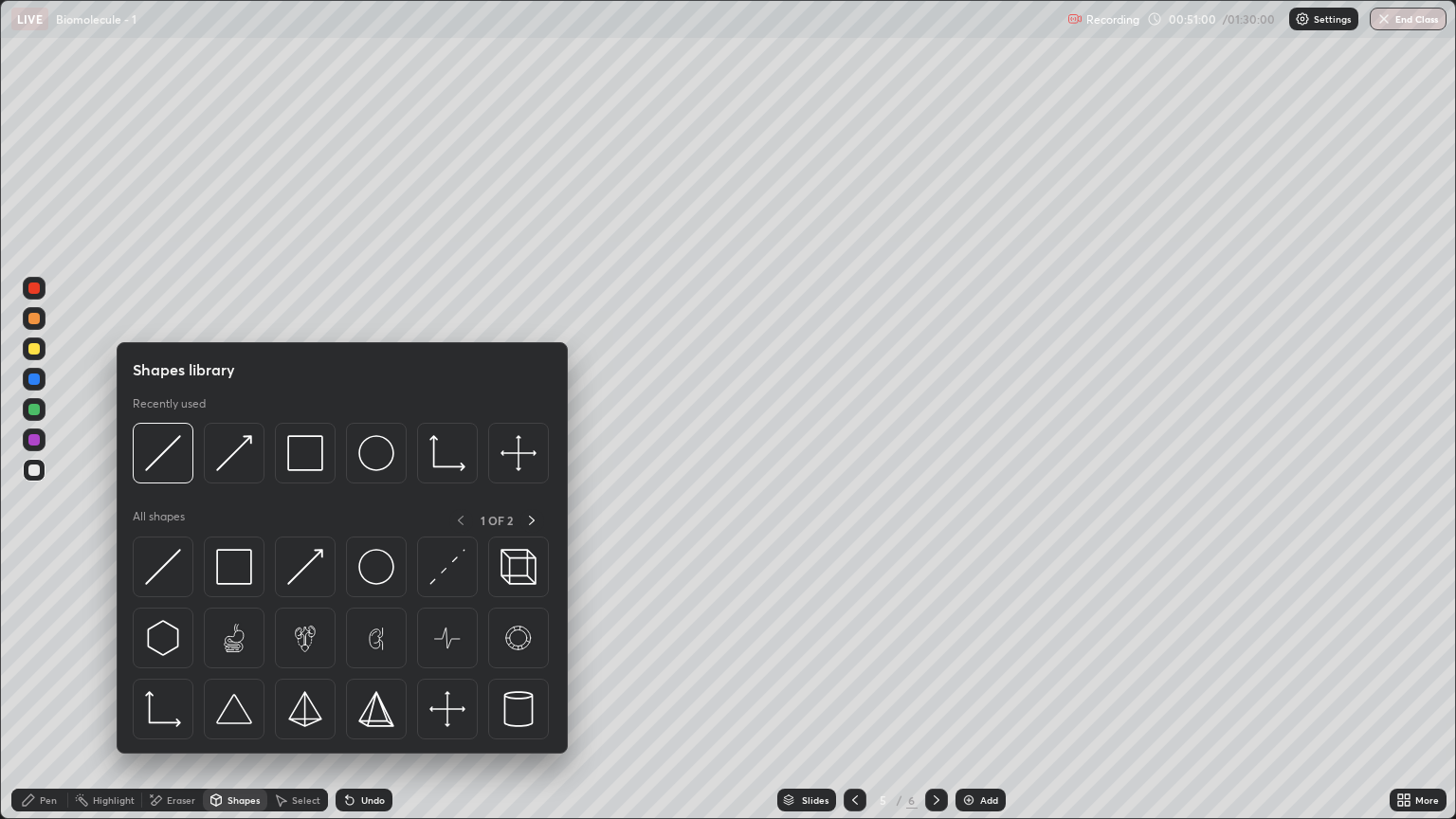 click at bounding box center [34, 470] 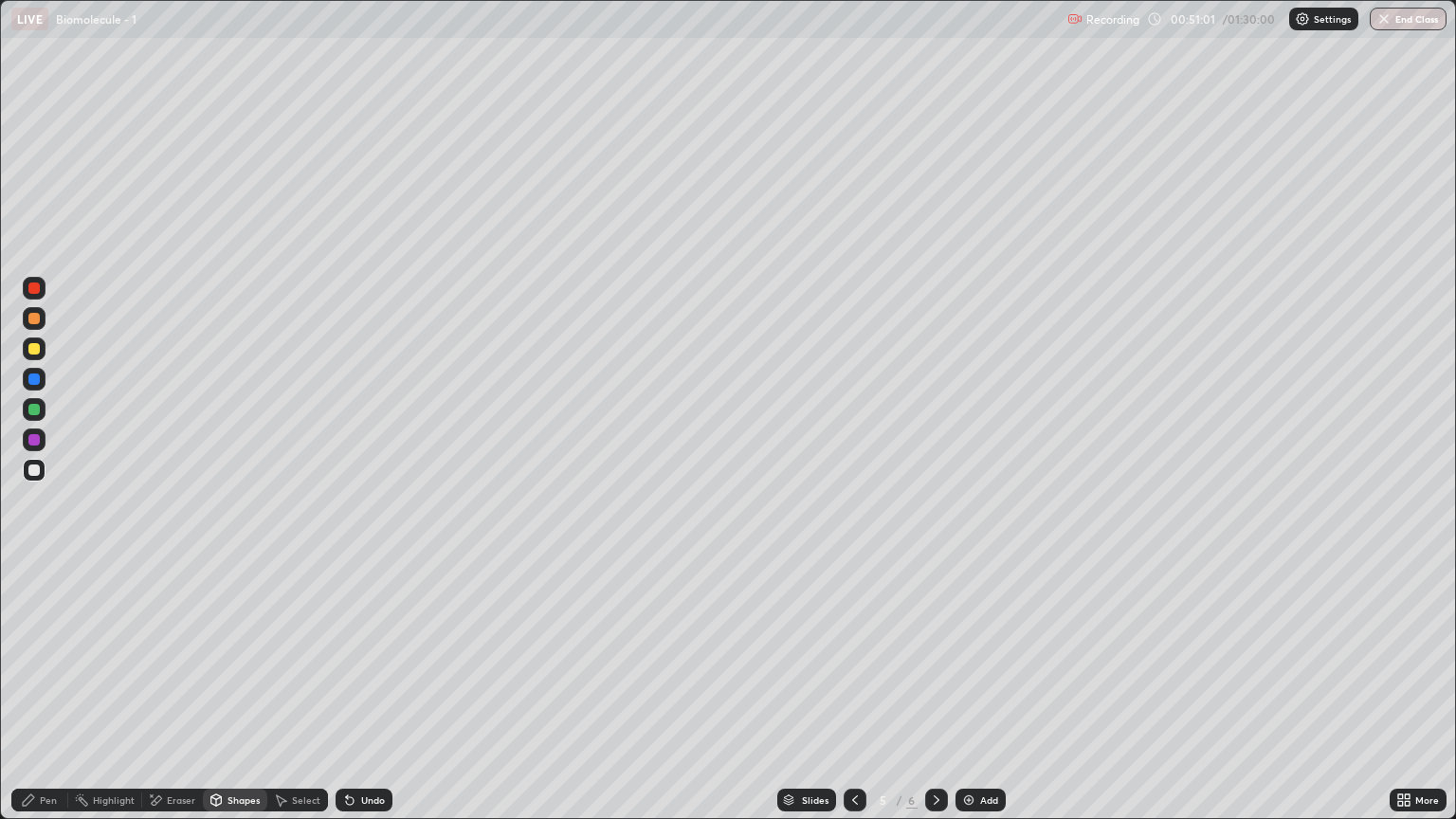 click at bounding box center [34, 349] 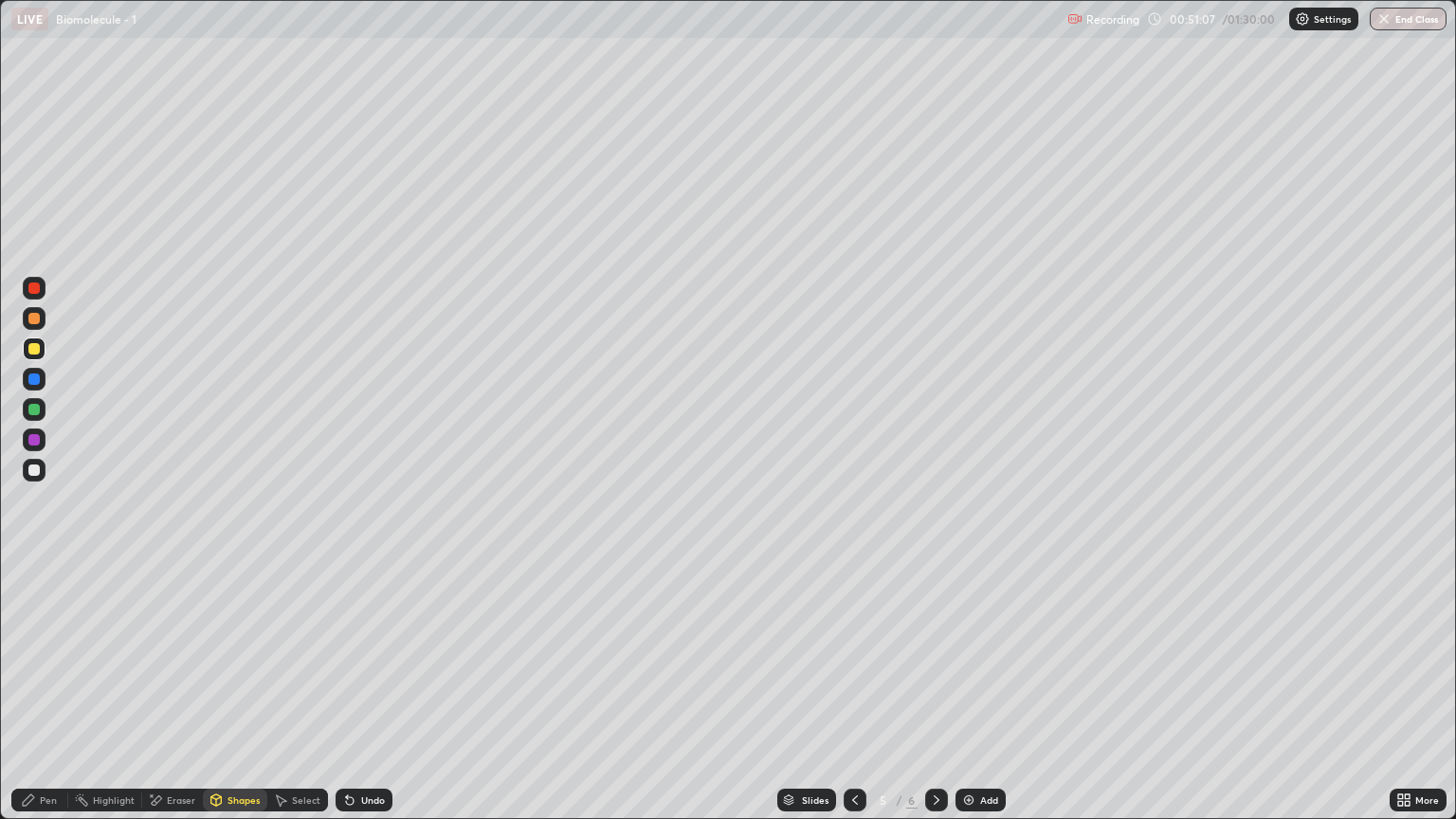 click on "Pen" at bounding box center (40, 800) 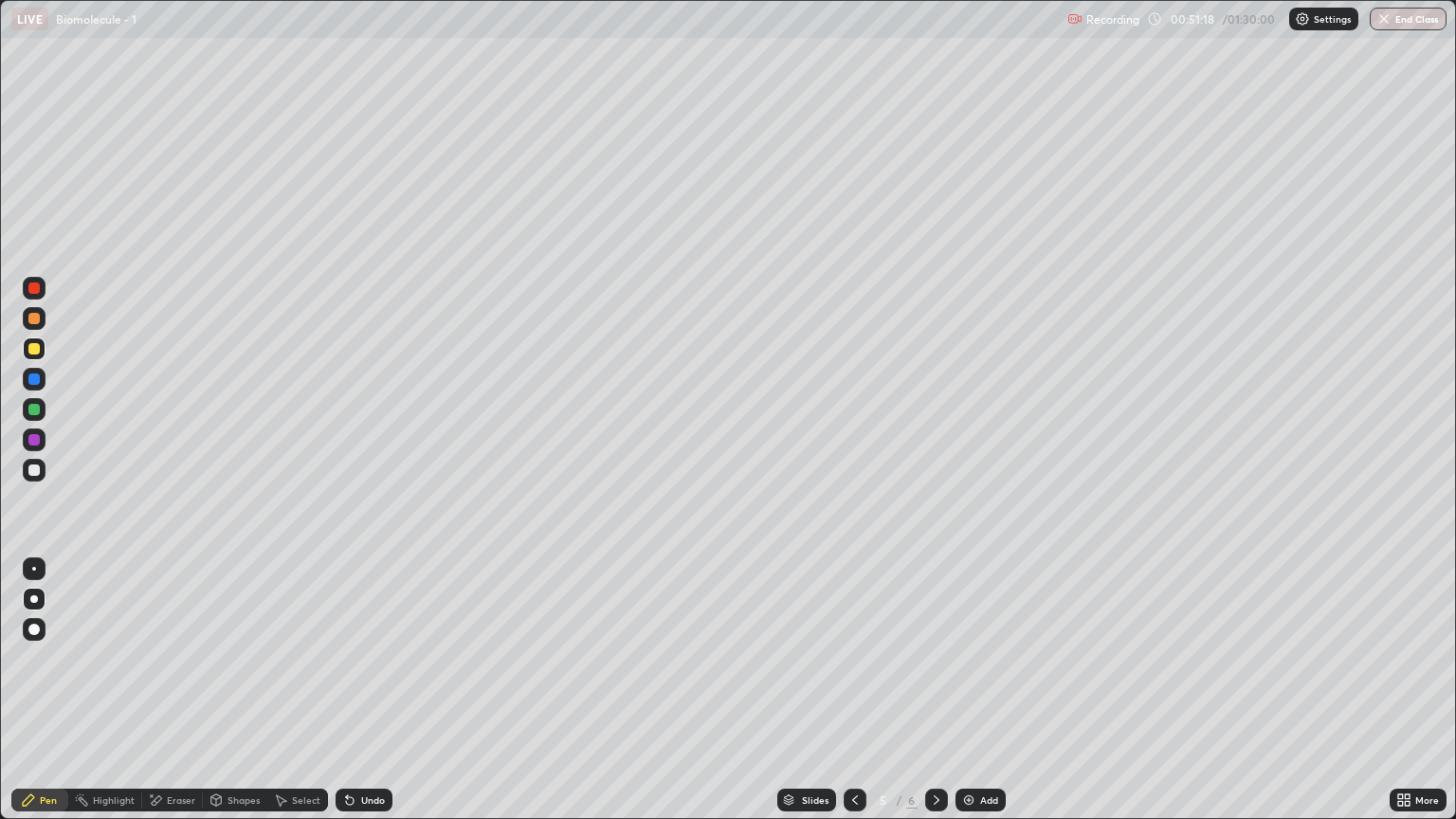 click at bounding box center (34, 470) 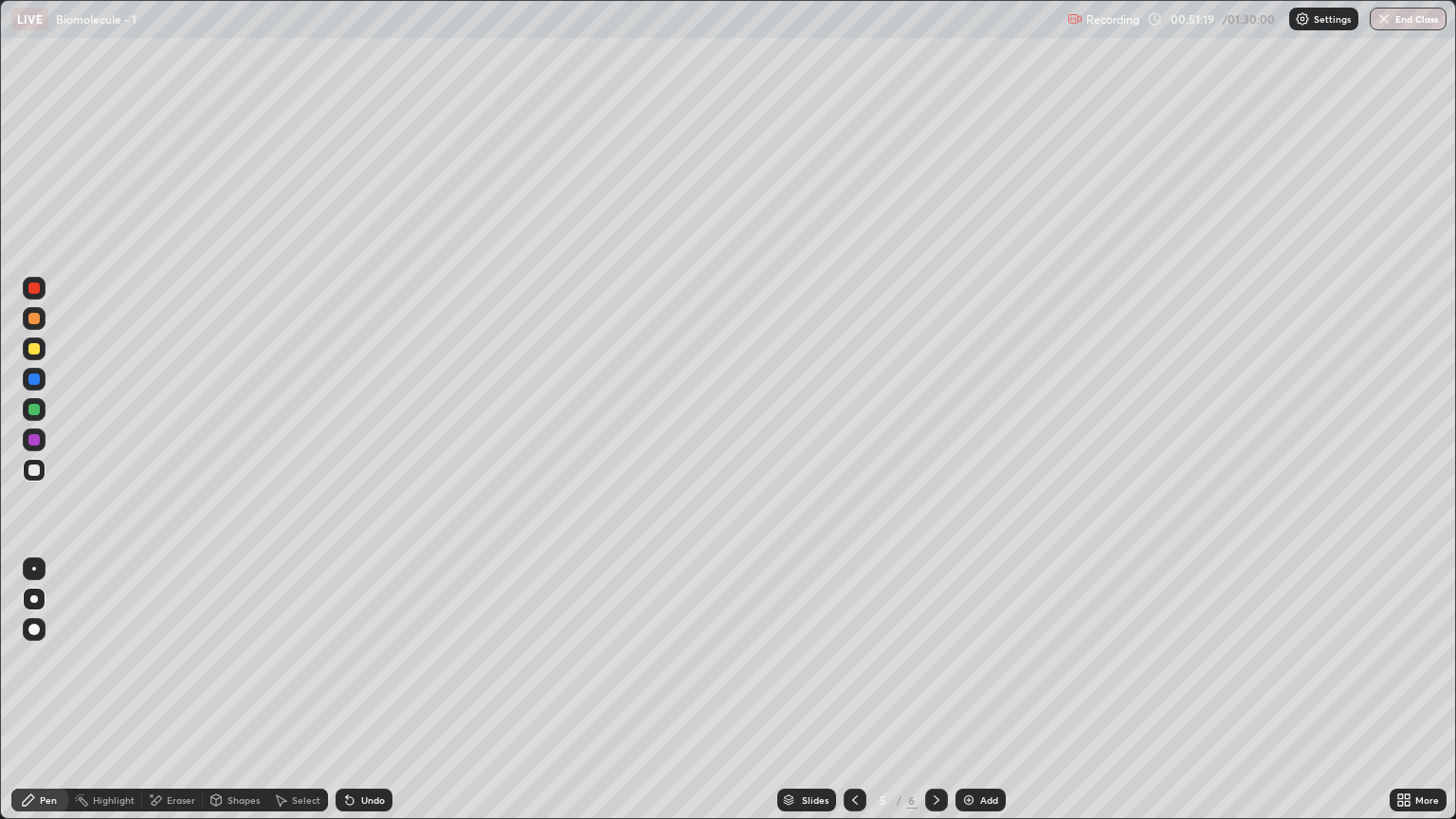 click on "Shapes" at bounding box center (244, 800) 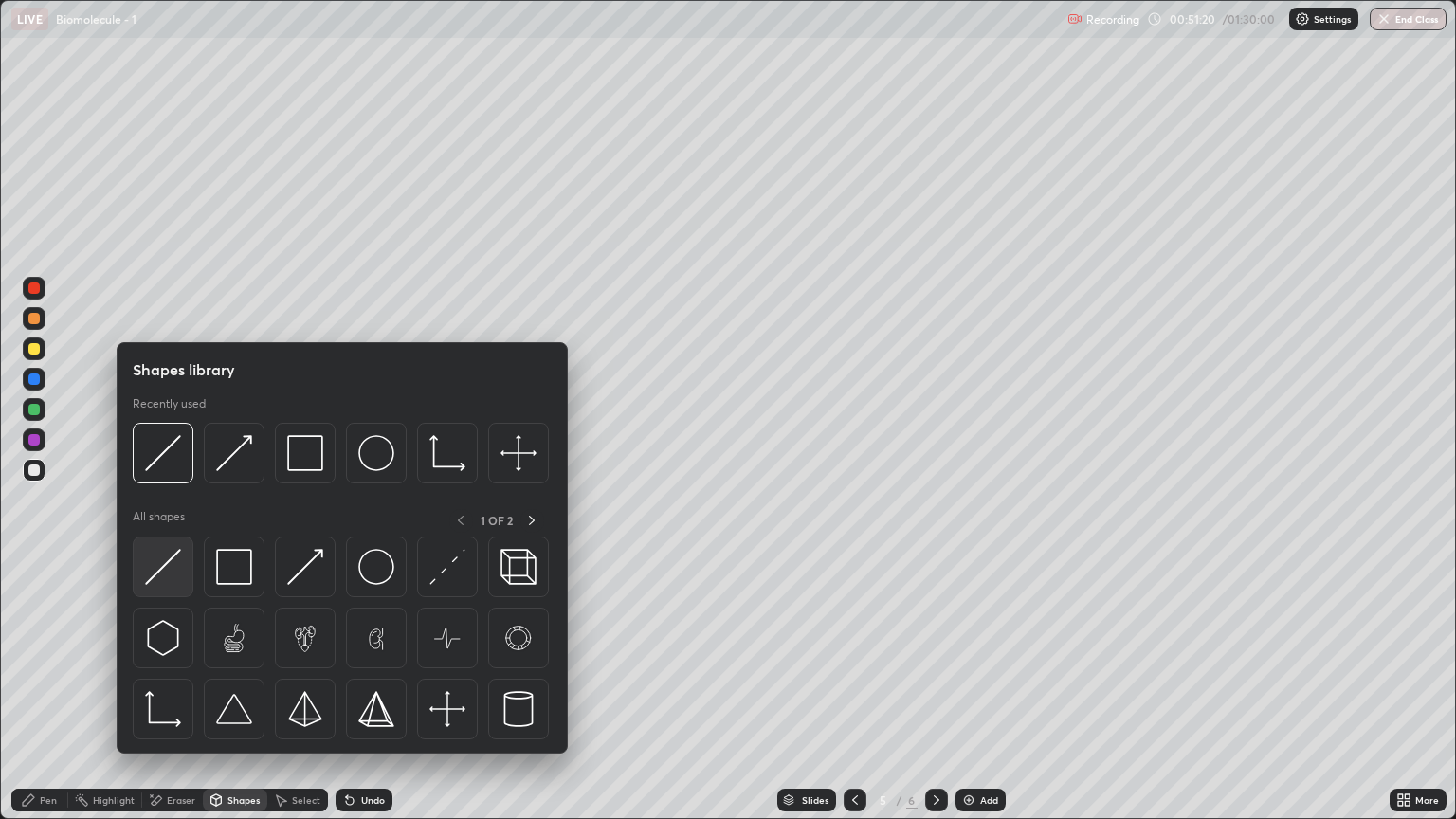click at bounding box center (163, 567) 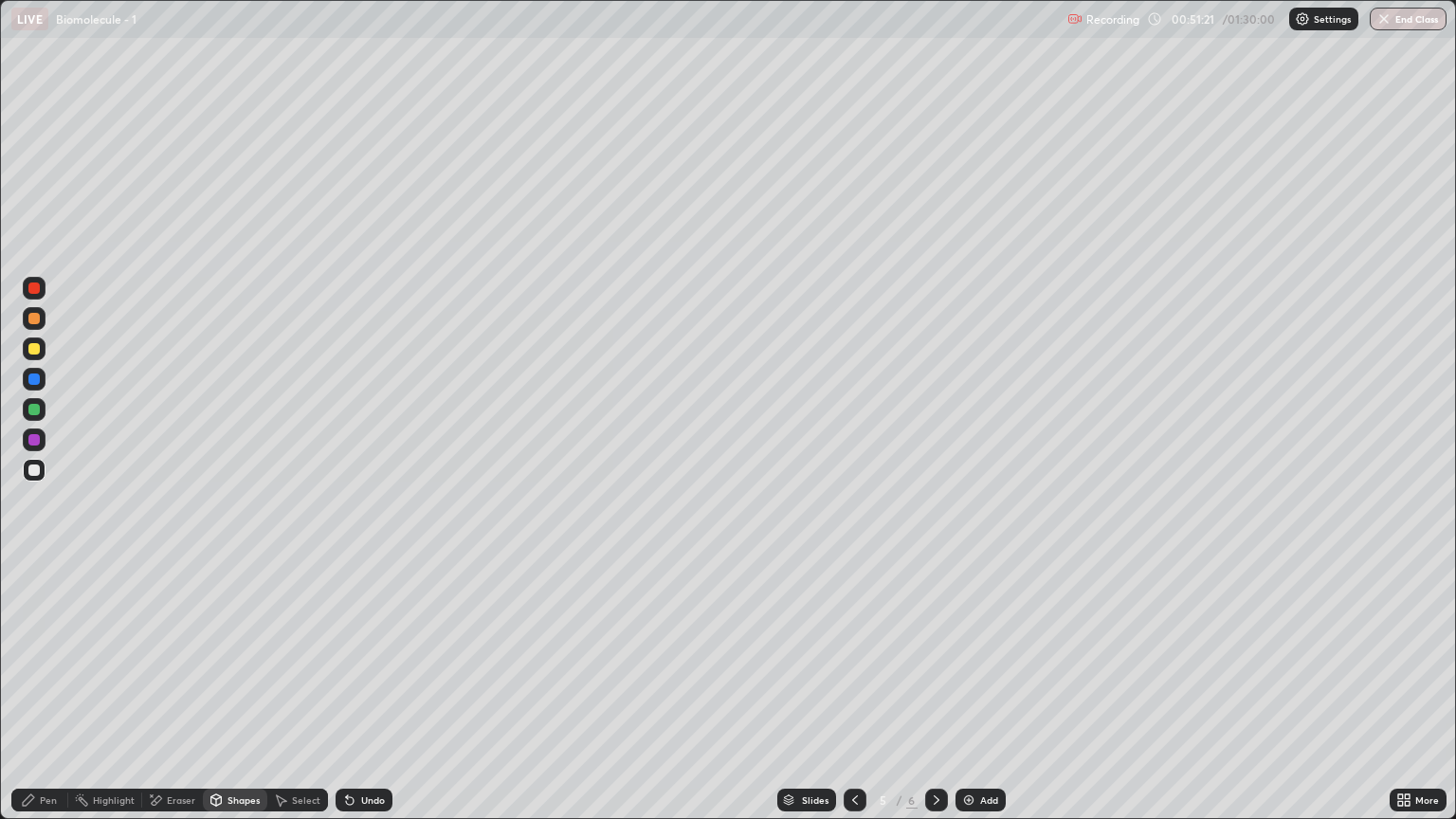 click on "Shapes" at bounding box center (244, 800) 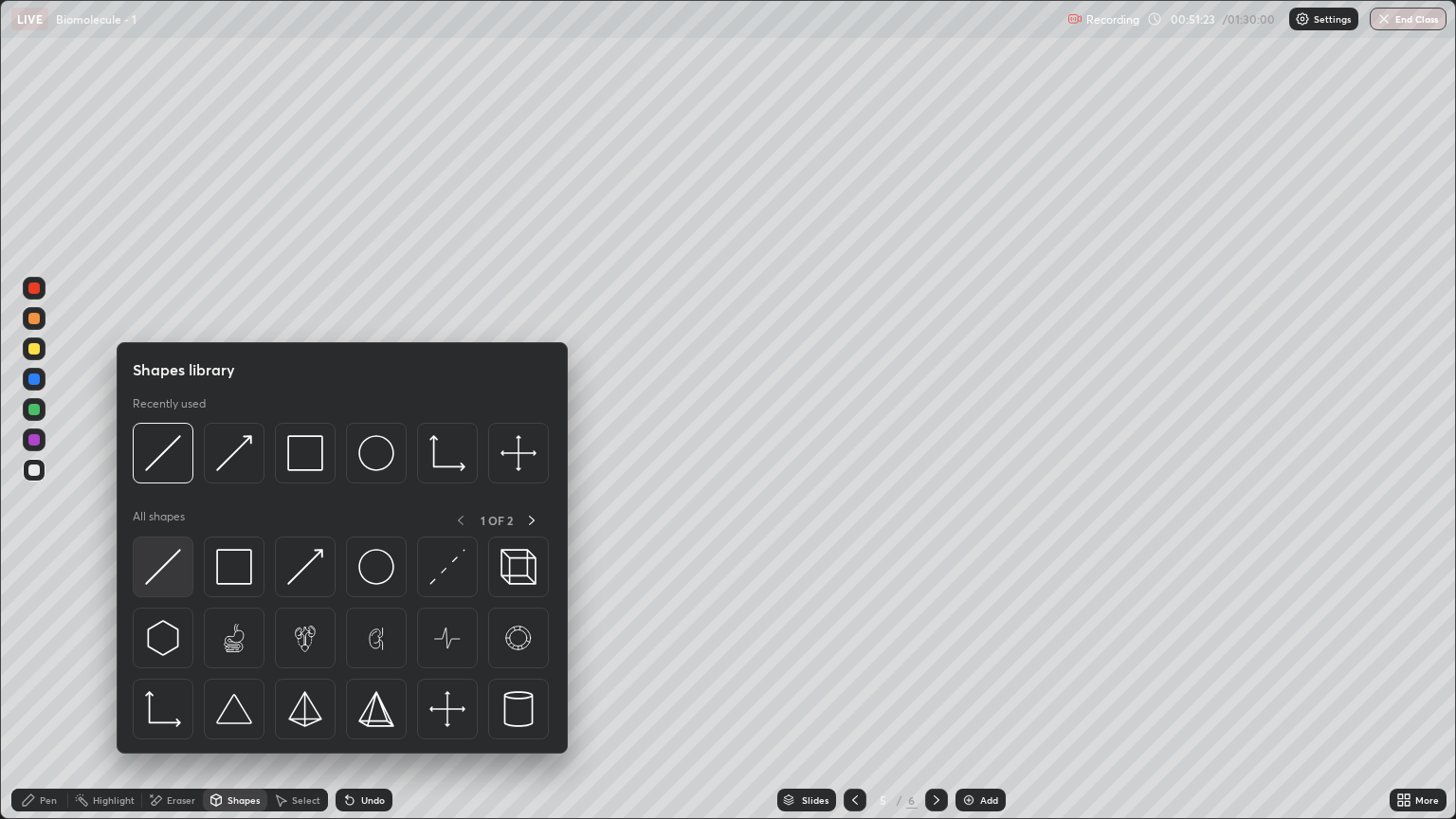 click at bounding box center [163, 567] 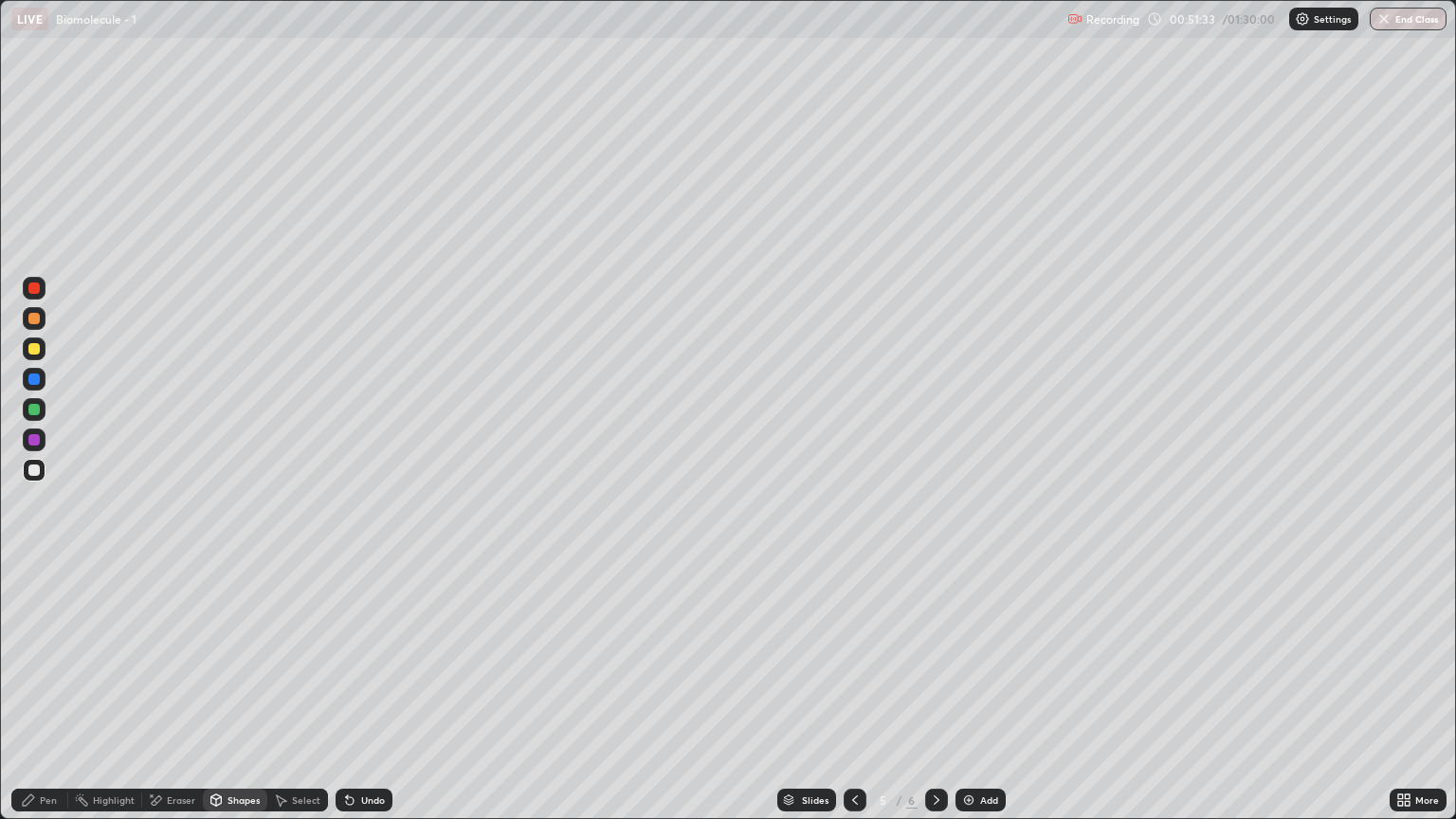 click at bounding box center [34, 349] 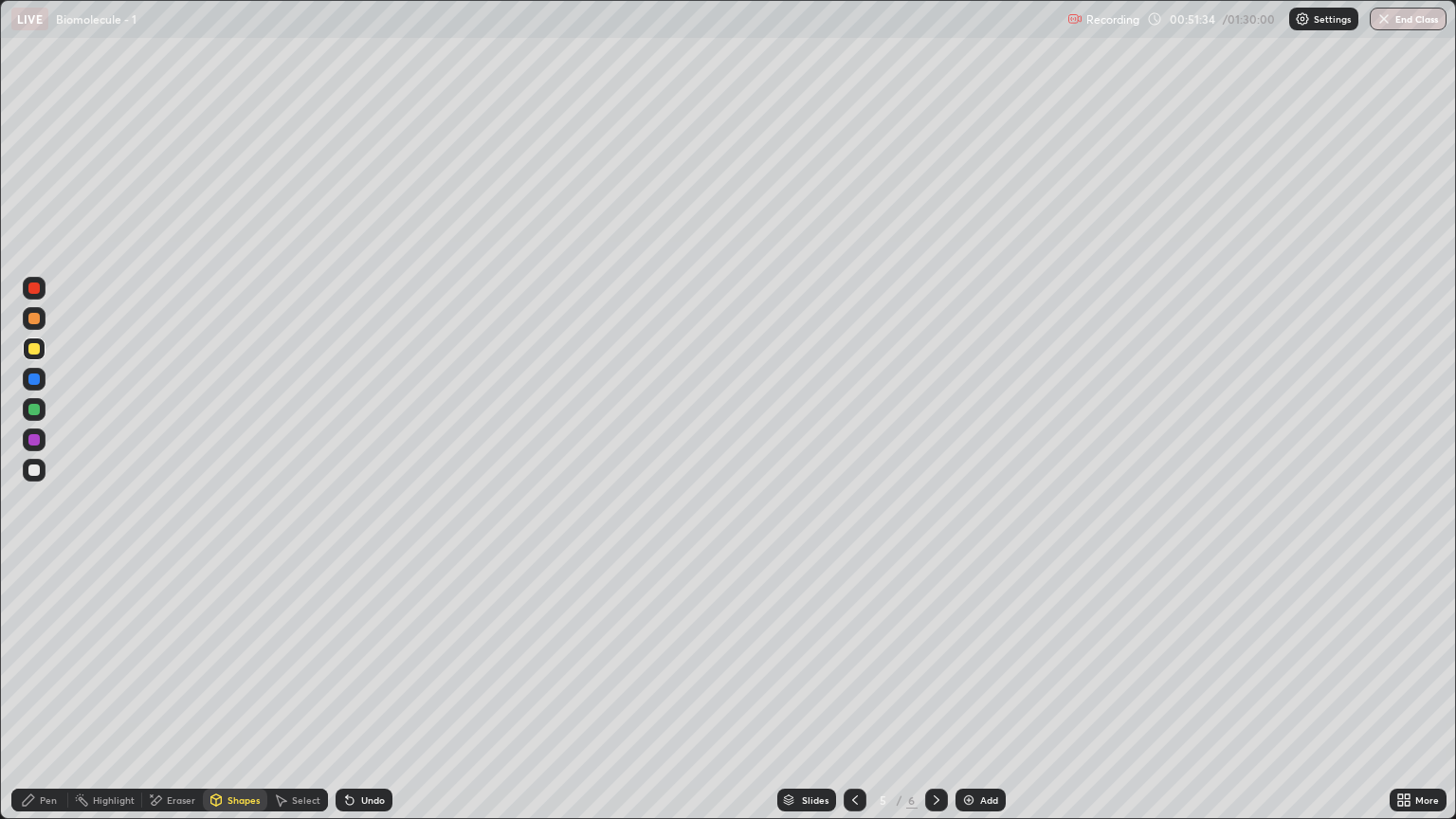 click on "Shapes" at bounding box center (244, 800) 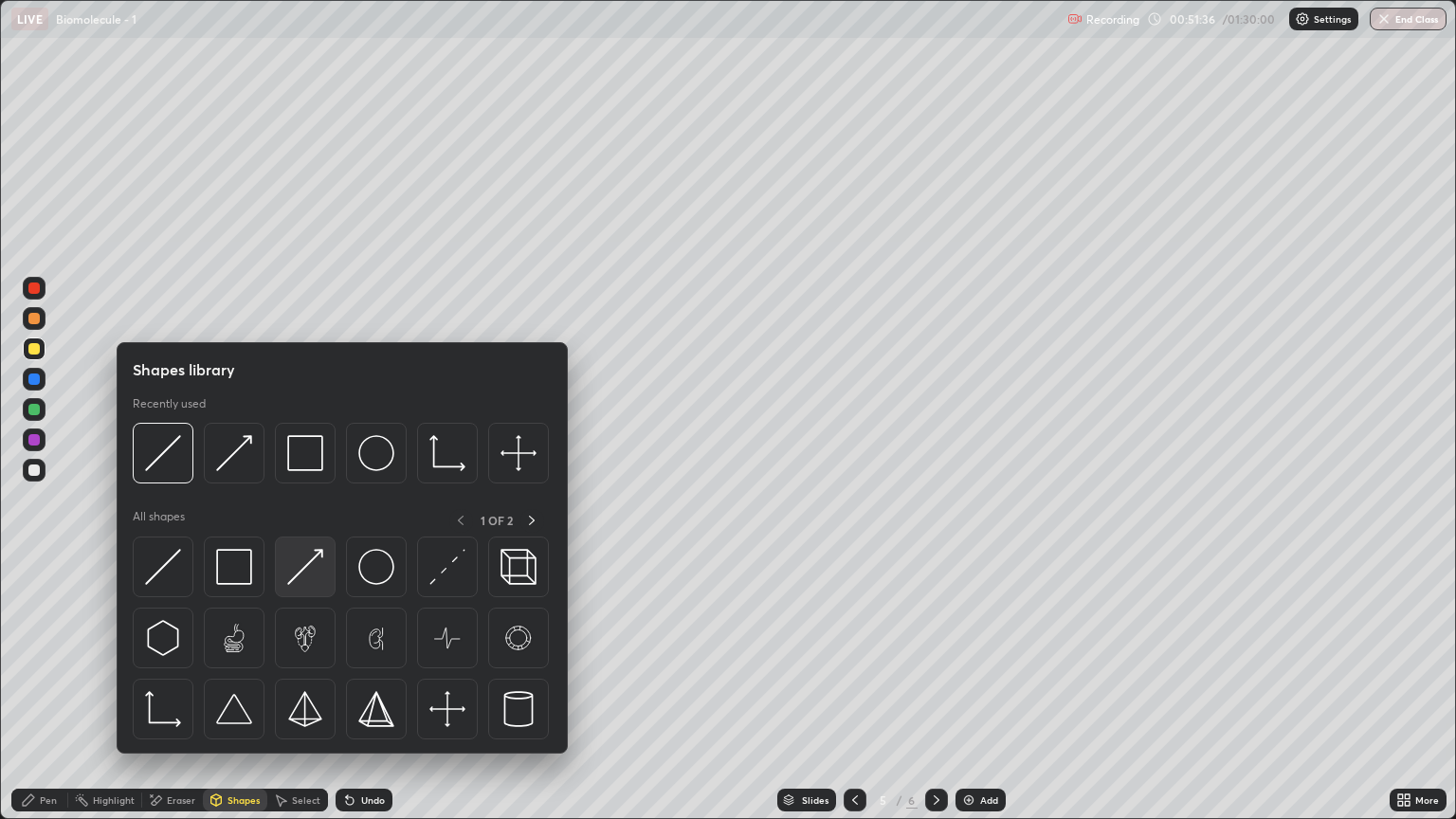 click at bounding box center [305, 567] 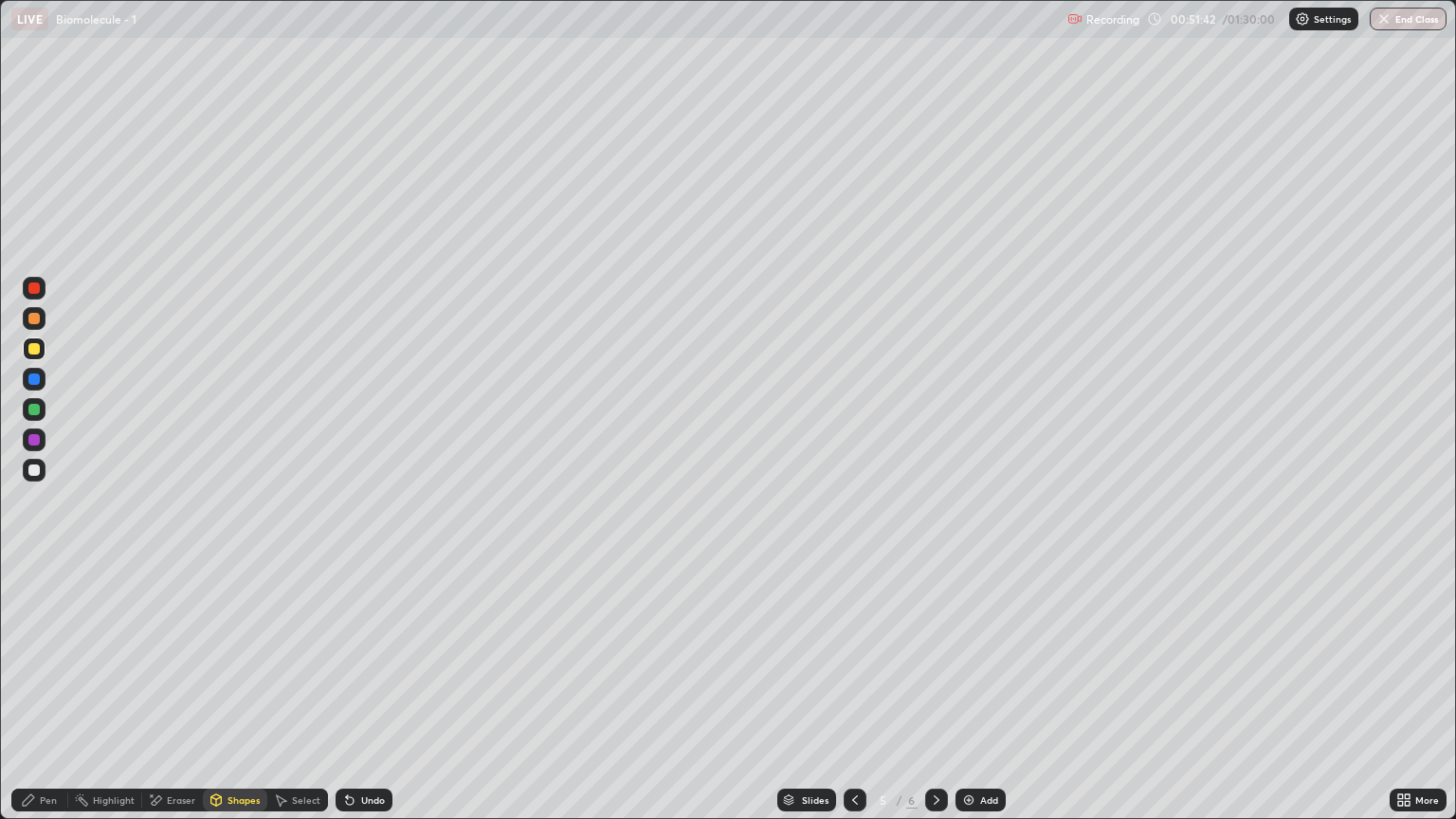 click on "Pen" at bounding box center [48, 800] 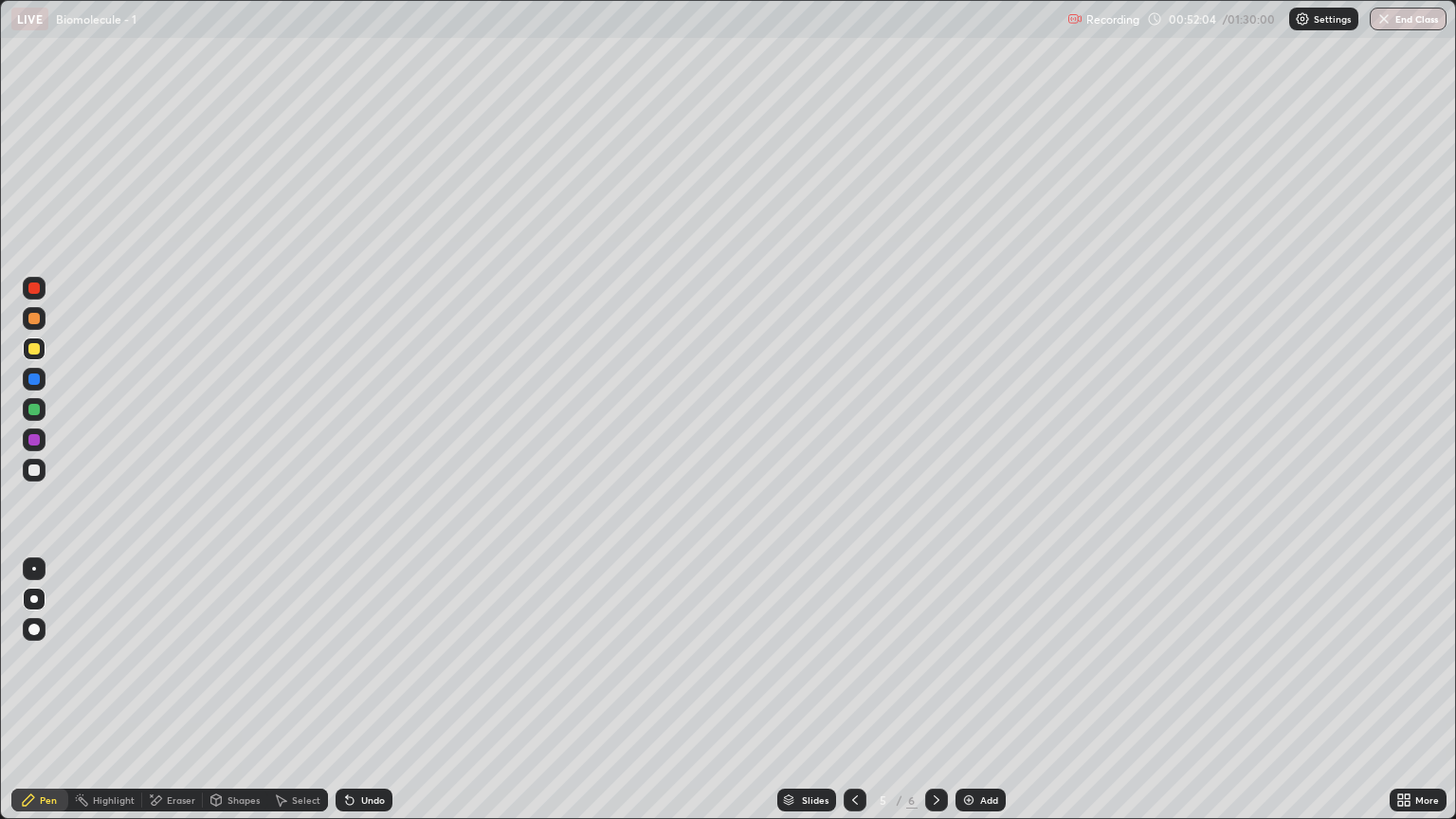 click at bounding box center [34, 470] 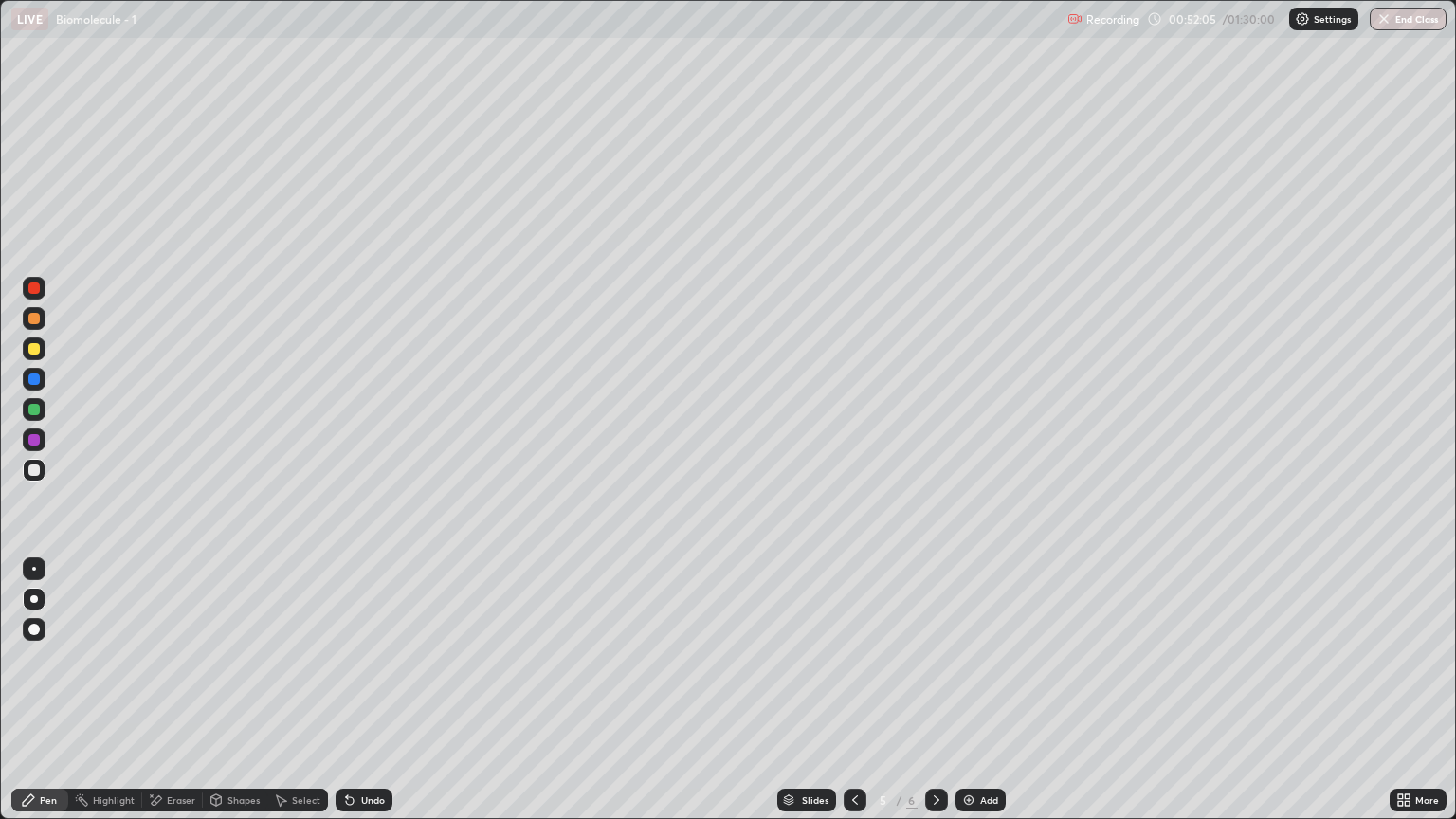 click on "Pen" at bounding box center (48, 800) 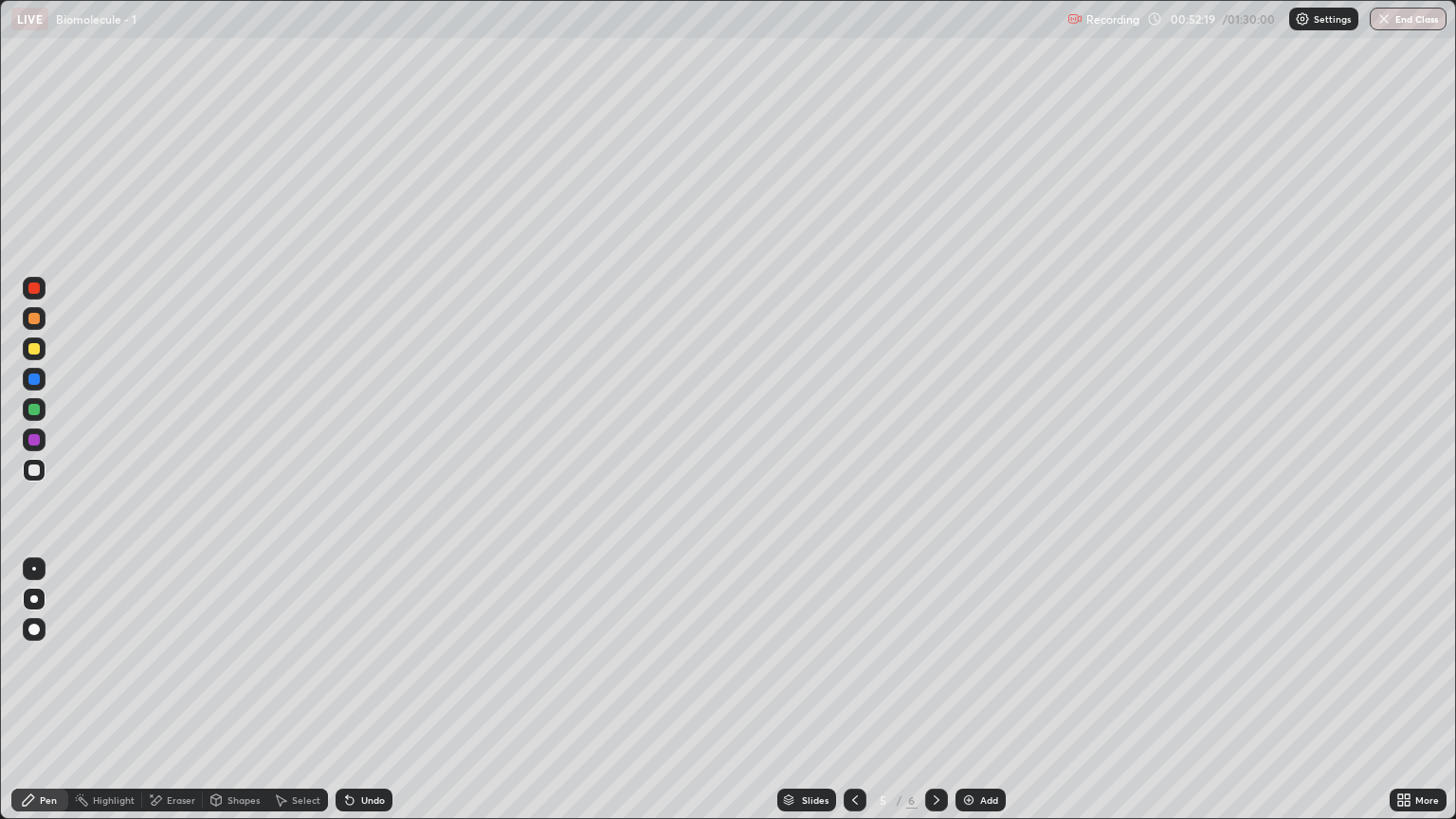 click at bounding box center (34, 470) 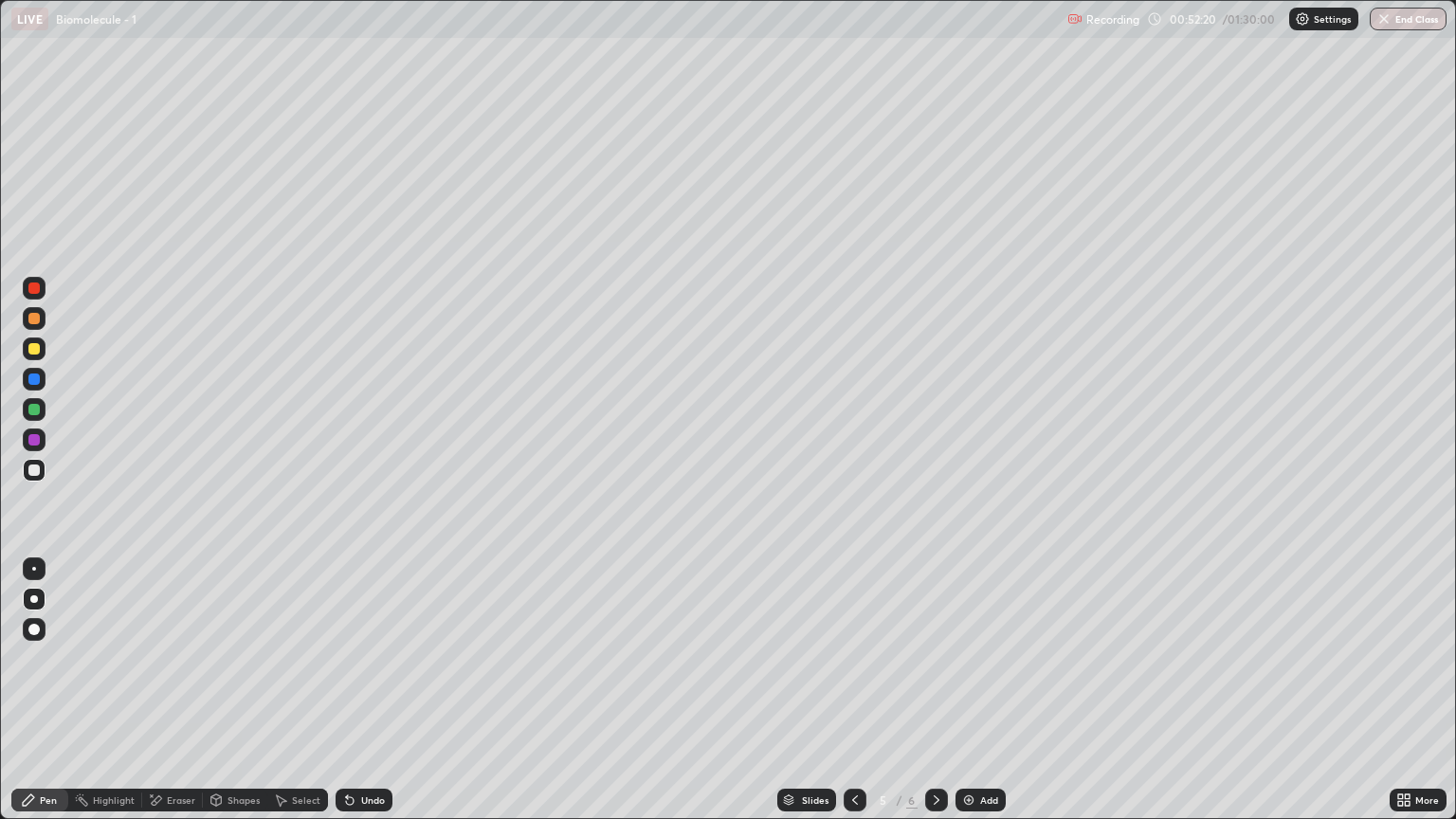 click on "Pen" at bounding box center [48, 800] 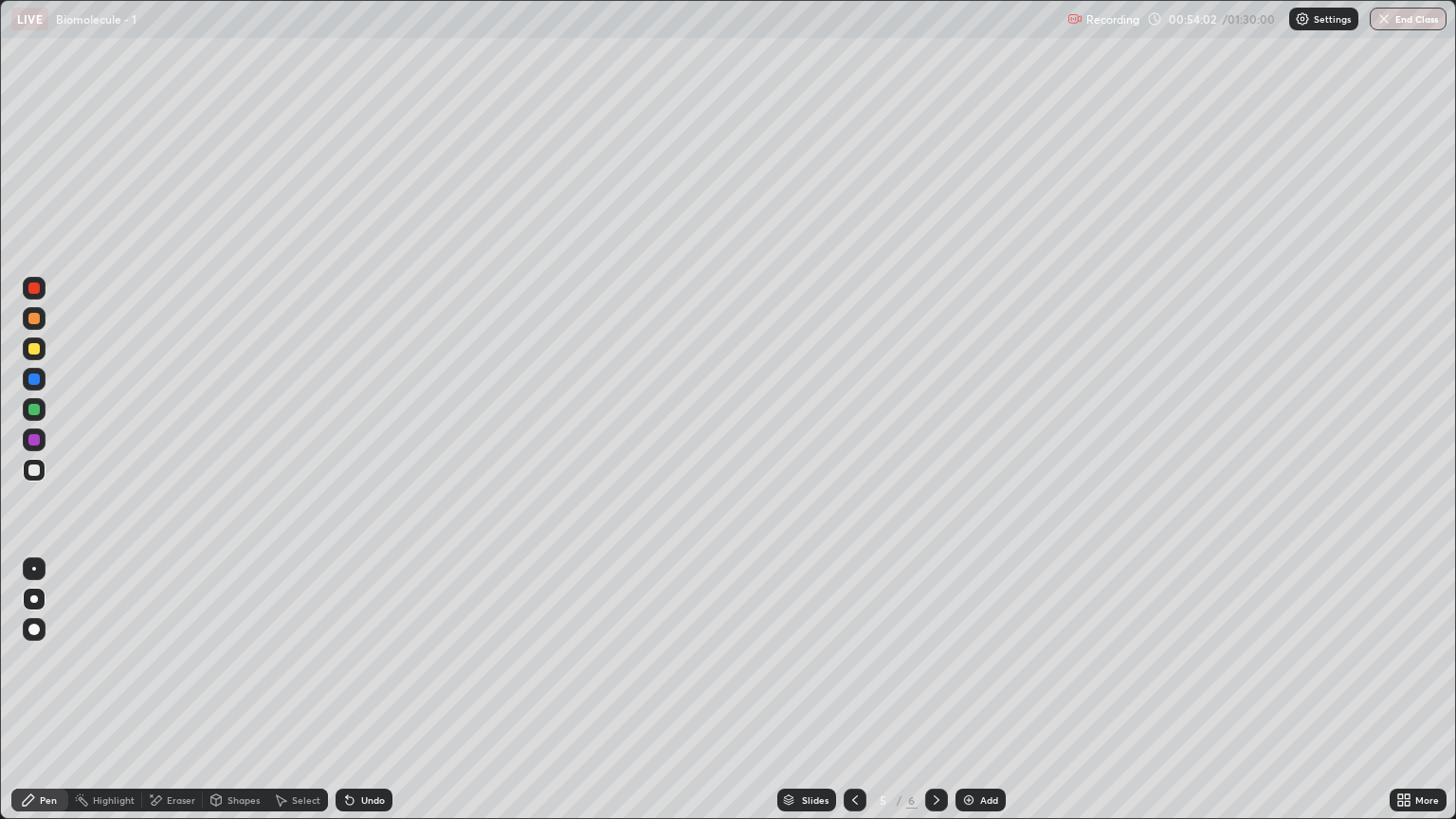 click on "Pen" at bounding box center [40, 800] 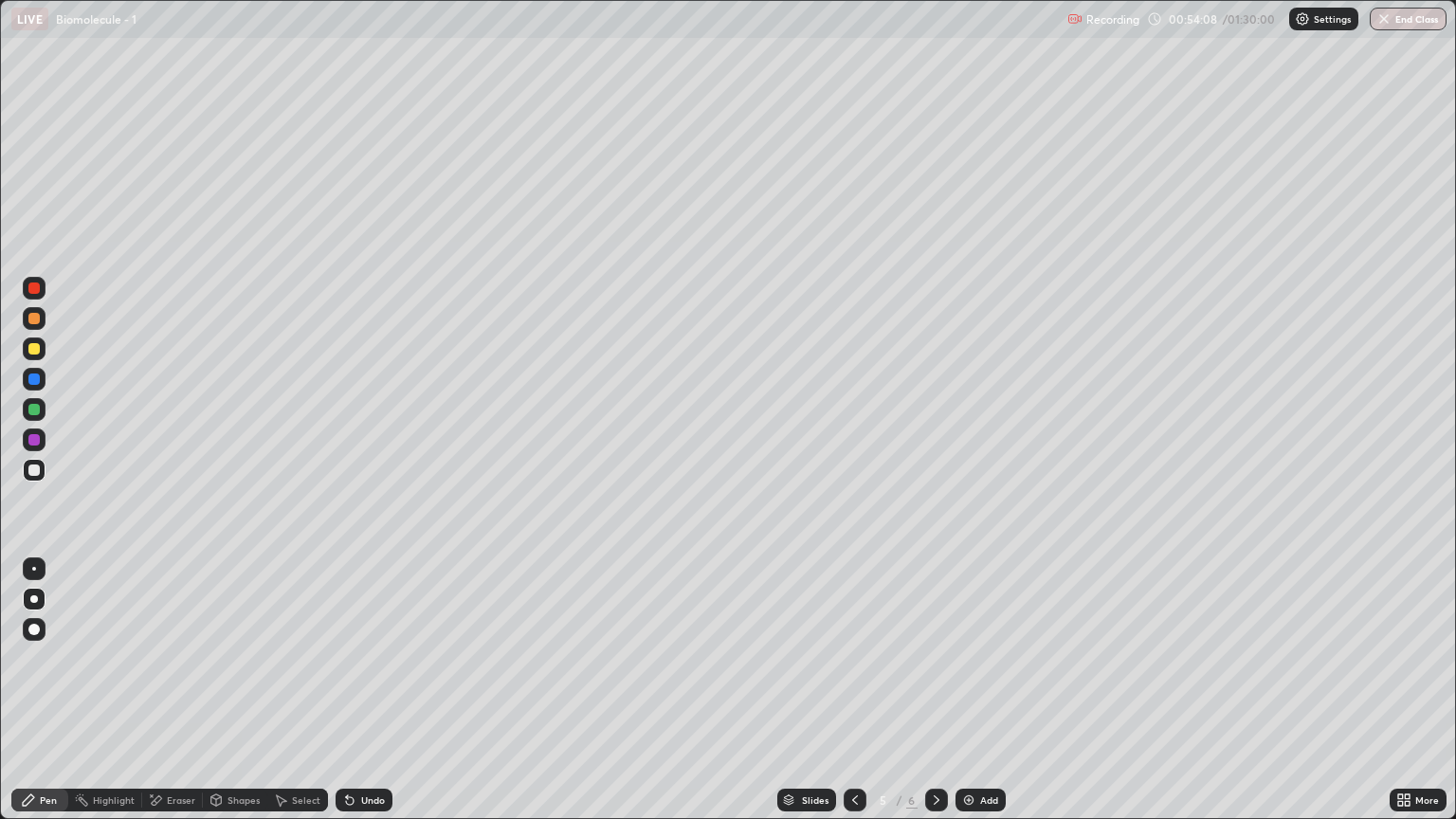 click at bounding box center [34, 349] 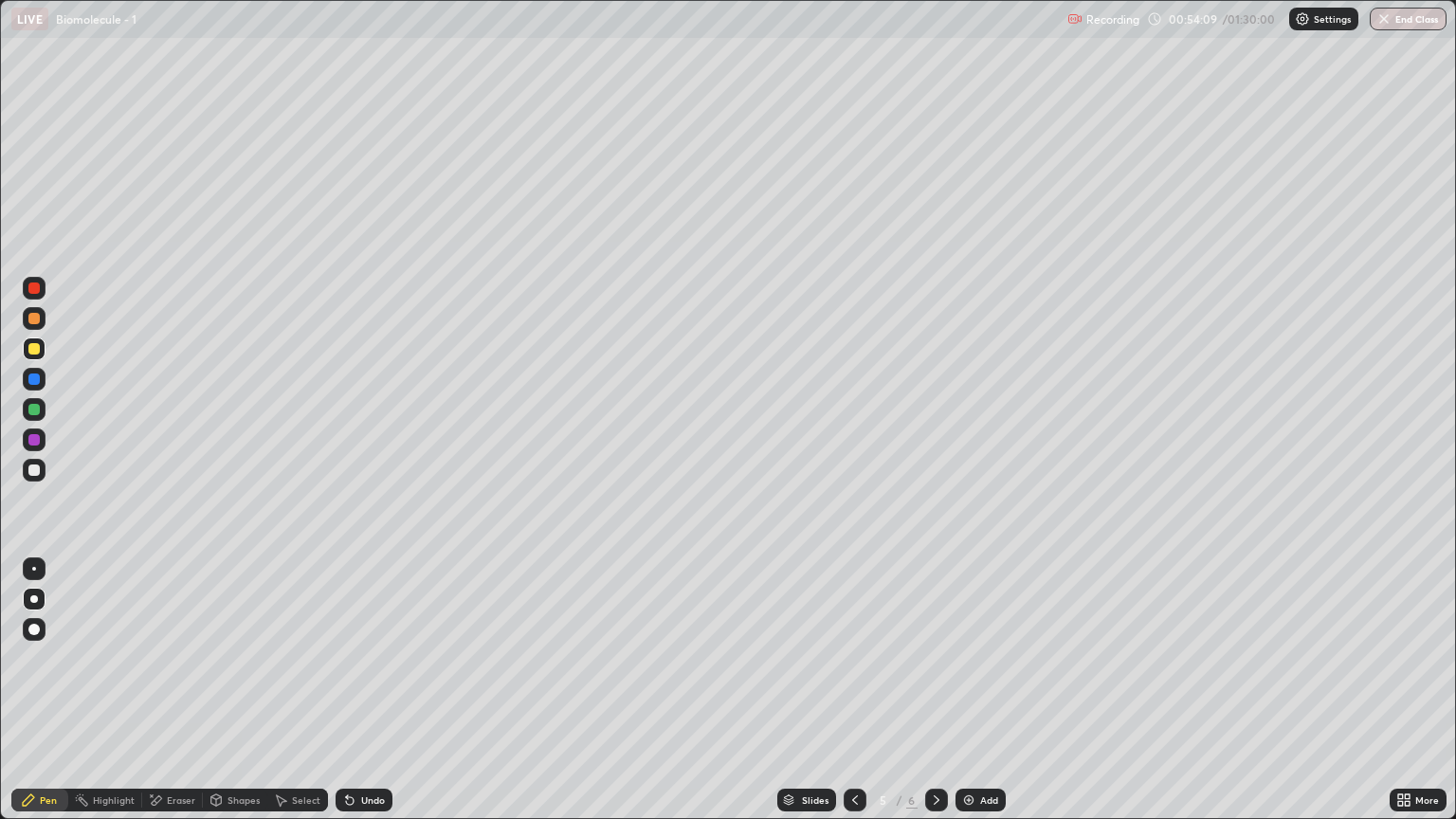 click 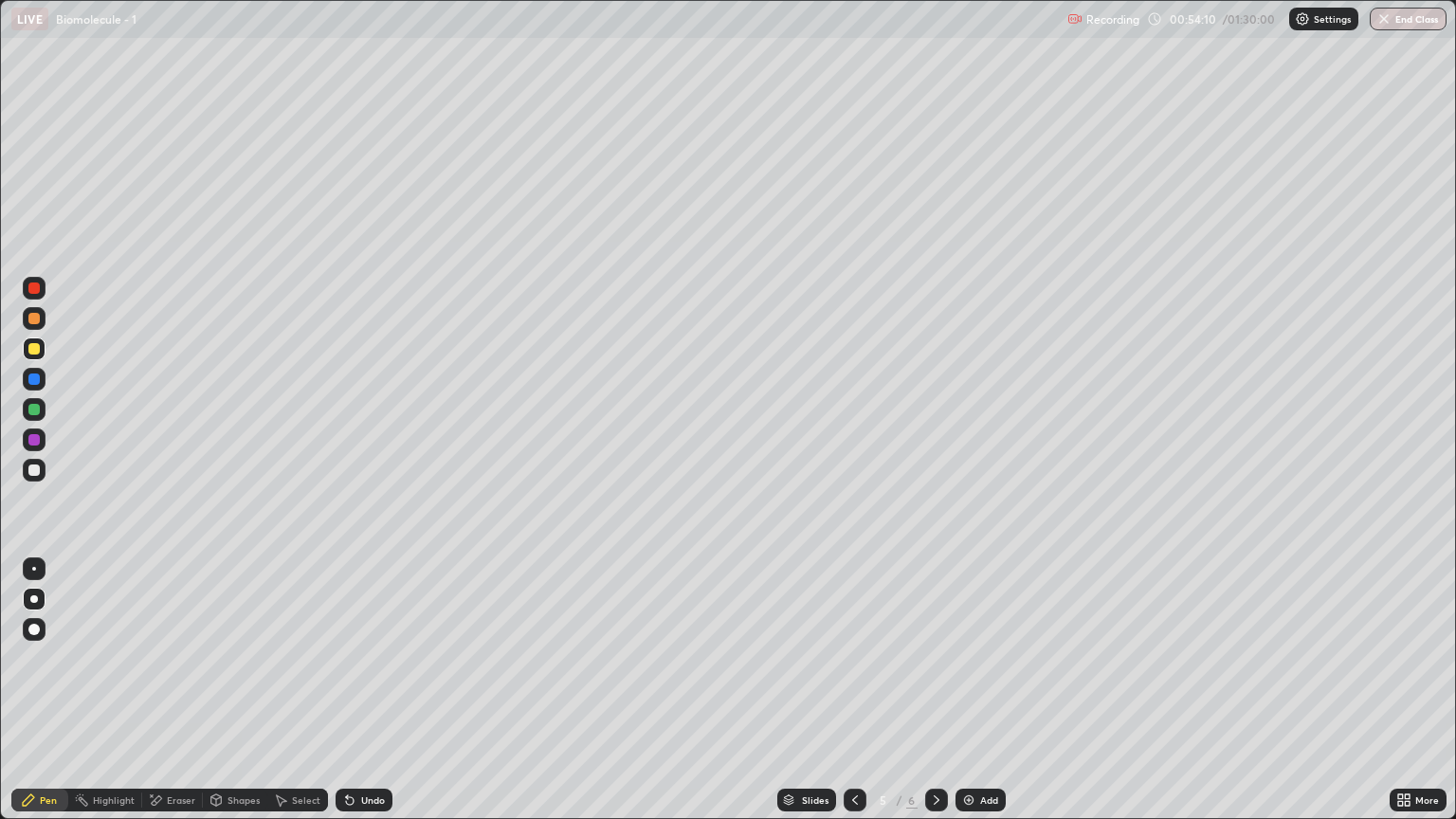 click at bounding box center (34, 318) 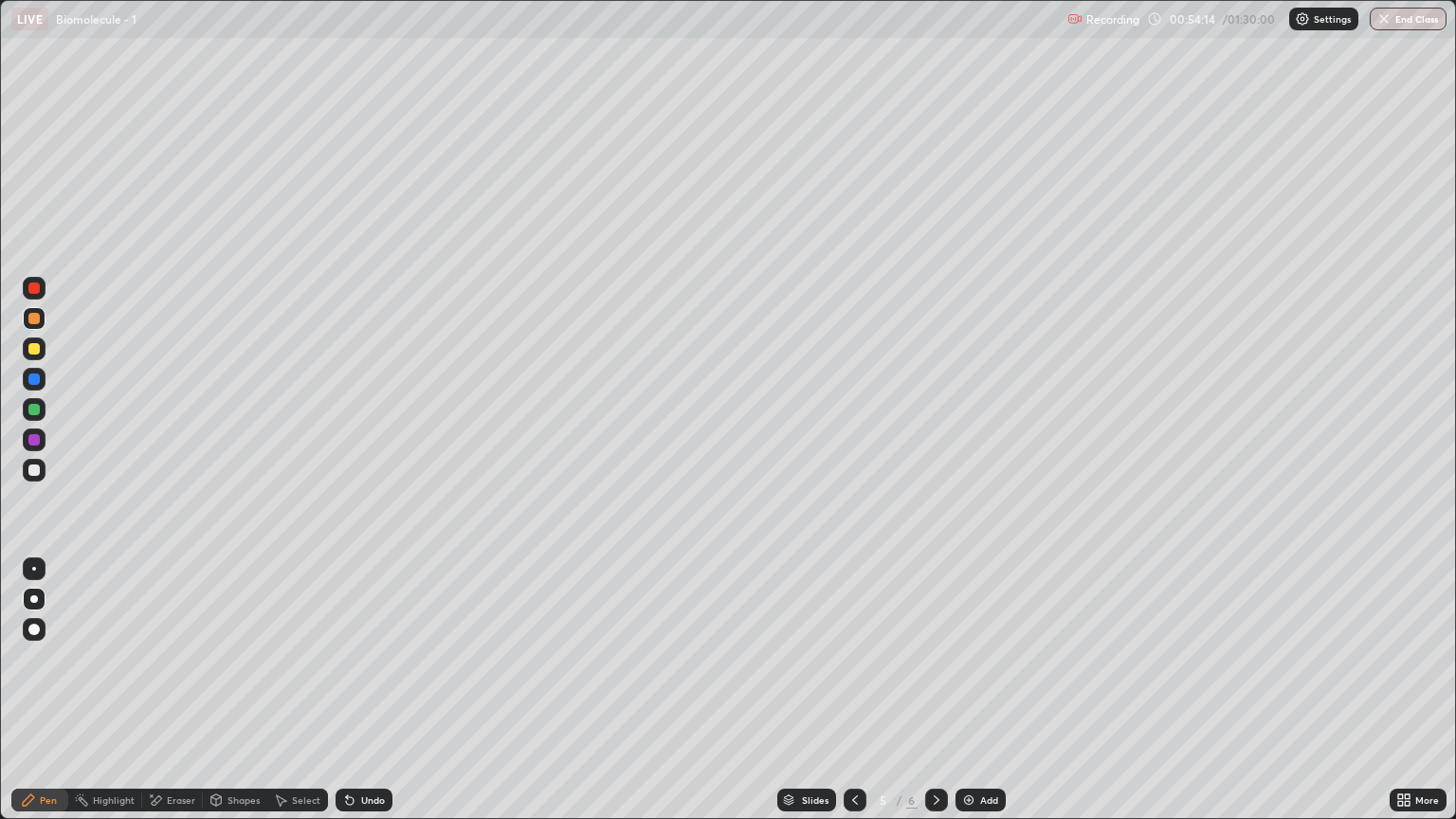 click on "Pen" at bounding box center [40, 800] 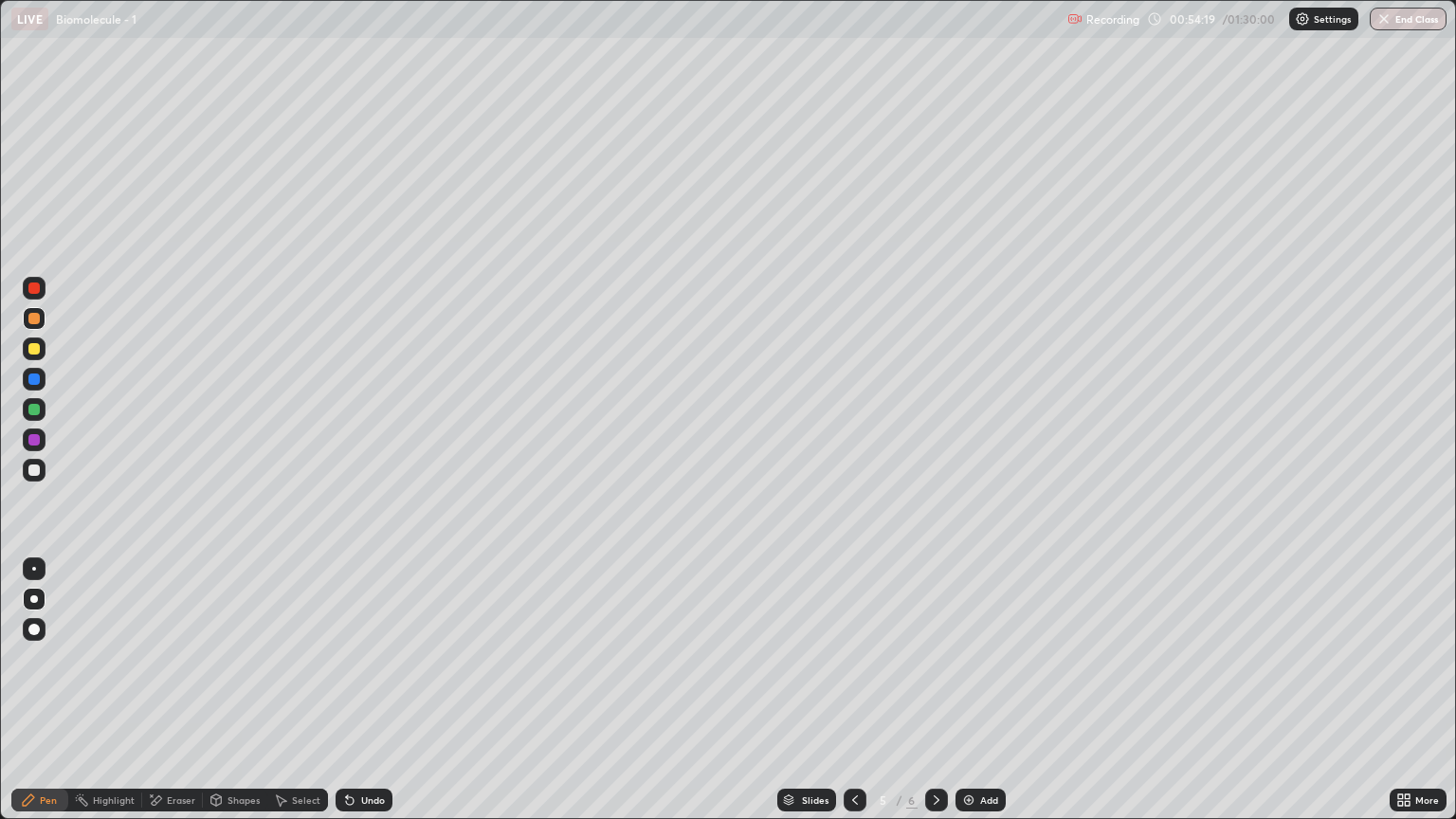 click at bounding box center (34, 349) 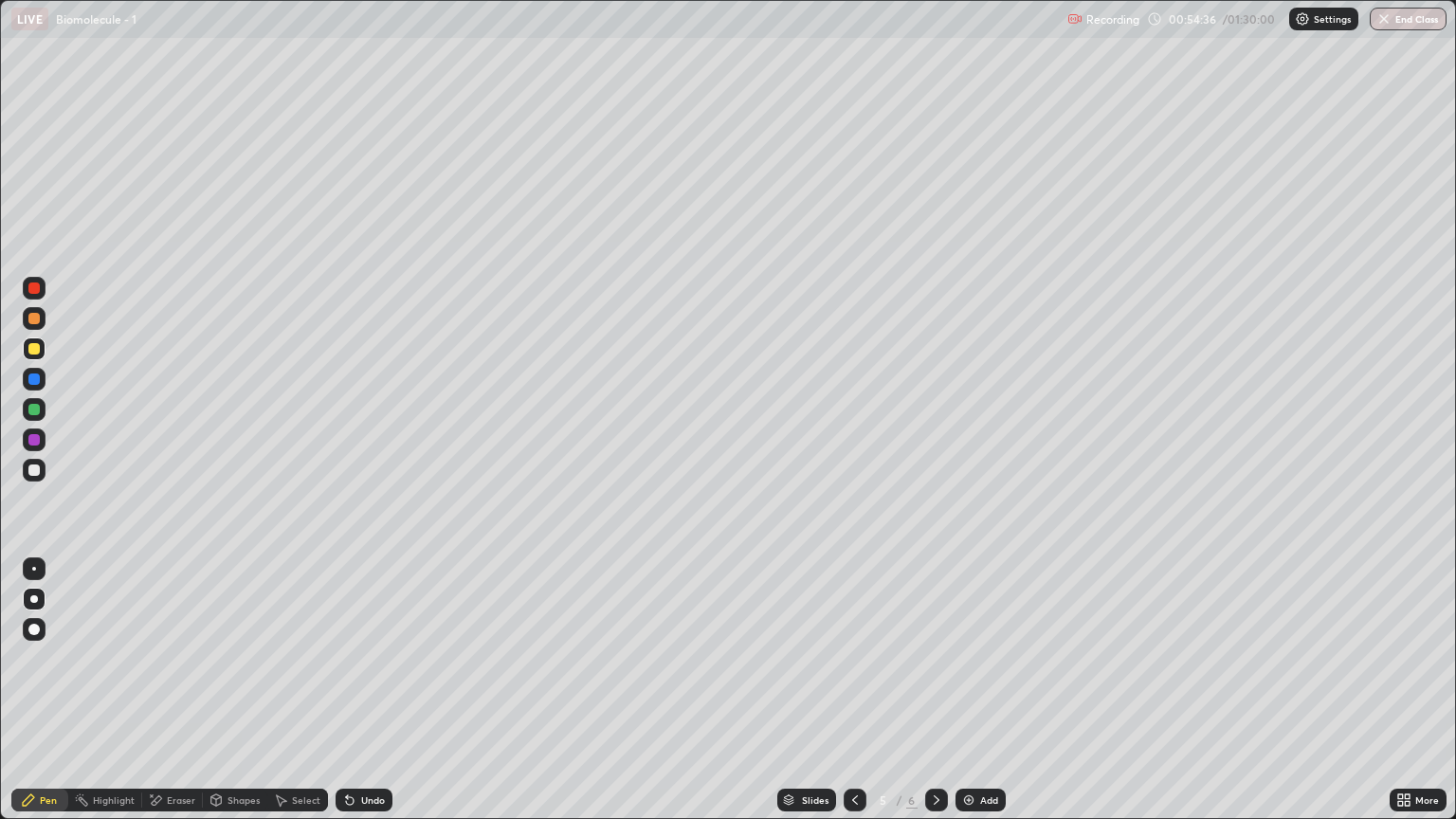 click at bounding box center (34, 470) 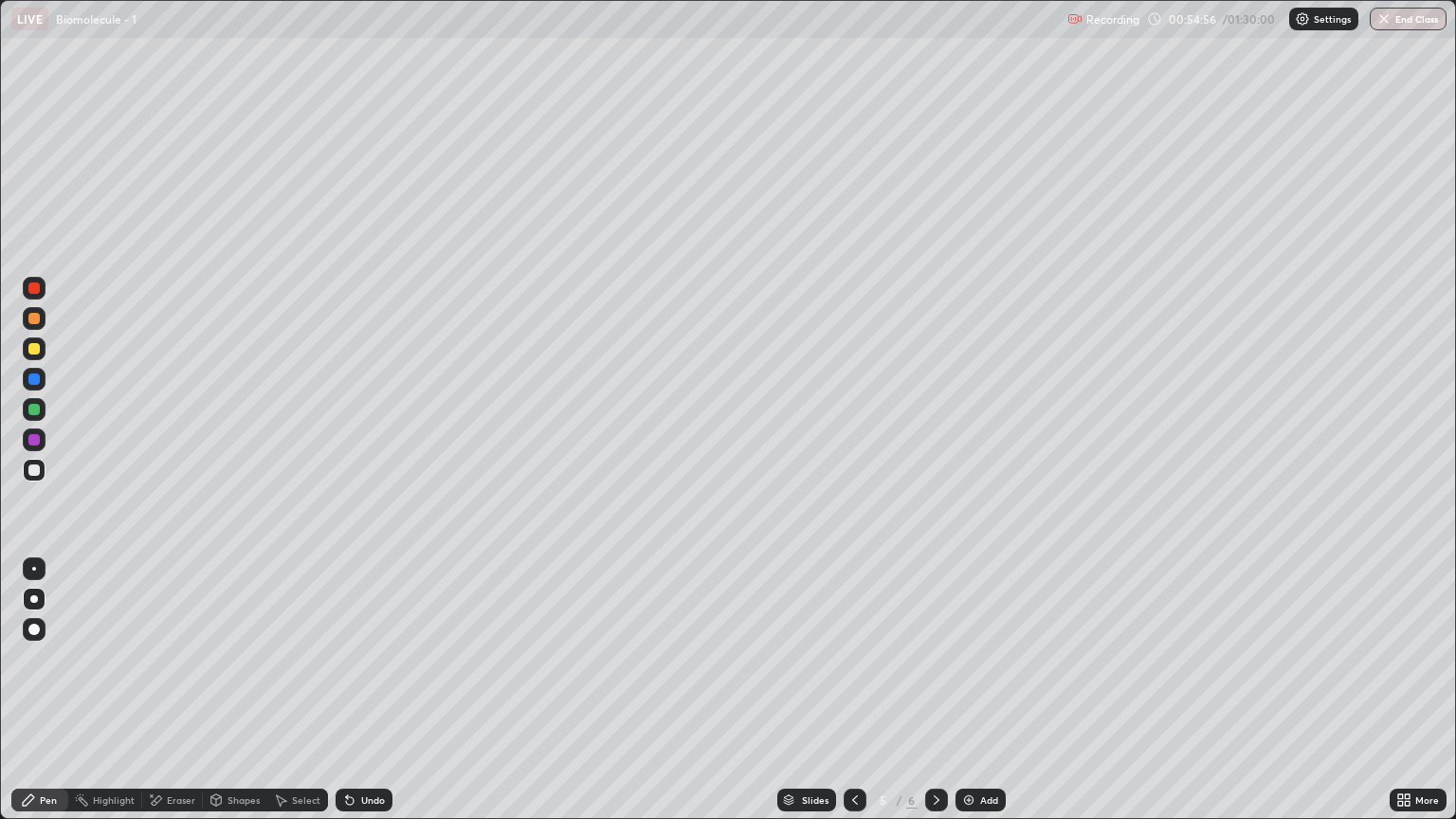 click on "Eraser" at bounding box center (181, 800) 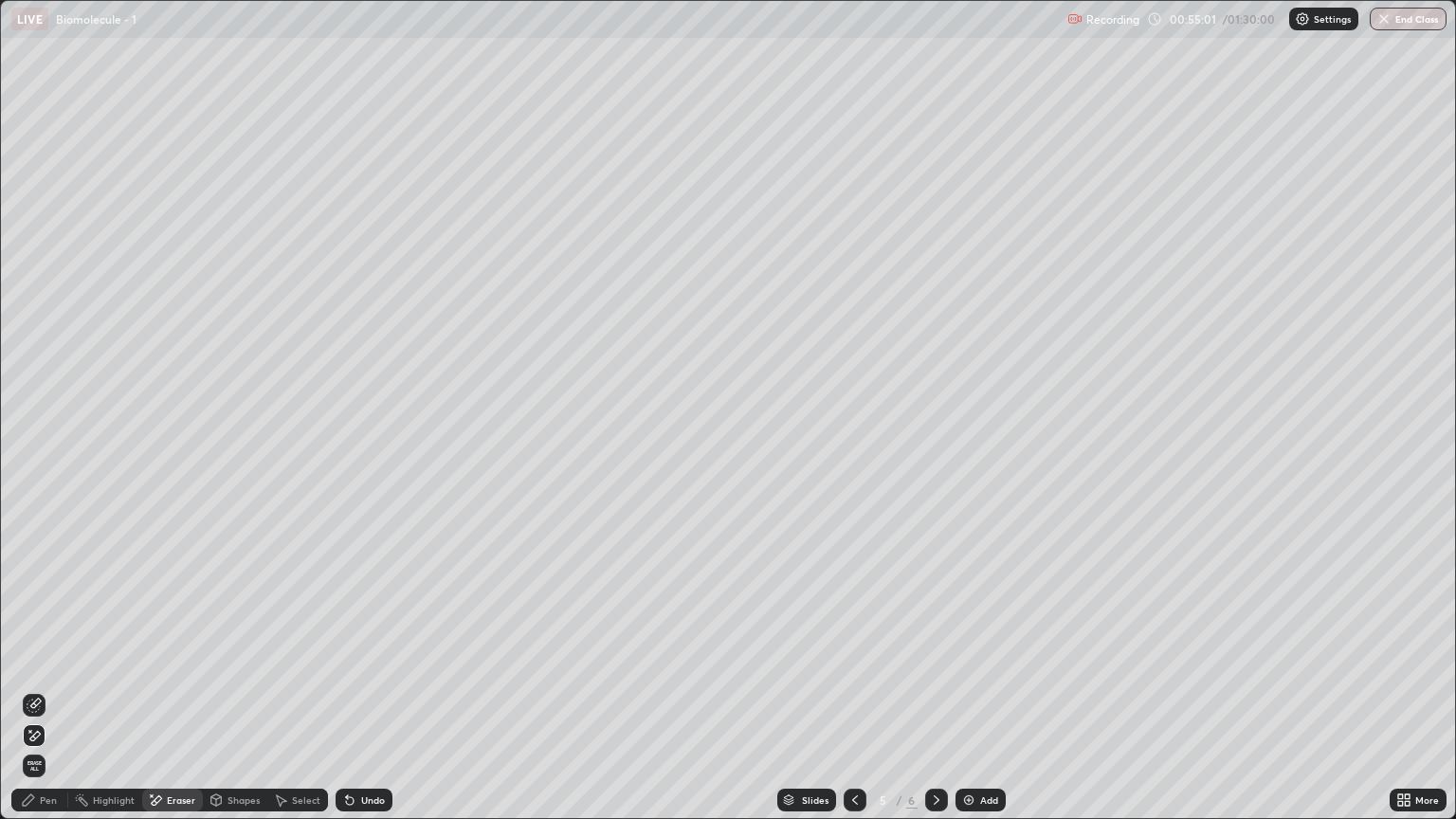 click on "Pen" at bounding box center (40, 800) 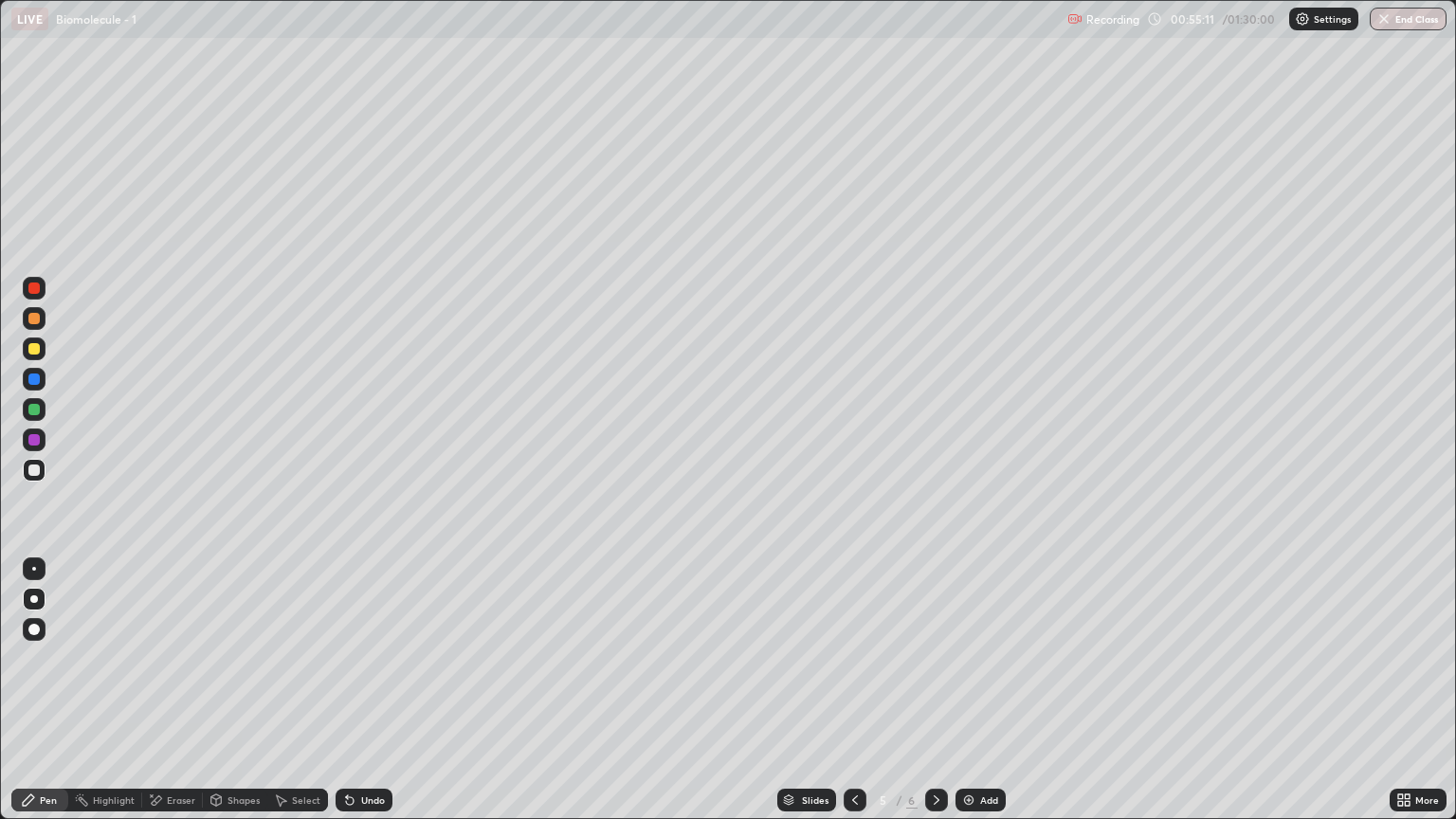 click at bounding box center [34, 349] 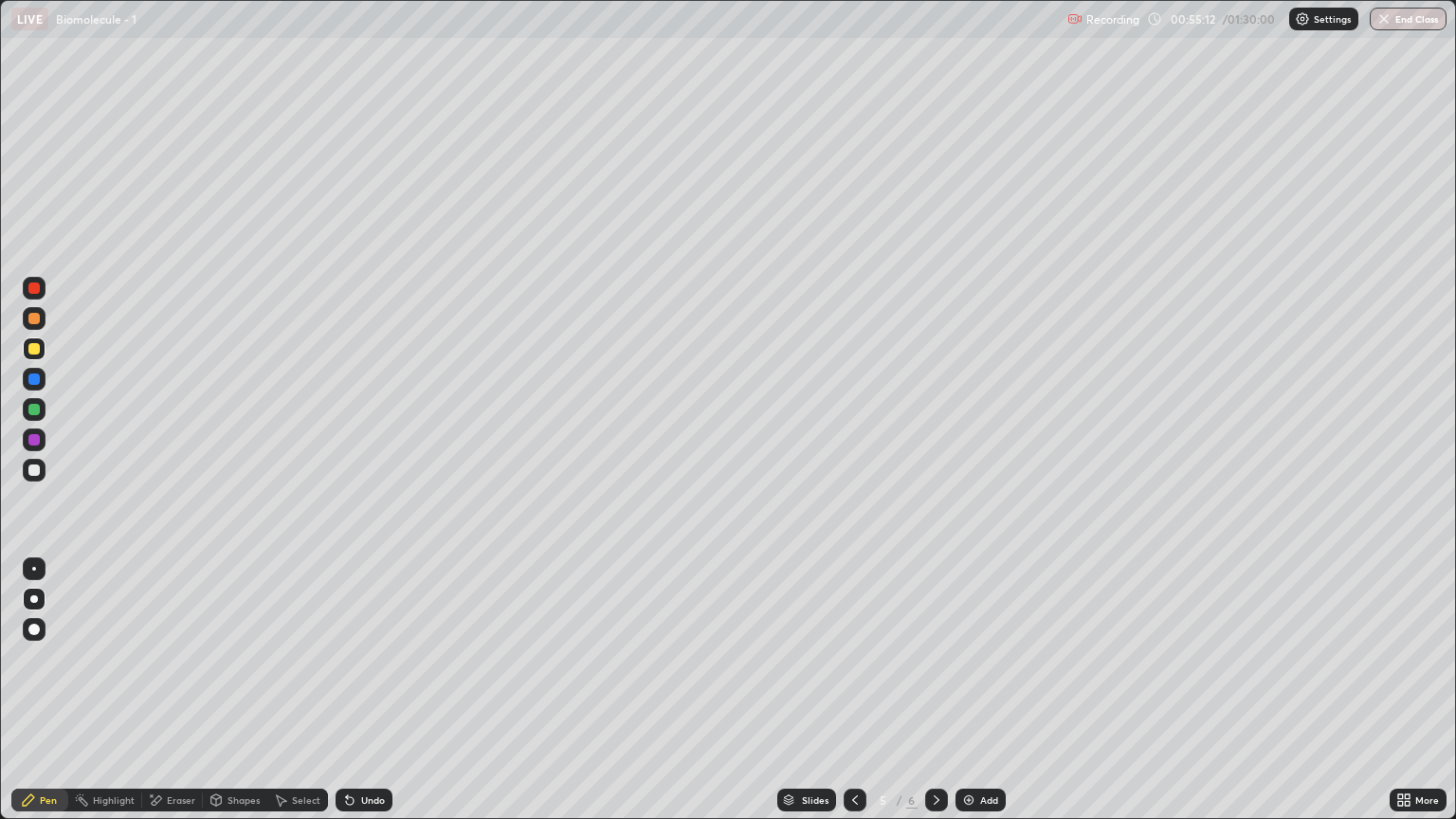 click on "Shapes" at bounding box center (244, 800) 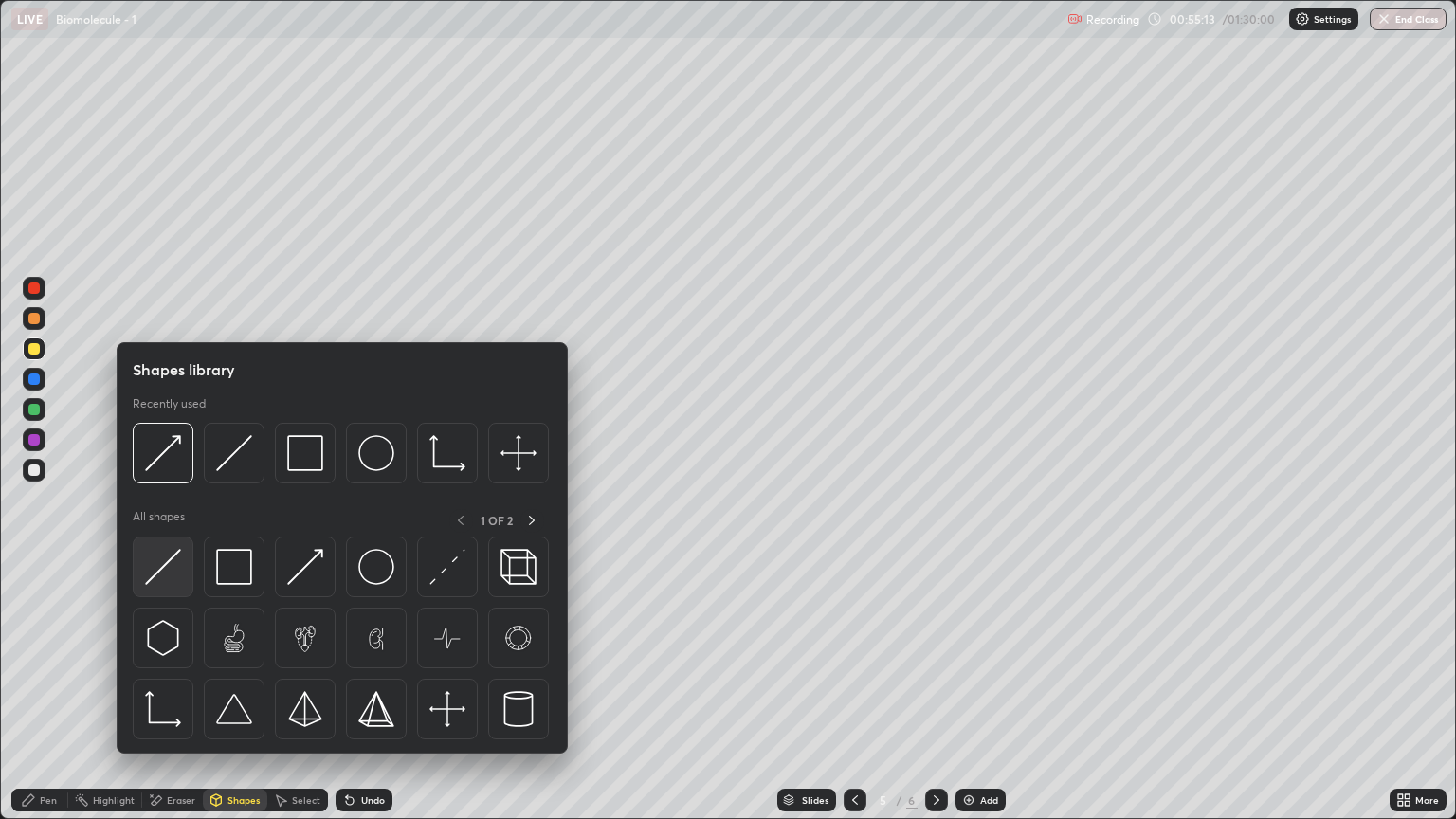 click at bounding box center [163, 567] 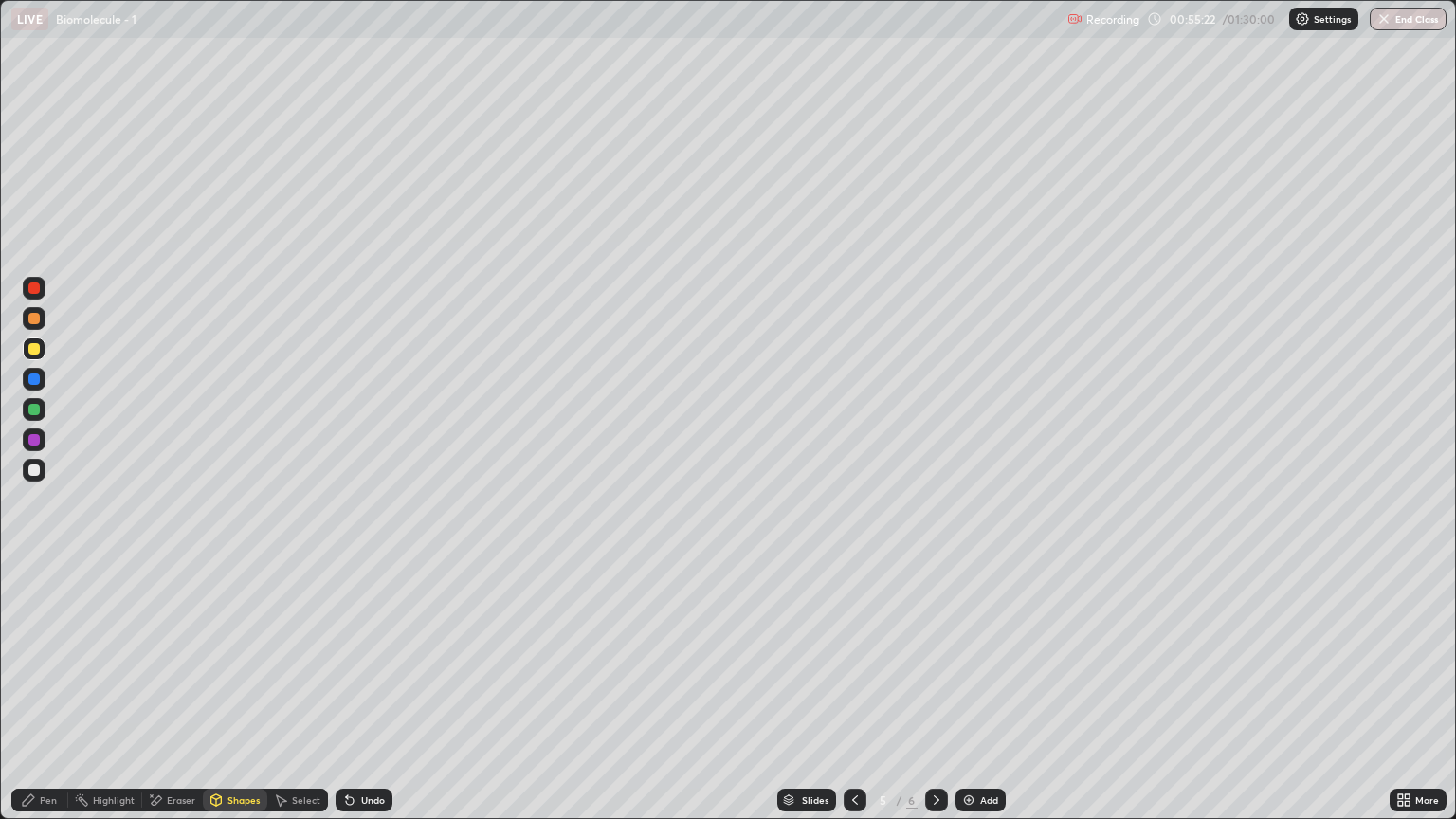 click at bounding box center [34, 318] 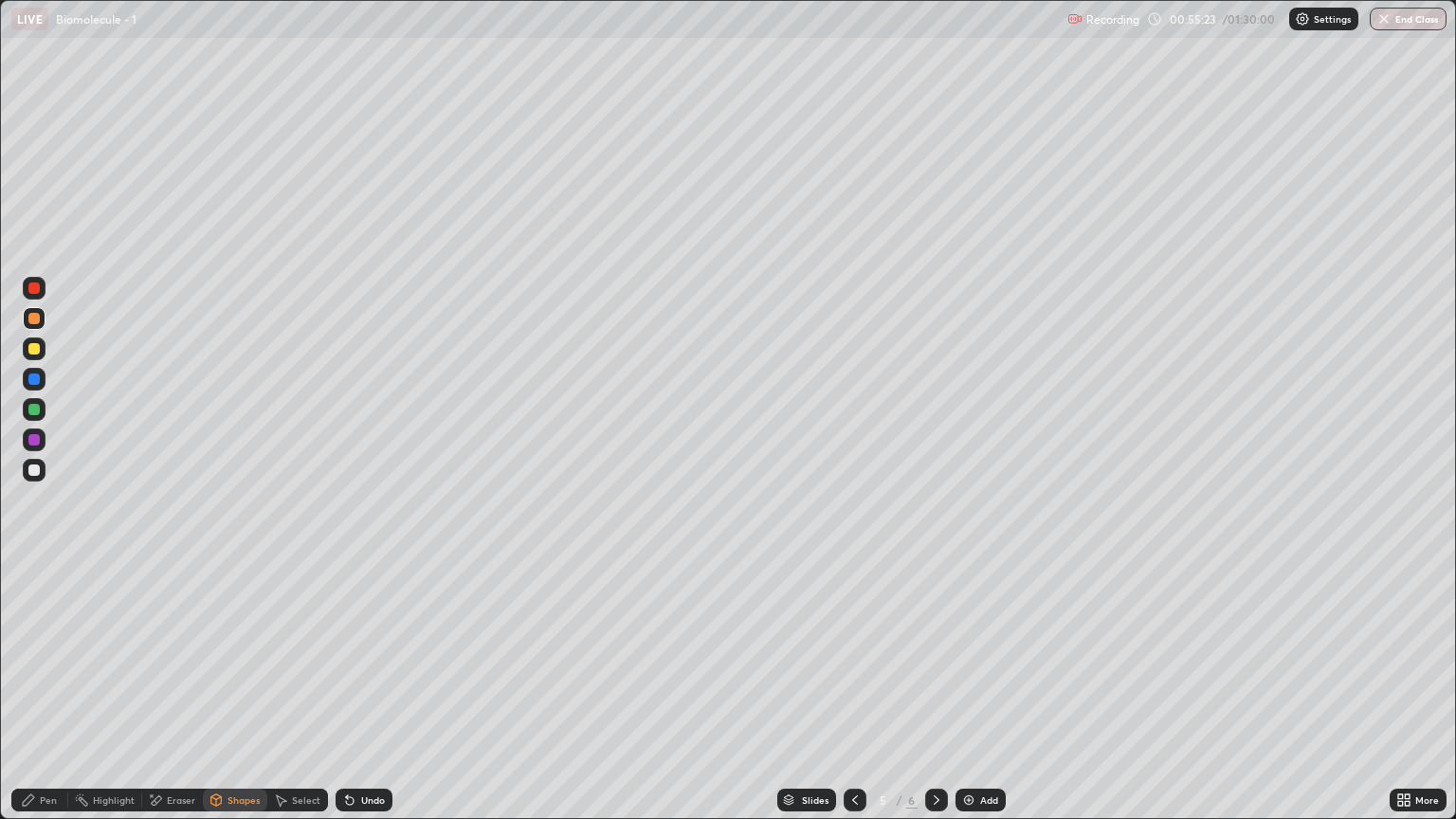 click on "Shapes" at bounding box center (244, 800) 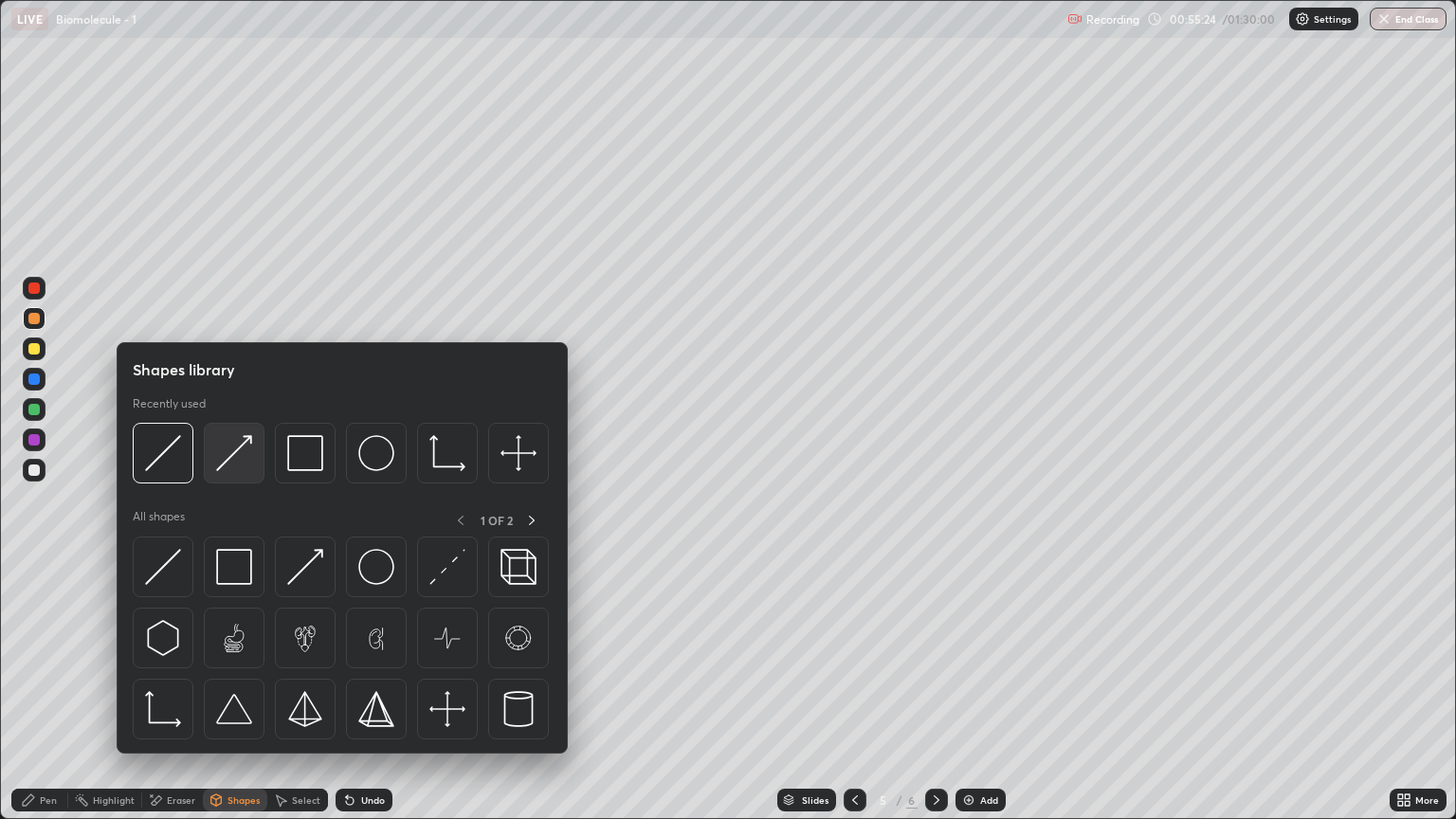 click at bounding box center (234, 453) 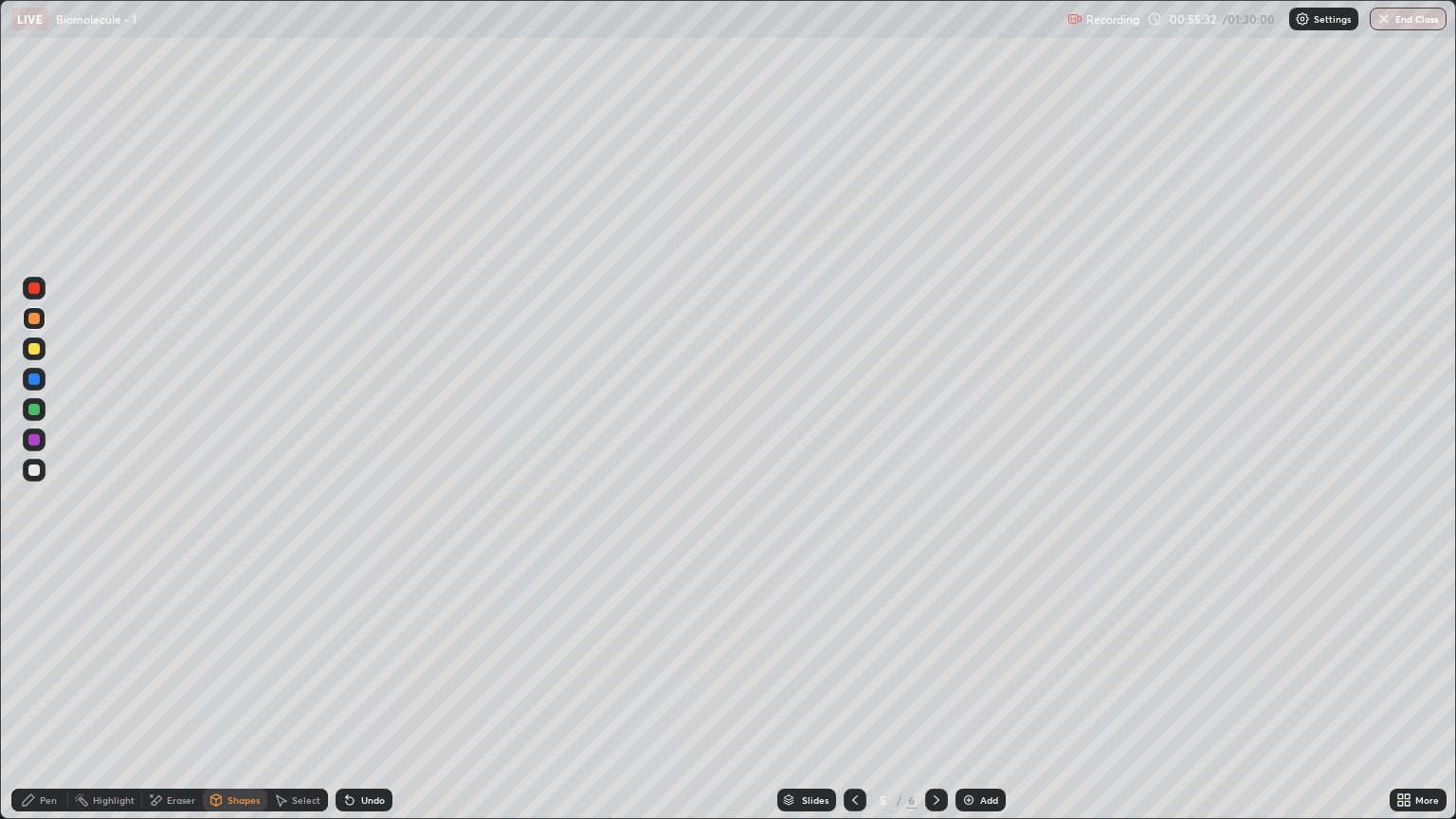 click at bounding box center (34, 318) 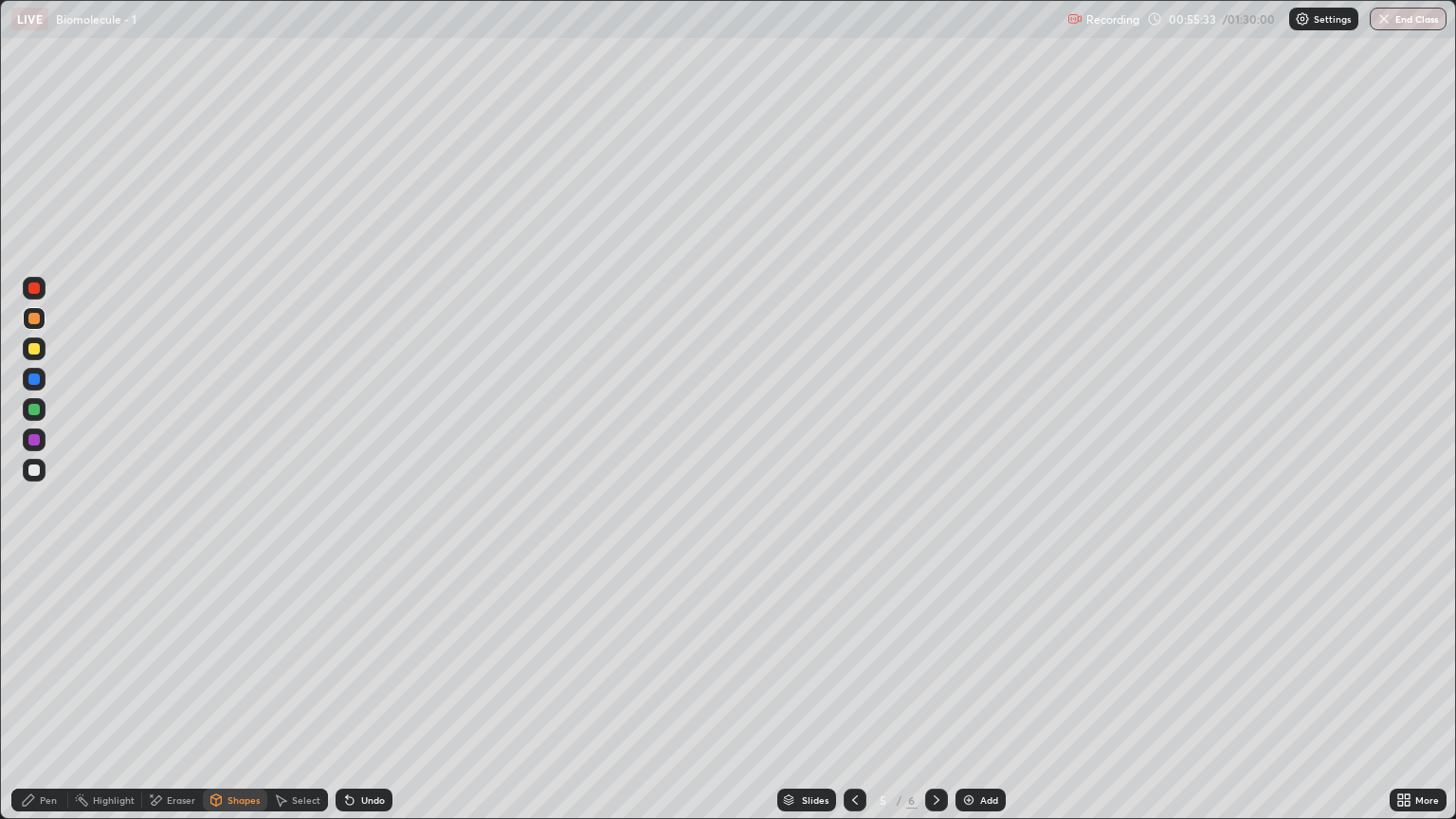 click on "Pen" at bounding box center [48, 800] 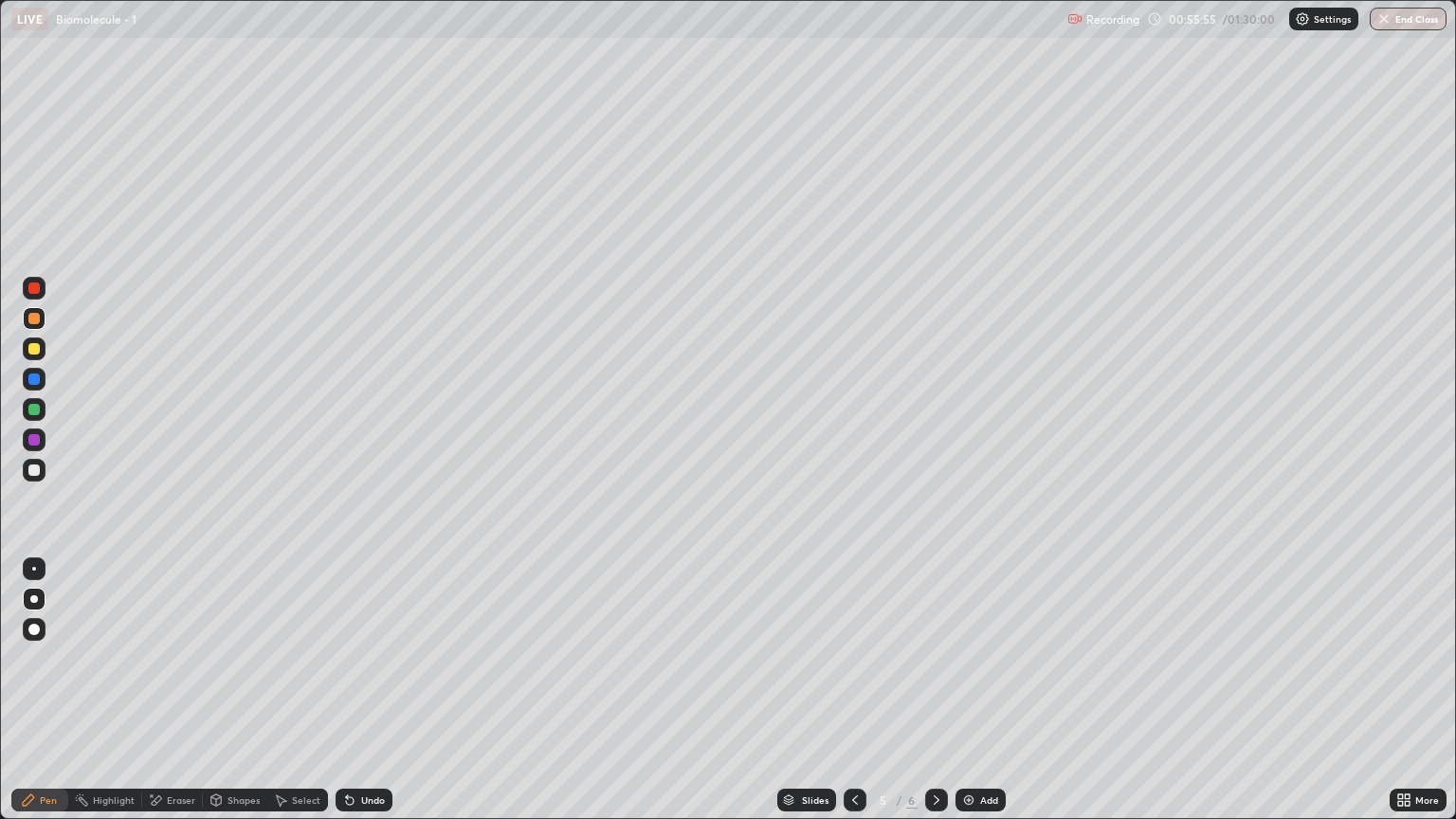 click at bounding box center [34, 470] 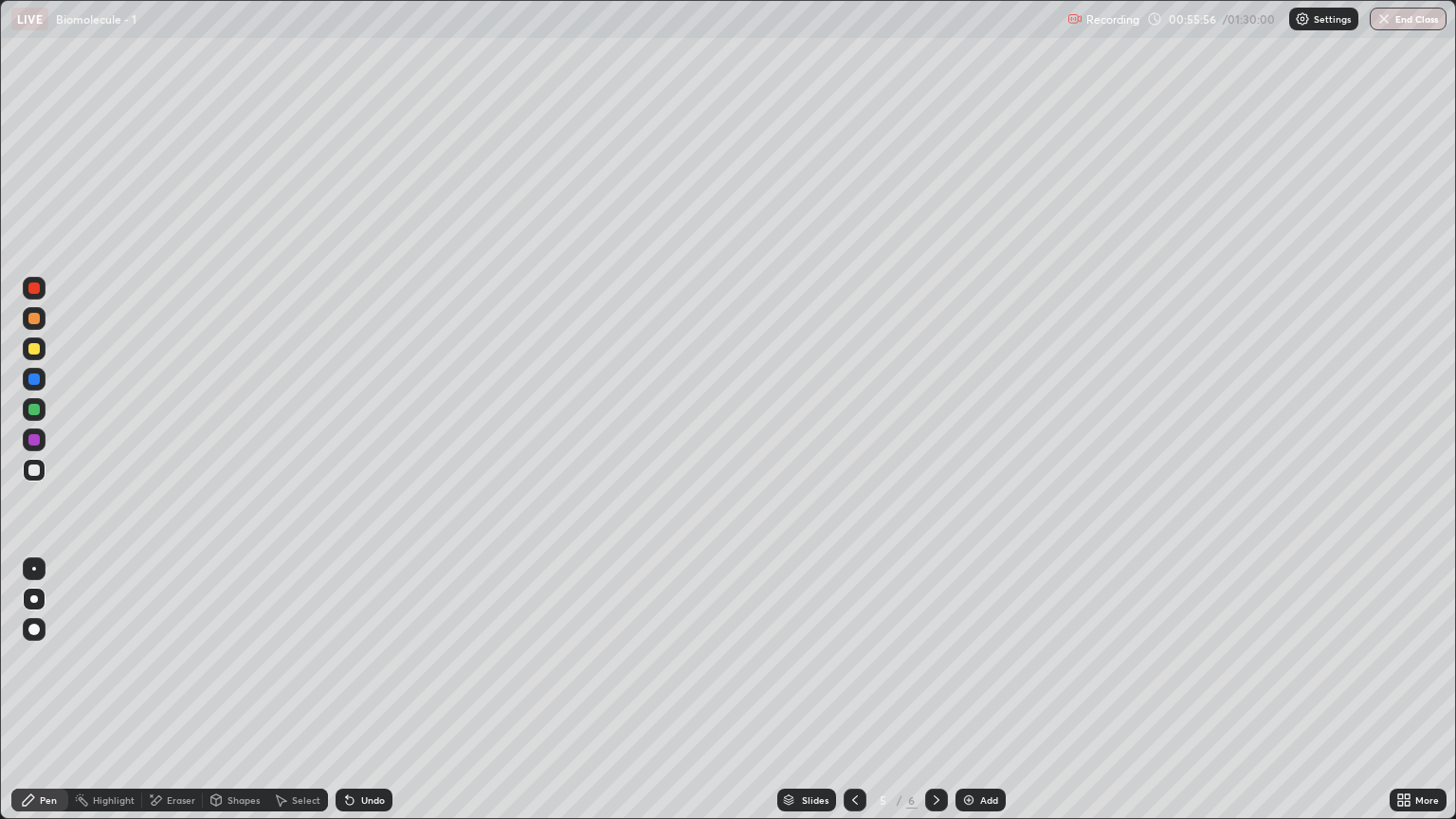 click on "Shapes" at bounding box center (235, 800) 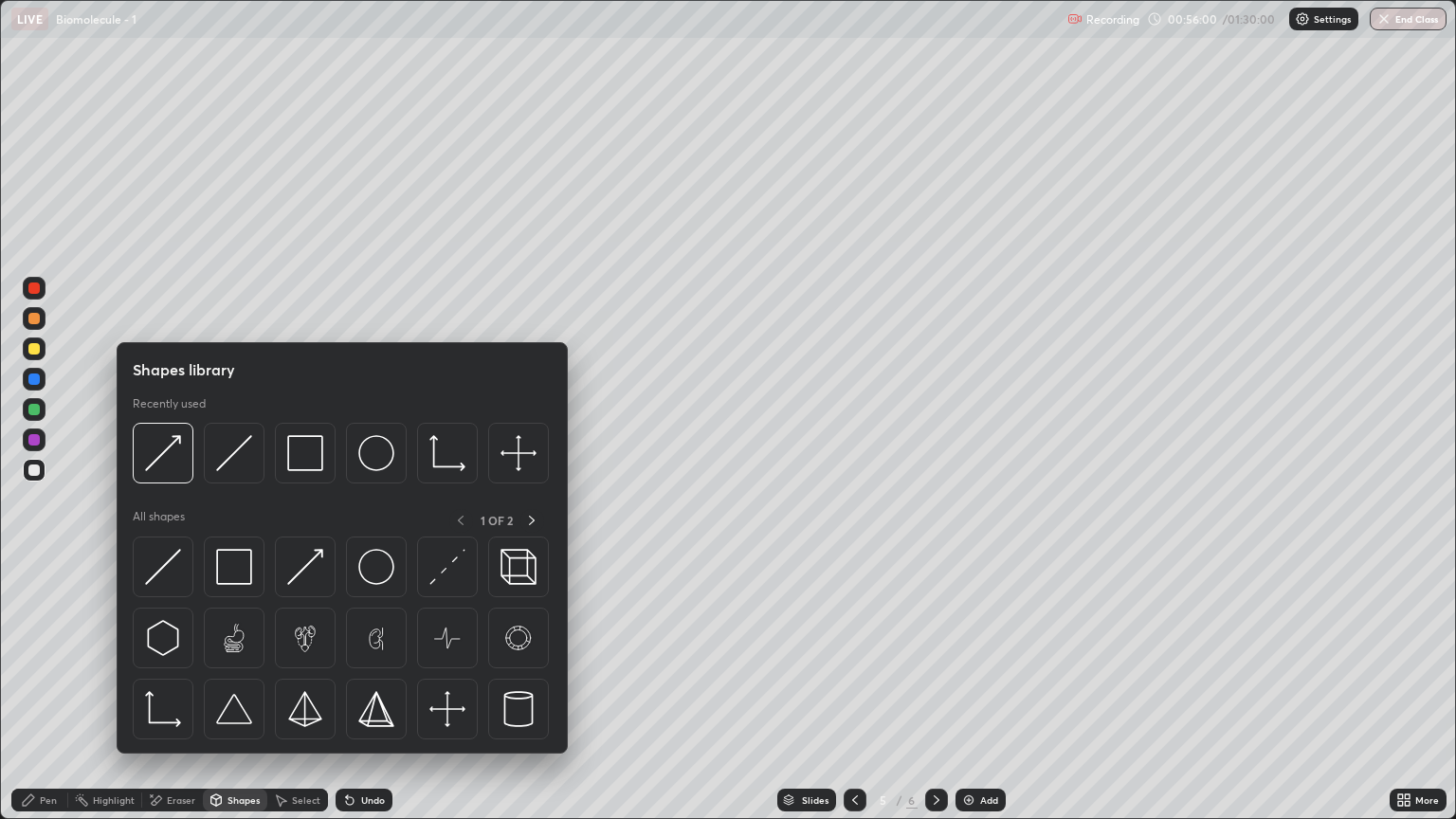 click at bounding box center (34, 470) 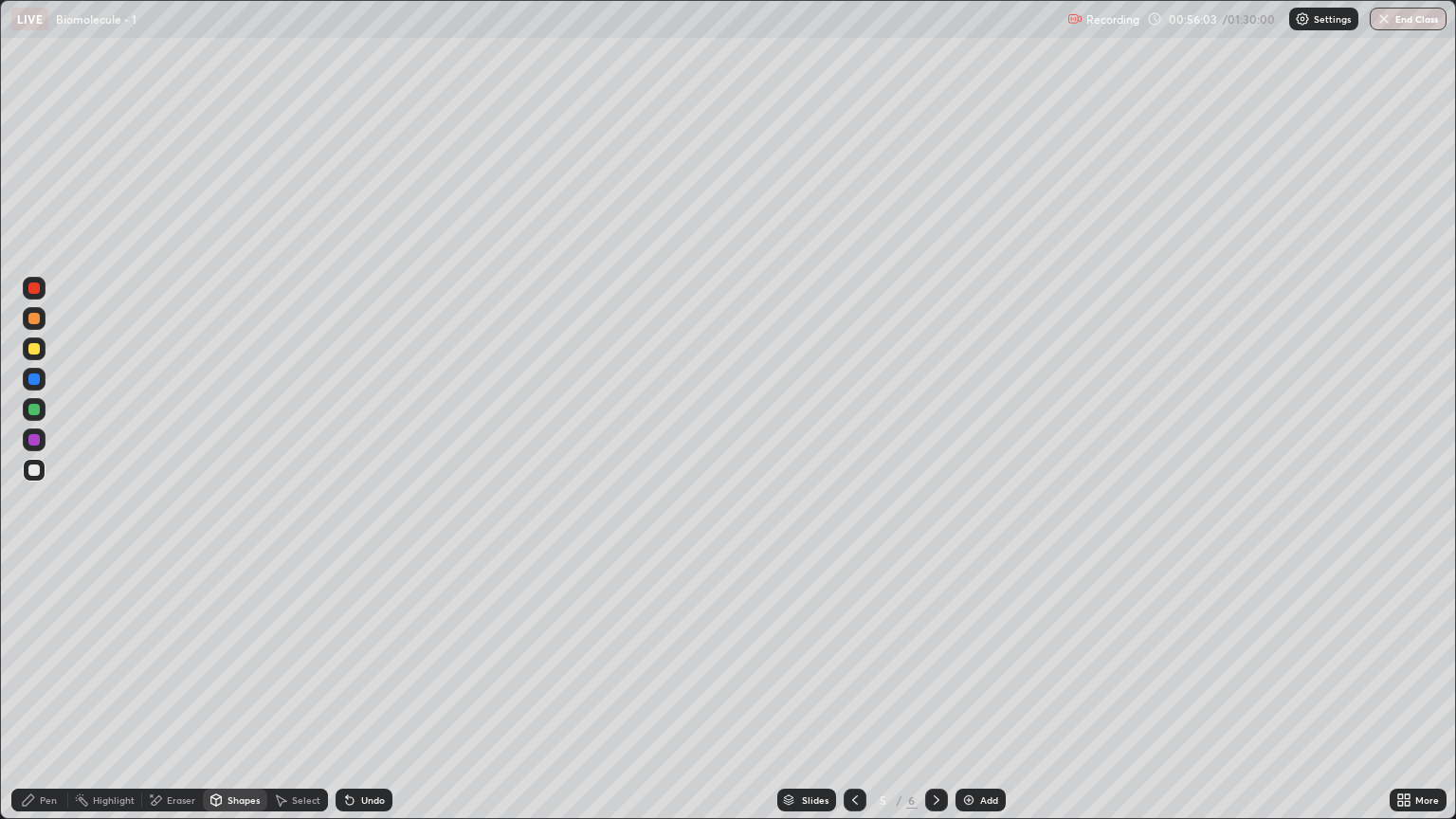 click at bounding box center (34, 349) 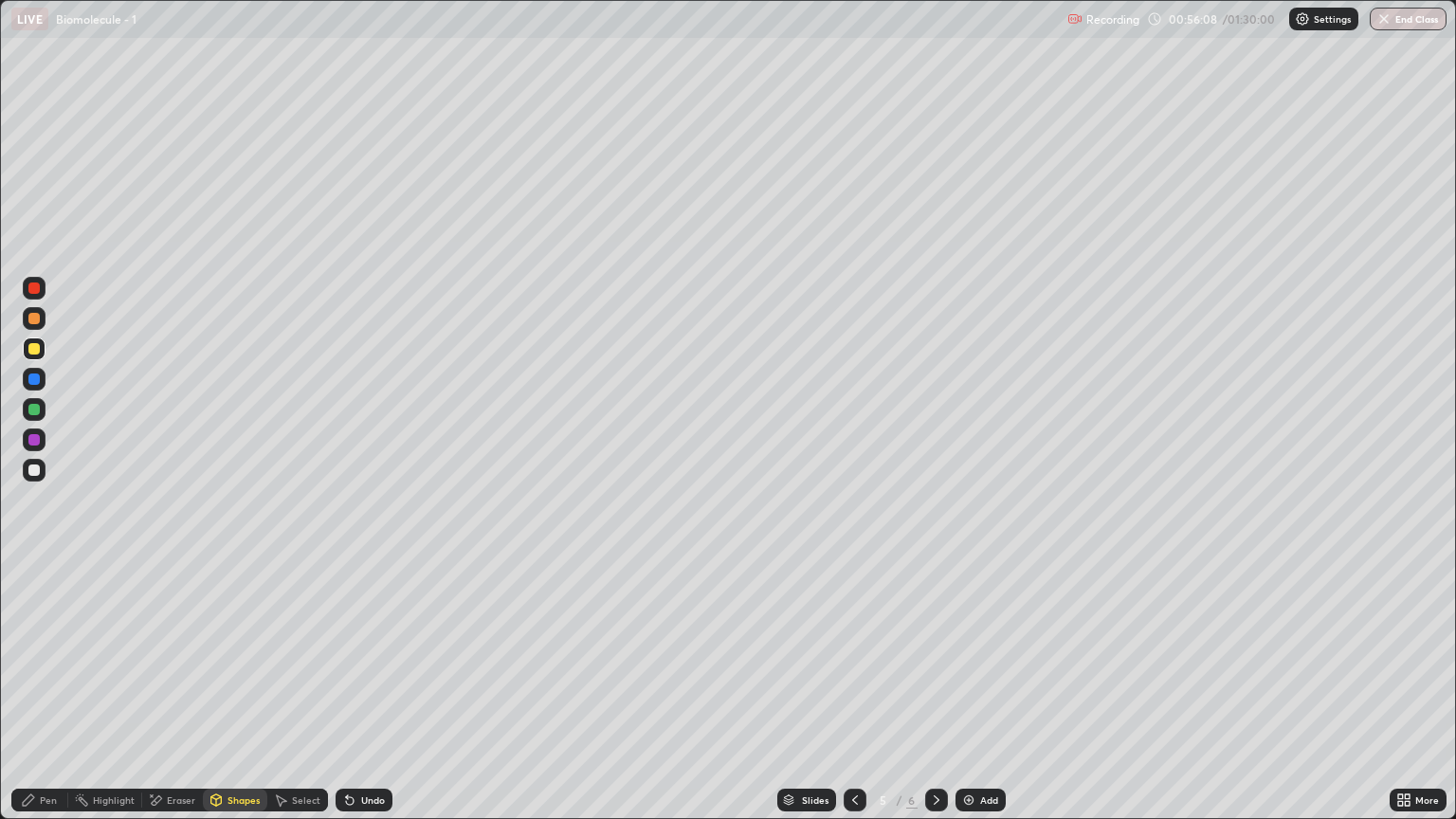 click on "Eraser" at bounding box center [181, 800] 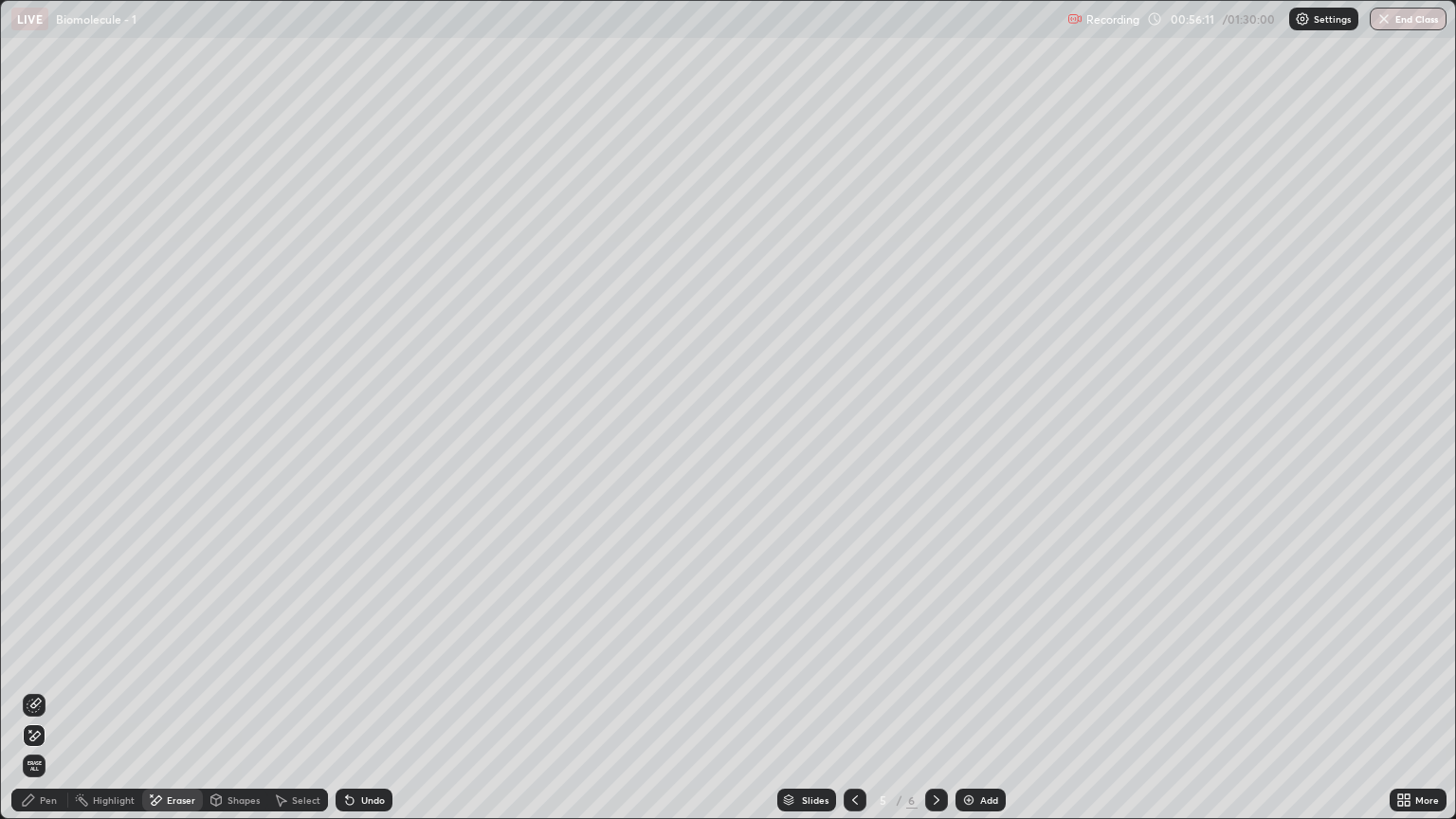 click on "Pen" at bounding box center (48, 800) 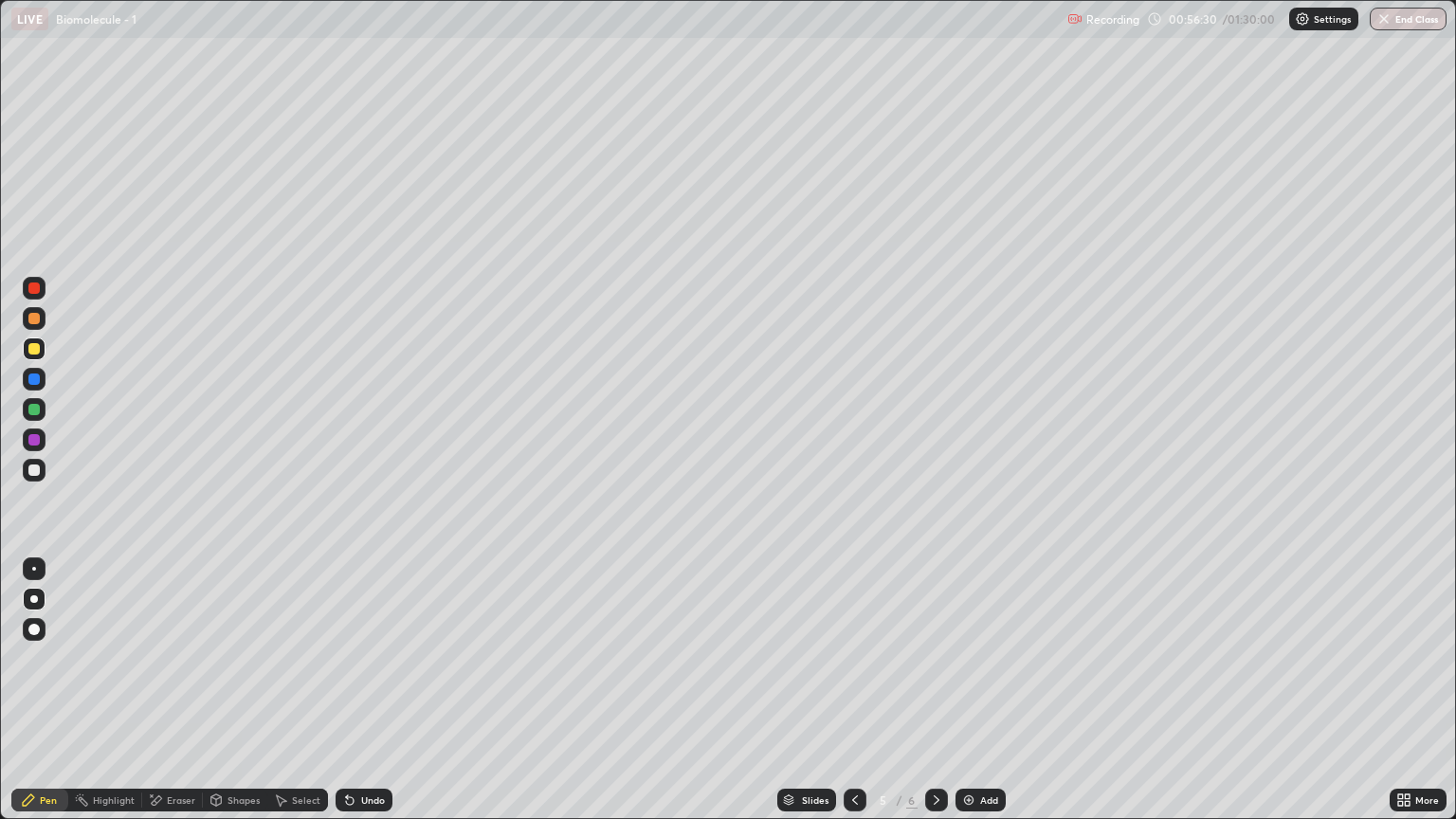 click at bounding box center [34, 470] 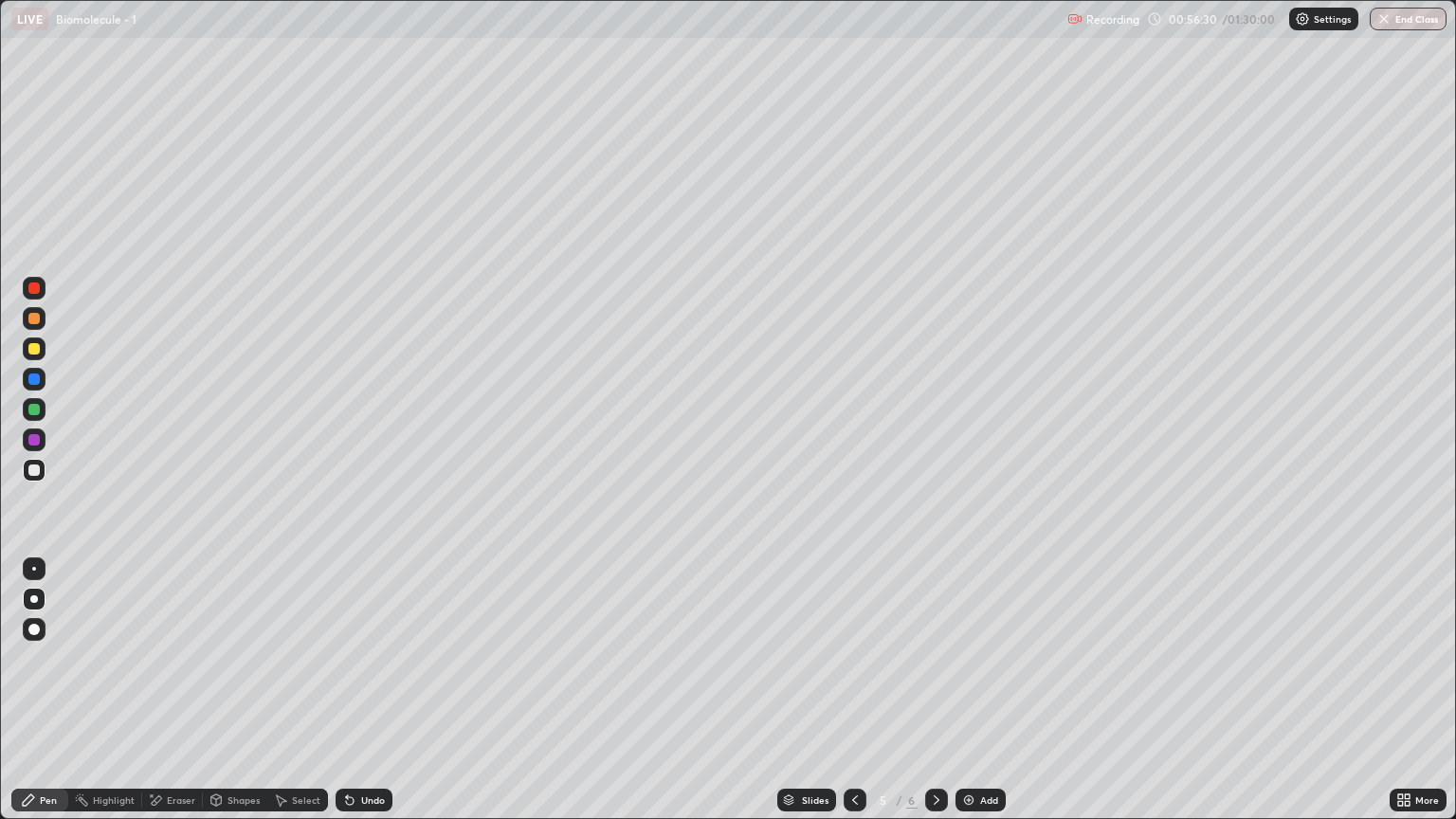 click on "Shapes" at bounding box center (235, 800) 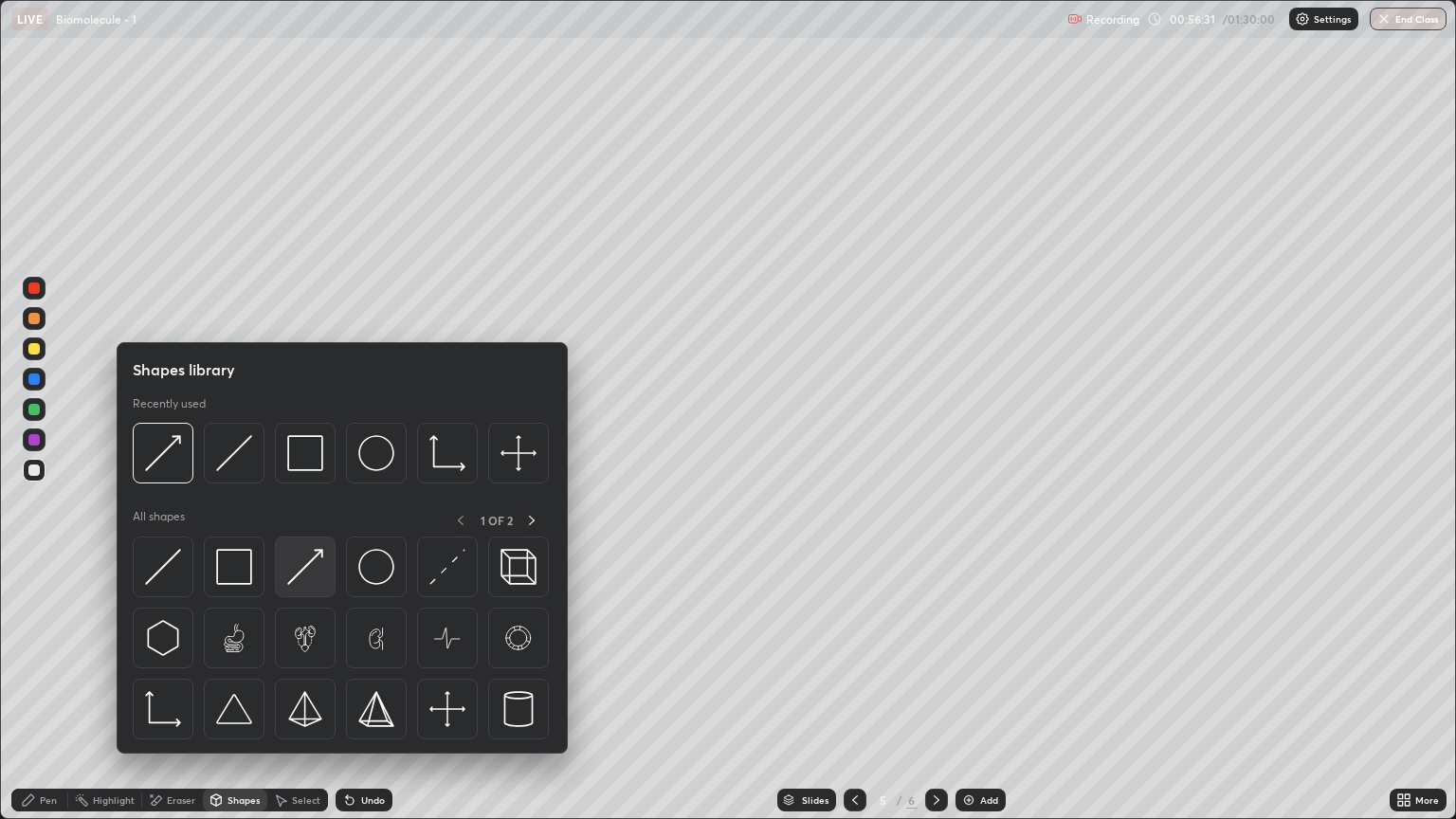click at bounding box center (305, 567) 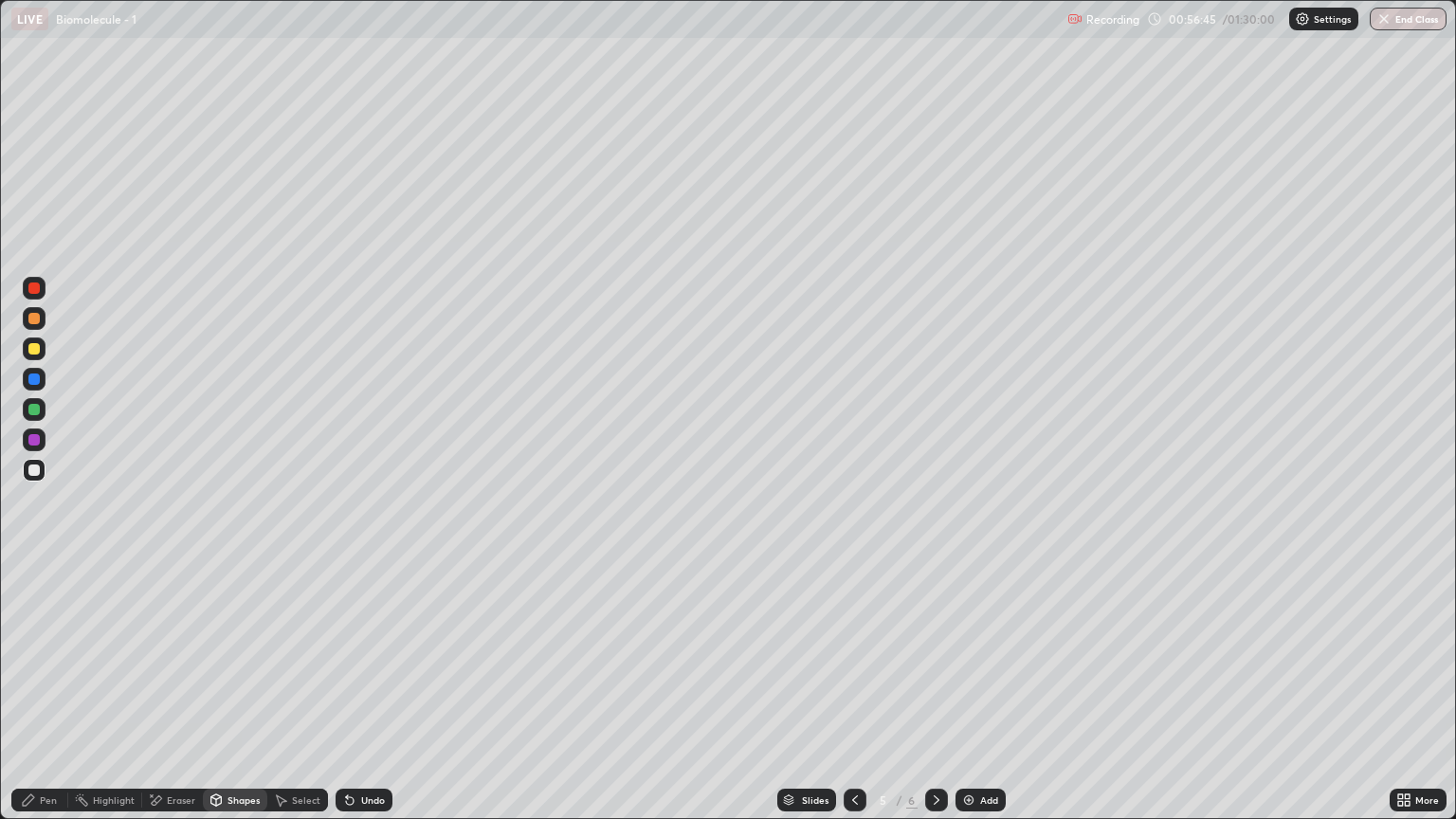 click on "Pen" at bounding box center (48, 800) 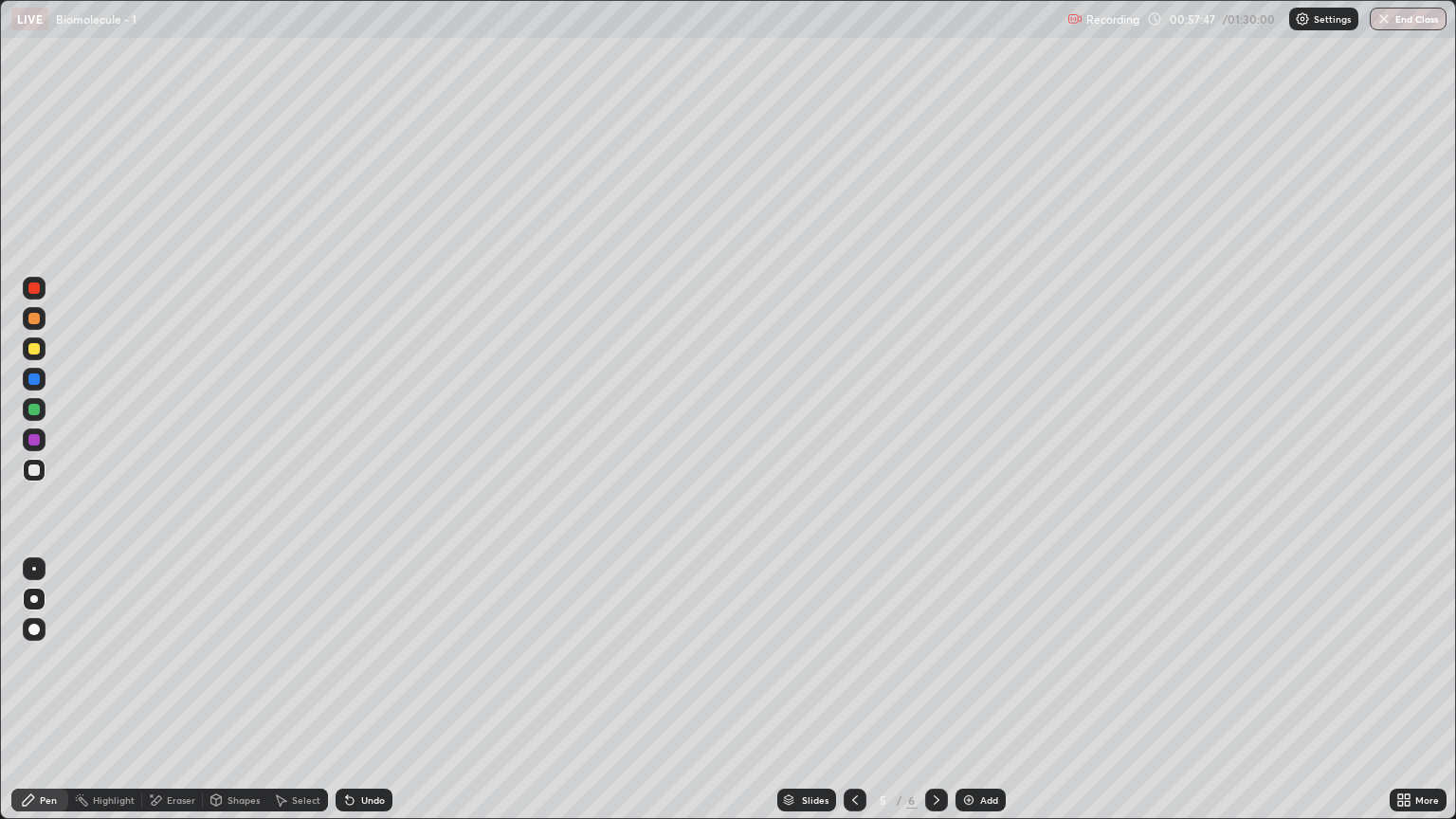 click at bounding box center [969, 800] 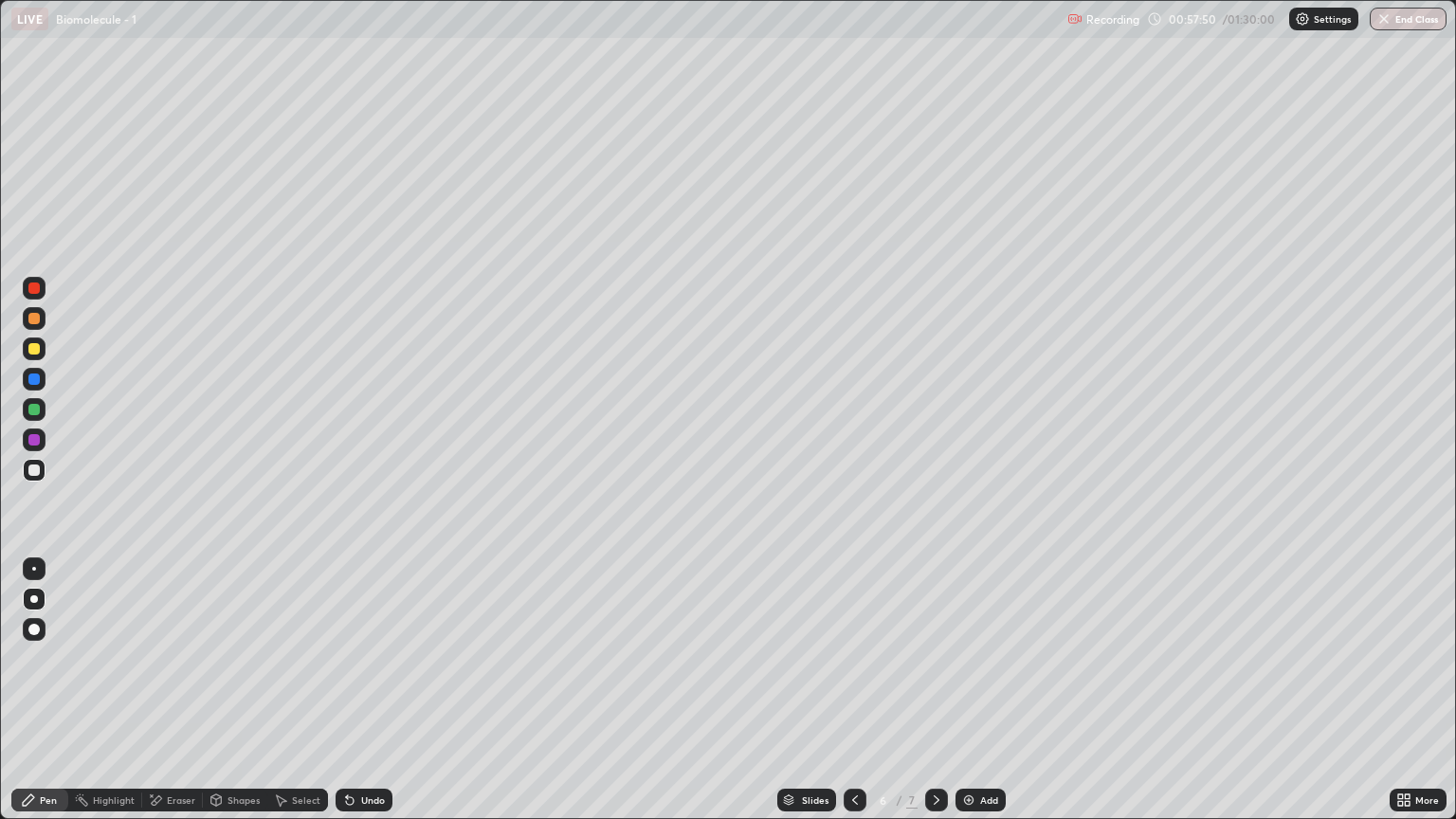 click at bounding box center [34, 318] 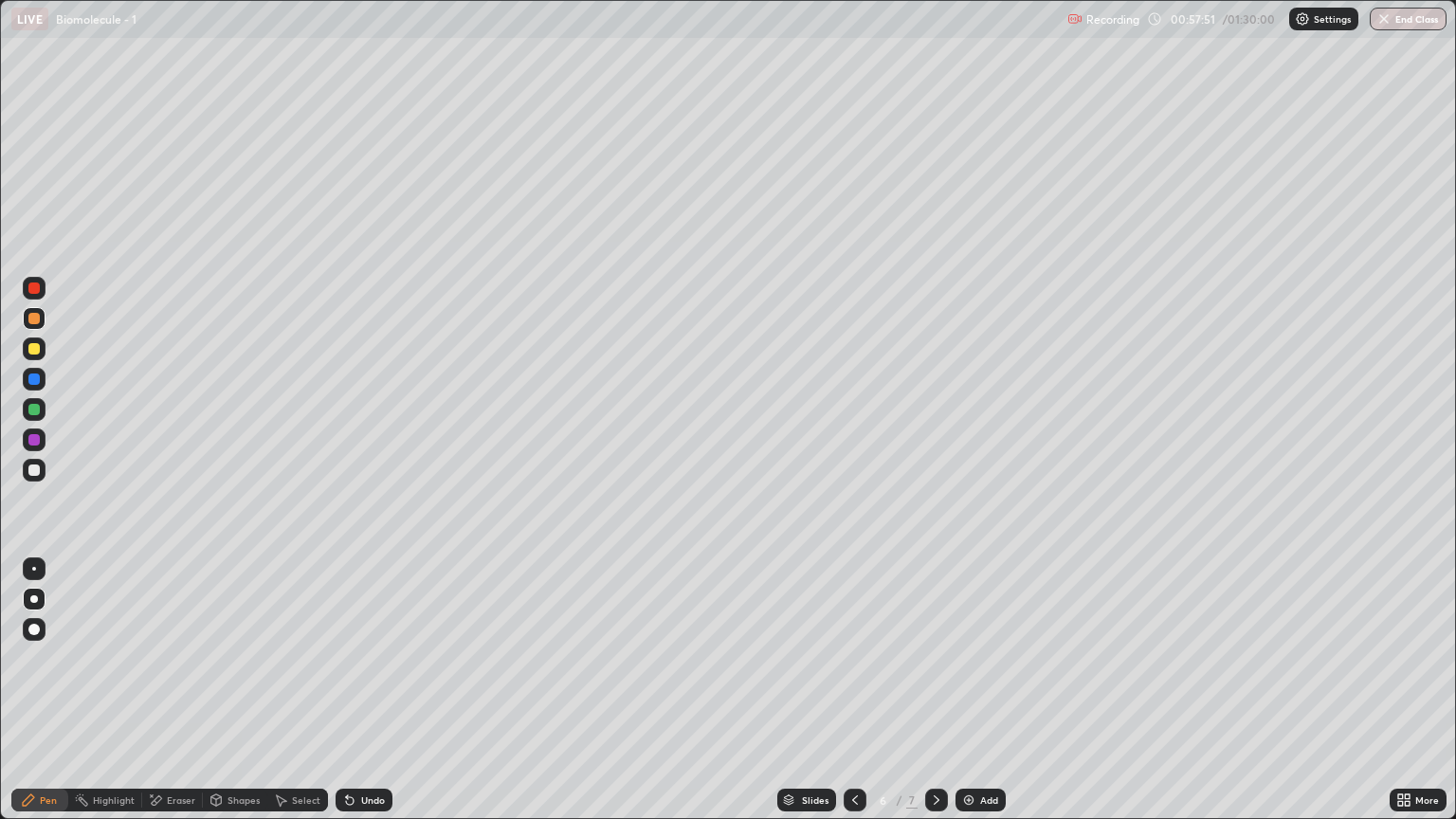 click on "Pen" at bounding box center [48, 800] 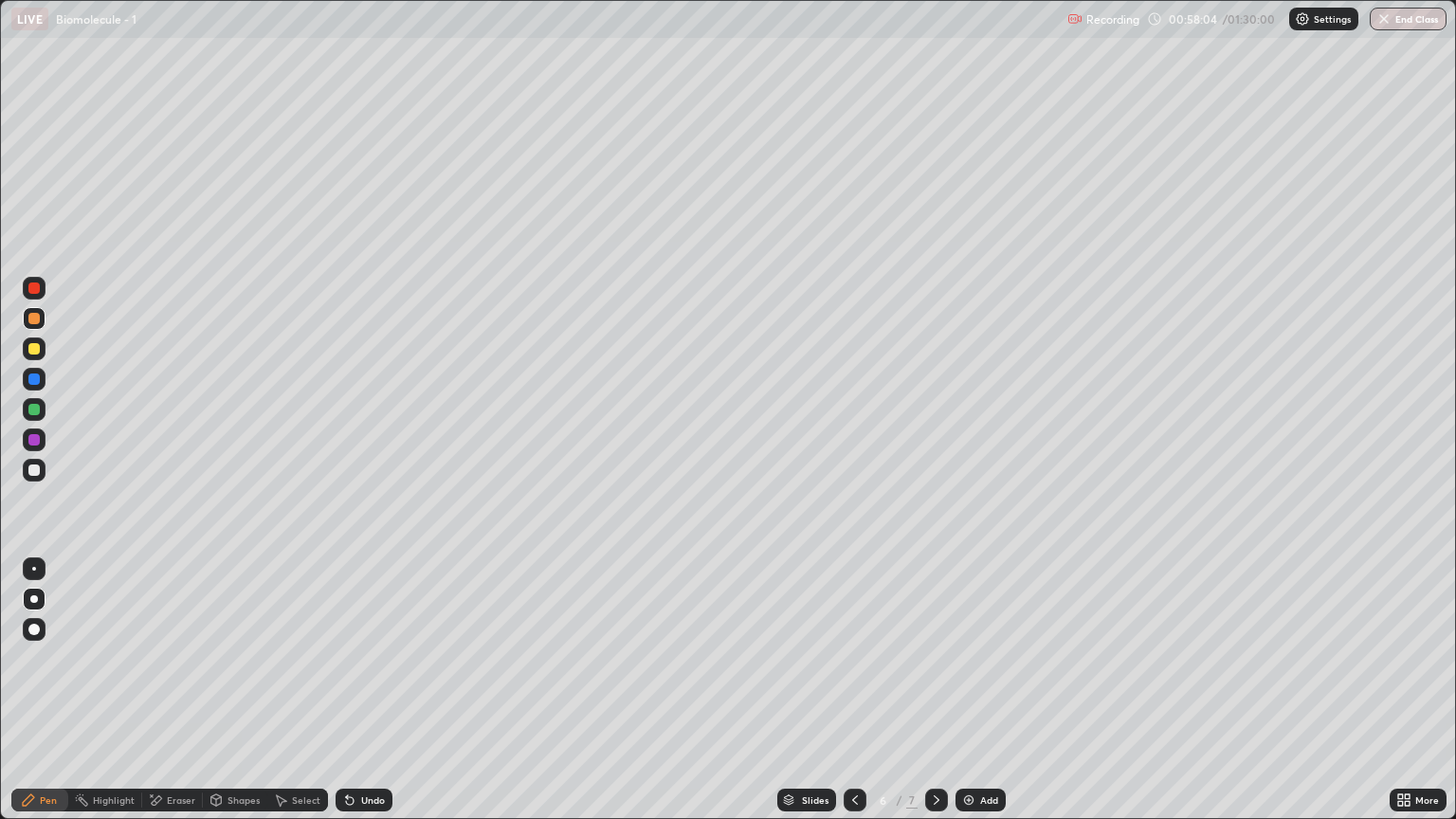 click at bounding box center [34, 349] 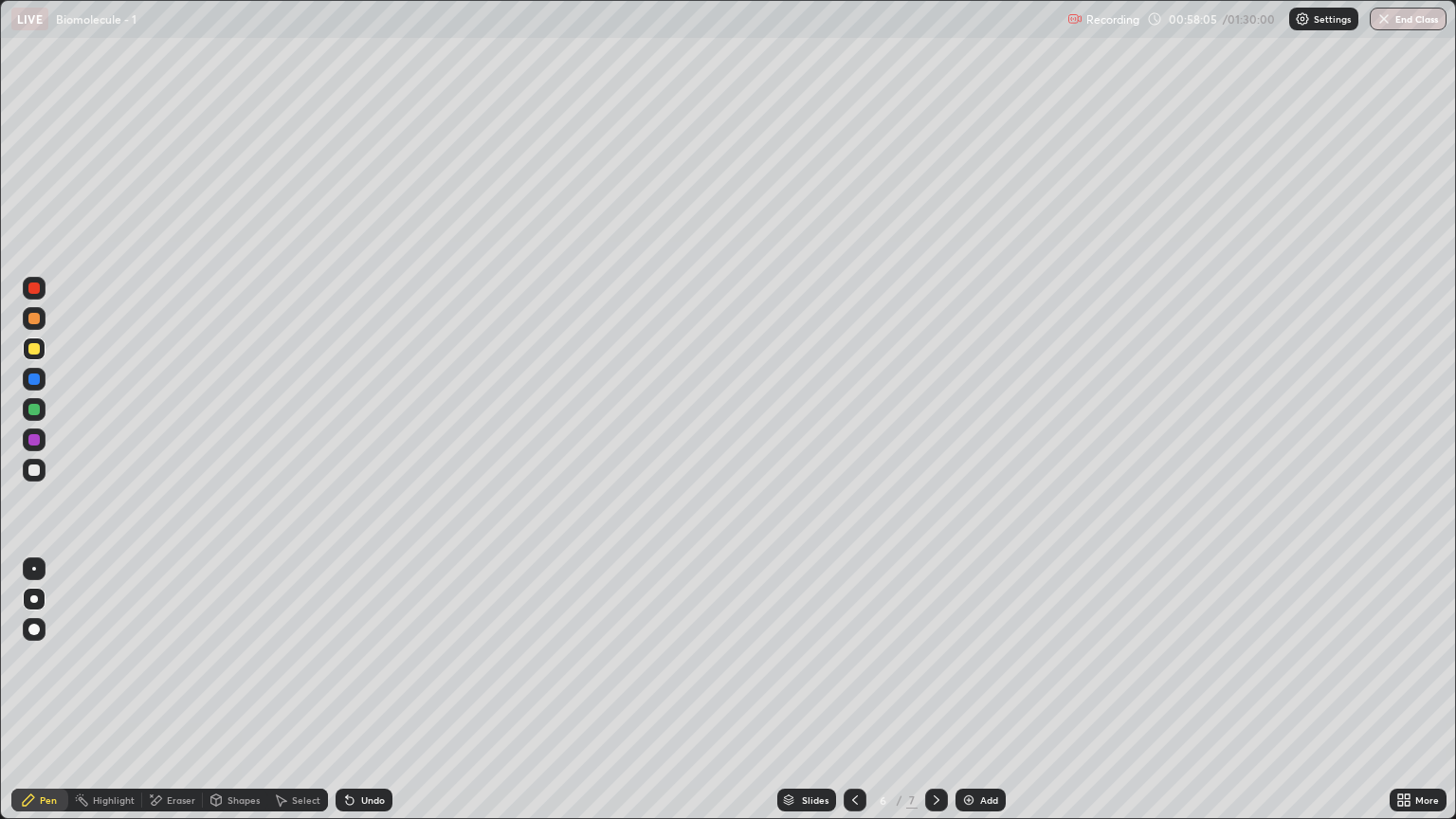 click on "Shapes" at bounding box center [244, 800] 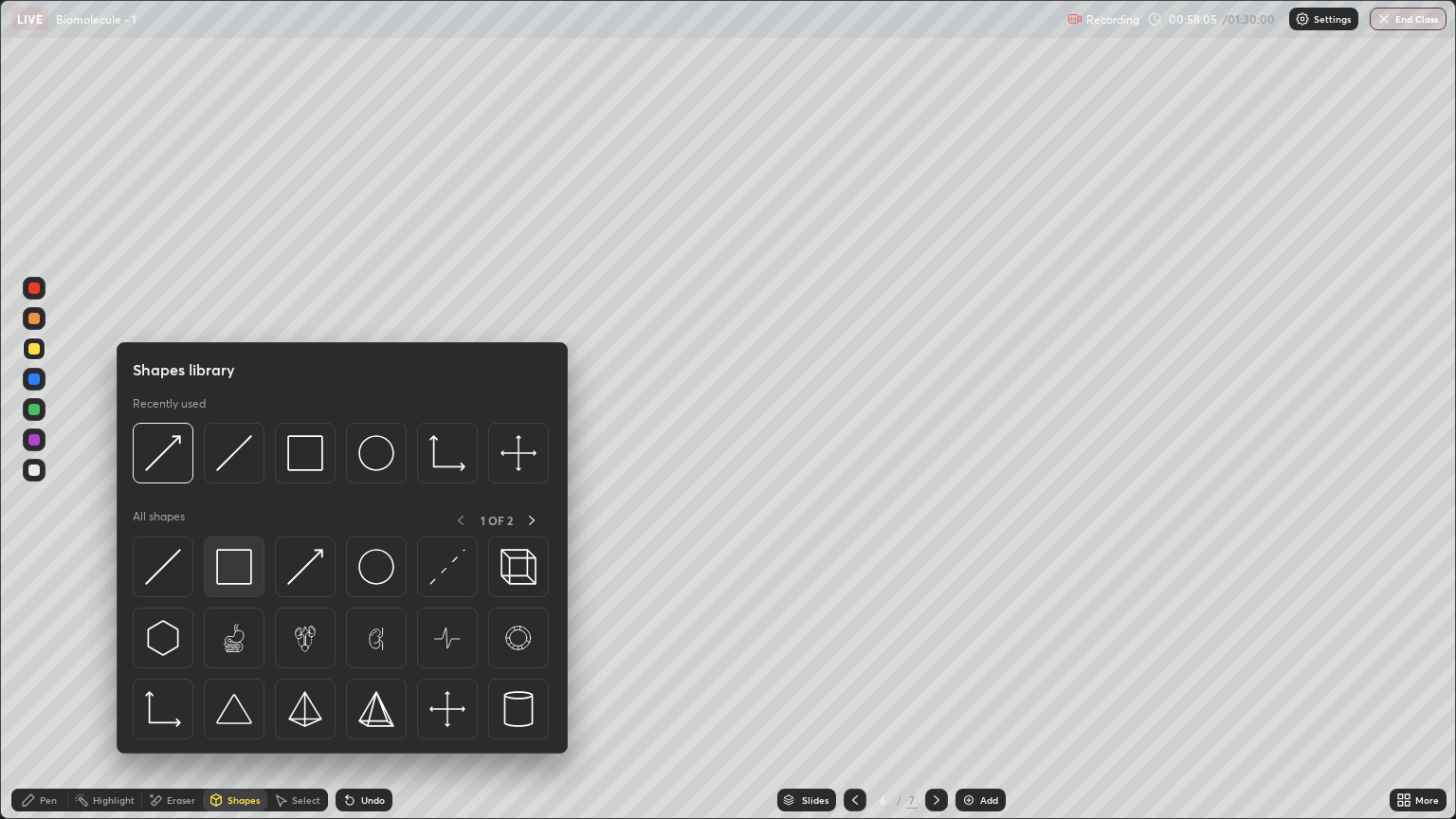 click at bounding box center (234, 567) 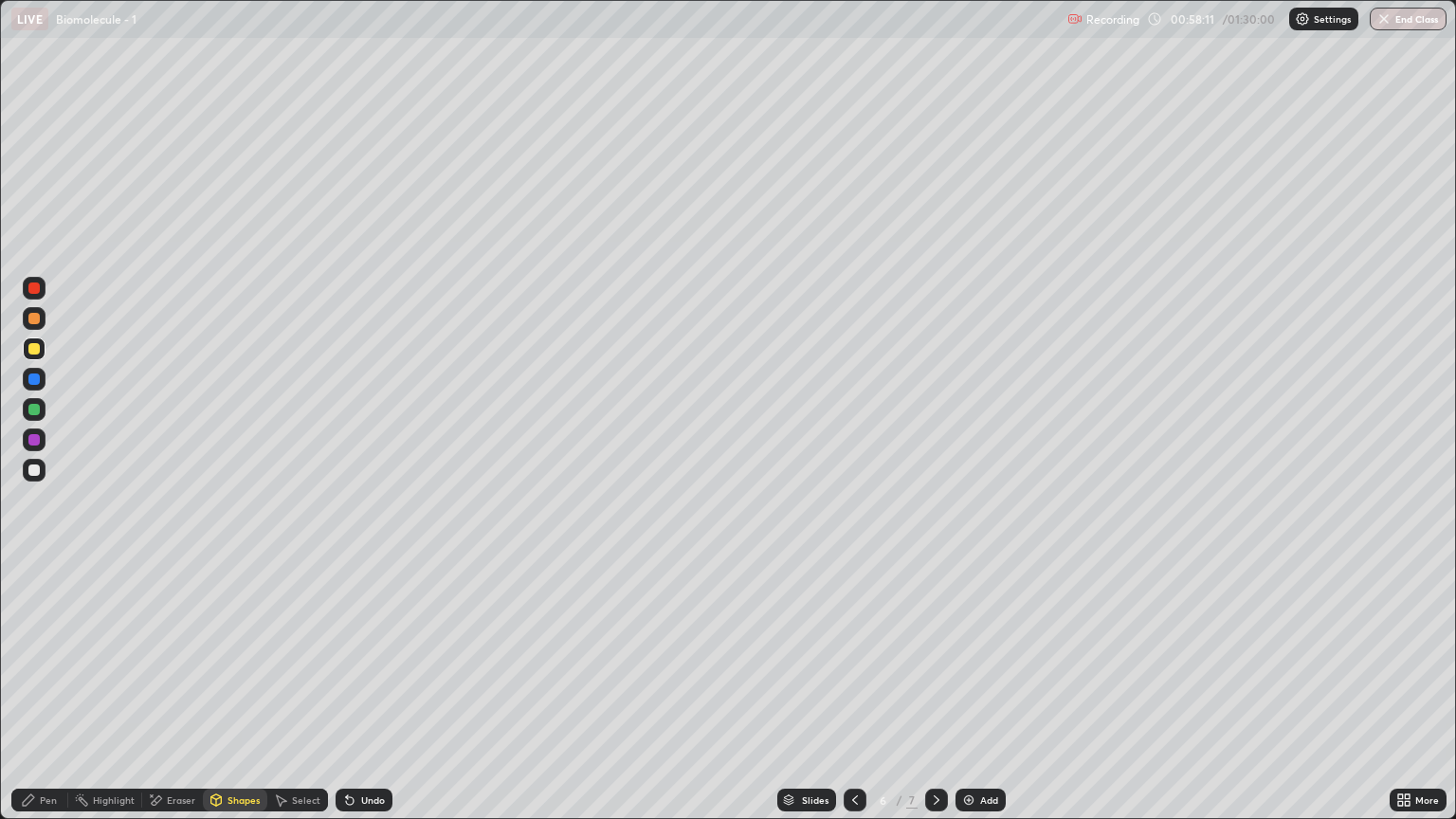 click at bounding box center [34, 349] 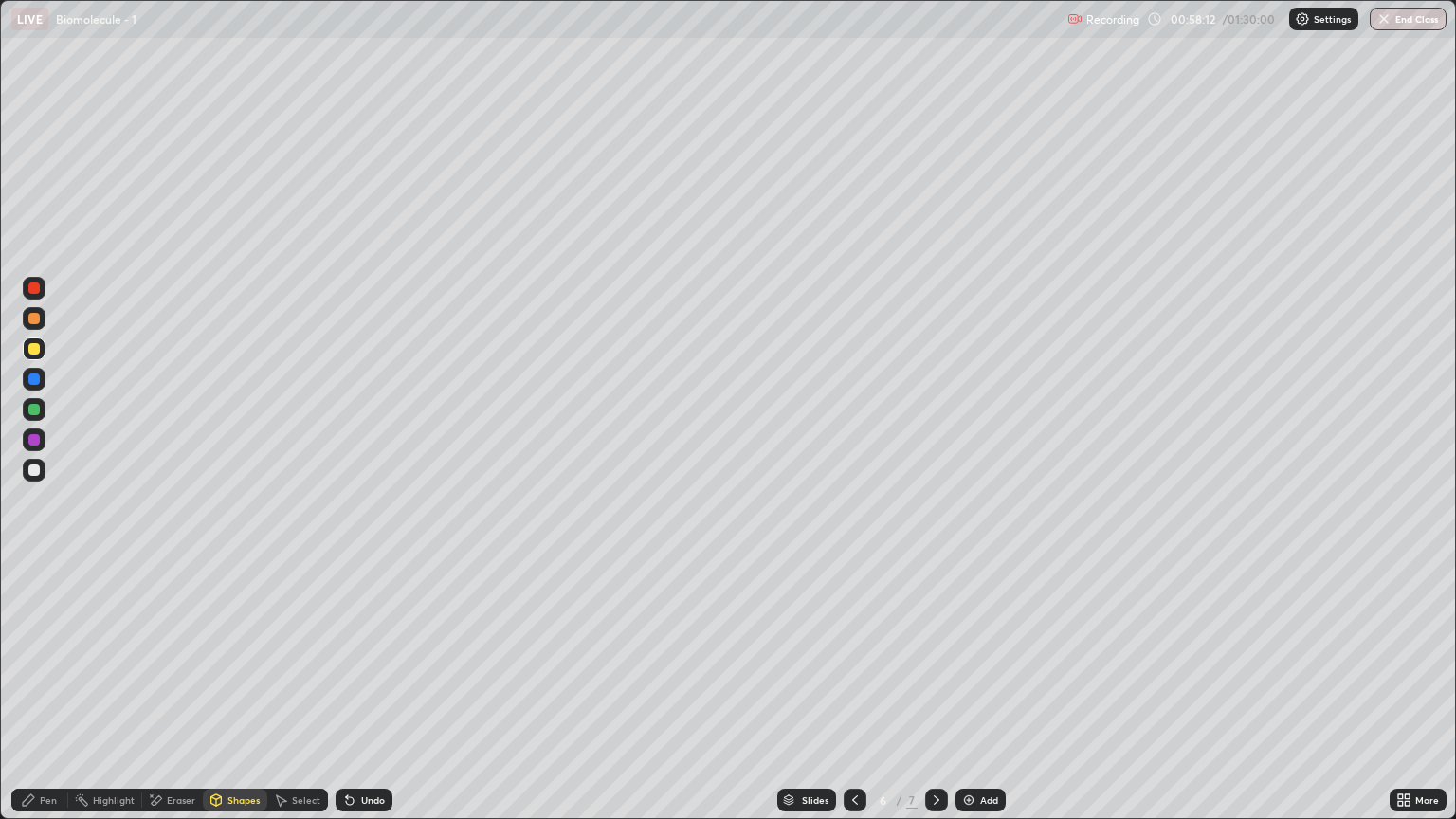 click at bounding box center (34, 318) 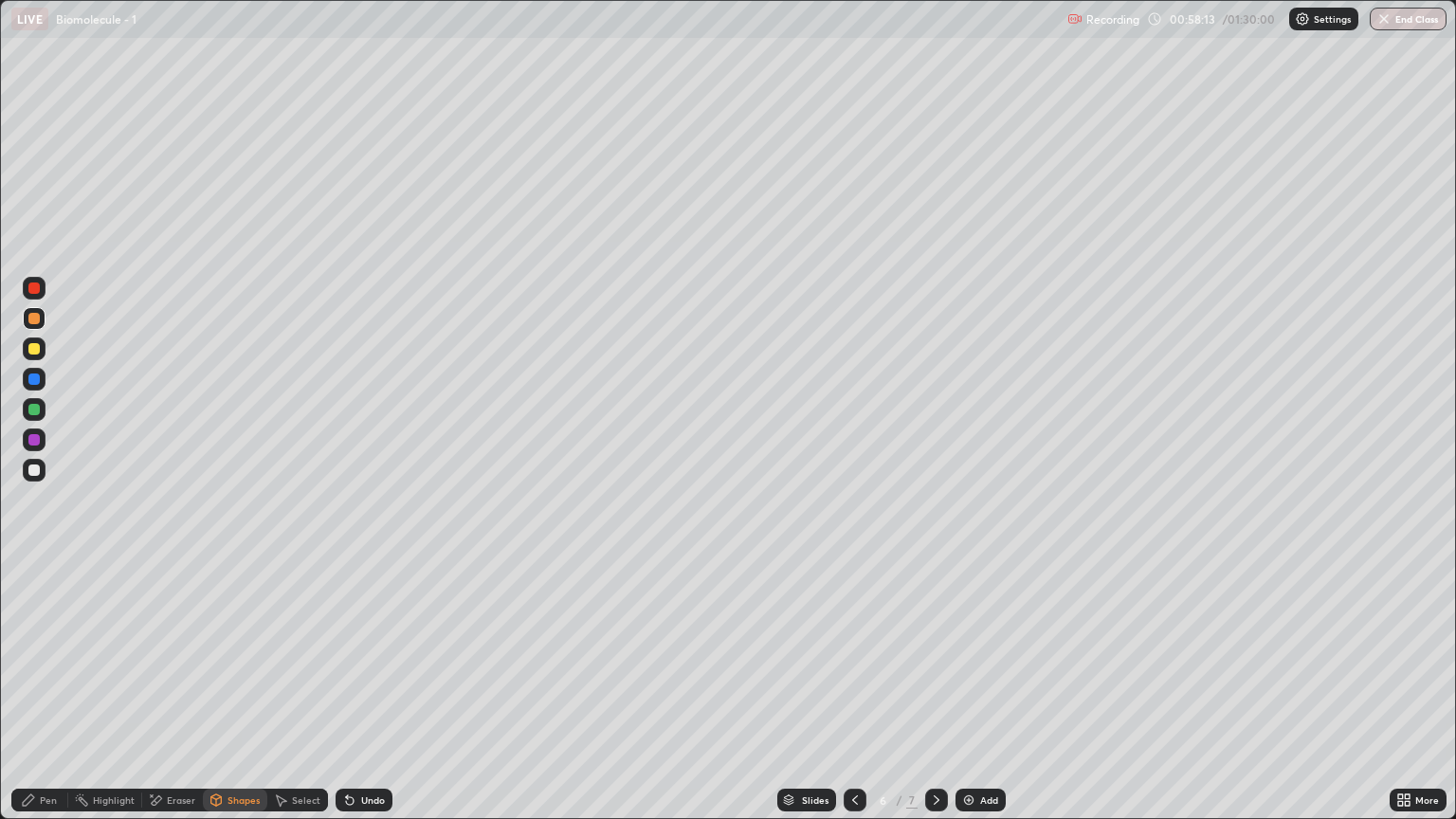 click on "Shapes" at bounding box center [244, 800] 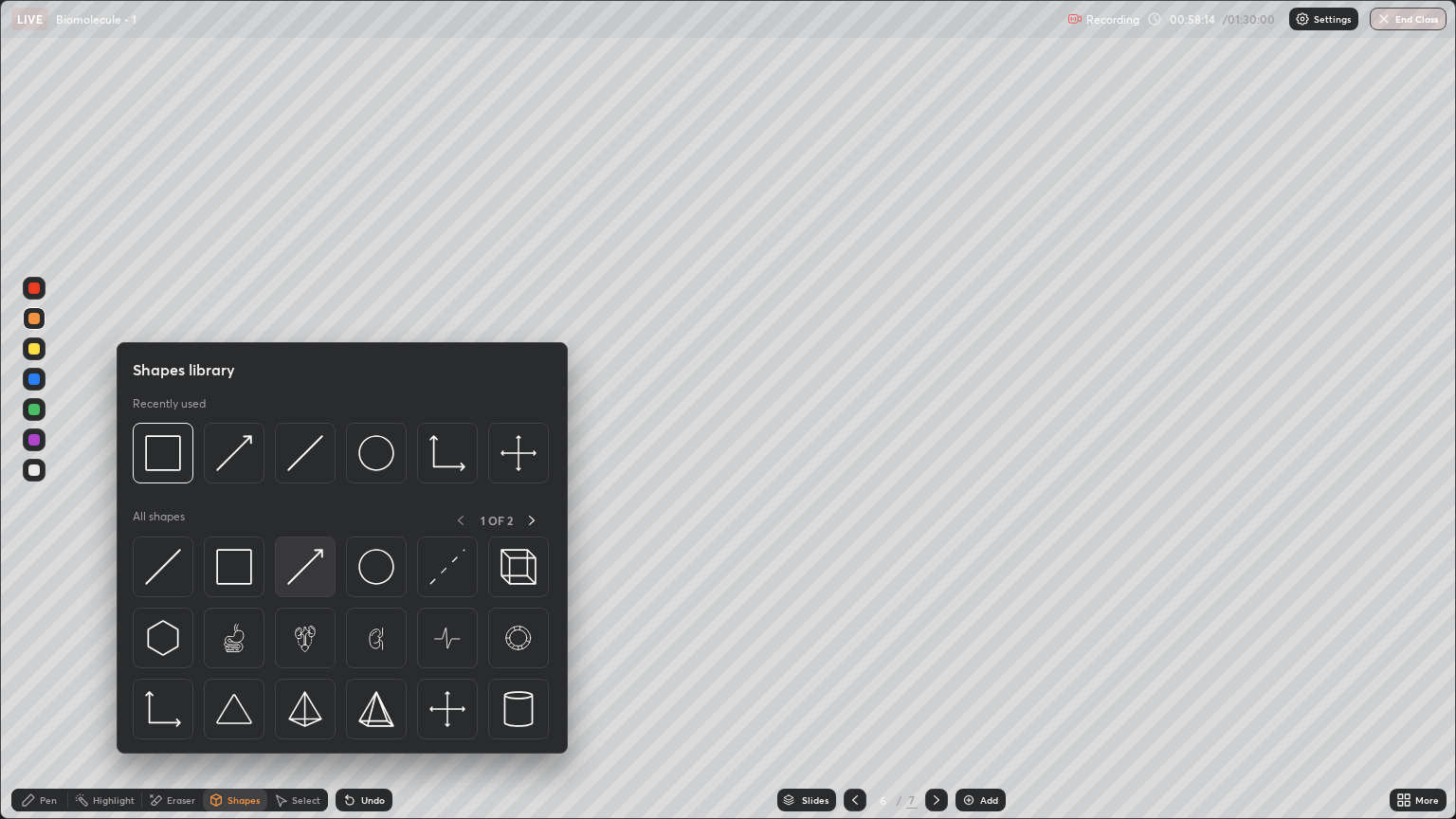 click at bounding box center [305, 567] 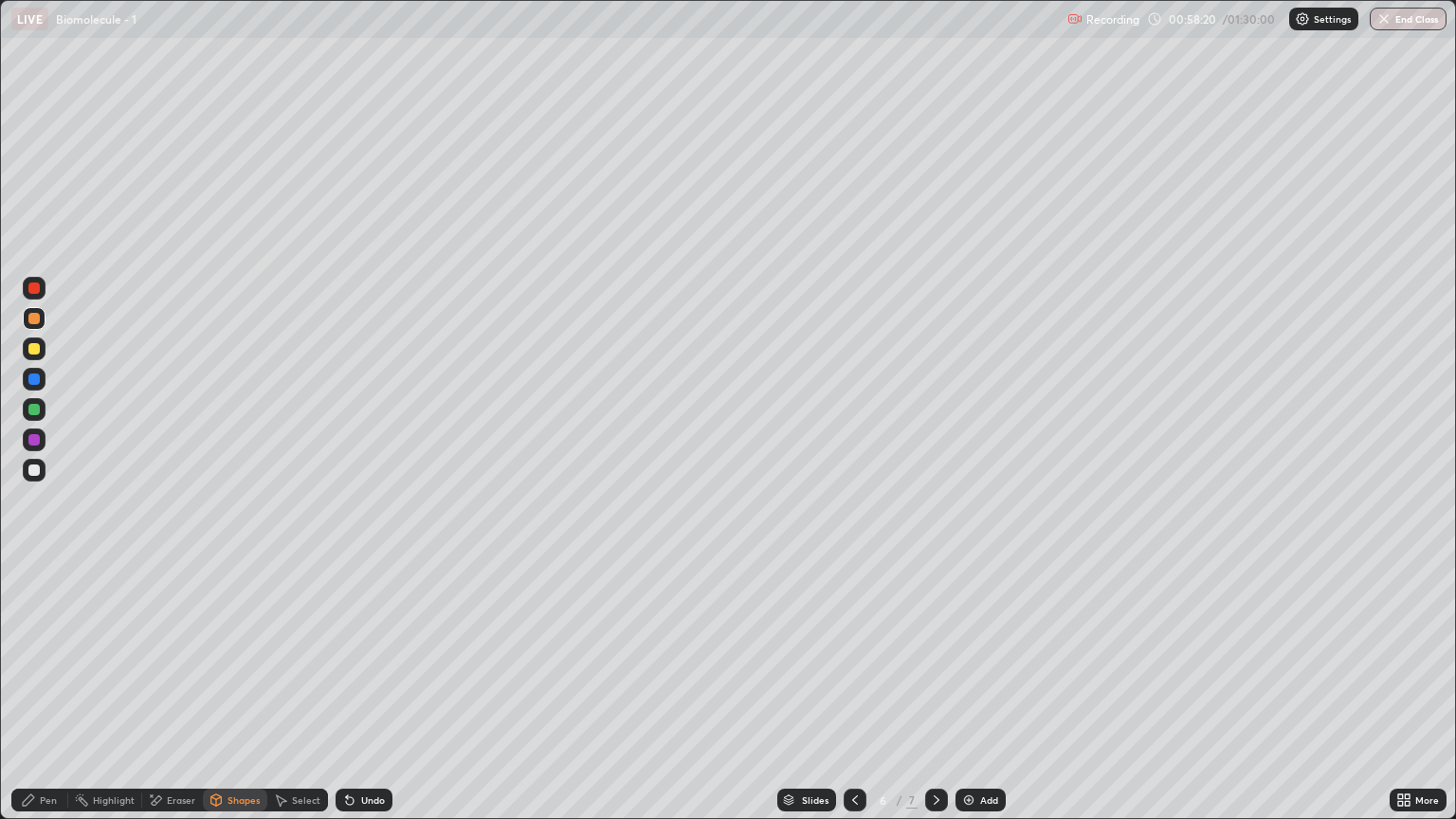 click at bounding box center (34, 349) 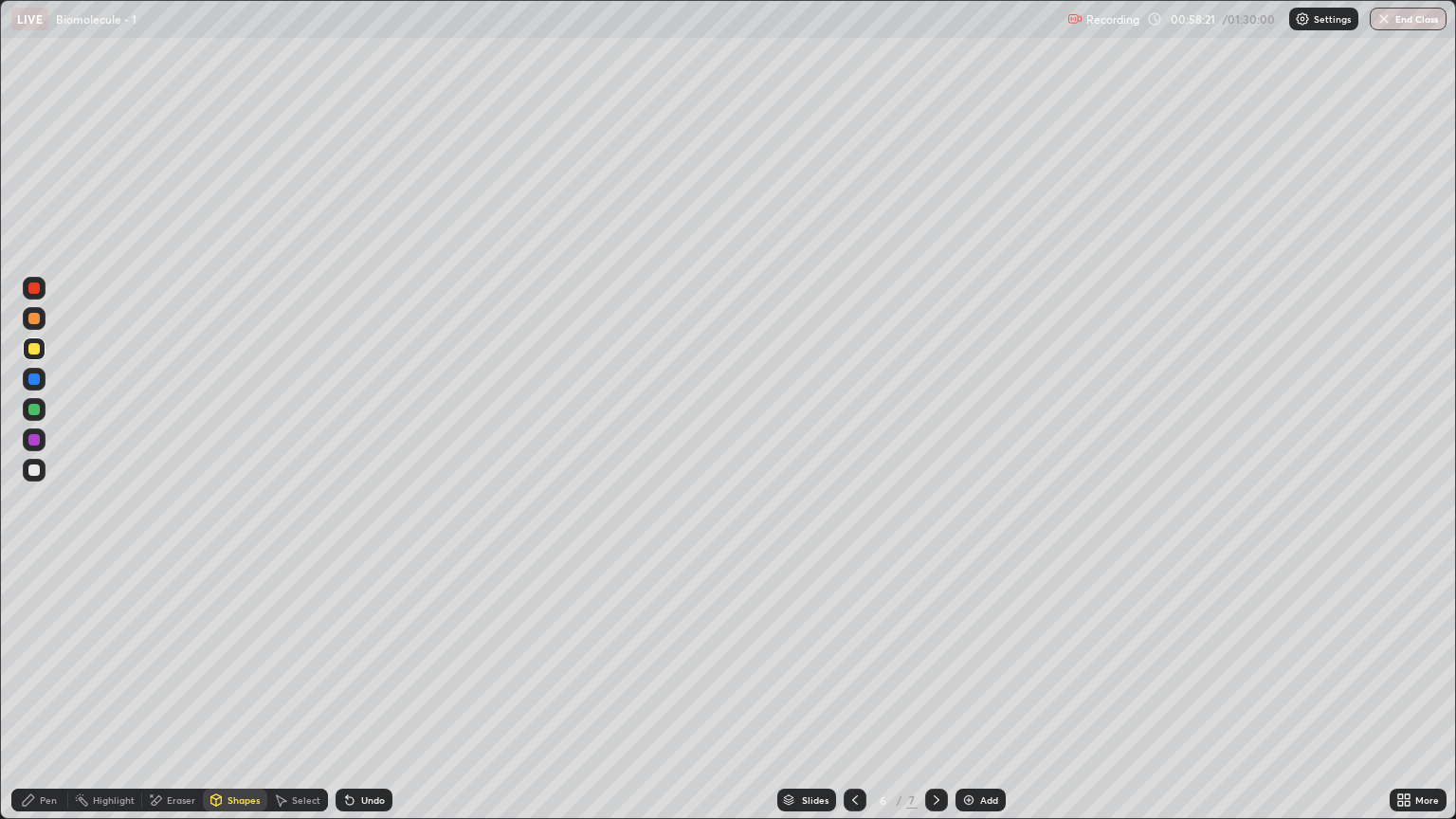 click on "Pen" at bounding box center (48, 800) 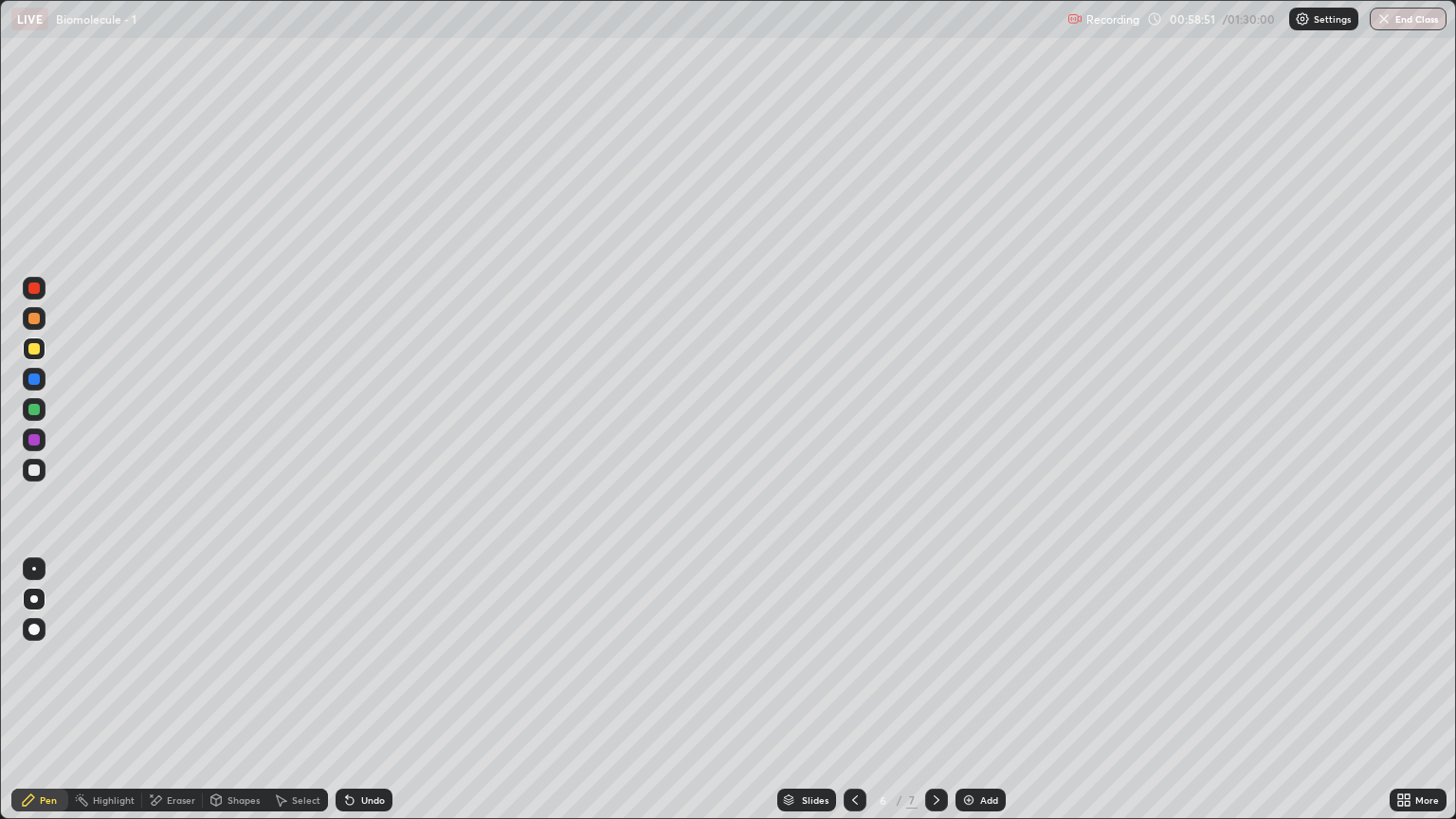 click at bounding box center [34, 470] 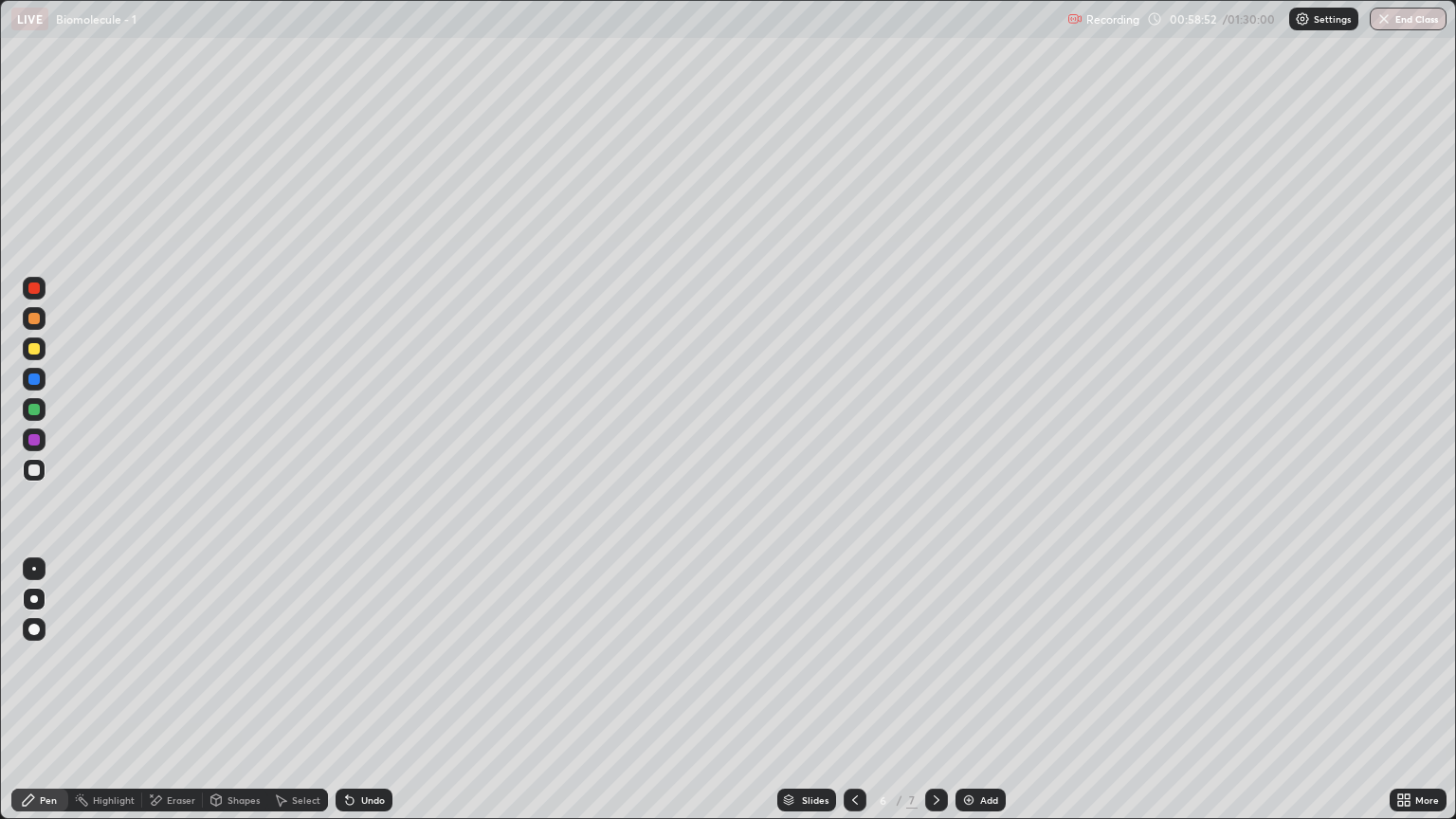 click on "Shapes" at bounding box center (235, 800) 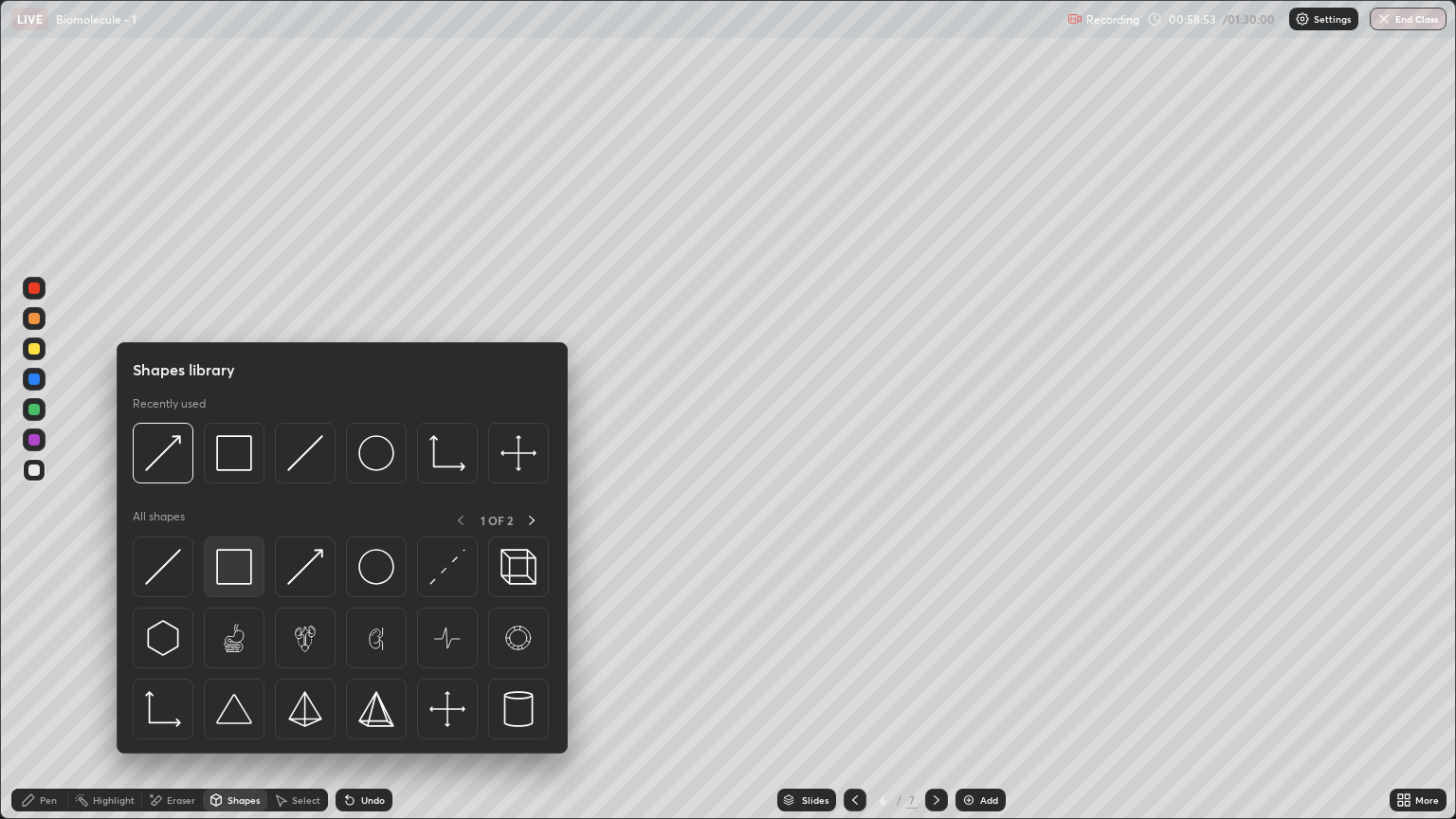 click at bounding box center (234, 567) 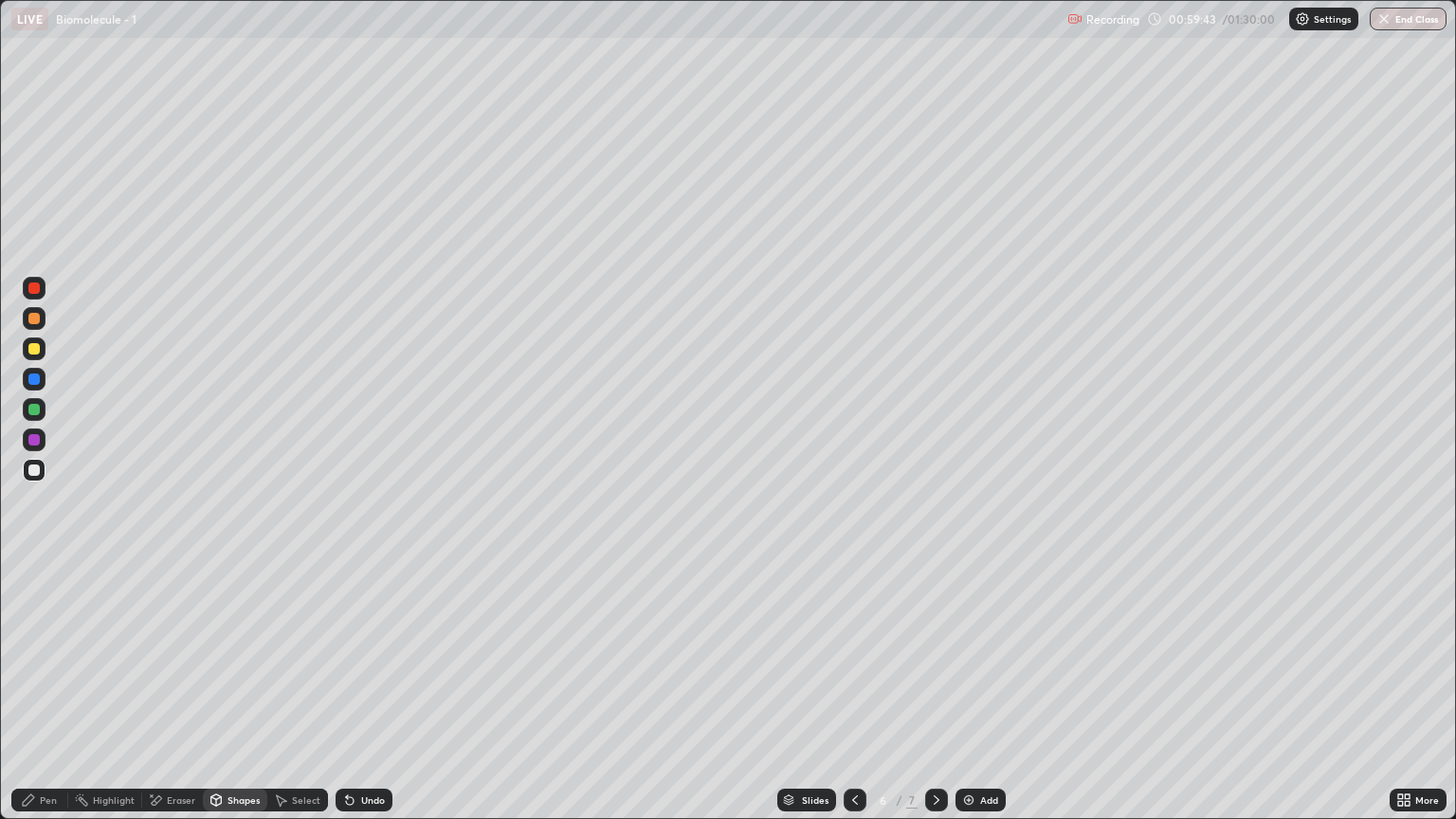 click at bounding box center (34, 470) 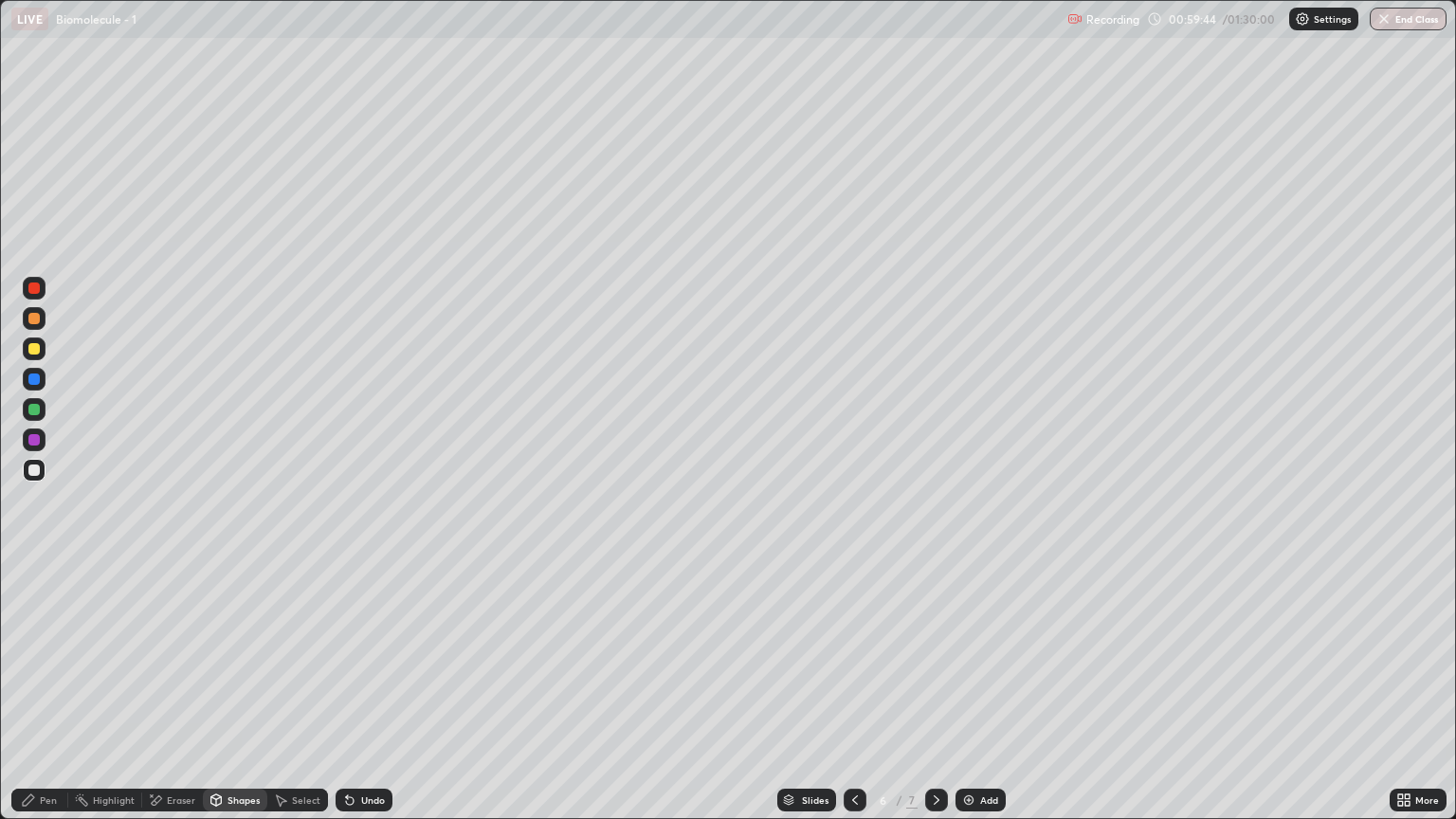 click on "Shapes" at bounding box center [244, 800] 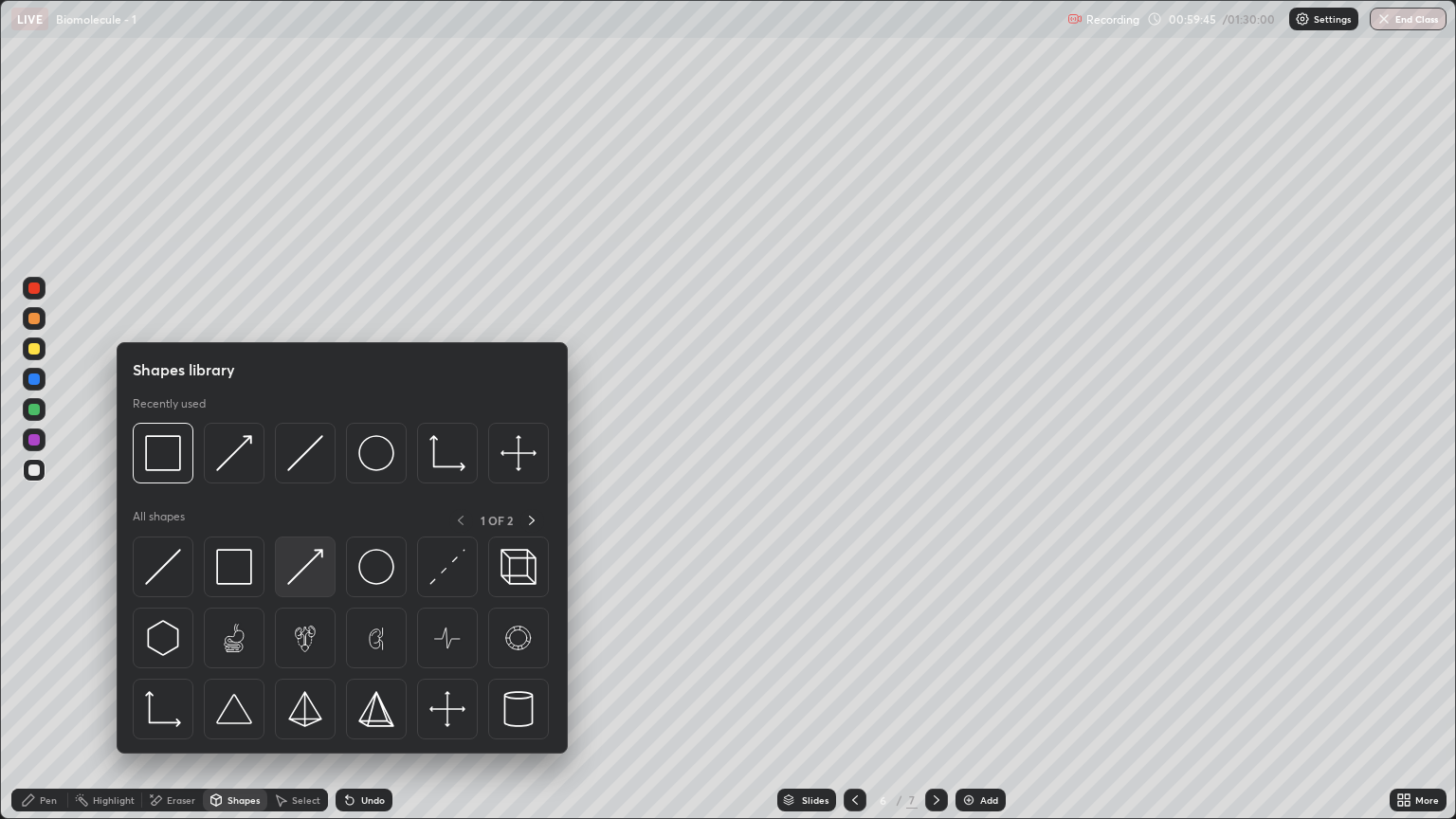 click at bounding box center [305, 567] 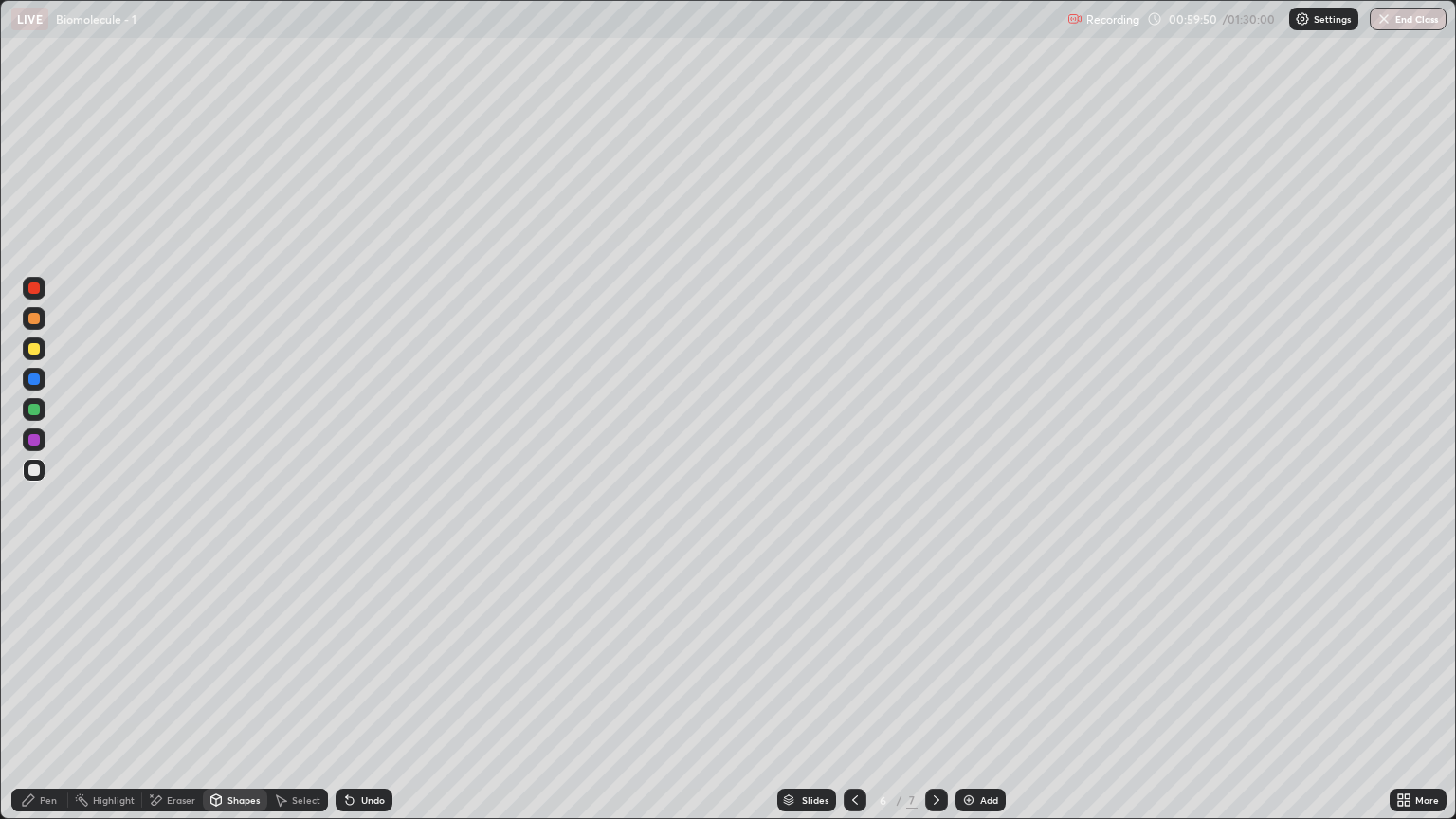 click at bounding box center [34, 470] 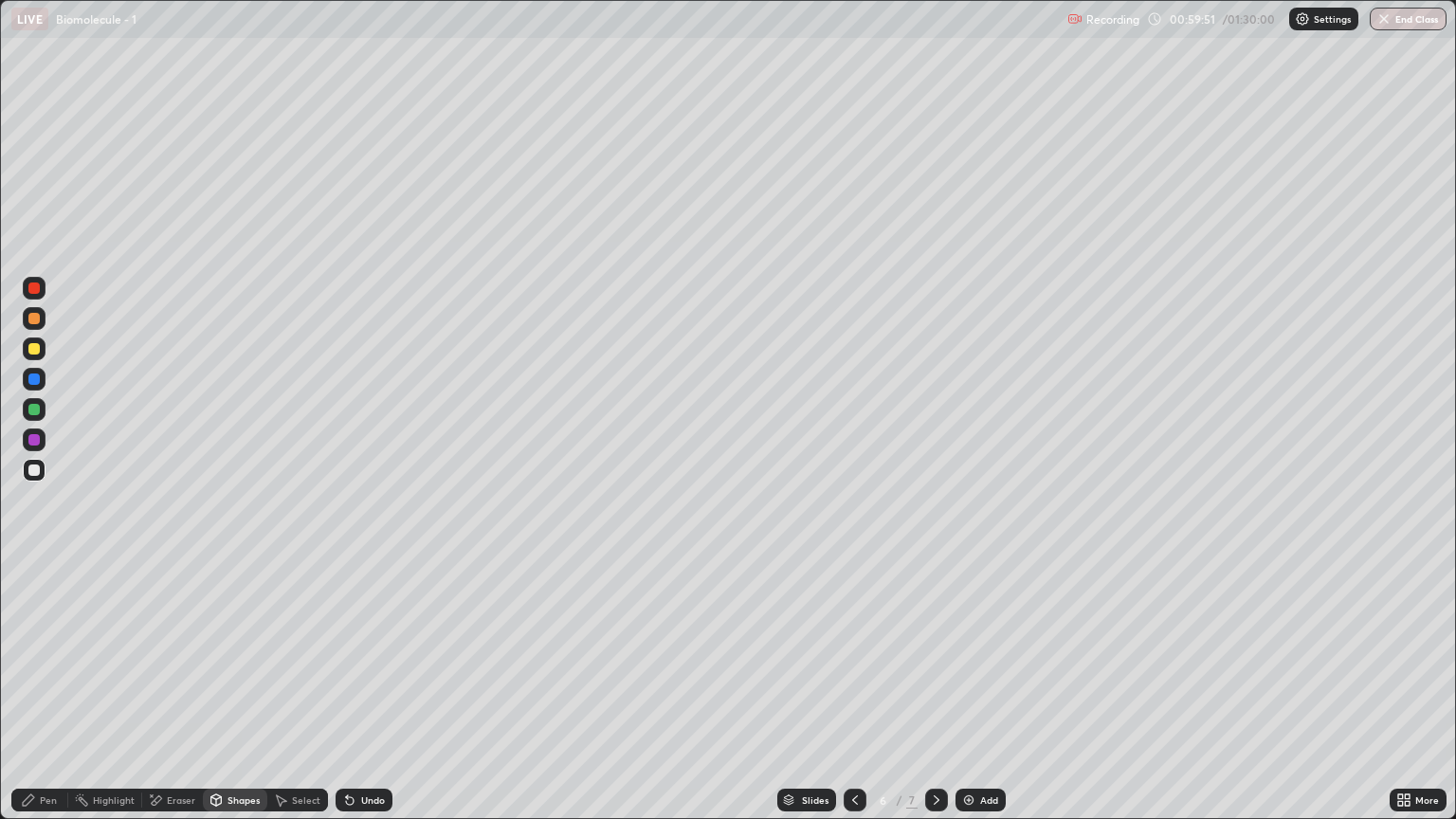 click on "Shapes" at bounding box center [244, 800] 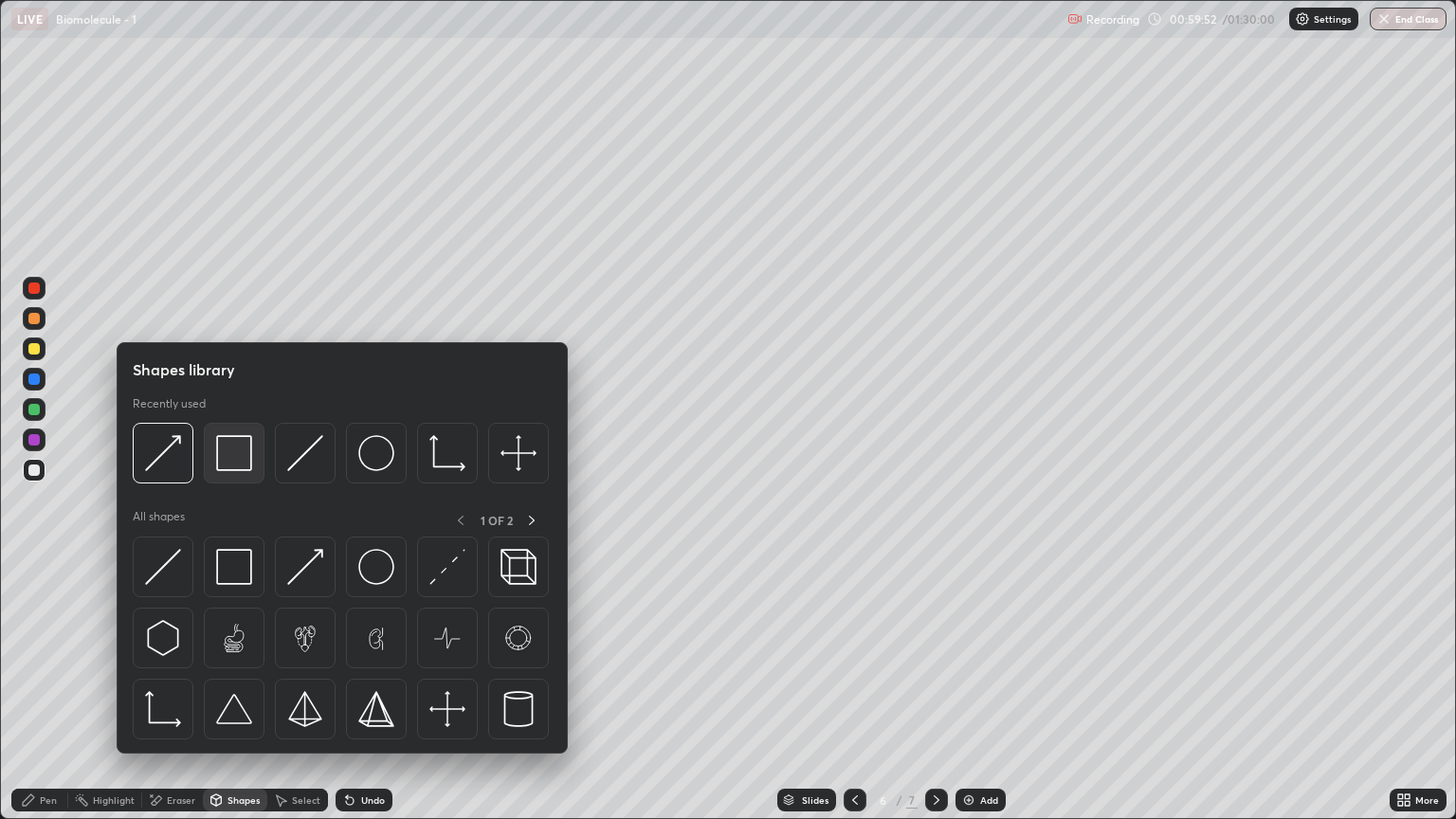 click at bounding box center [234, 453] 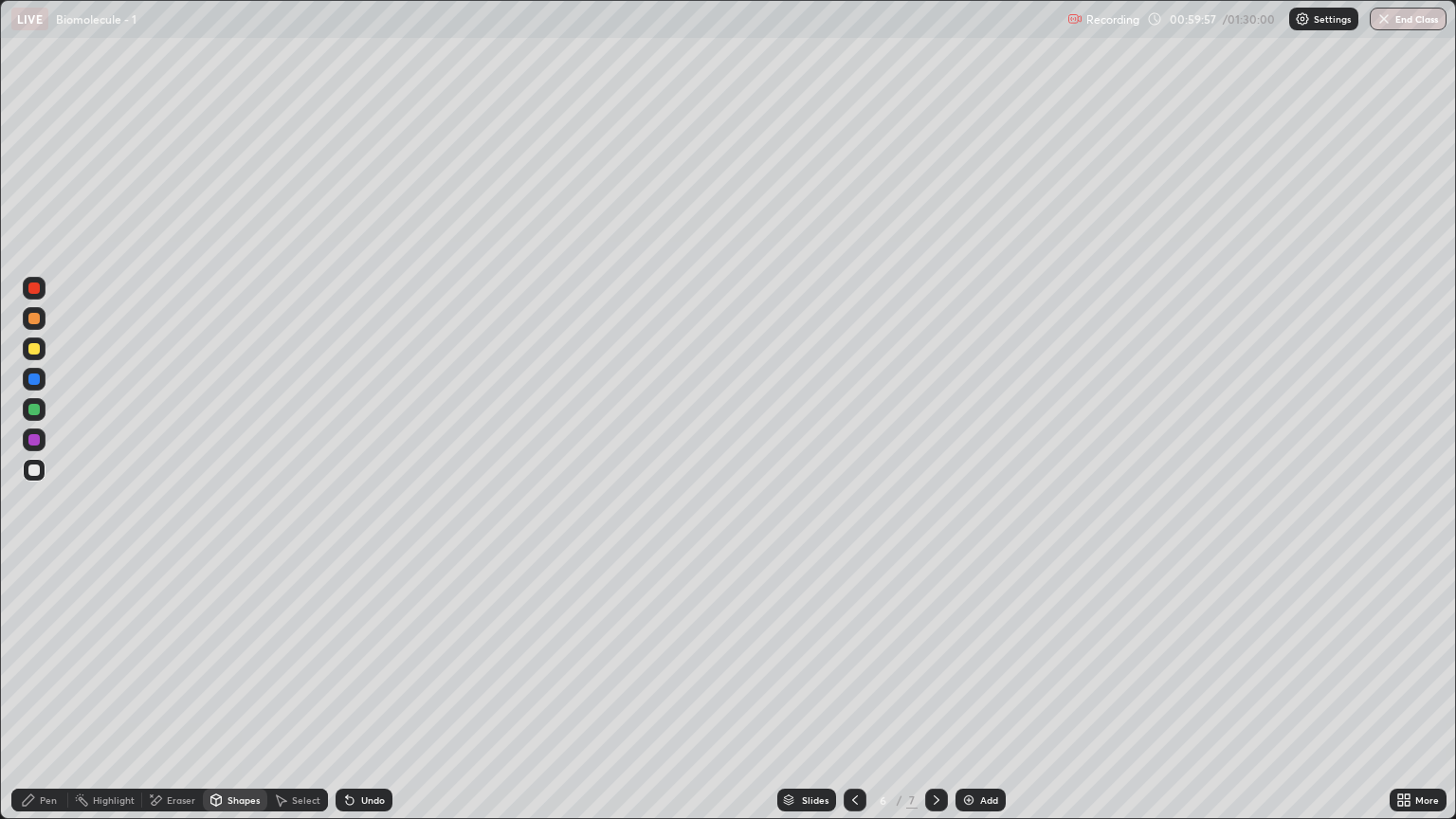 click on "Eraser" at bounding box center [181, 800] 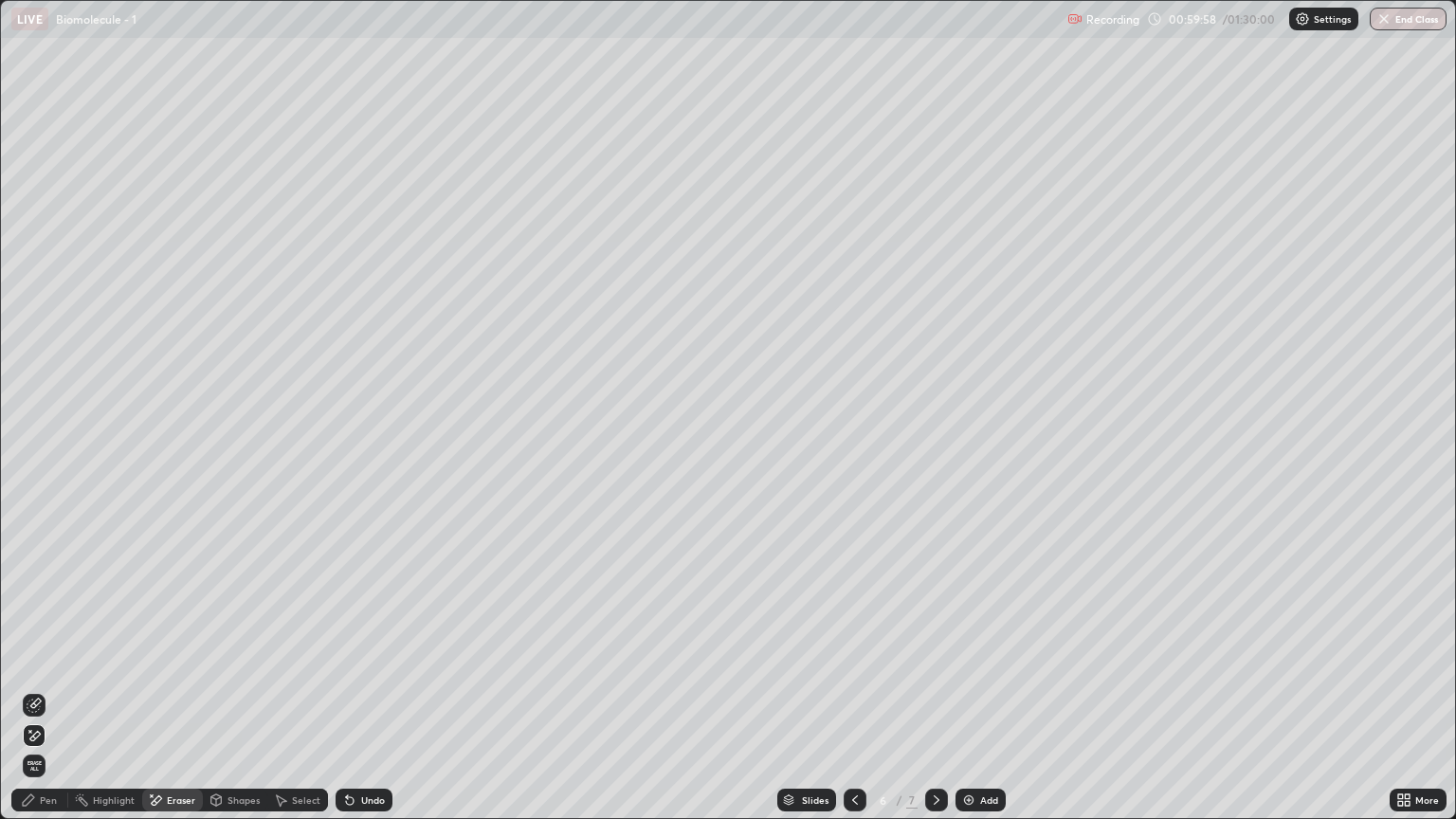 click 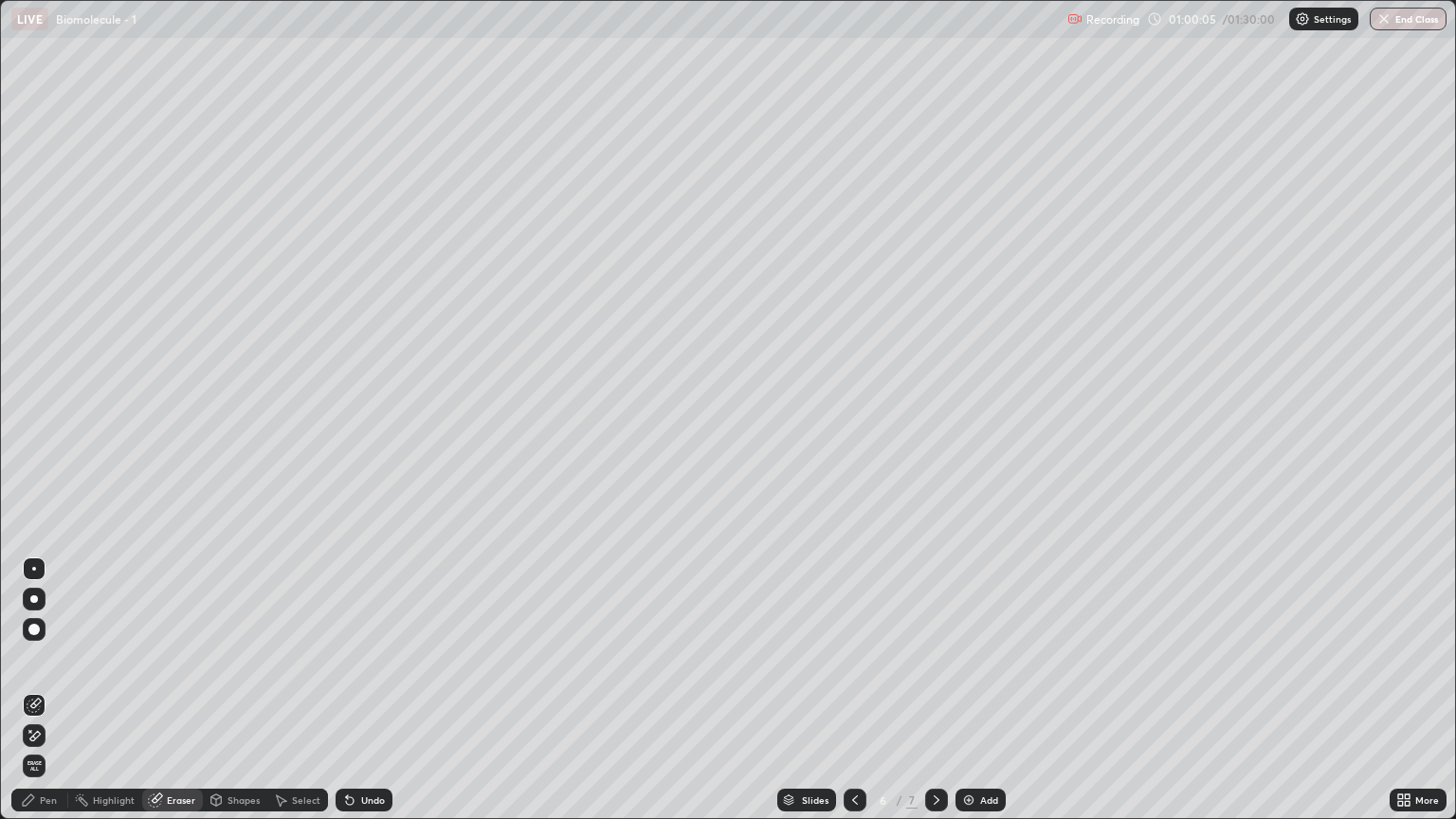 click on "Pen" at bounding box center (40, 800) 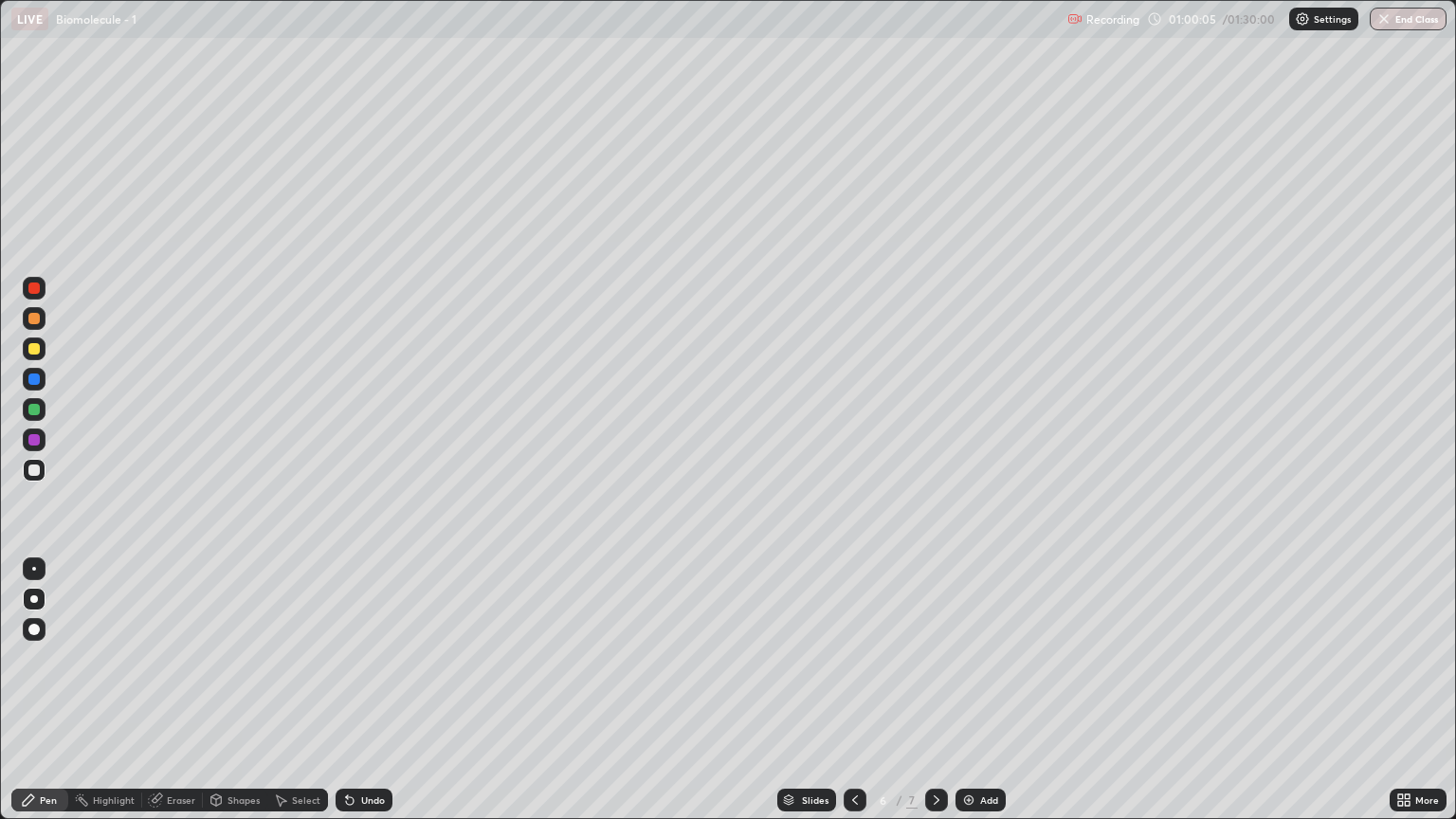 click on "Pen" at bounding box center [40, 800] 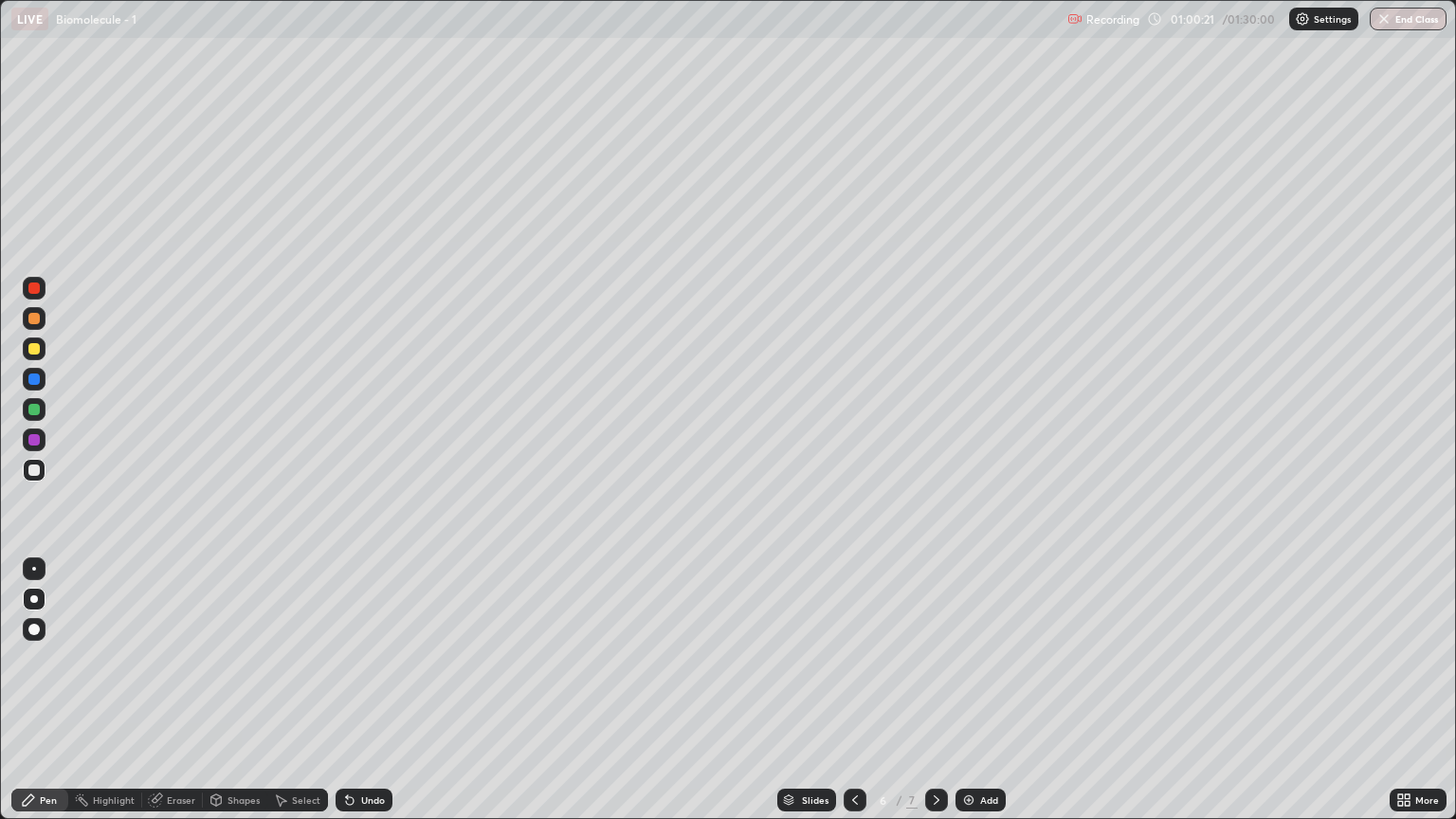 click on "Eraser" at bounding box center (181, 800) 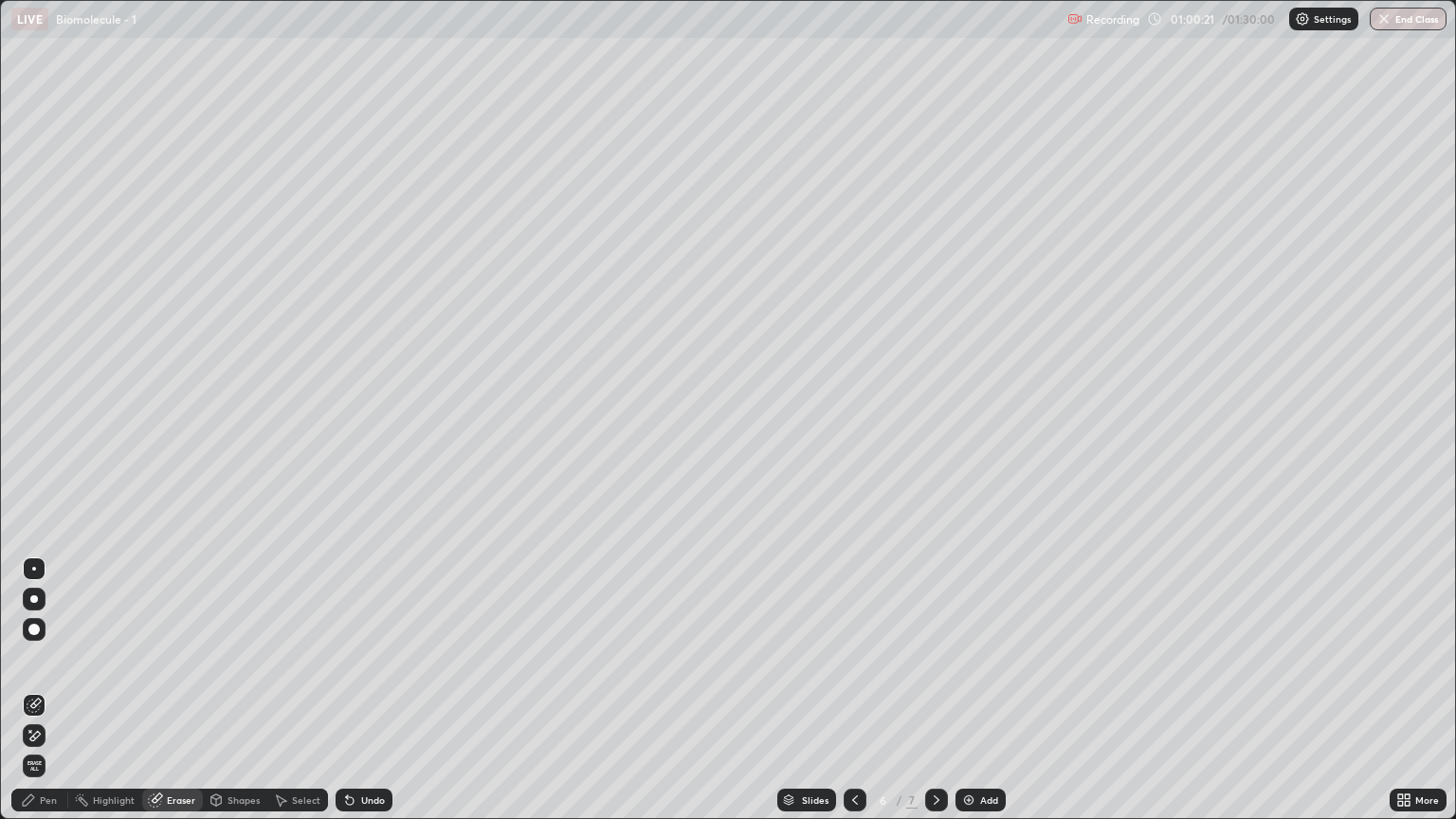 click 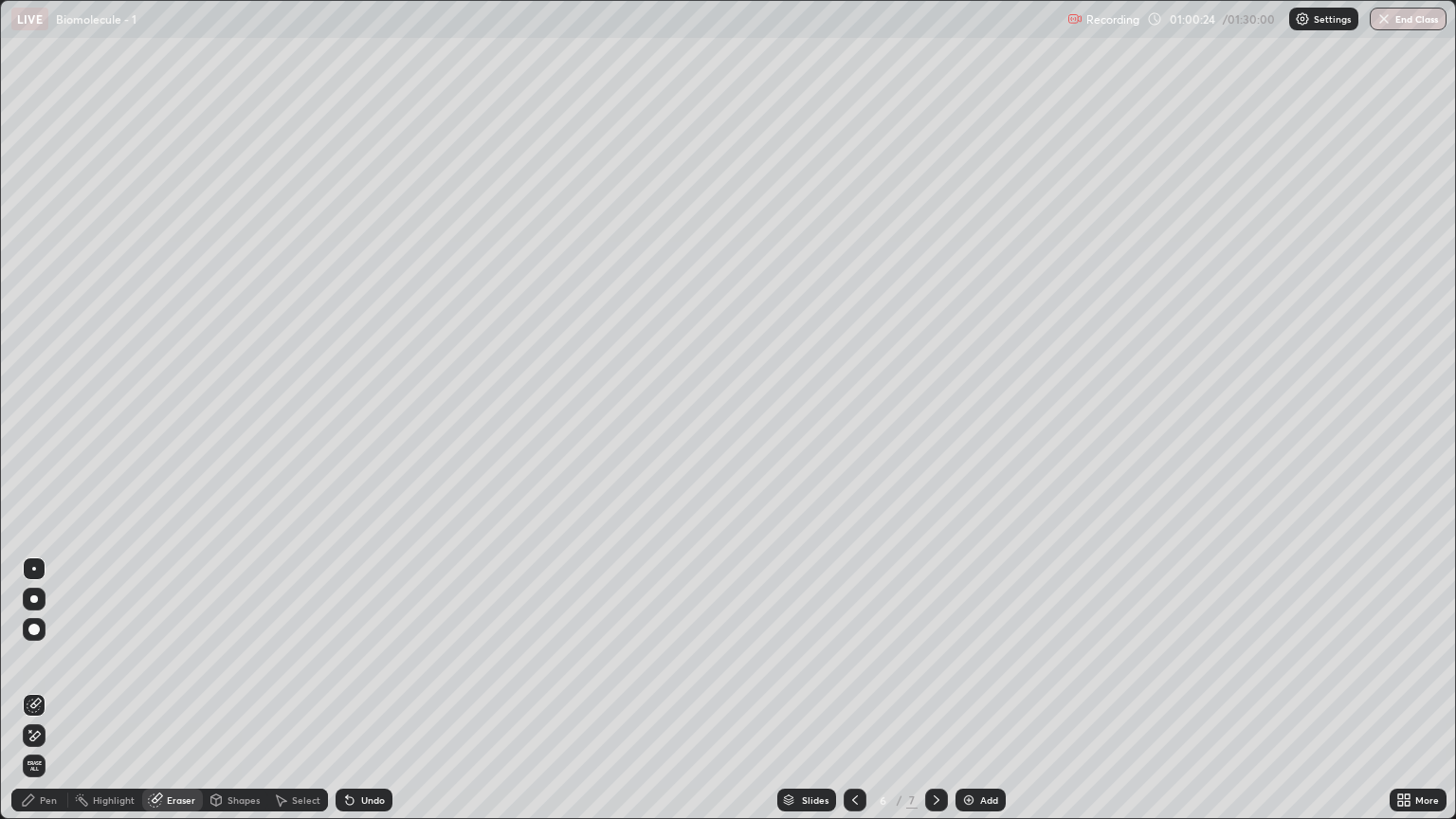 click on "Pen" at bounding box center (48, 800) 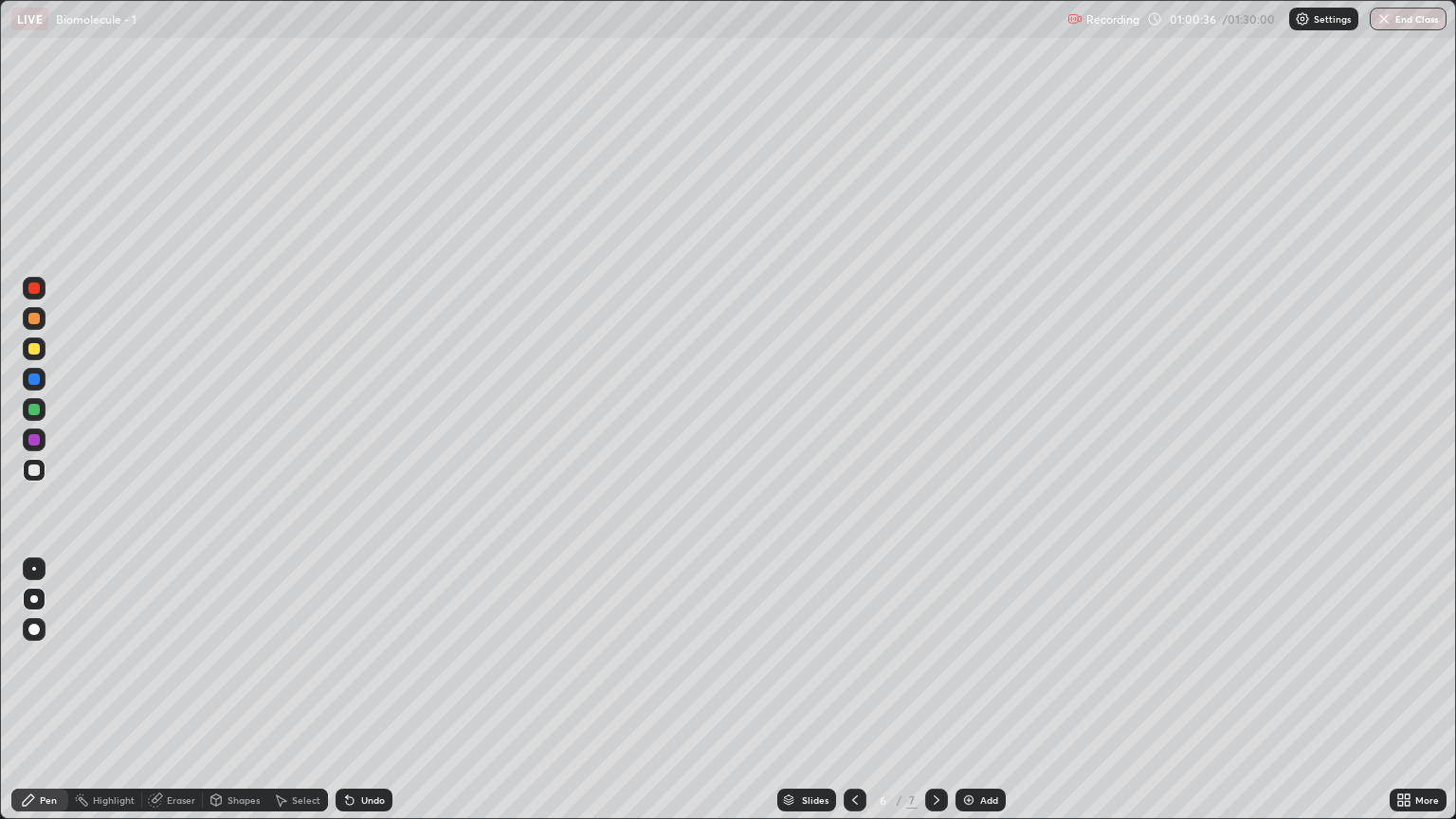 click on "Eraser" at bounding box center (173, 800) 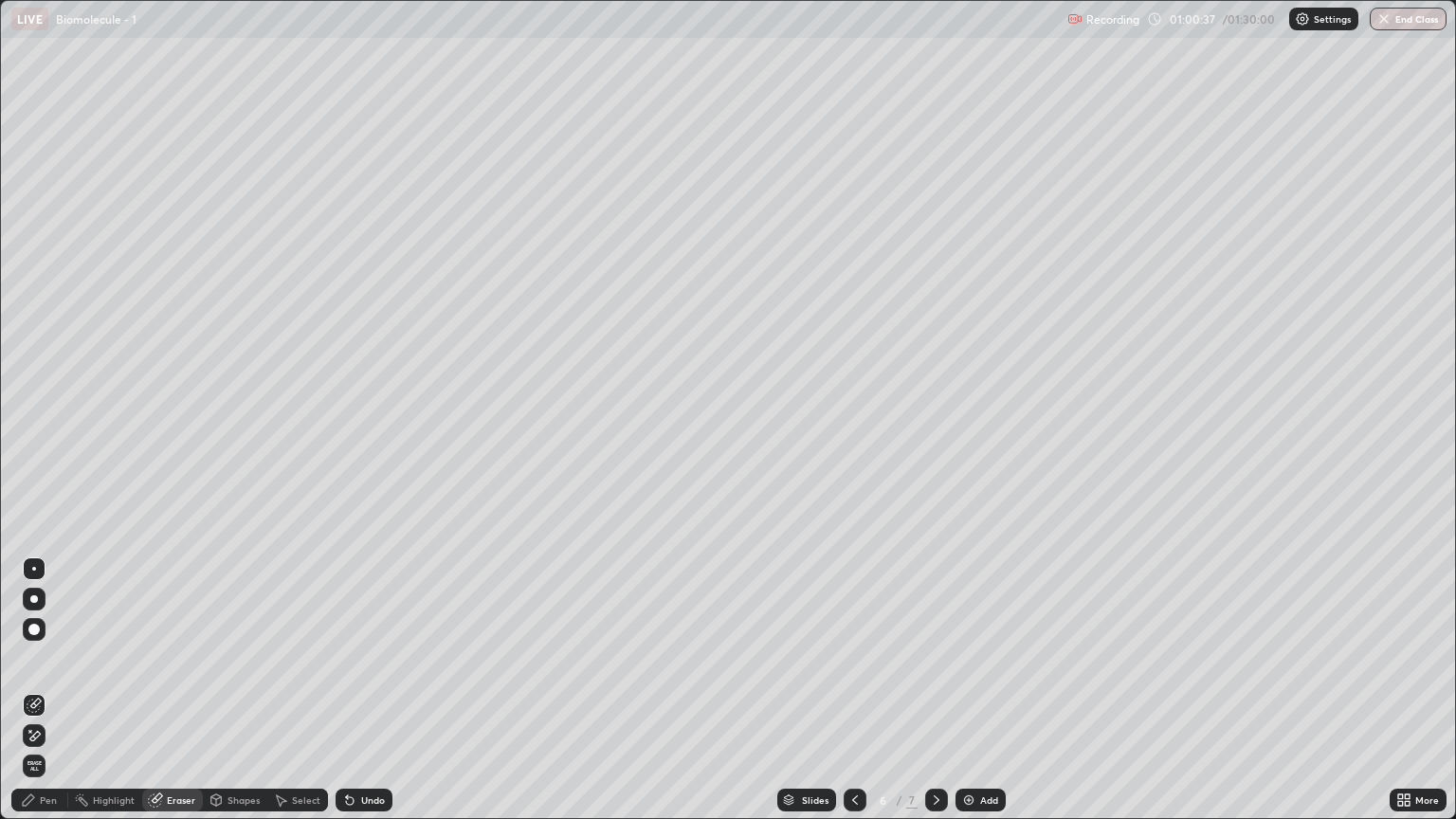 click 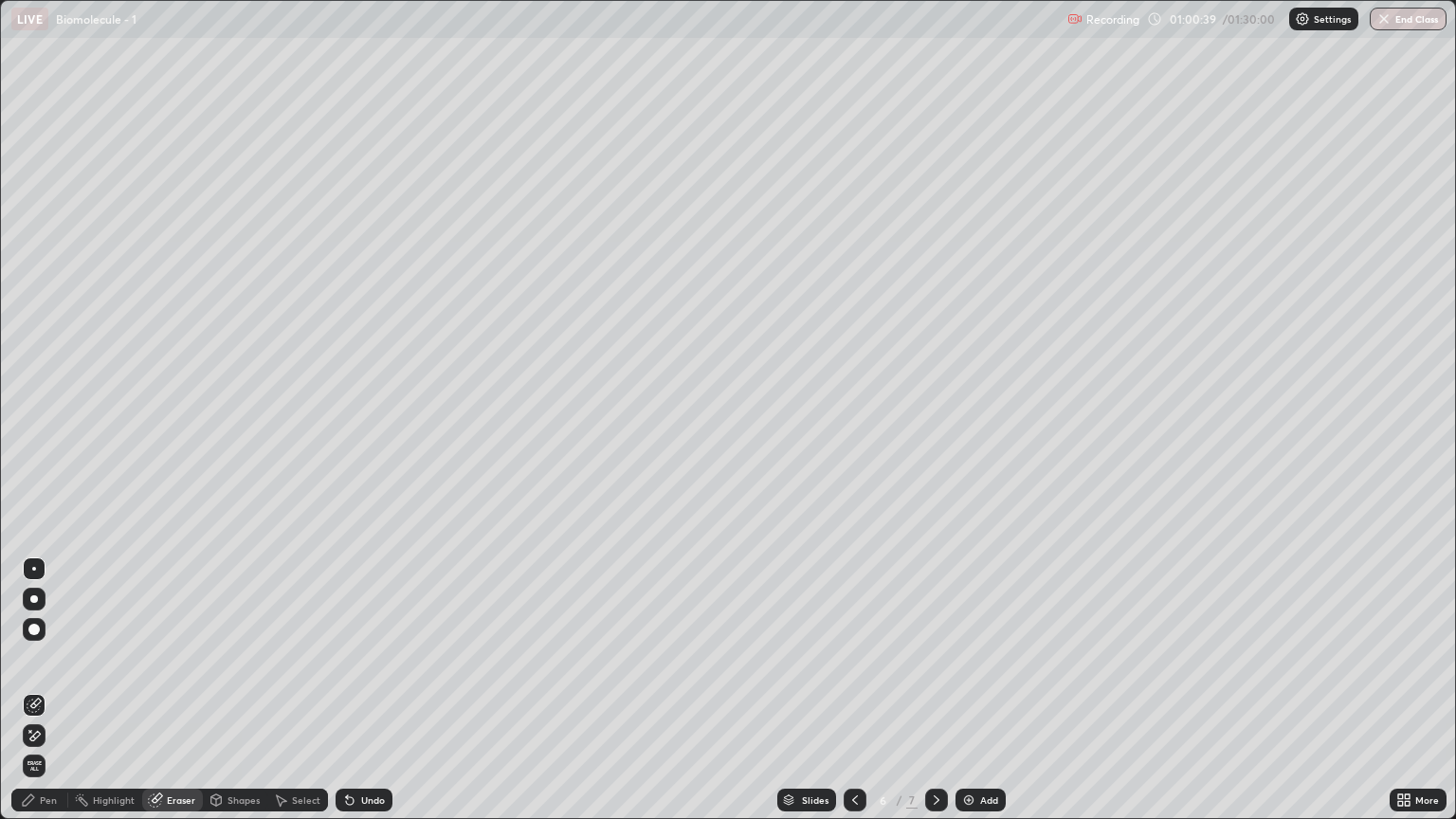 click on "Pen" at bounding box center (40, 800) 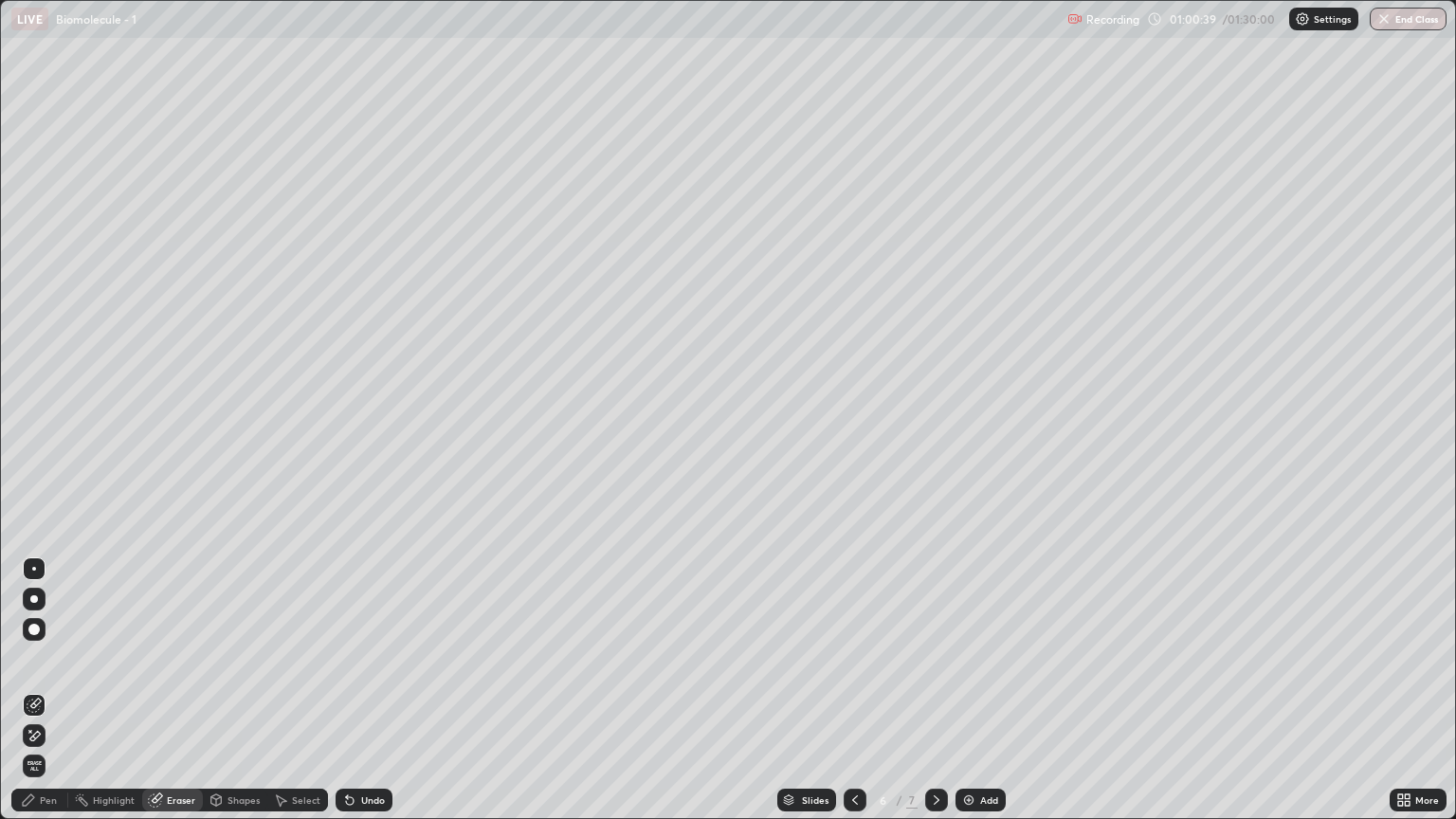click on "Pen" at bounding box center [48, 800] 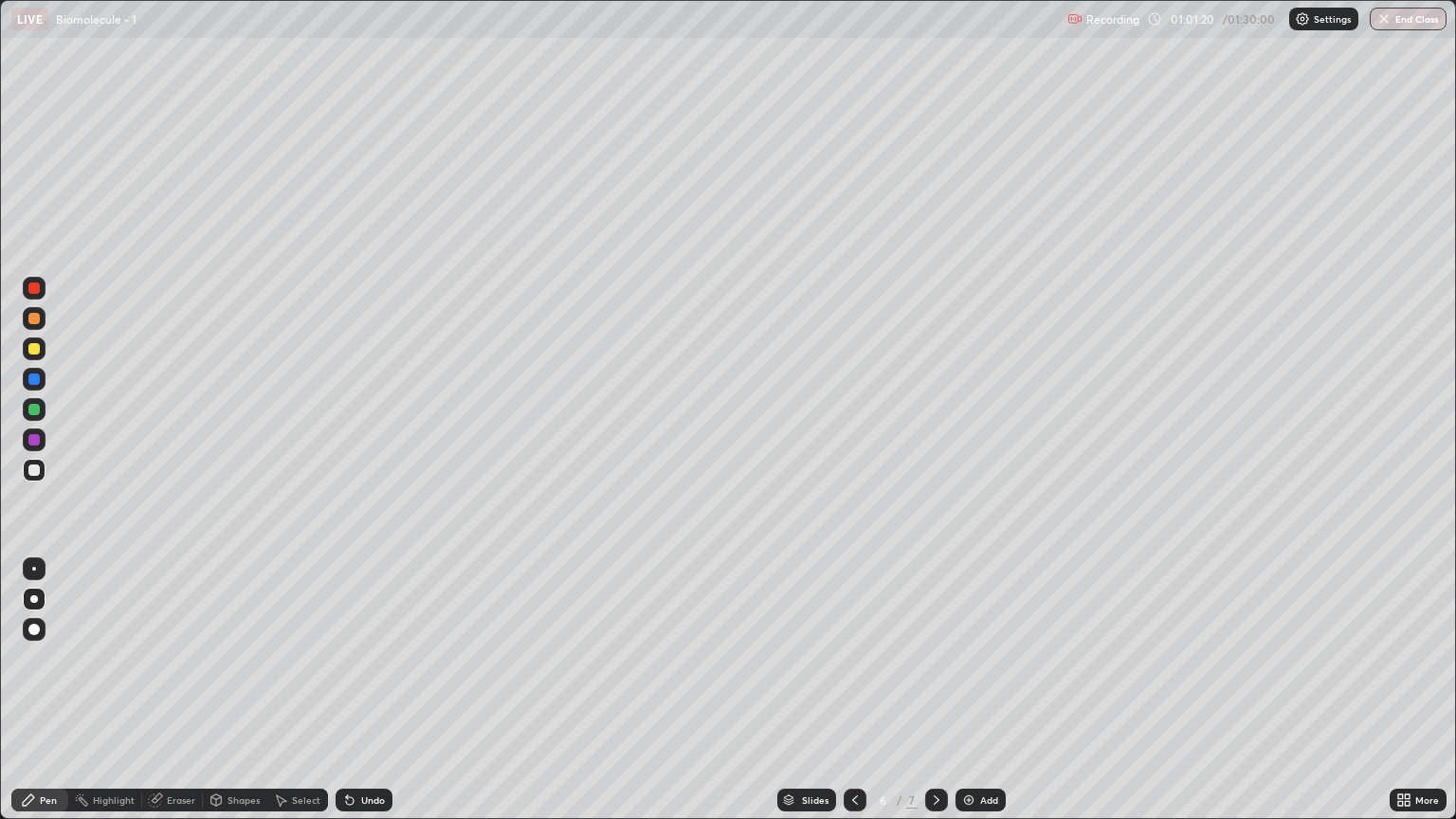click at bounding box center (34, 470) 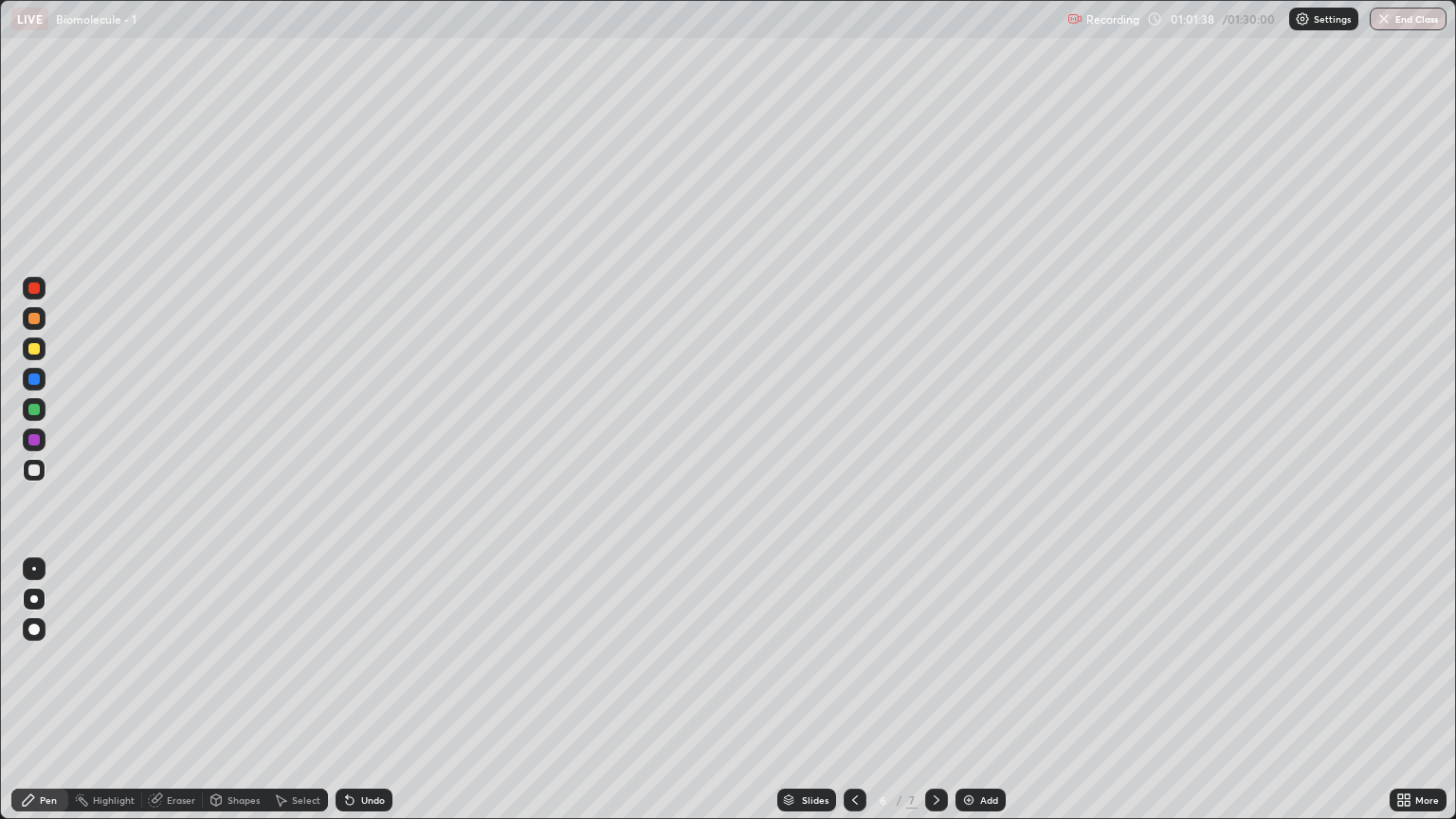 click on "Pen" at bounding box center [40, 800] 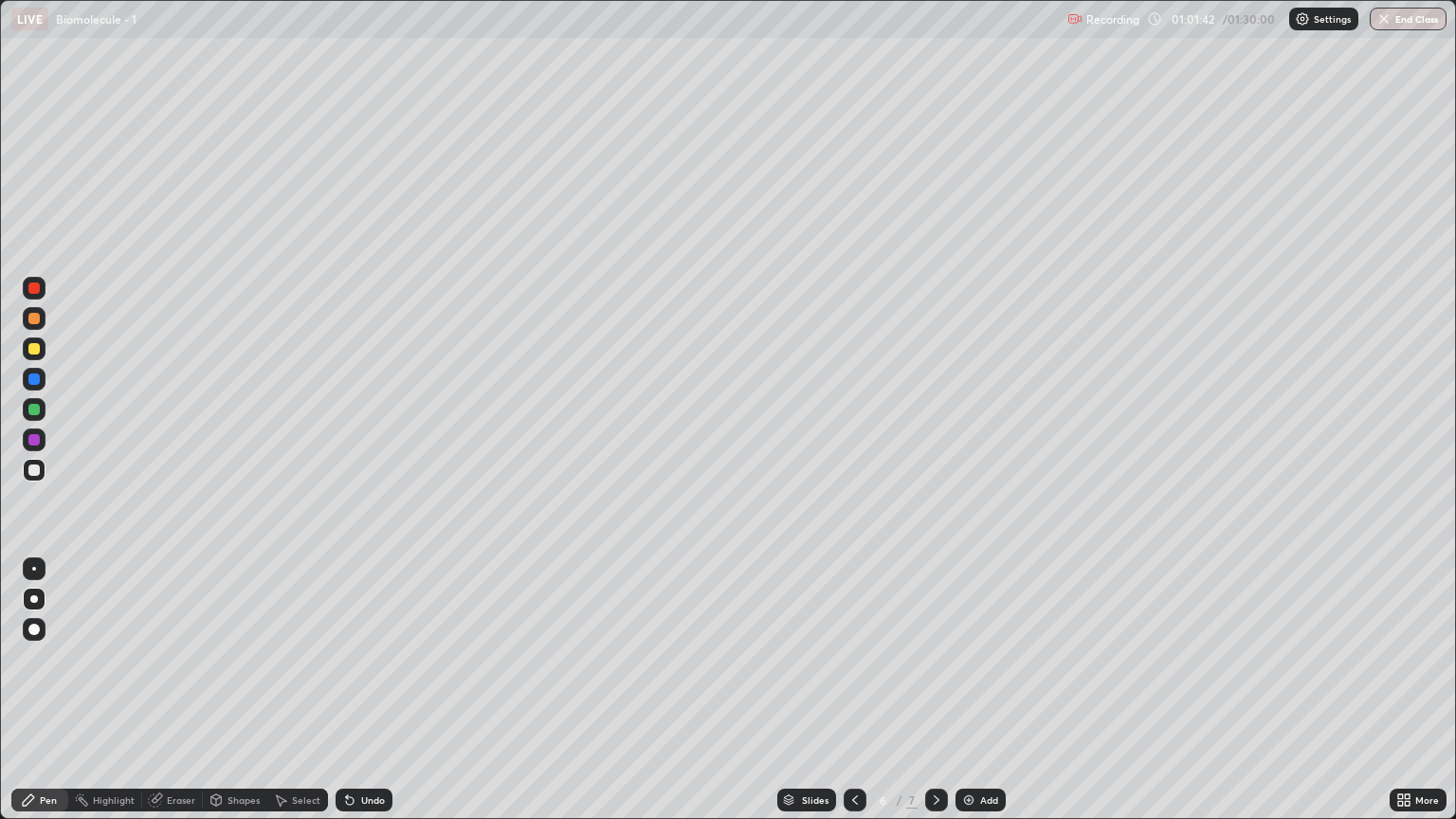 click at bounding box center (34, 318) 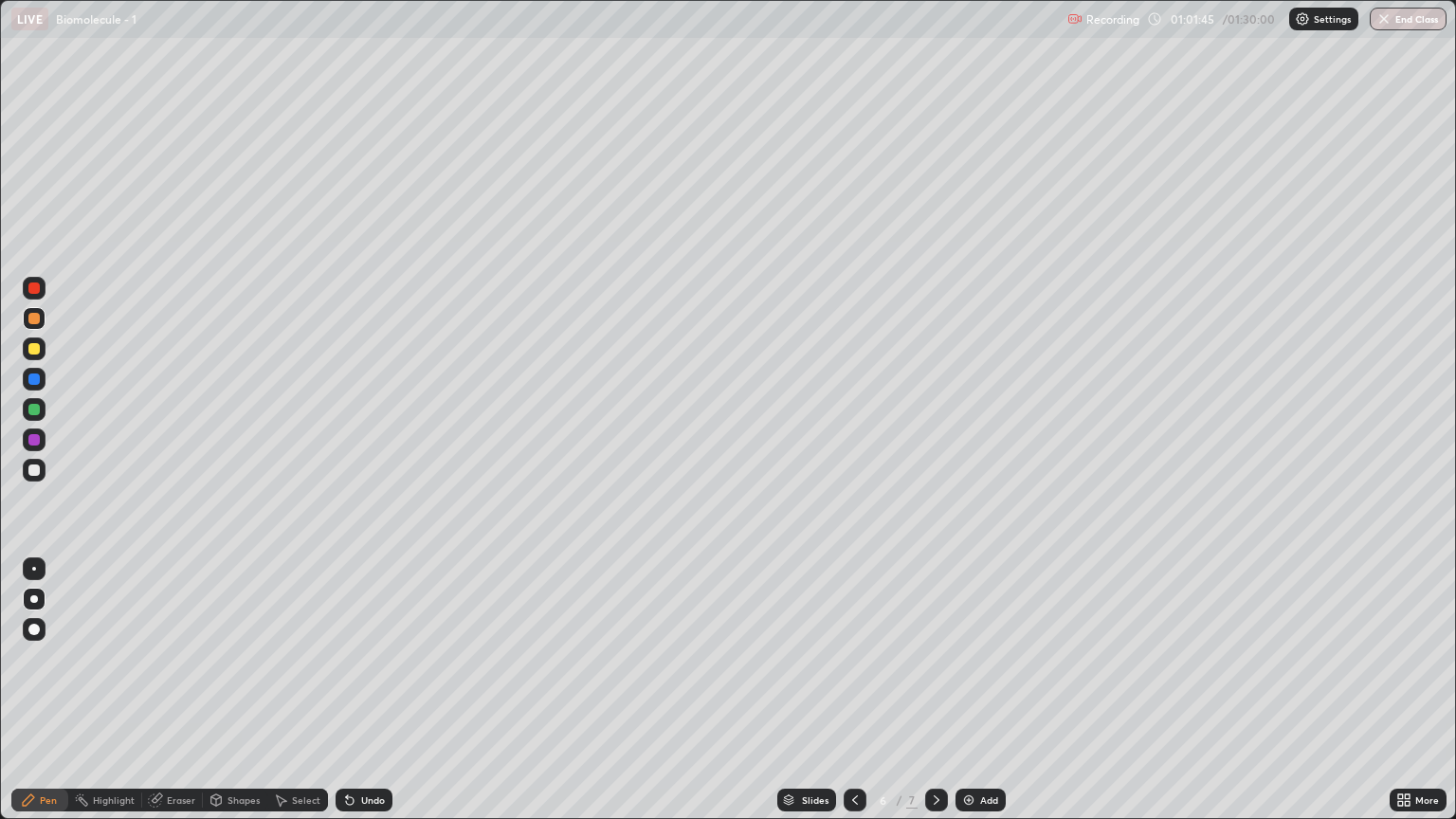 click at bounding box center (34, 318) 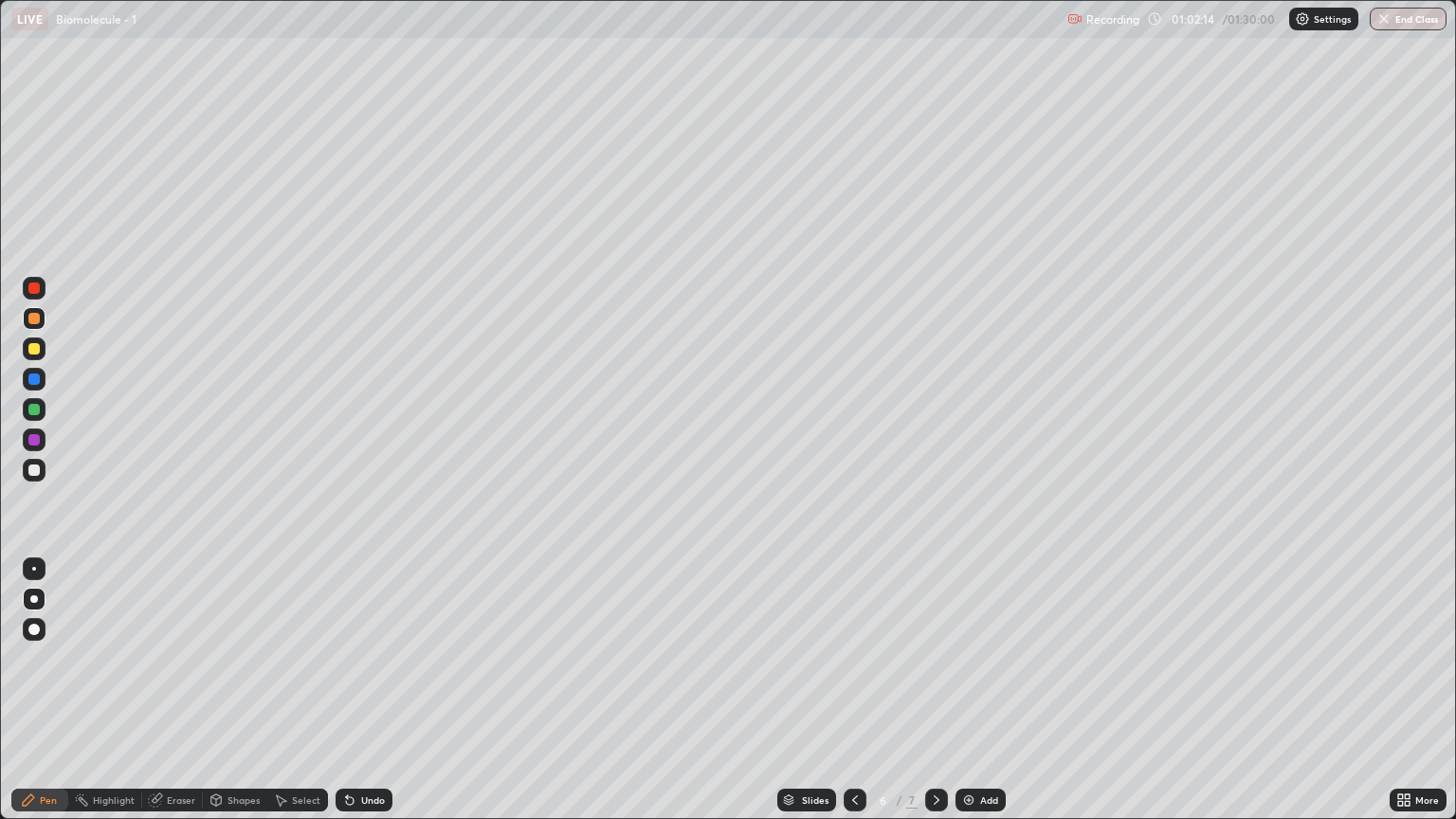 click at bounding box center (34, 410) 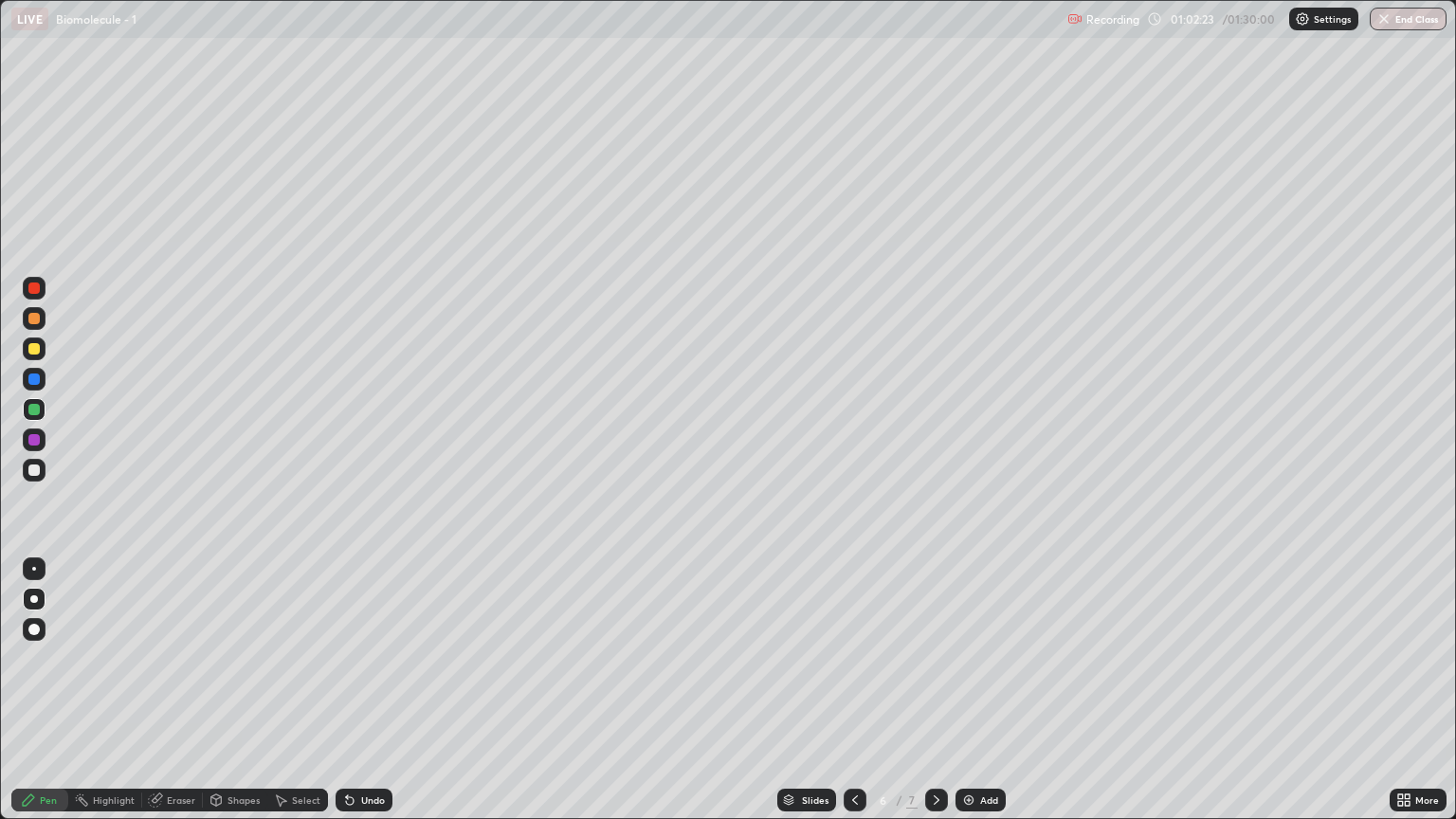 click at bounding box center (34, 379) 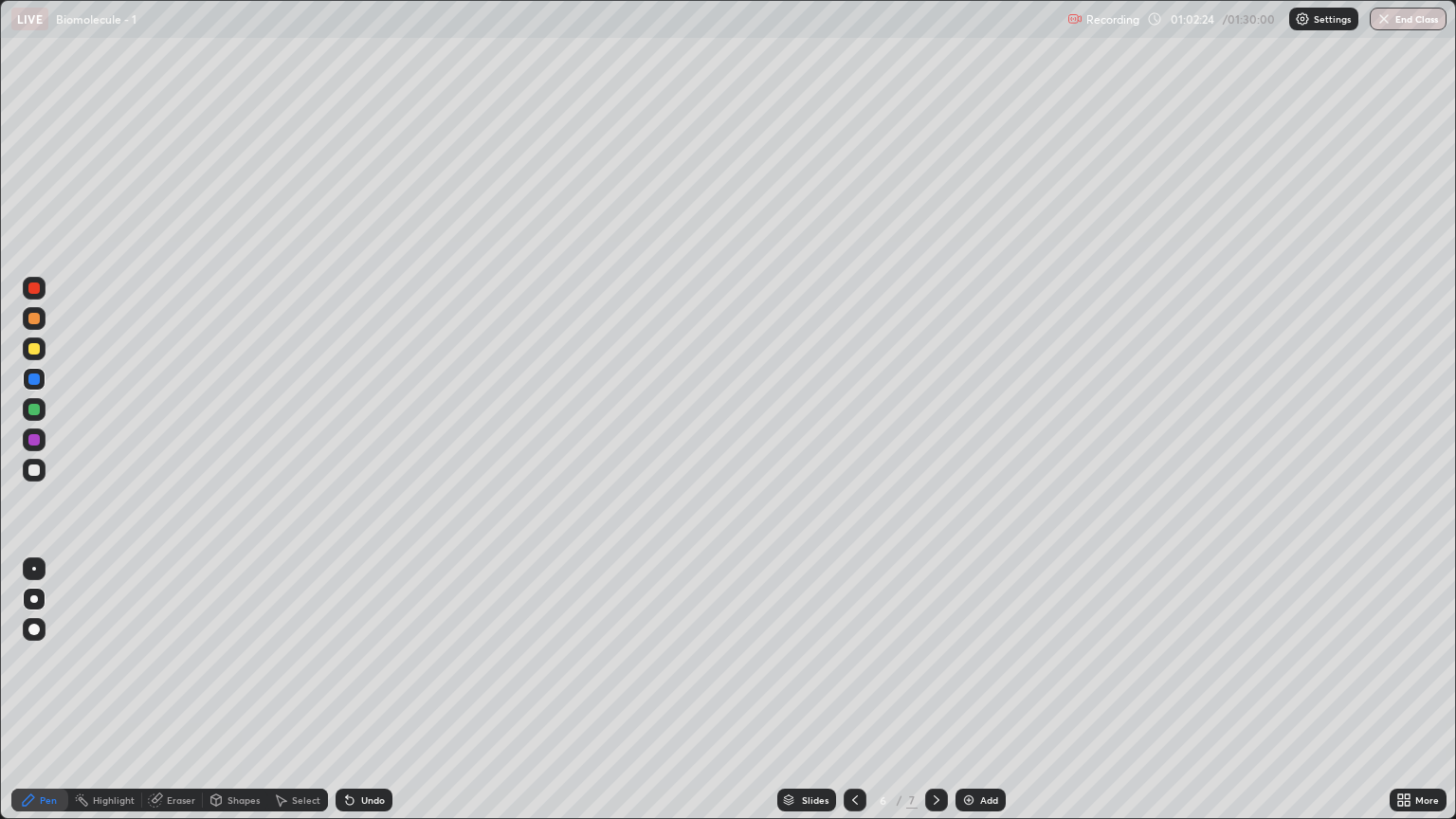 click at bounding box center (34, 440) 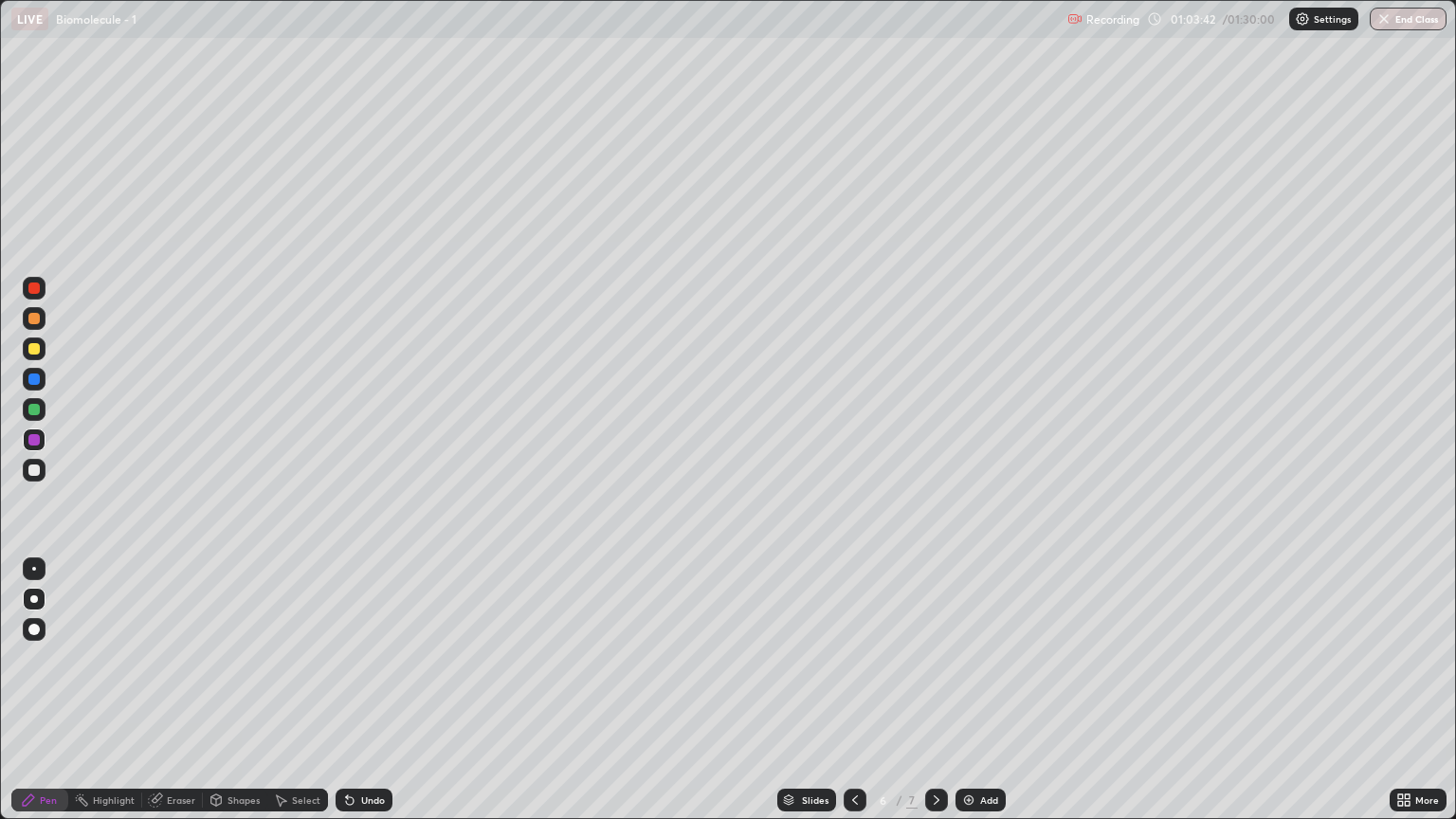 click at bounding box center (34, 410) 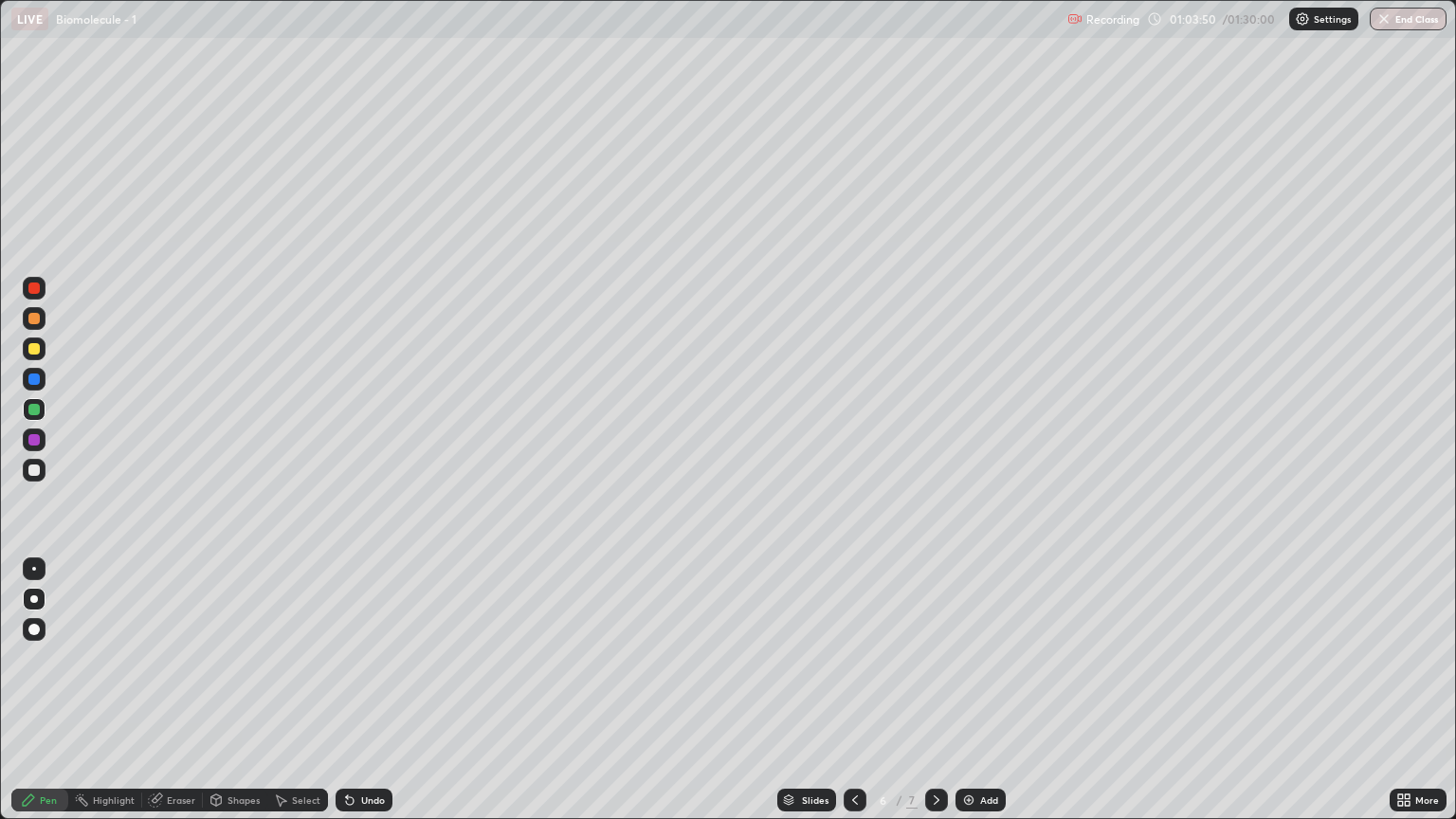 click at bounding box center (34, 440) 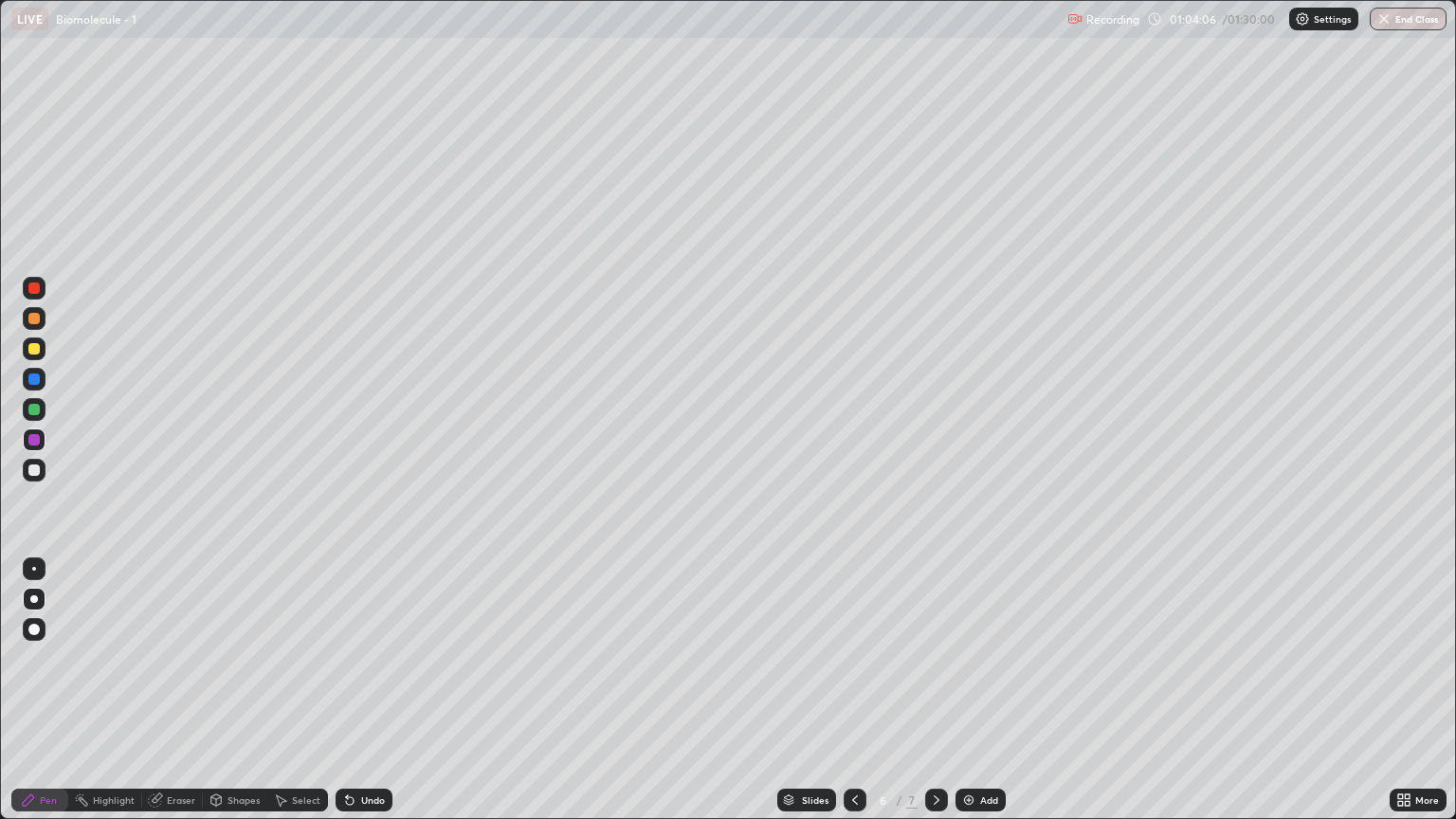 click at bounding box center [34, 440] 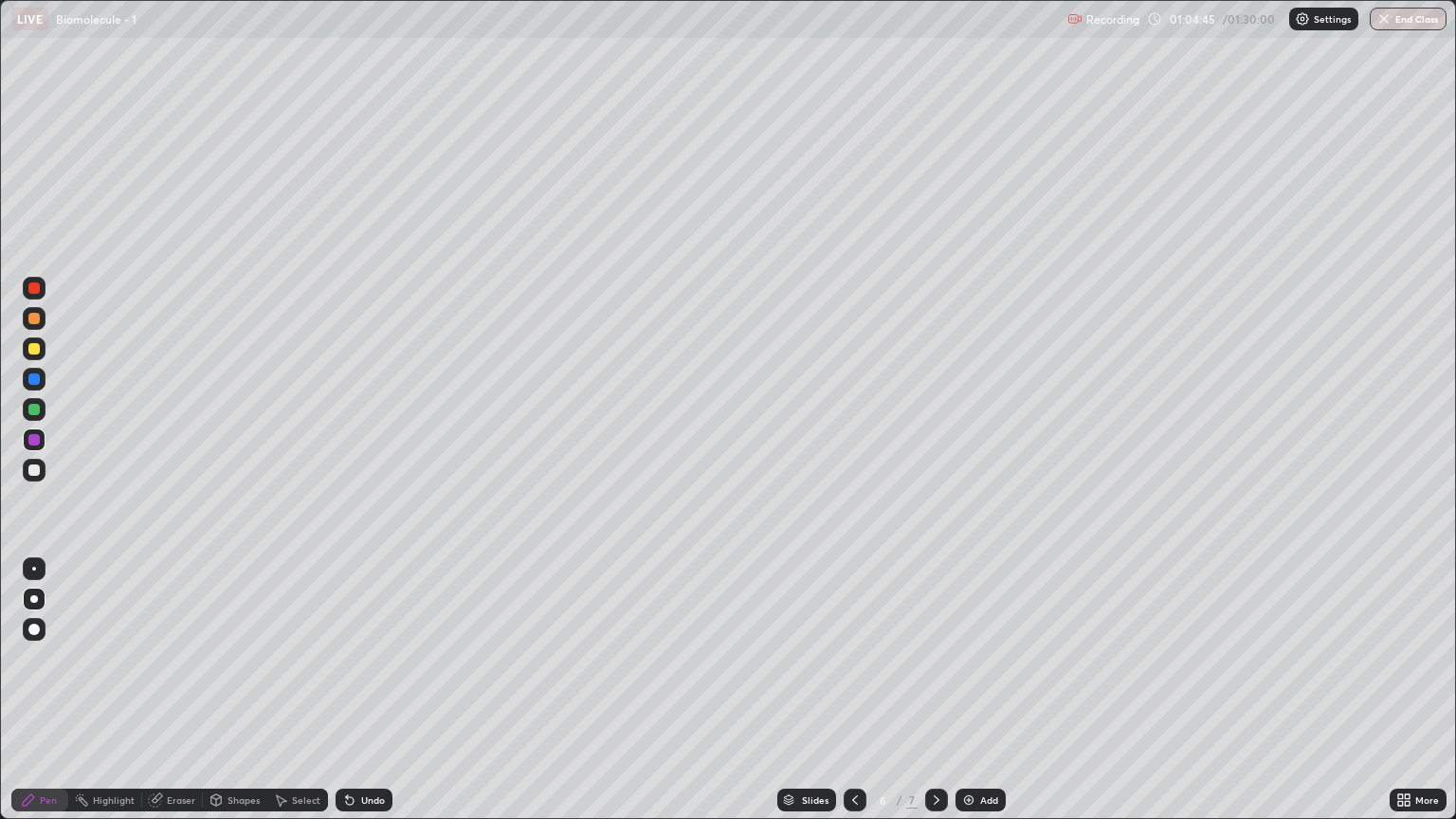 click at bounding box center (34, 410) 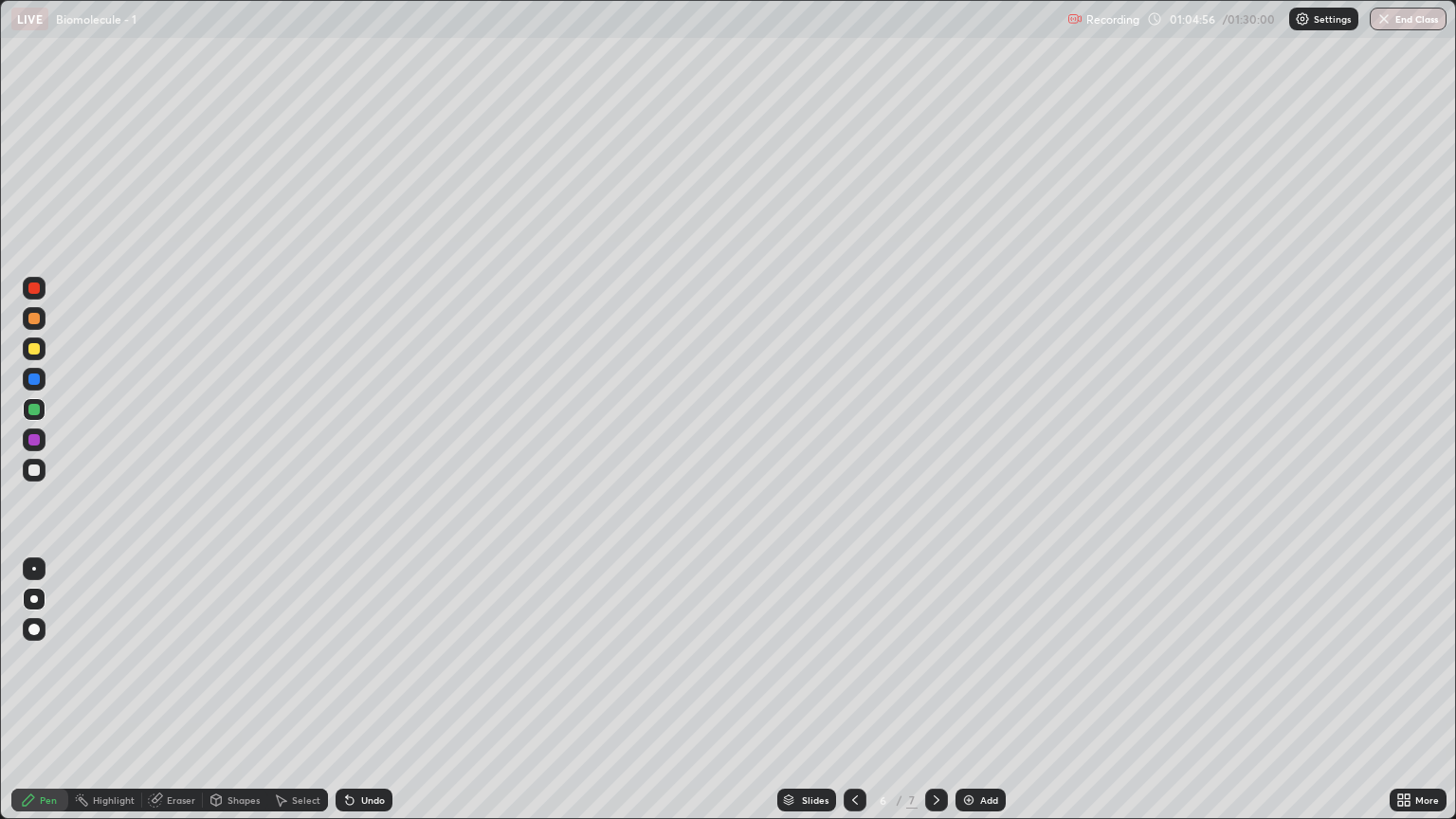 click on "Eraser" at bounding box center [181, 800] 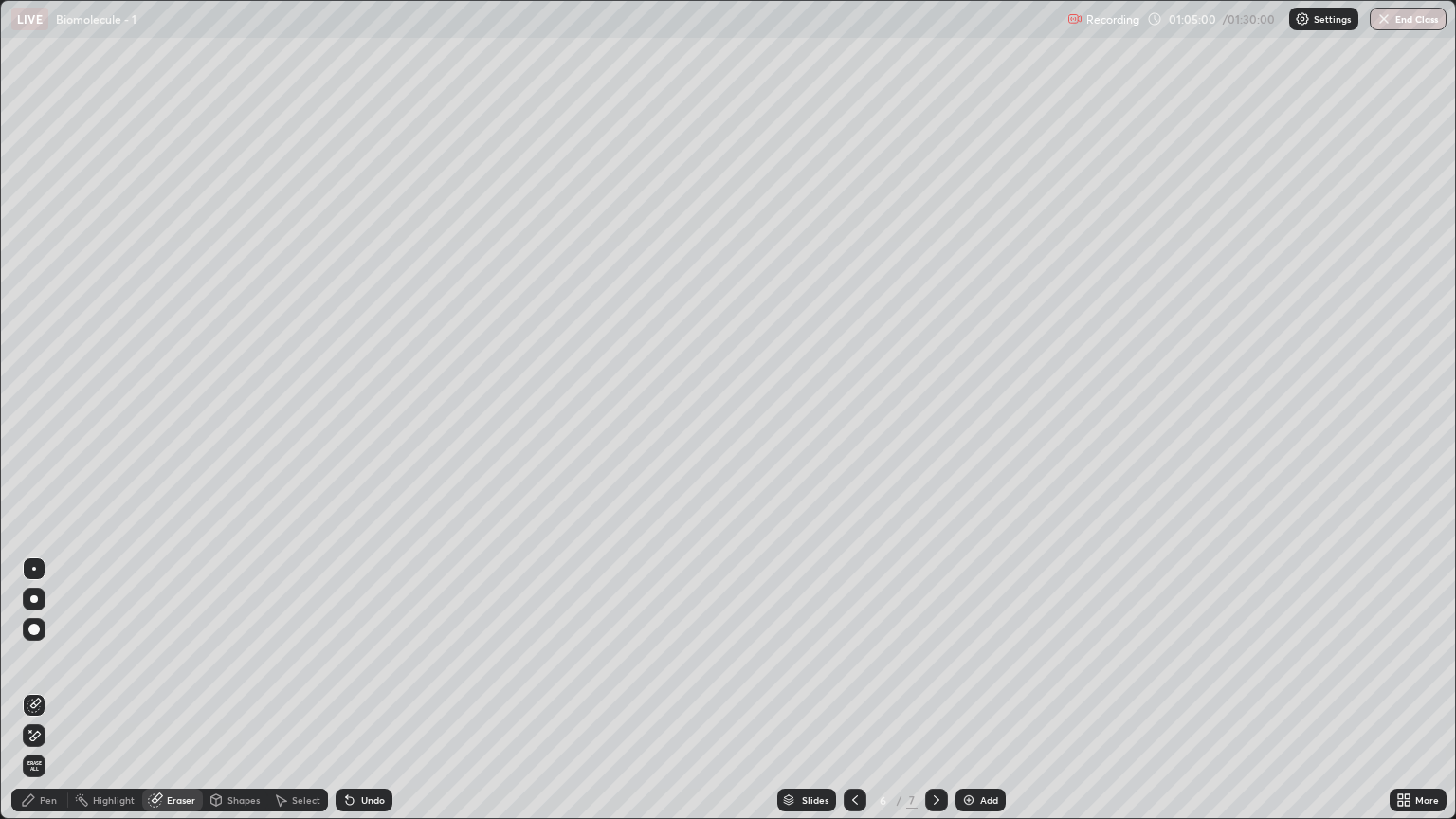 click on "Pen" at bounding box center [48, 800] 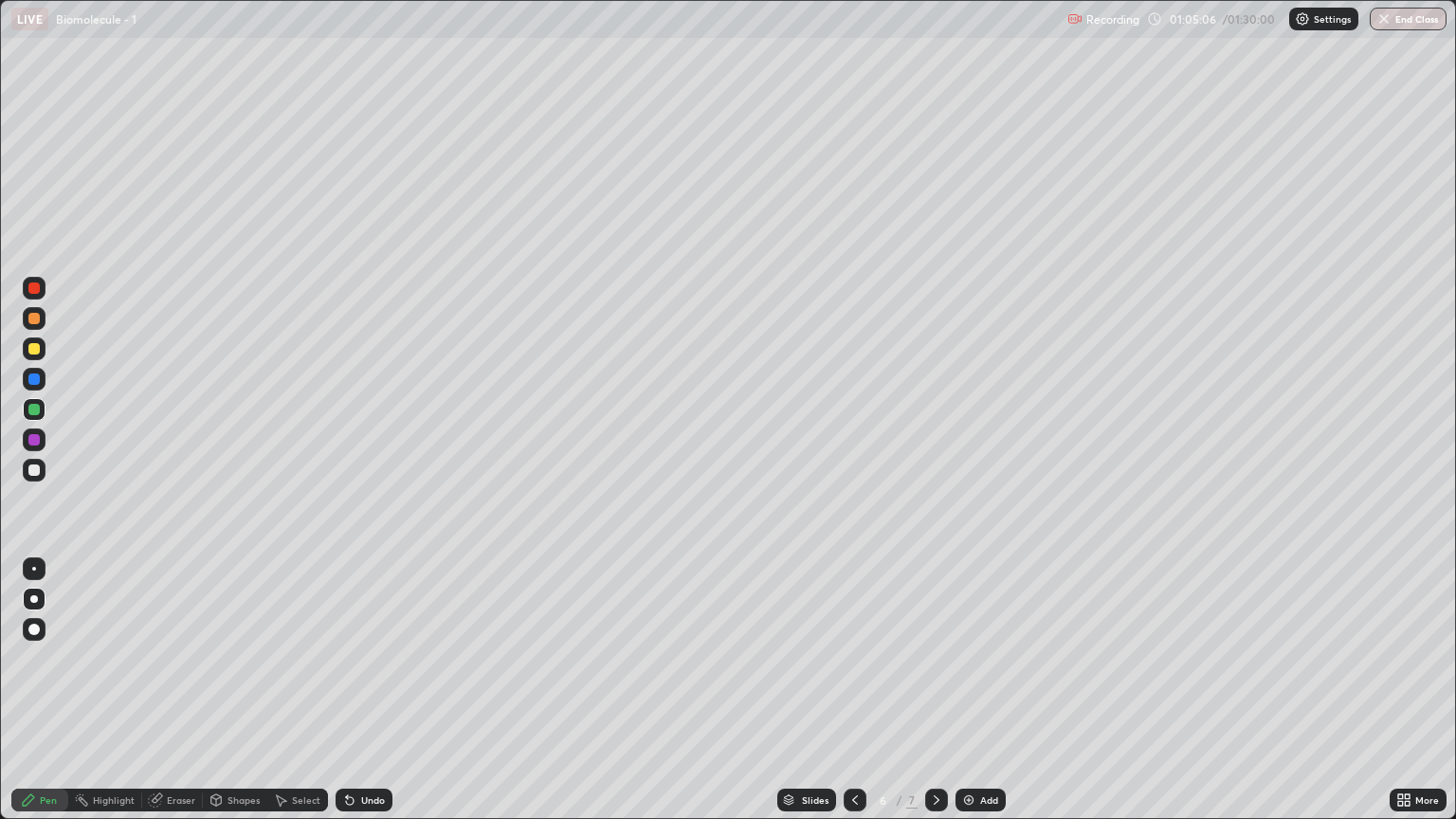 click at bounding box center [34, 349] 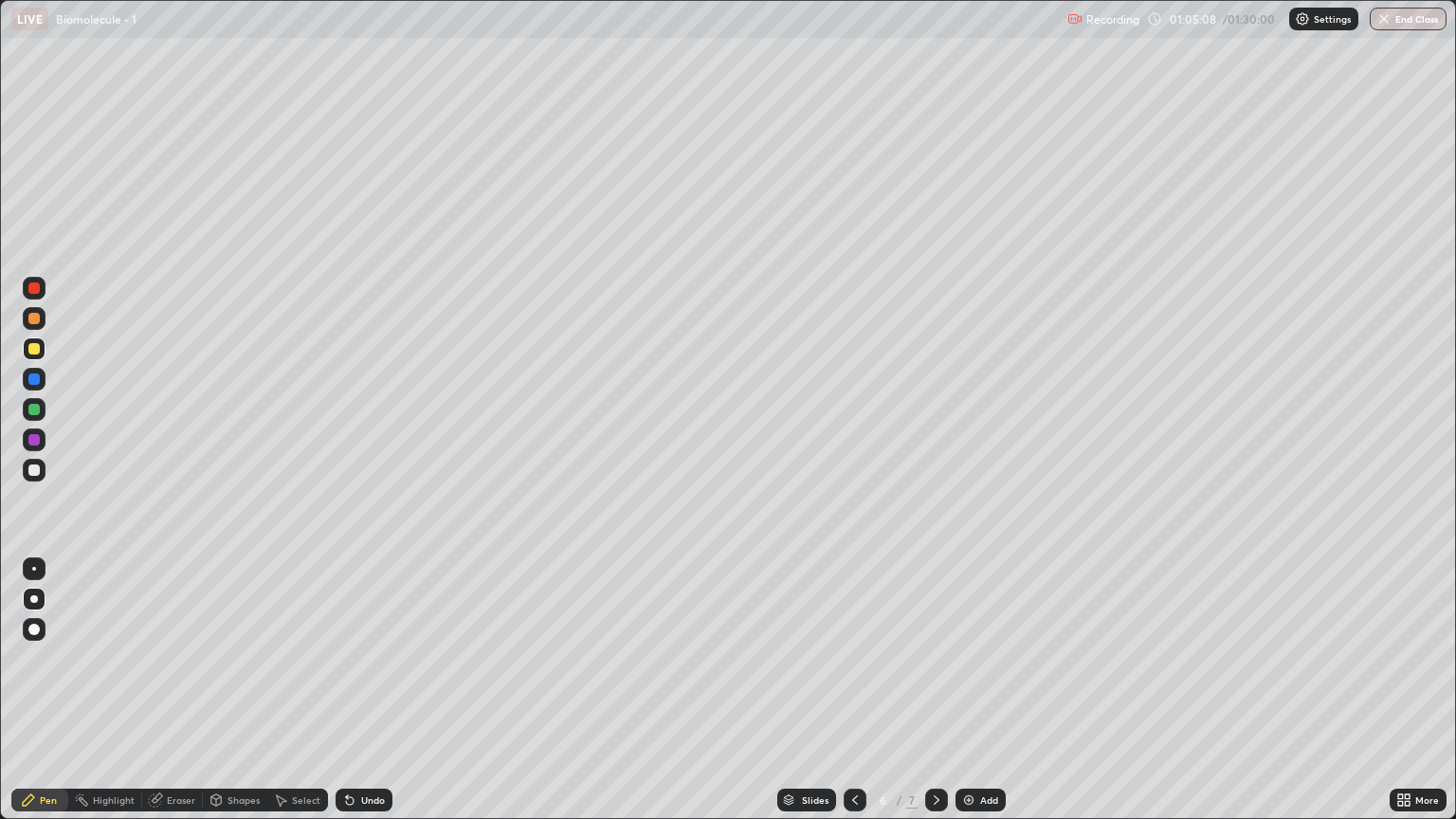 click on "Shapes" at bounding box center (235, 800) 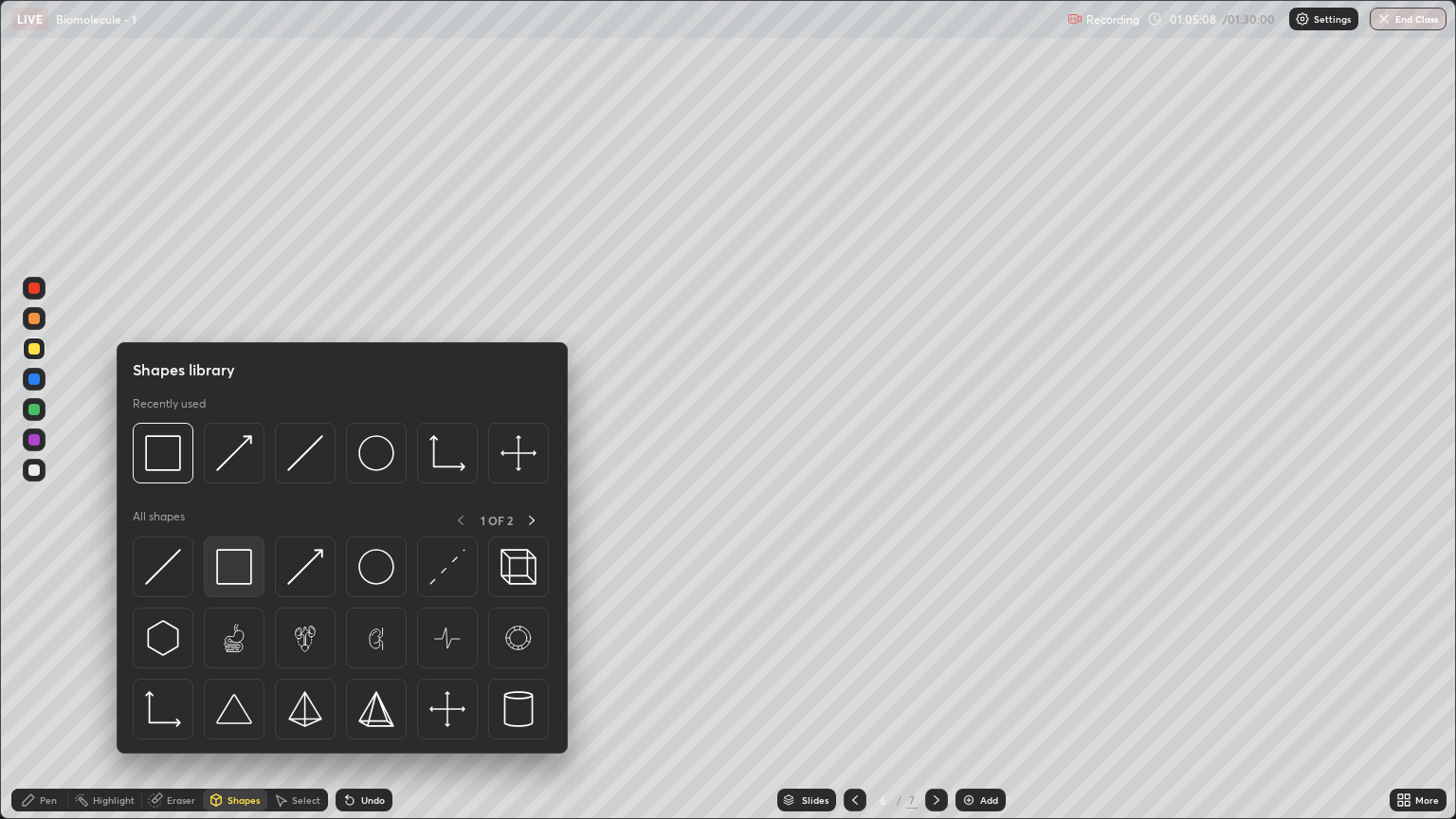 click at bounding box center [234, 567] 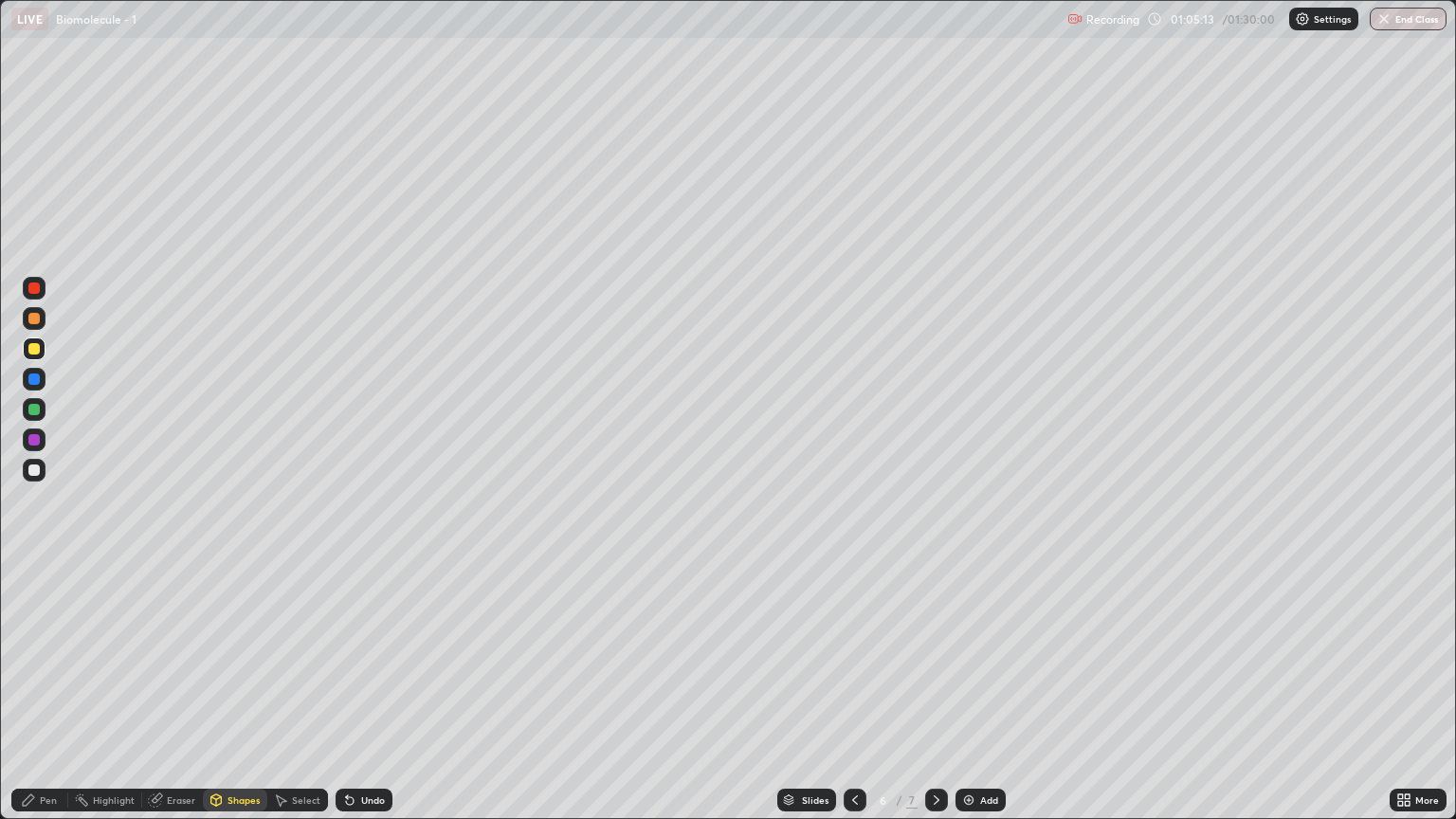 click at bounding box center [34, 470] 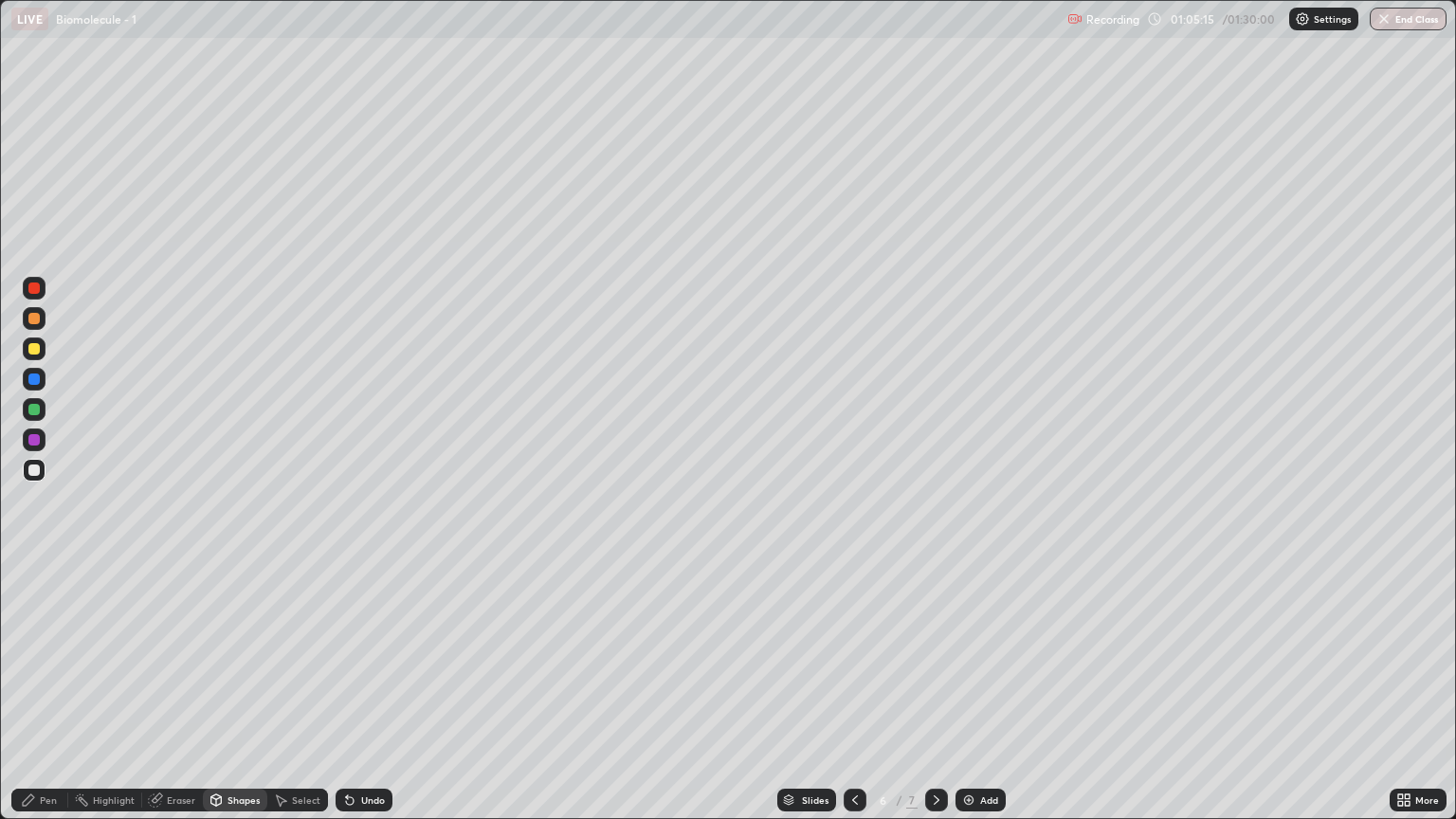 click on "Shapes" at bounding box center [244, 800] 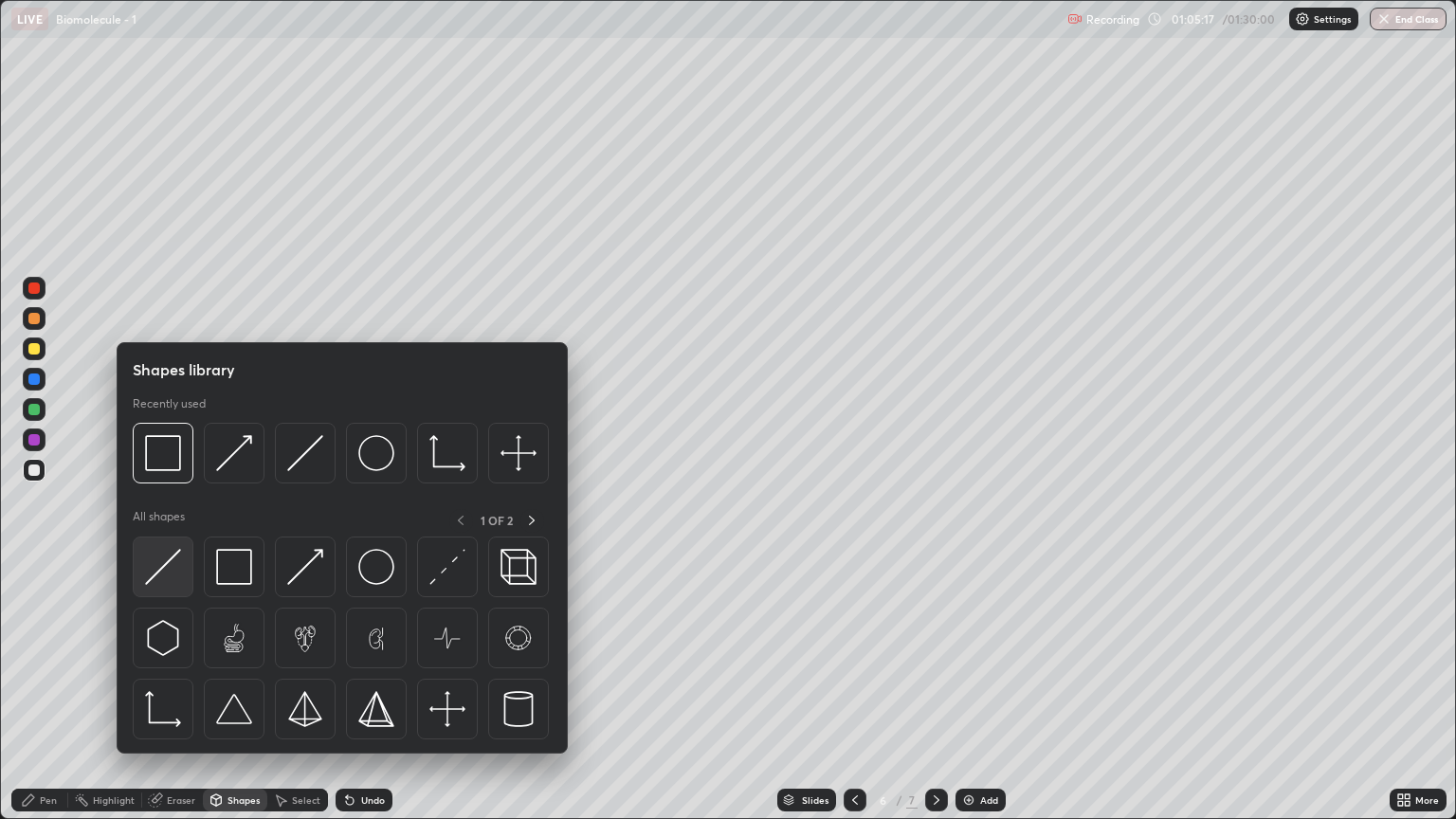 click at bounding box center [163, 567] 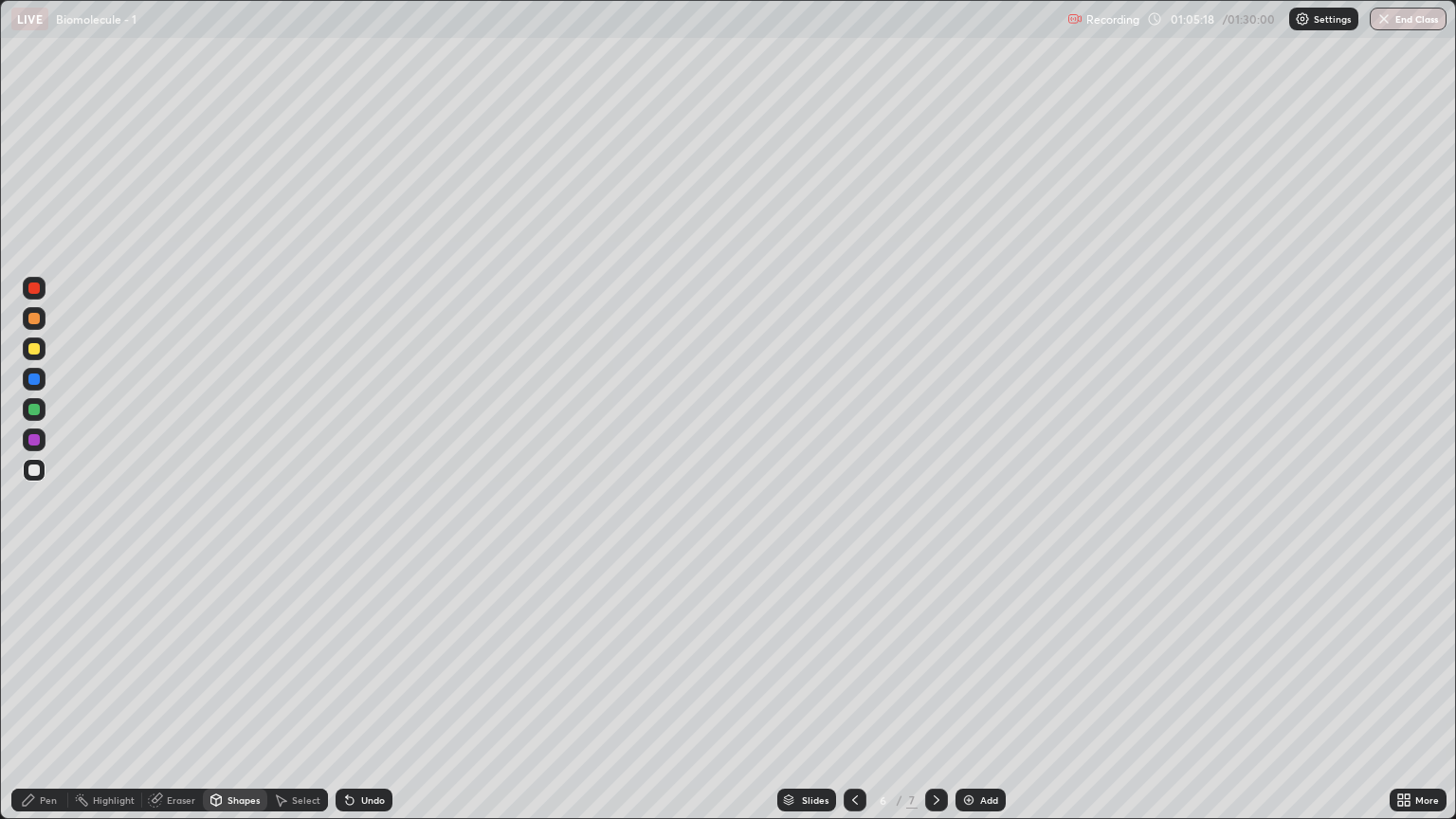click on "Pen" at bounding box center (40, 800) 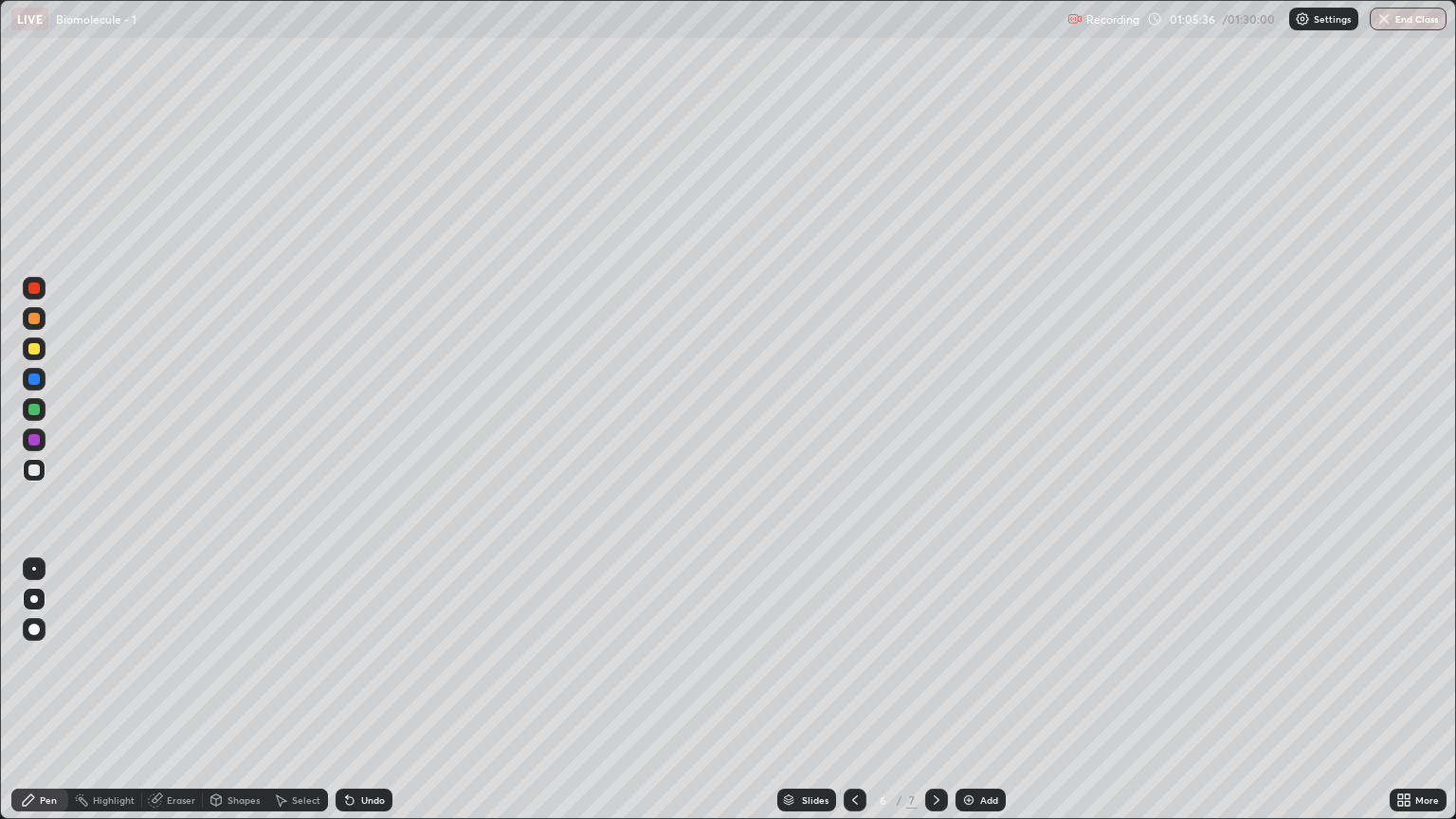 click at bounding box center [34, 410] 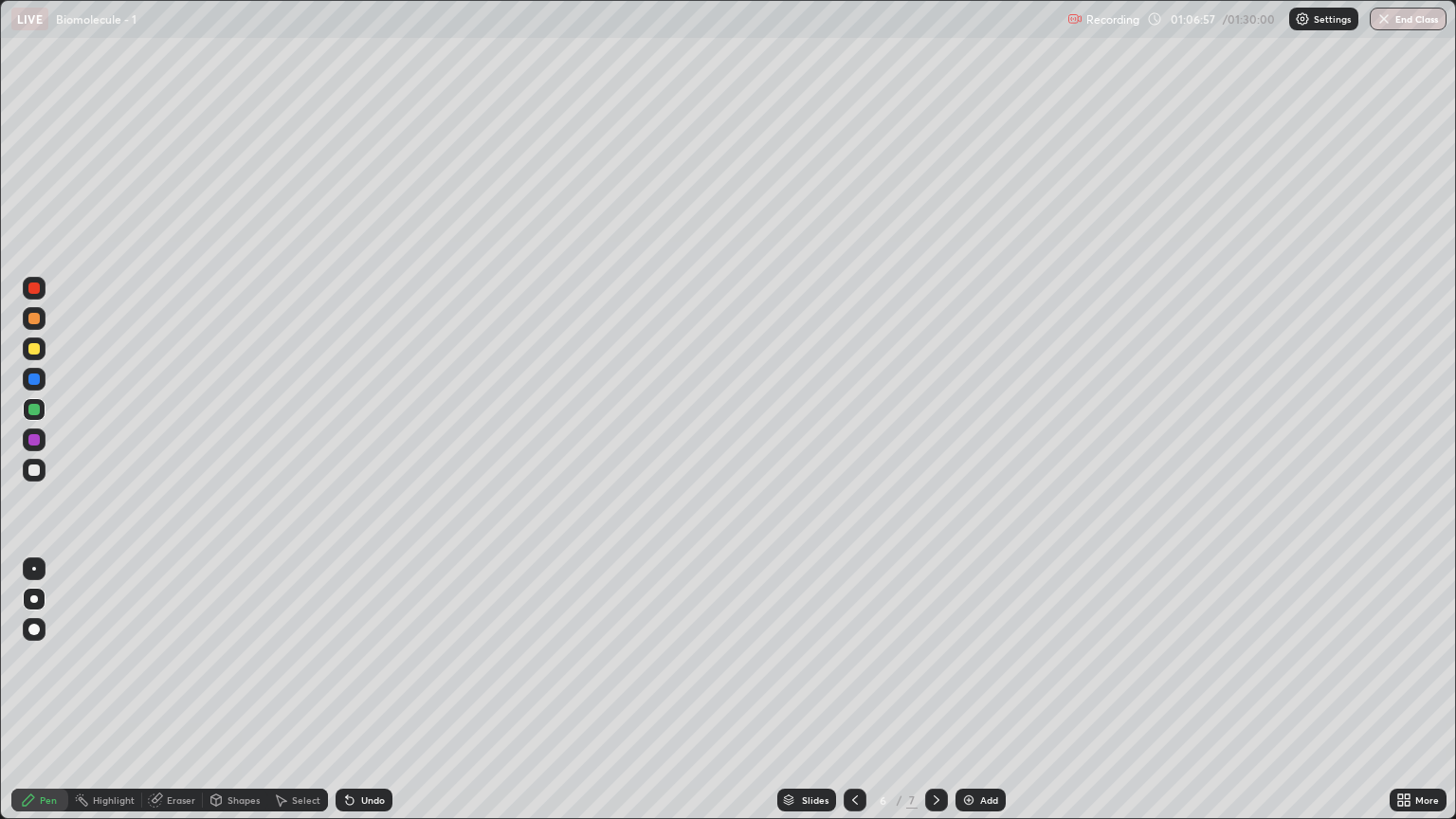 click on "Pen" at bounding box center [48, 800] 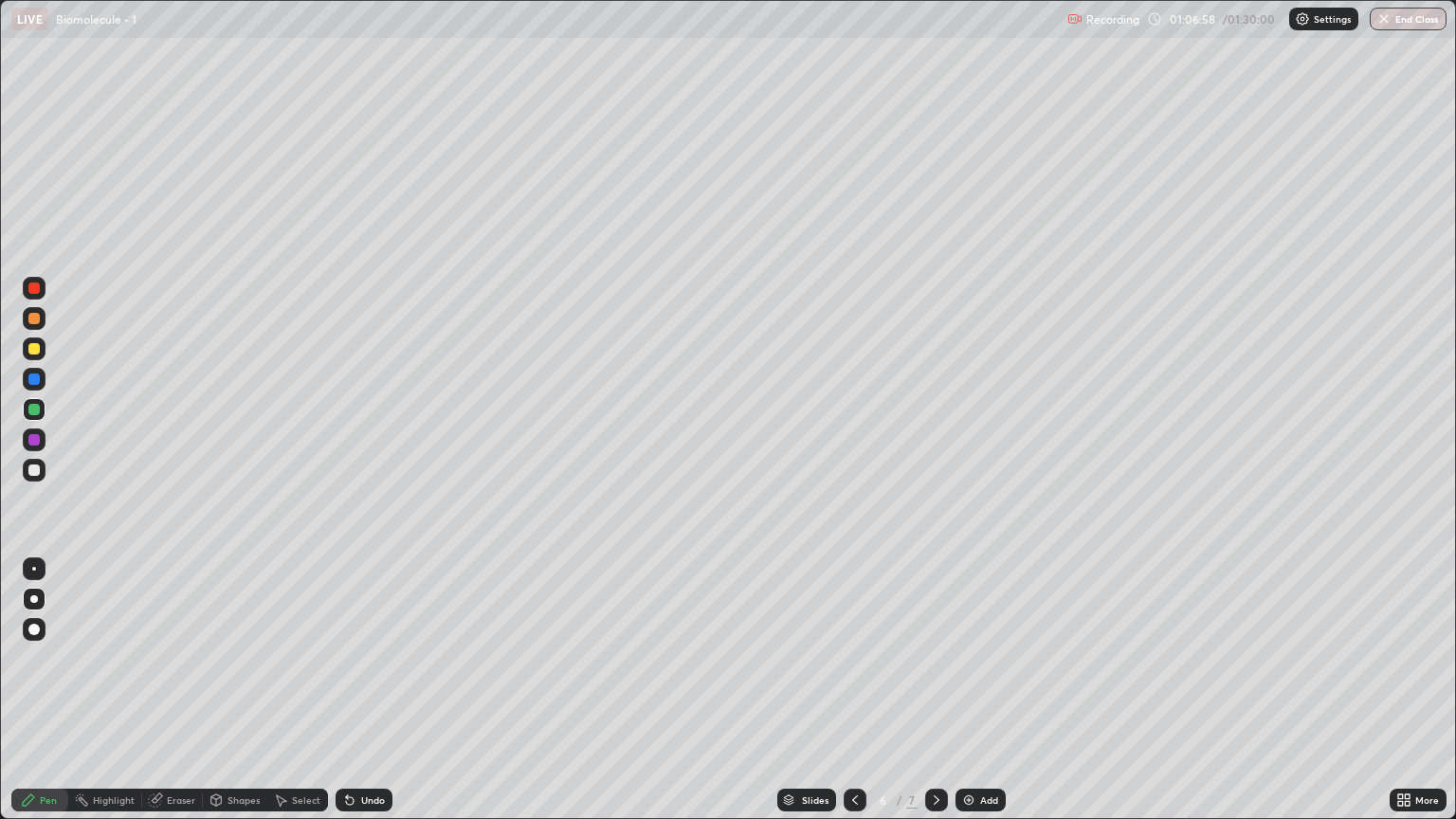 click at bounding box center [34, 349] 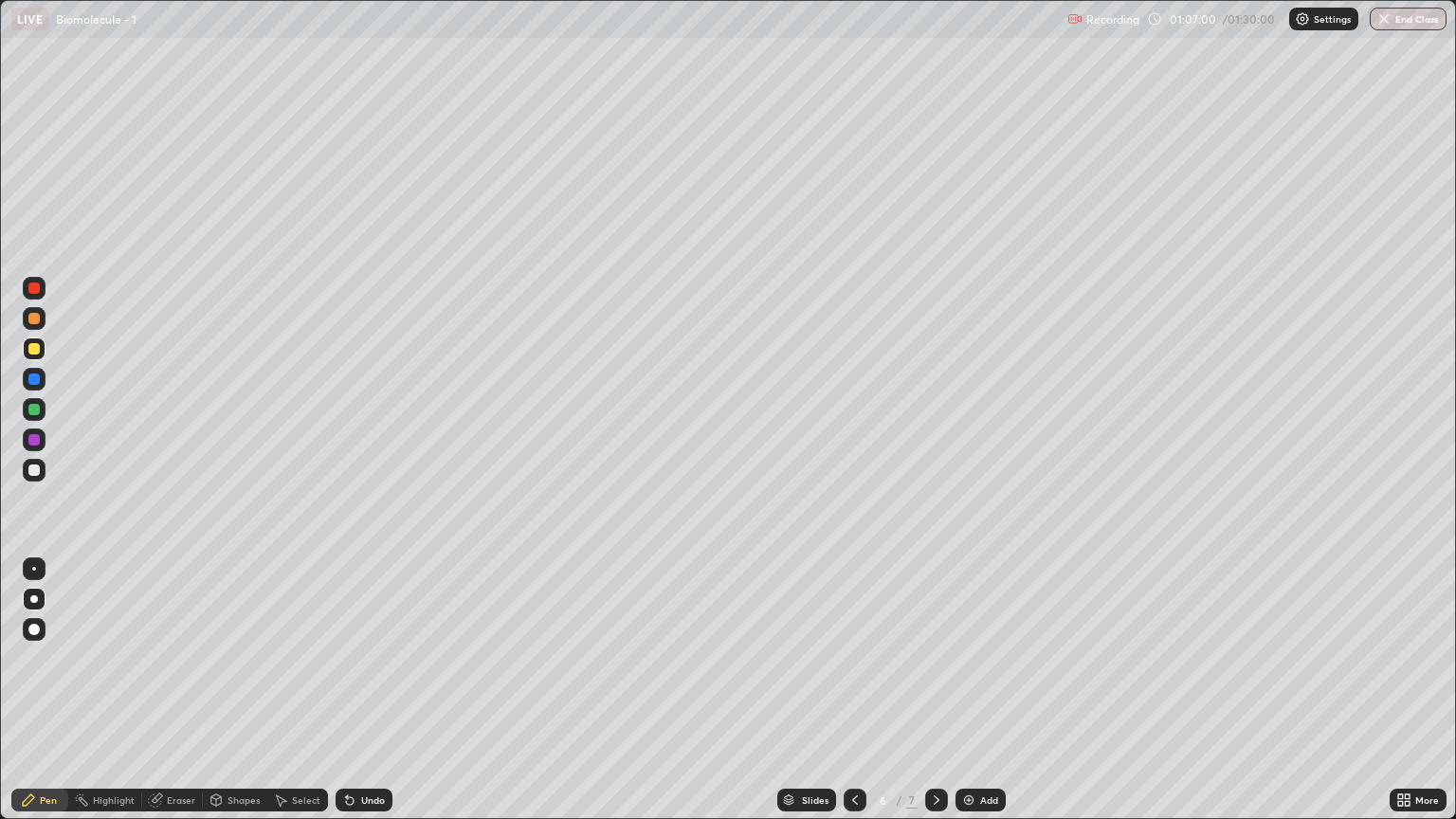 click on "Shapes" at bounding box center (244, 800) 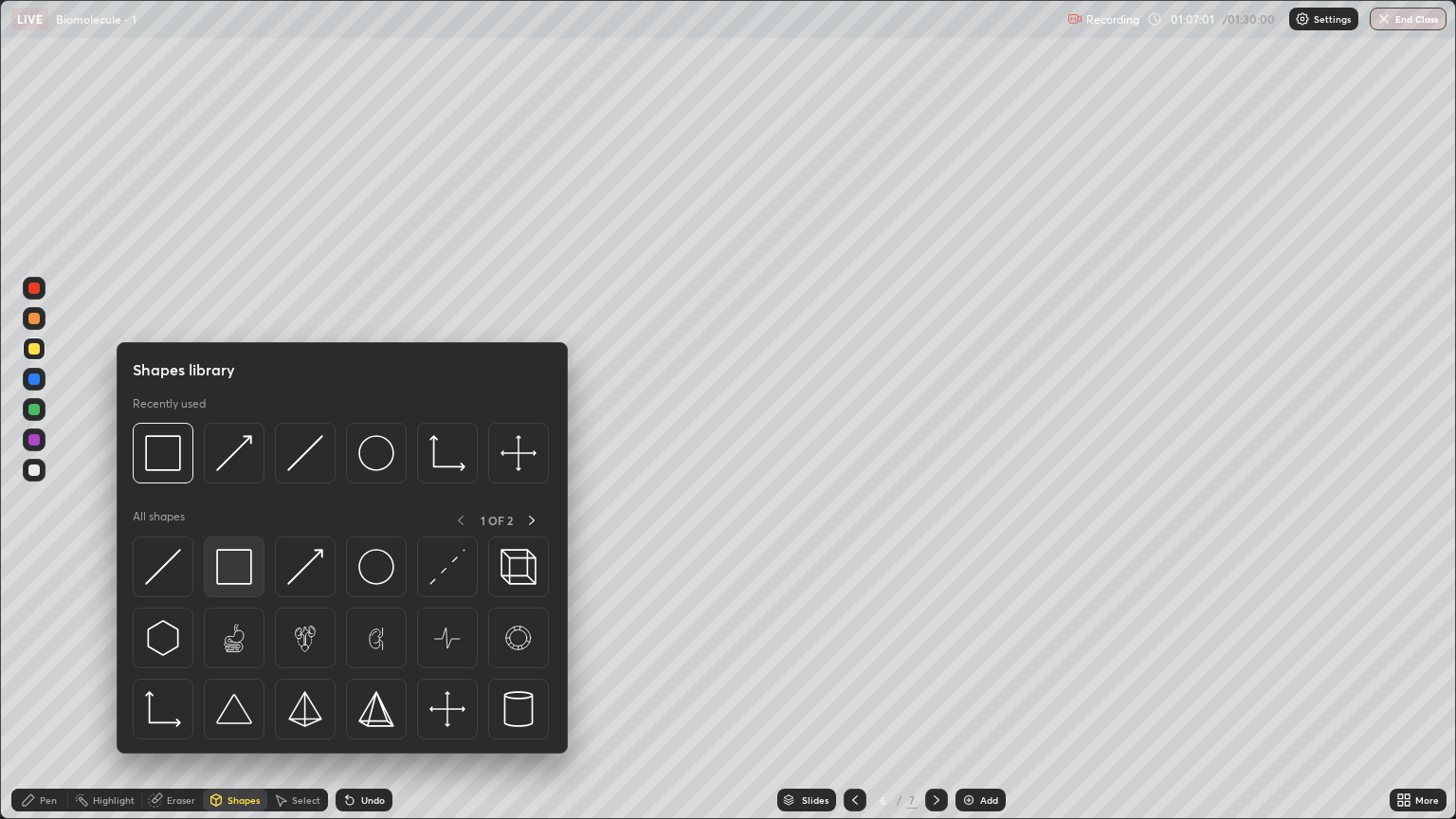 click at bounding box center [234, 567] 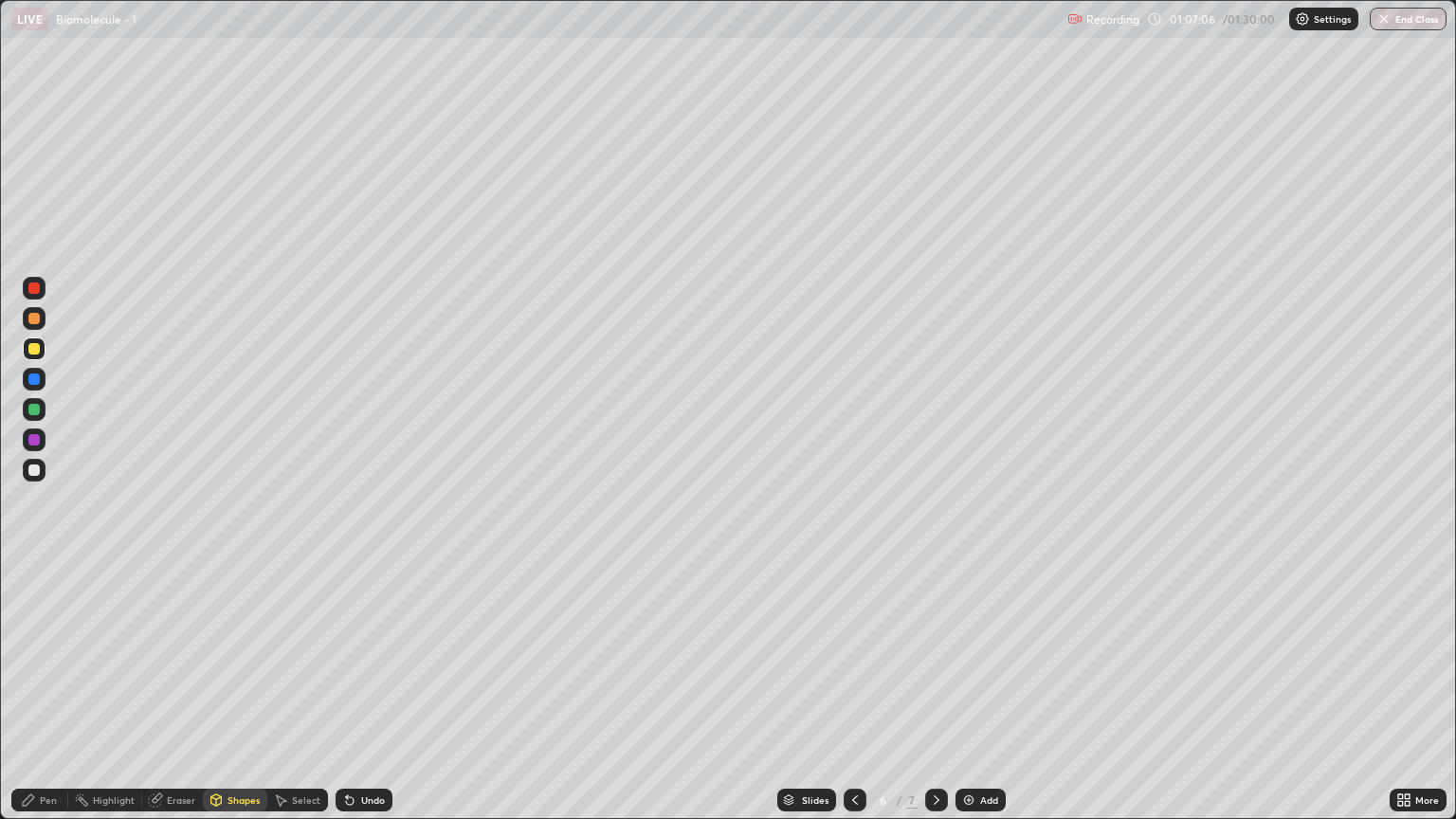 click on "Eraser" at bounding box center [181, 800] 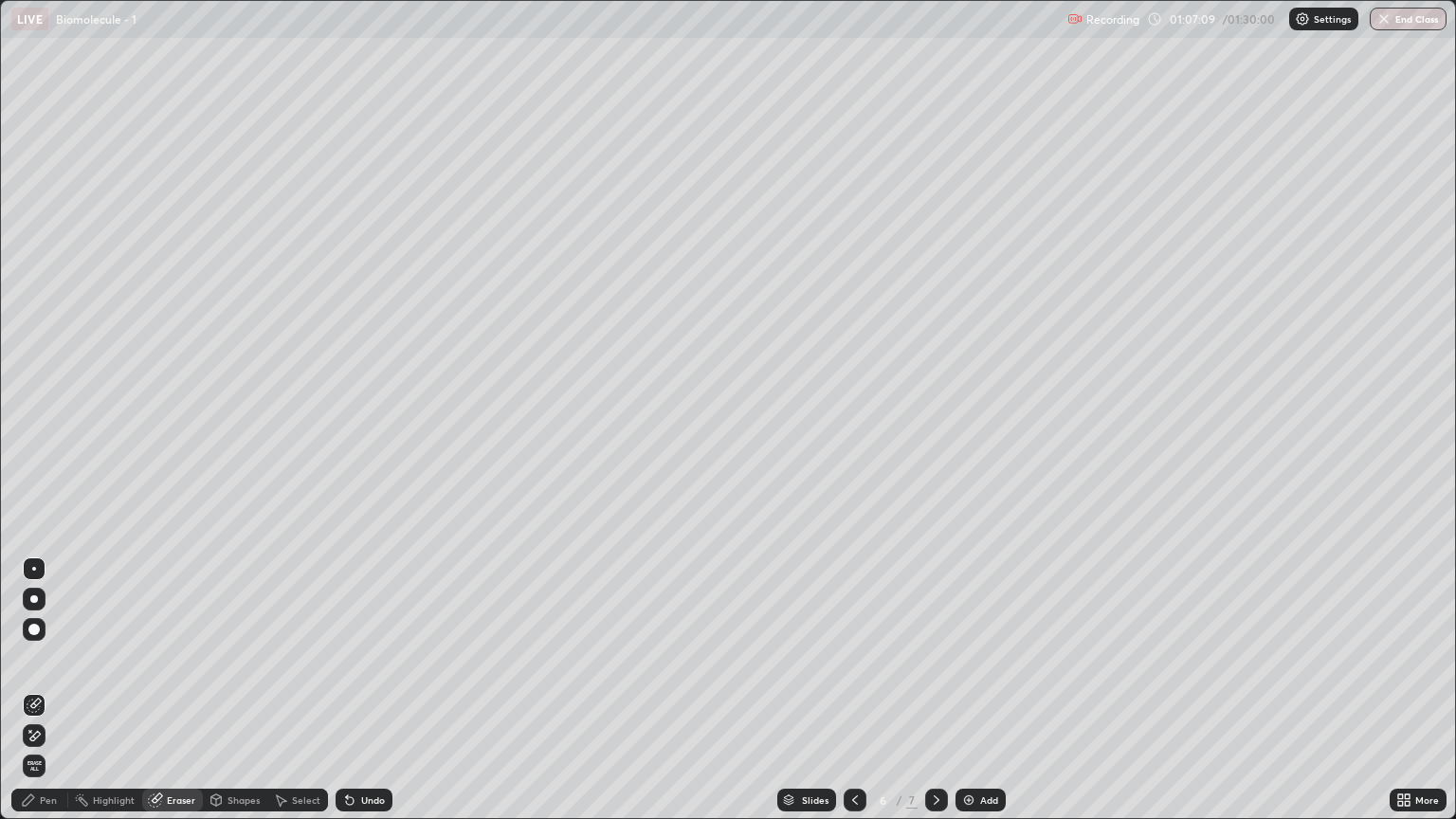 click on "Pen" at bounding box center (48, 800) 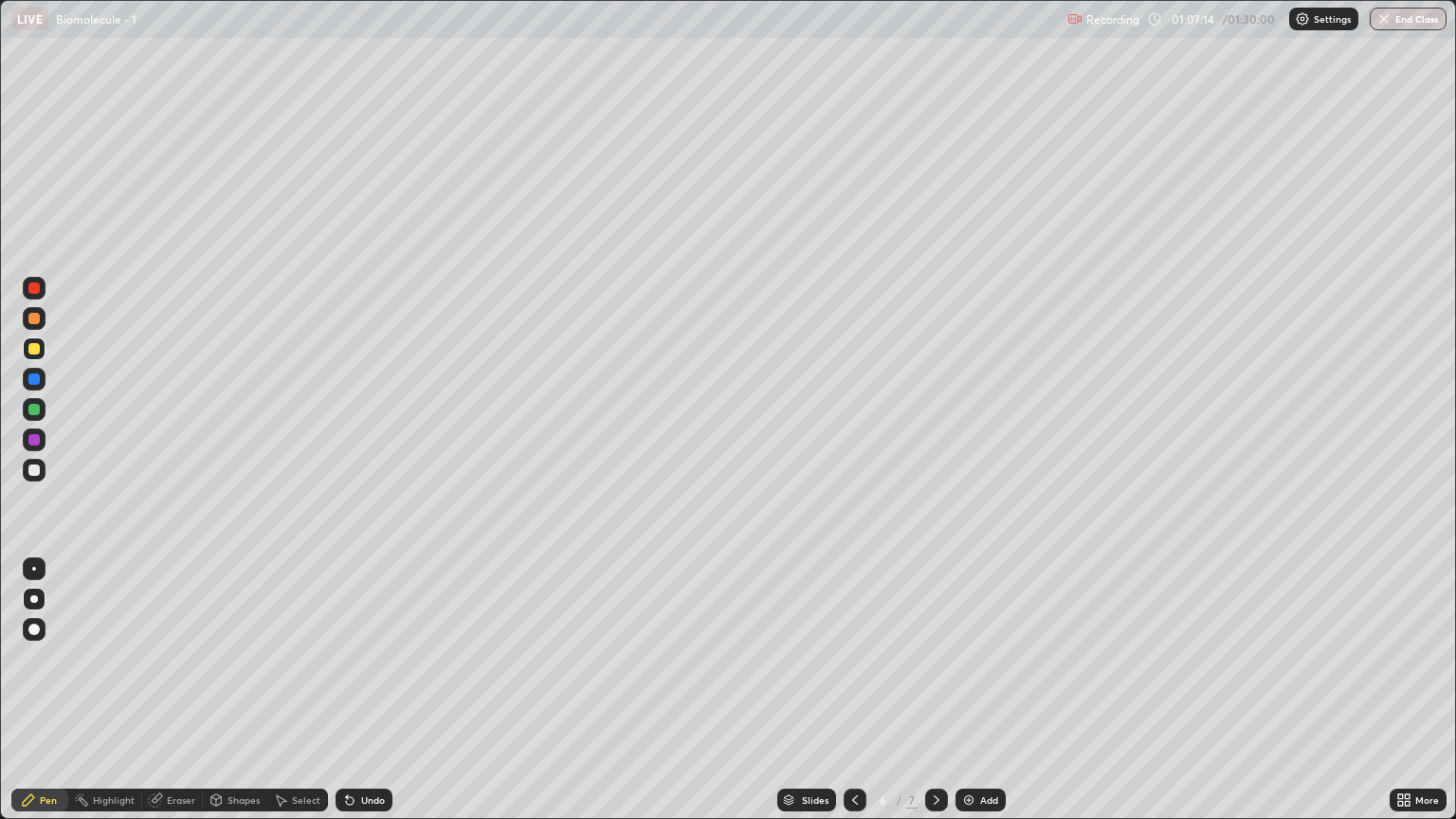 click on "Eraser" at bounding box center (181, 800) 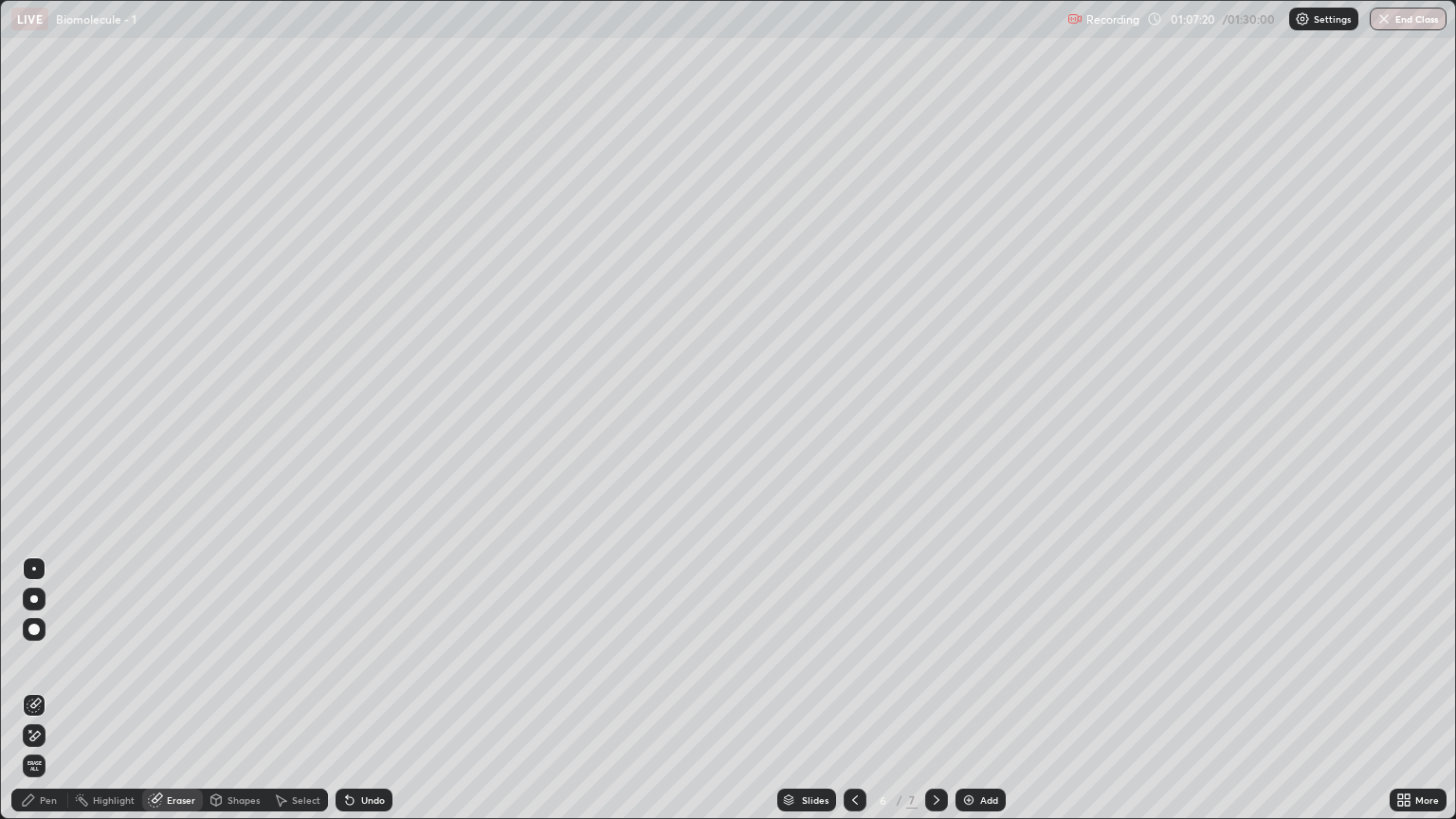 click on "Pen" at bounding box center (48, 800) 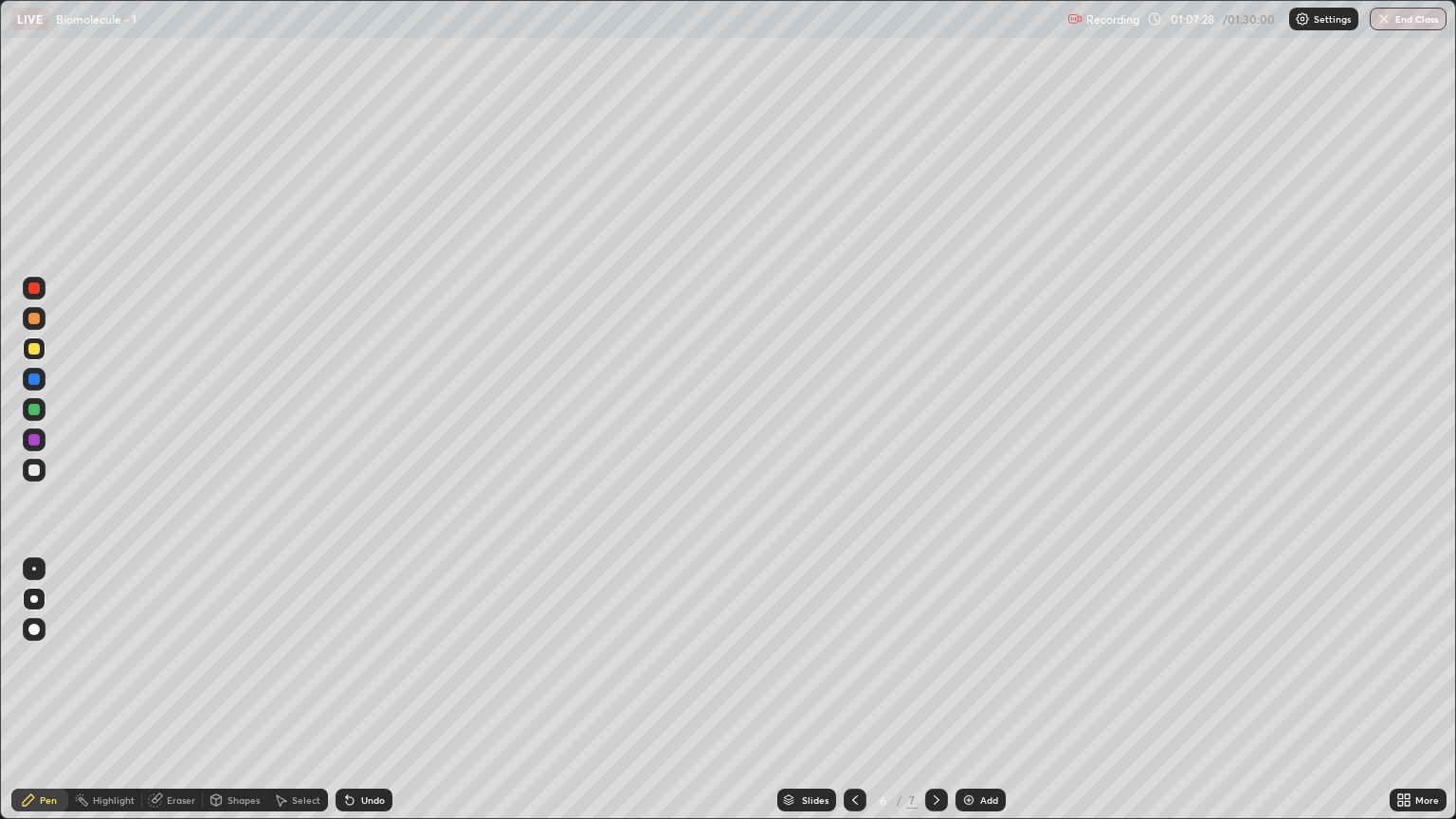 click at bounding box center (34, 410) 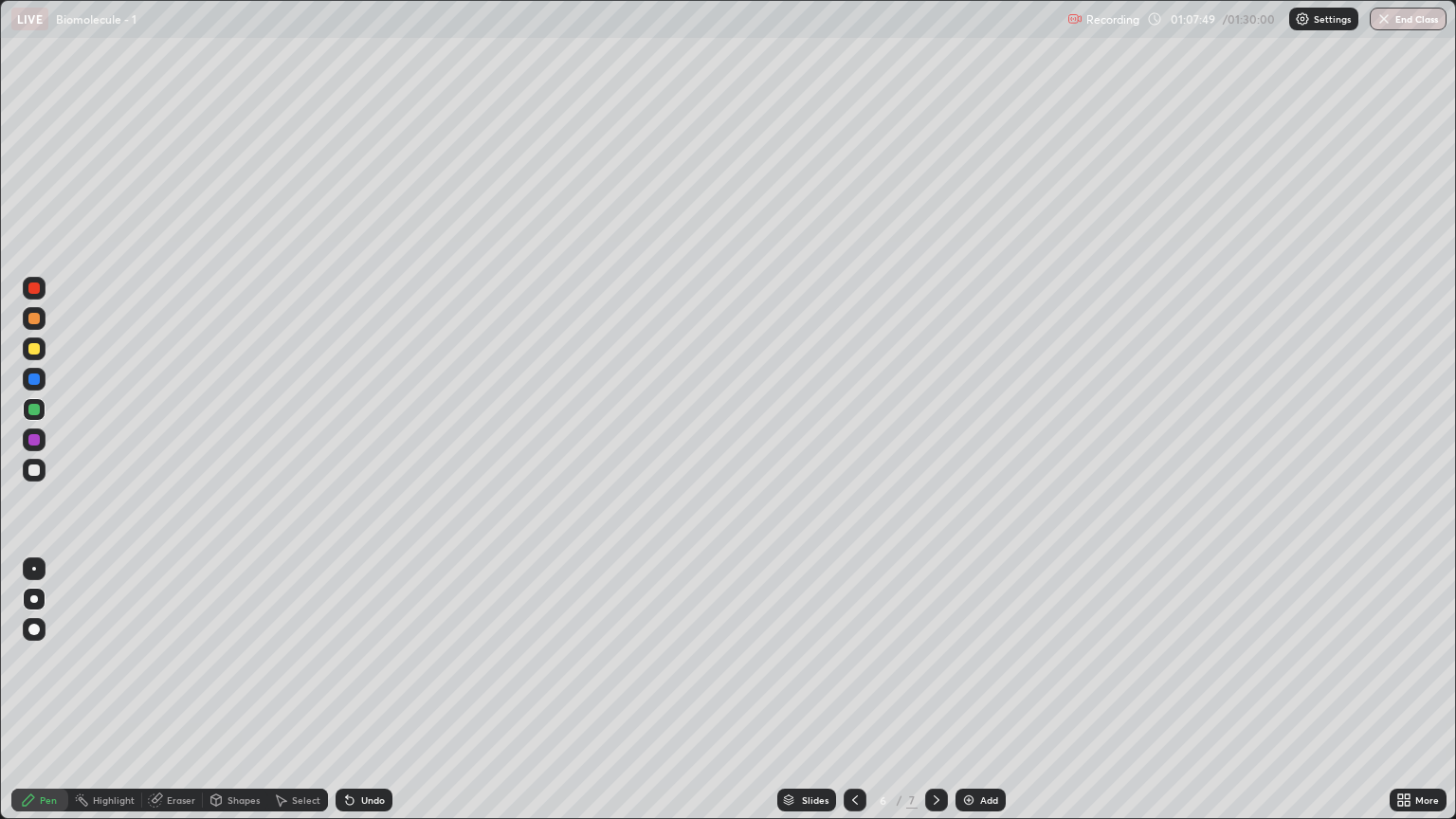 click on "Eraser" at bounding box center (181, 800) 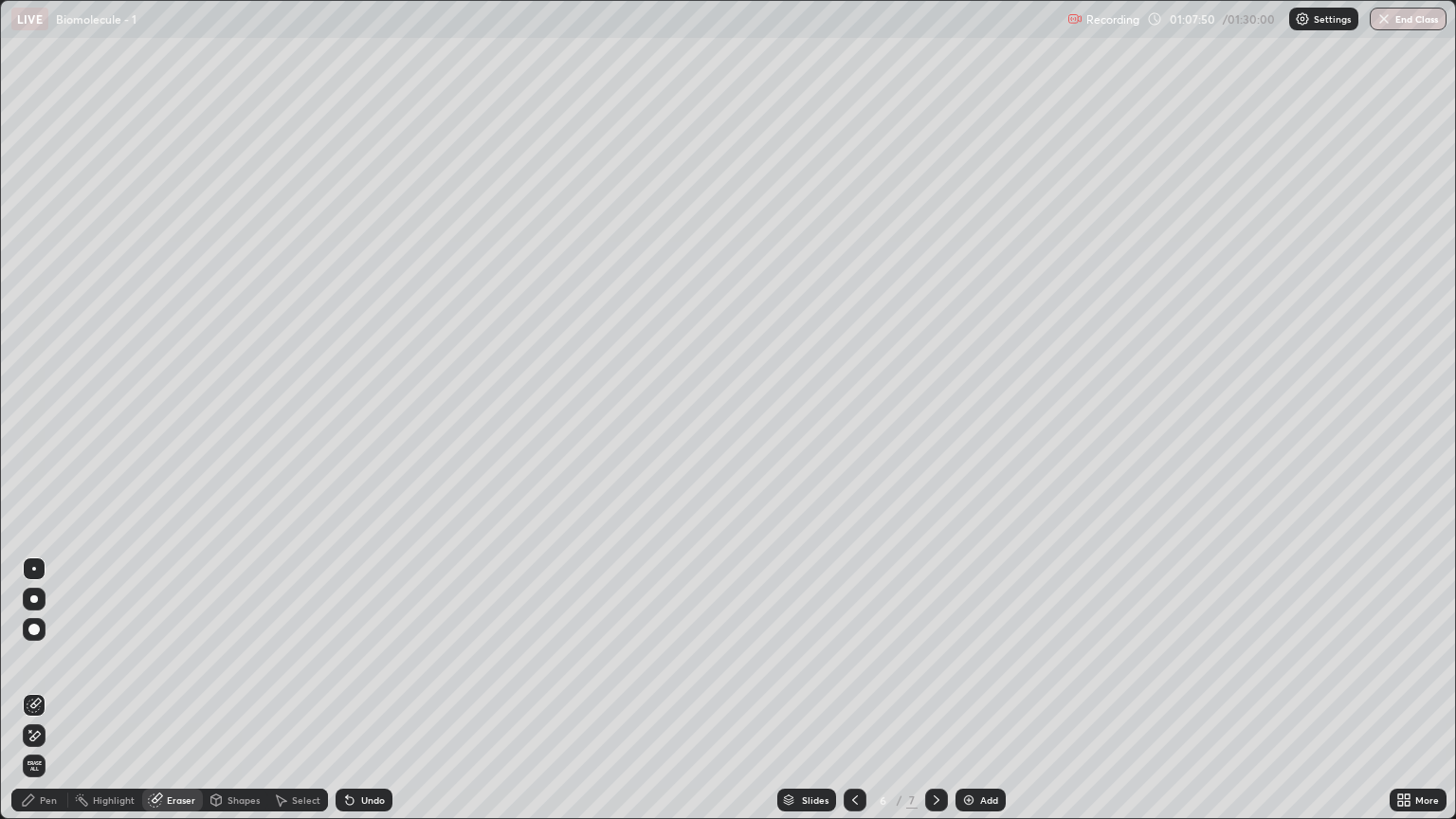 click 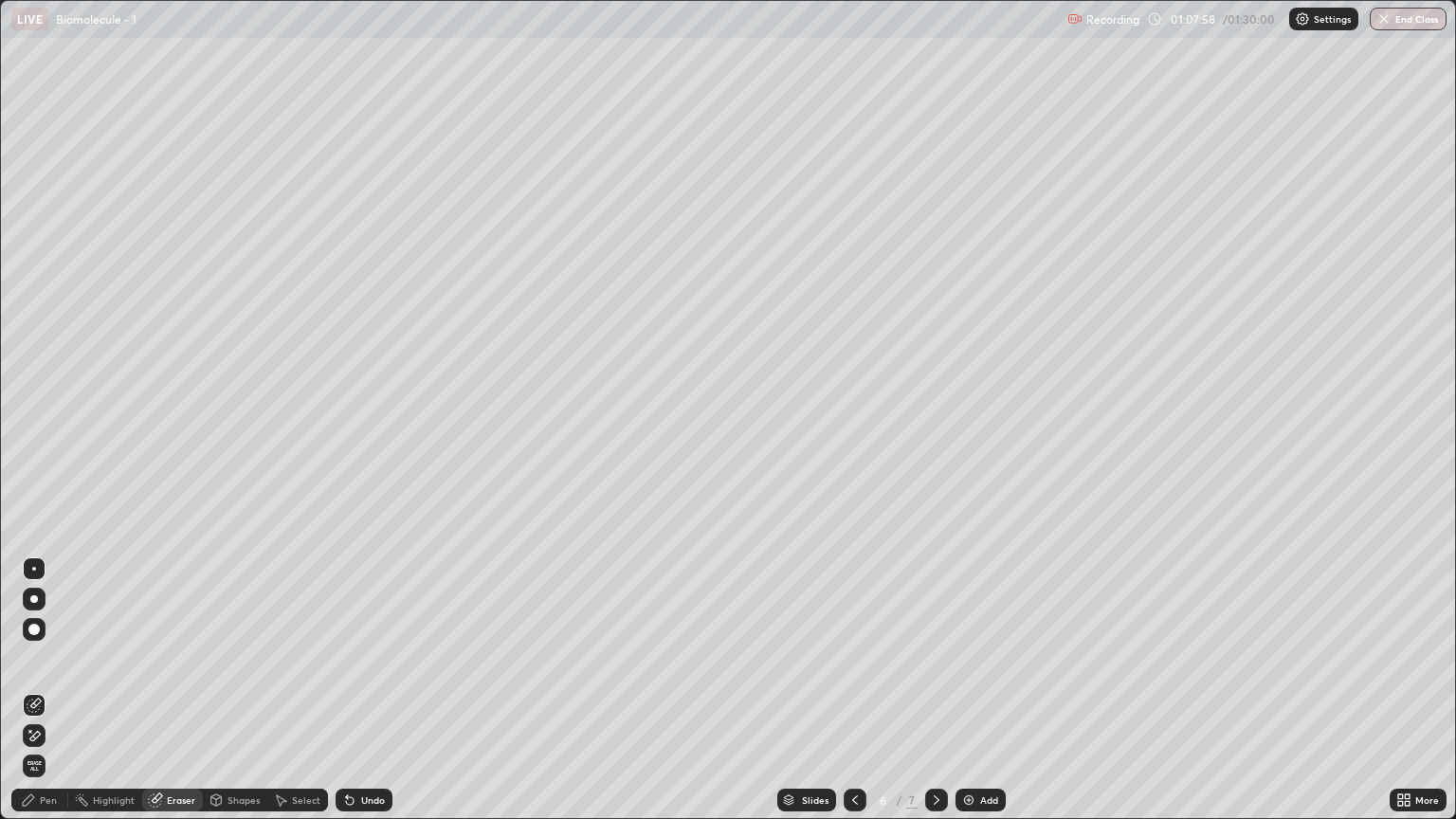 click on "Pen" at bounding box center [48, 800] 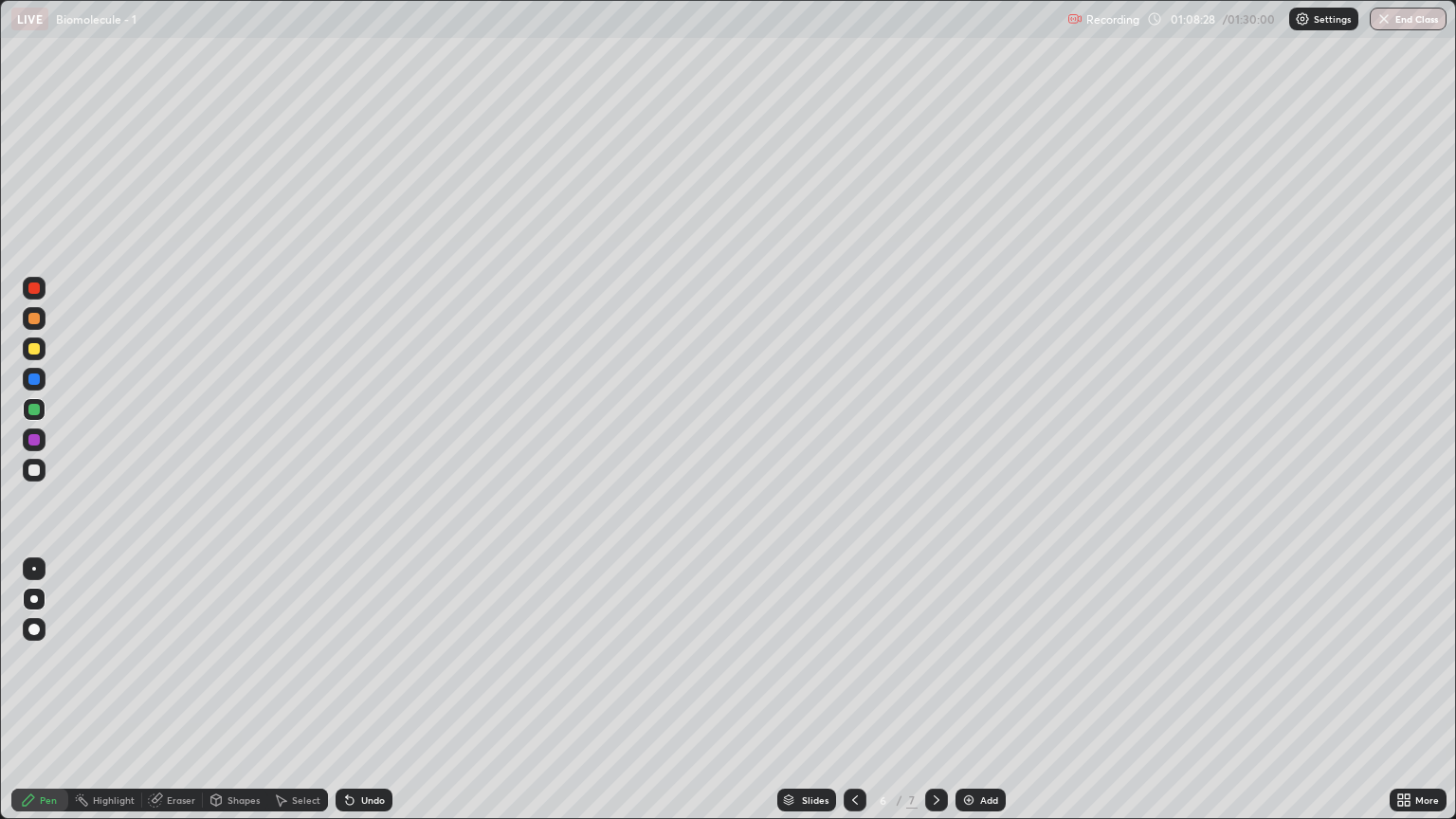 click on "Eraser" at bounding box center (181, 800) 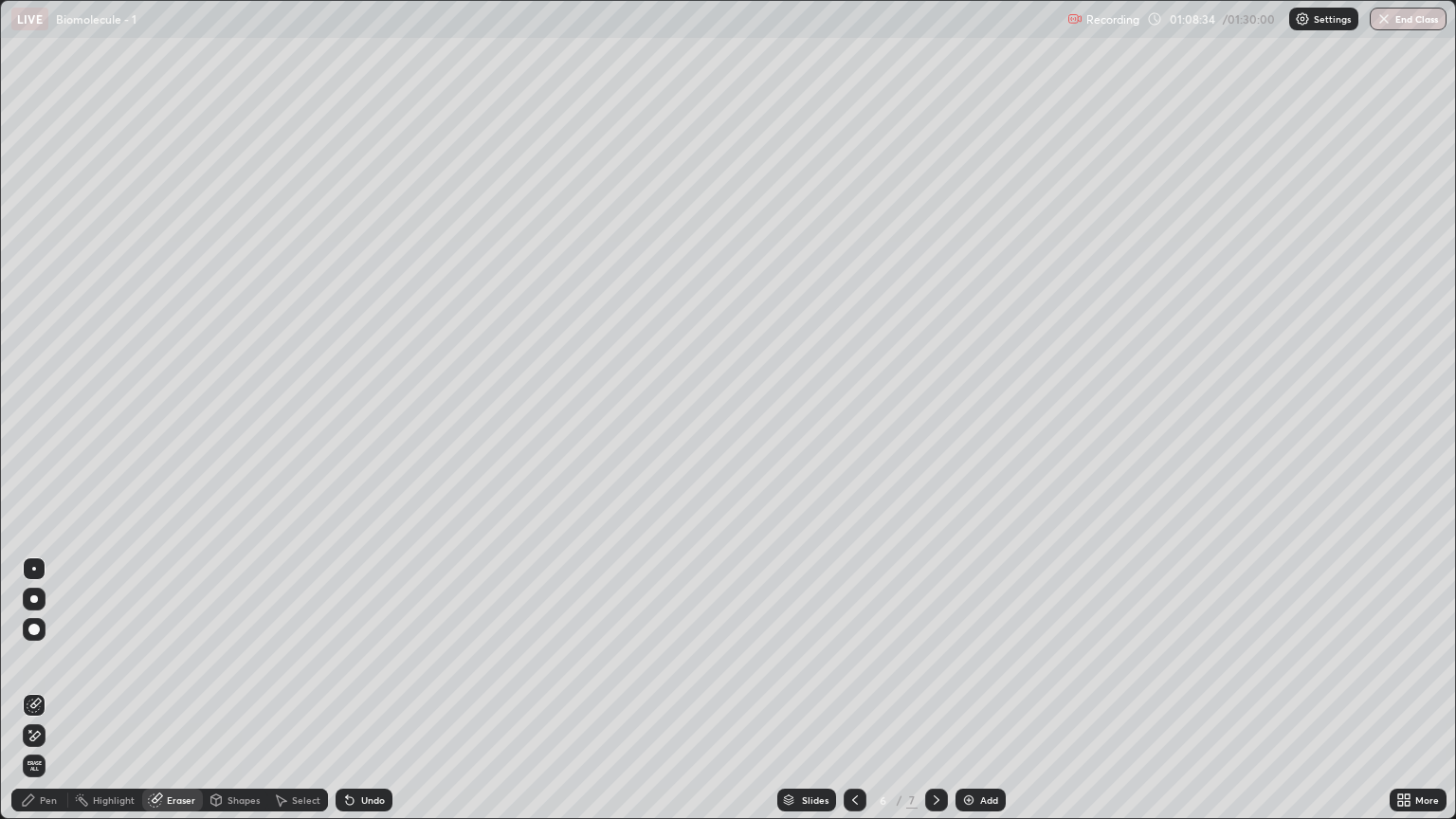 click 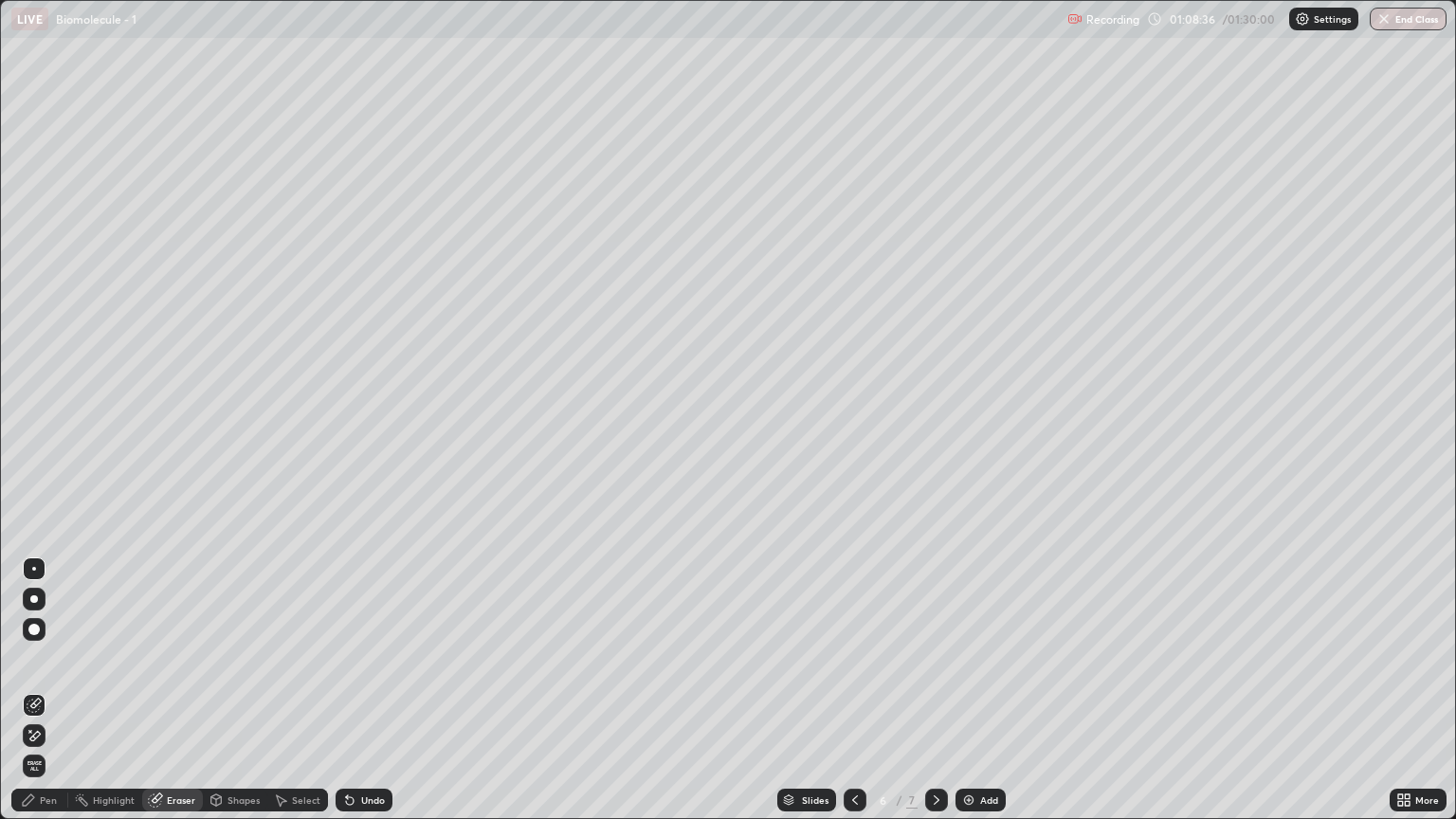 click on "Shapes" at bounding box center [235, 800] 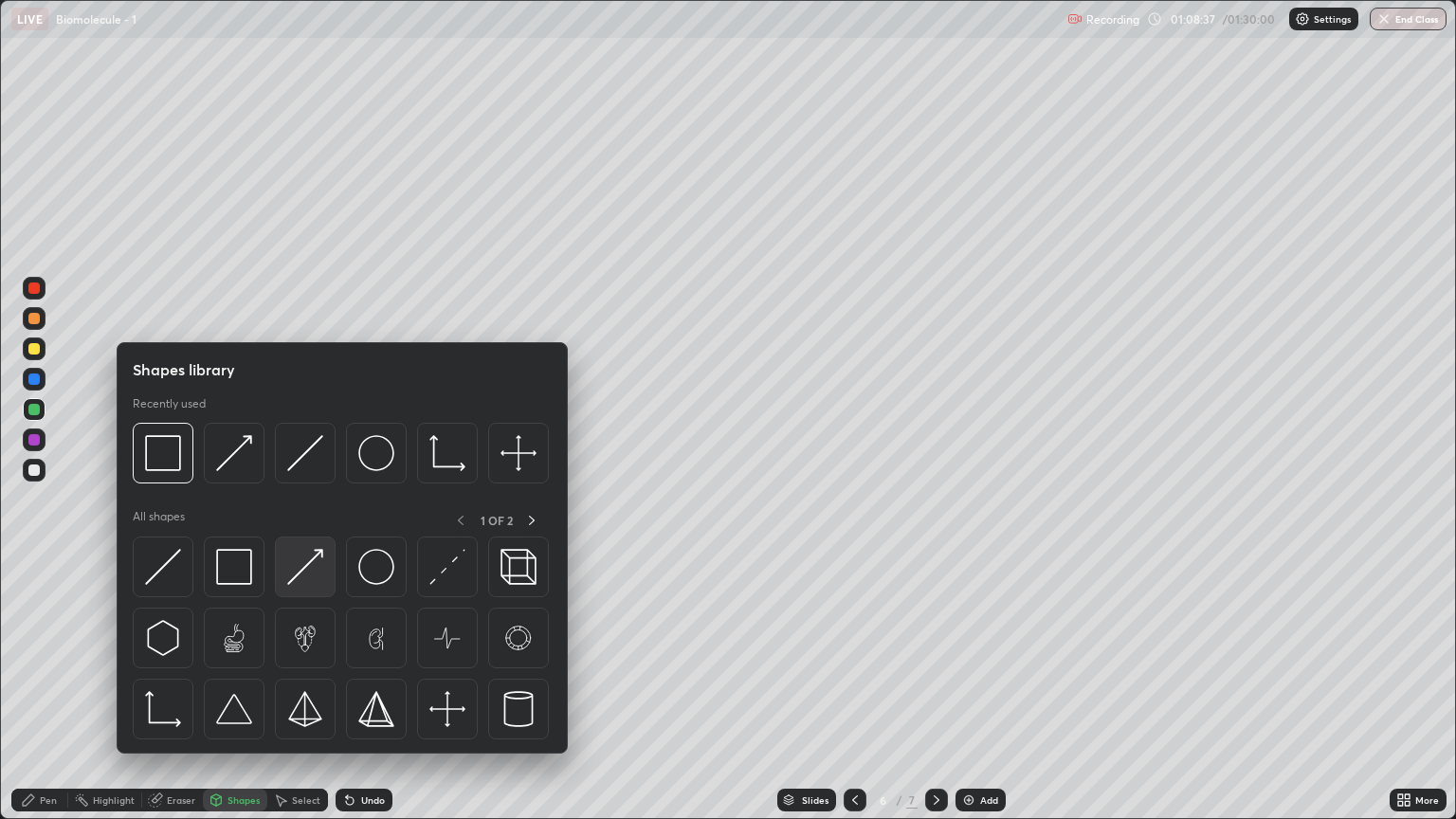 click at bounding box center [305, 567] 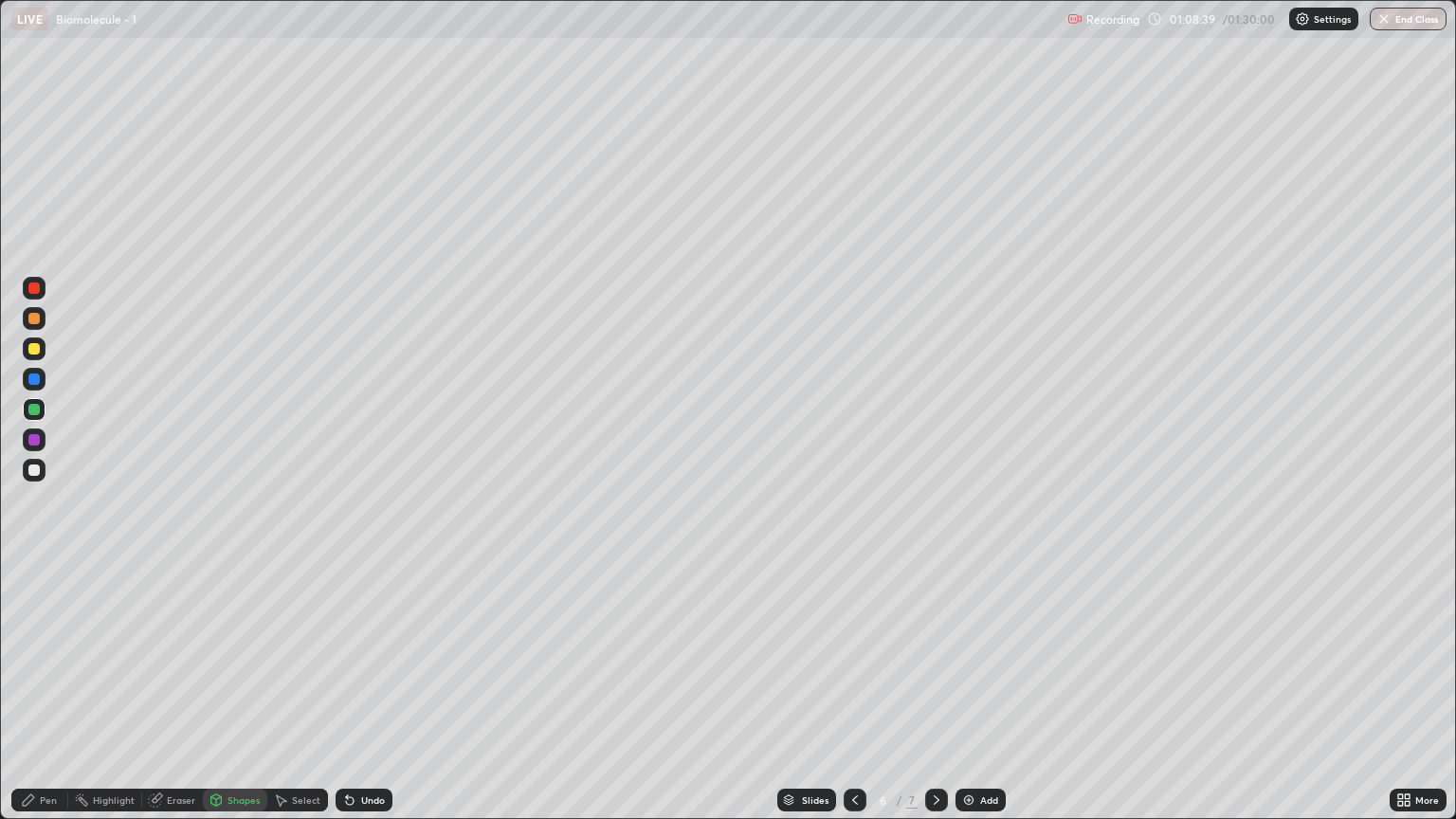 click on "Pen" at bounding box center (48, 800) 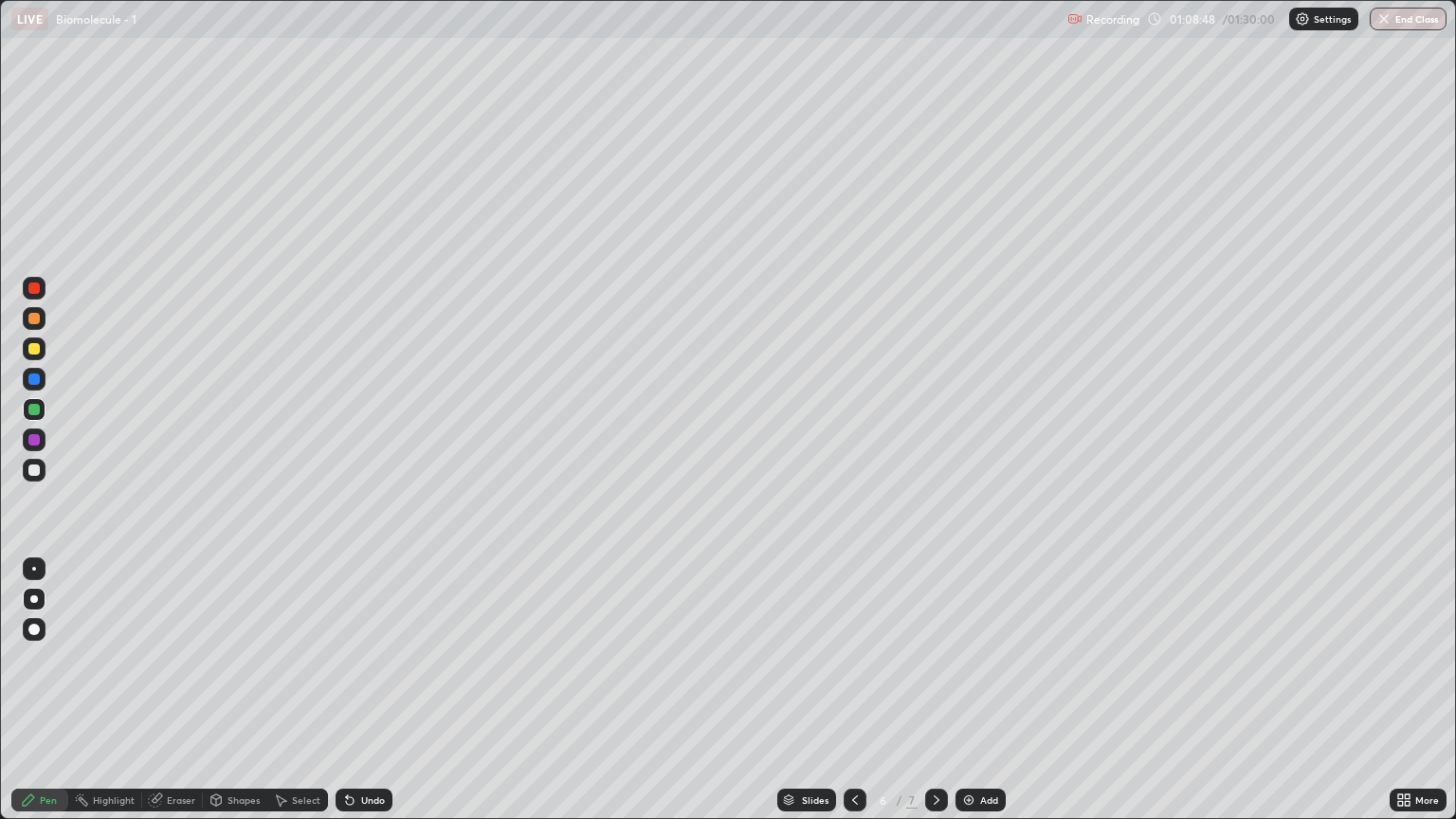 click at bounding box center (34, 349) 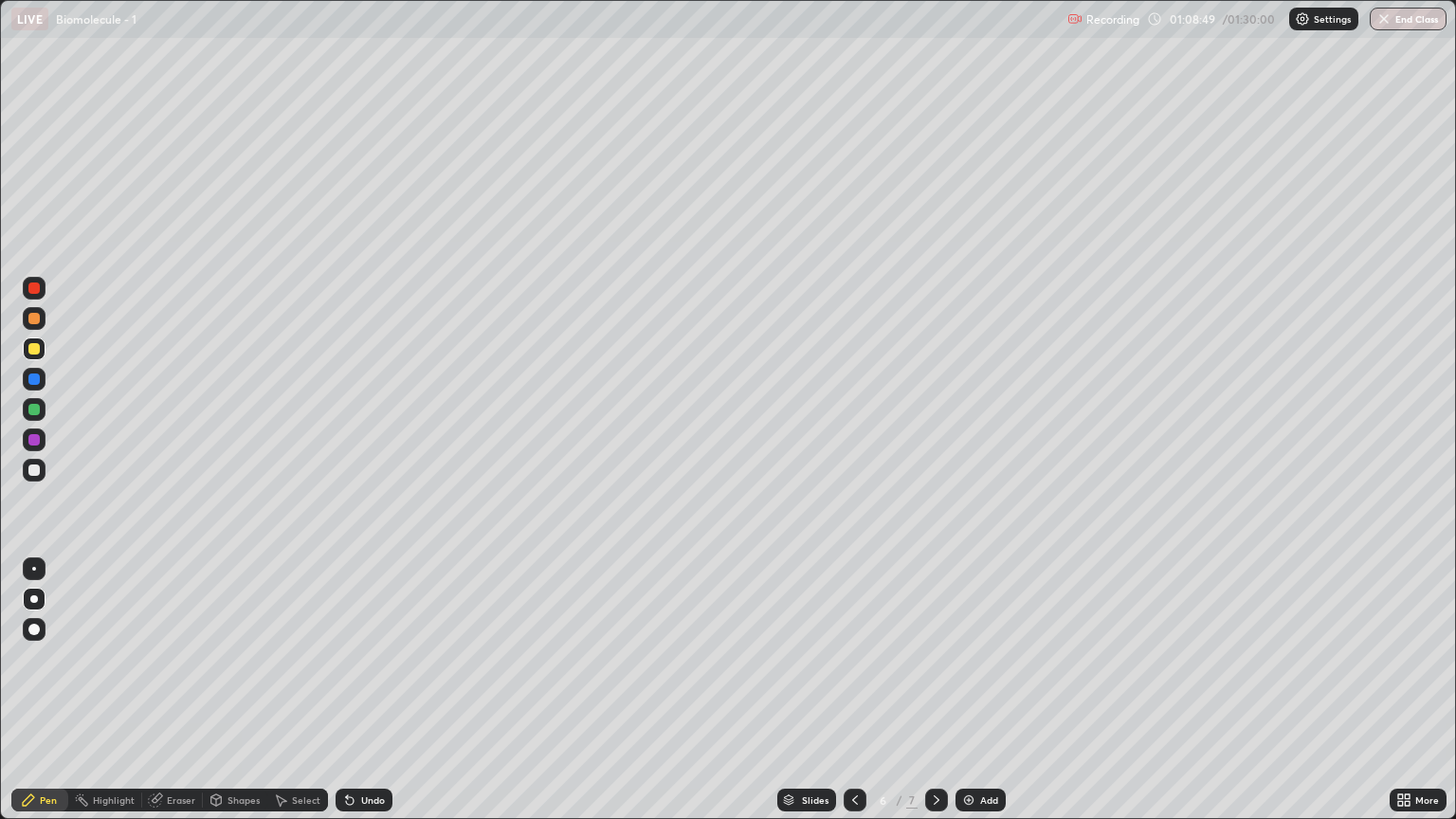 click on "Shapes" at bounding box center (244, 800) 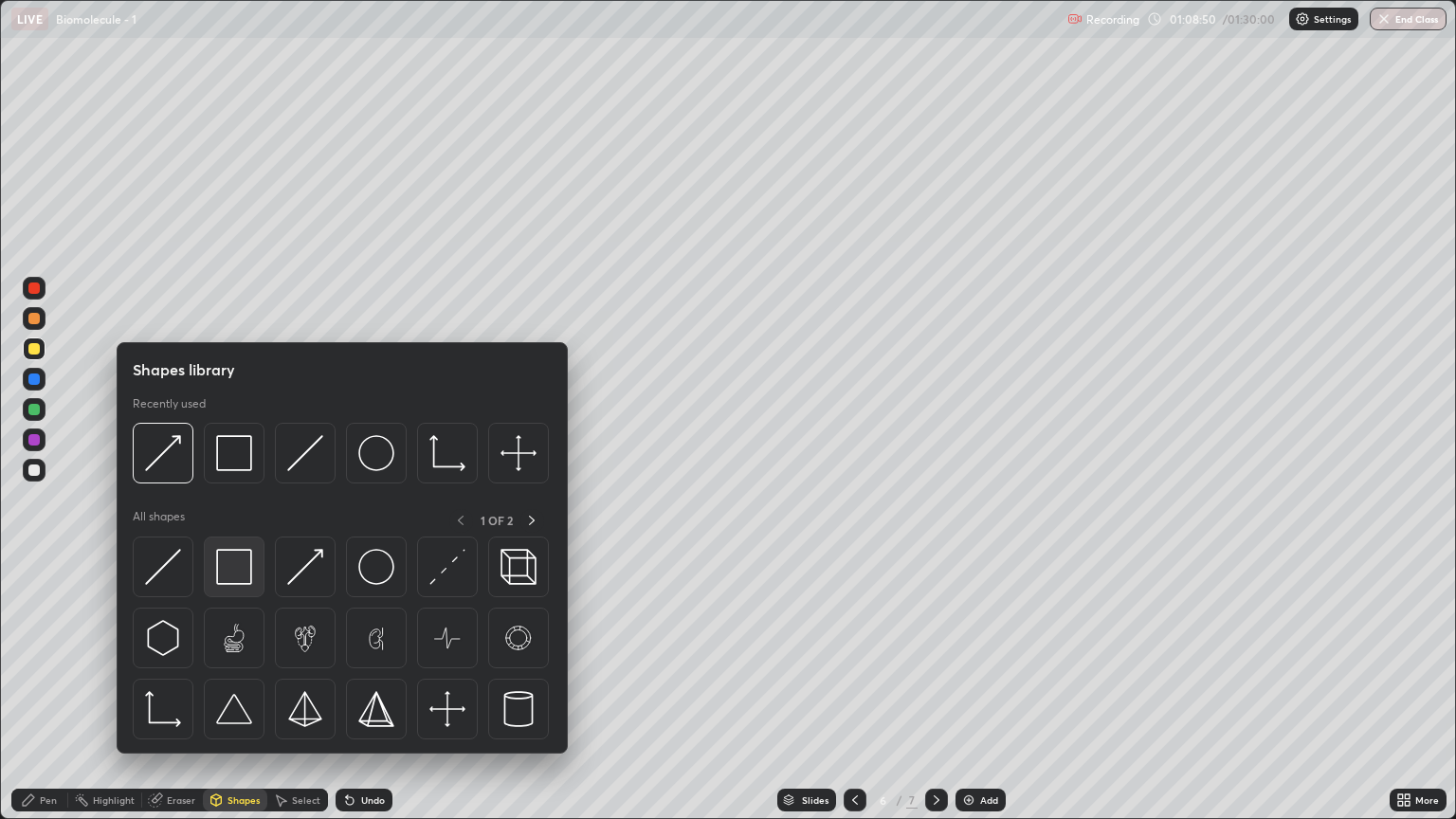 click at bounding box center [234, 567] 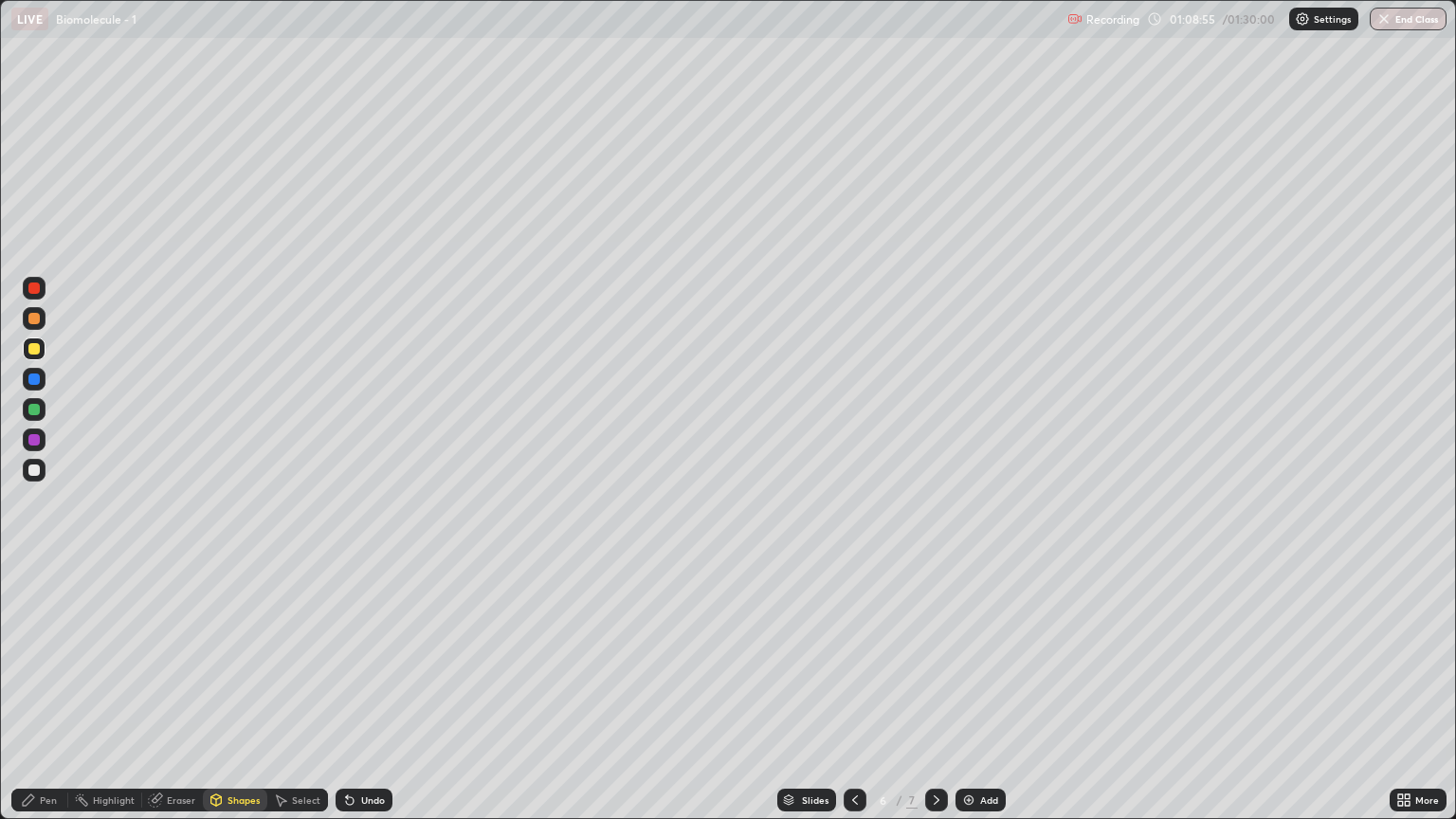 click on "Pen" at bounding box center [48, 800] 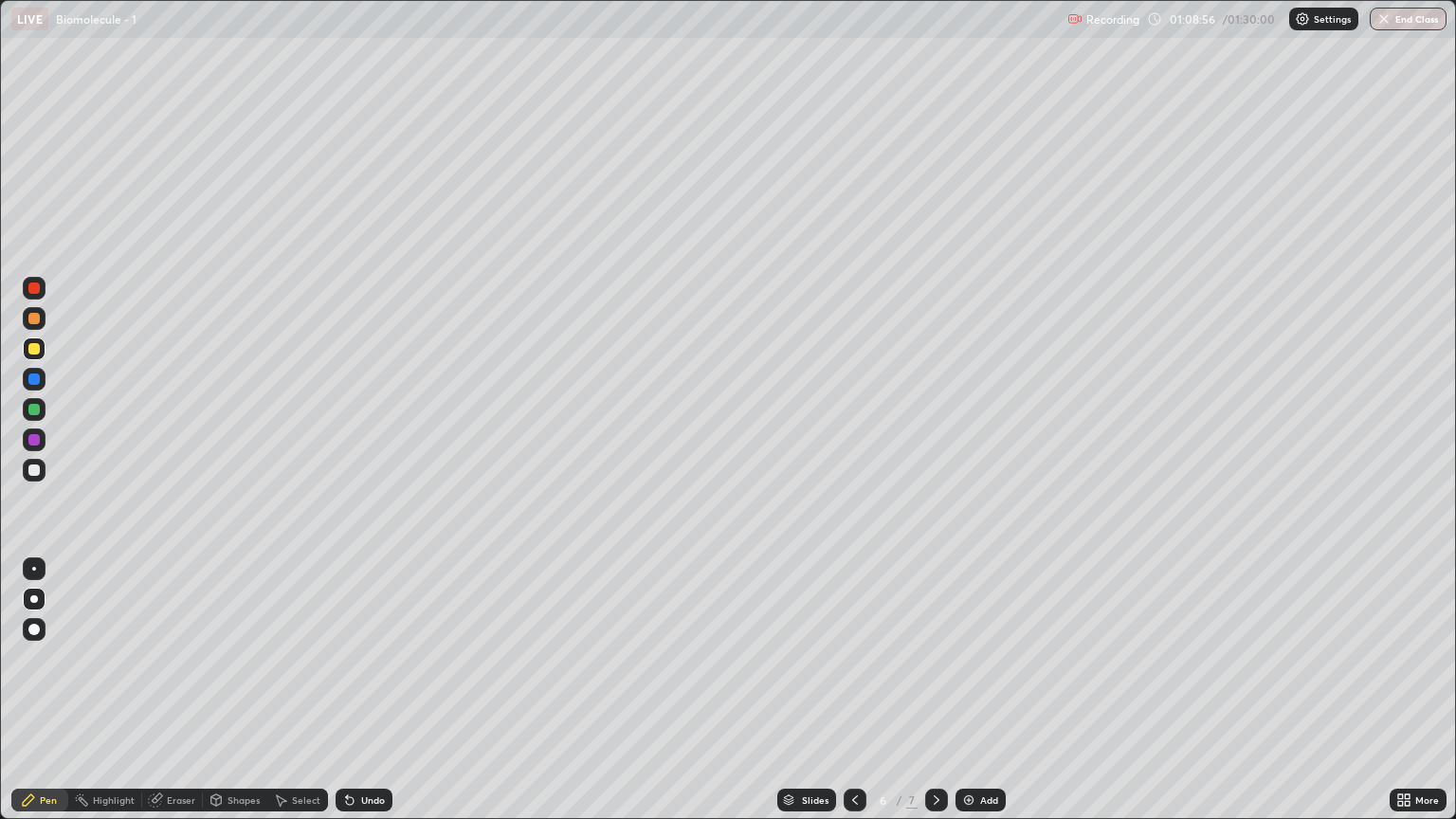 click on "Pen" at bounding box center [40, 800] 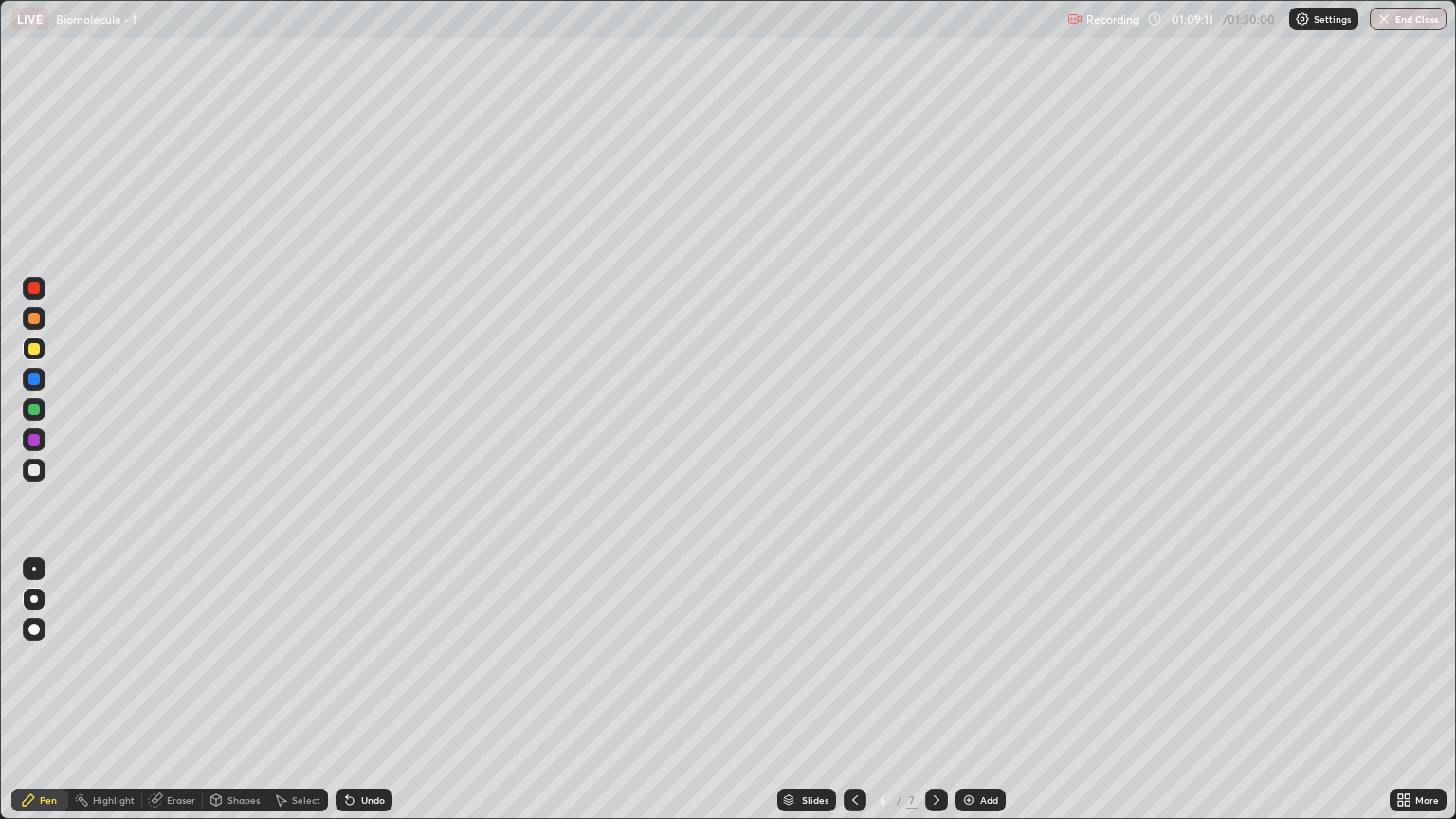 click on "Shapes" at bounding box center [244, 800] 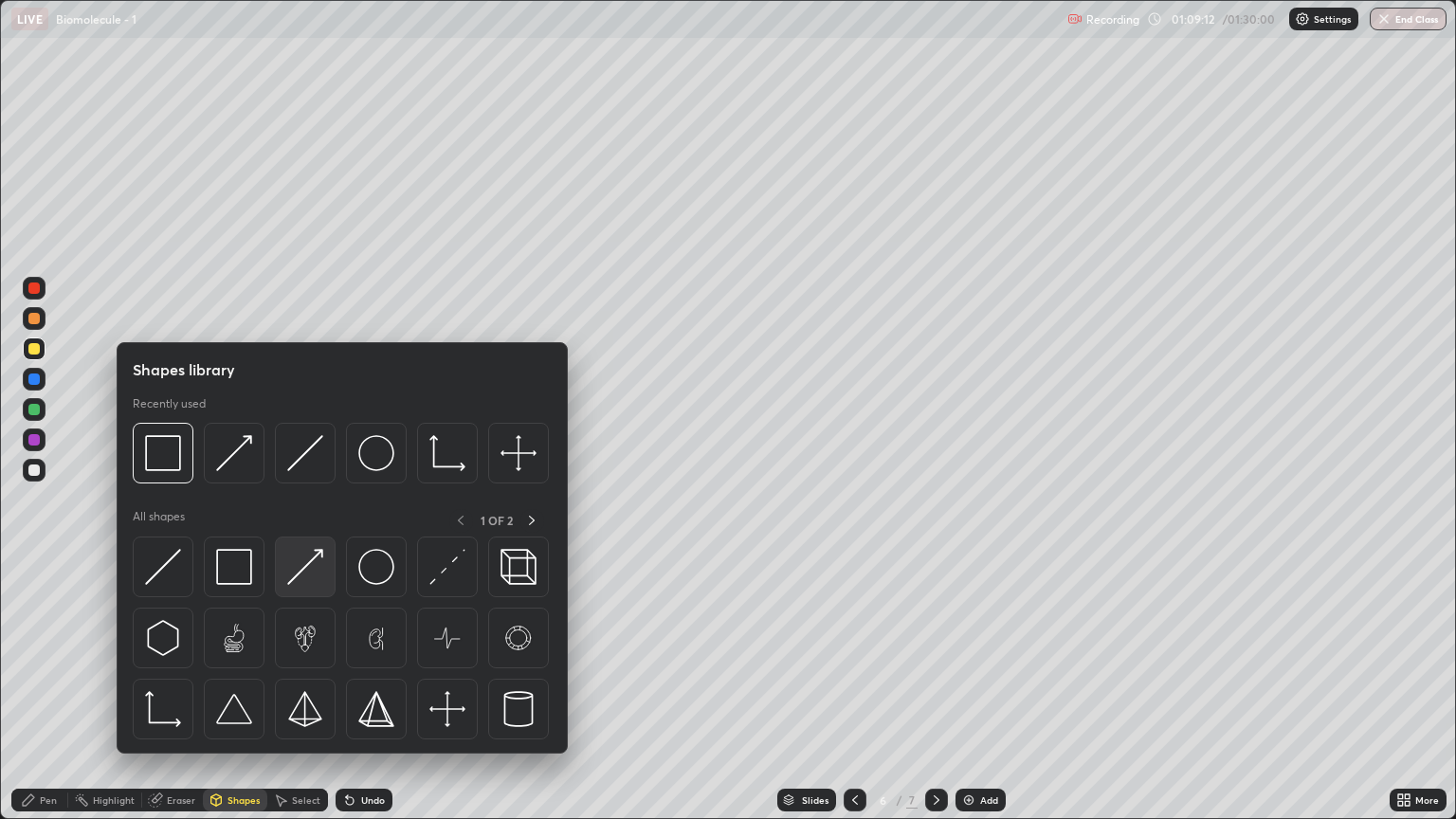 click at bounding box center (305, 567) 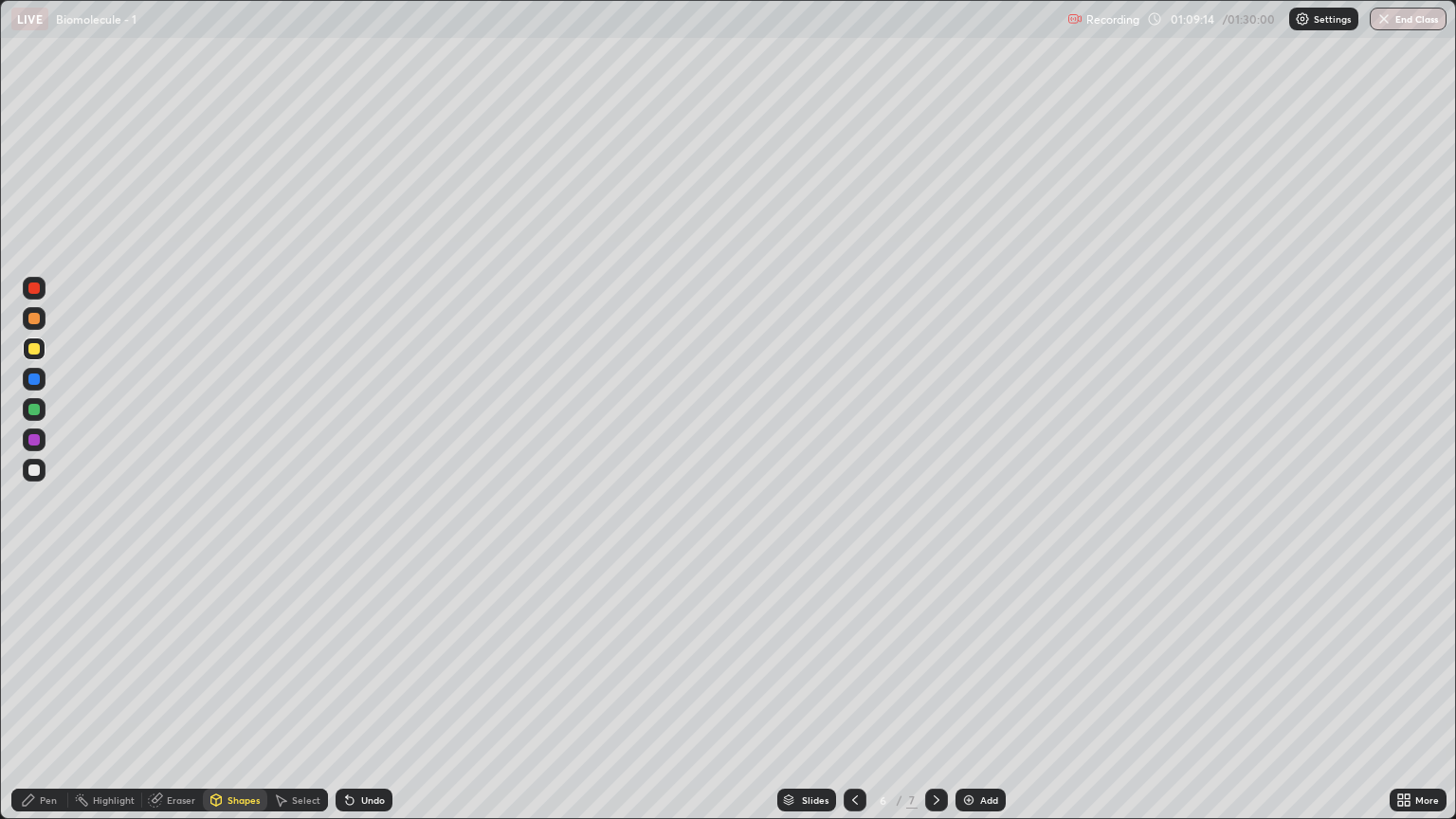 click at bounding box center (34, 318) 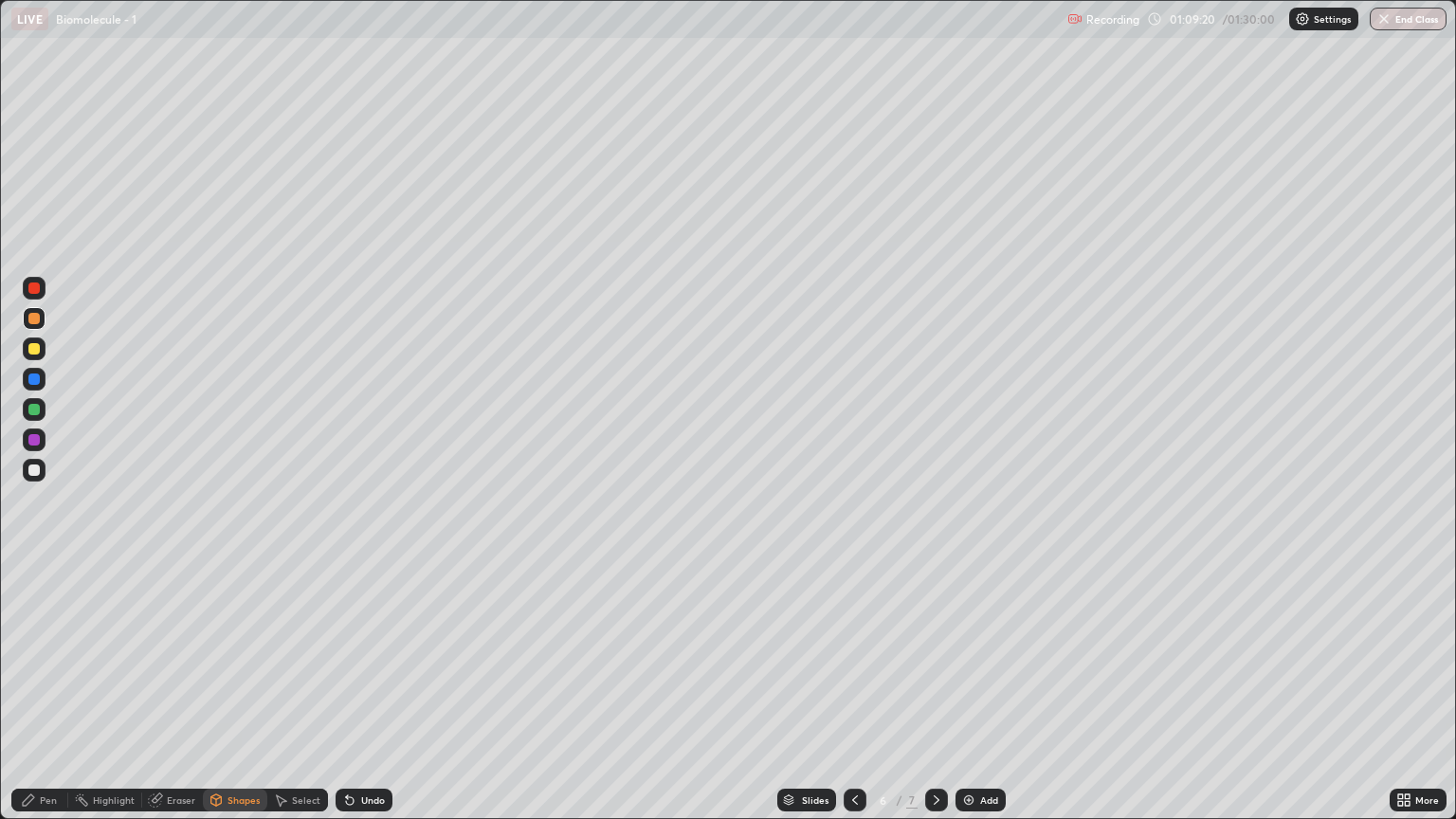 click on "Pen" at bounding box center (48, 800) 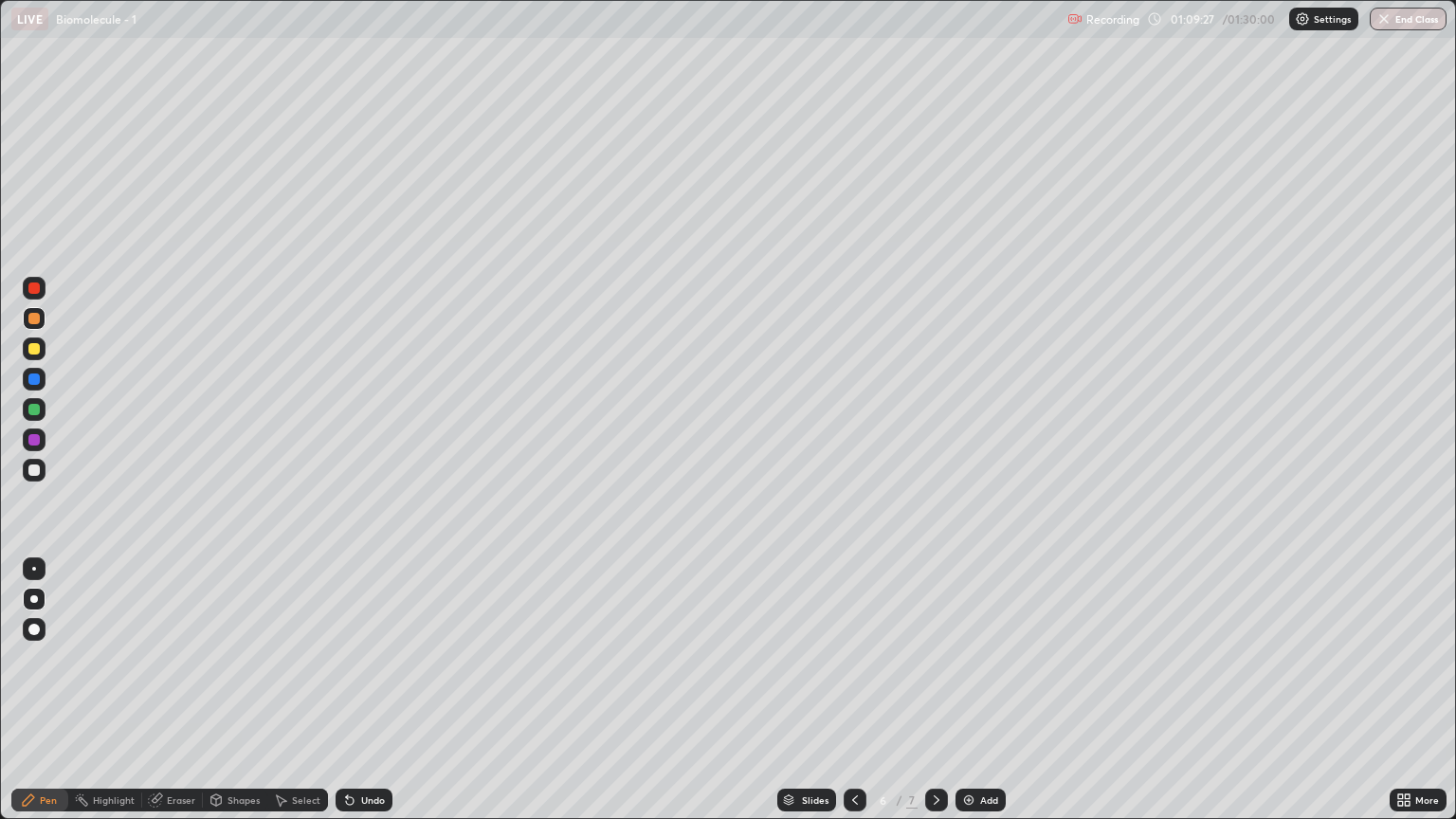 click on "Shapes" at bounding box center [244, 800] 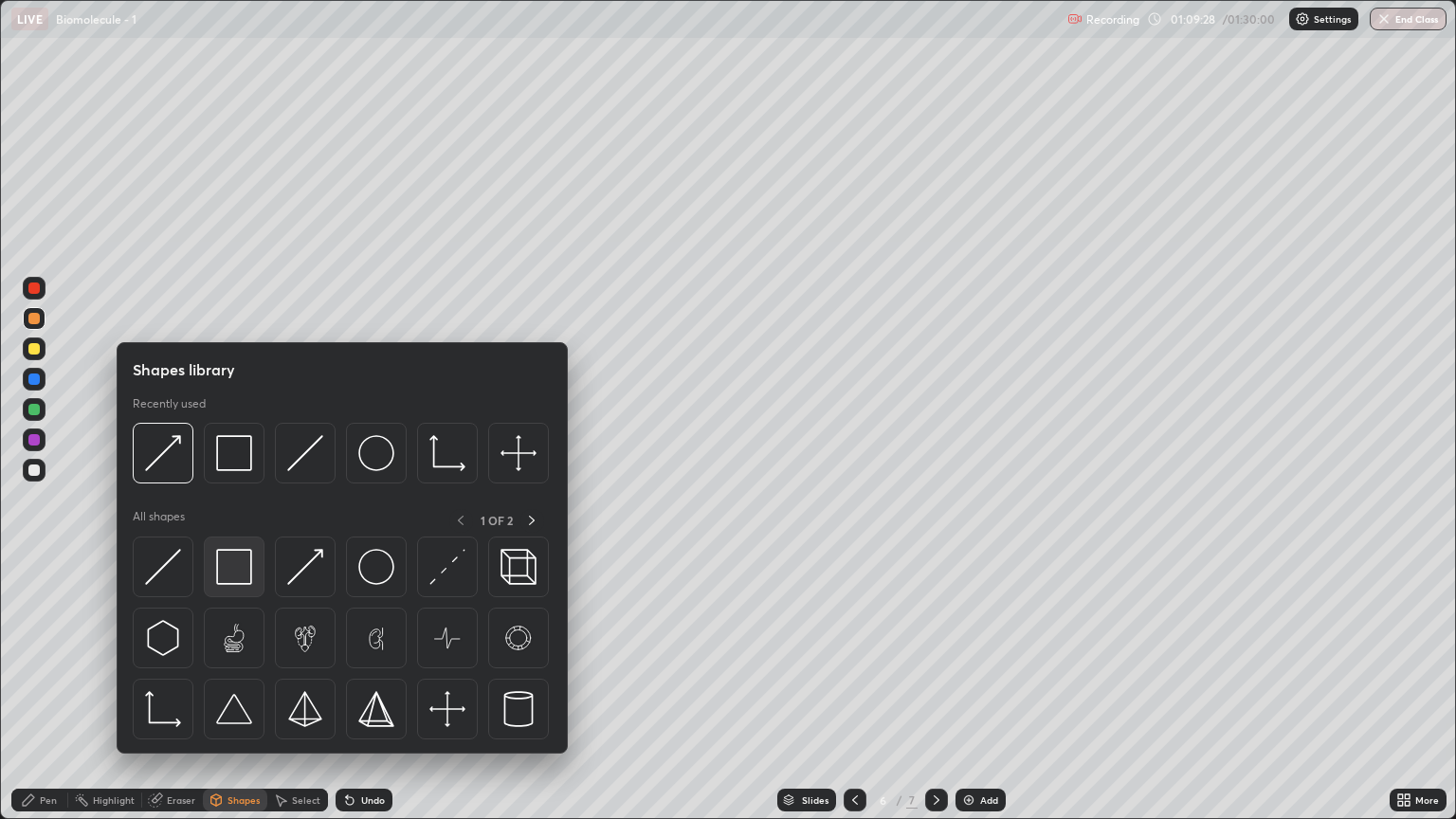 click at bounding box center [234, 567] 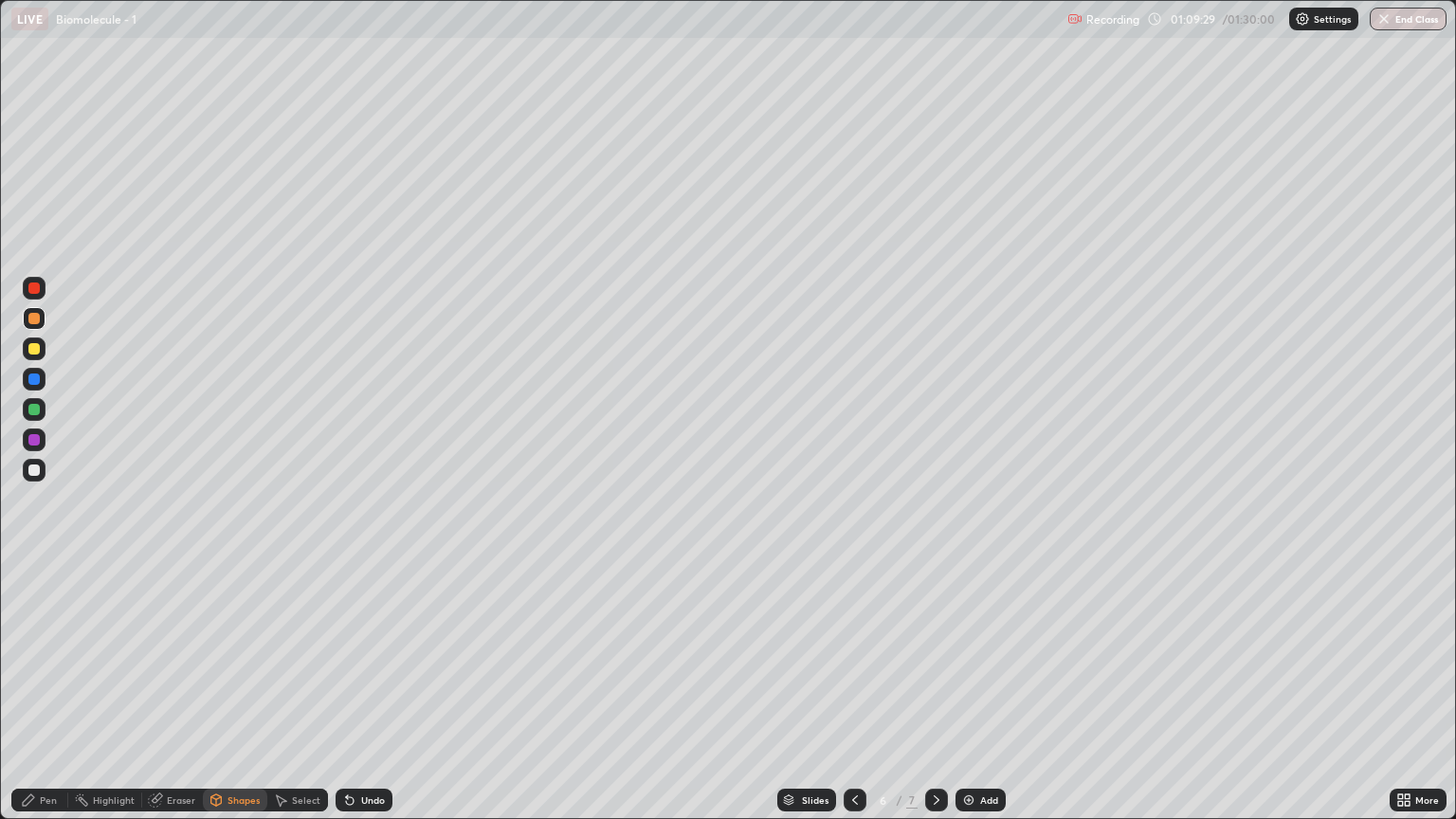 click at bounding box center [34, 349] 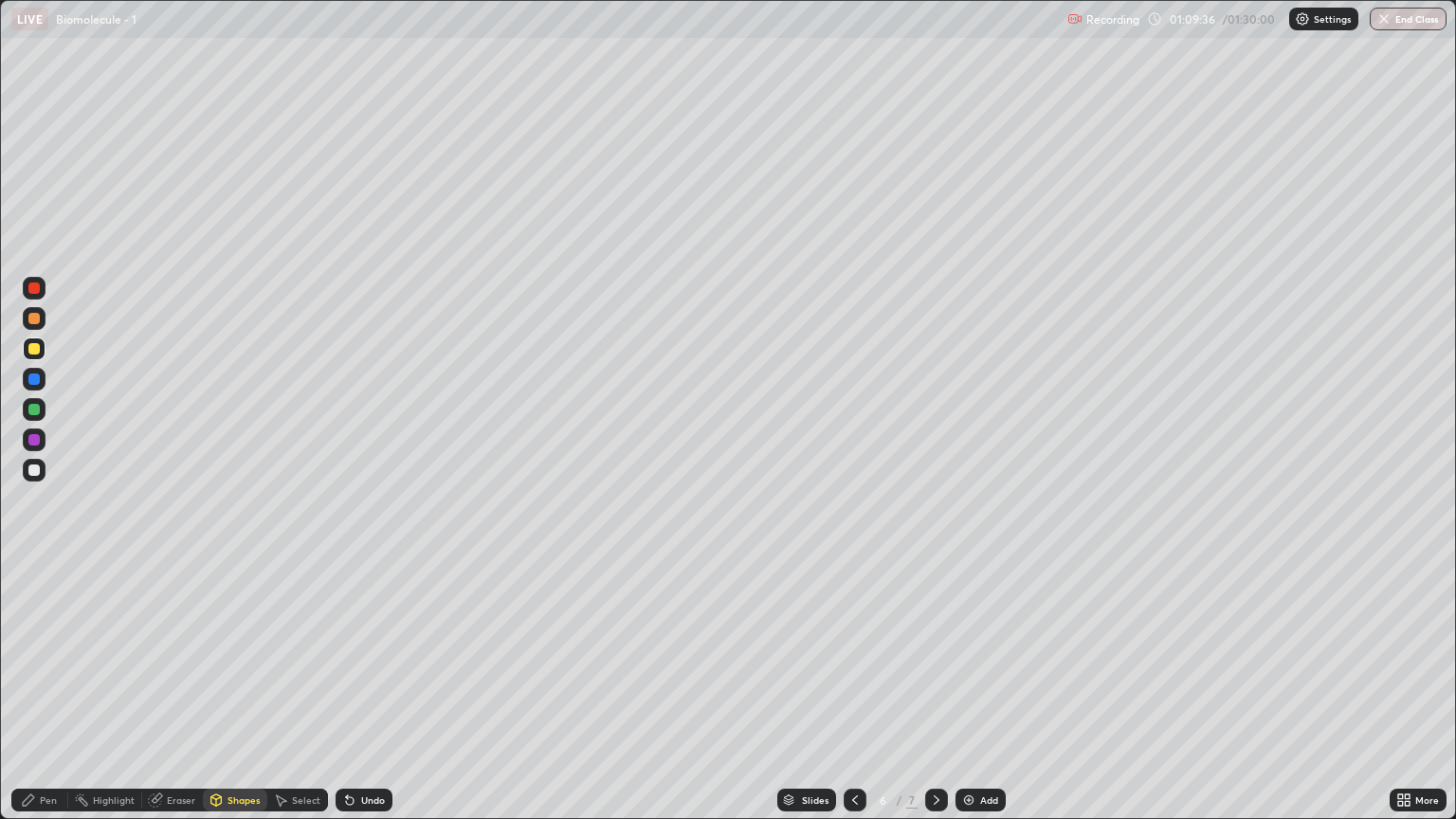 click on "Pen" at bounding box center (40, 800) 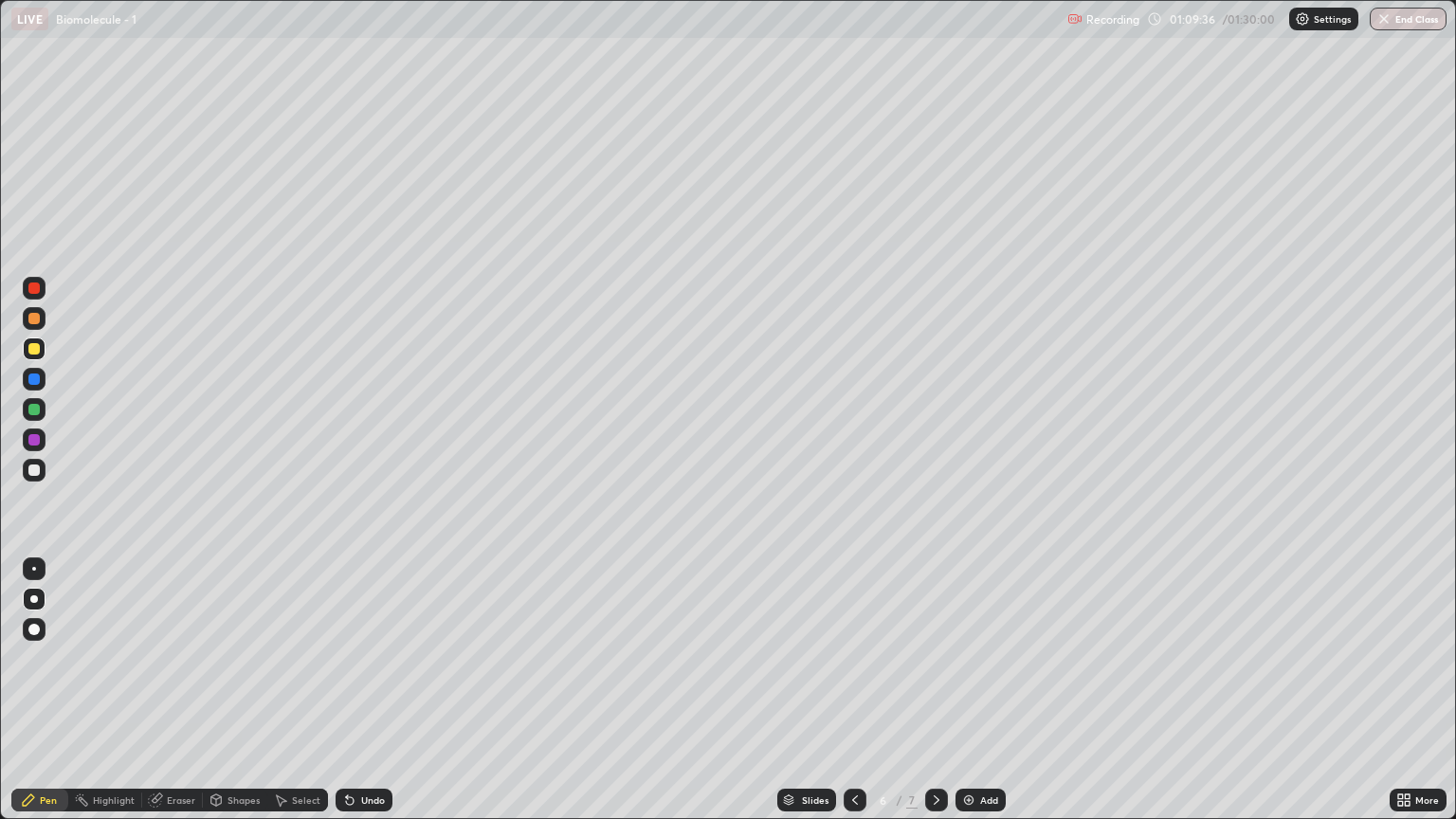 click on "Pen" at bounding box center [40, 800] 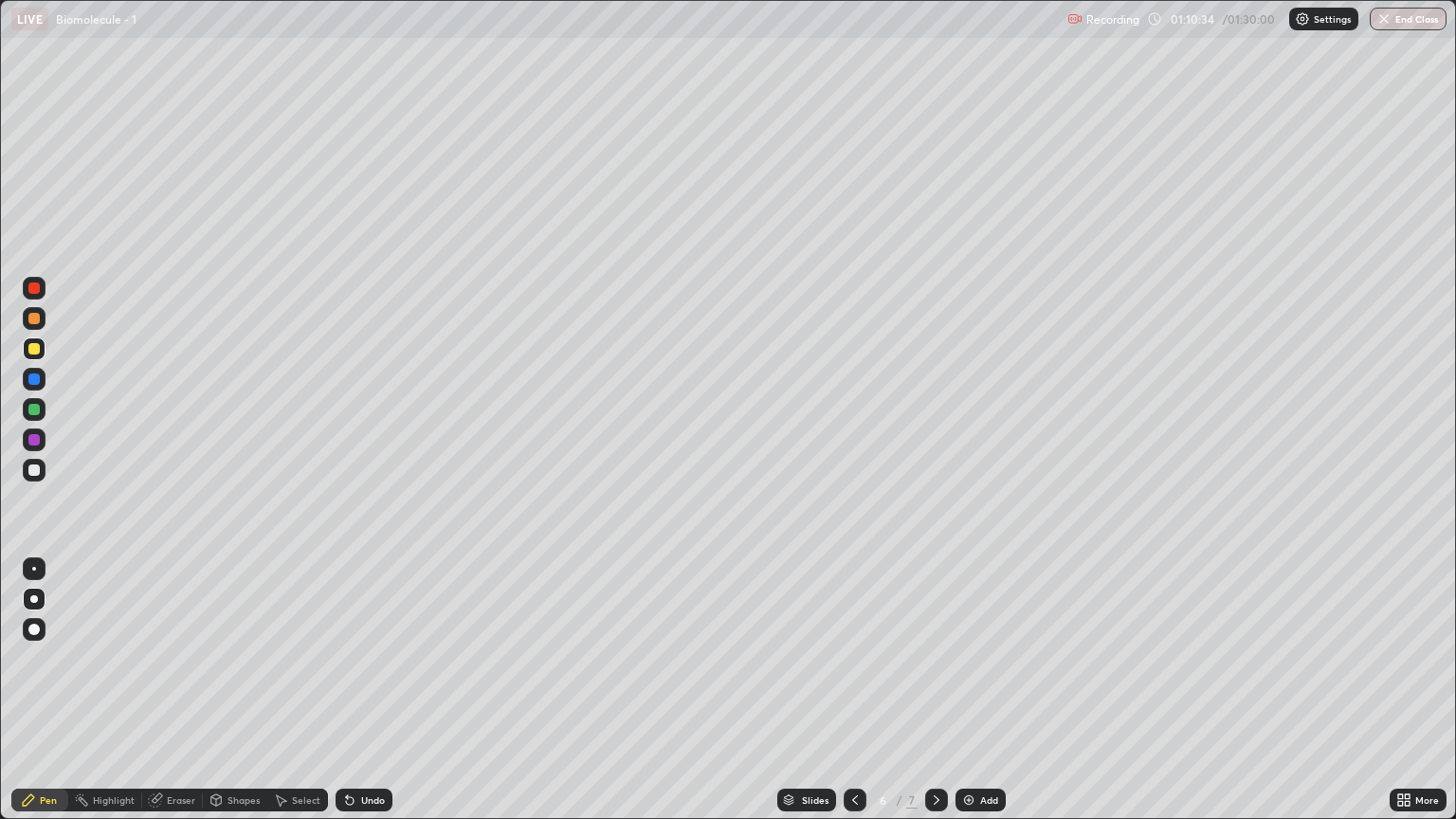 click at bounding box center (34, 349) 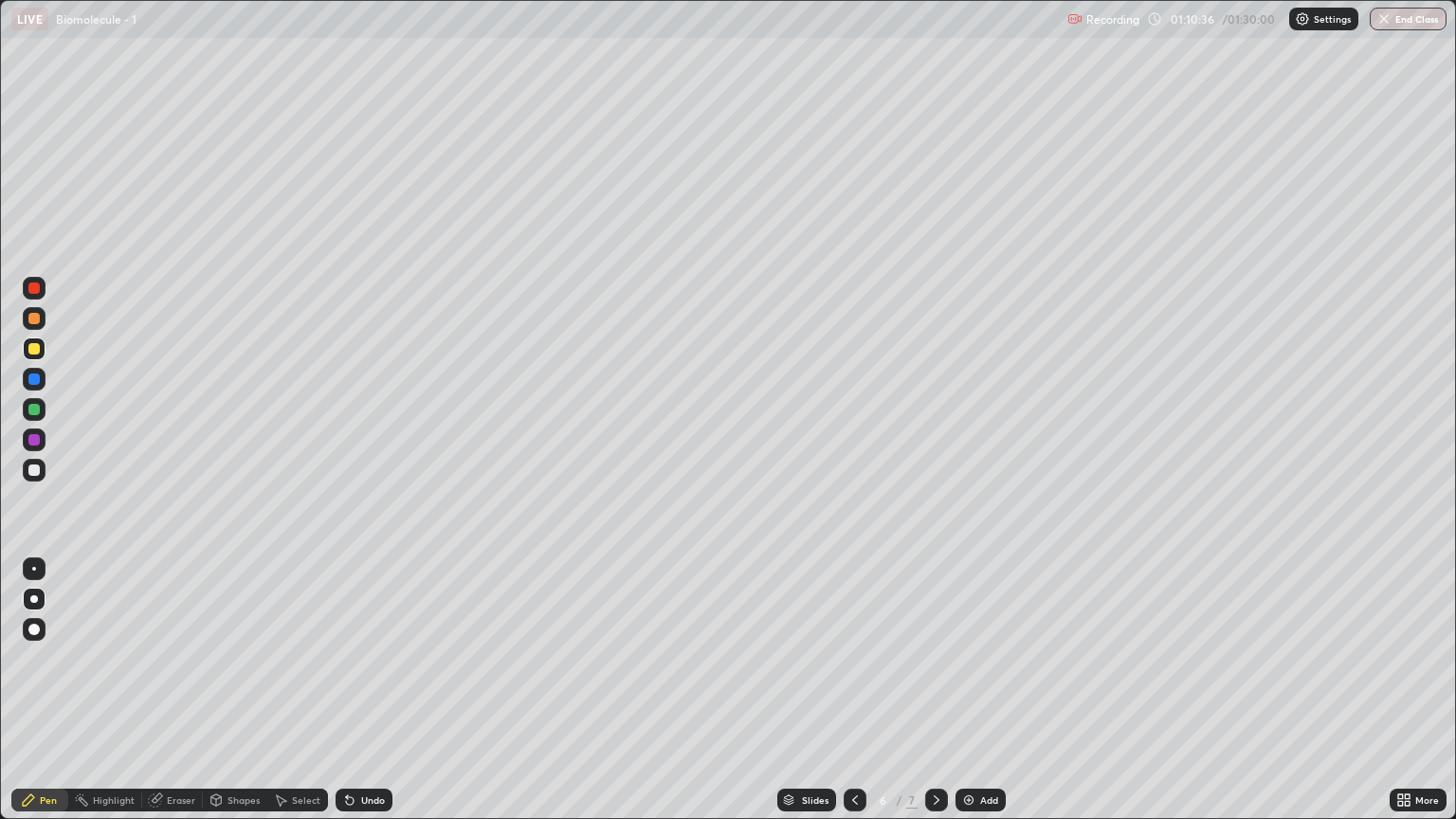 click on "Shapes" at bounding box center [244, 800] 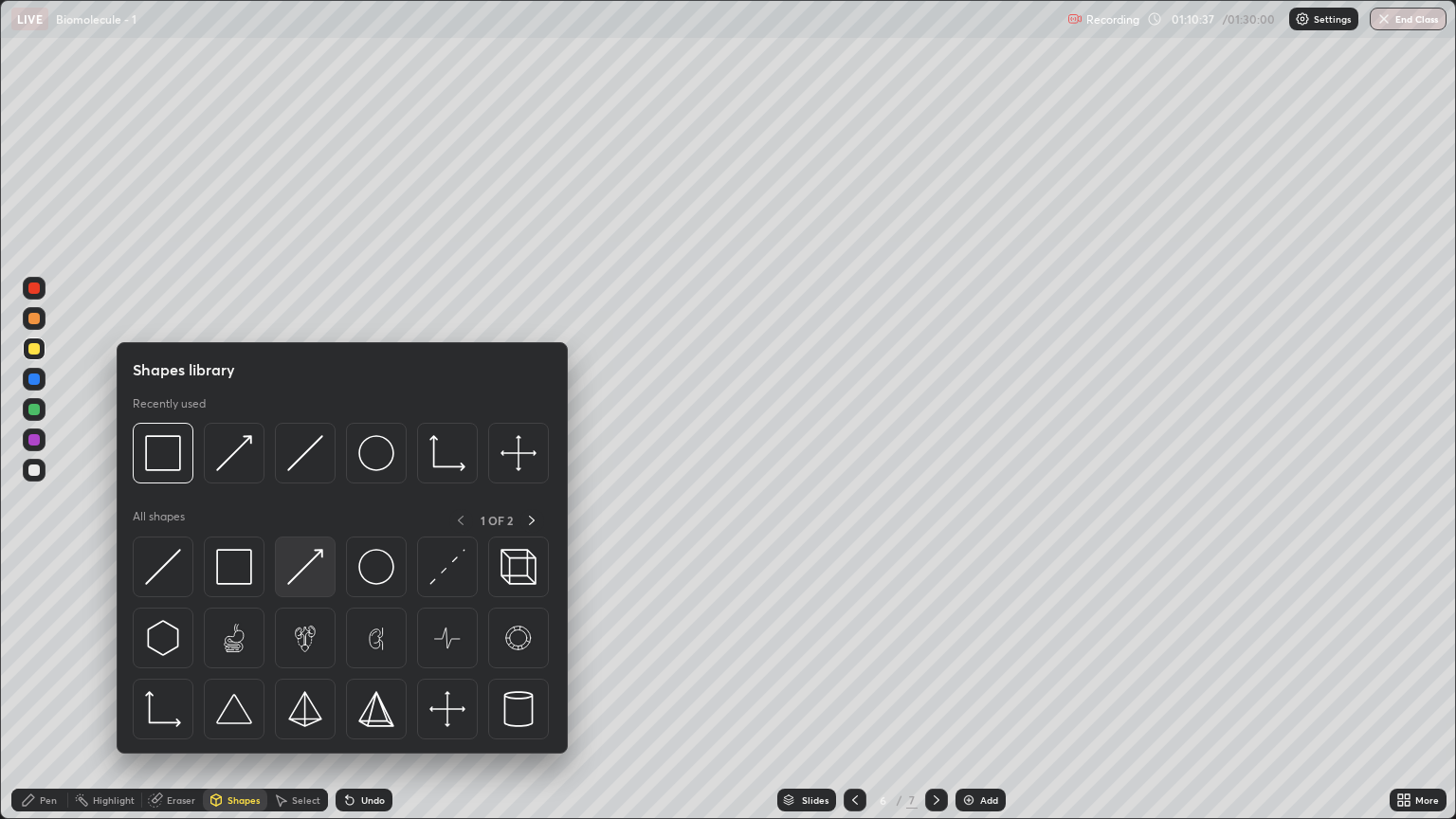 click at bounding box center (305, 567) 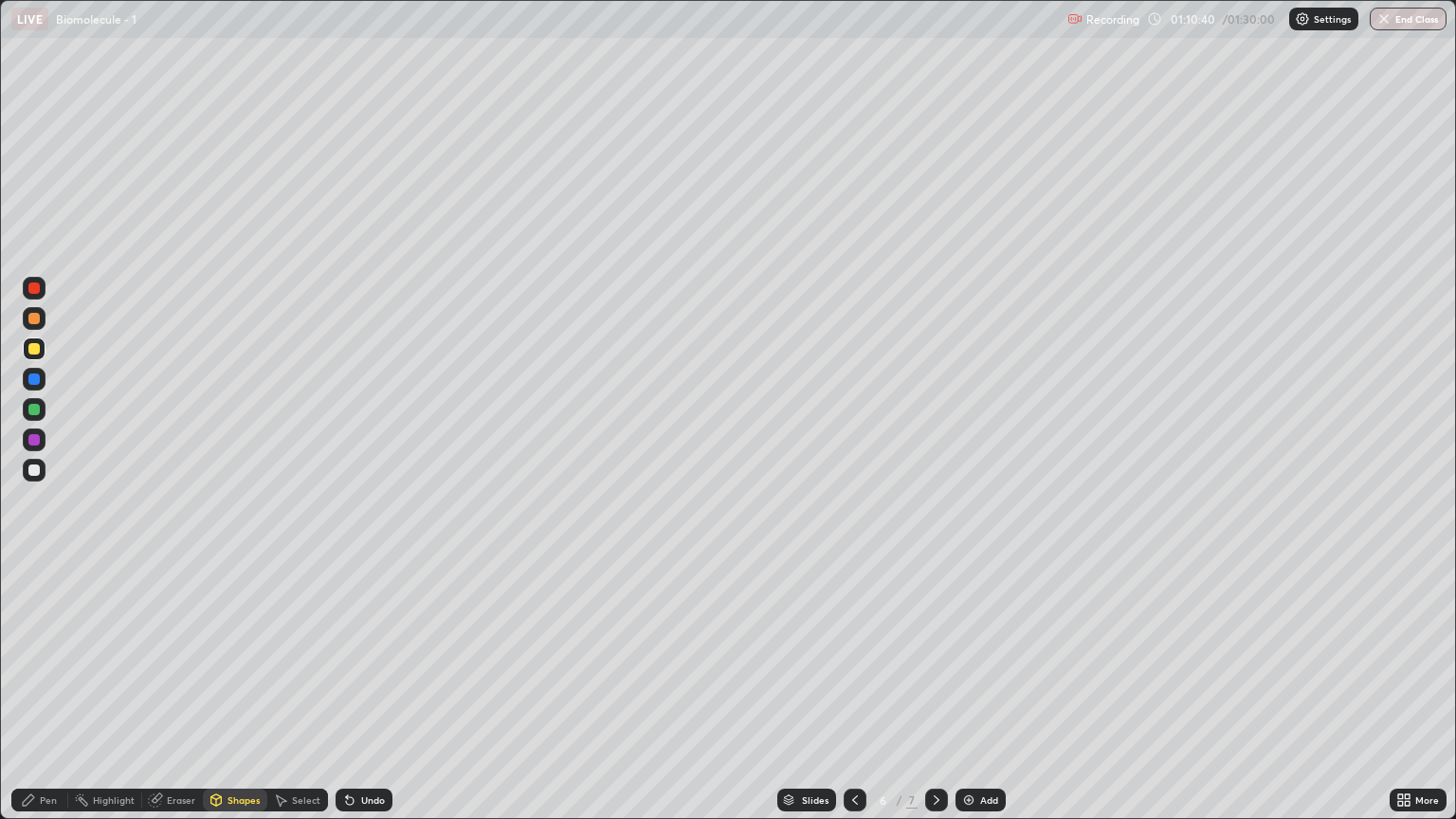 click on "Pen" at bounding box center (40, 800) 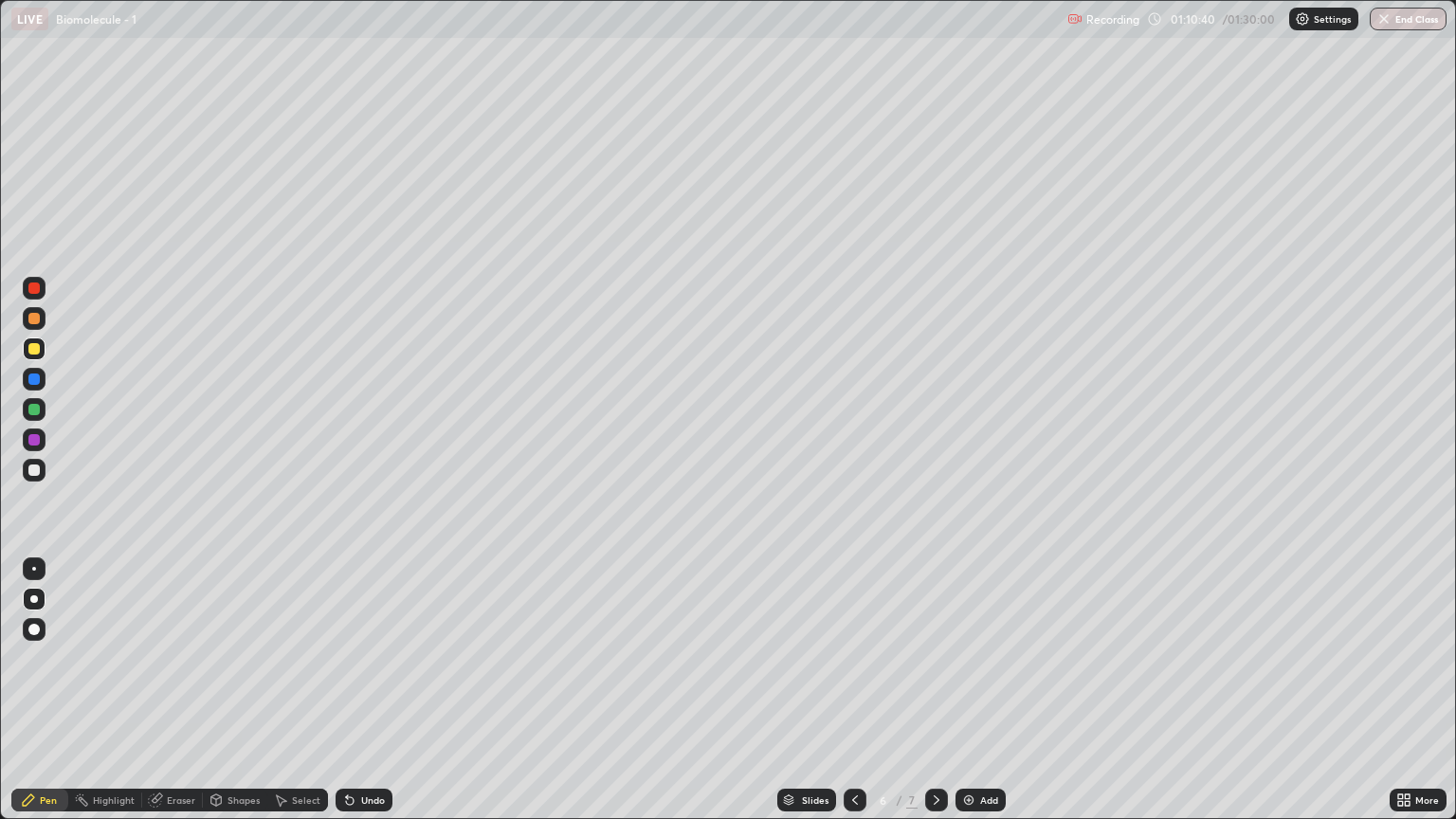 click on "Pen" at bounding box center [48, 800] 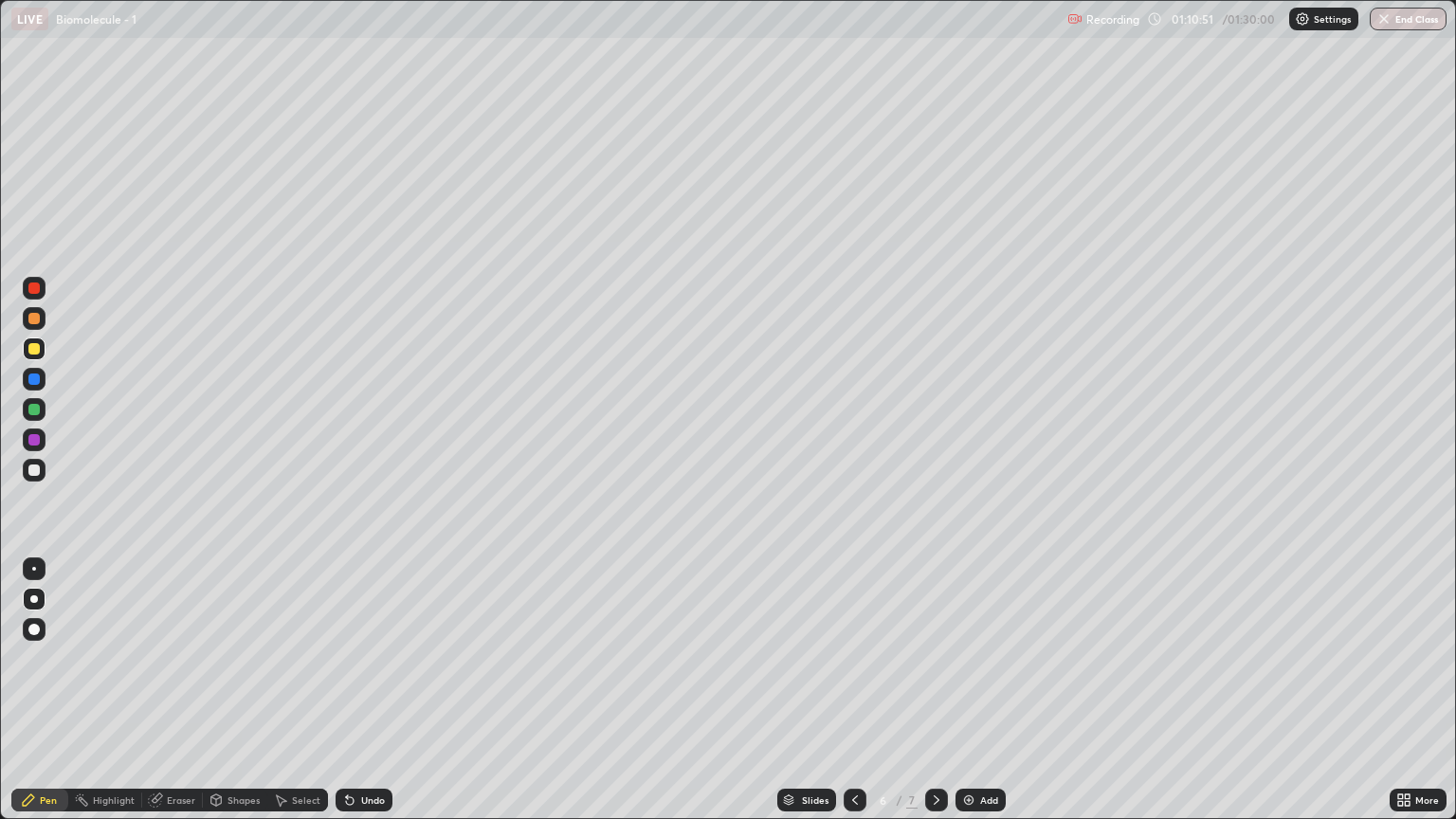 click at bounding box center [34, 470] 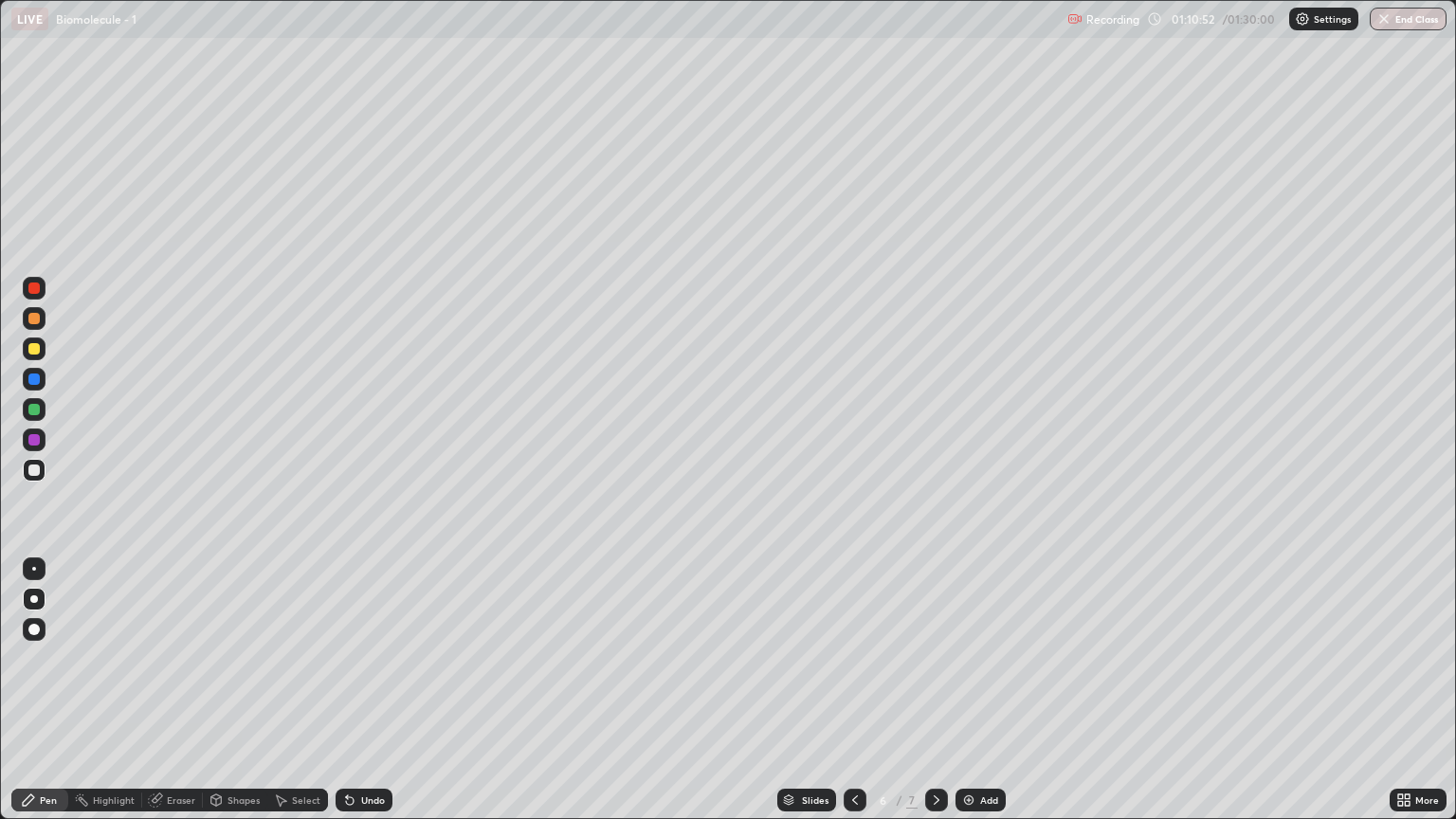 click on "Select" at bounding box center [298, 800] 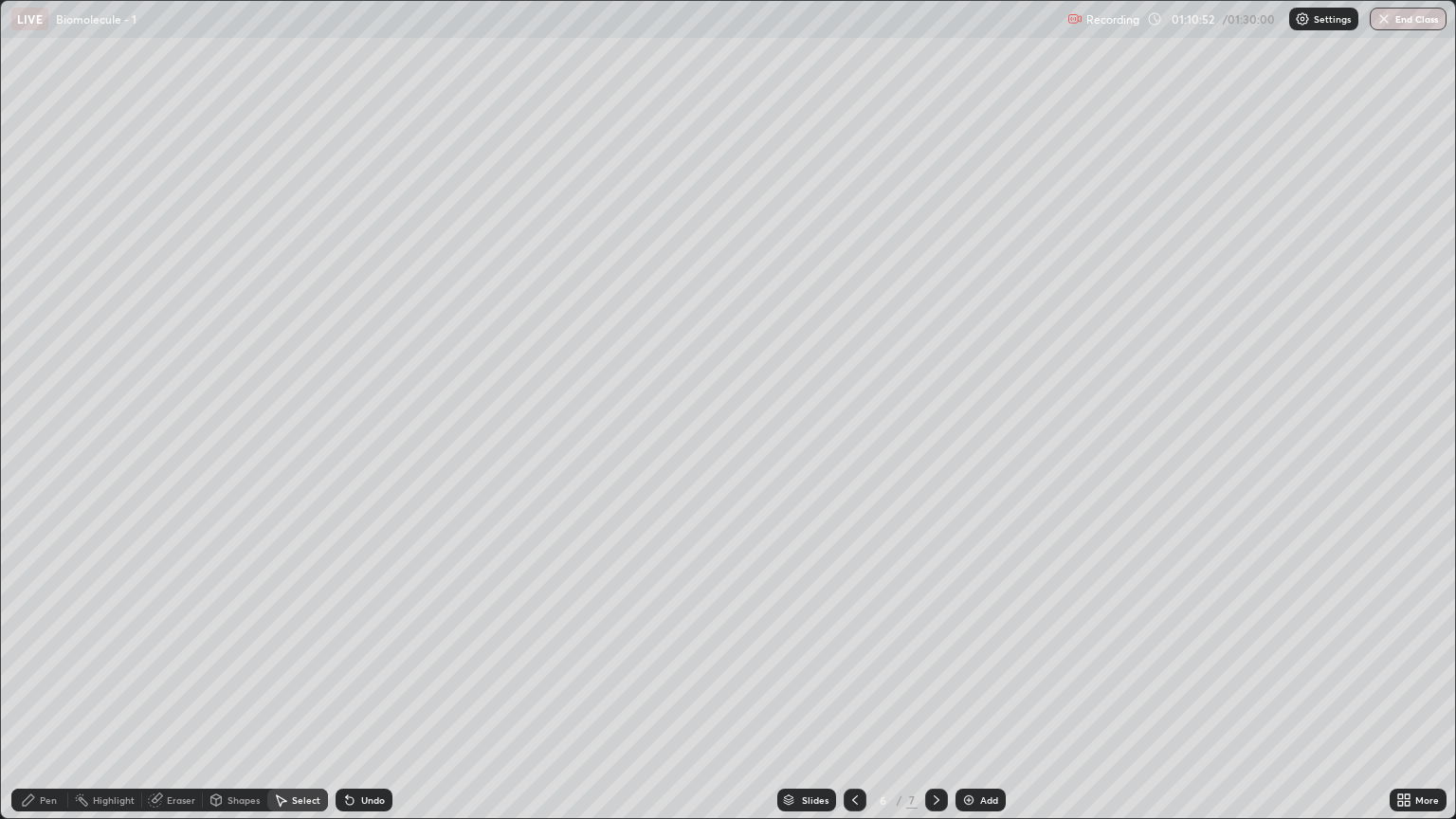 click on "Shapes" at bounding box center [244, 800] 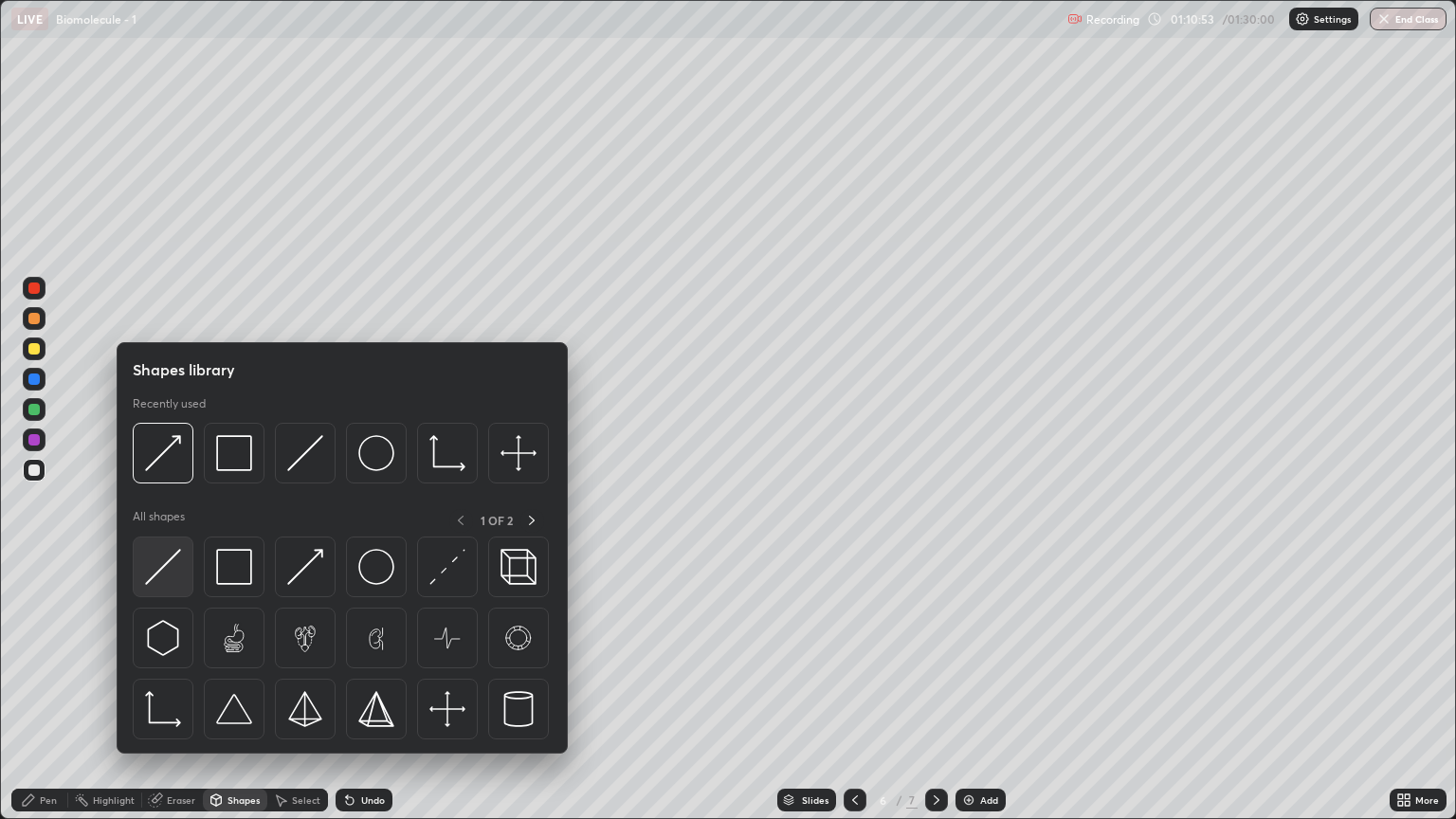 click at bounding box center (163, 567) 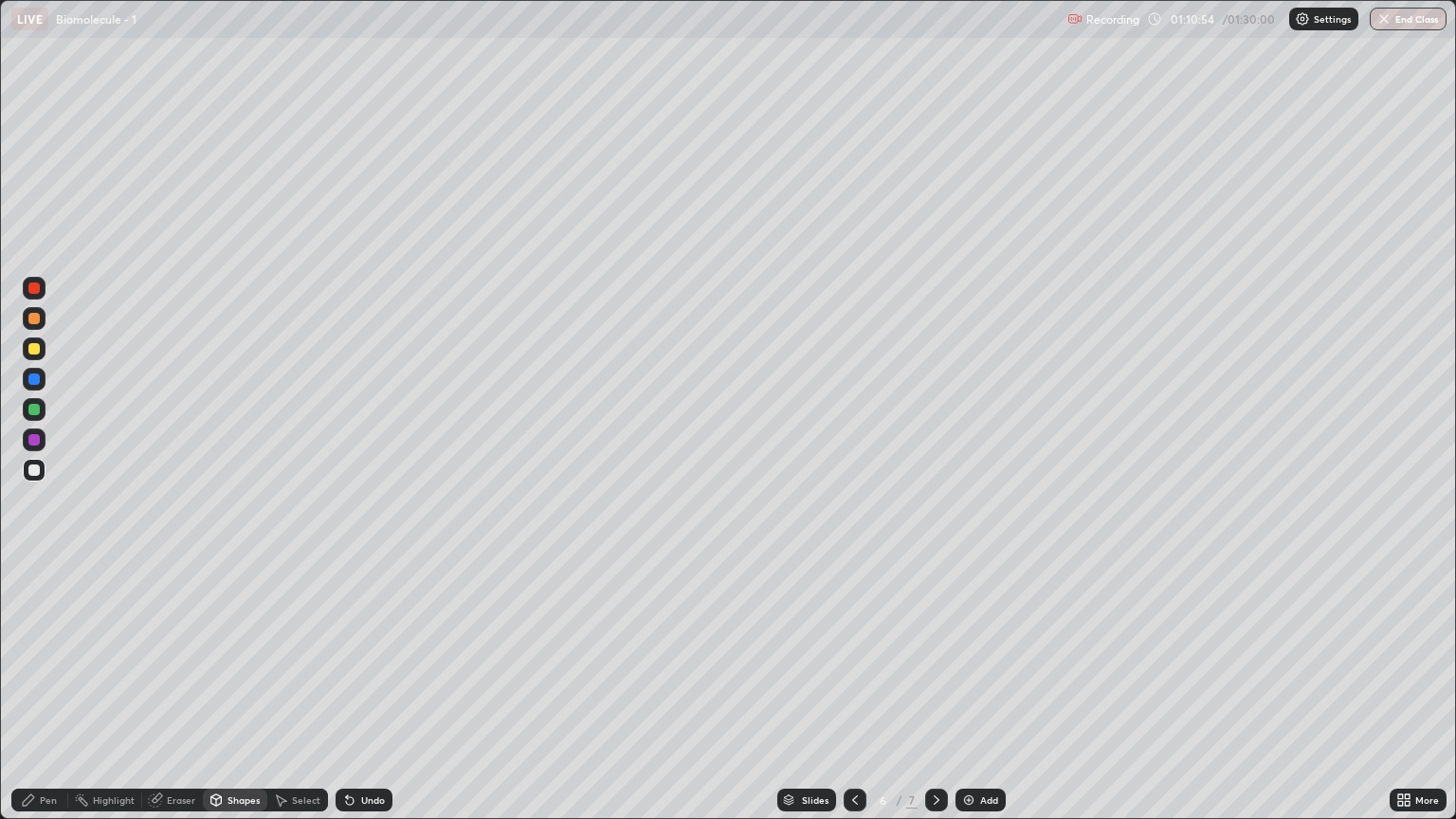 click on "Pen" at bounding box center (40, 800) 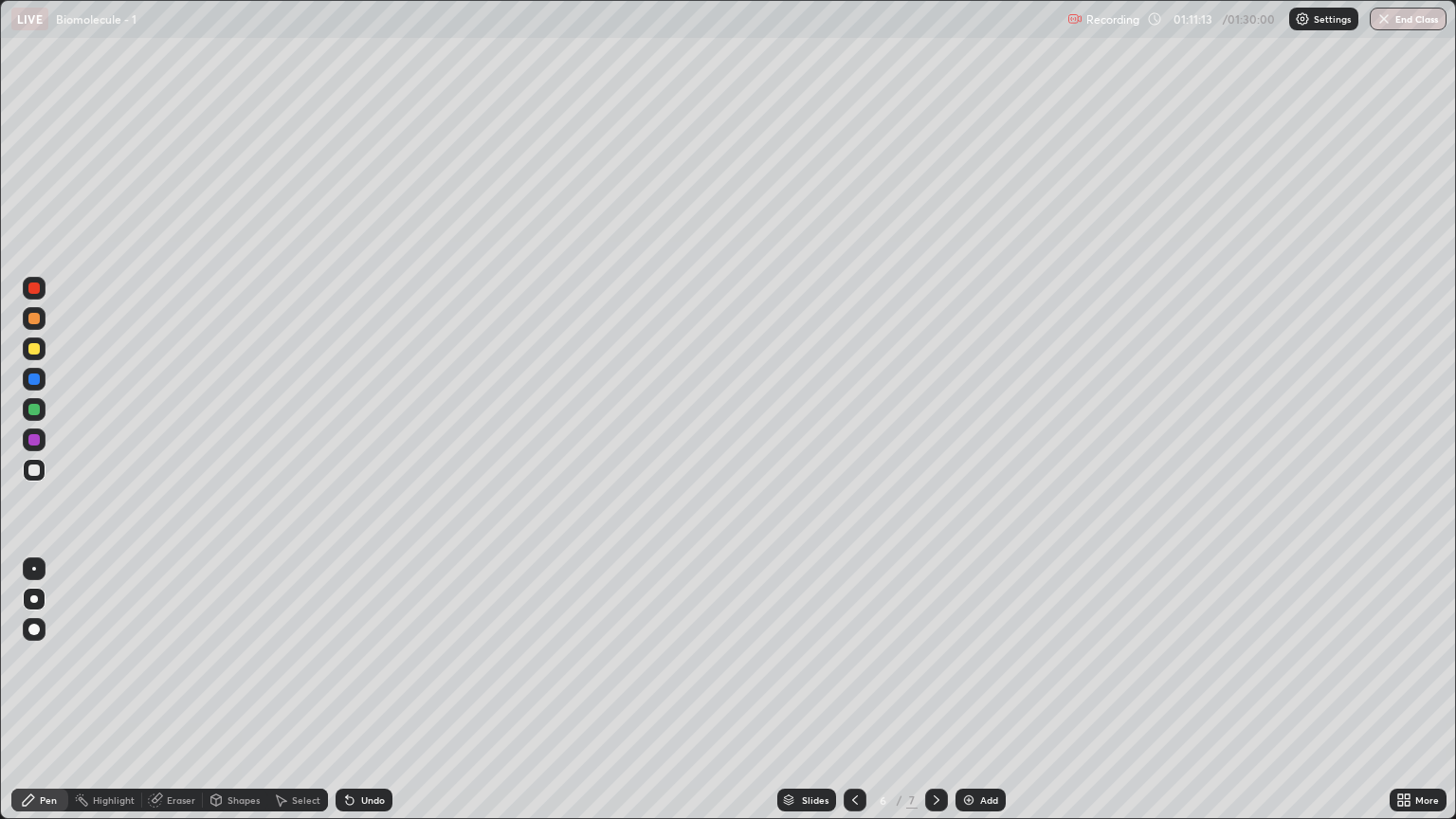 click on "Eraser" at bounding box center [181, 800] 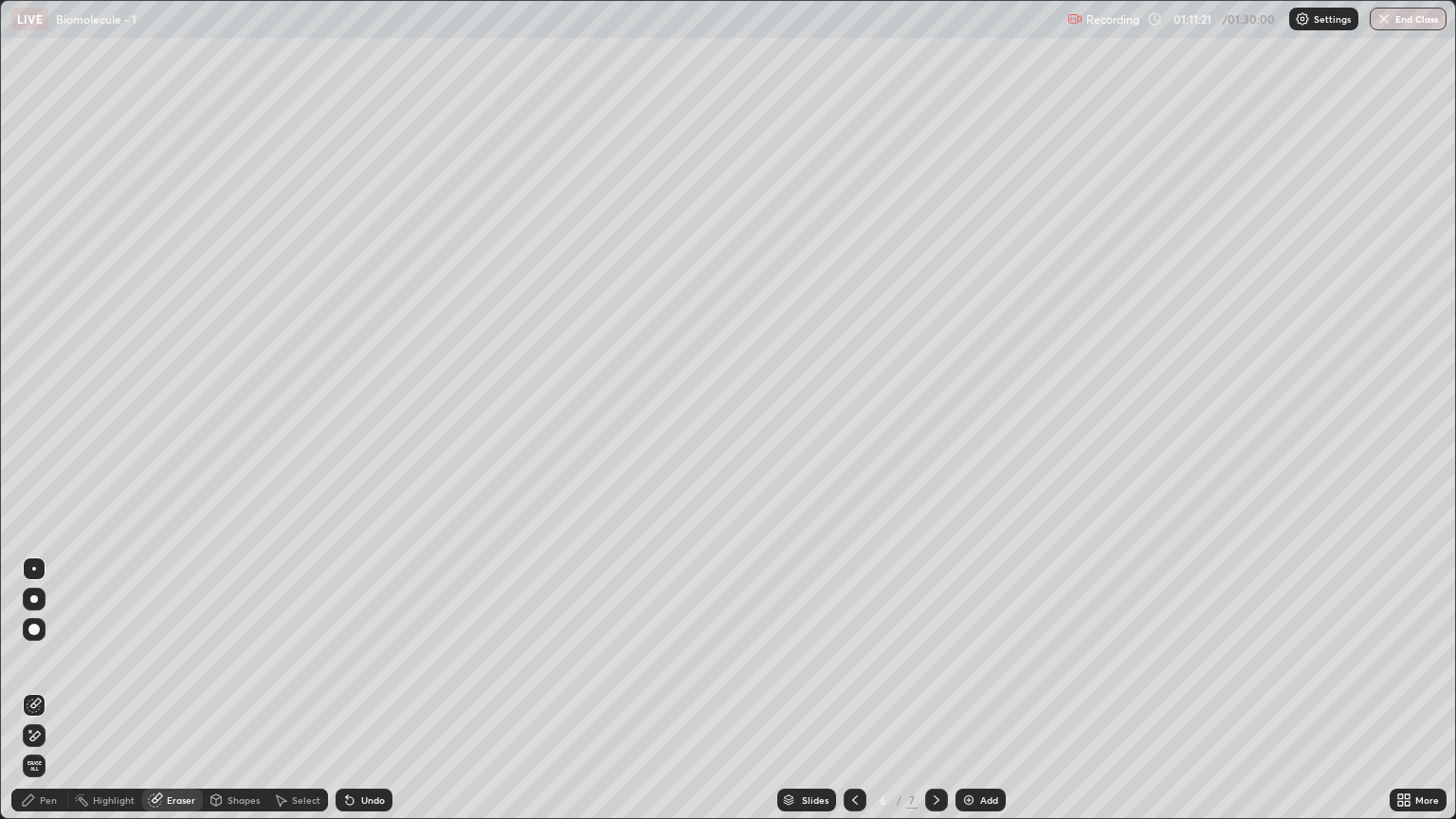 click on "Pen" at bounding box center [48, 800] 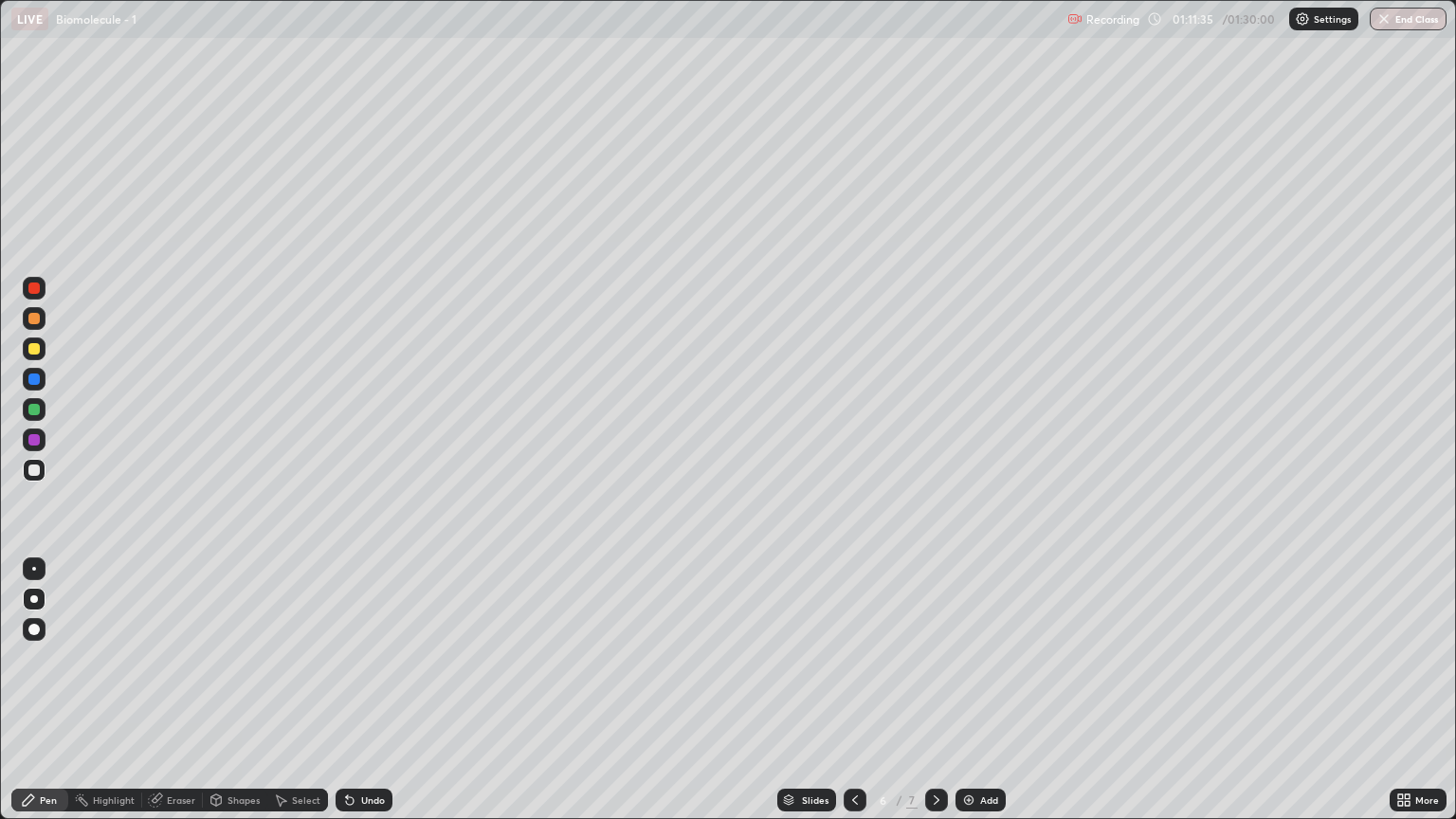 click at bounding box center (34, 470) 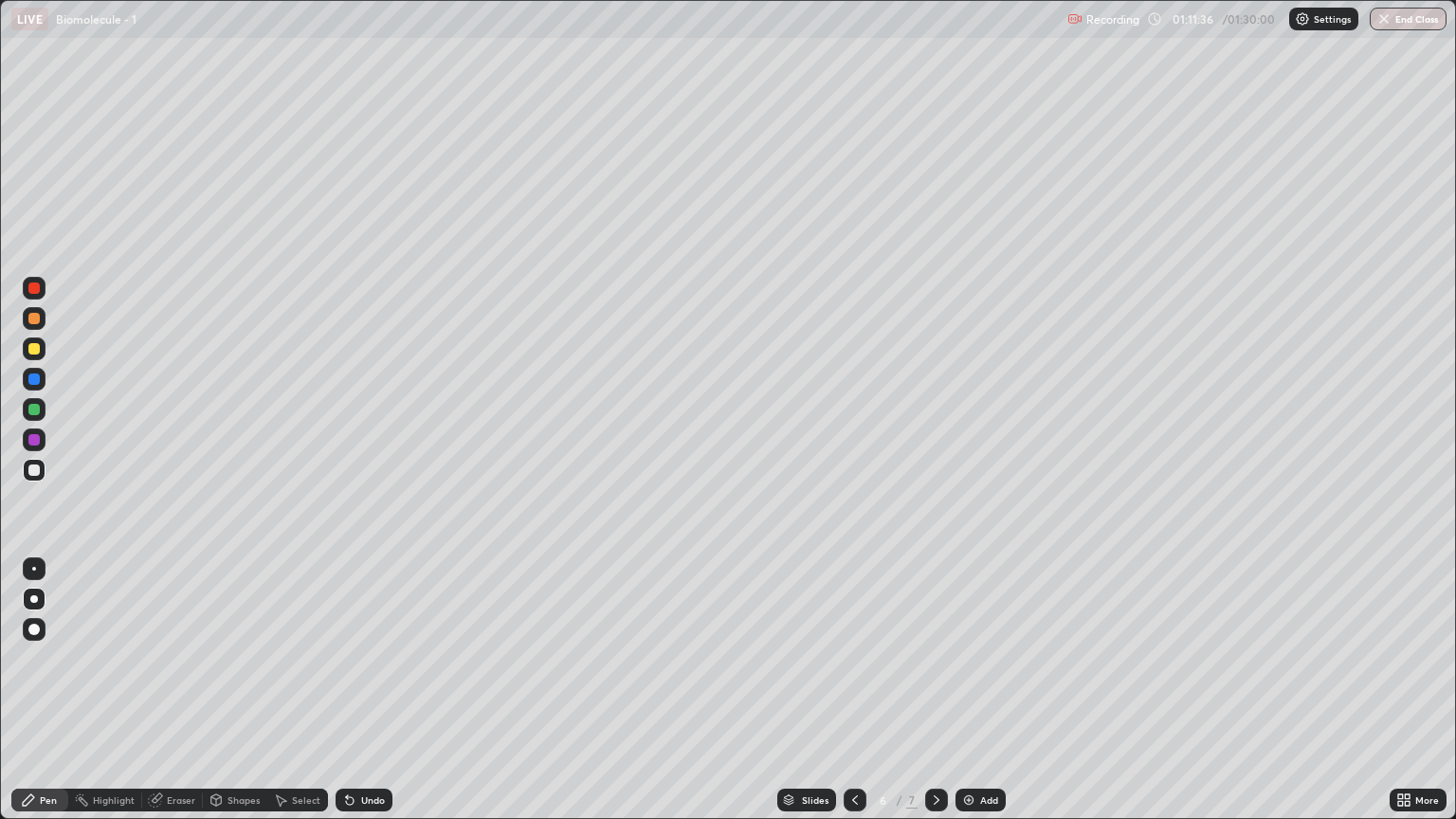 click on "Shapes" at bounding box center [244, 800] 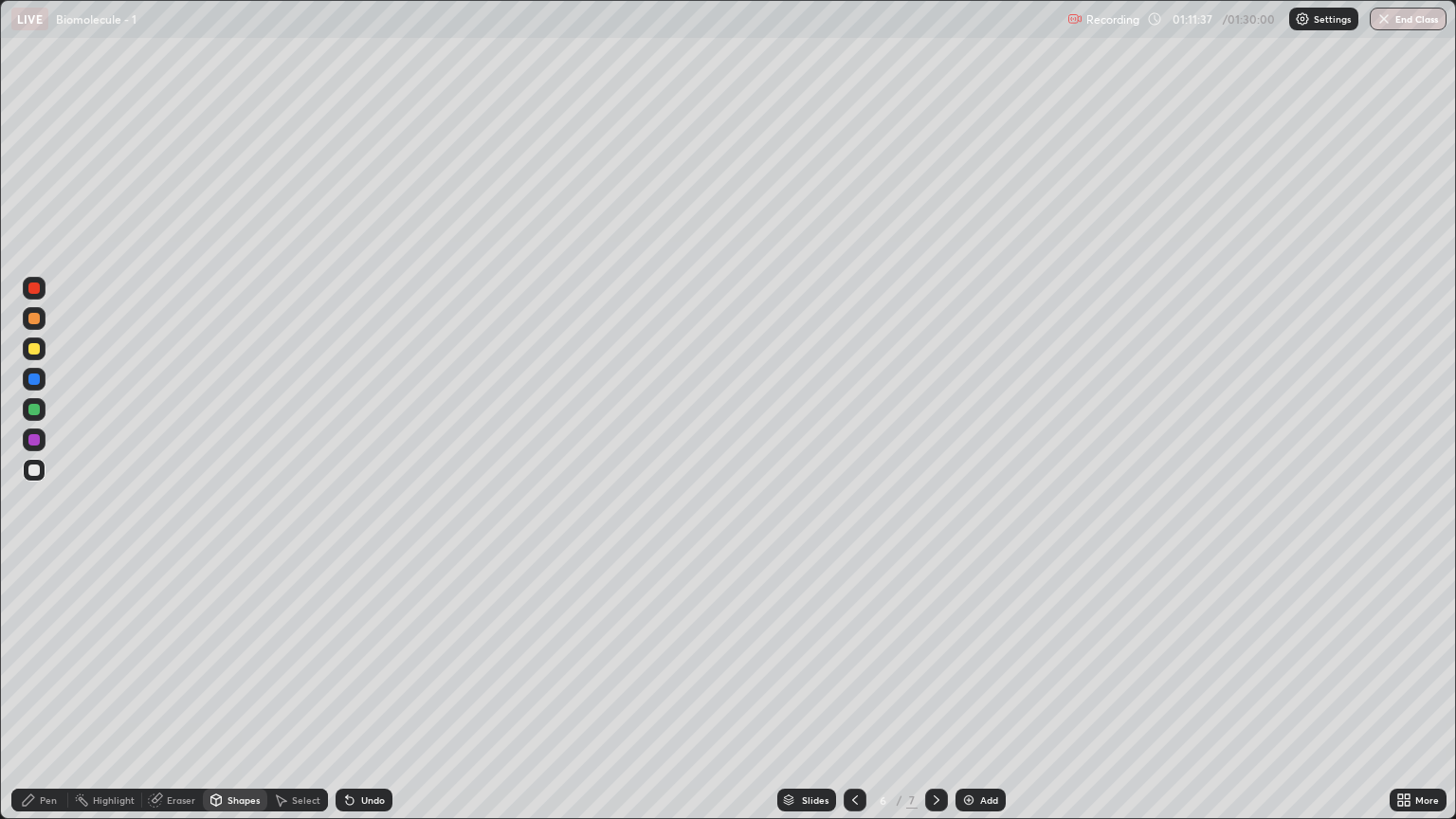 click 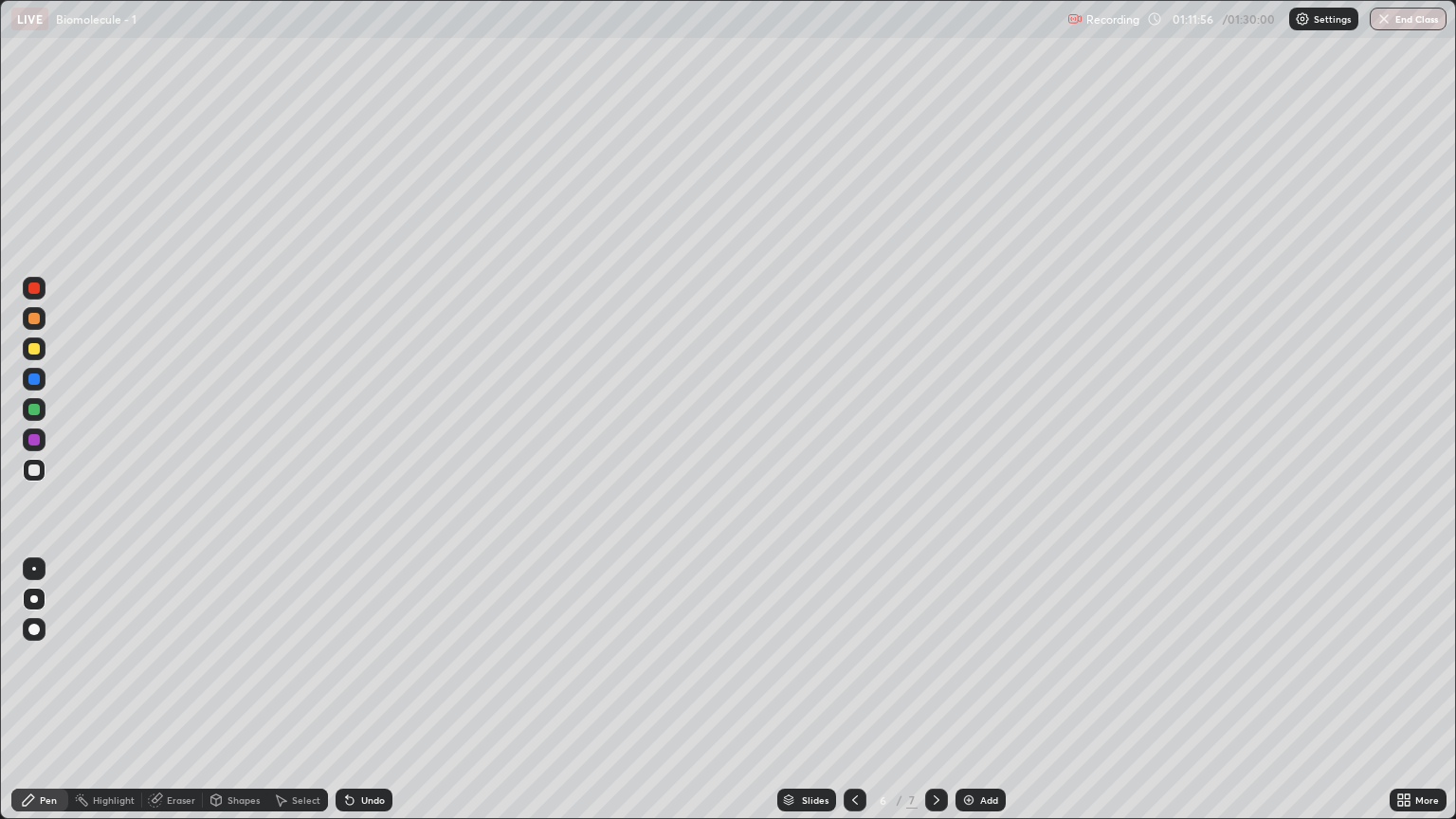 click on "Eraser" at bounding box center (181, 800) 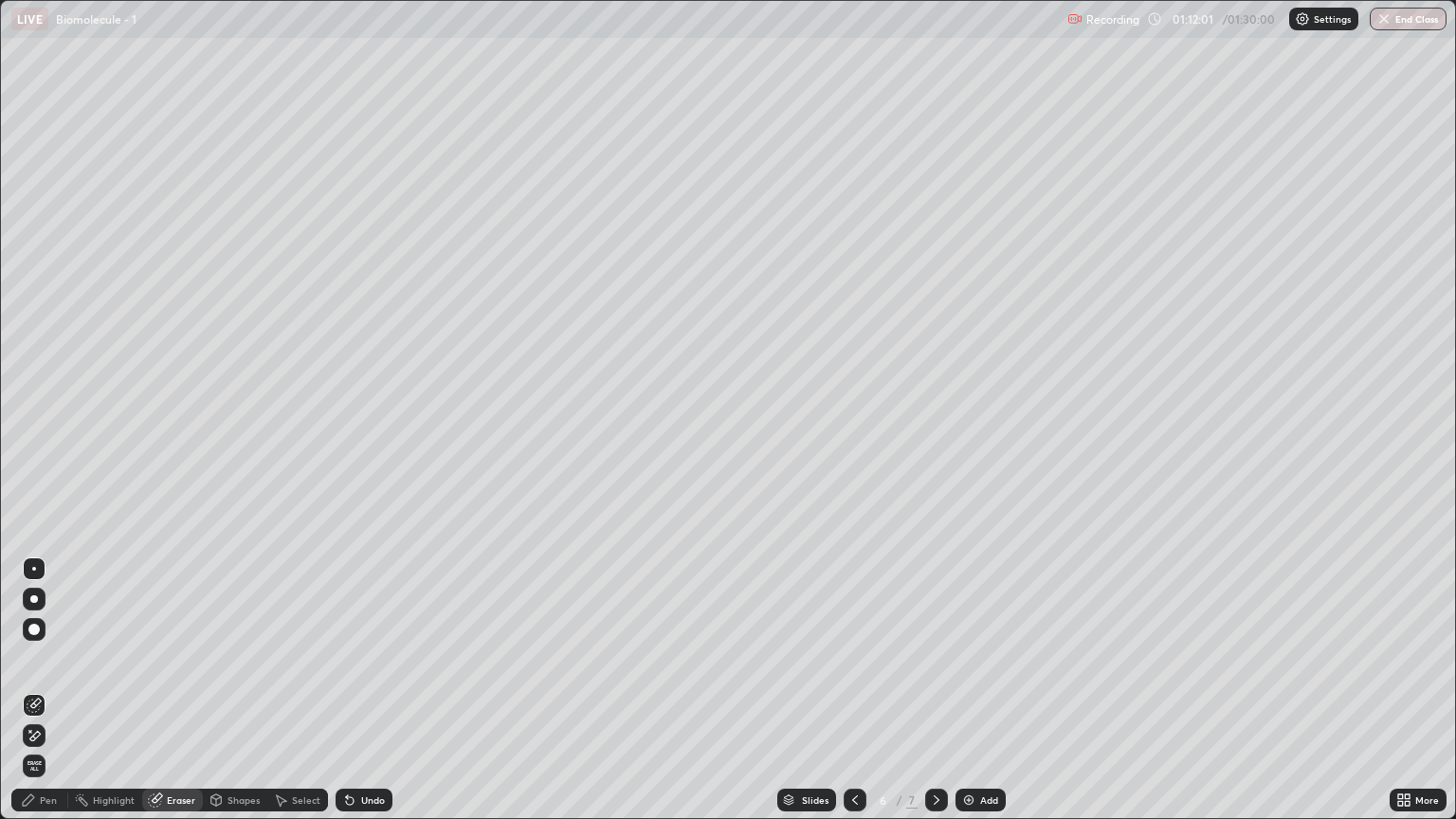 click on "Pen" at bounding box center [40, 800] 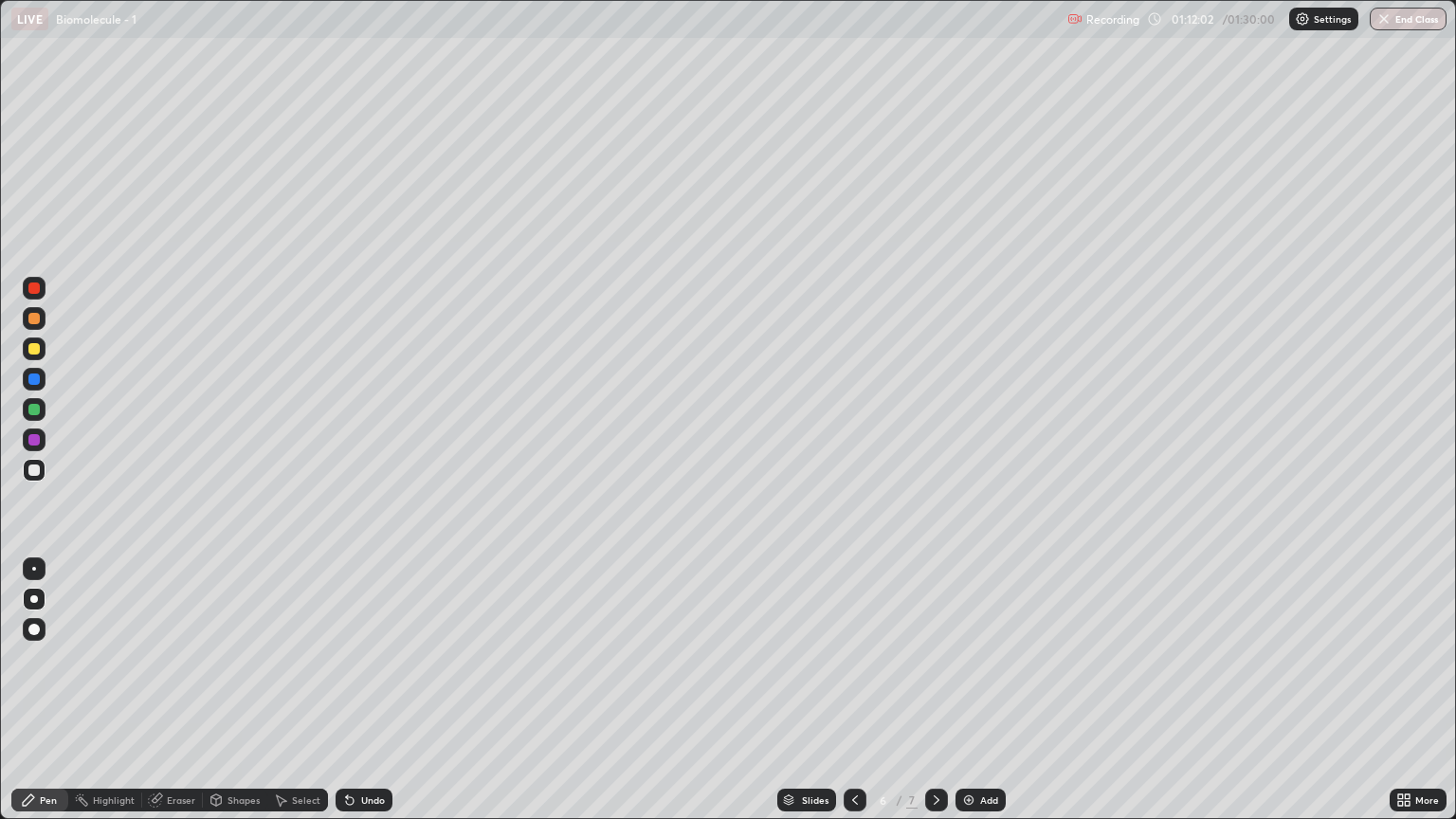click on "Shapes" at bounding box center [244, 800] 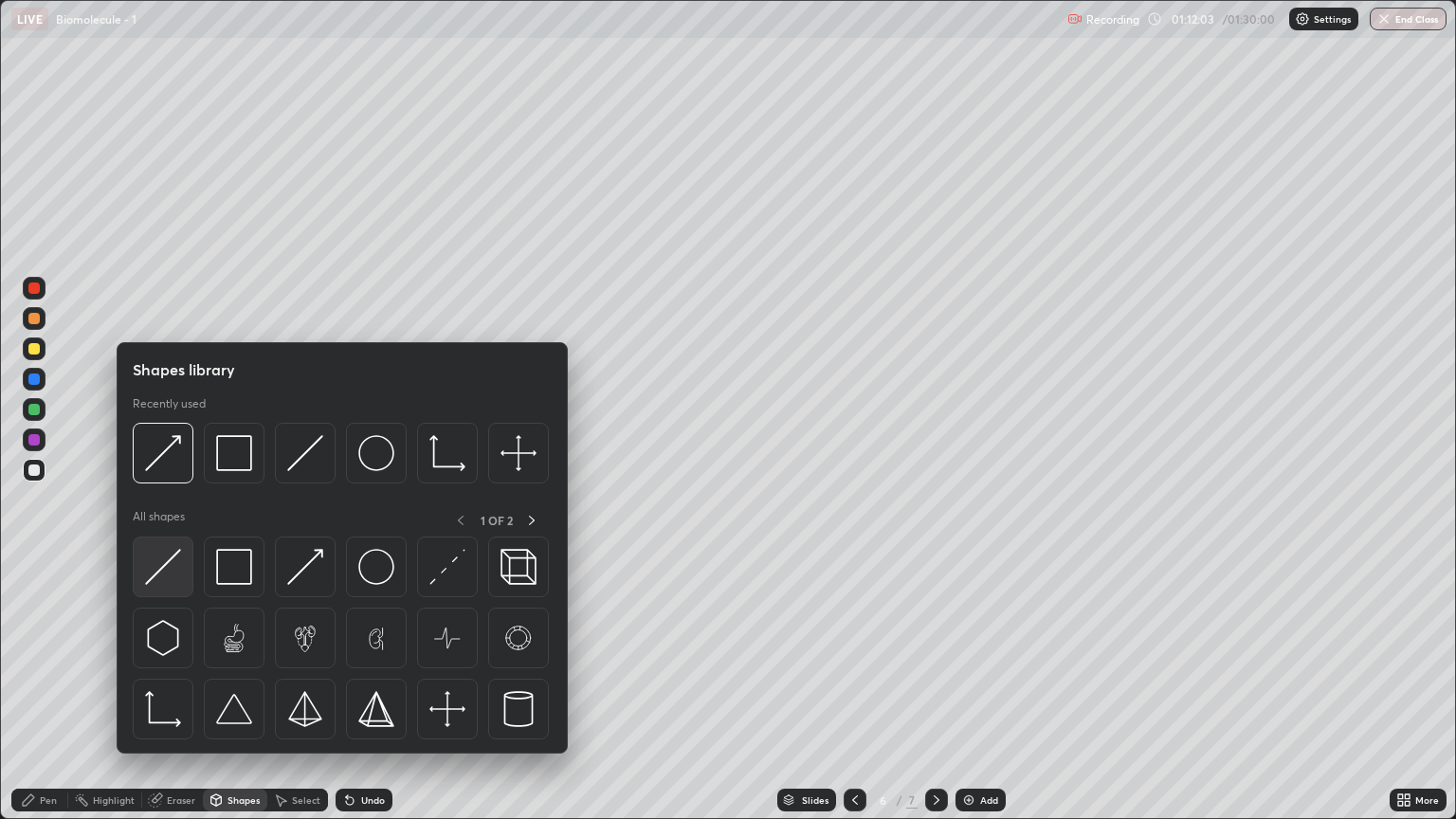 click at bounding box center (163, 567) 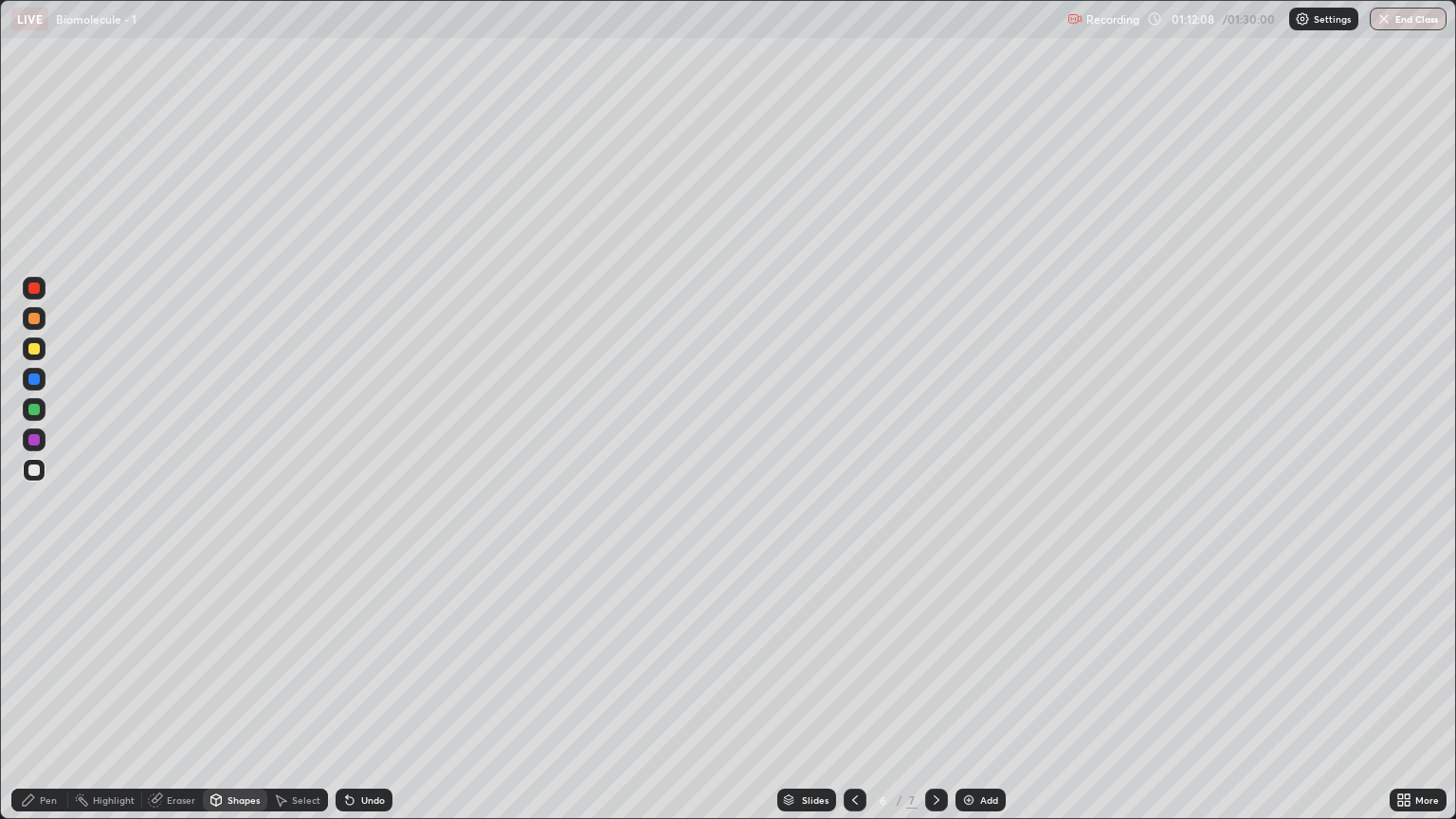 click on "Eraser" at bounding box center (173, 800) 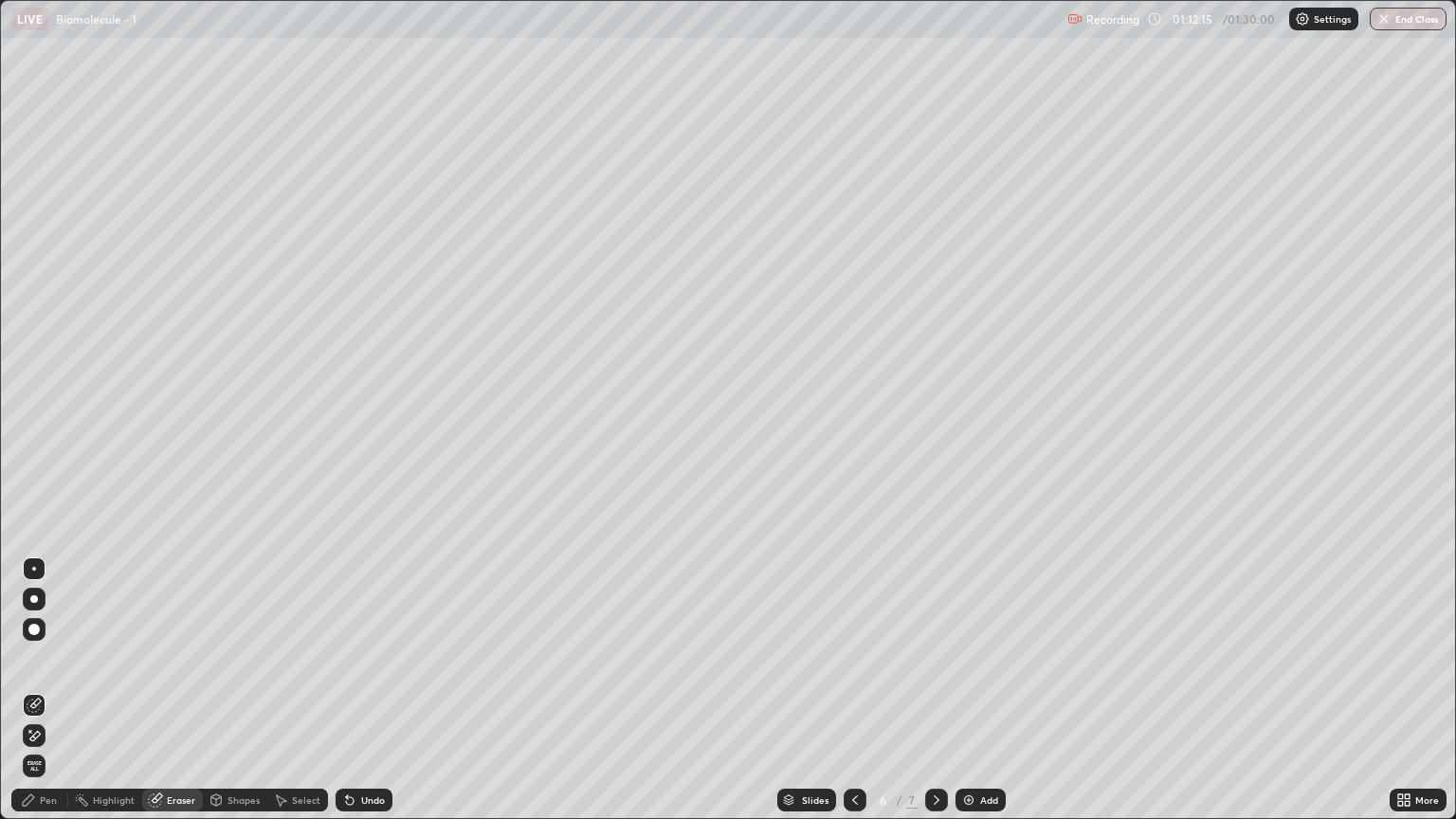 click on "Pen" at bounding box center [48, 800] 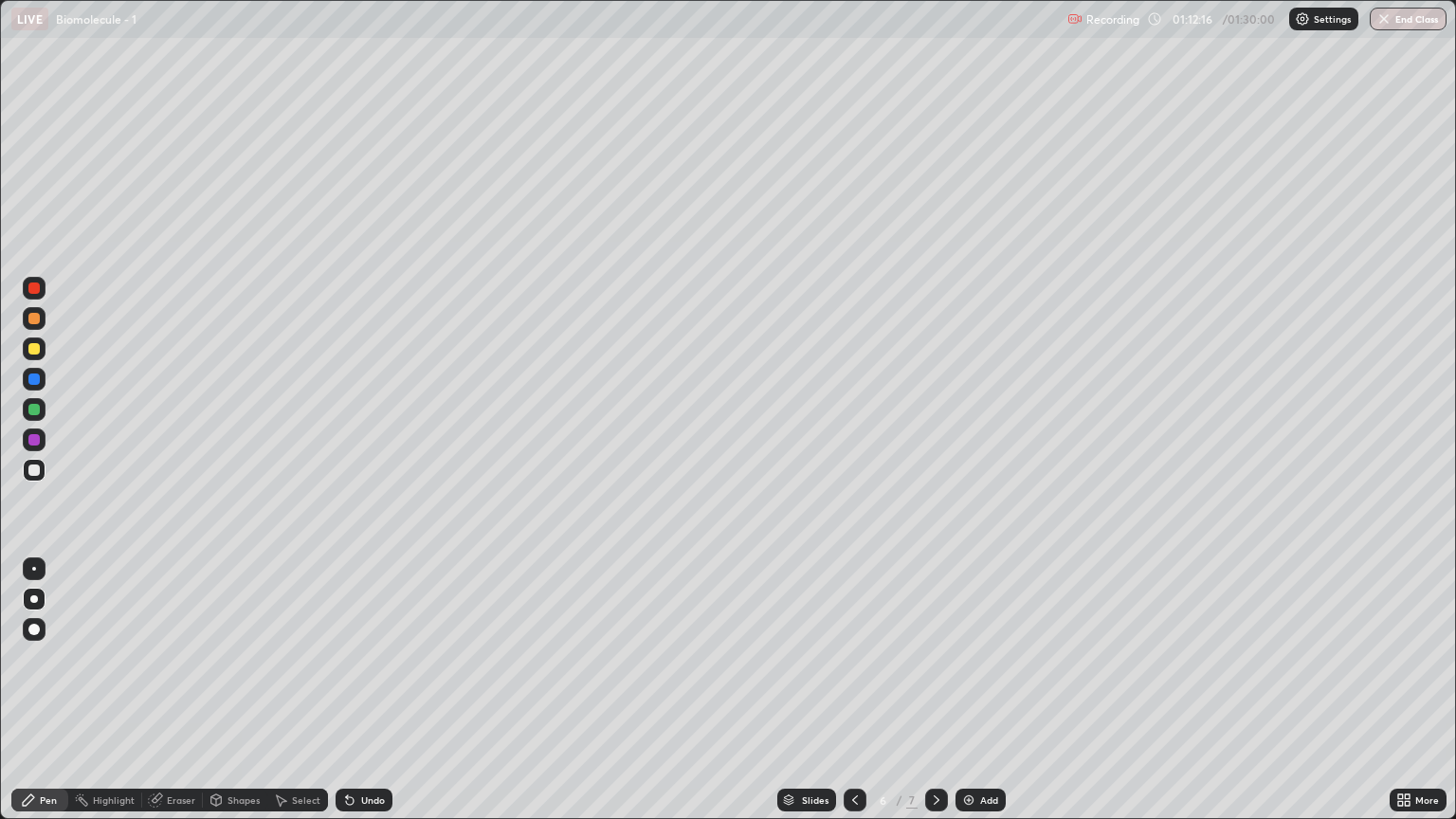 click on "Eraser" at bounding box center [181, 800] 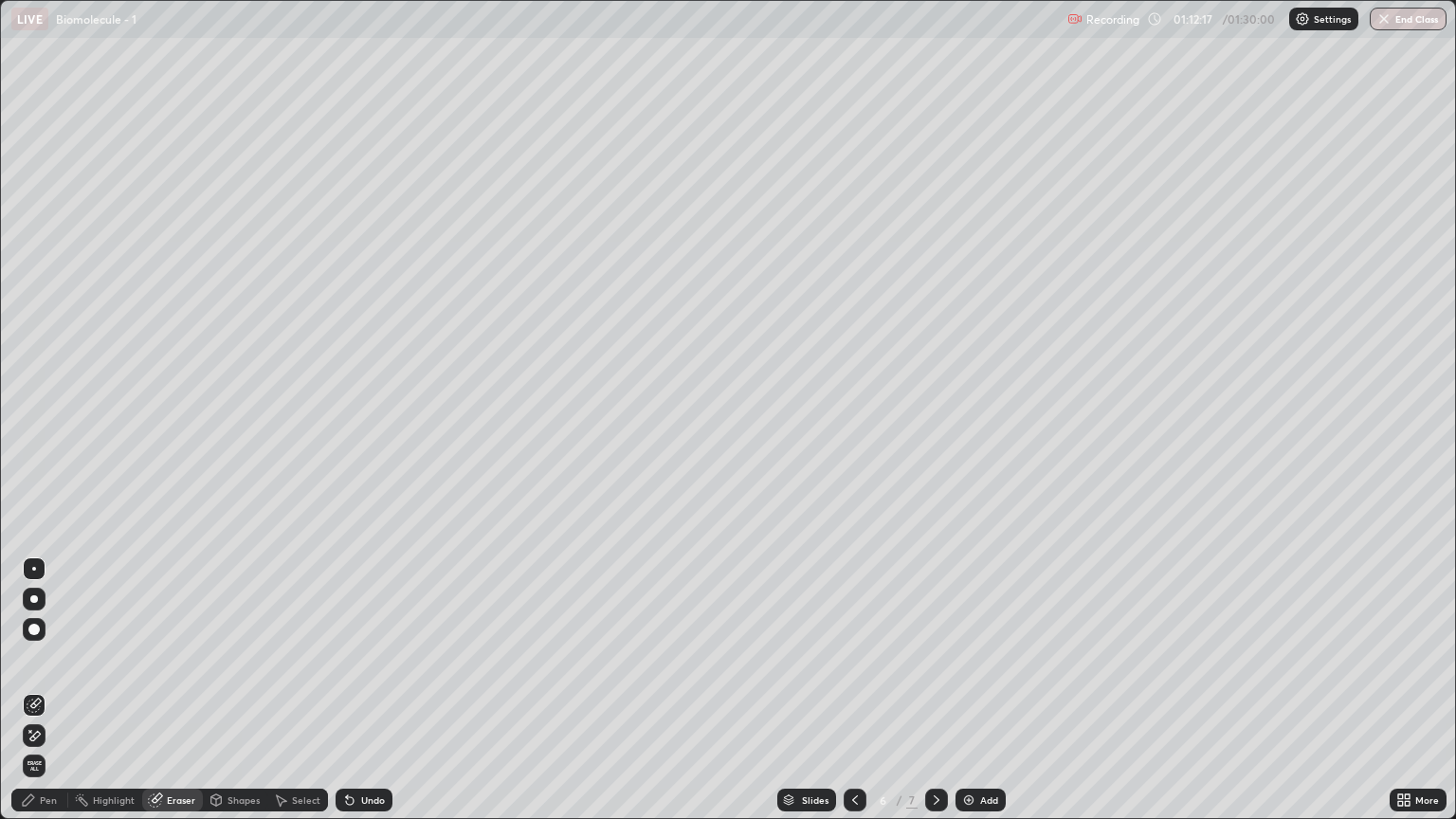 click on "Shapes" at bounding box center (244, 800) 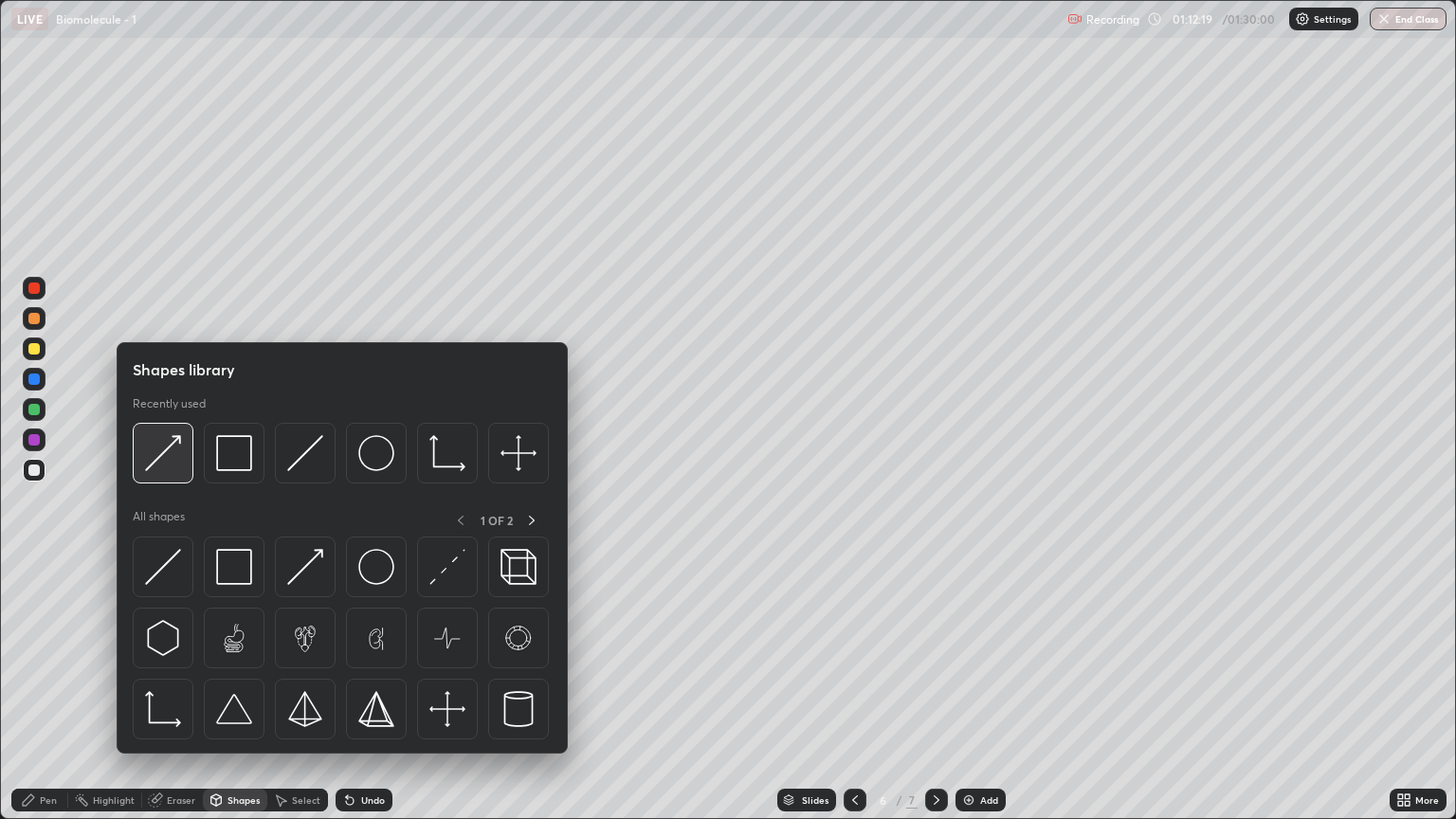 click at bounding box center [163, 453] 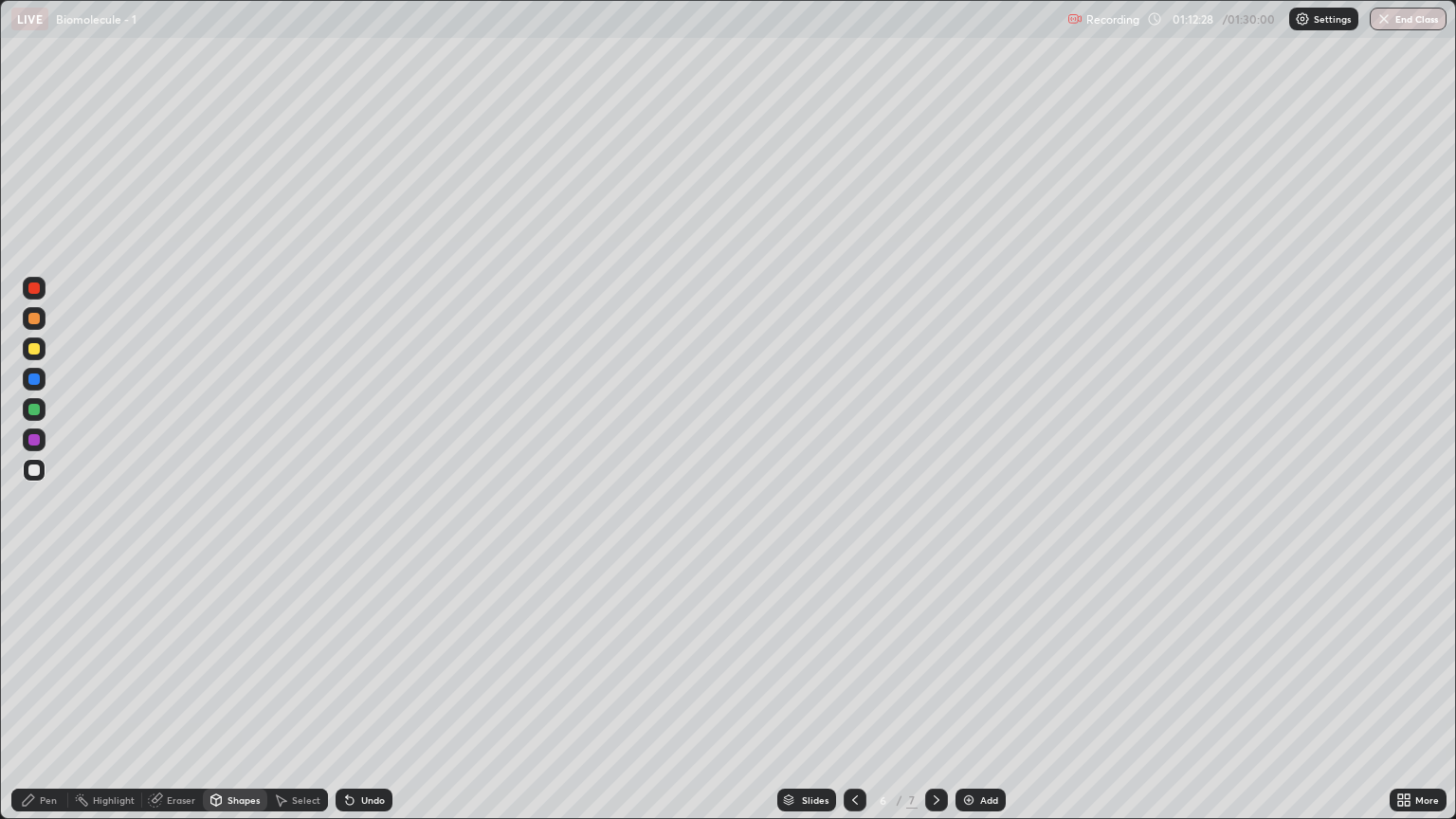 click at bounding box center [34, 349] 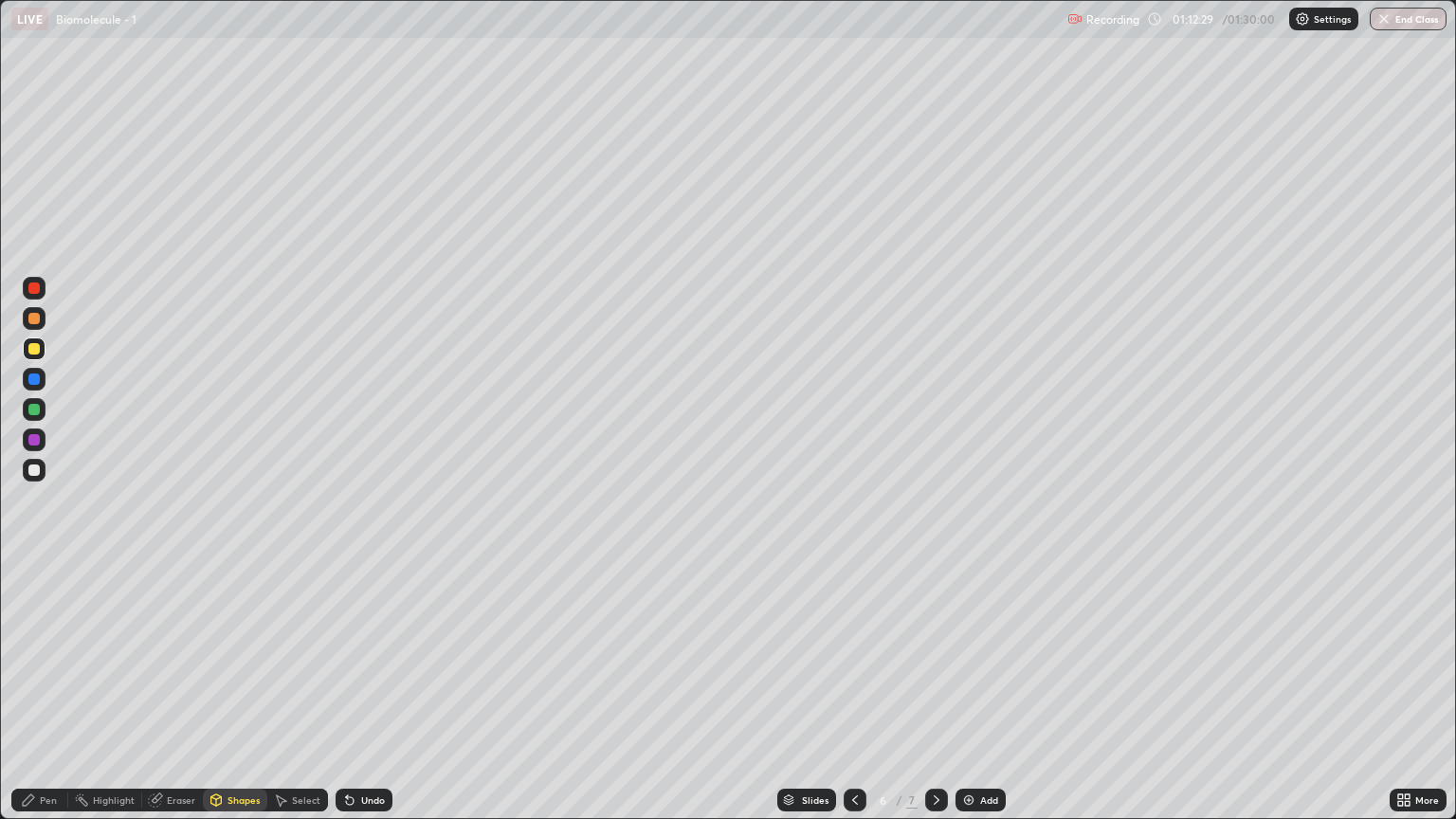 click on "Shapes" at bounding box center (244, 800) 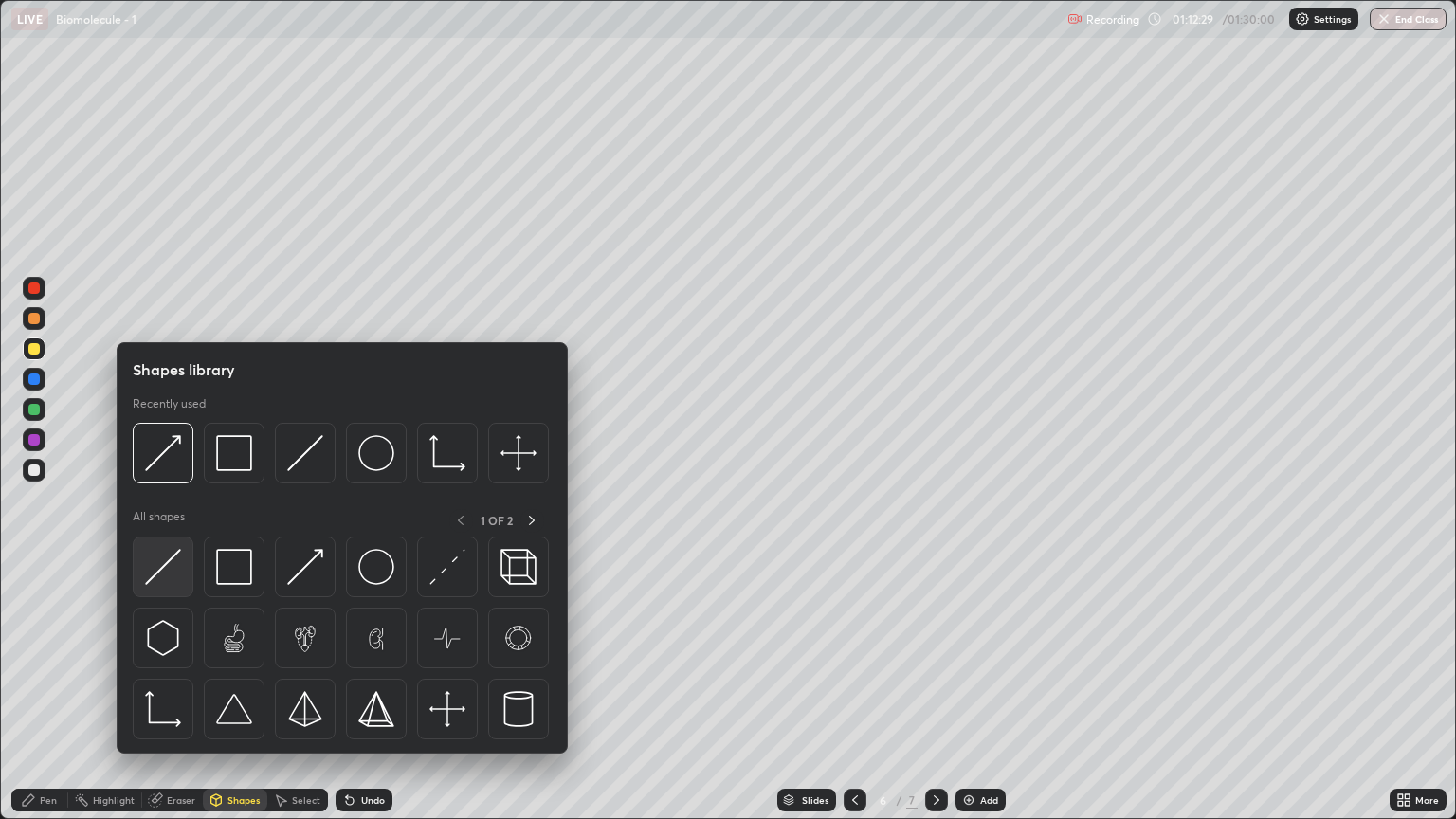 click at bounding box center [163, 567] 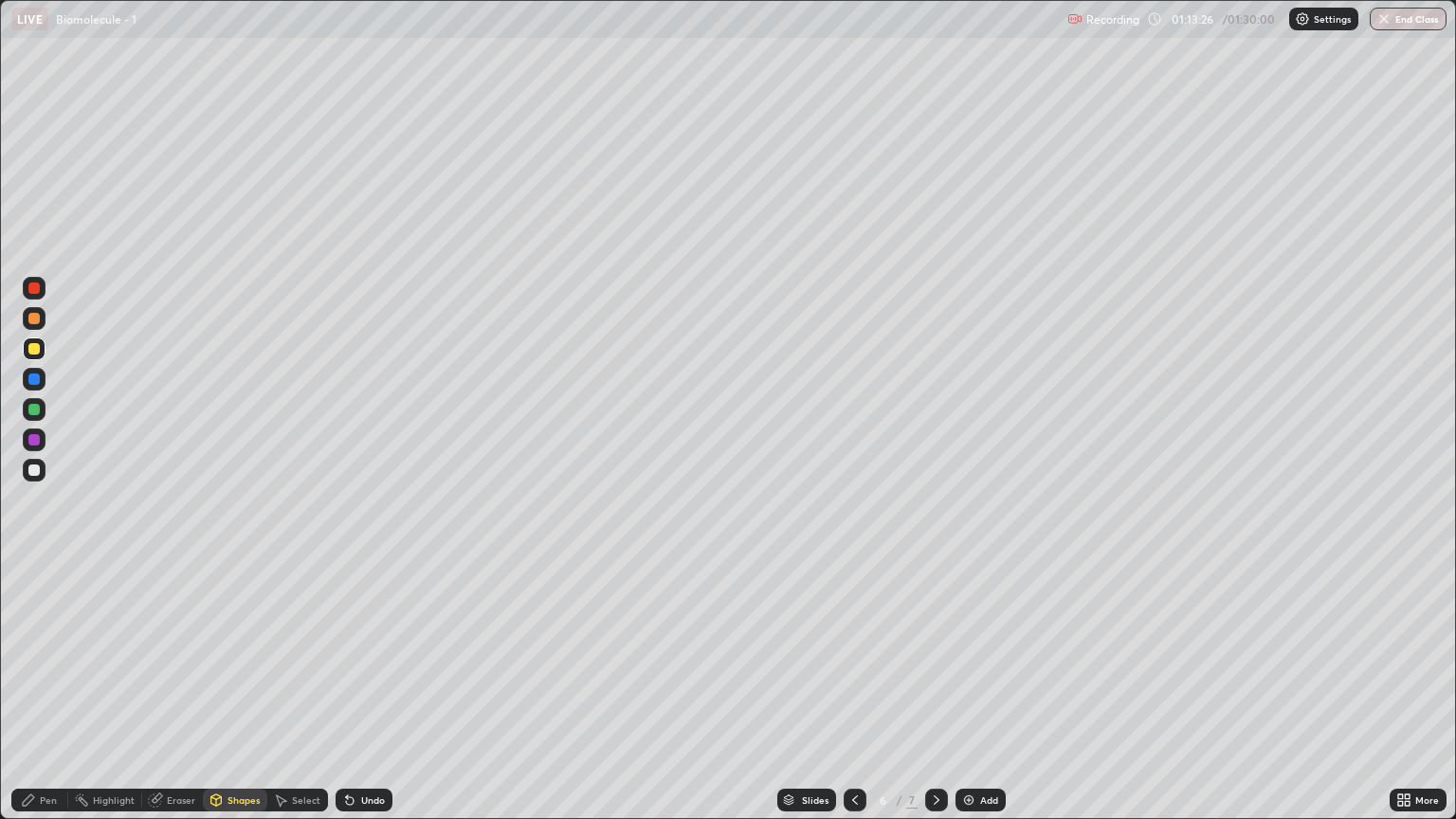 click on "Pen" at bounding box center [48, 800] 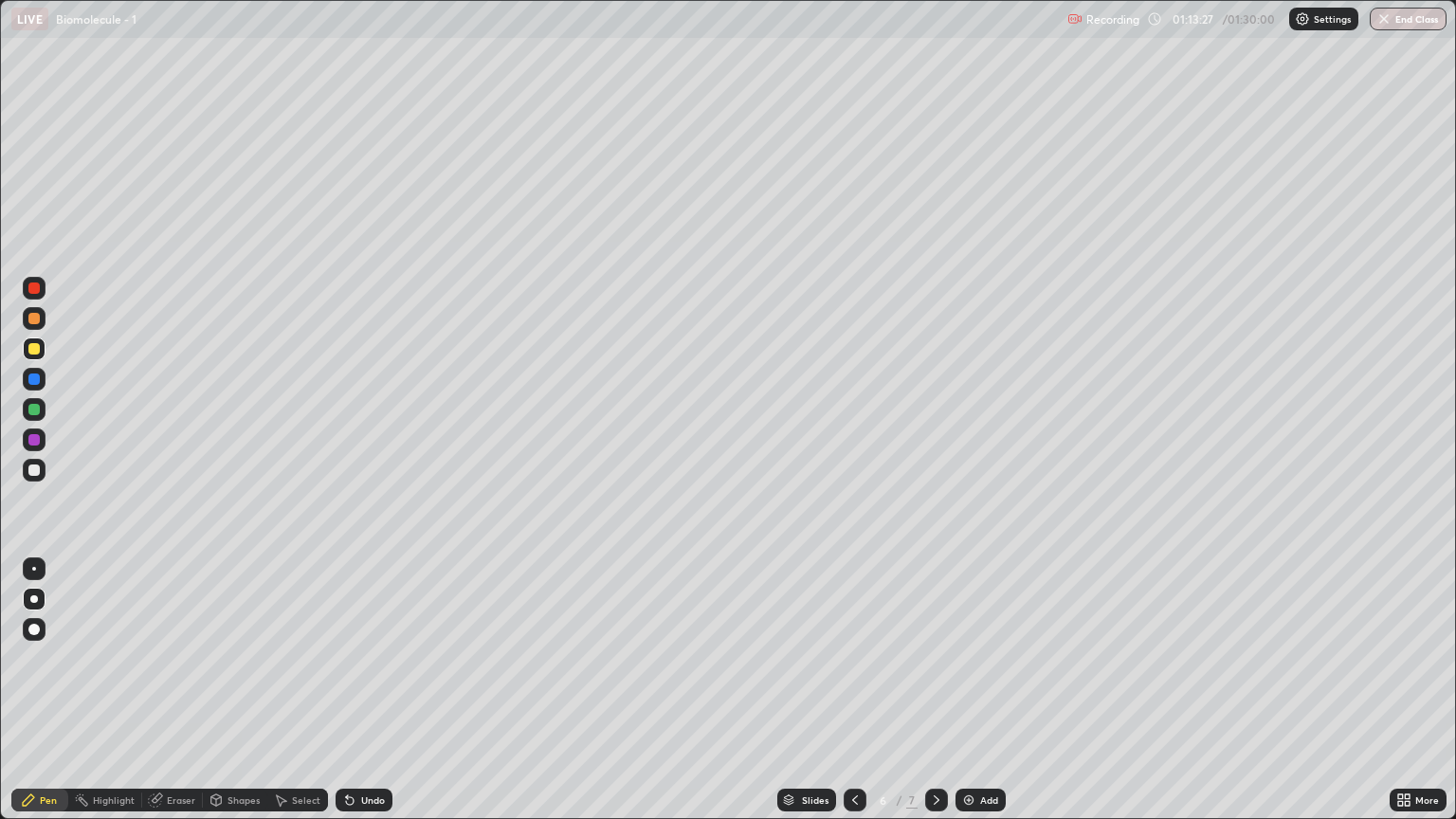 click at bounding box center [34, 349] 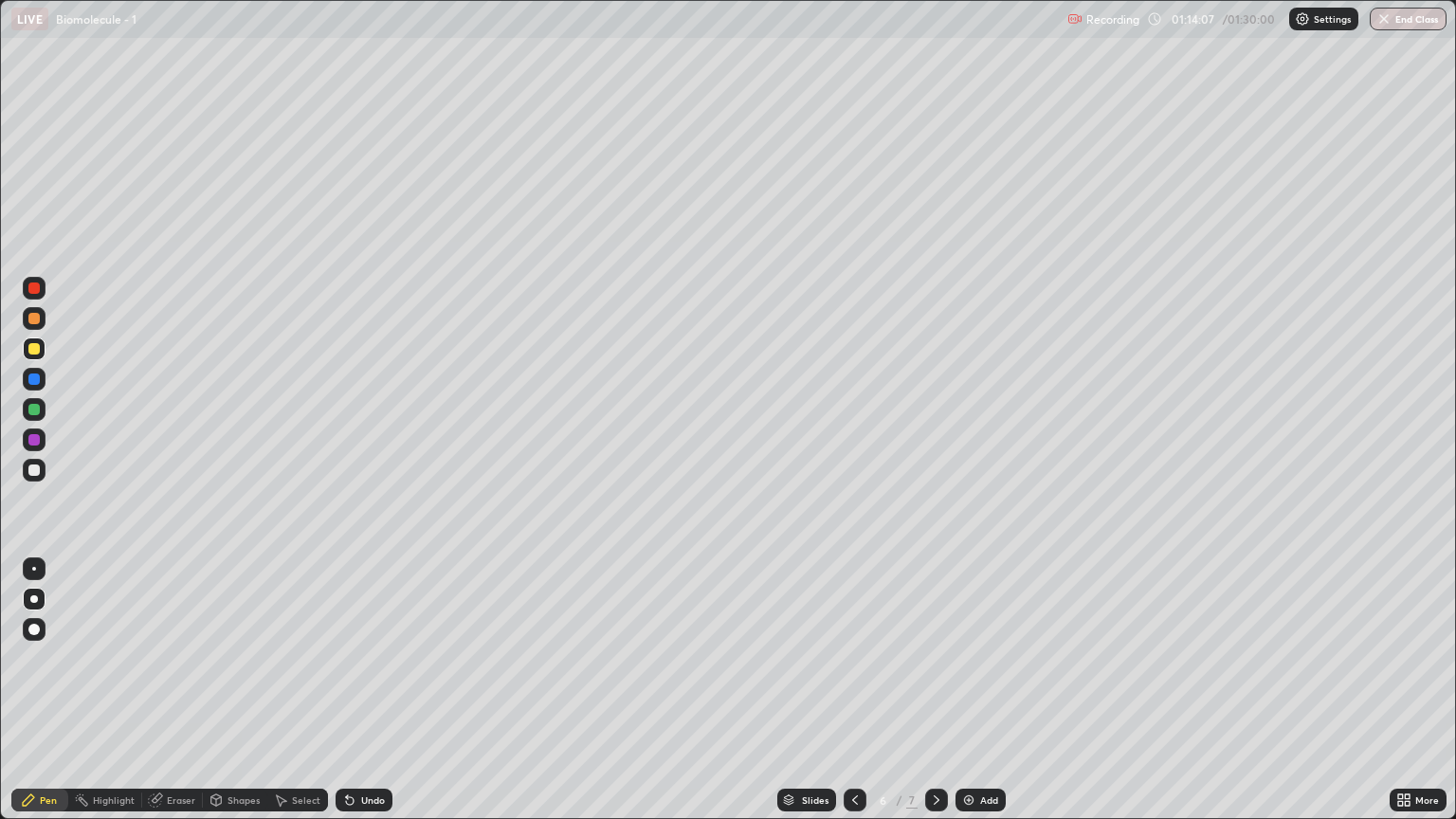 click on "Eraser" at bounding box center [181, 800] 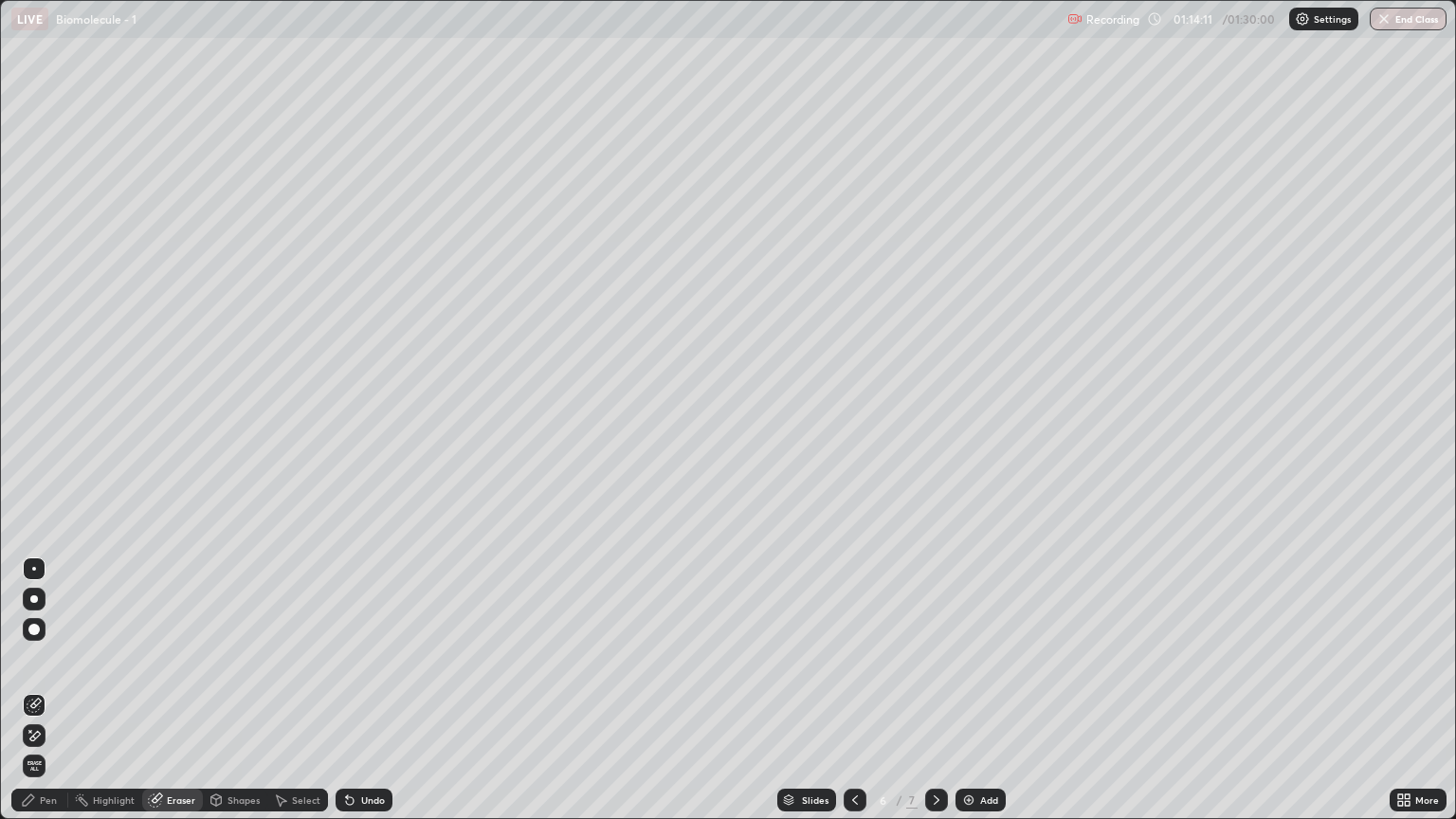 click on "Pen" at bounding box center (40, 800) 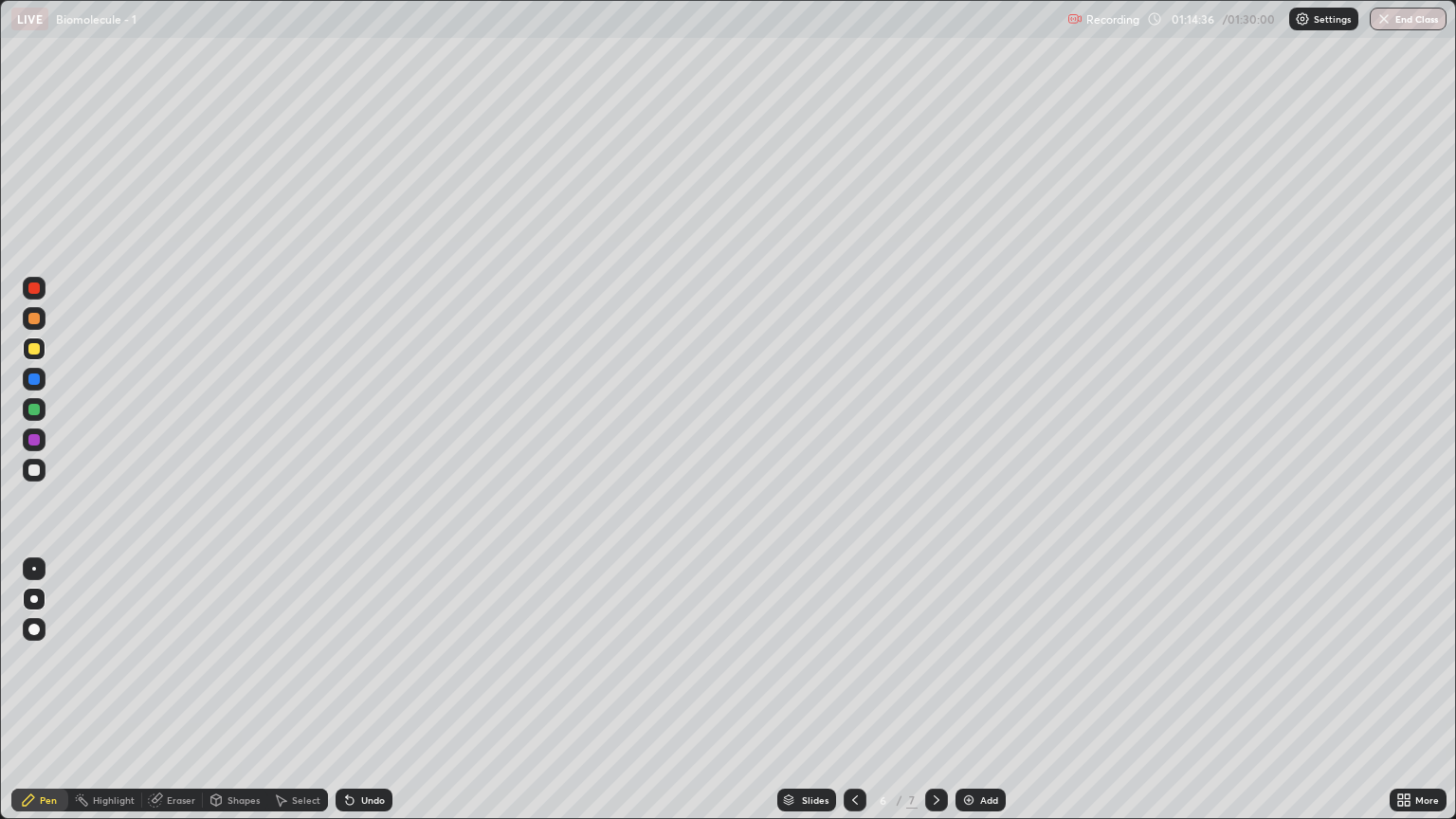 click at bounding box center [34, 318] 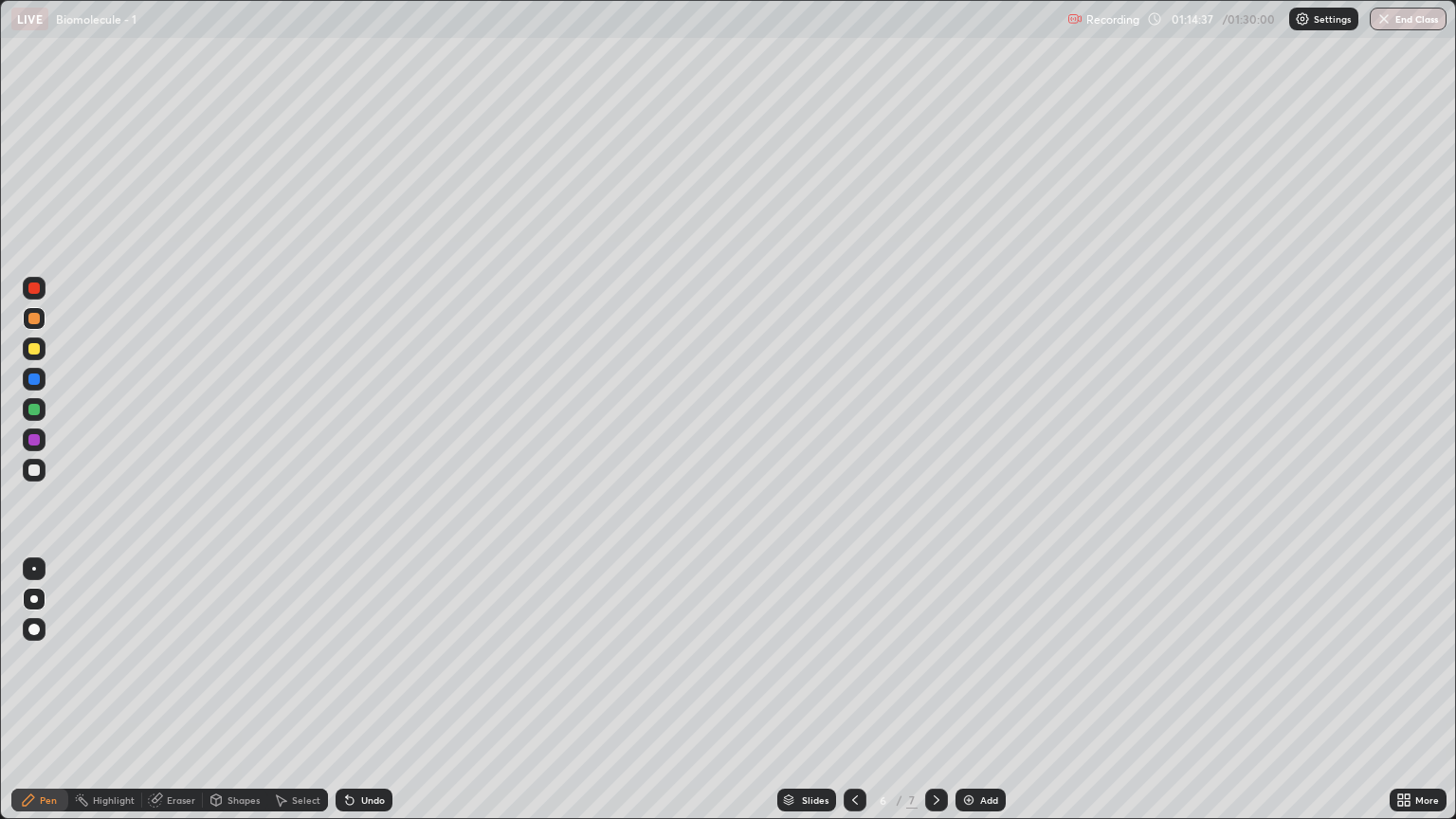 click on "Shapes" at bounding box center (244, 800) 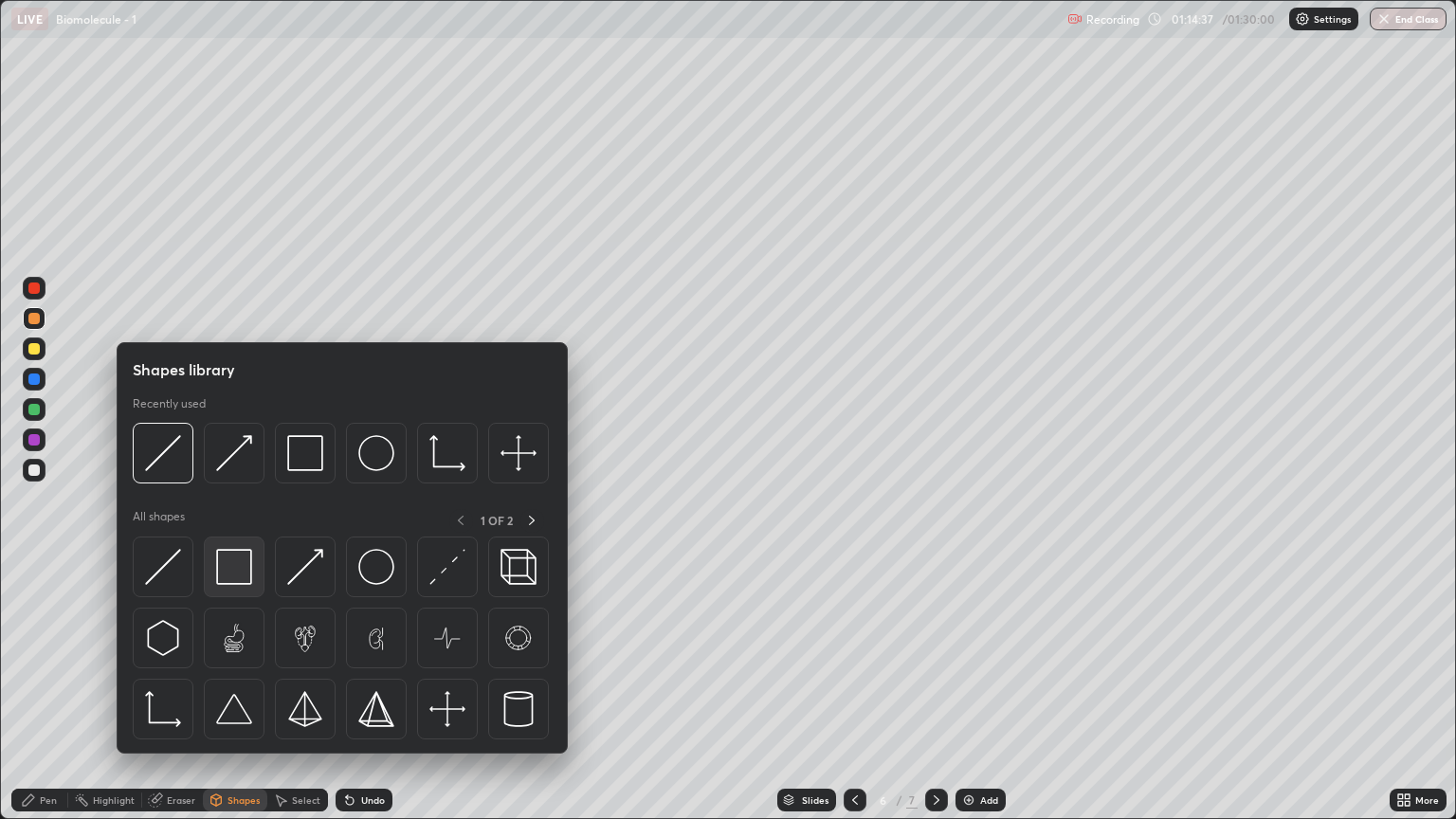 click at bounding box center (234, 567) 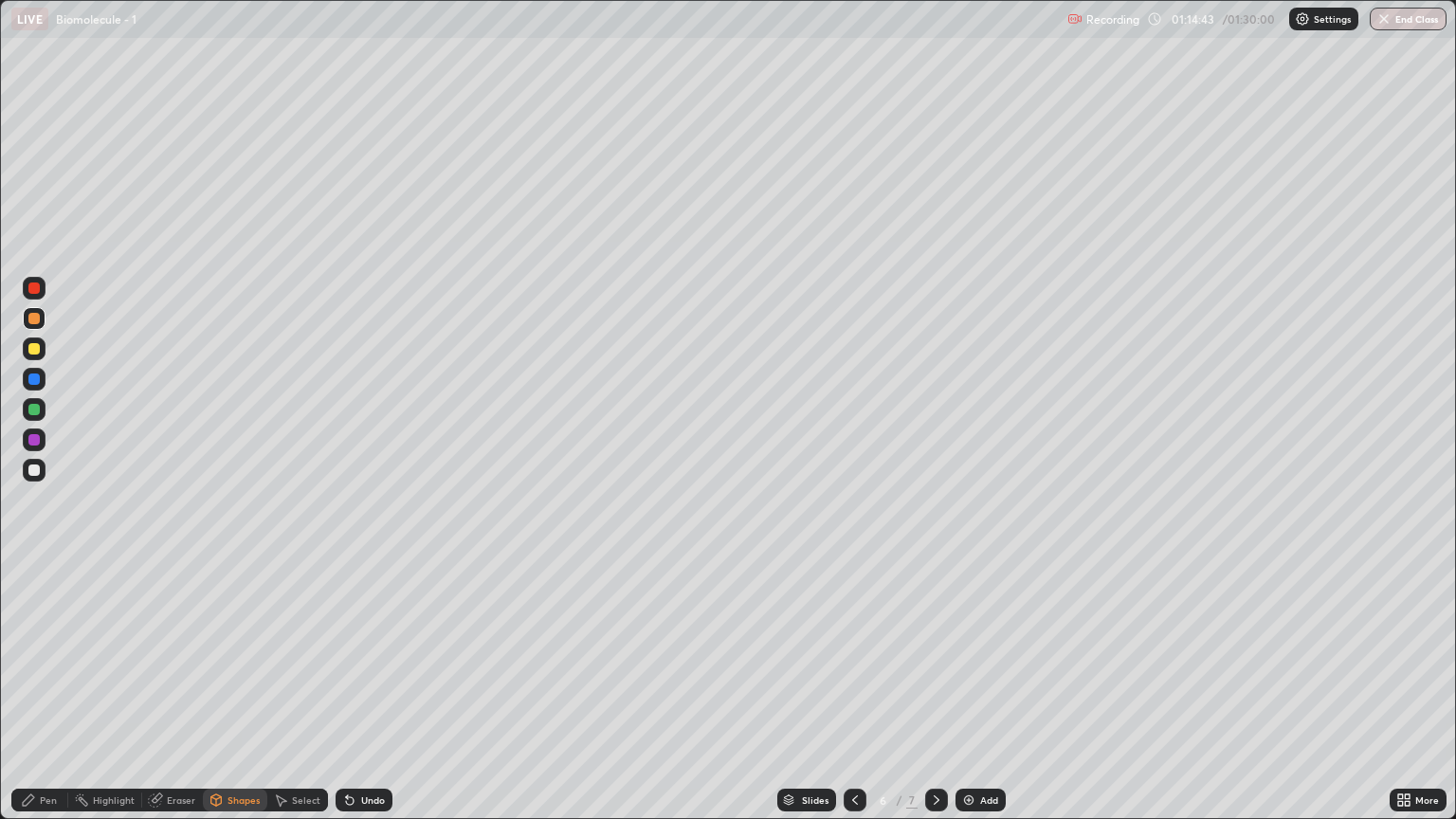 click at bounding box center [34, 470] 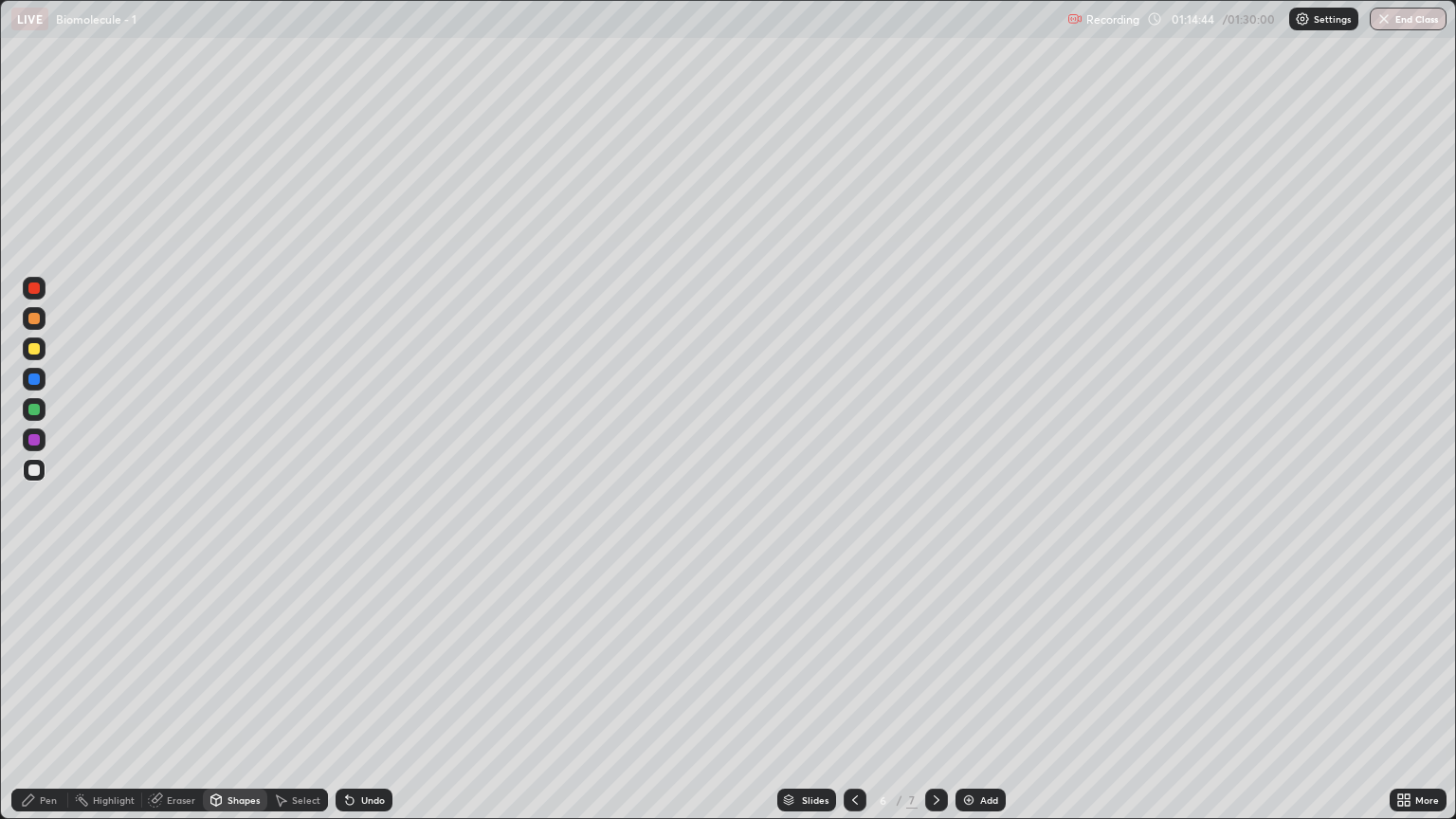 click on "Shapes" at bounding box center (244, 800) 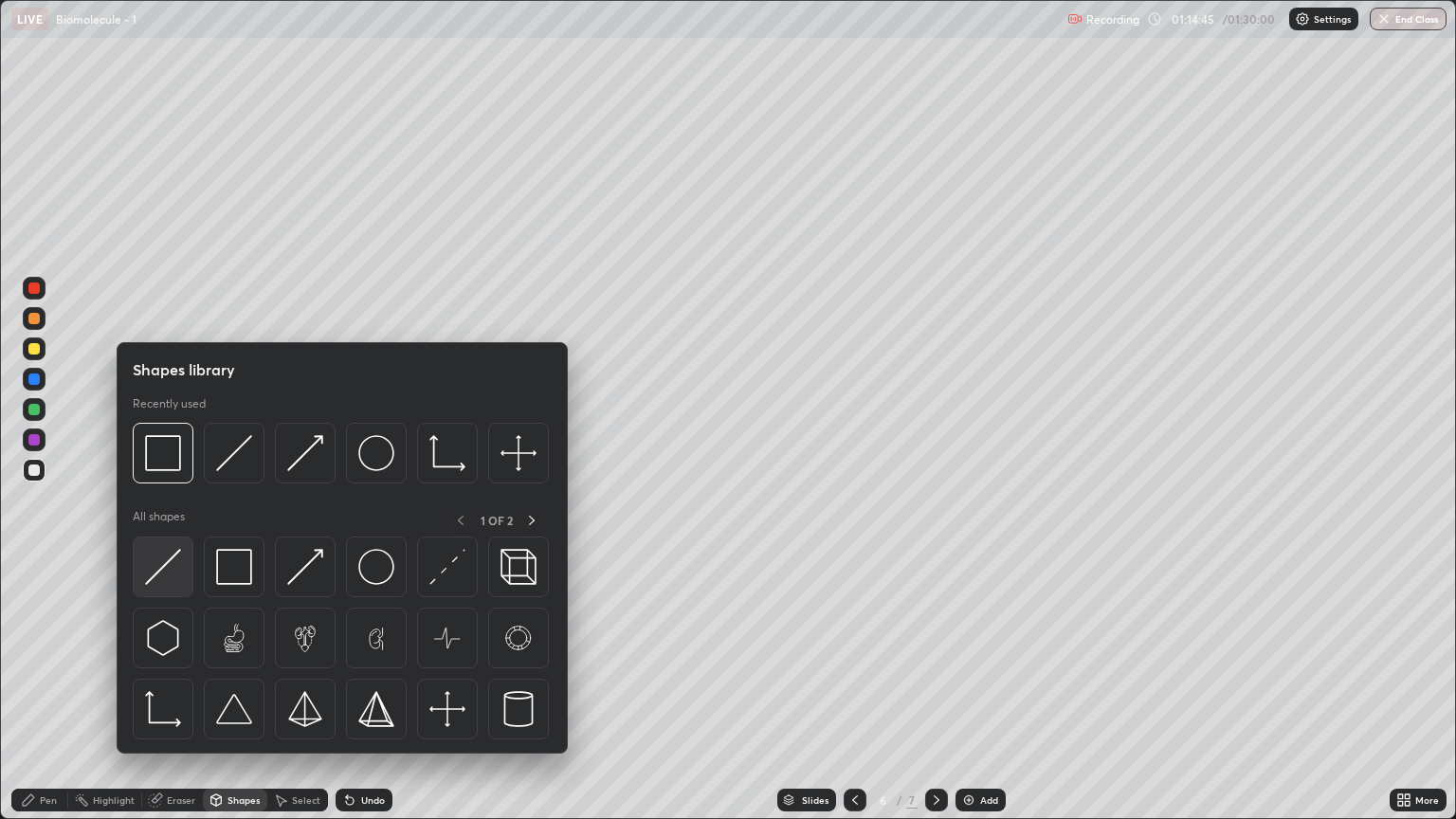 click at bounding box center (163, 567) 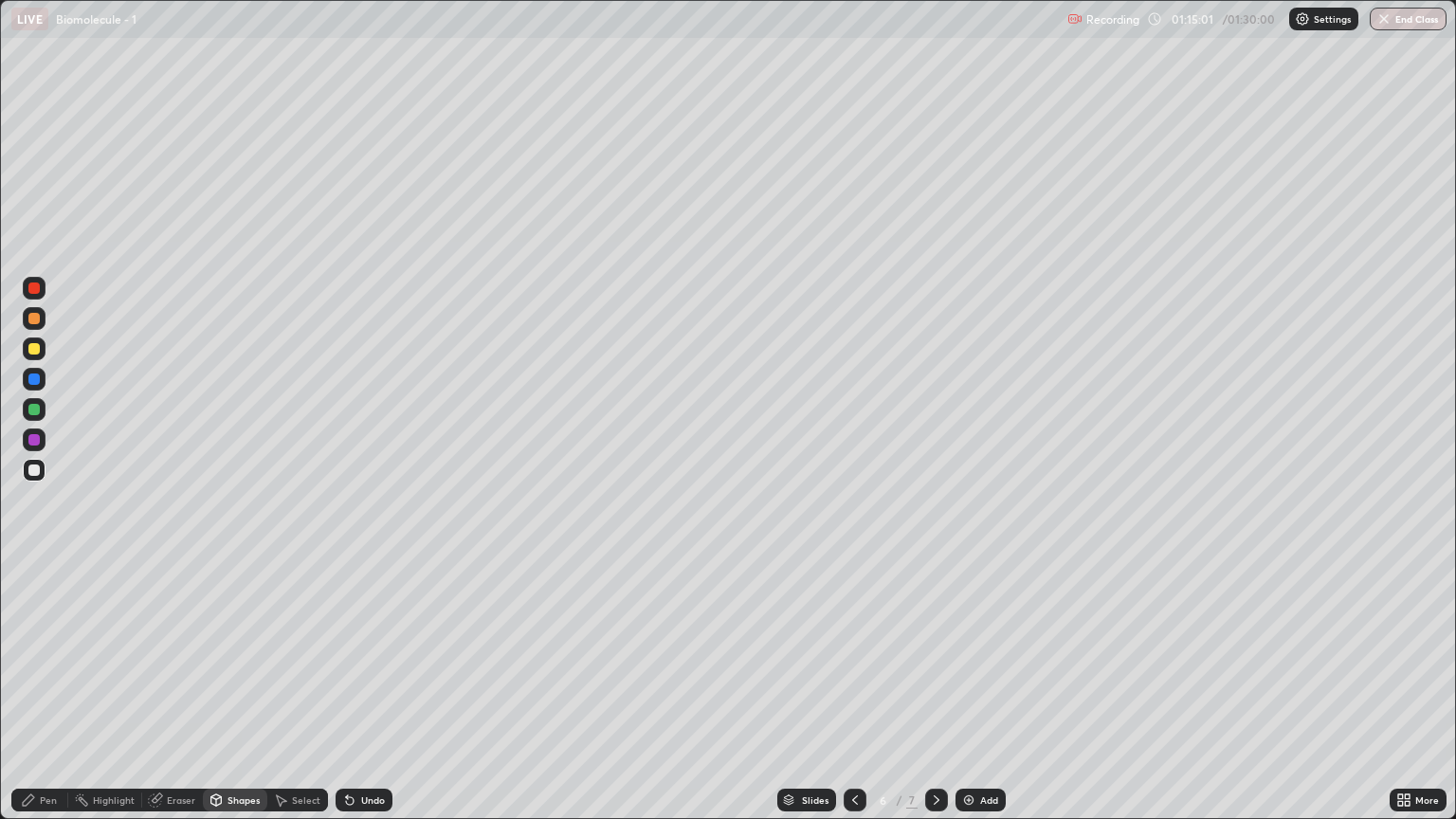 click on "Shapes" at bounding box center [244, 800] 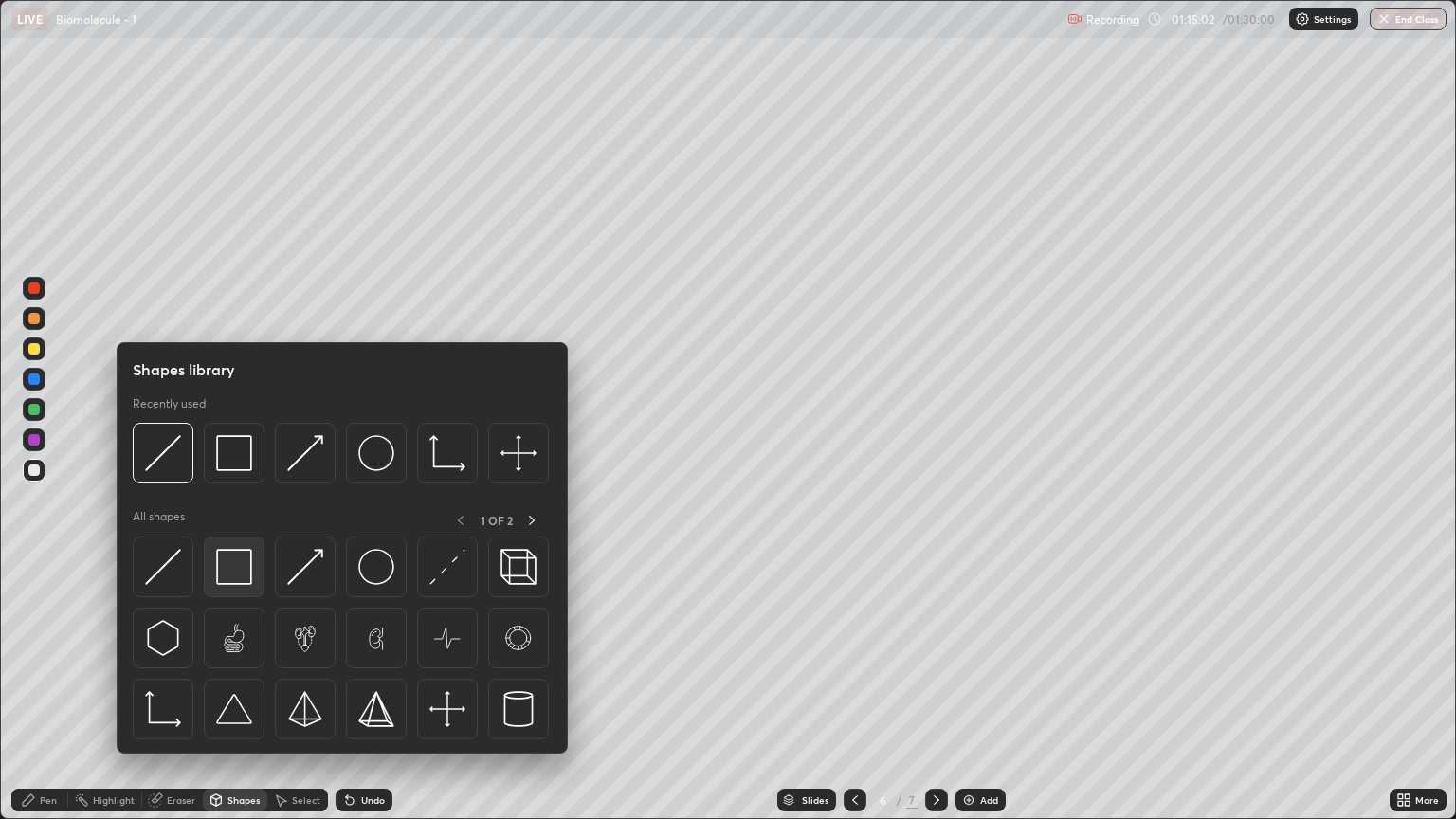 click at bounding box center [234, 567] 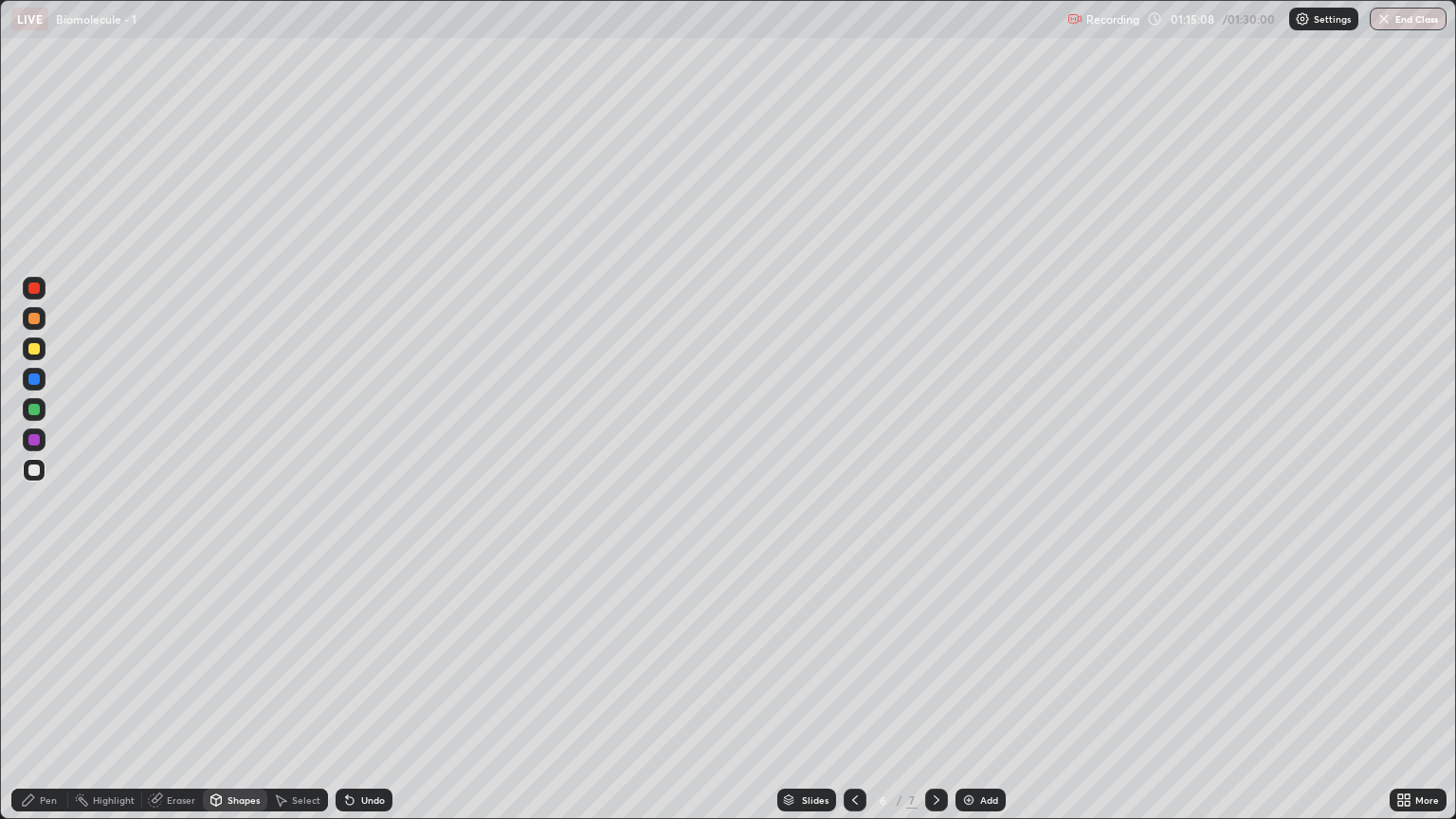click on "Eraser" at bounding box center (181, 800) 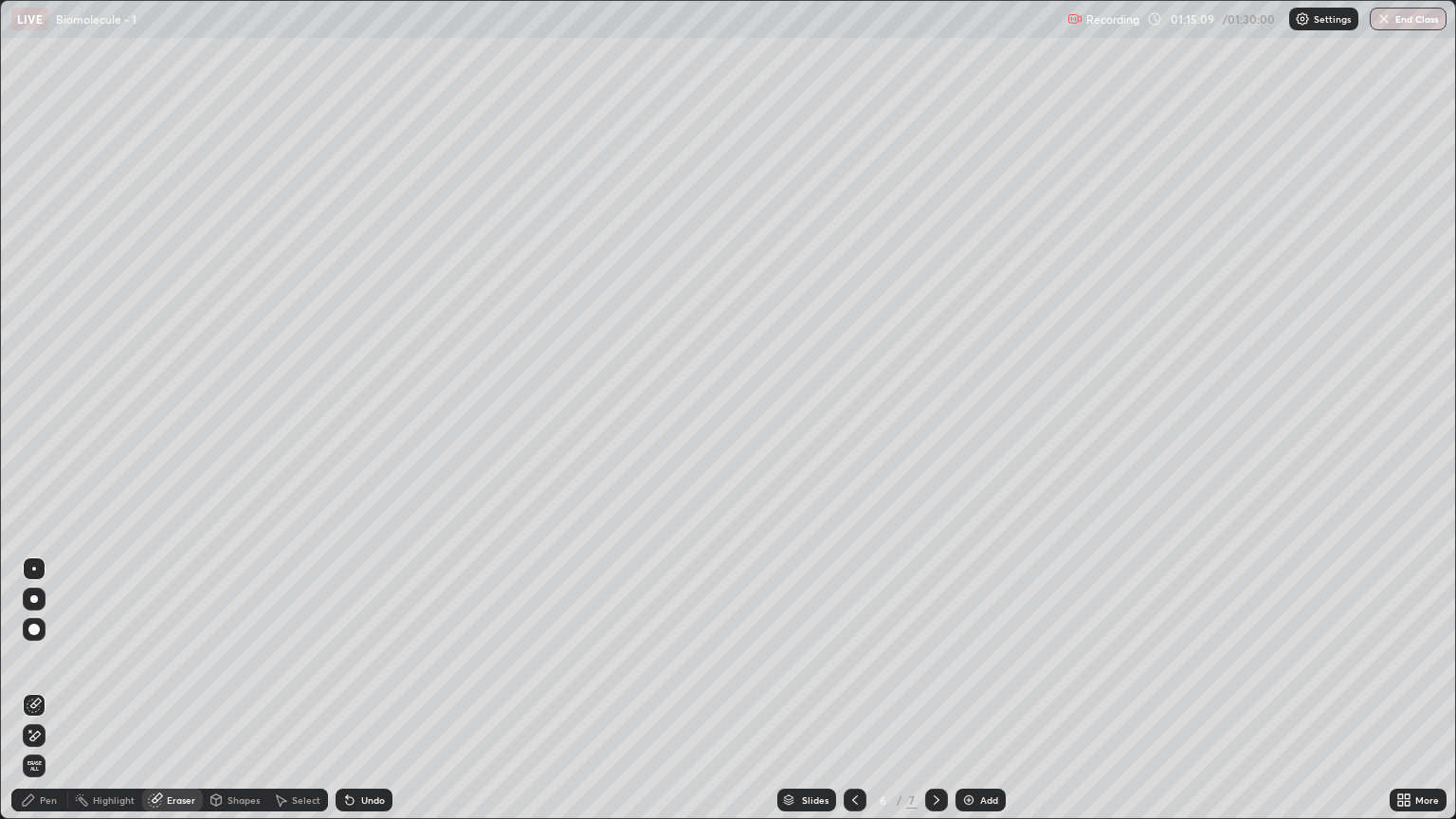 click at bounding box center [34, 705] 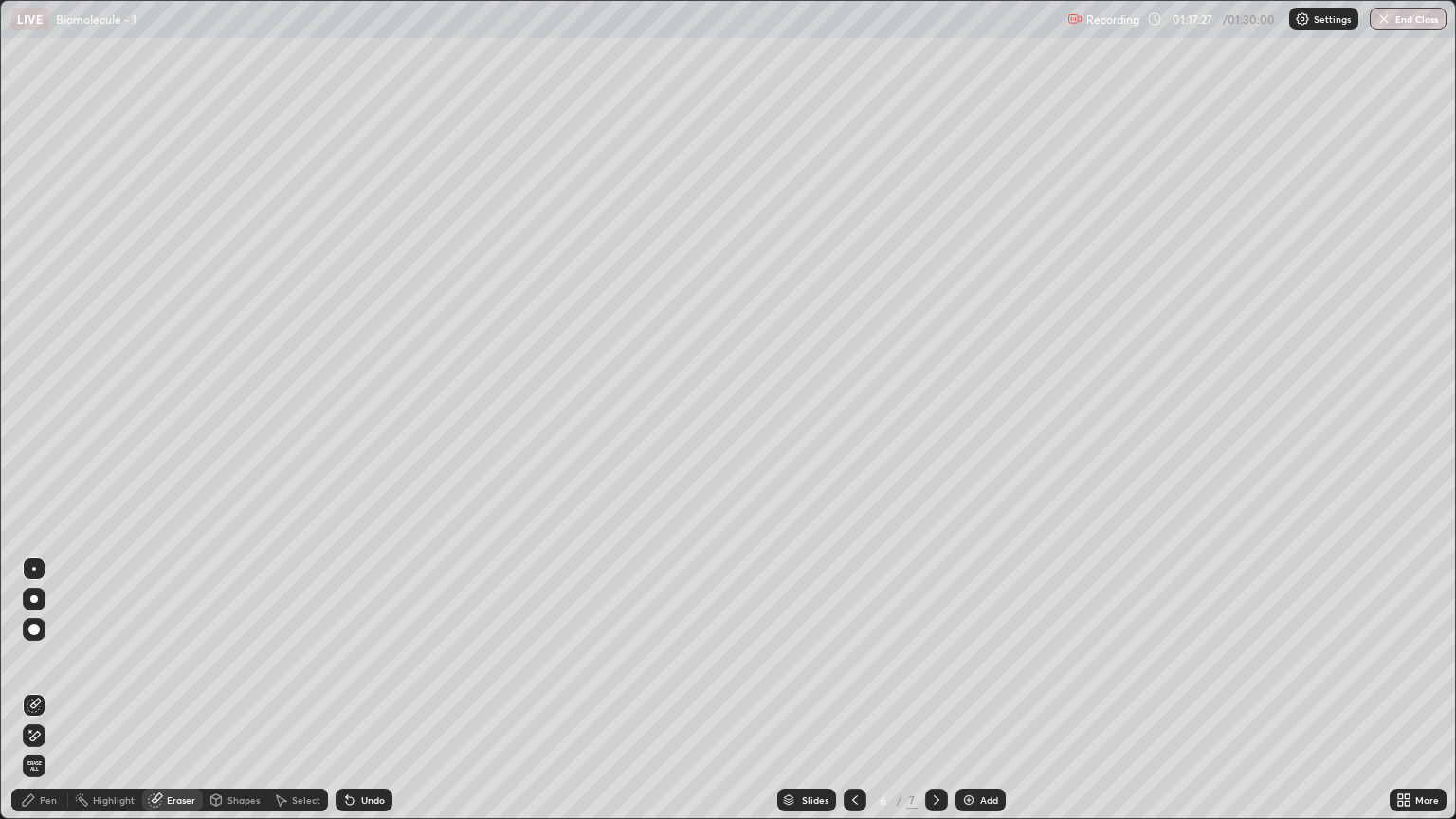 click 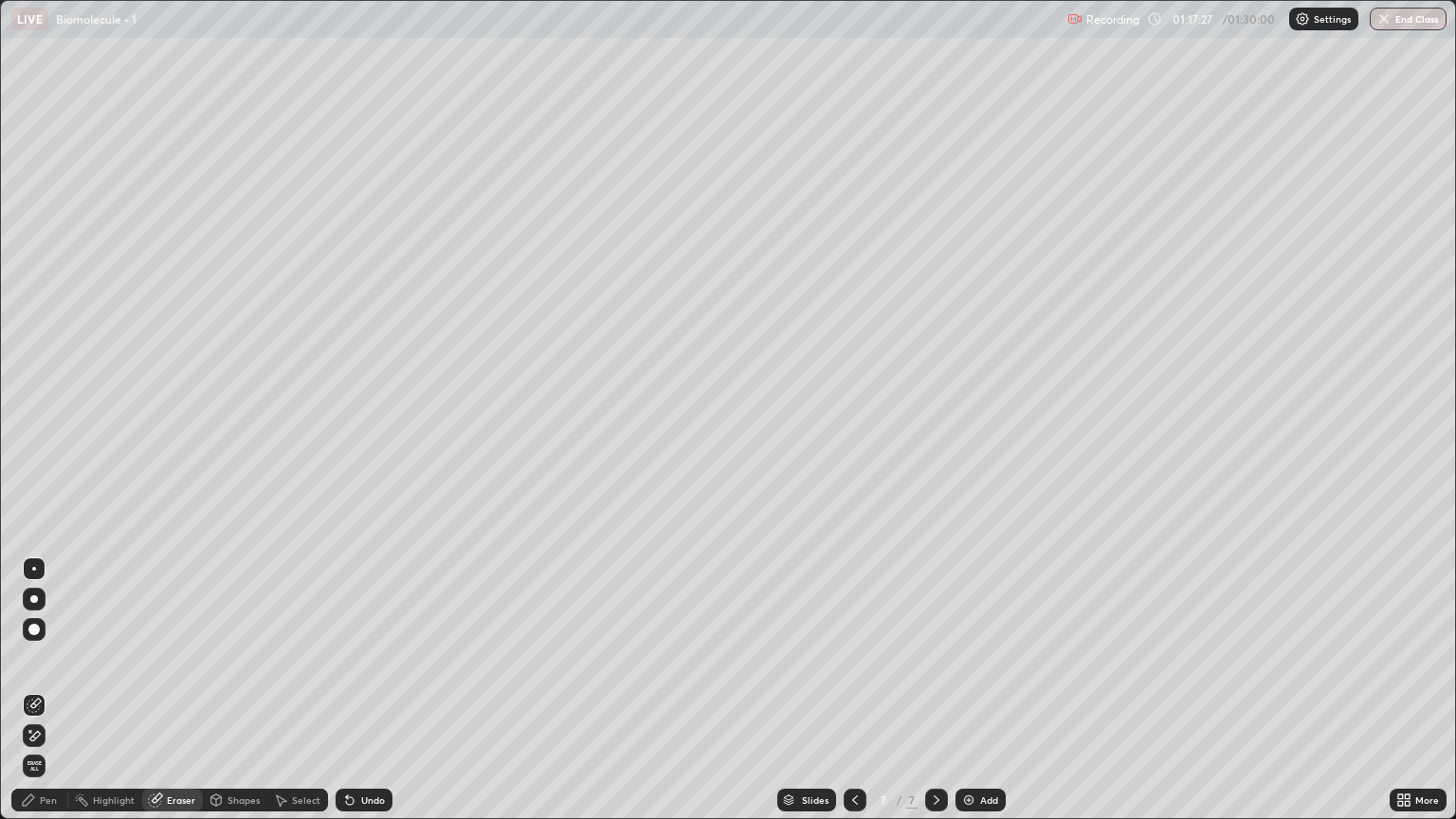 click at bounding box center (969, 800) 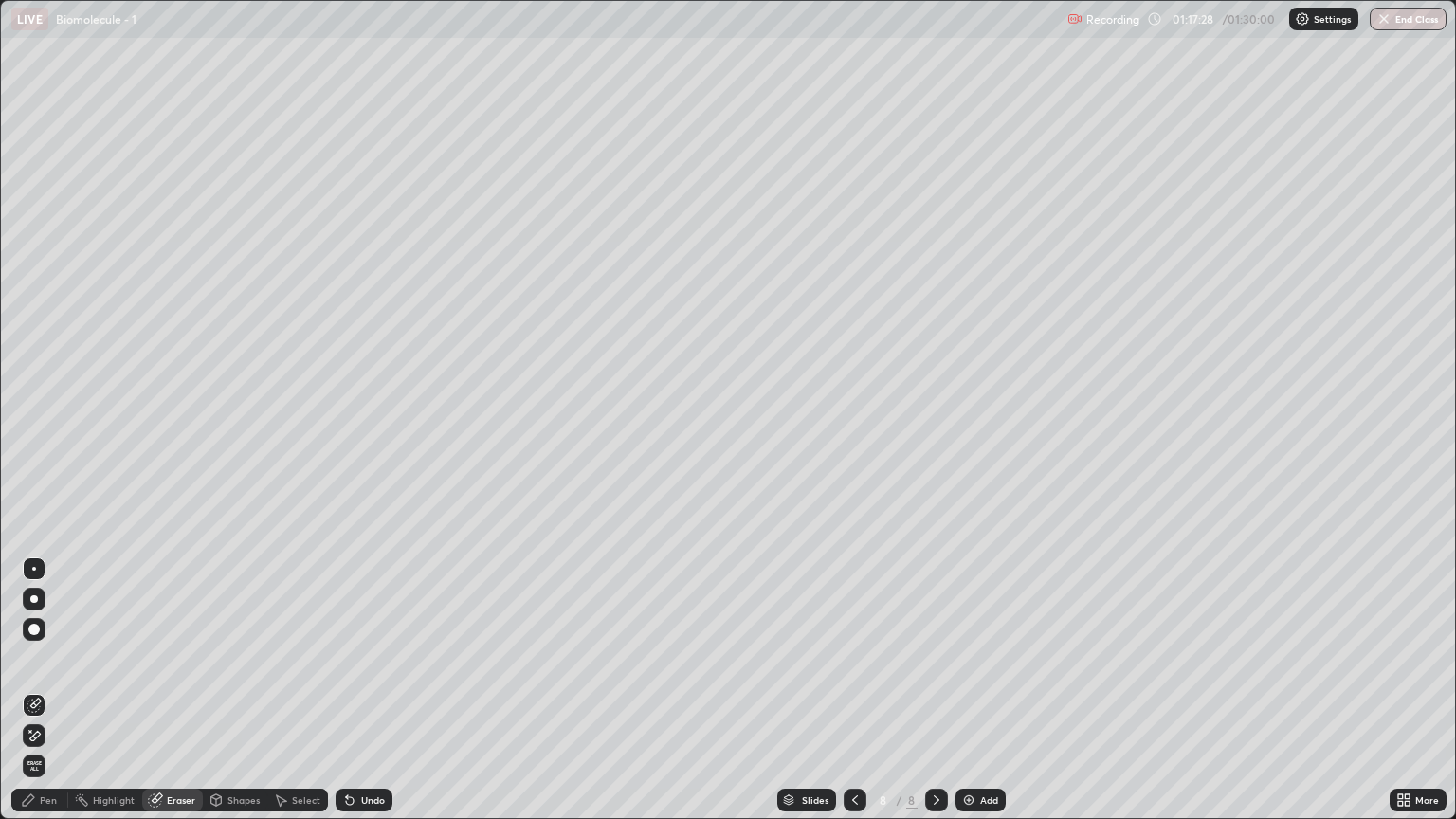 click 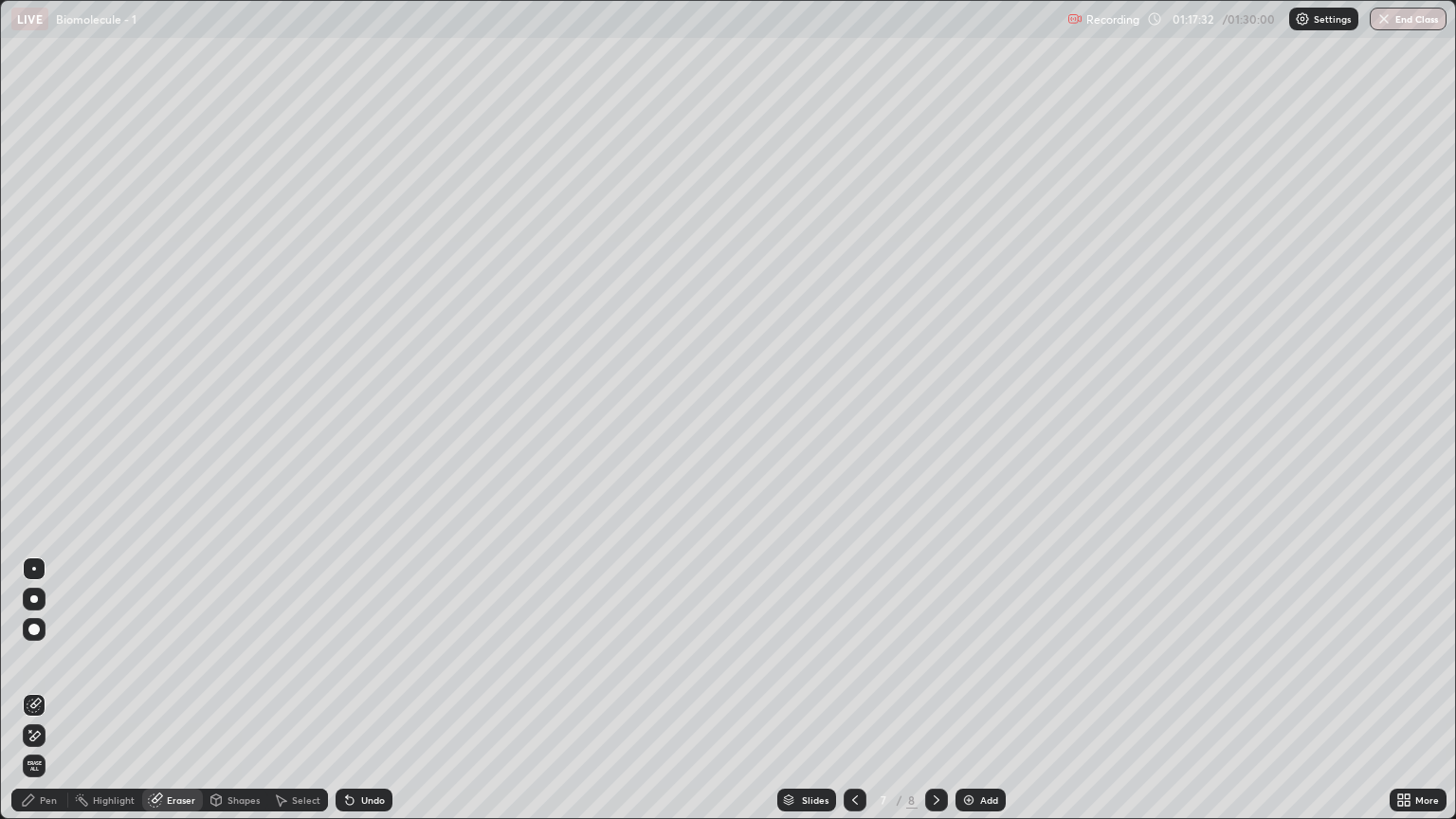 click on "Eraser" at bounding box center [181, 800] 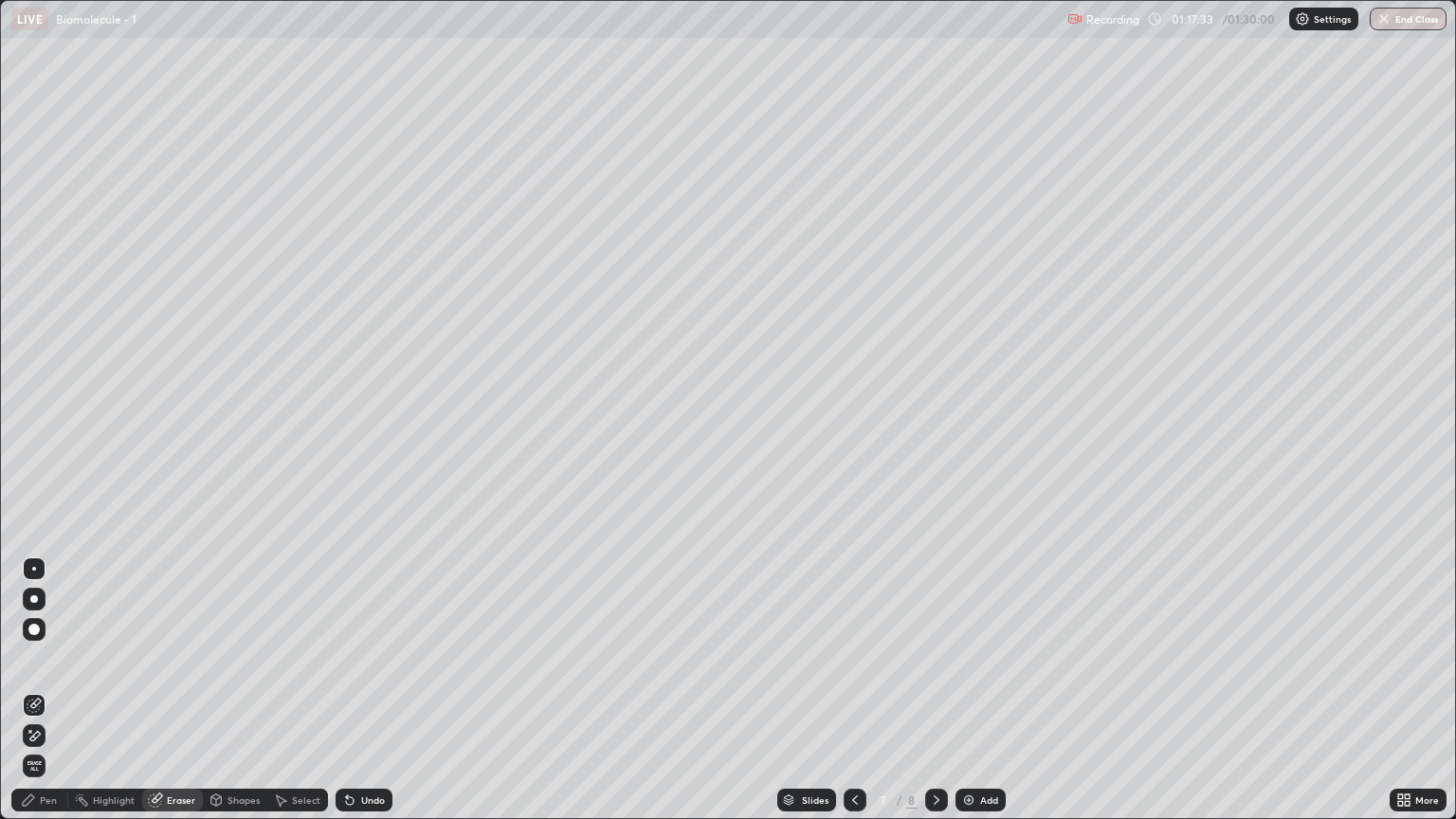 click on "Shapes" at bounding box center [244, 800] 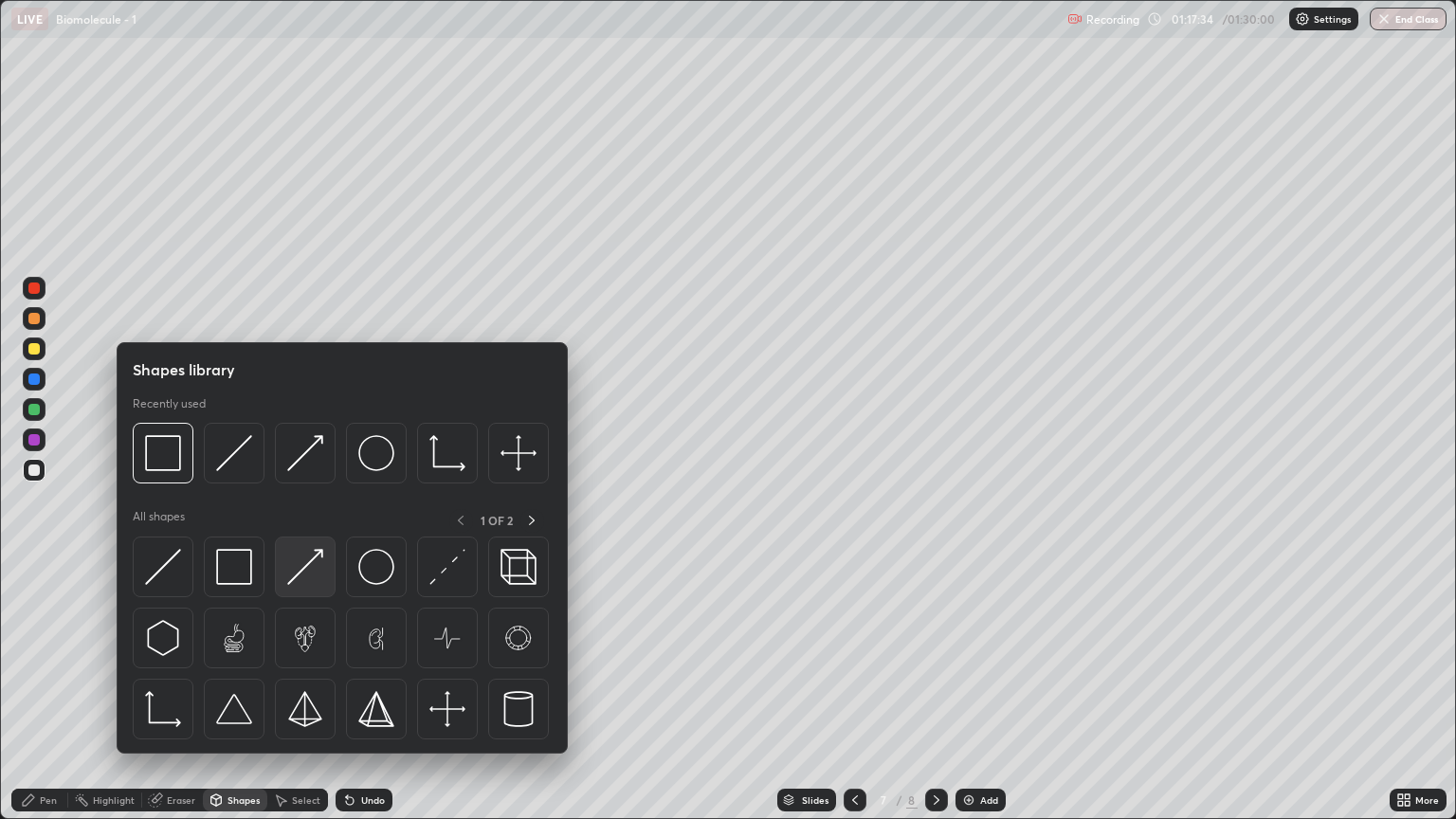 click at bounding box center (305, 567) 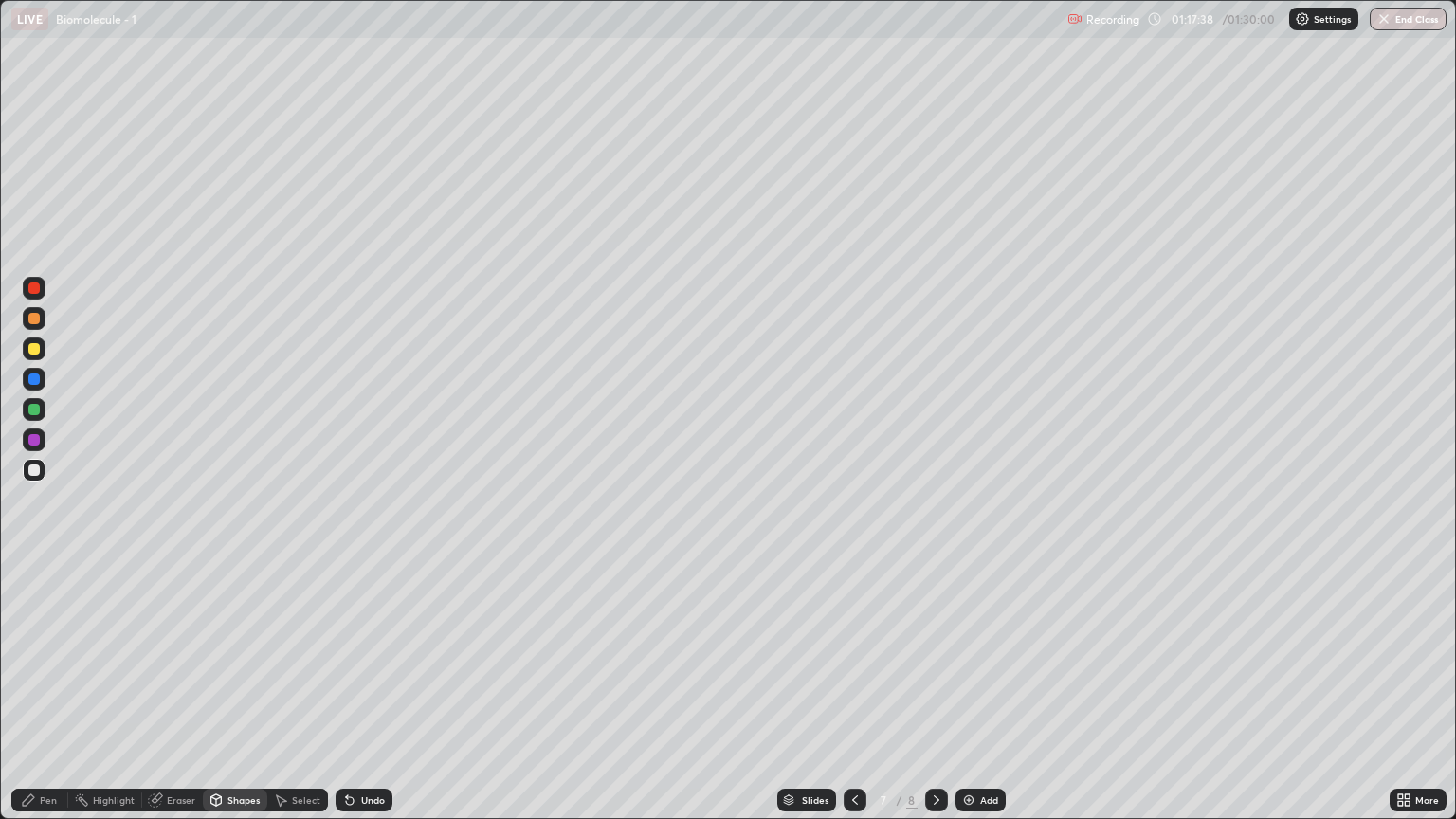 click at bounding box center [34, 349] 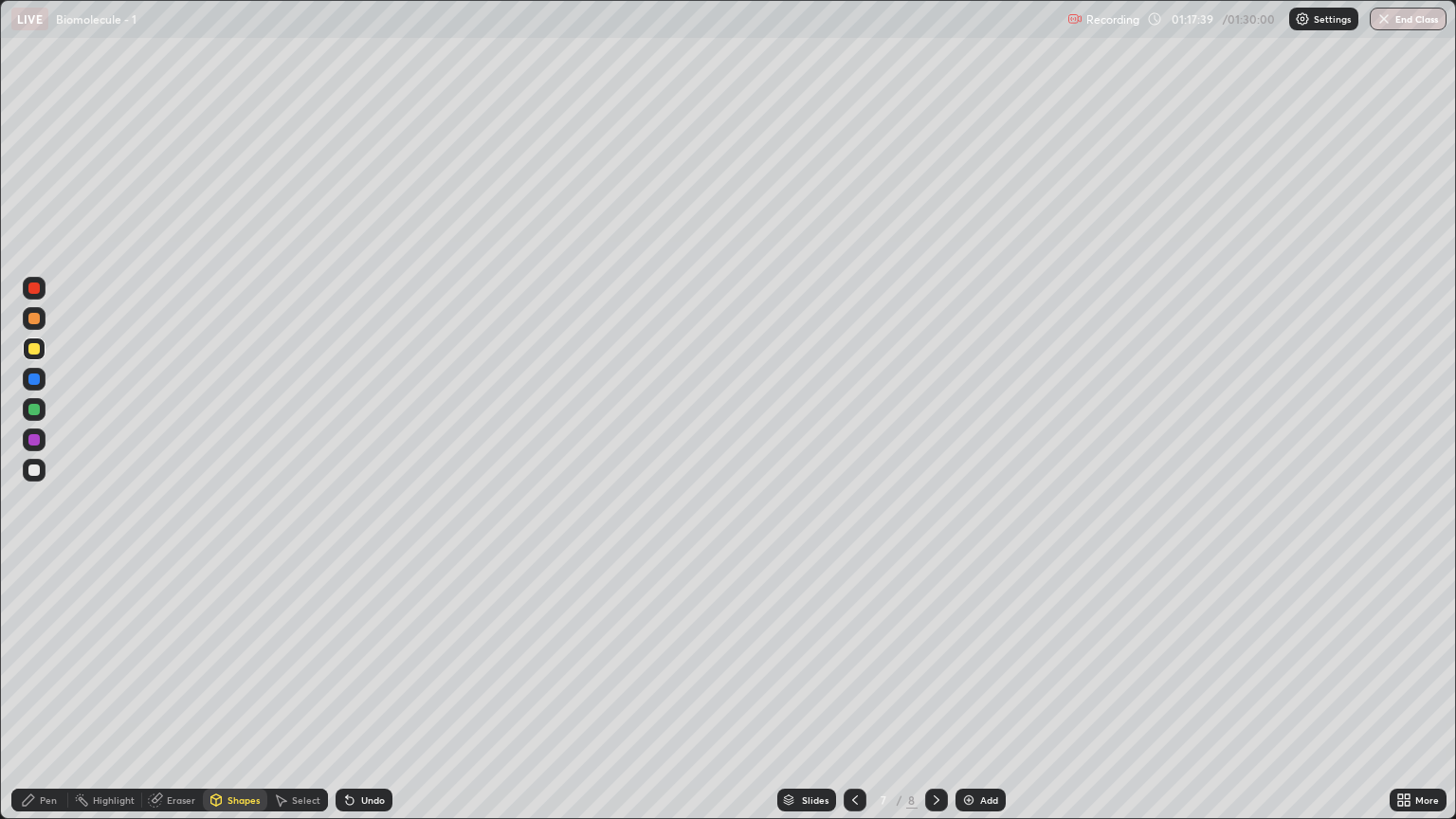 click on "Pen" at bounding box center (48, 800) 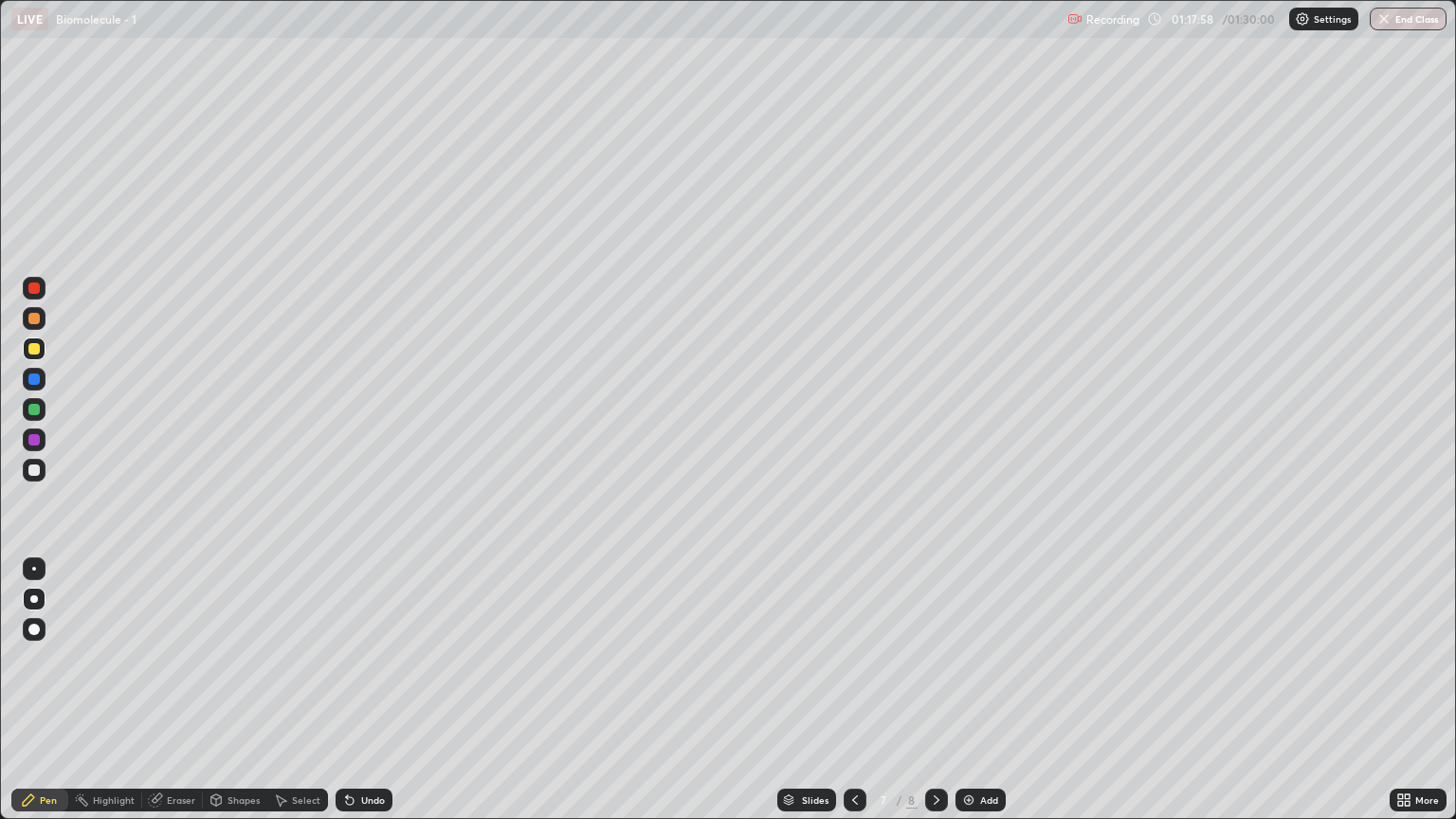 click at bounding box center [34, 318] 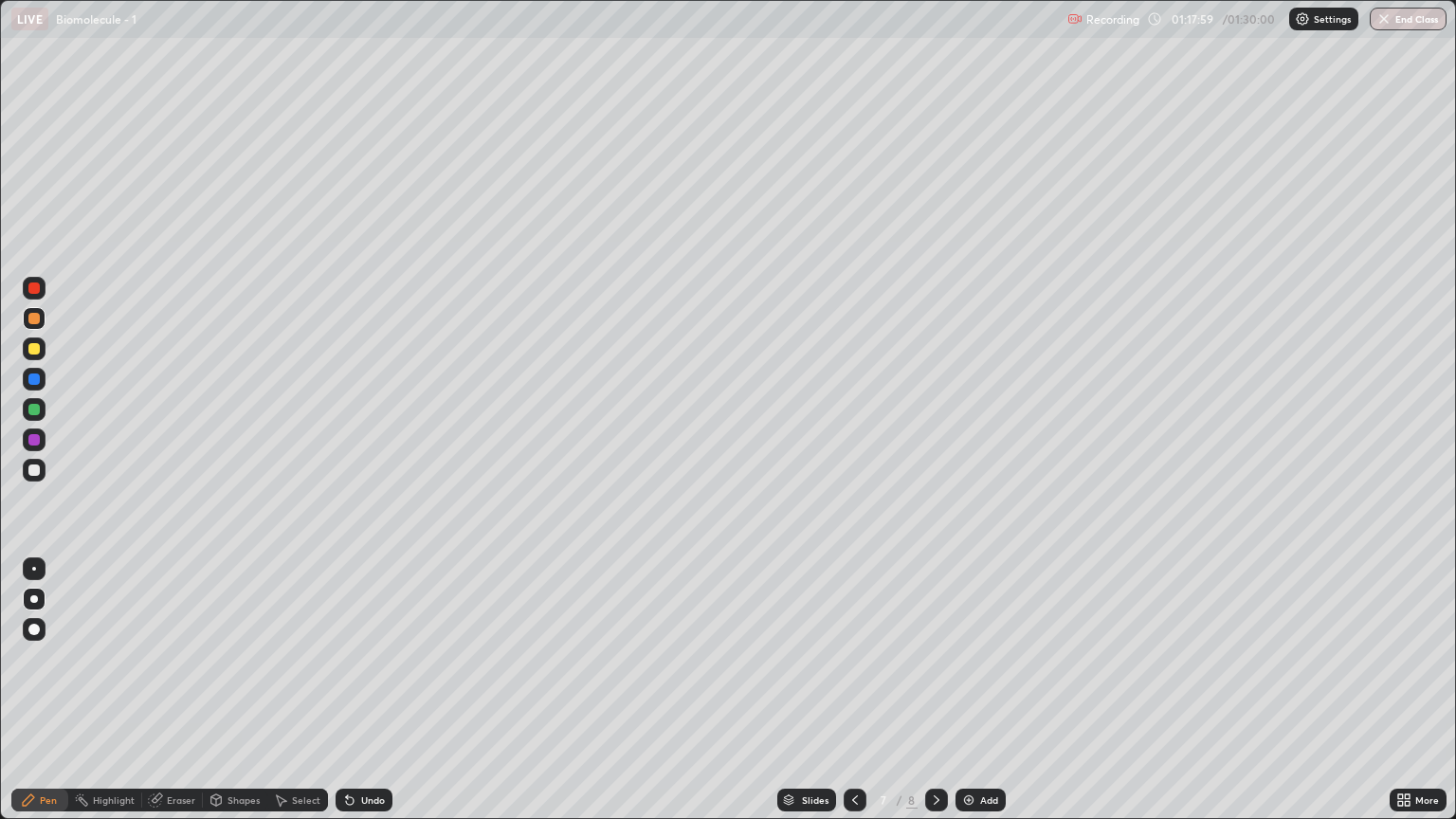 click on "Shapes" at bounding box center (235, 800) 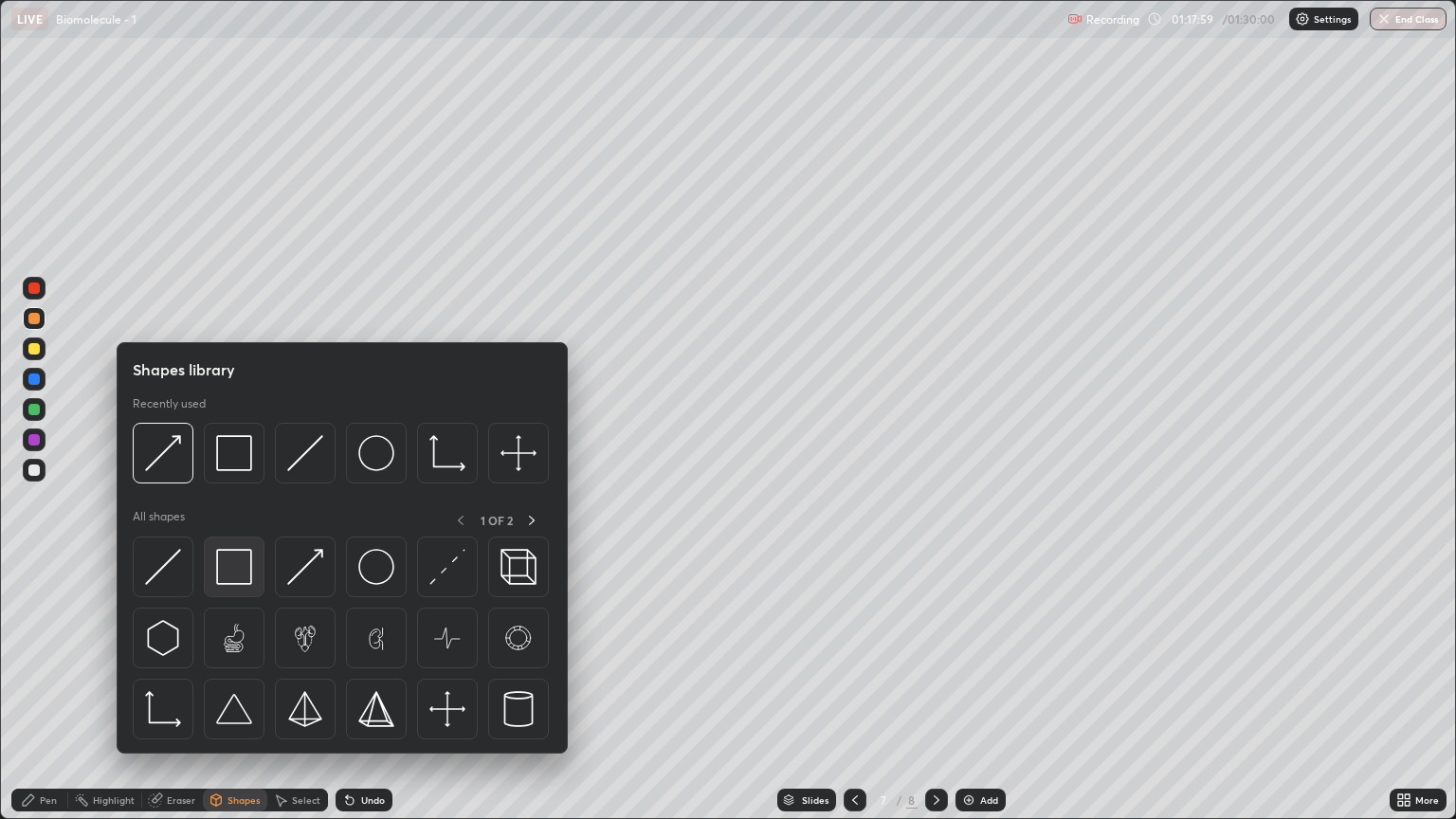 click at bounding box center (234, 567) 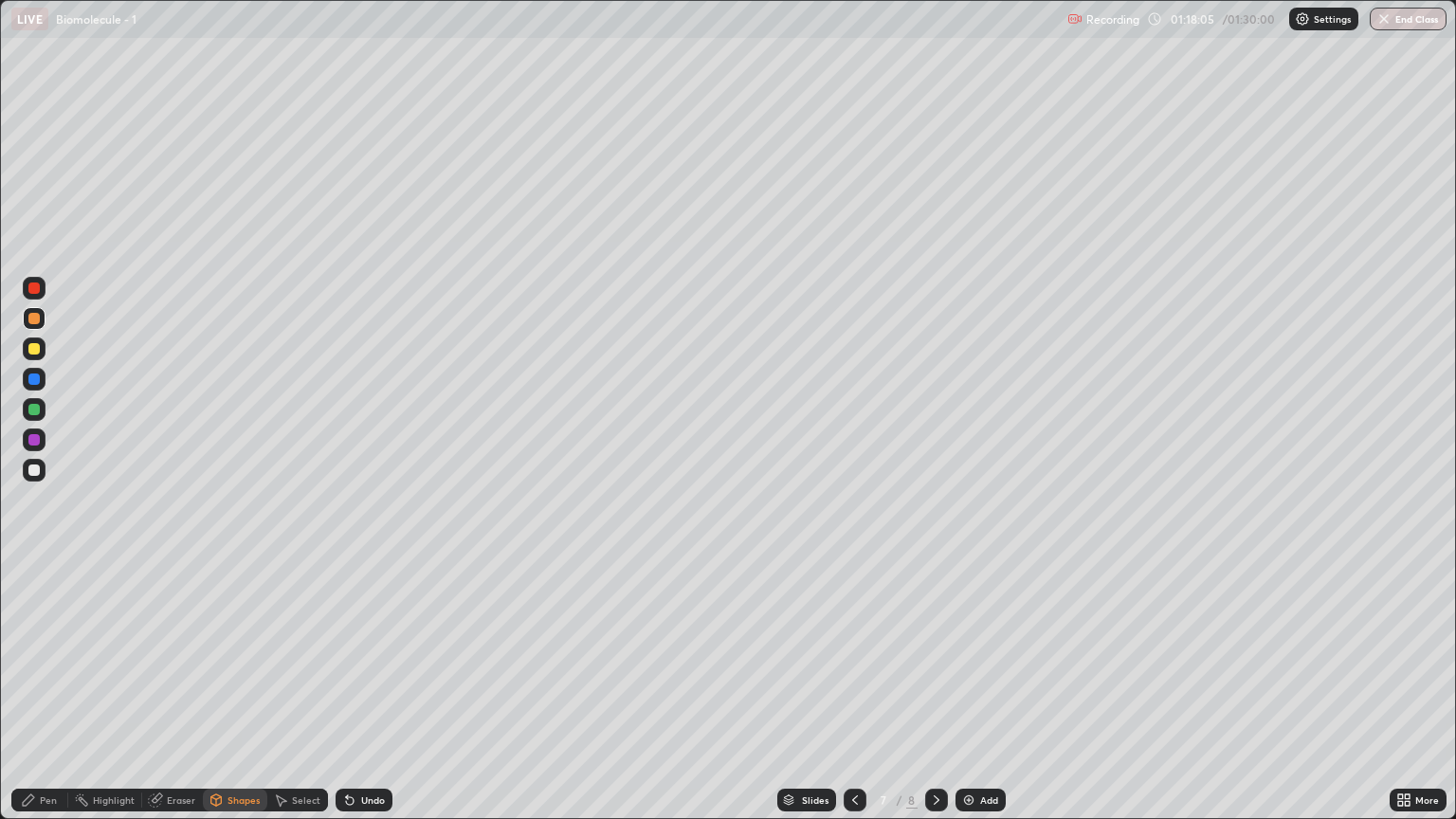 click on "Pen" at bounding box center (48, 800) 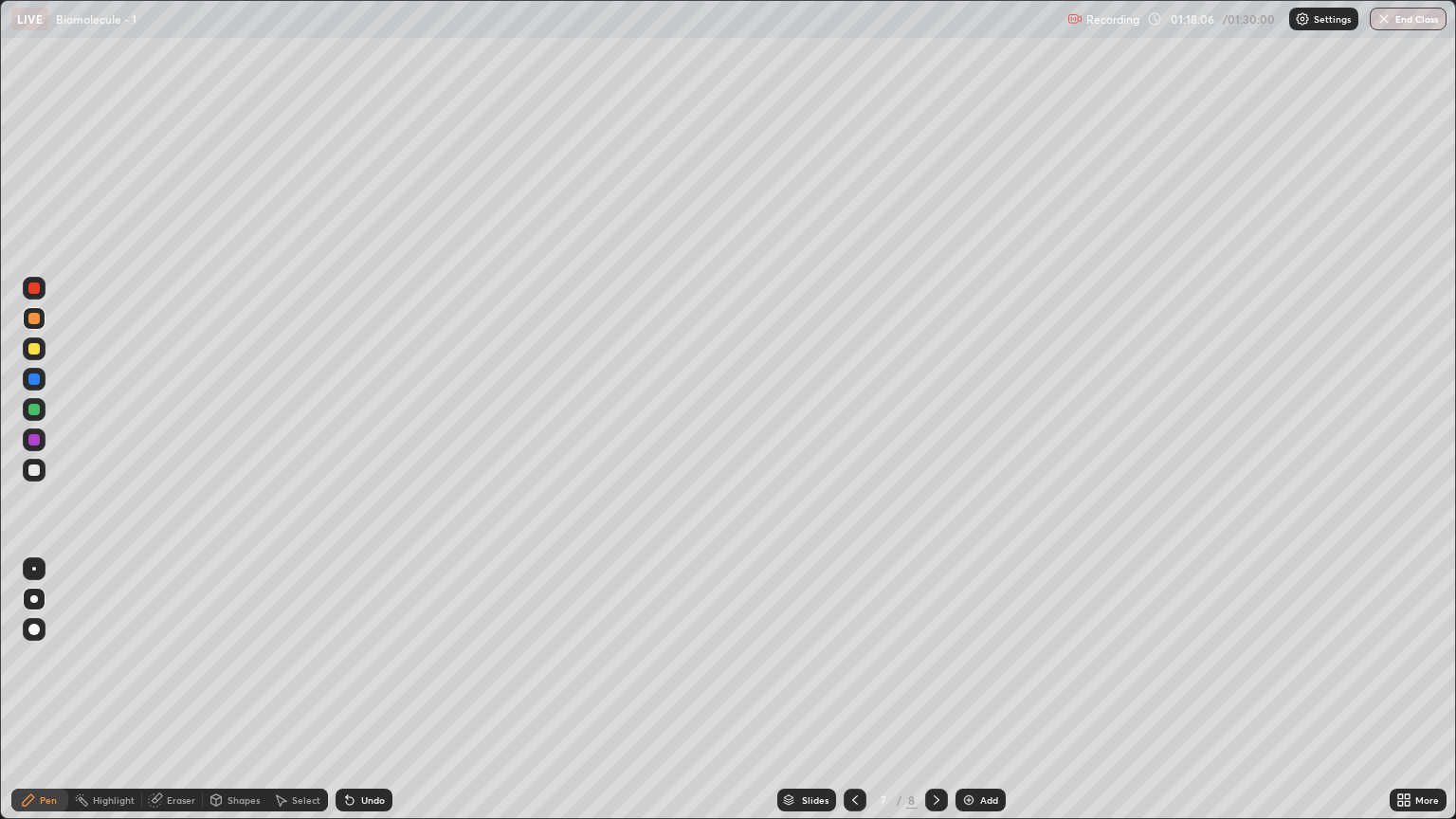 click at bounding box center (34, 470) 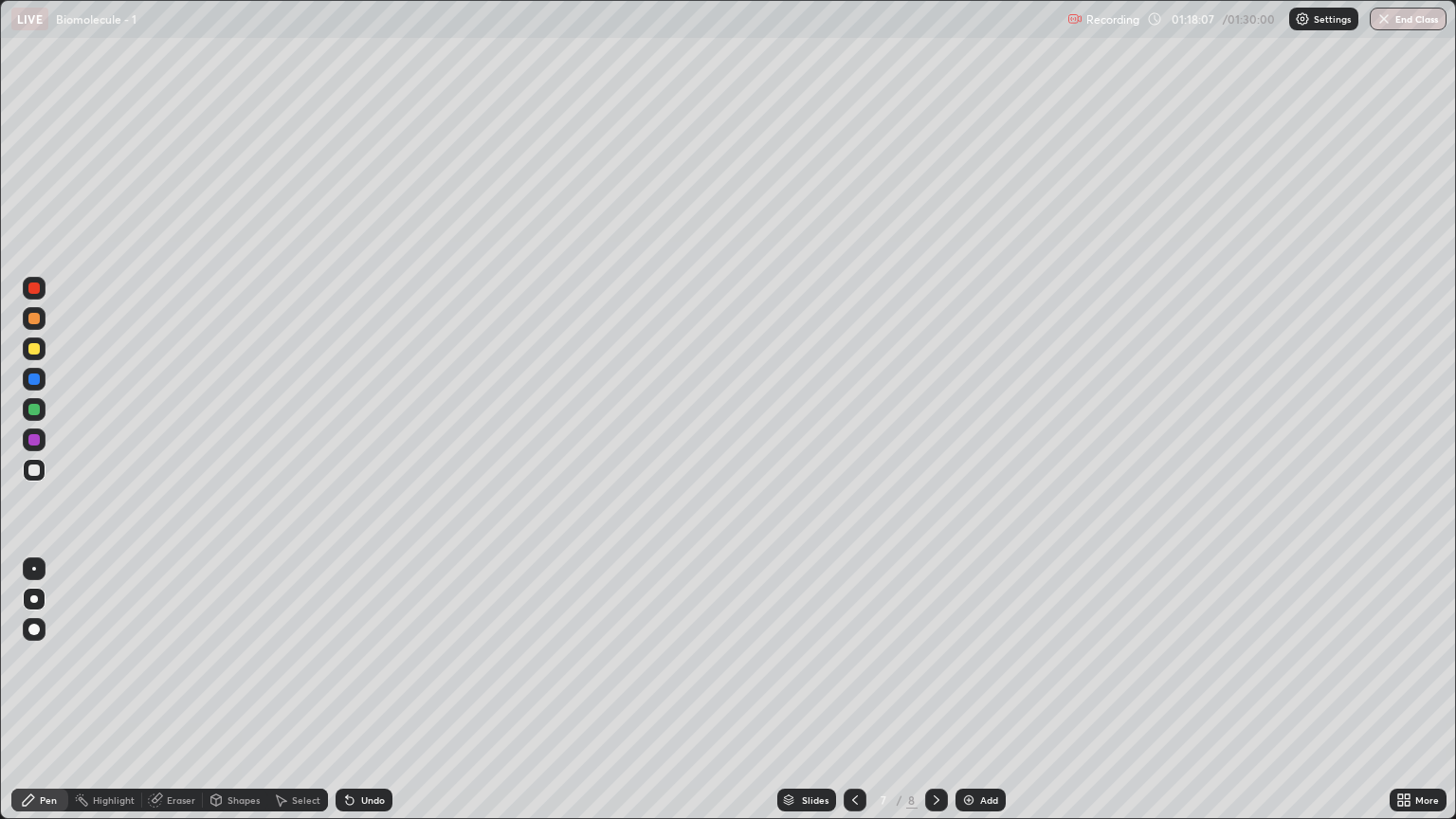 click on "Shapes" at bounding box center (235, 800) 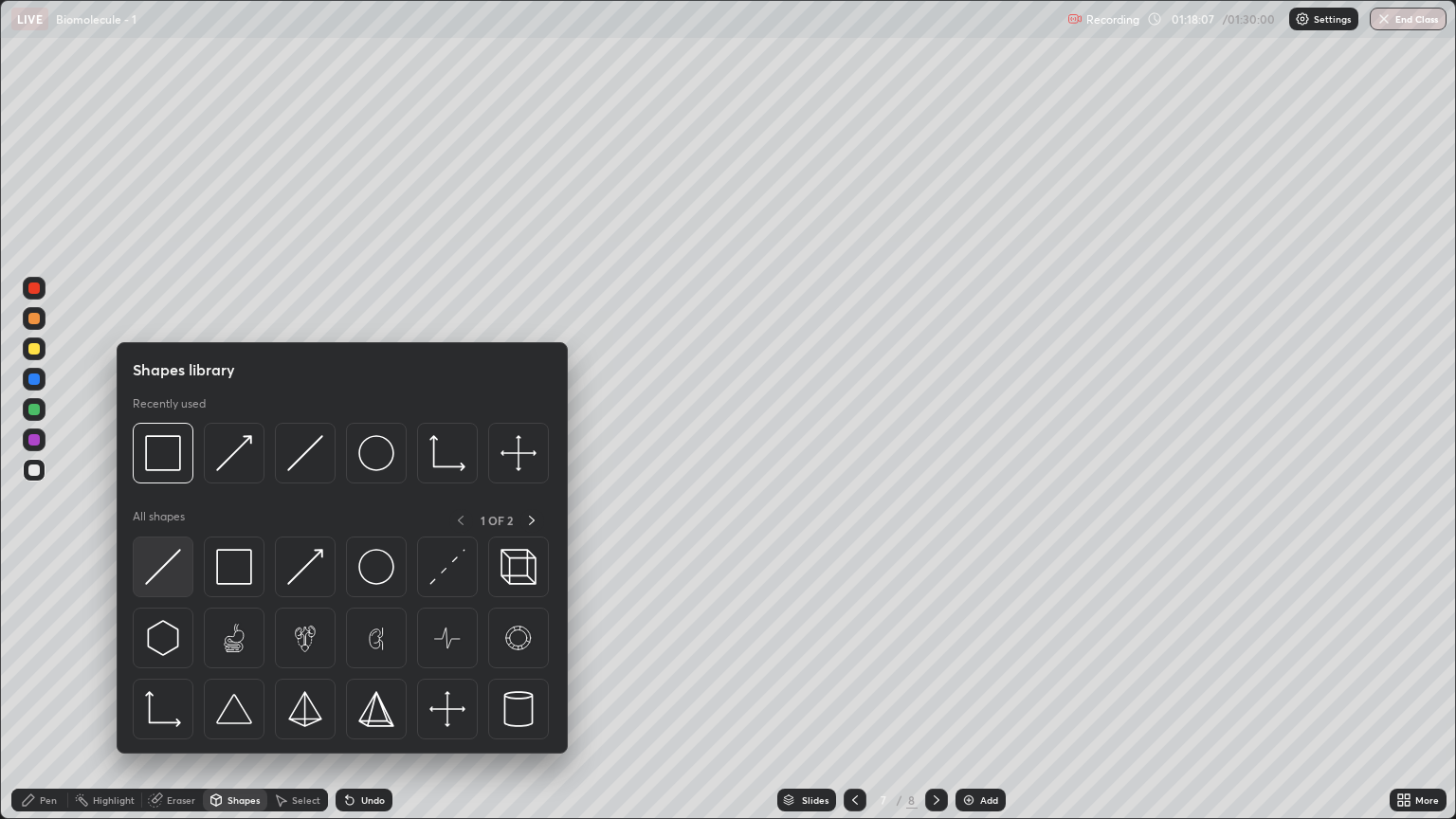 click at bounding box center (163, 567) 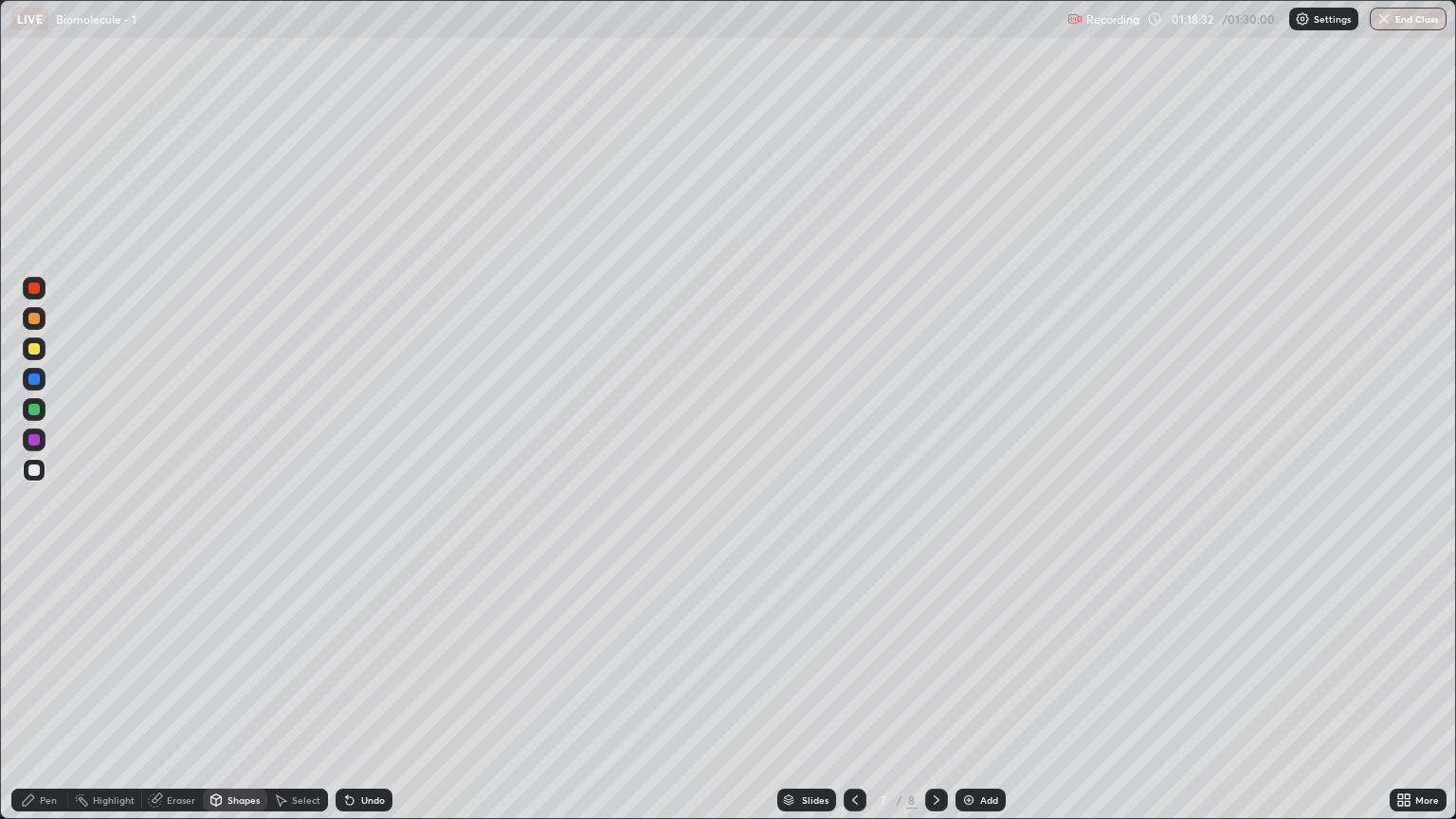 click on "Pen" at bounding box center (48, 800) 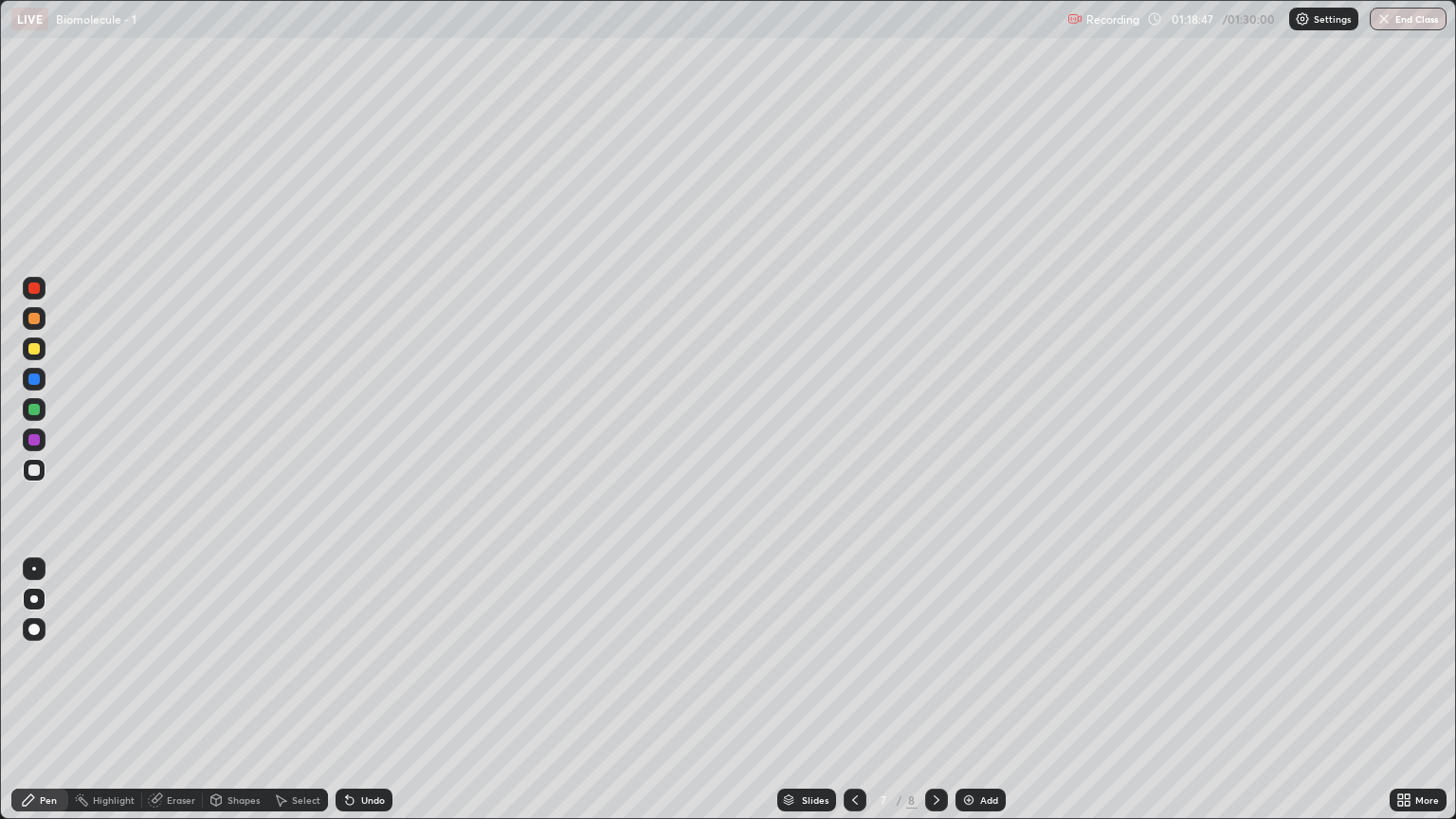 click on "Eraser" at bounding box center (181, 800) 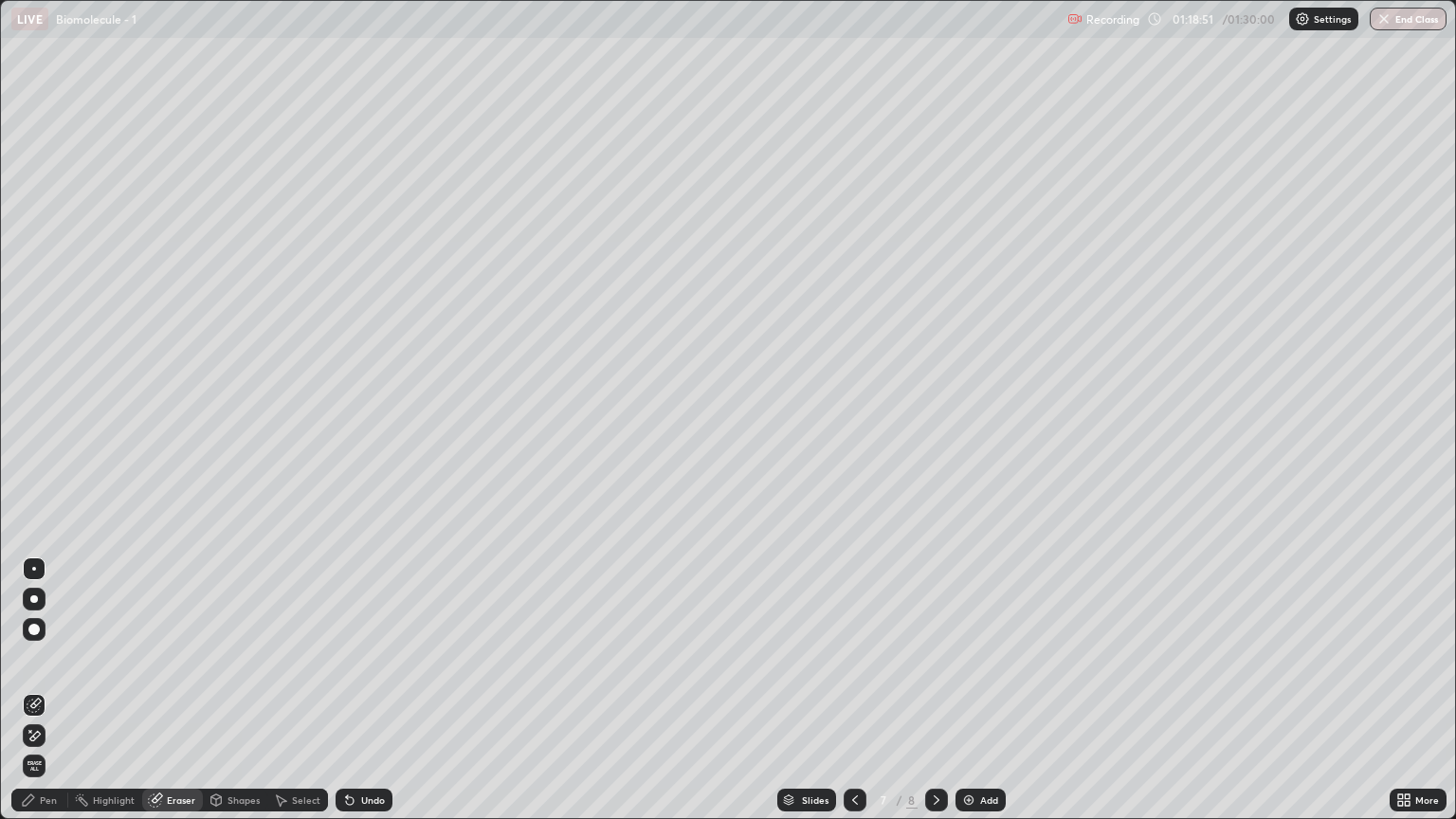 click on "Pen" at bounding box center [40, 800] 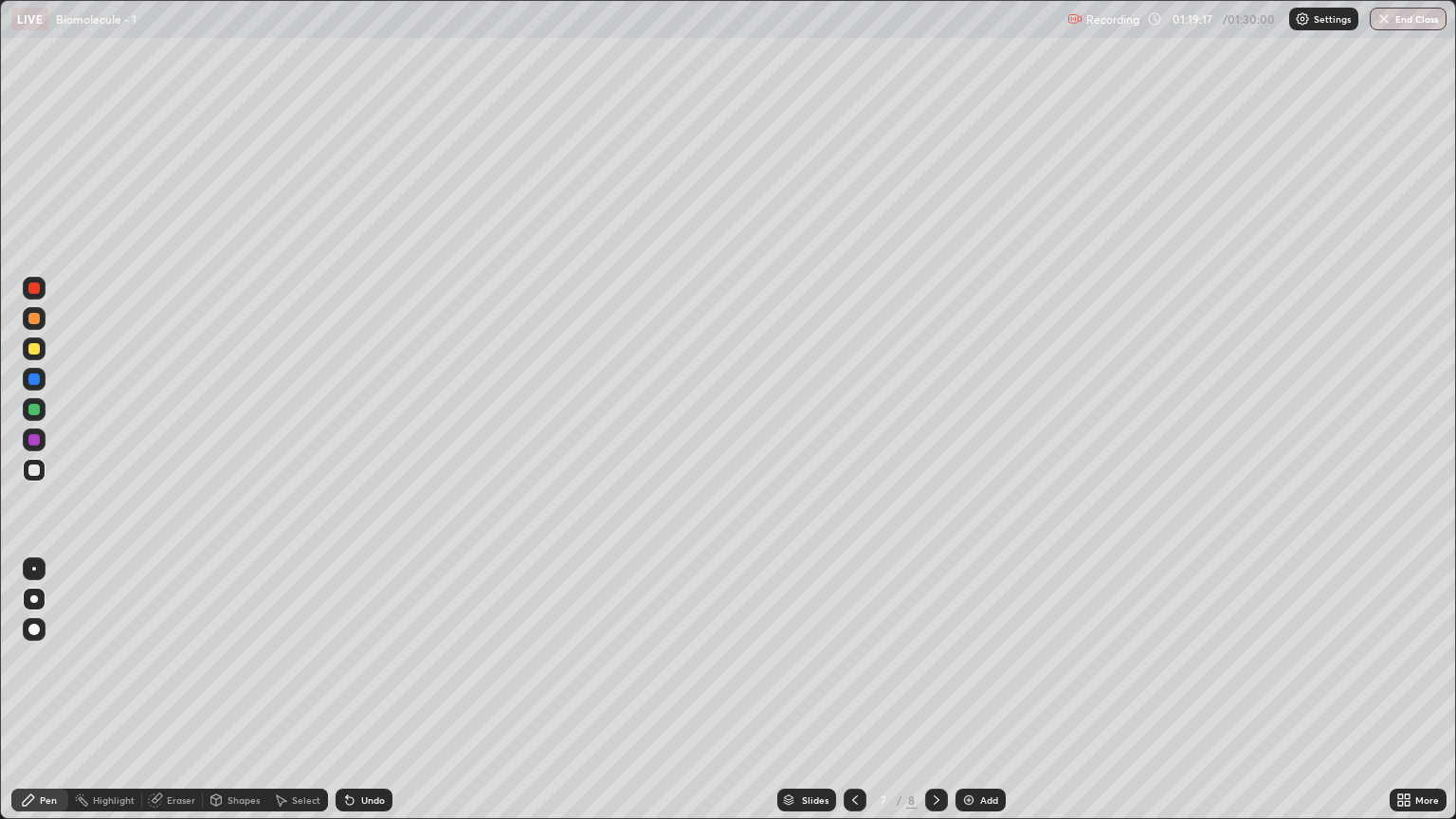 click at bounding box center (34, 470) 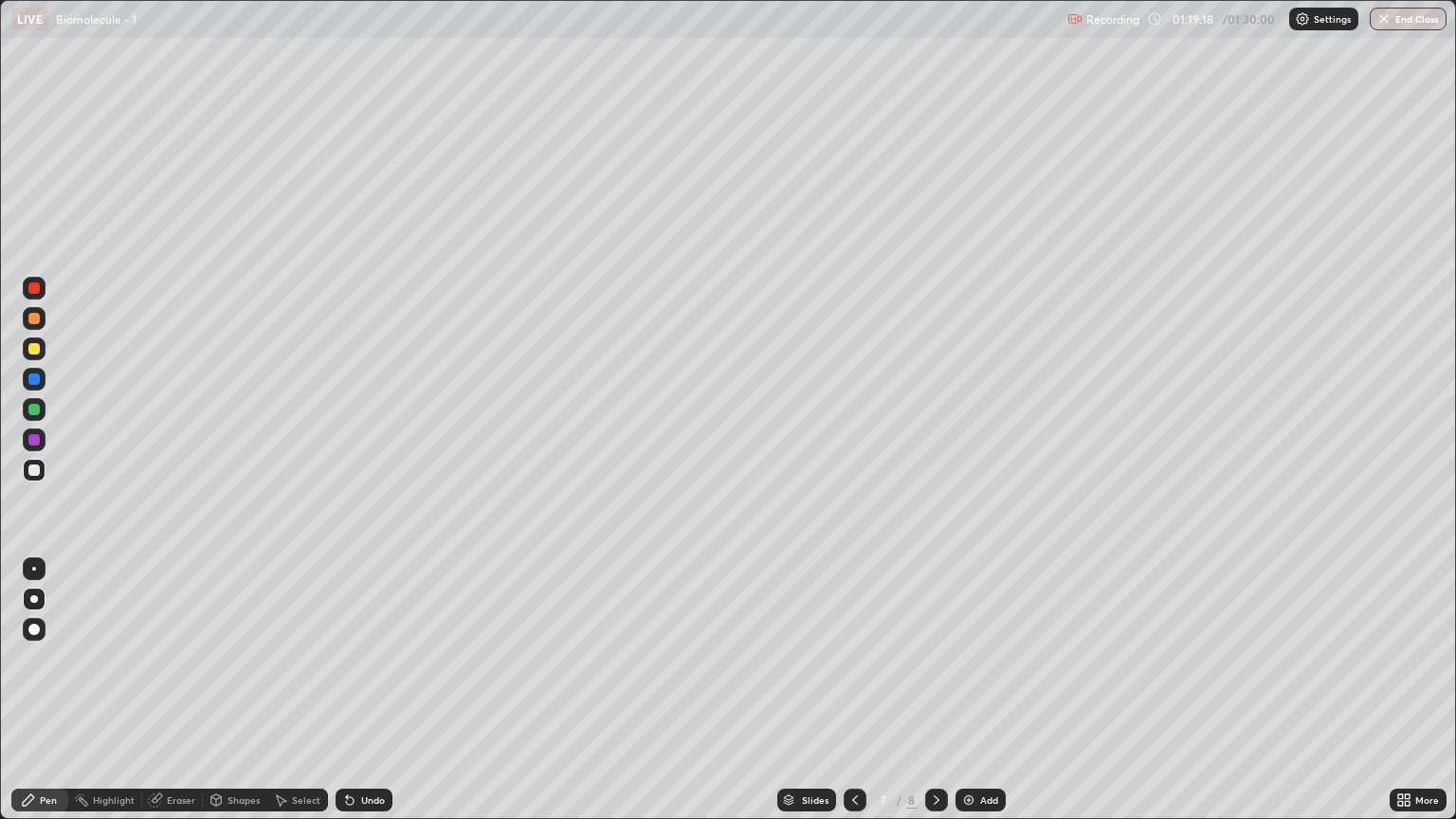 click at bounding box center (34, 349) 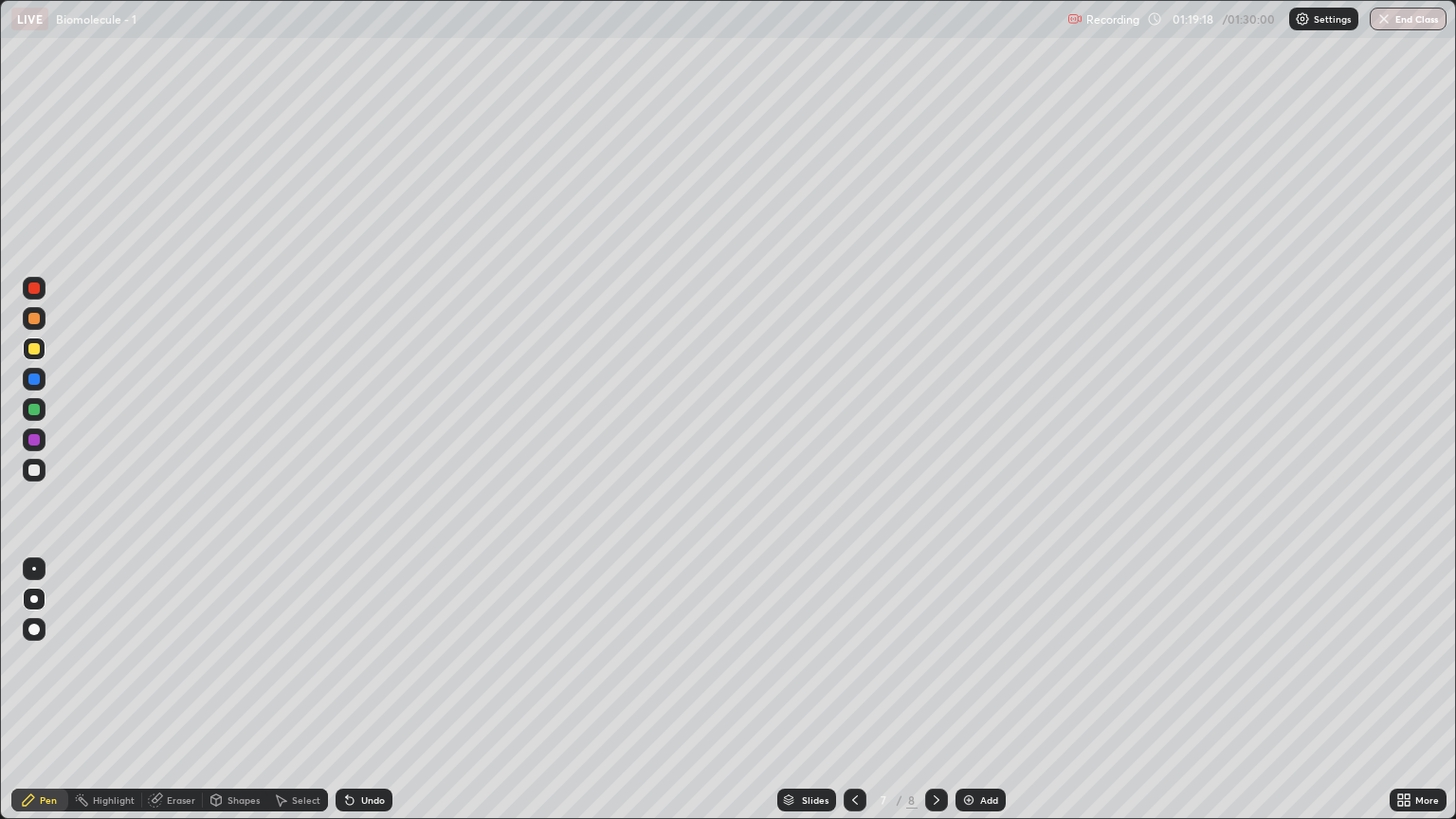 click on "Shapes" at bounding box center (244, 800) 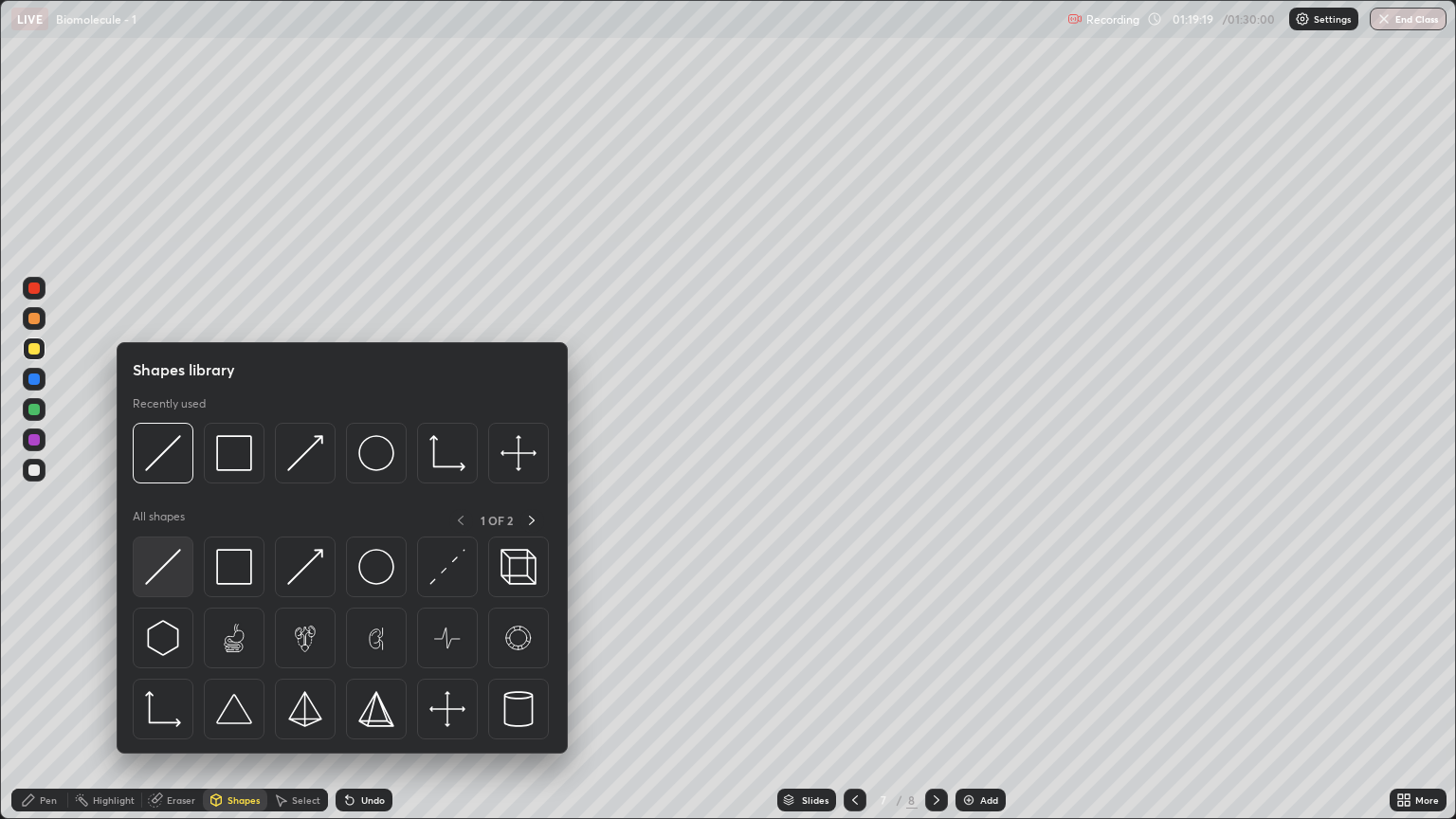 click at bounding box center [163, 567] 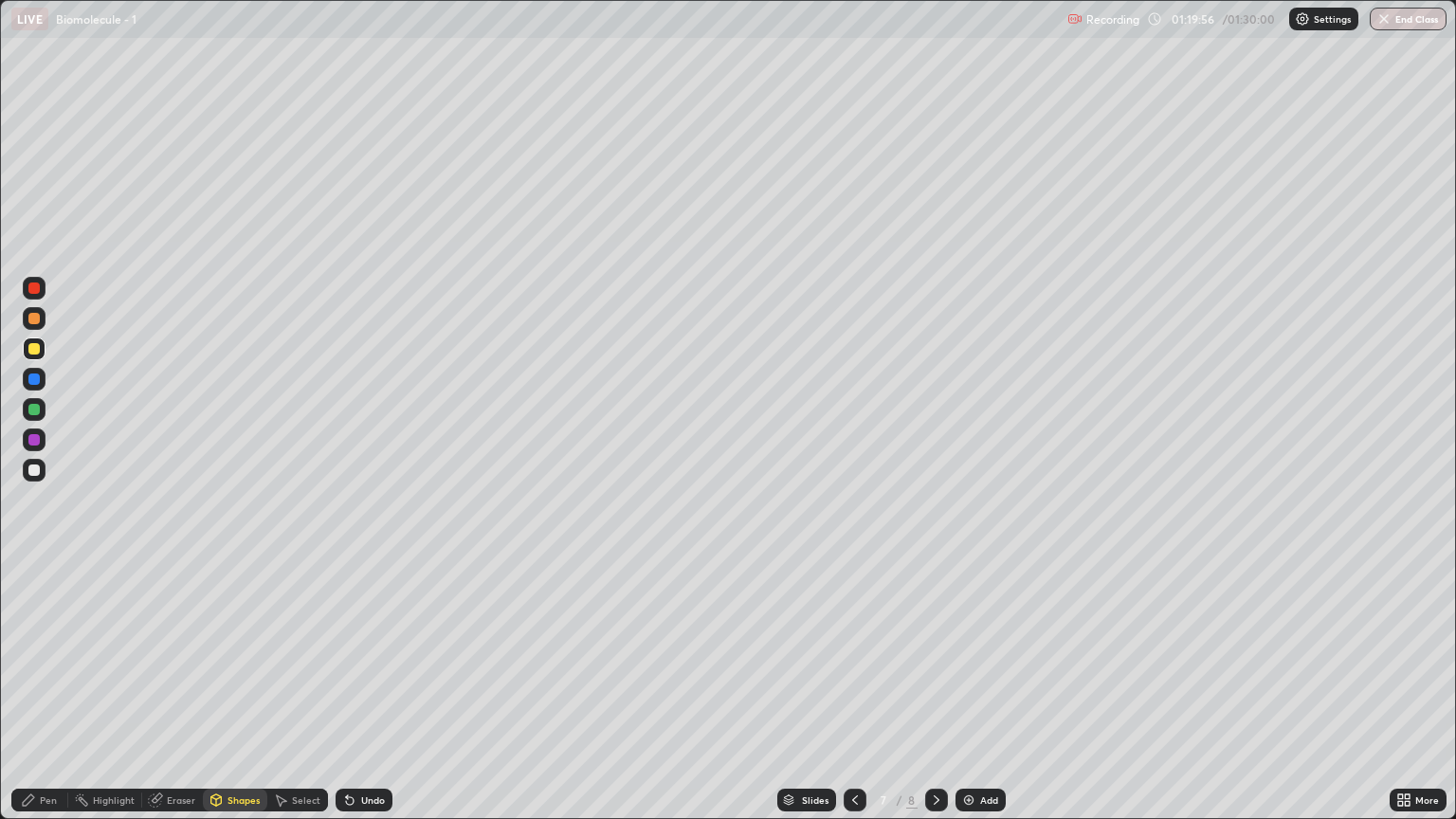 click on "Shapes" at bounding box center [244, 800] 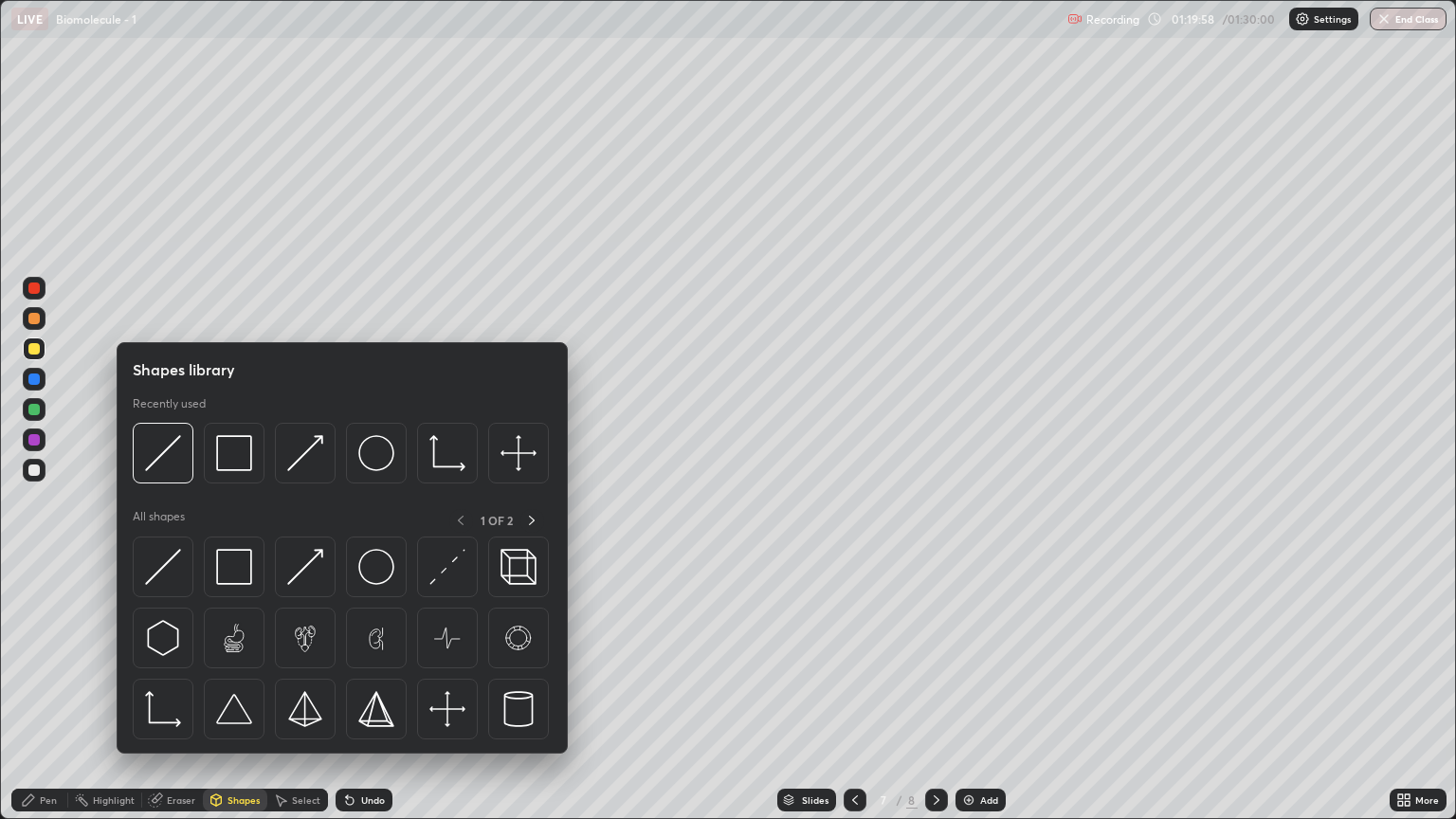click on "Pen" at bounding box center [48, 800] 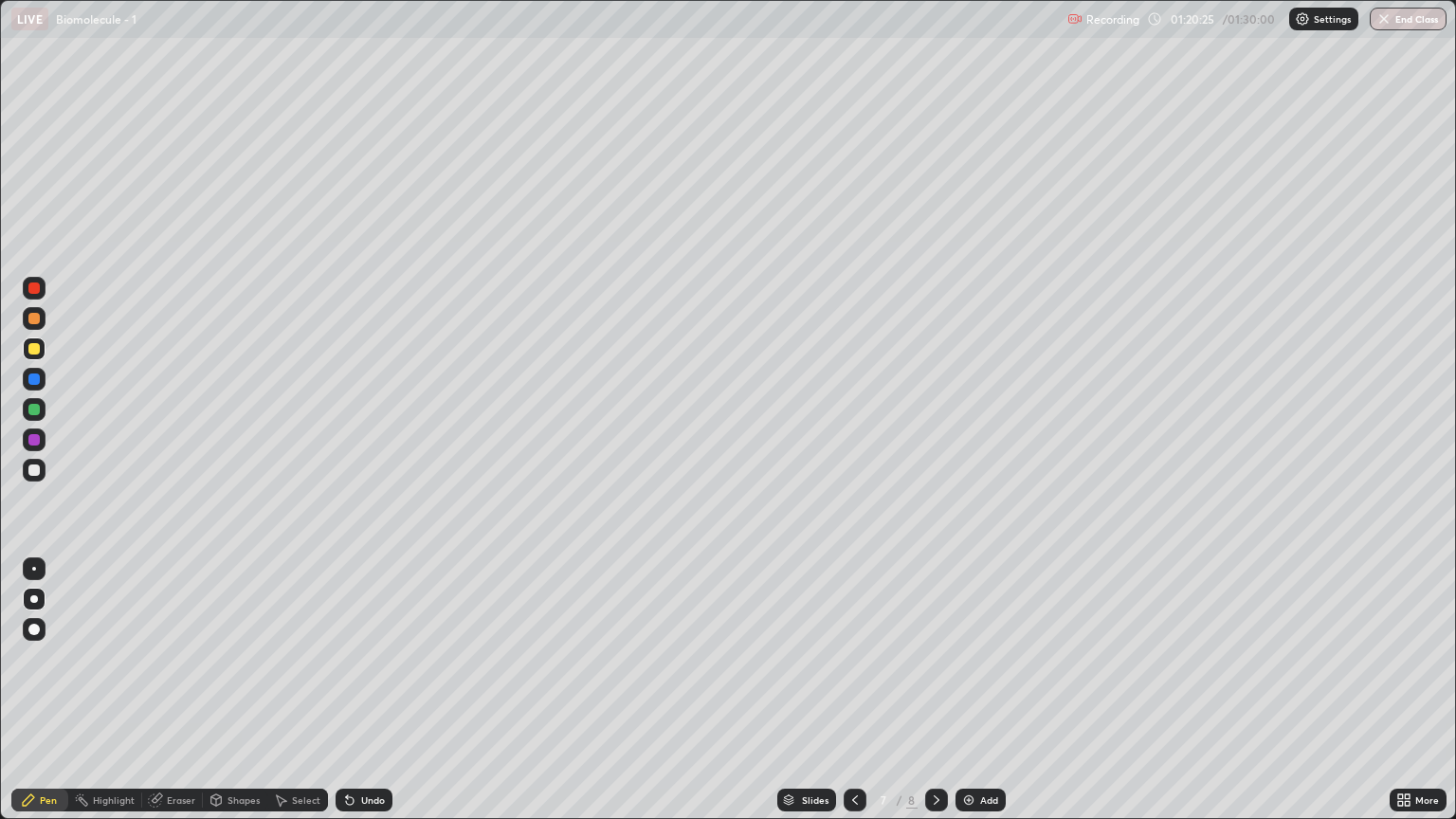click at bounding box center (34, 318) 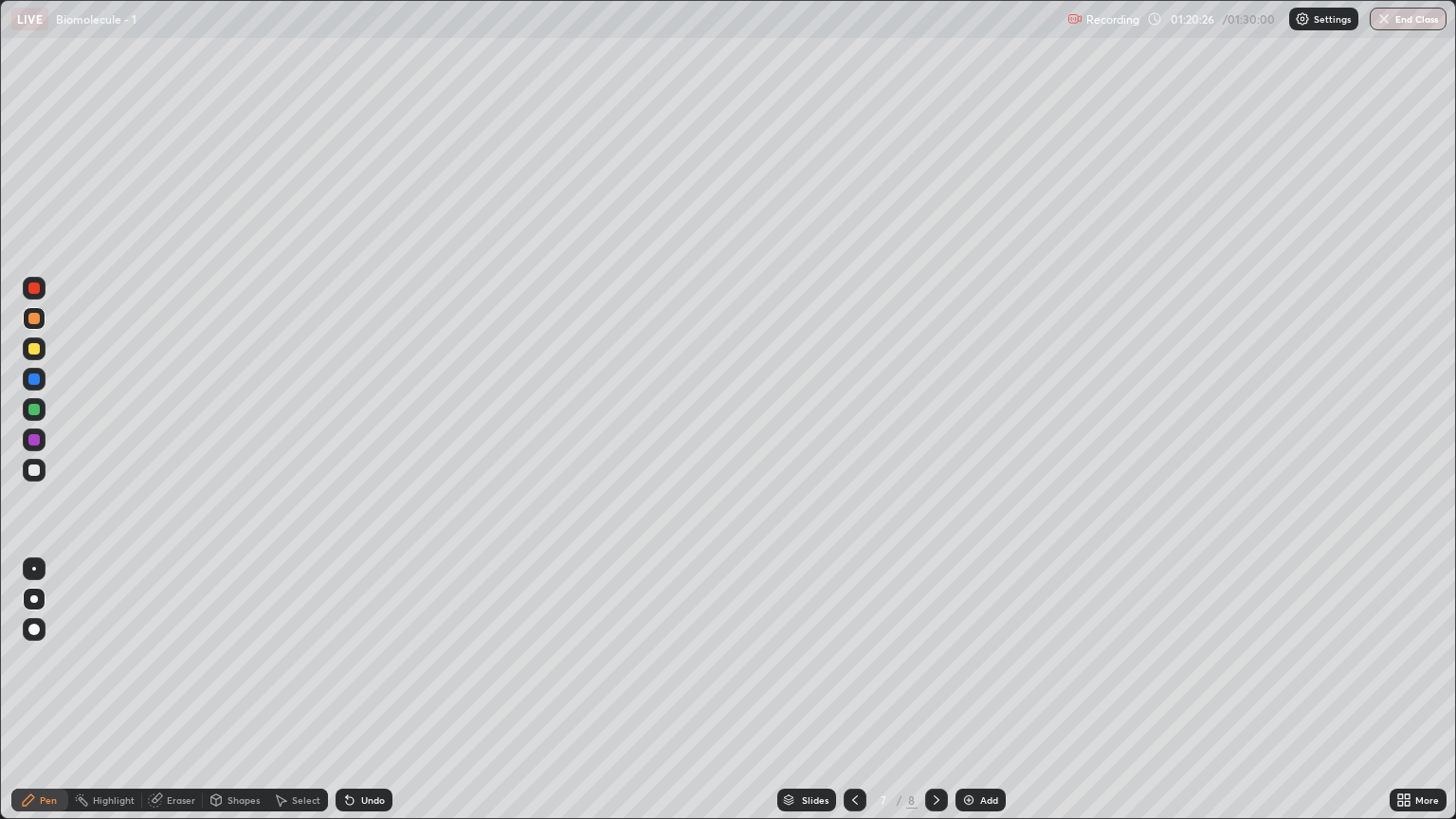 click on "Shapes" at bounding box center [235, 800] 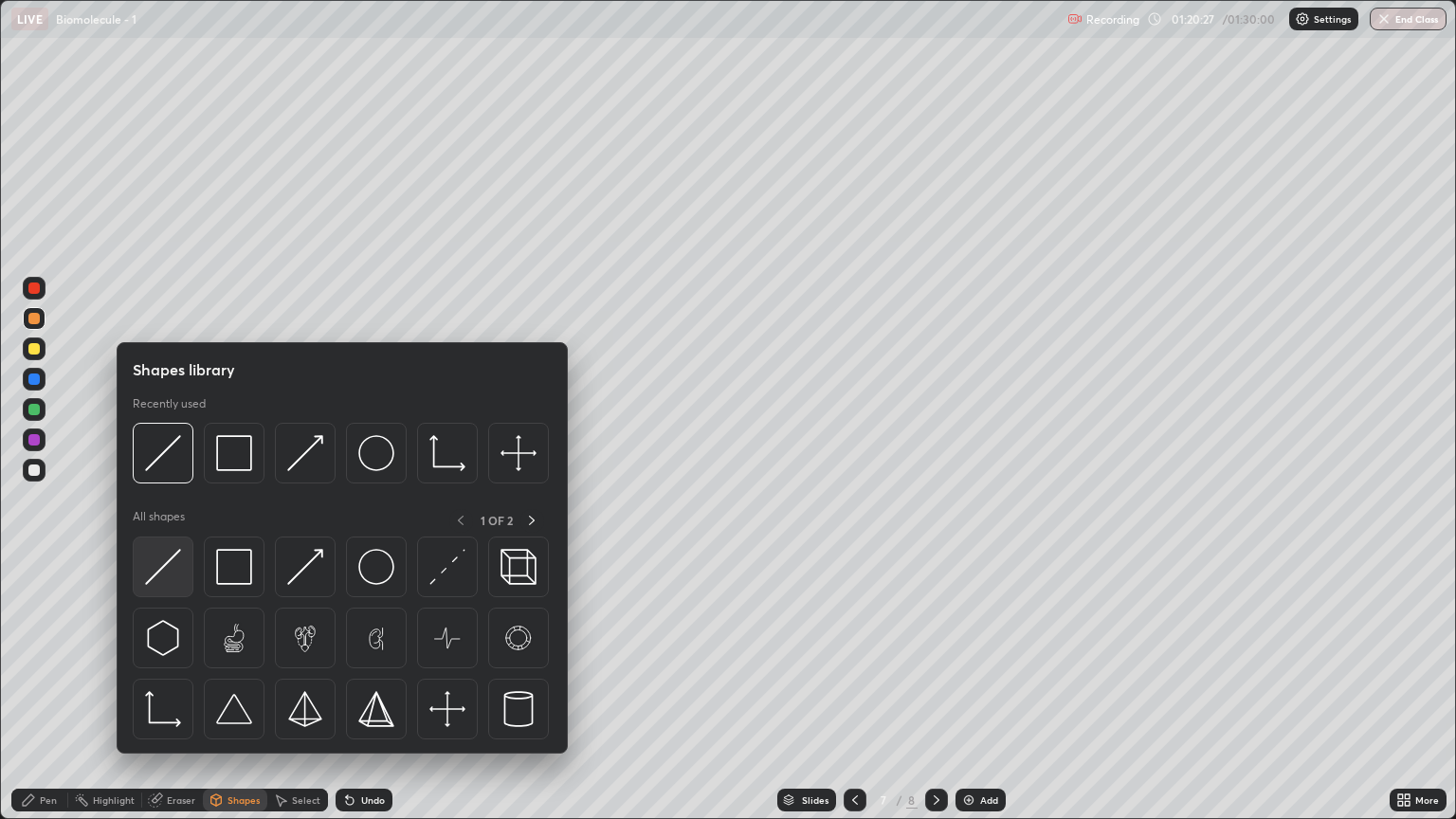 click at bounding box center [163, 567] 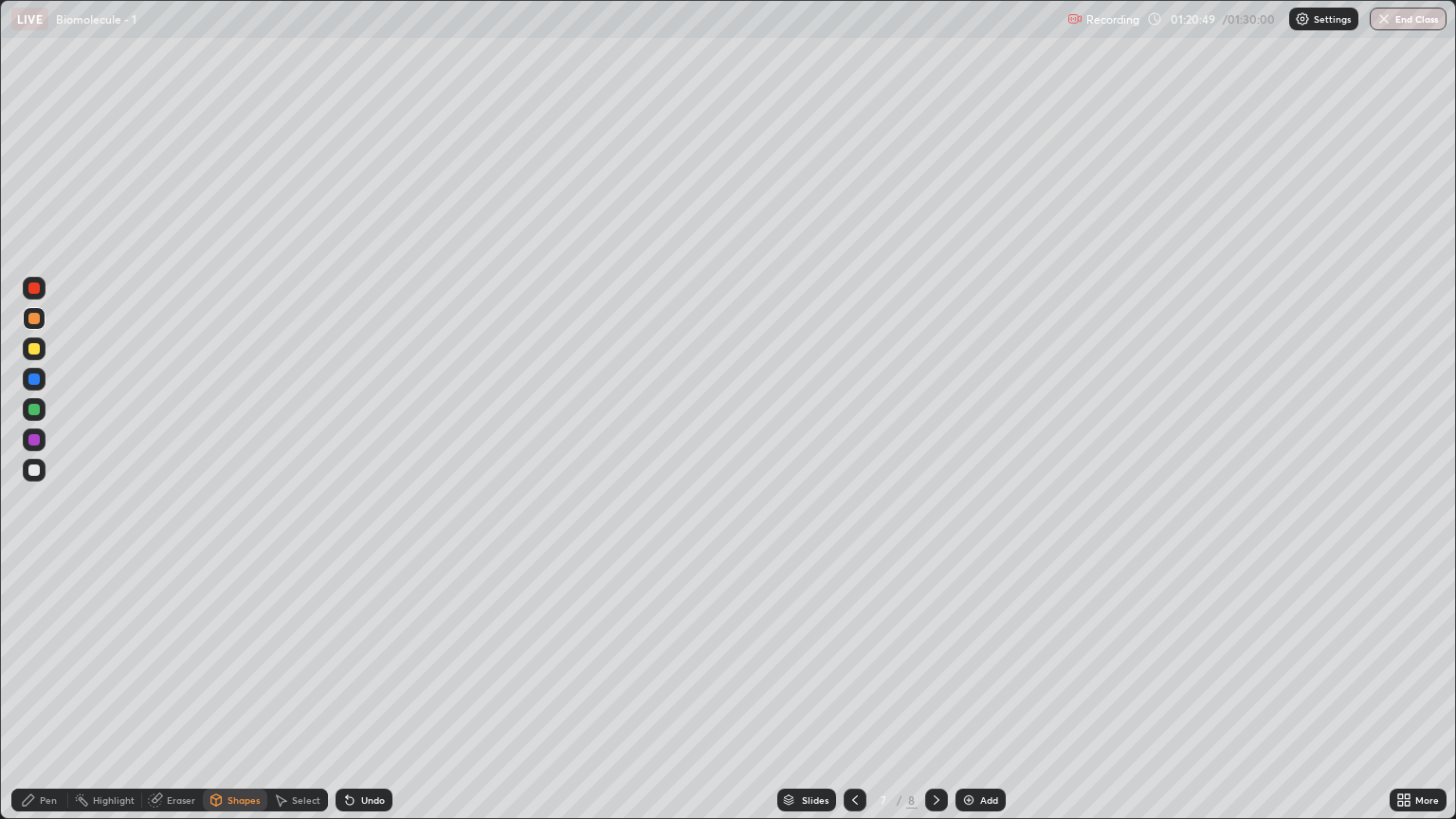 click at bounding box center (34, 470) 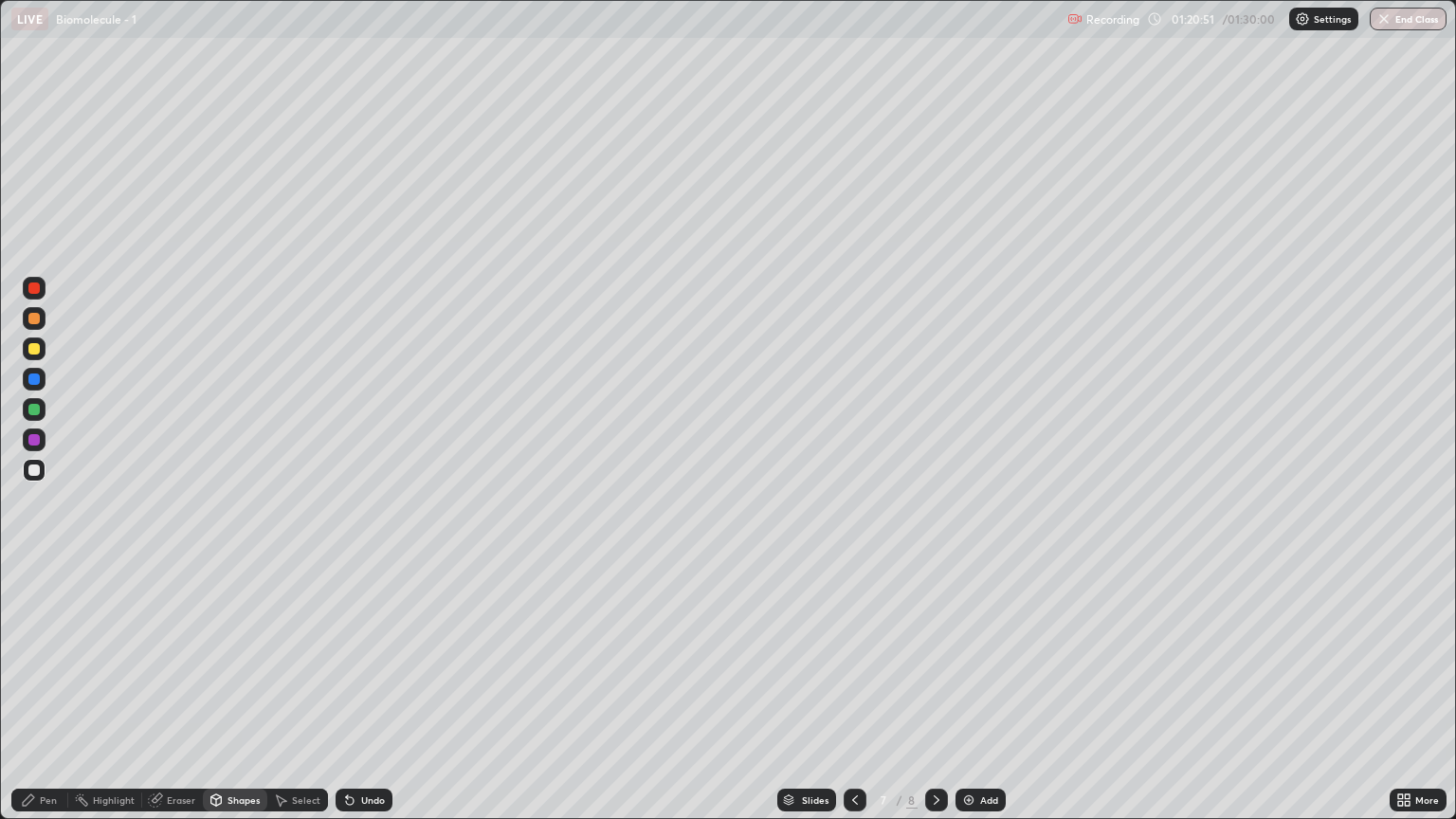 click at bounding box center (34, 470) 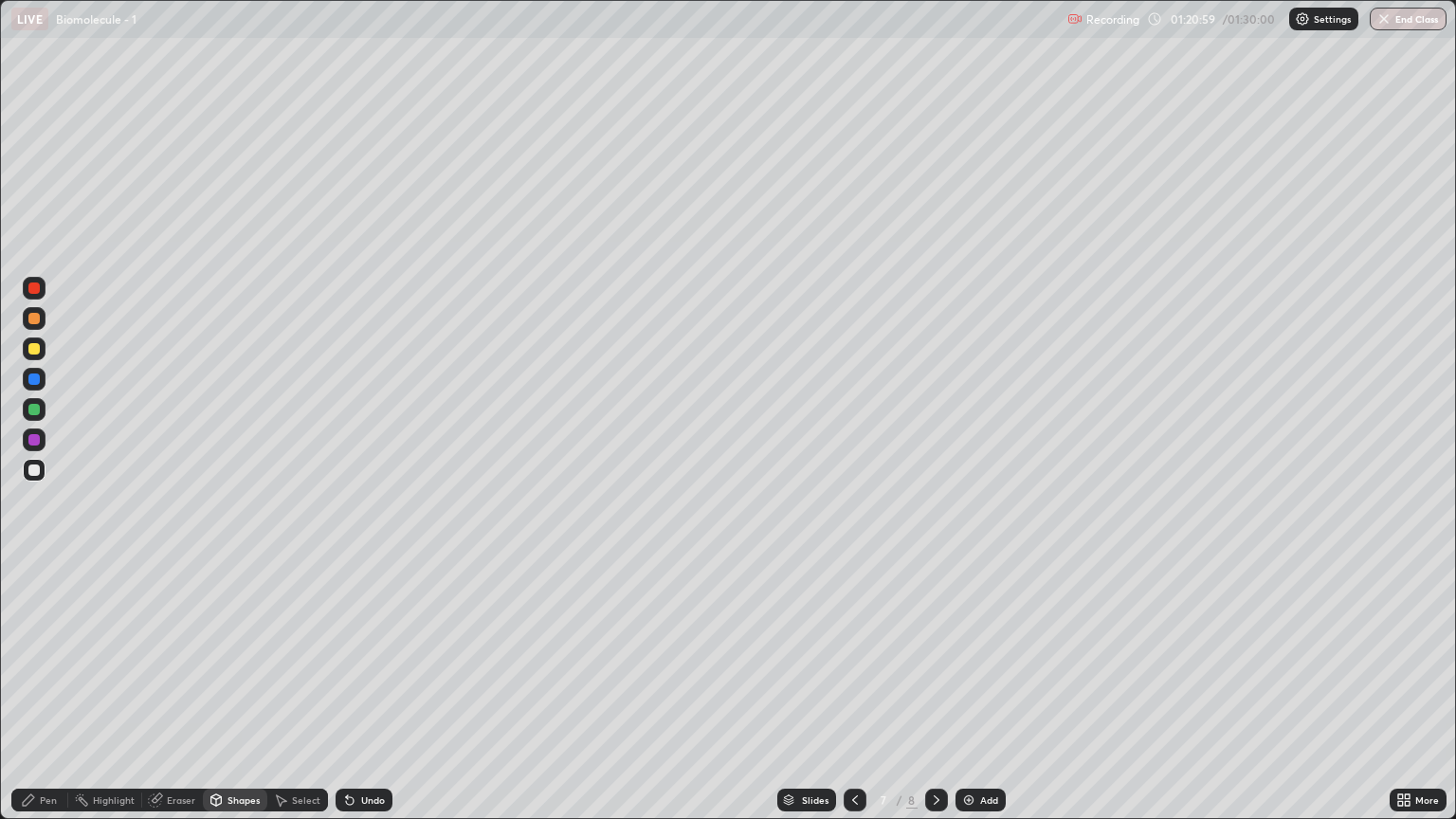 click on "Pen" at bounding box center (48, 800) 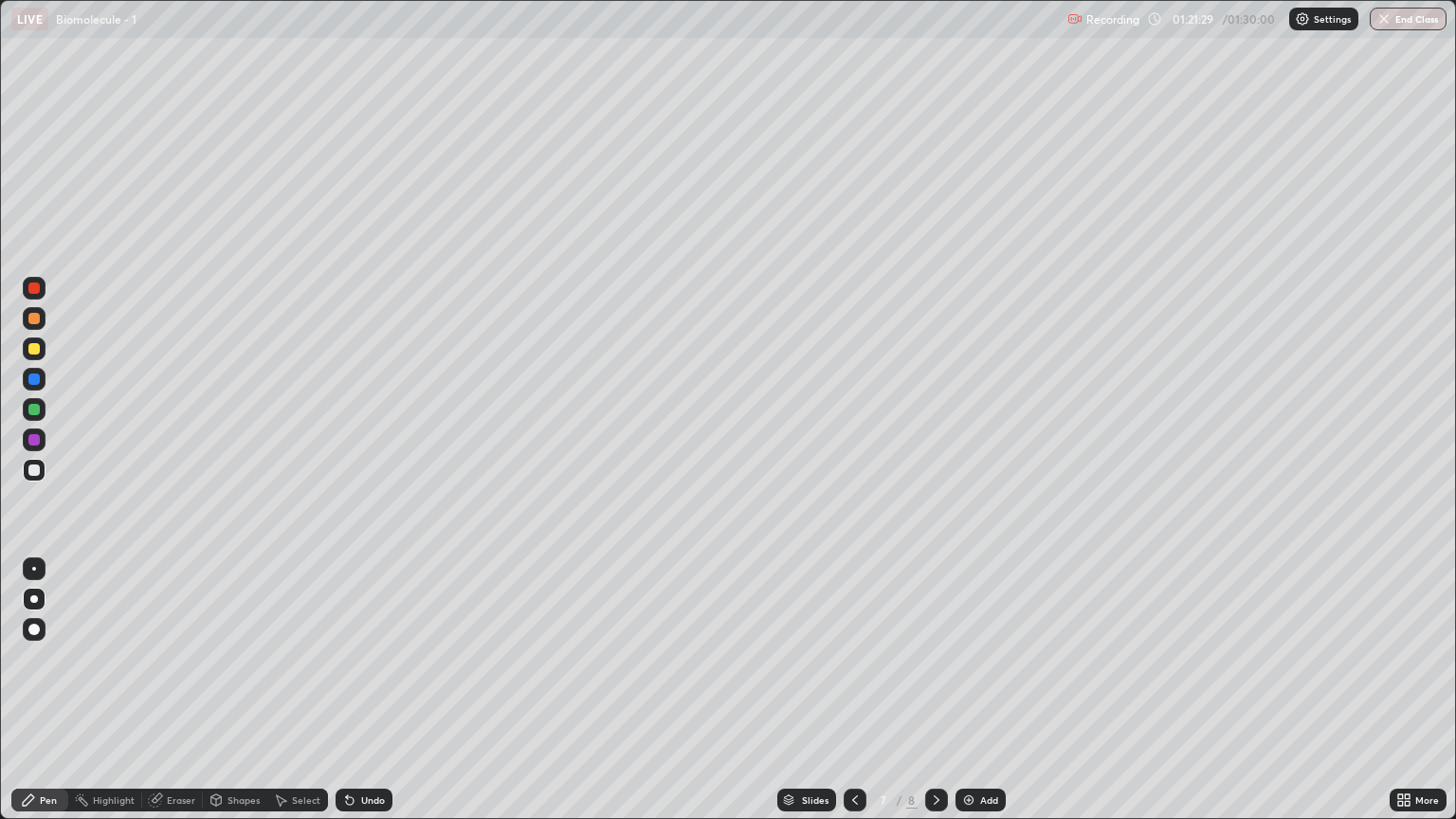 click at bounding box center [34, 318] 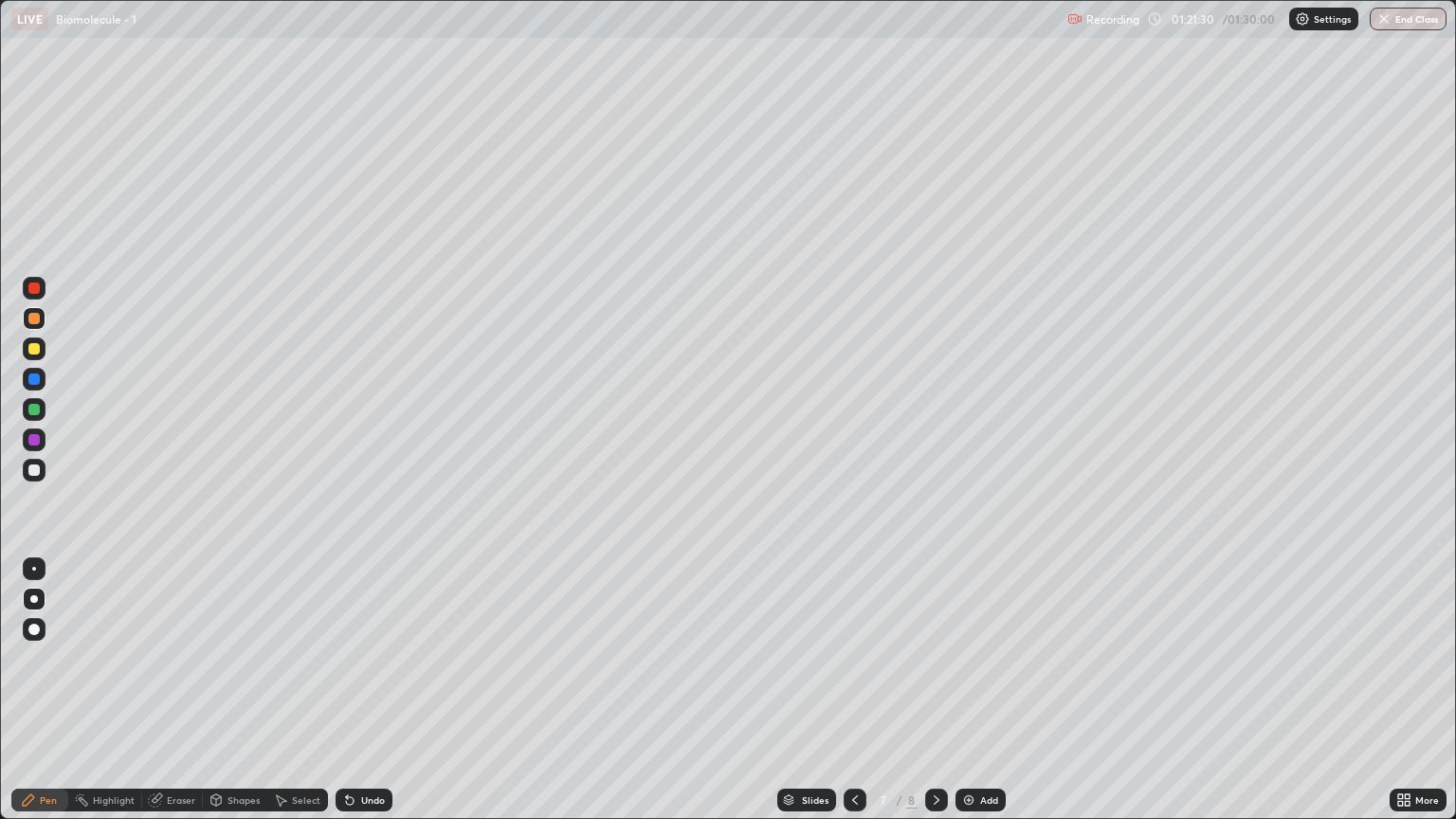 click on "Shapes" at bounding box center (244, 800) 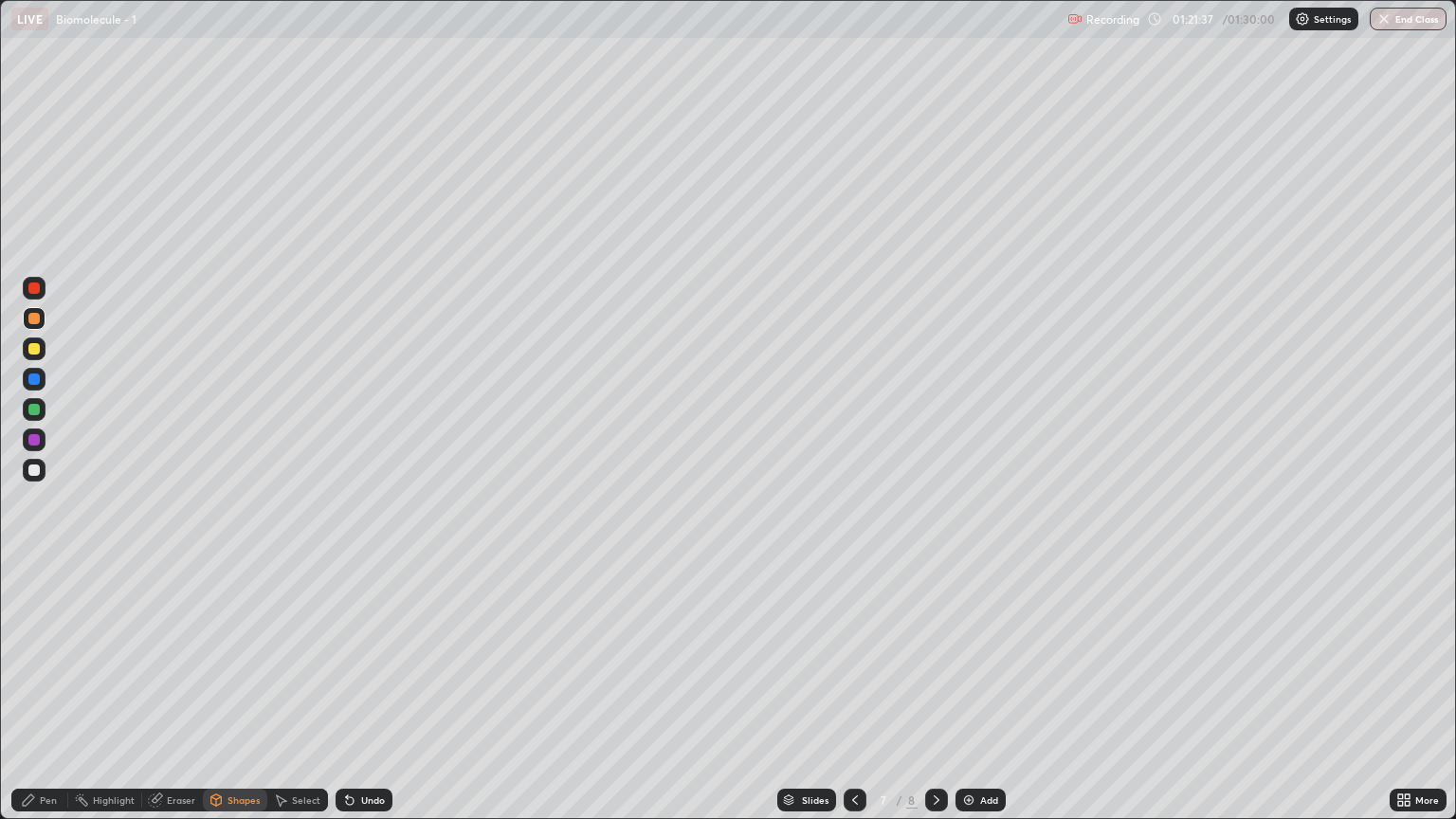 click on "Pen" at bounding box center [40, 800] 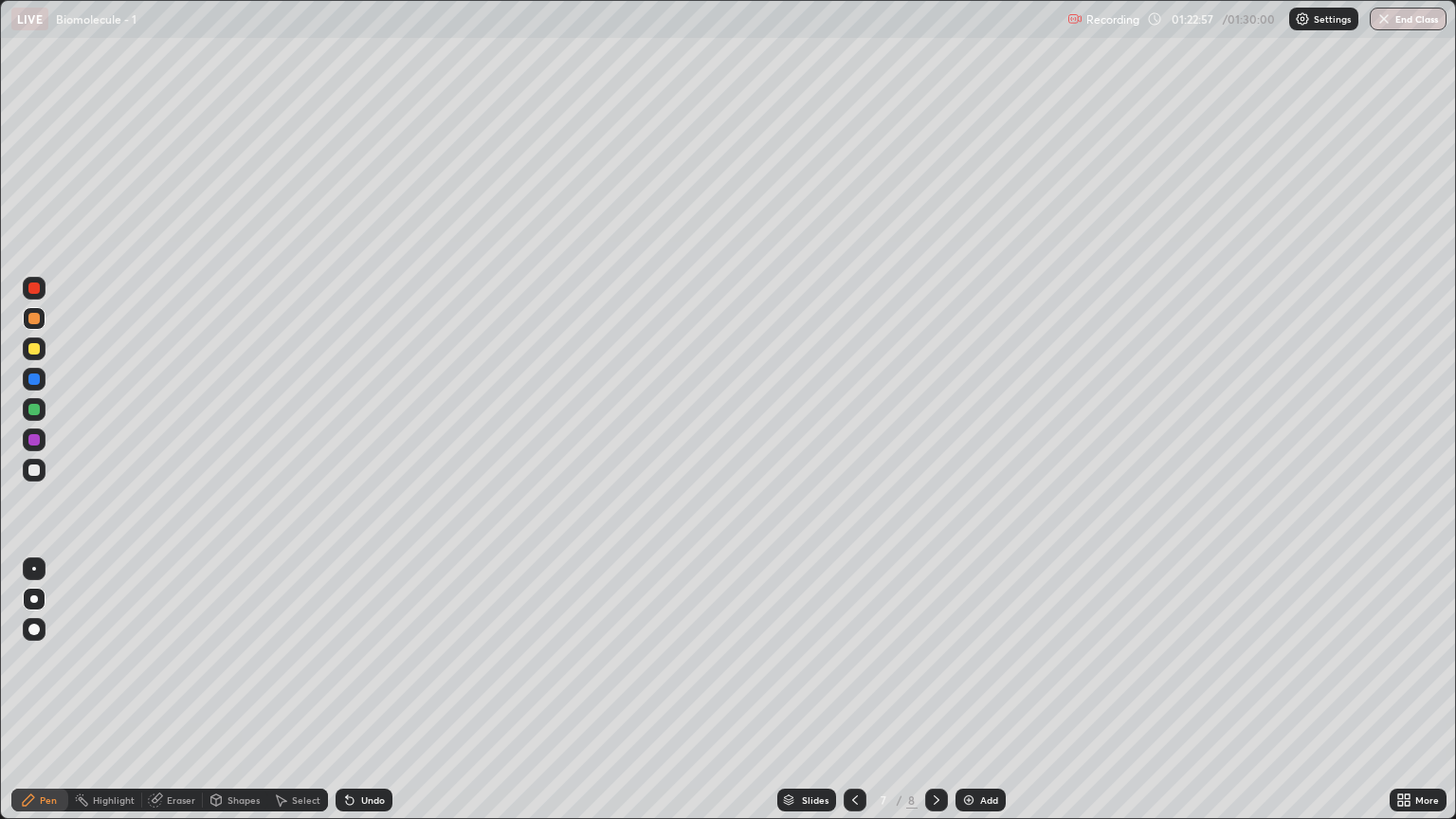 click at bounding box center (34, 470) 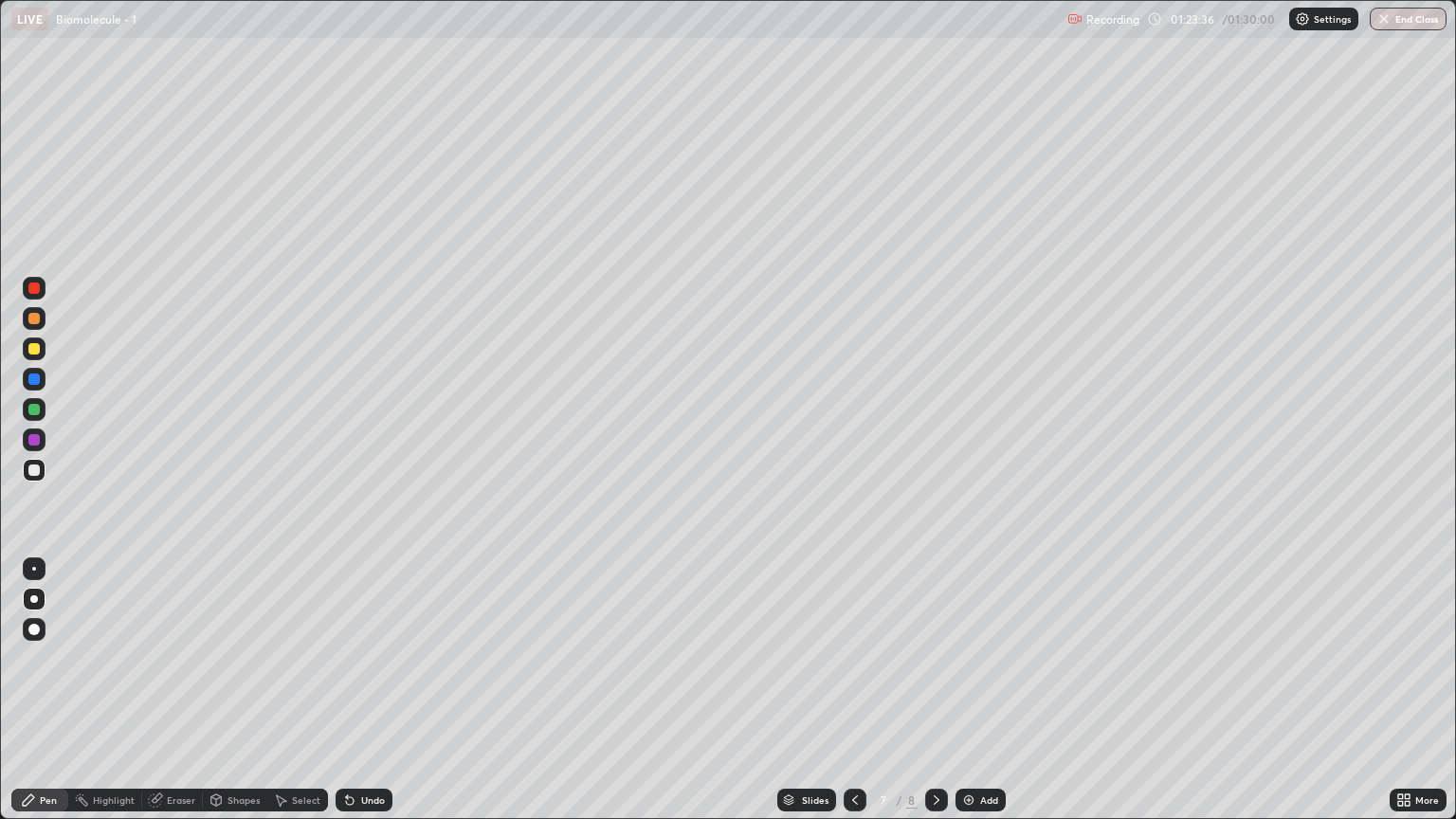 click on "Eraser" at bounding box center (181, 800) 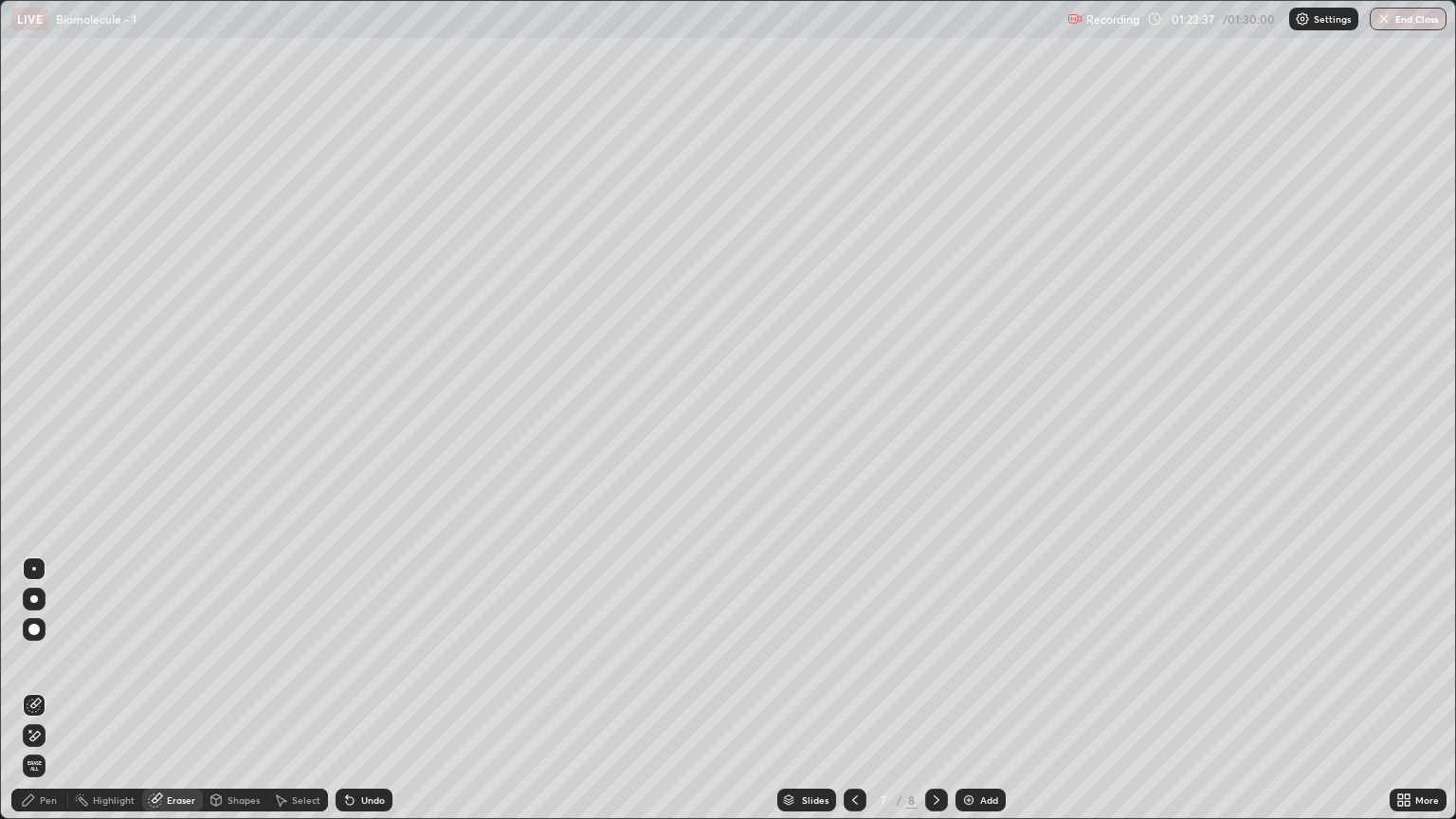 click 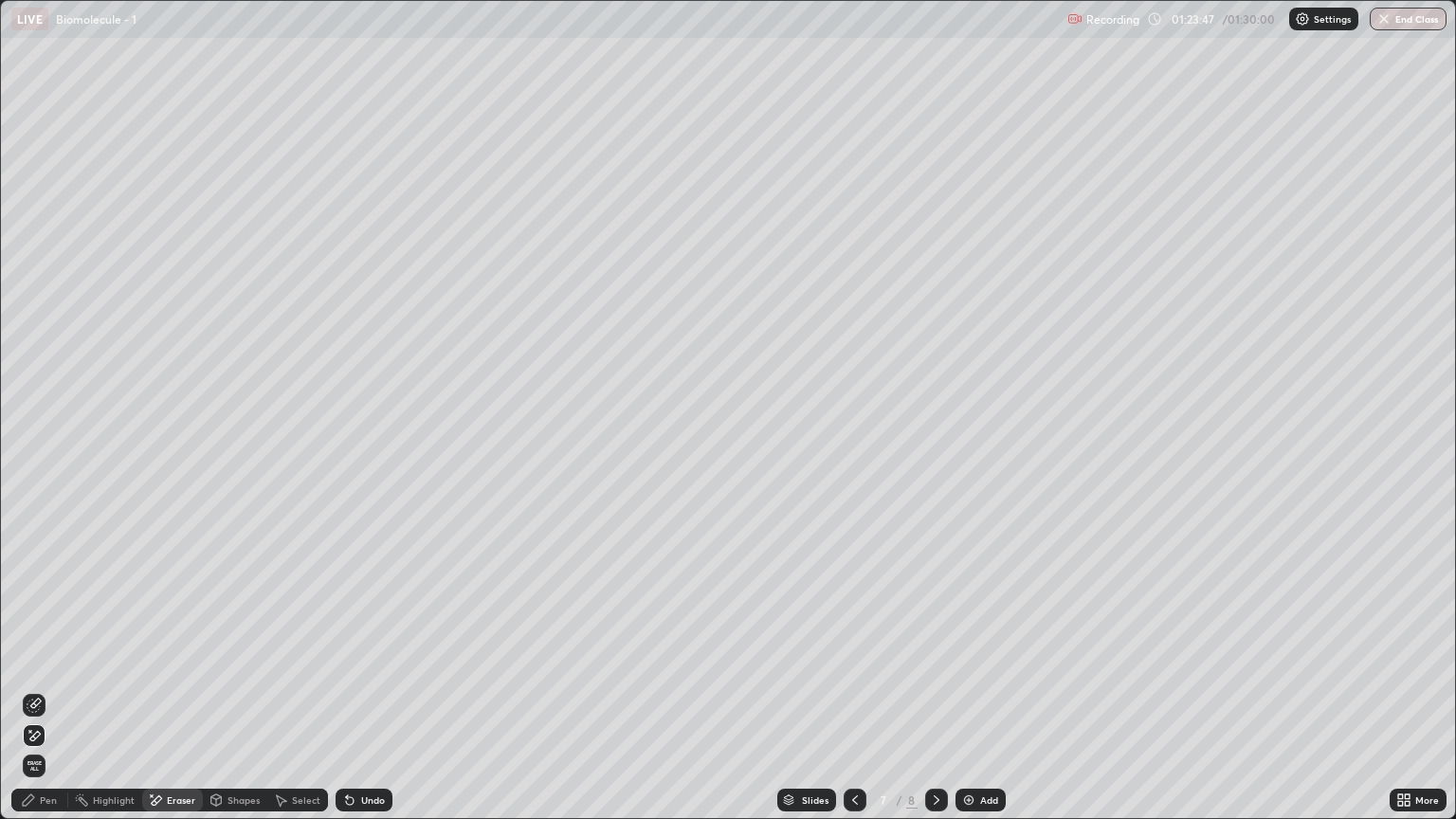 click on "Pen" at bounding box center [48, 800] 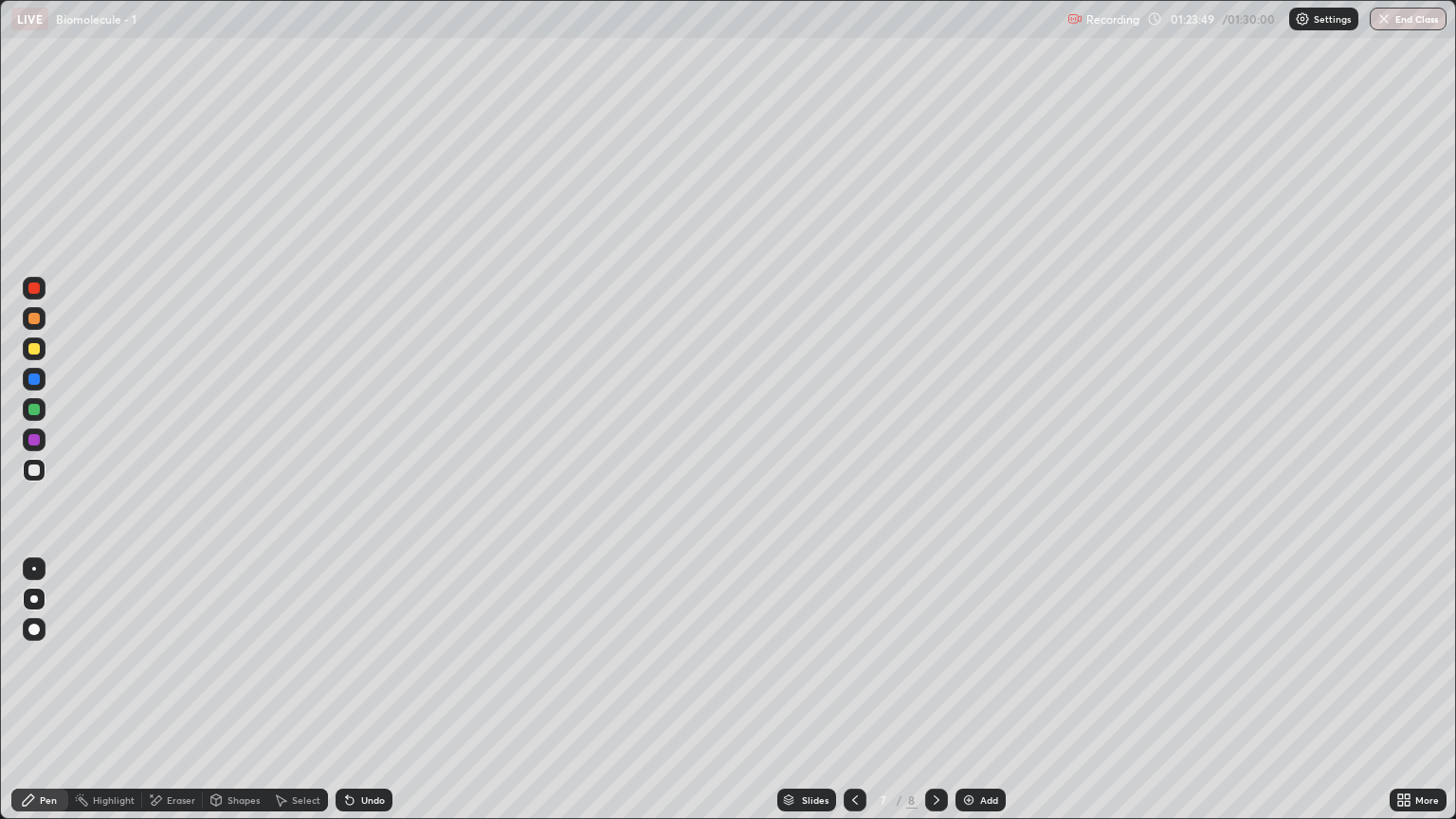 click at bounding box center [34, 318] 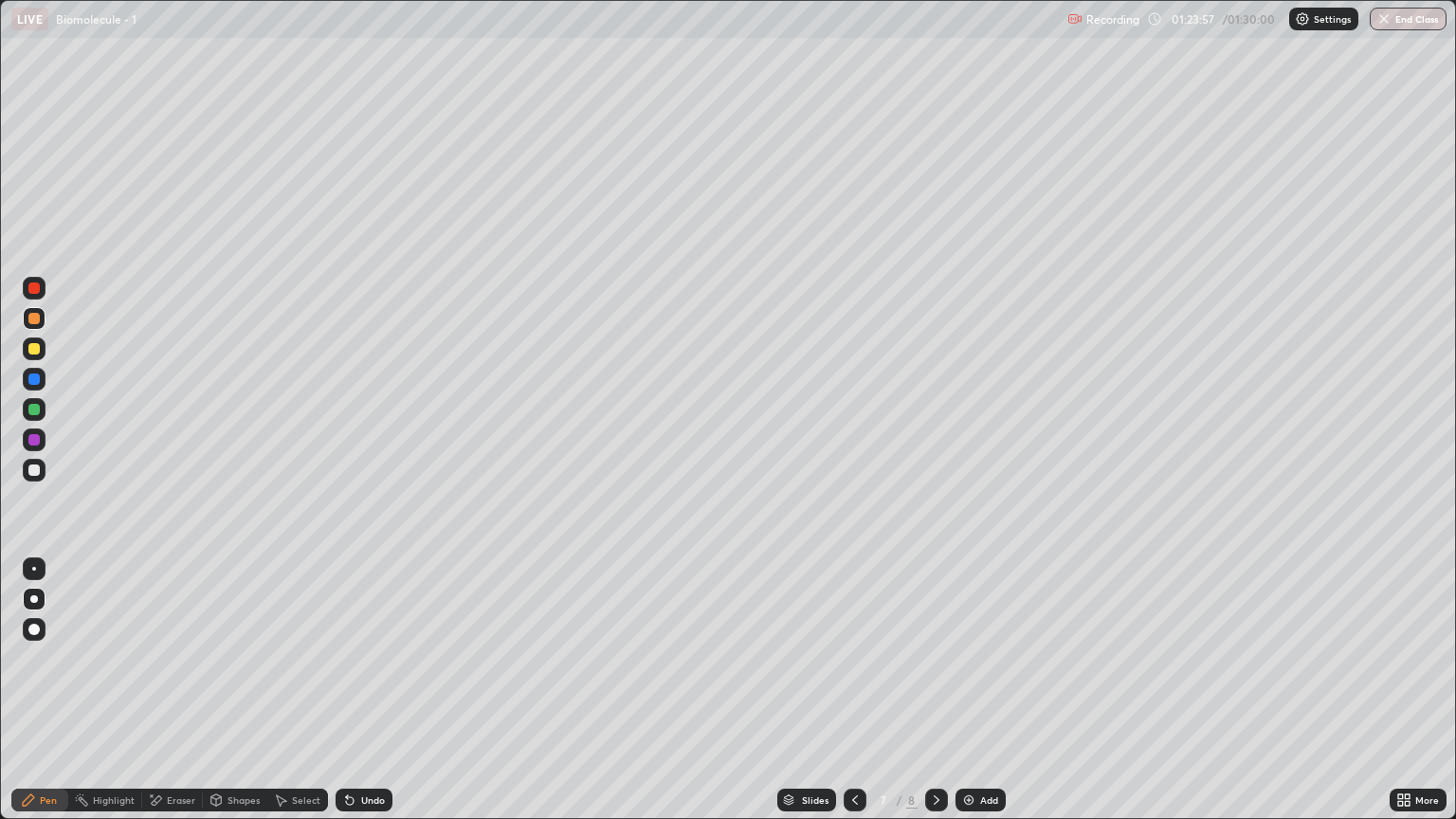 click at bounding box center [34, 470] 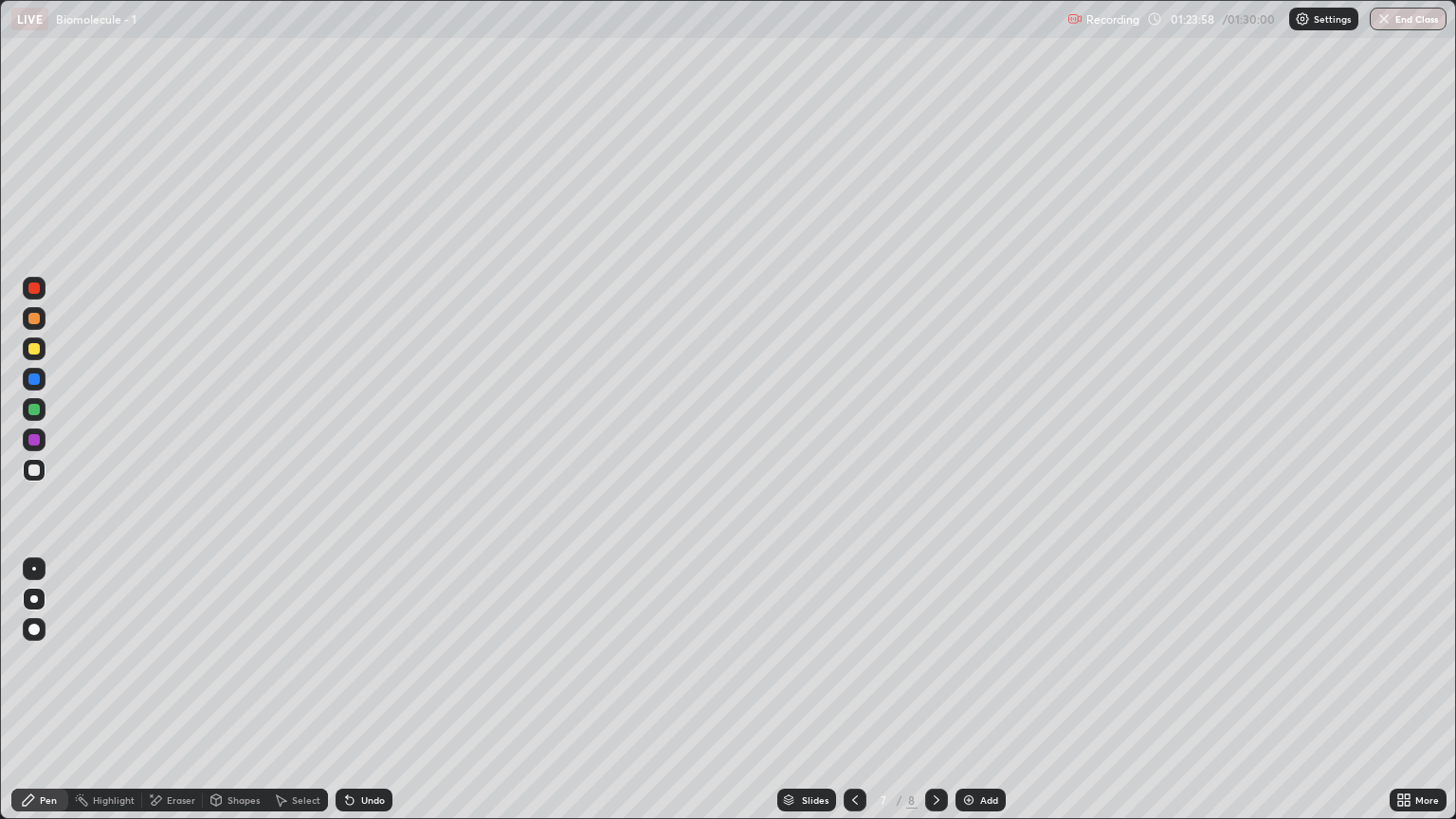 click on "Shapes" at bounding box center (244, 800) 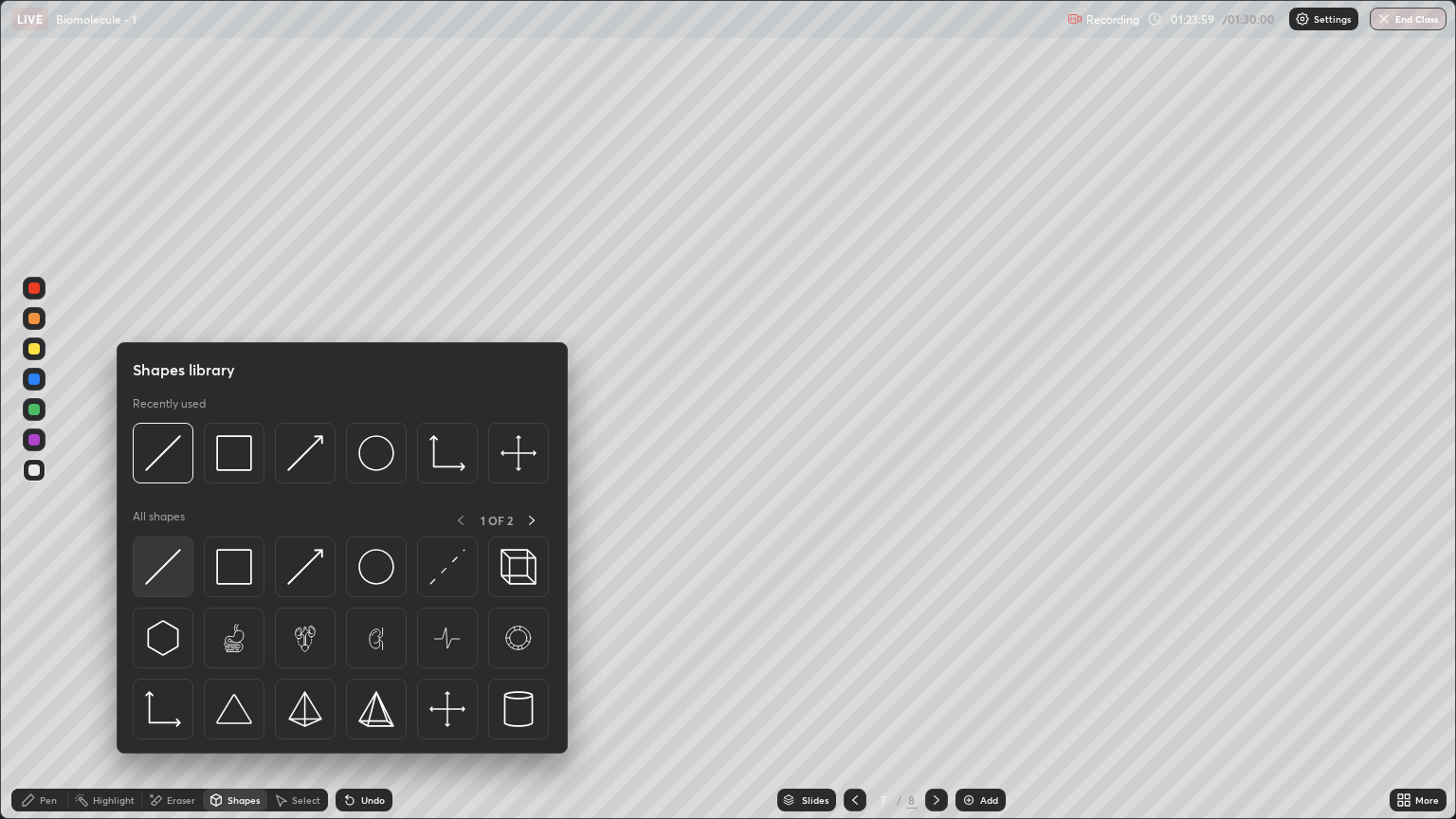 click at bounding box center [163, 567] 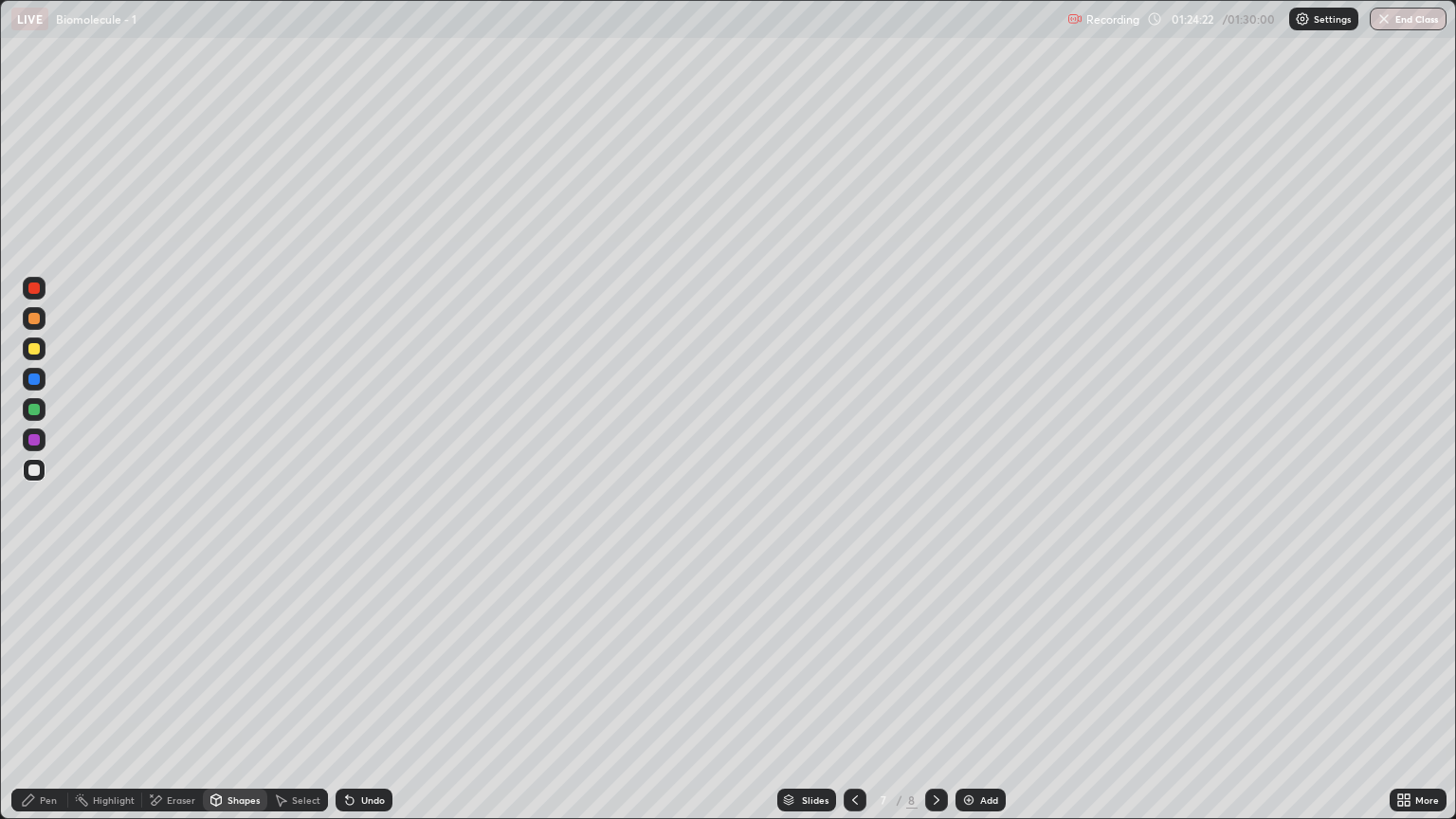 click at bounding box center (34, 349) 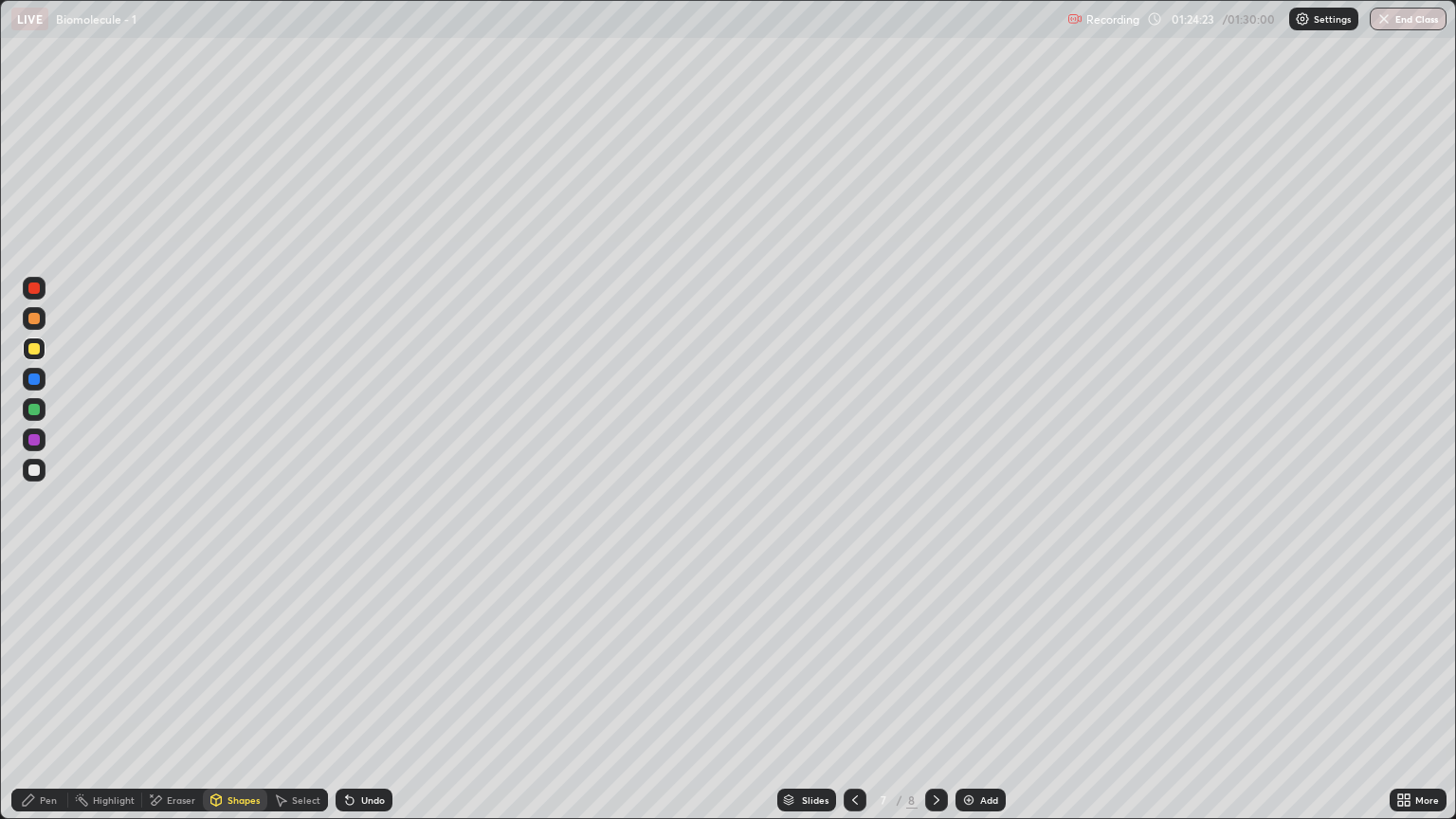 click on "Pen" at bounding box center [48, 800] 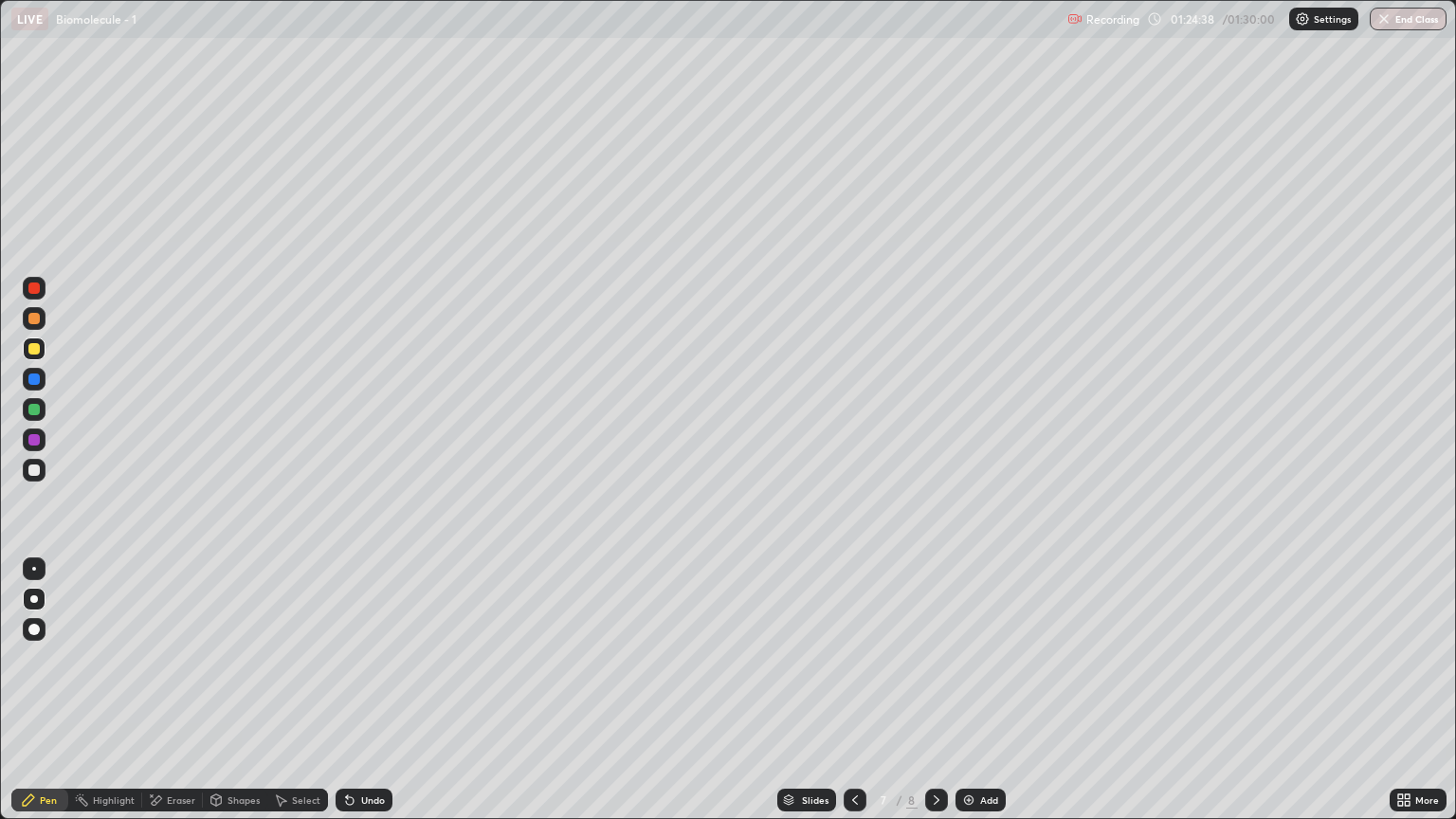 click at bounding box center (34, 318) 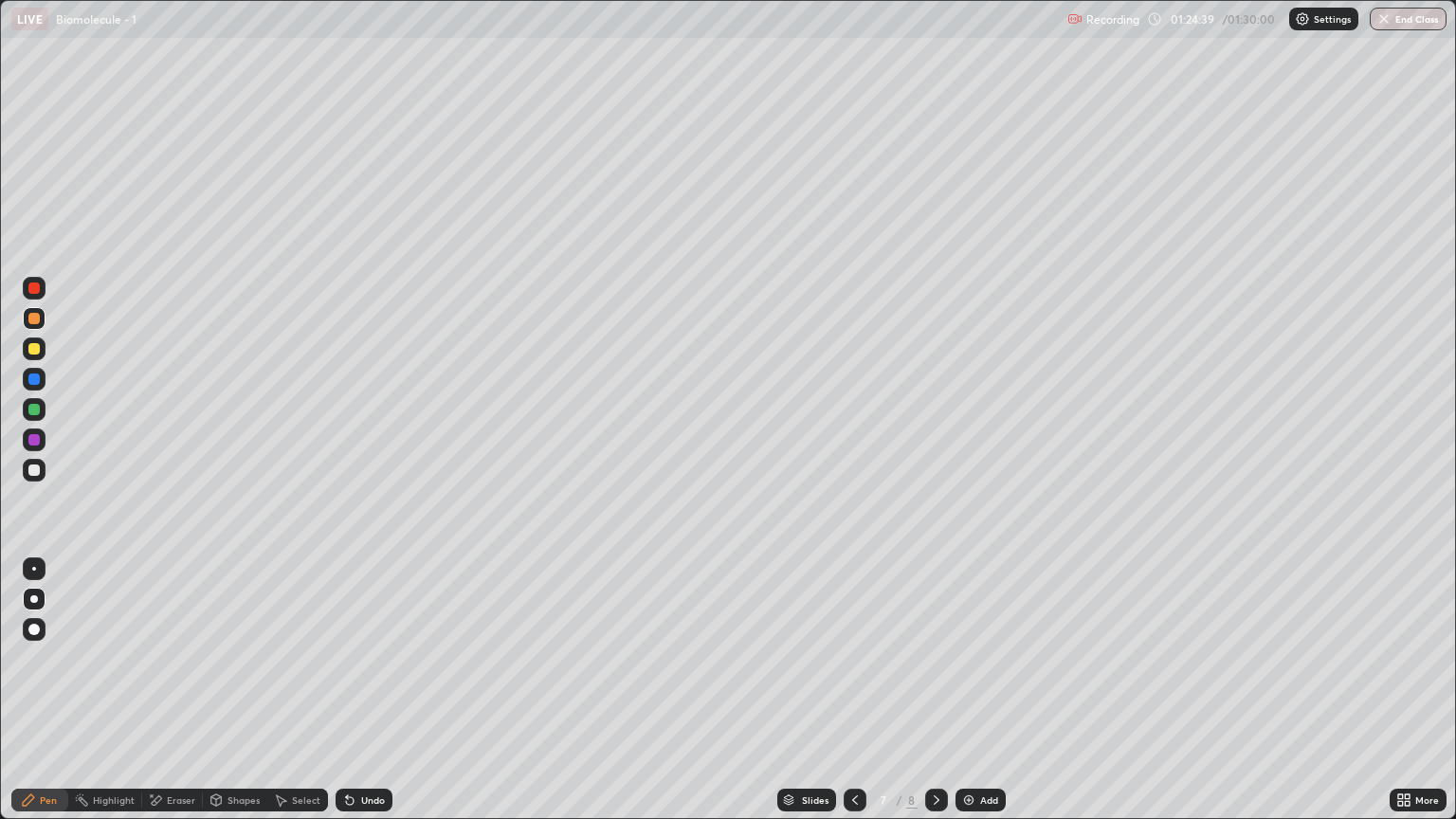 click on "Shapes" at bounding box center [244, 800] 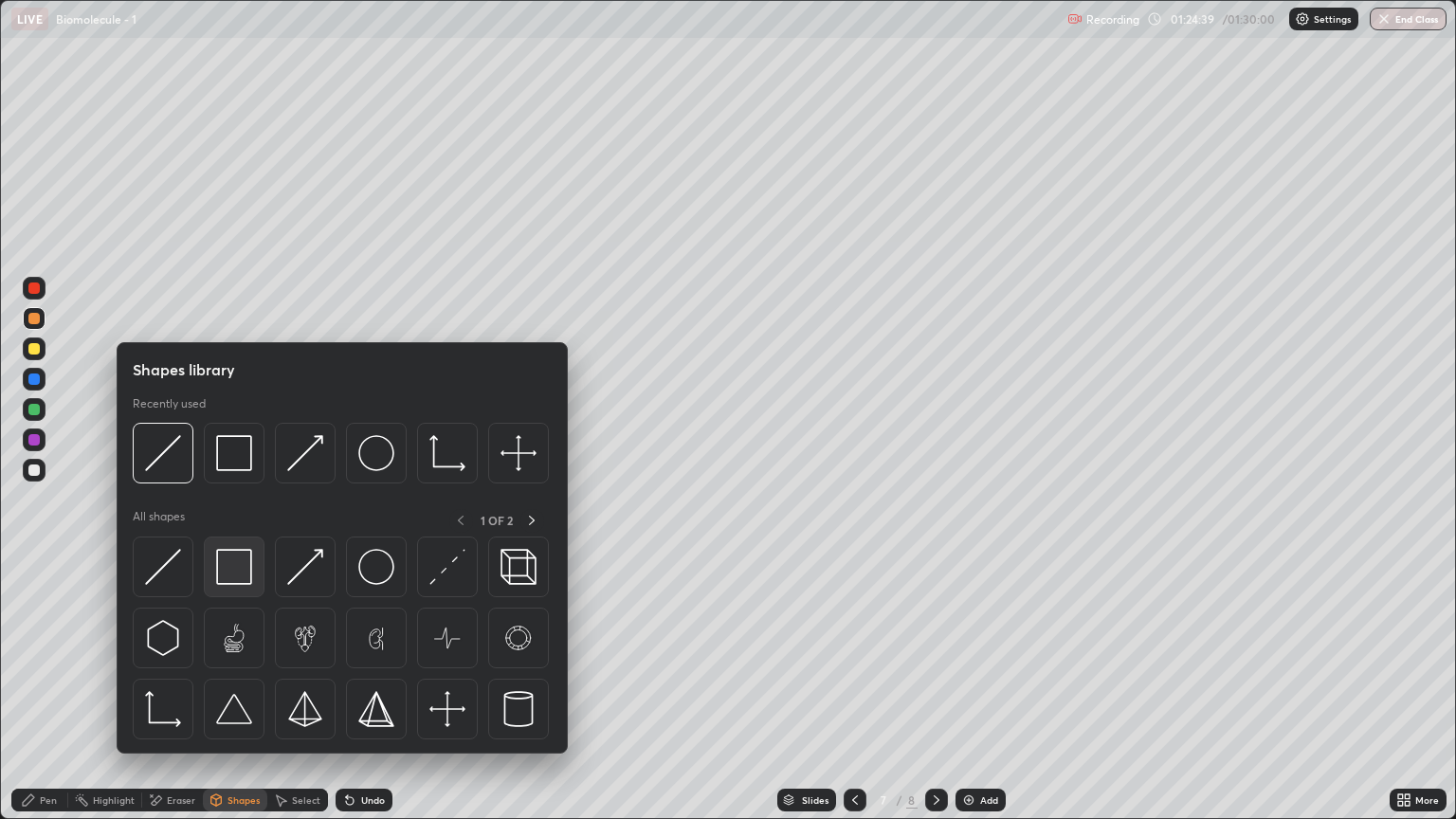 click at bounding box center (234, 567) 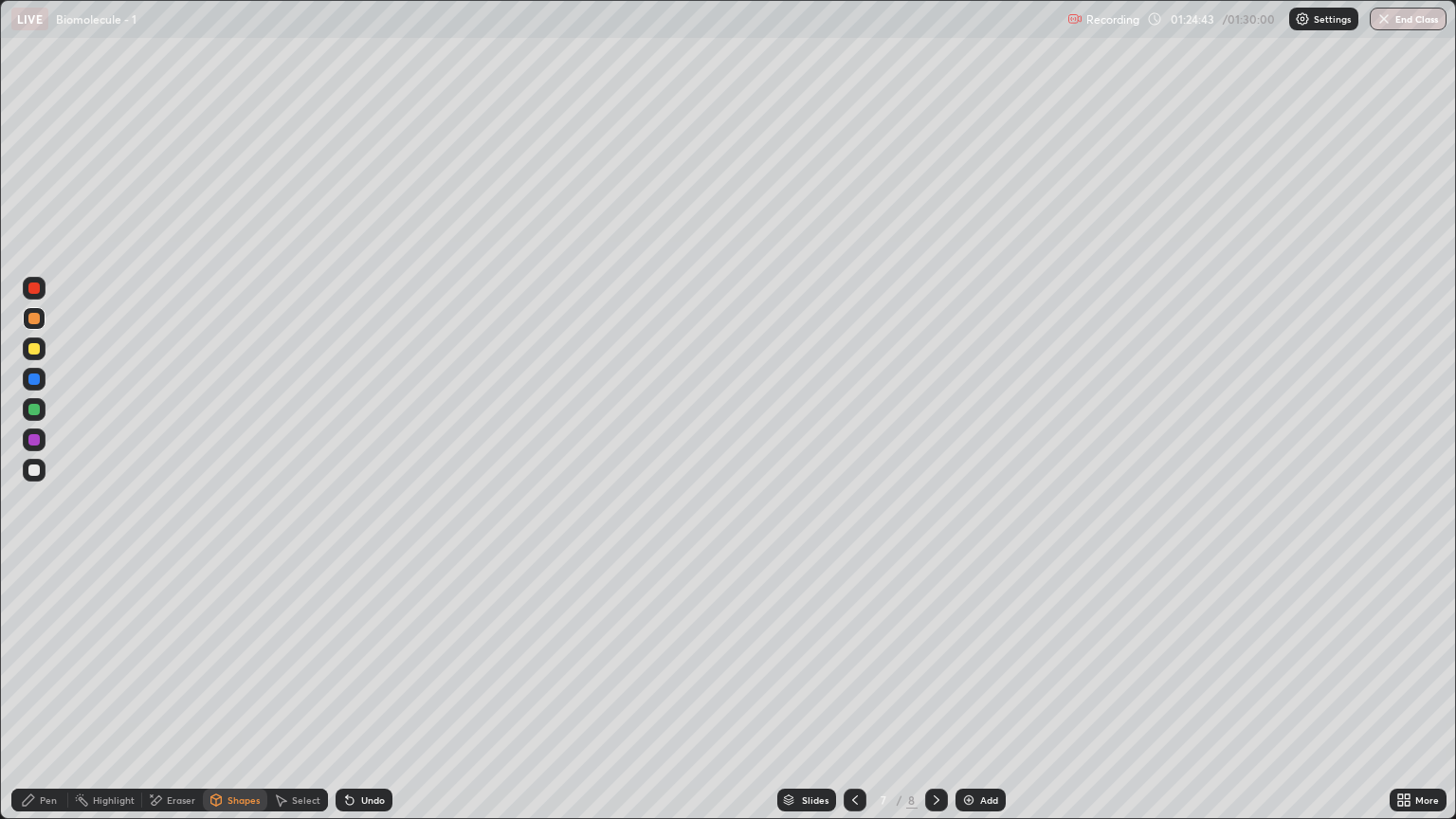 click at bounding box center (34, 470) 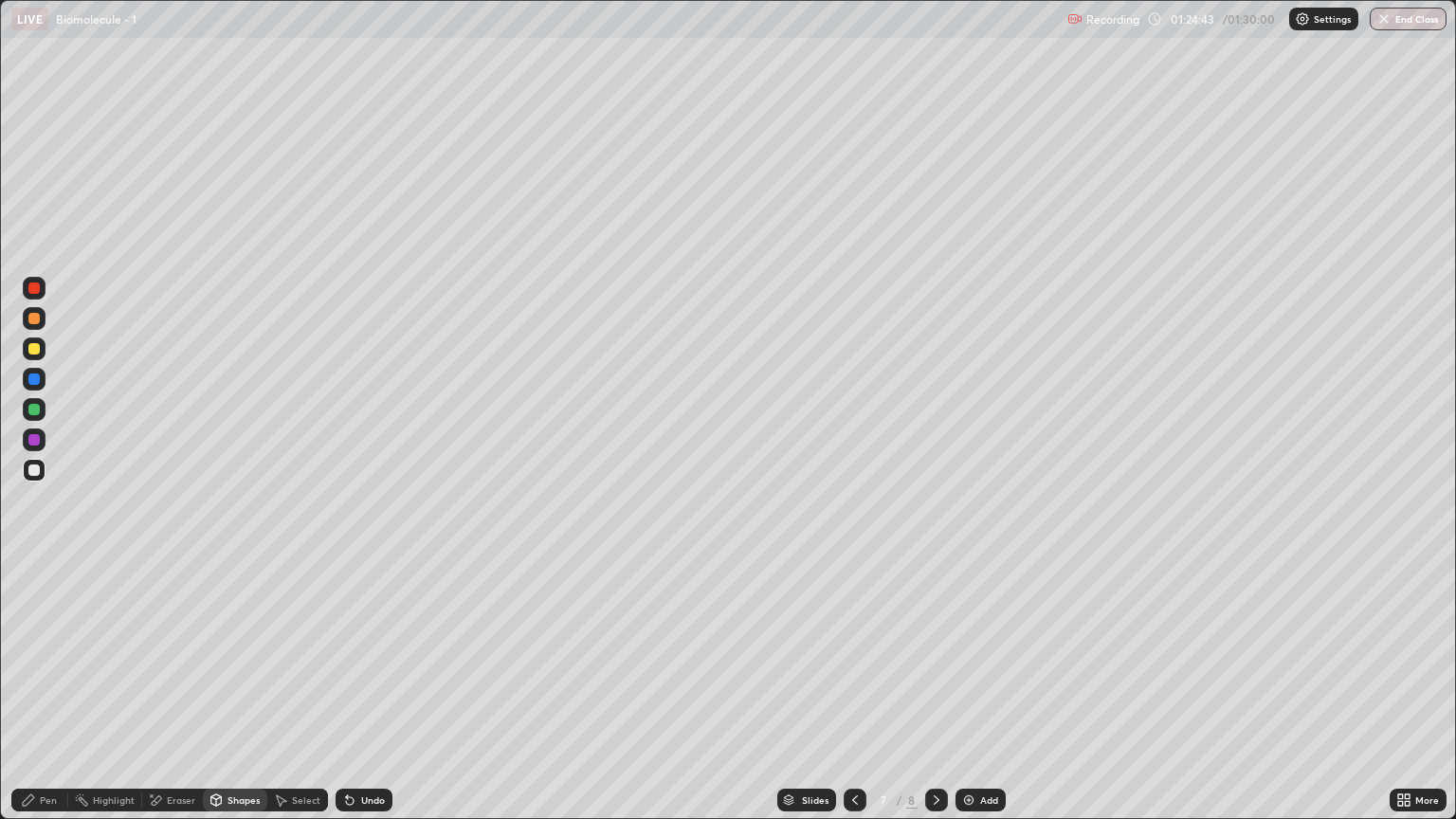 click on "Shapes" at bounding box center [244, 800] 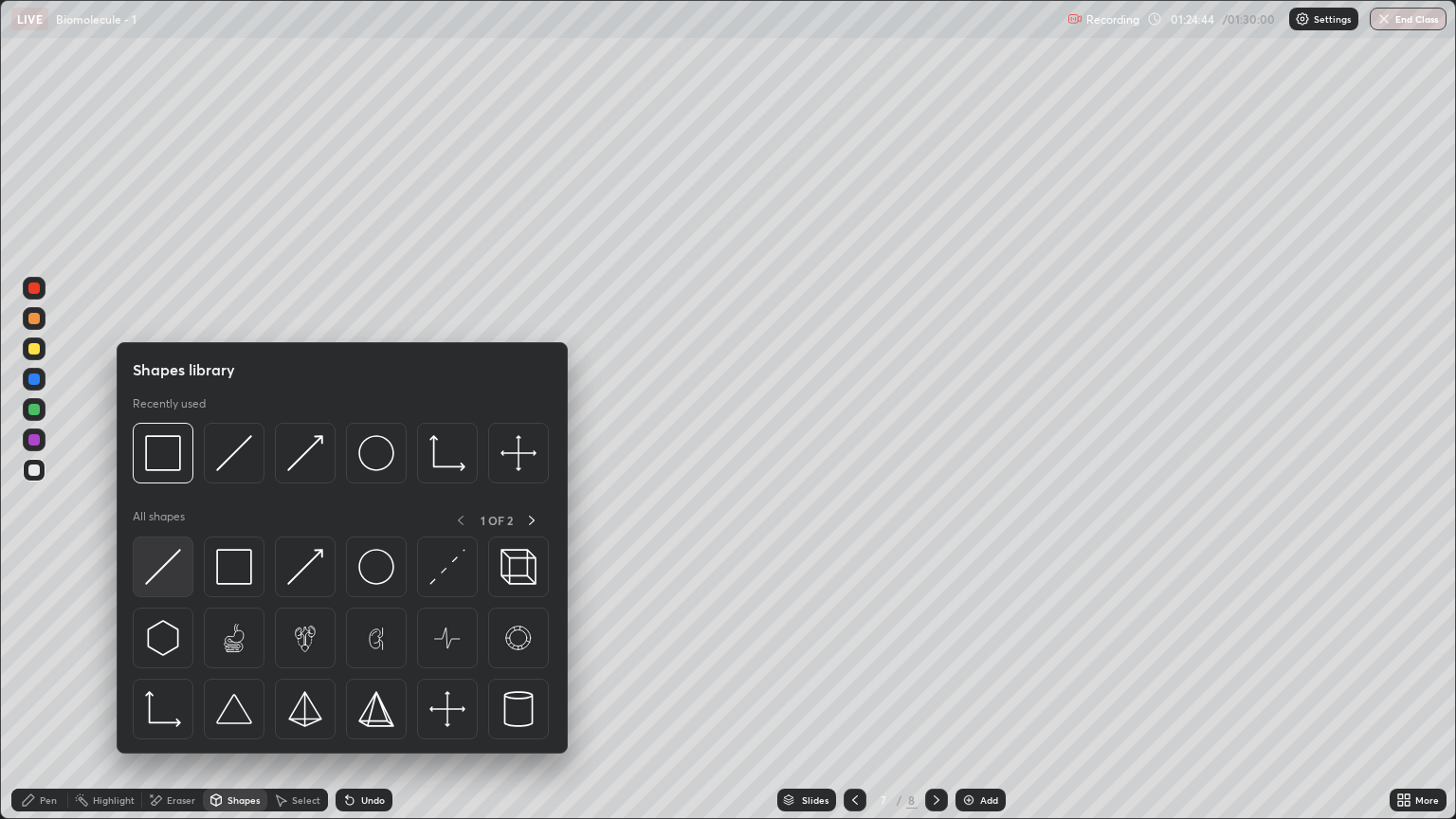 click at bounding box center (163, 567) 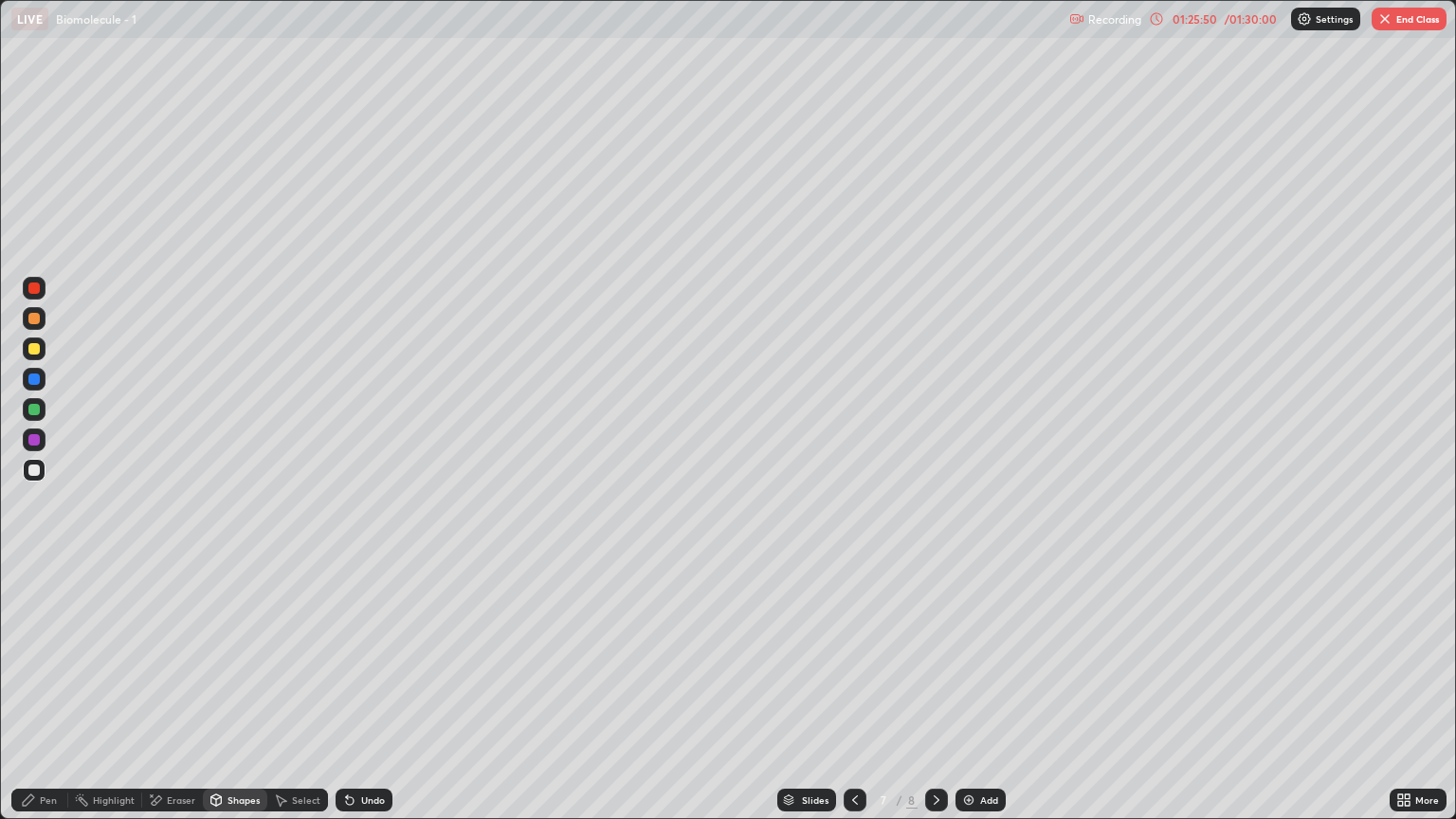 click 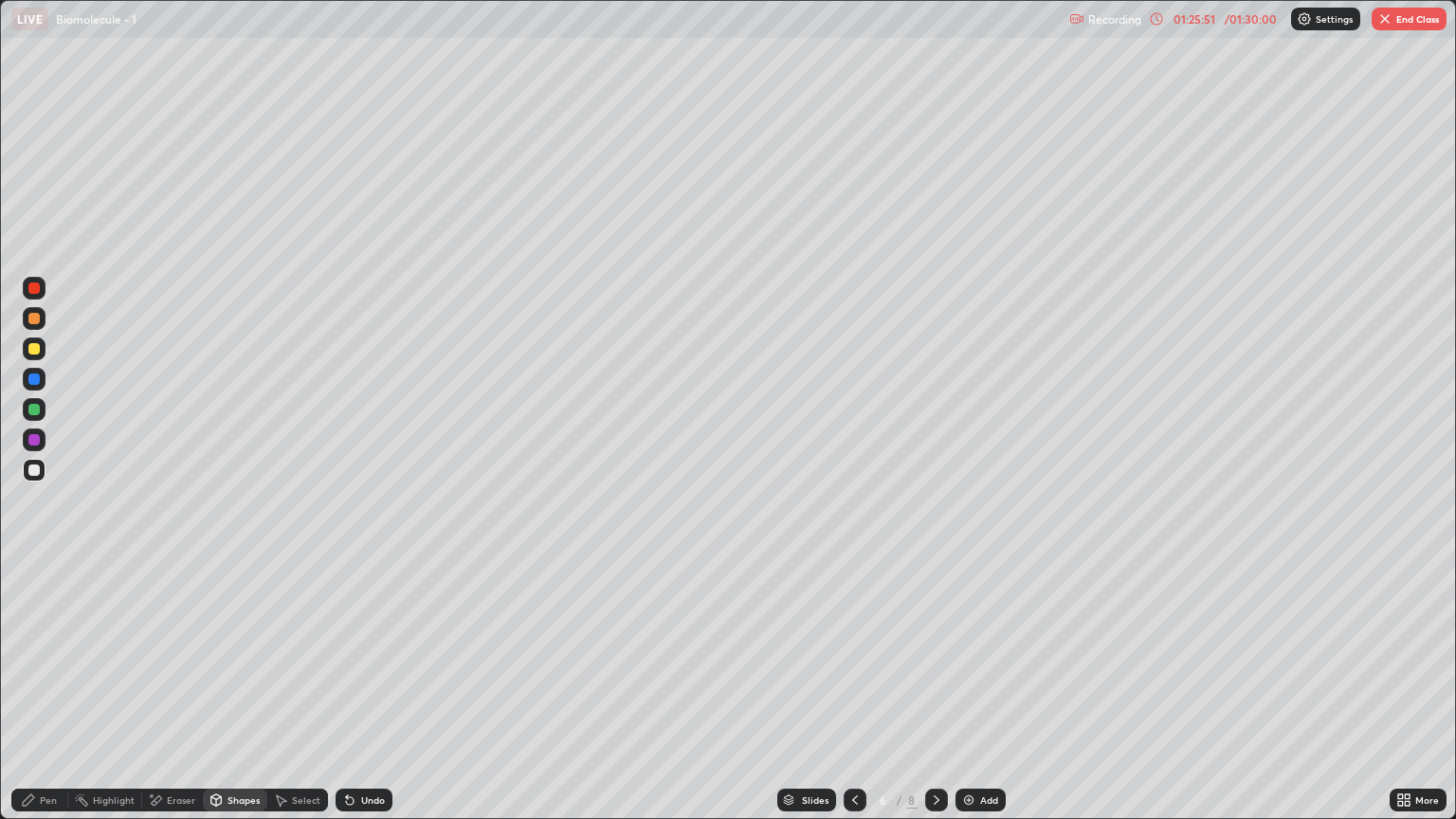 click 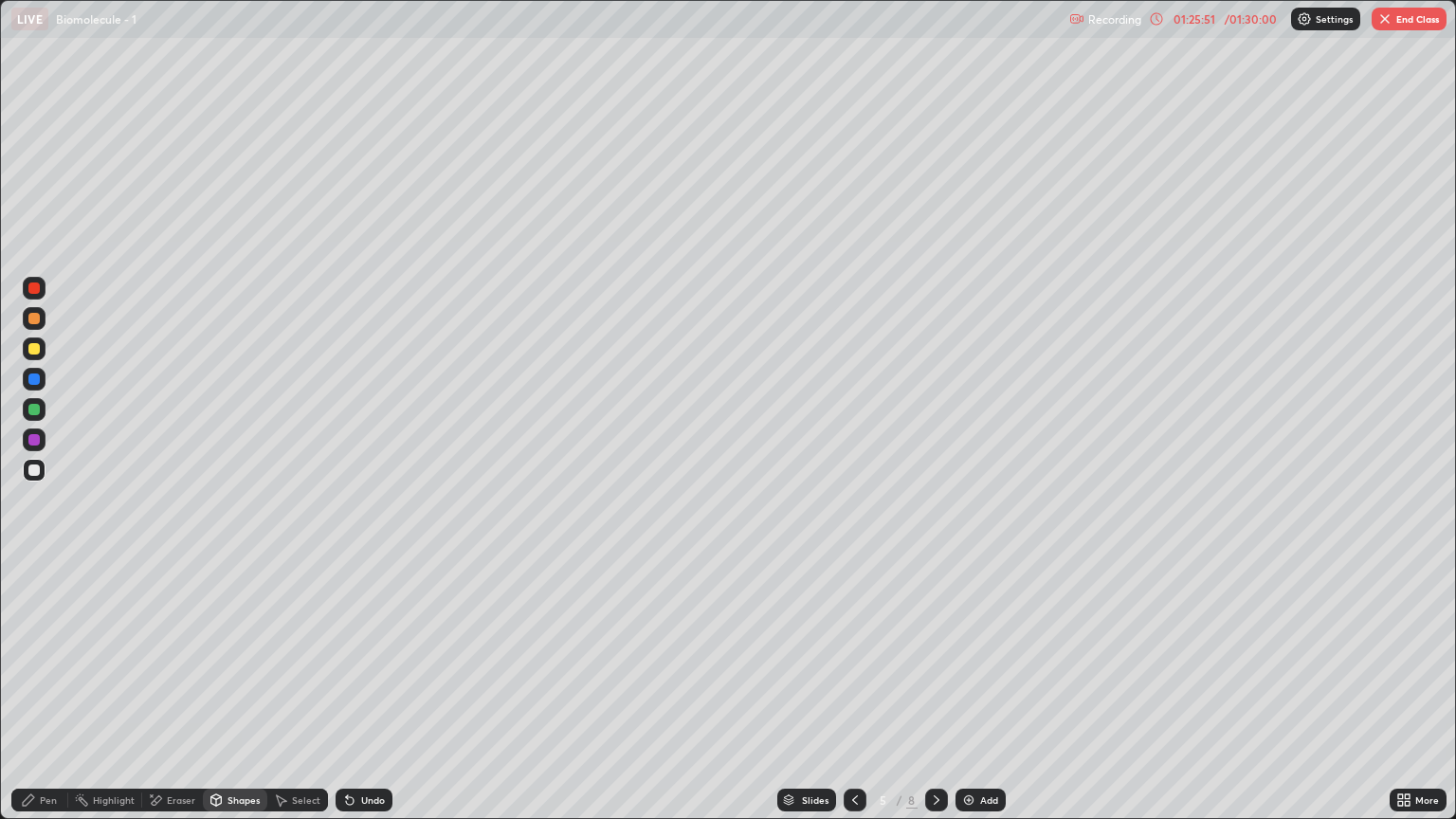 click 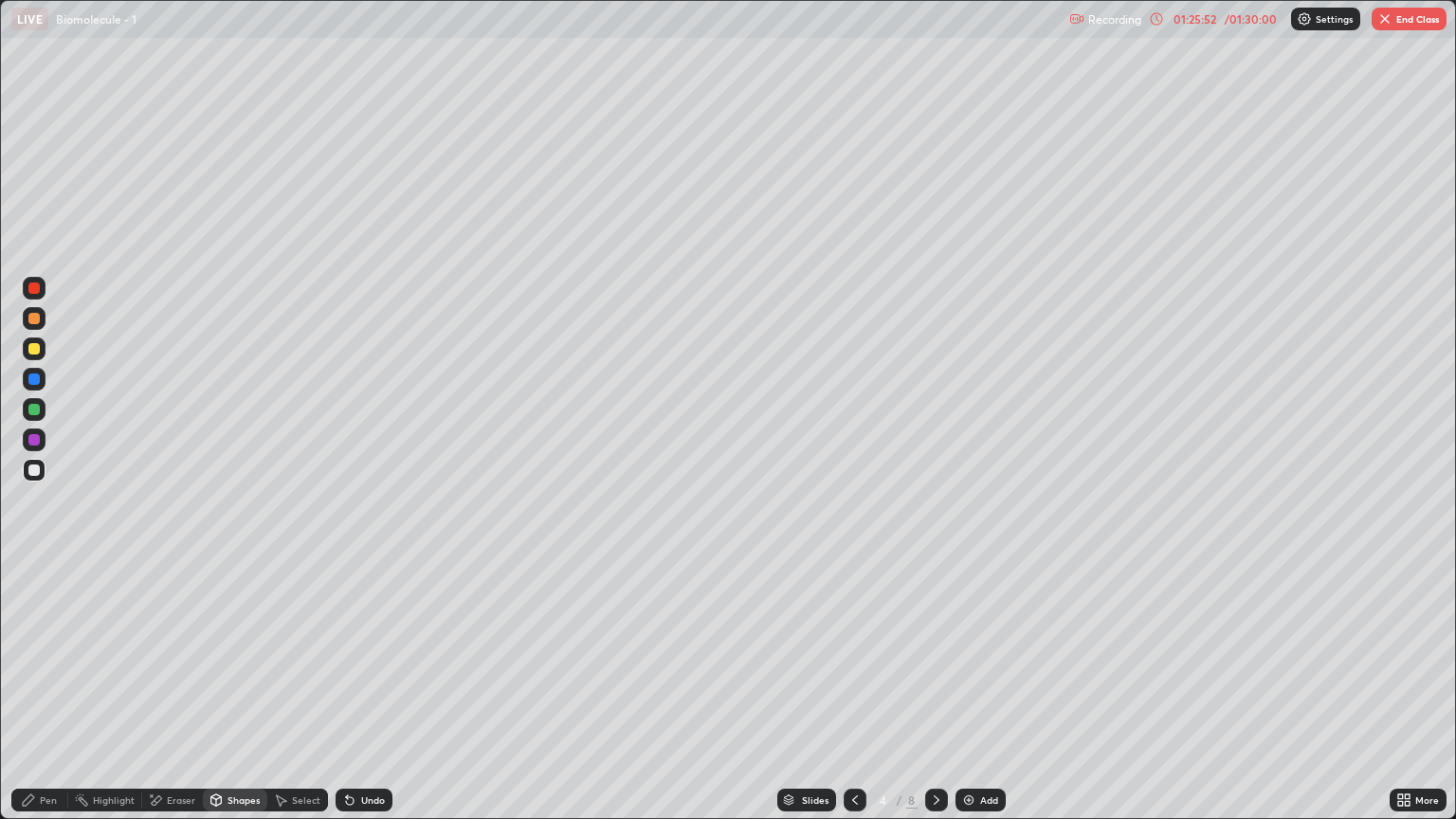 click 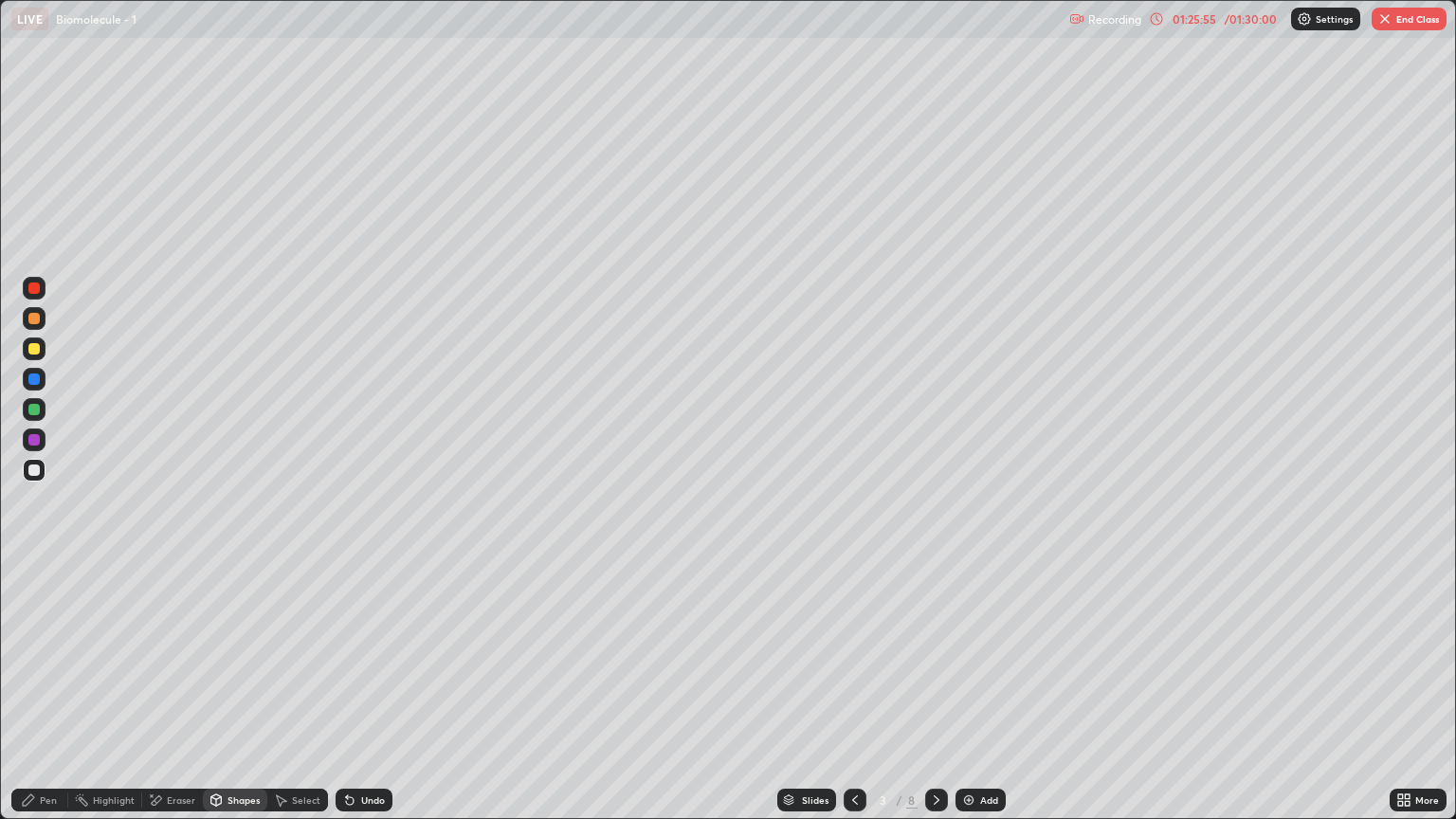 click 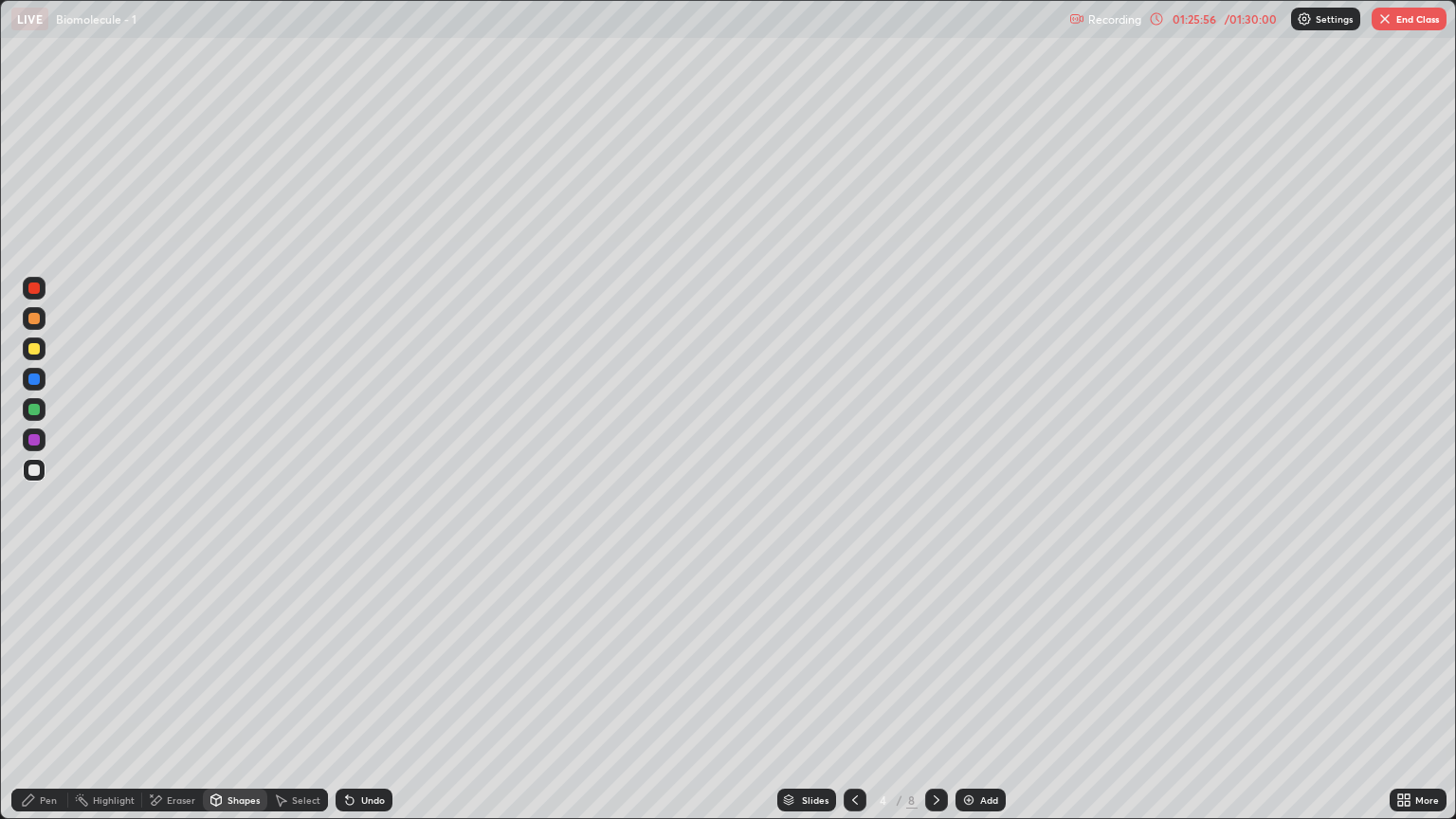 click at bounding box center (937, 800) 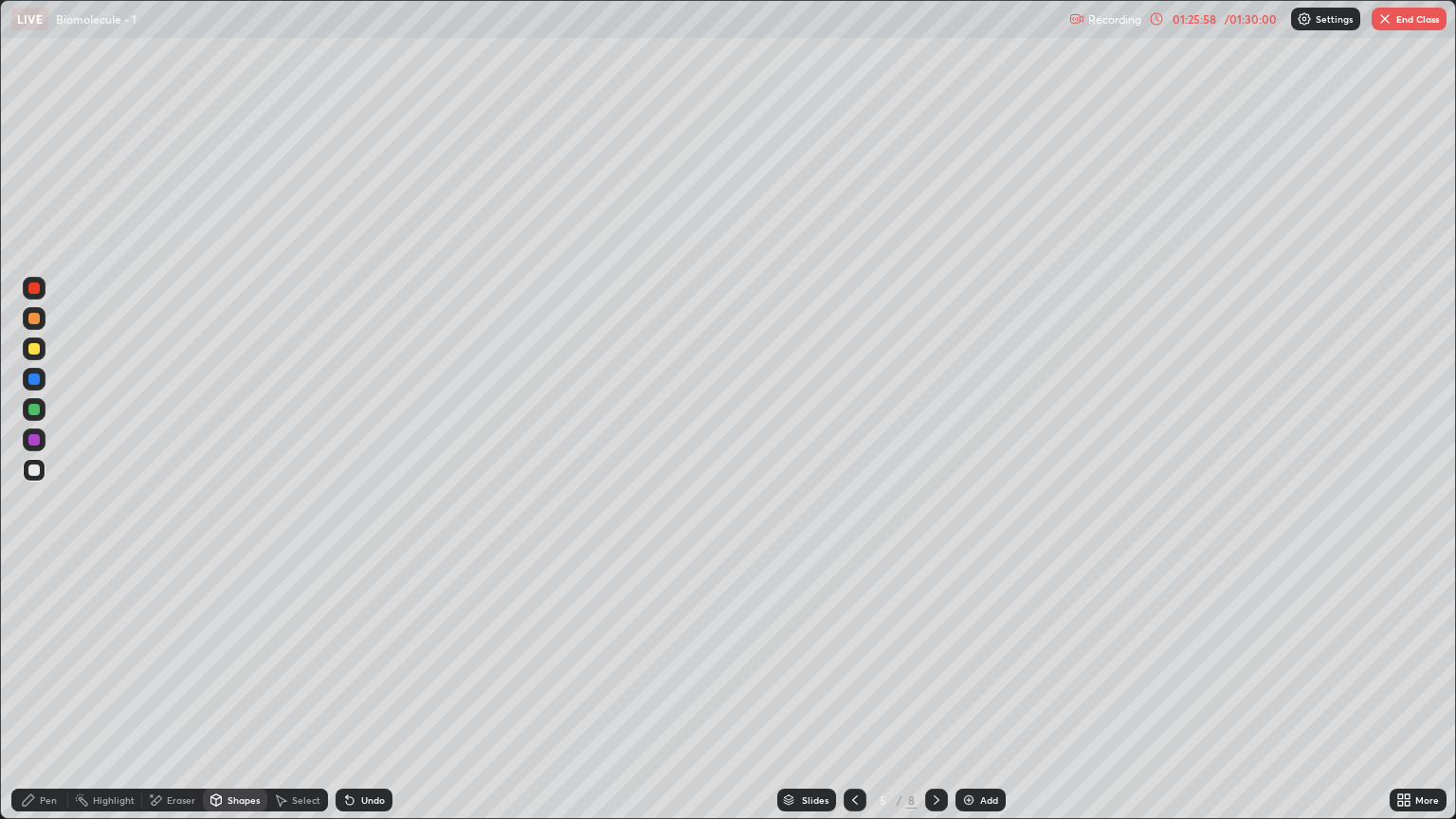 click 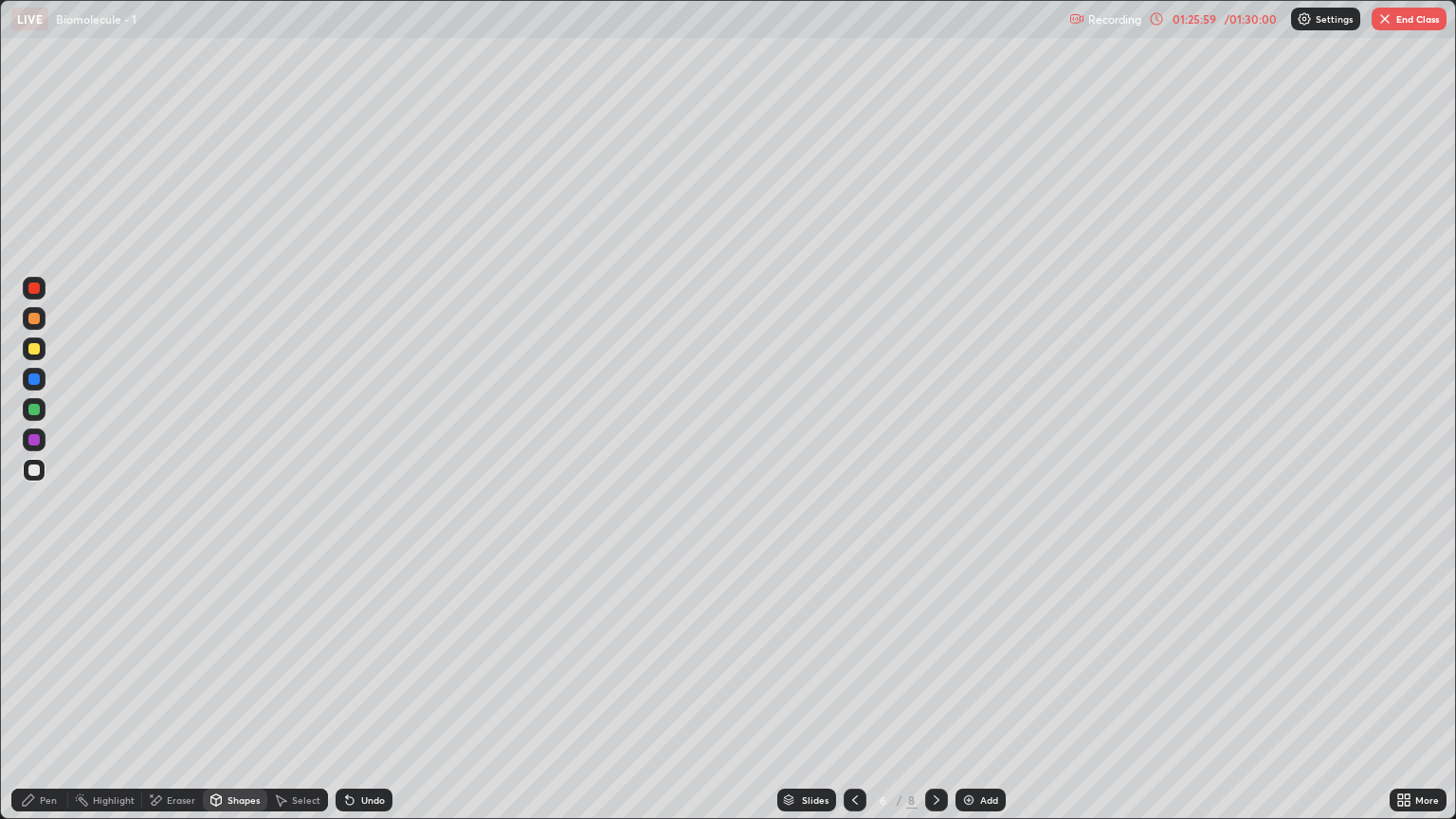 click 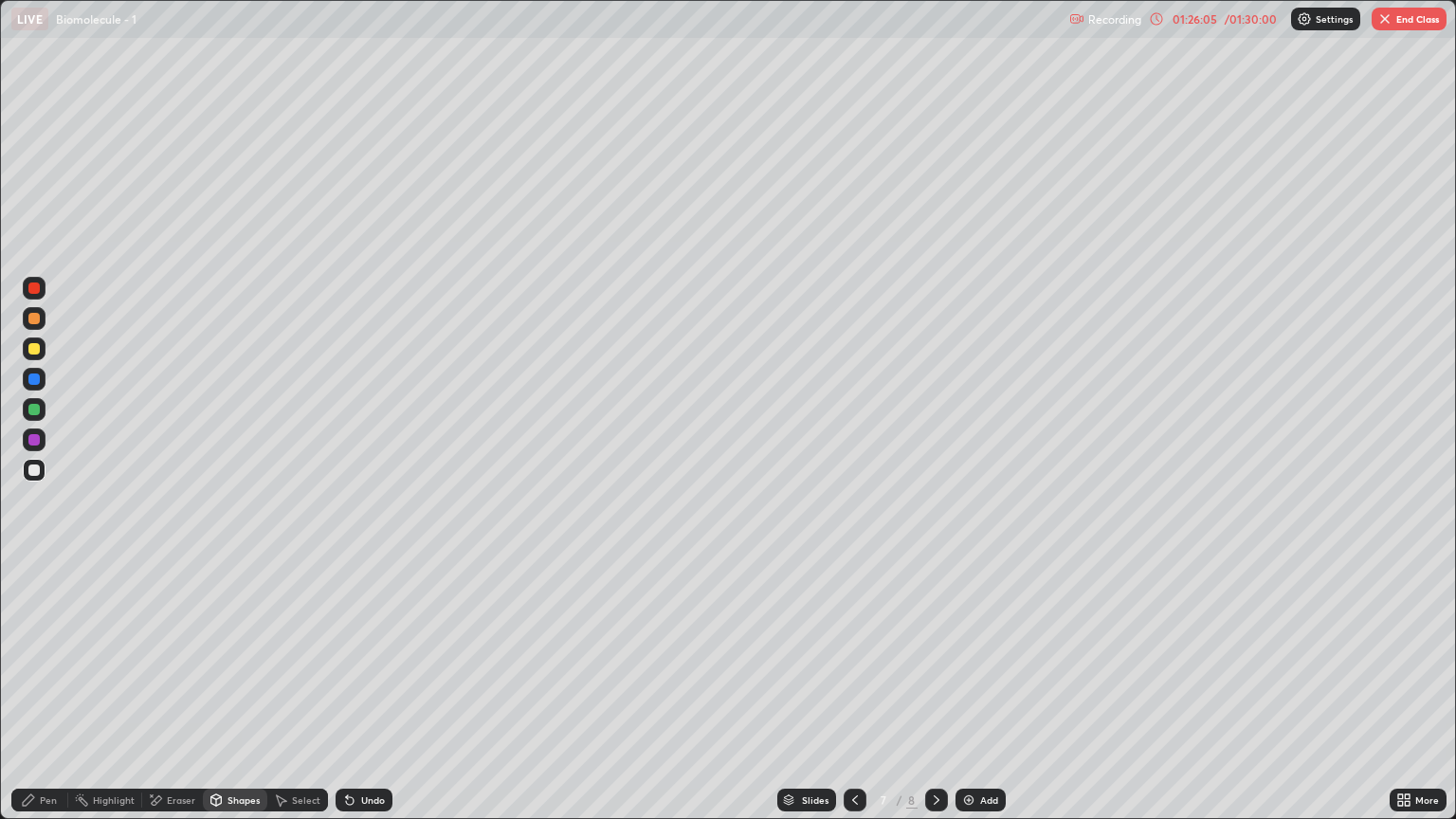 click at bounding box center [1385, 19] 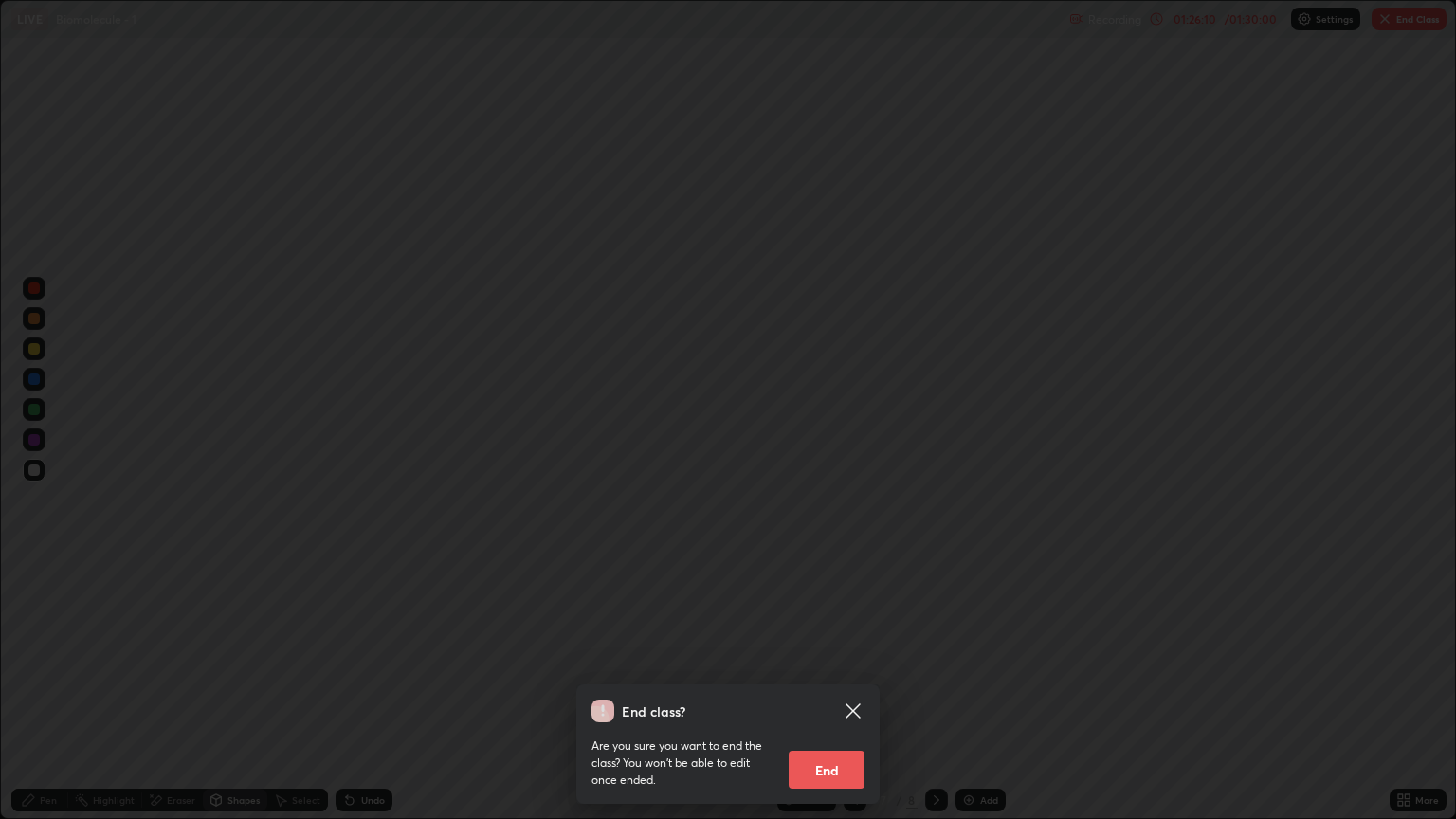 click 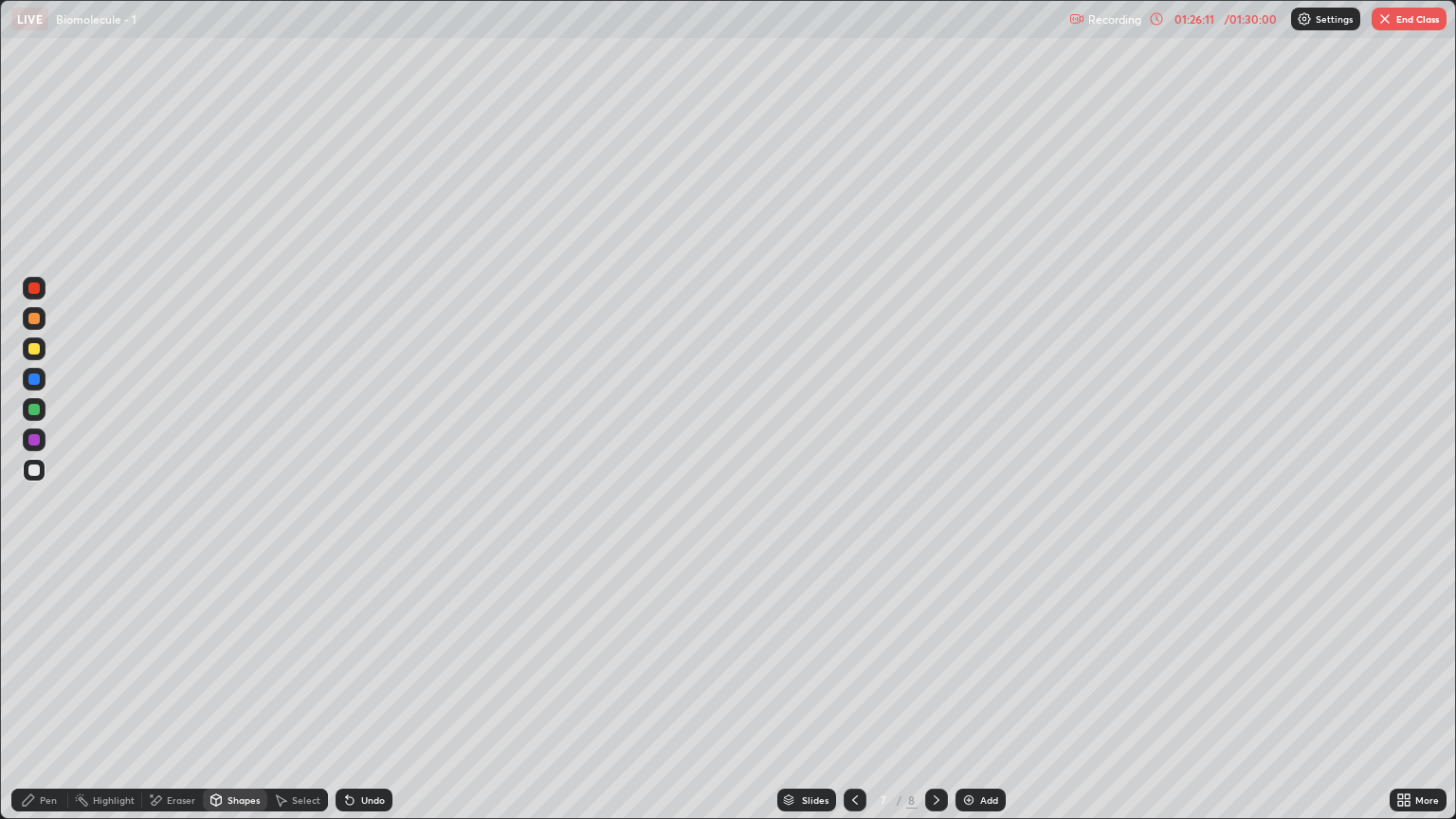 click 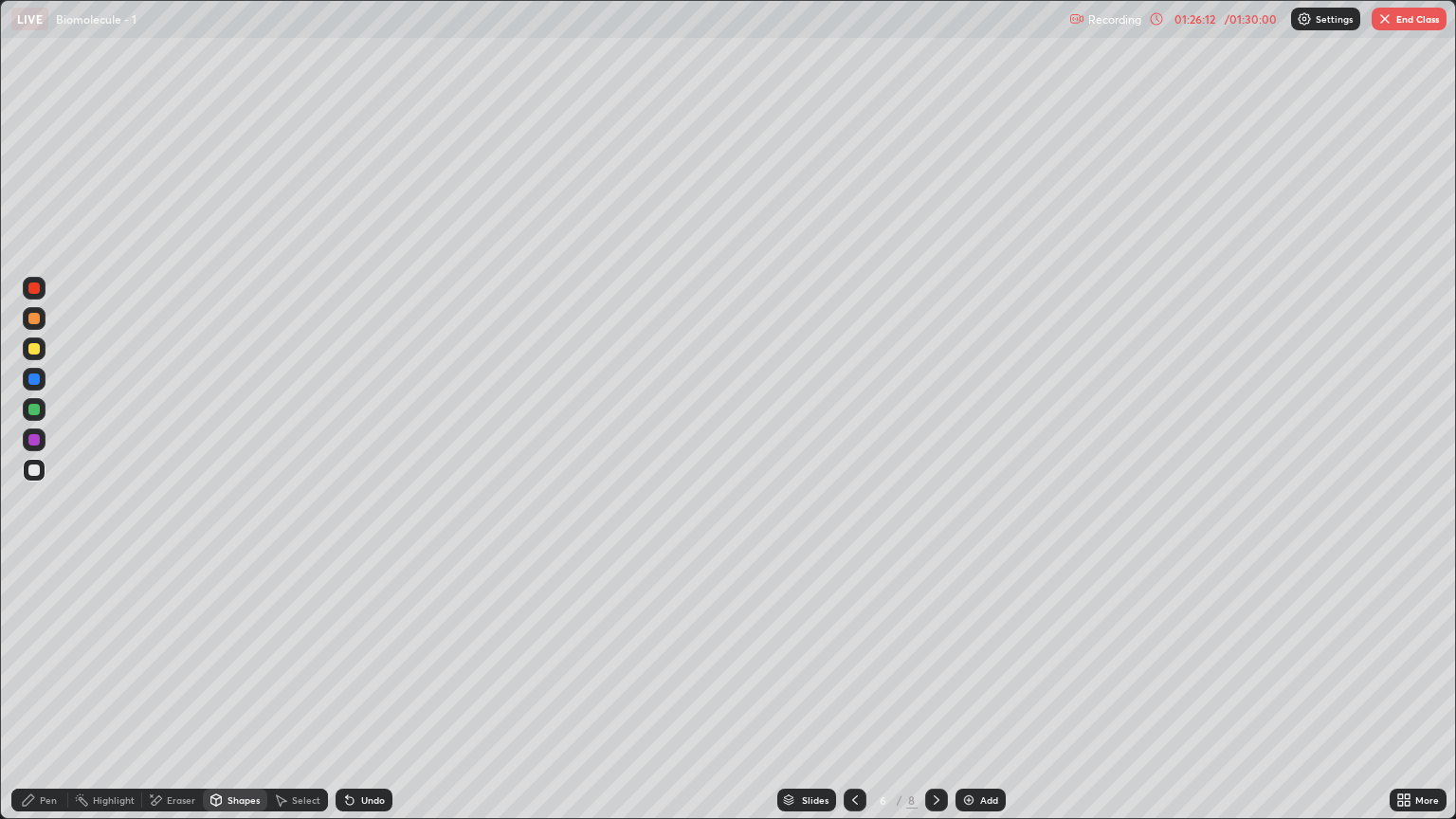 click 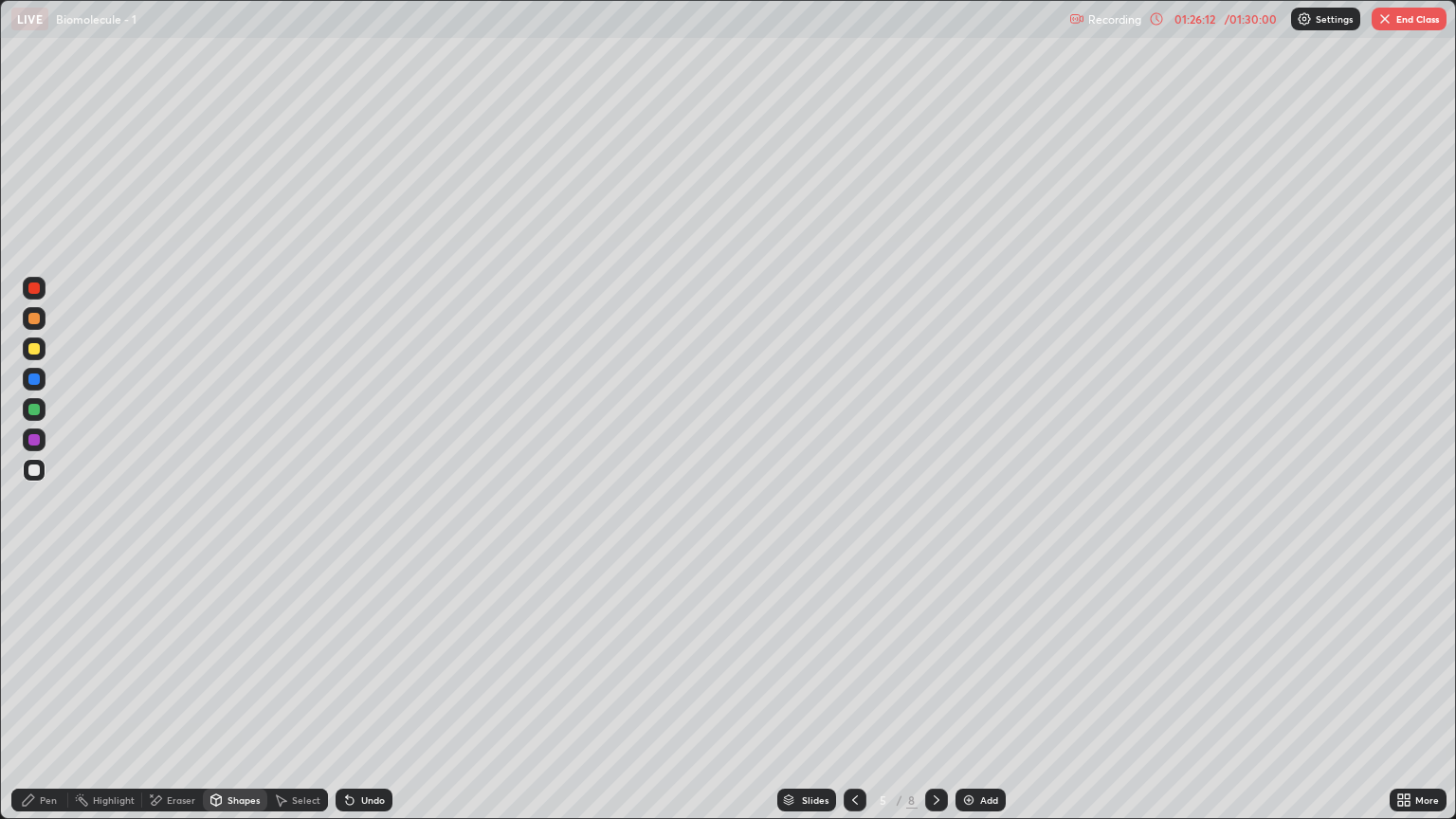 click 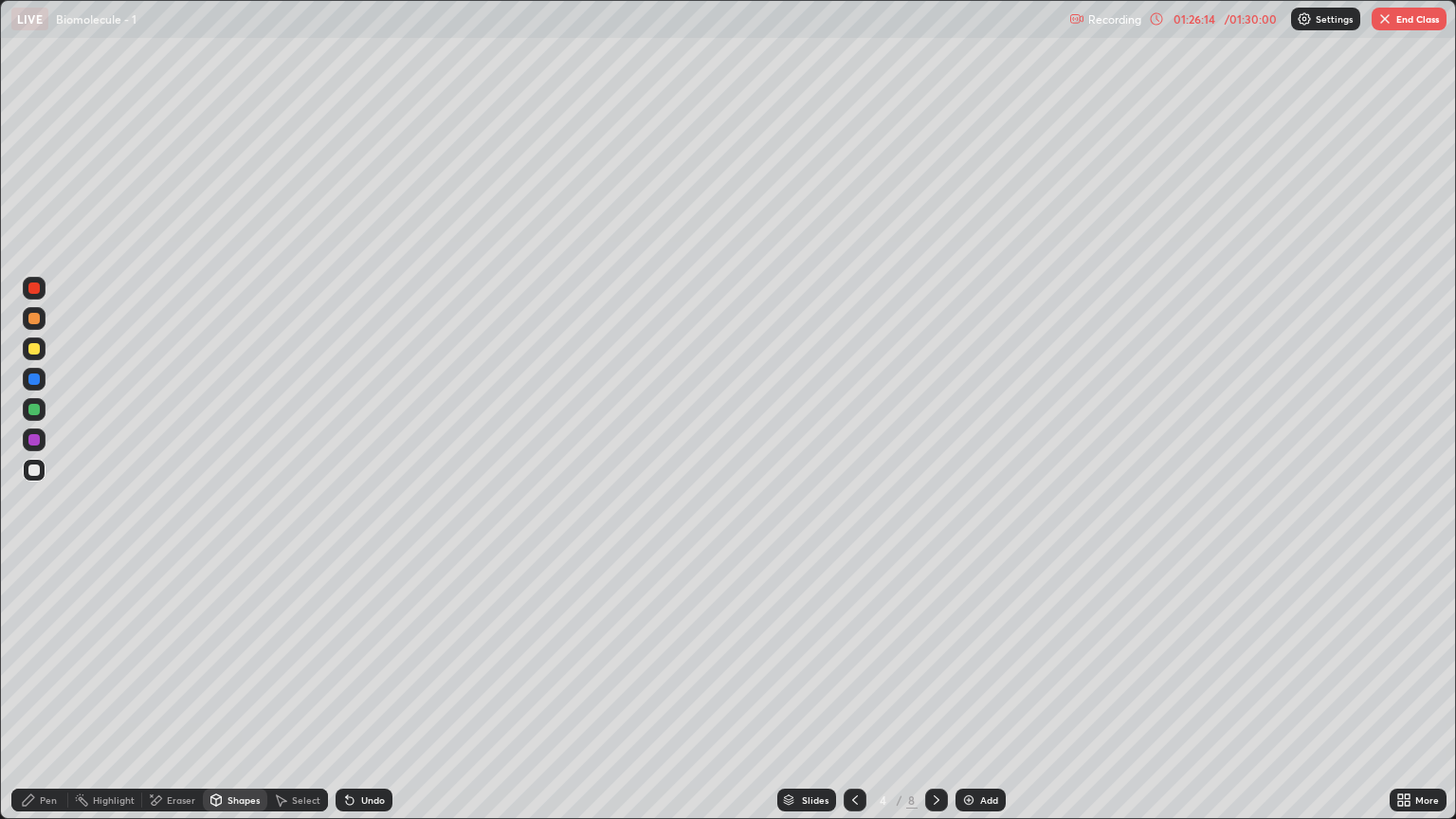 click 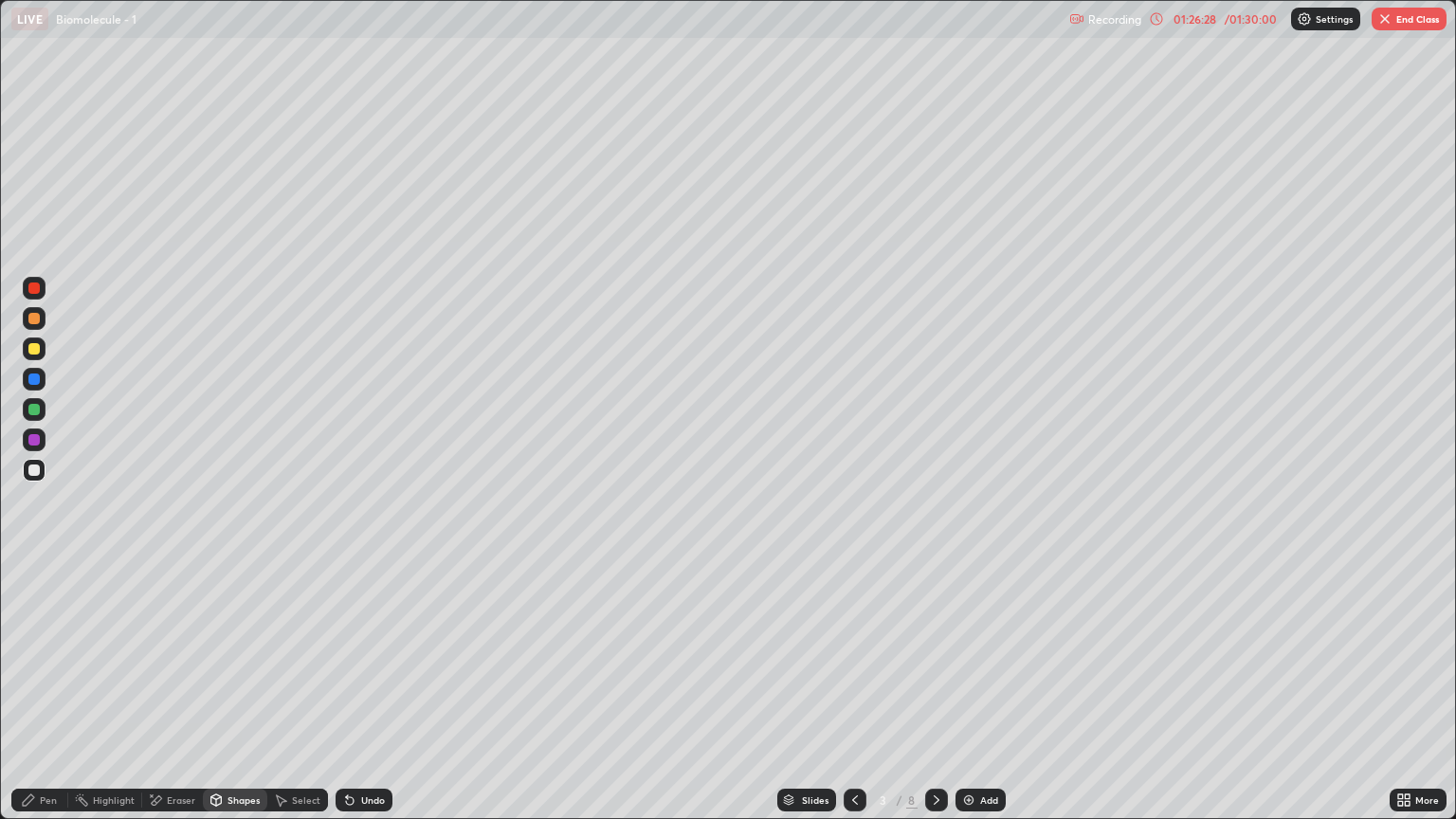 click 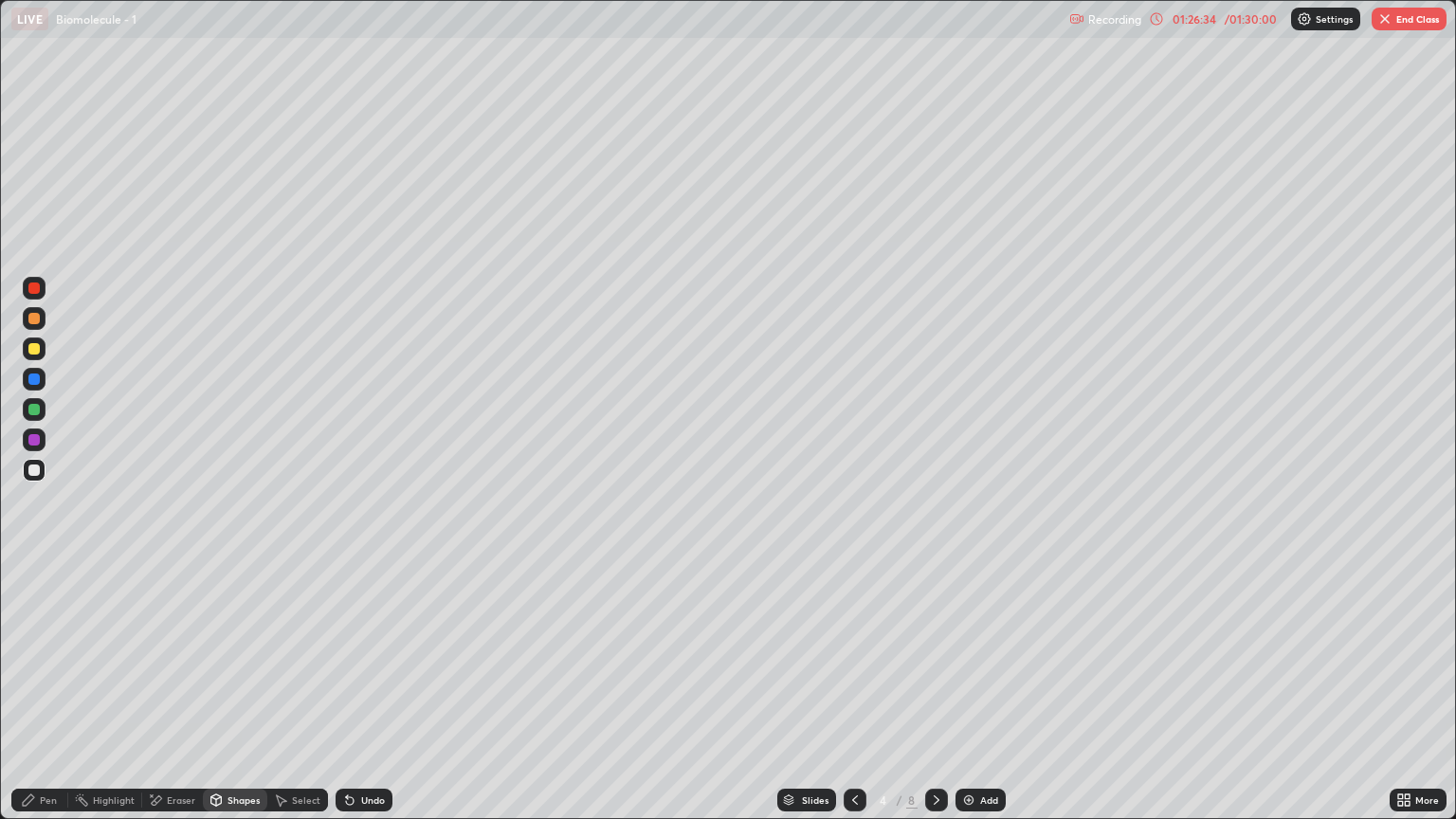 click 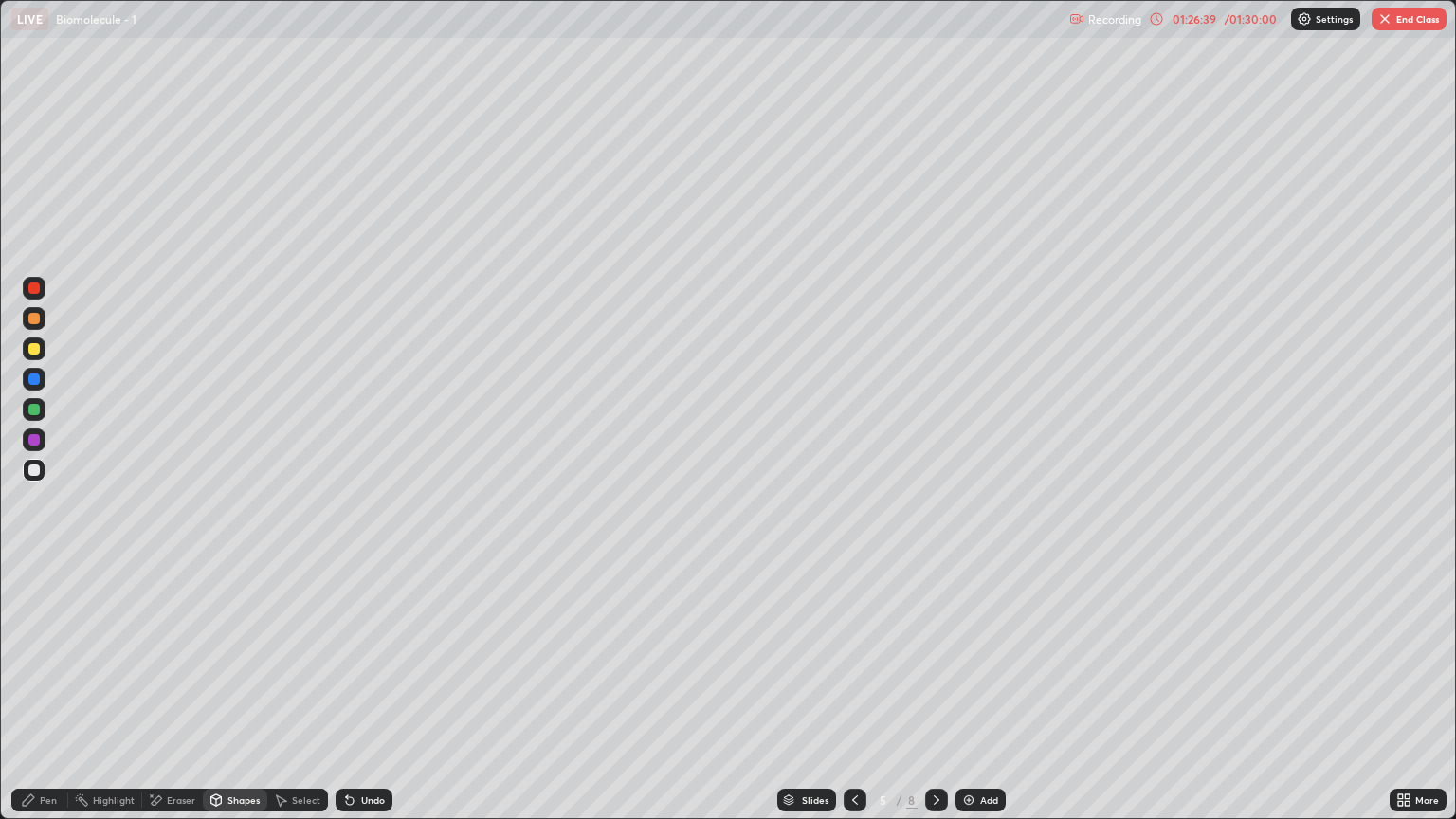 click 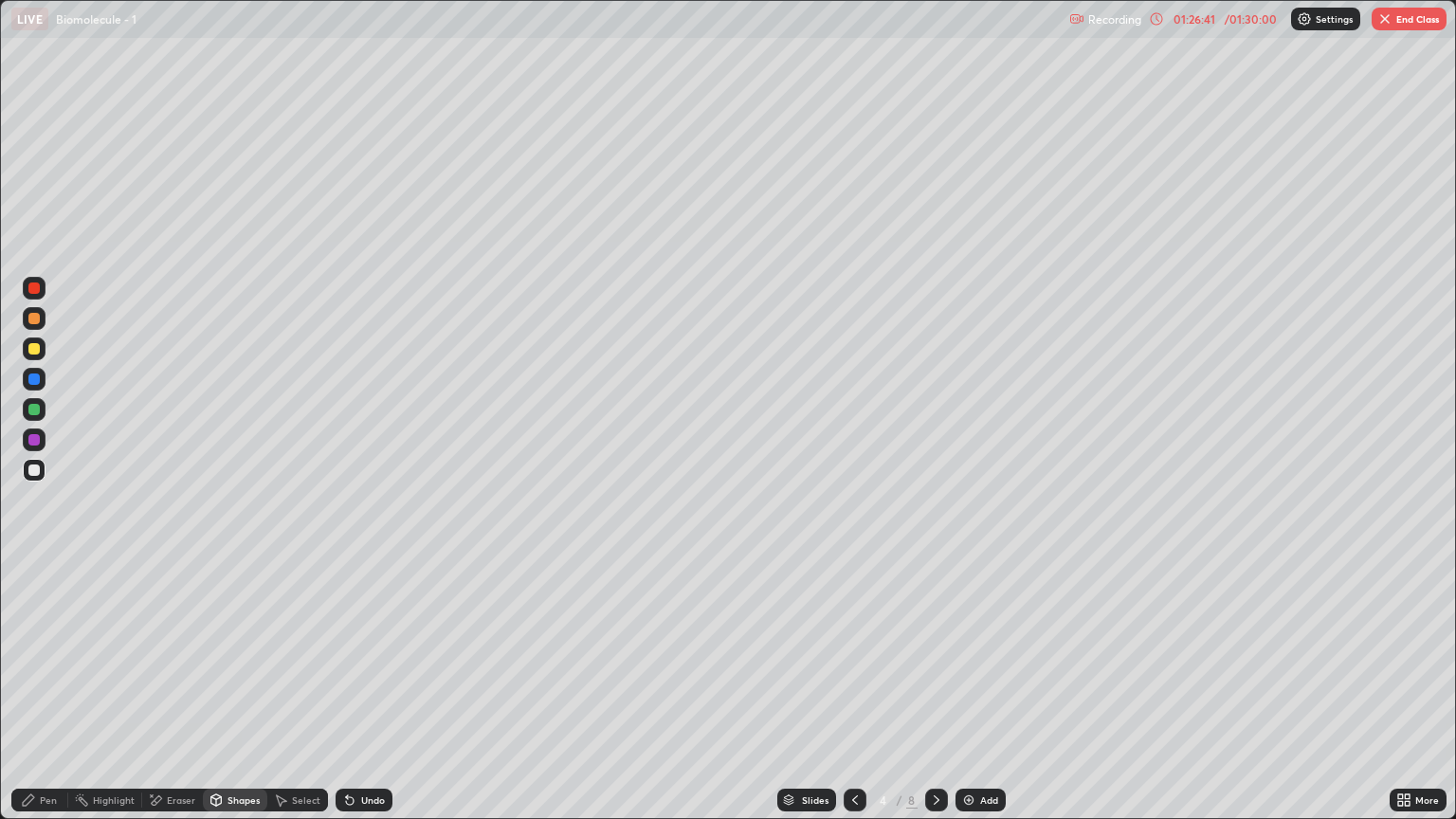 click 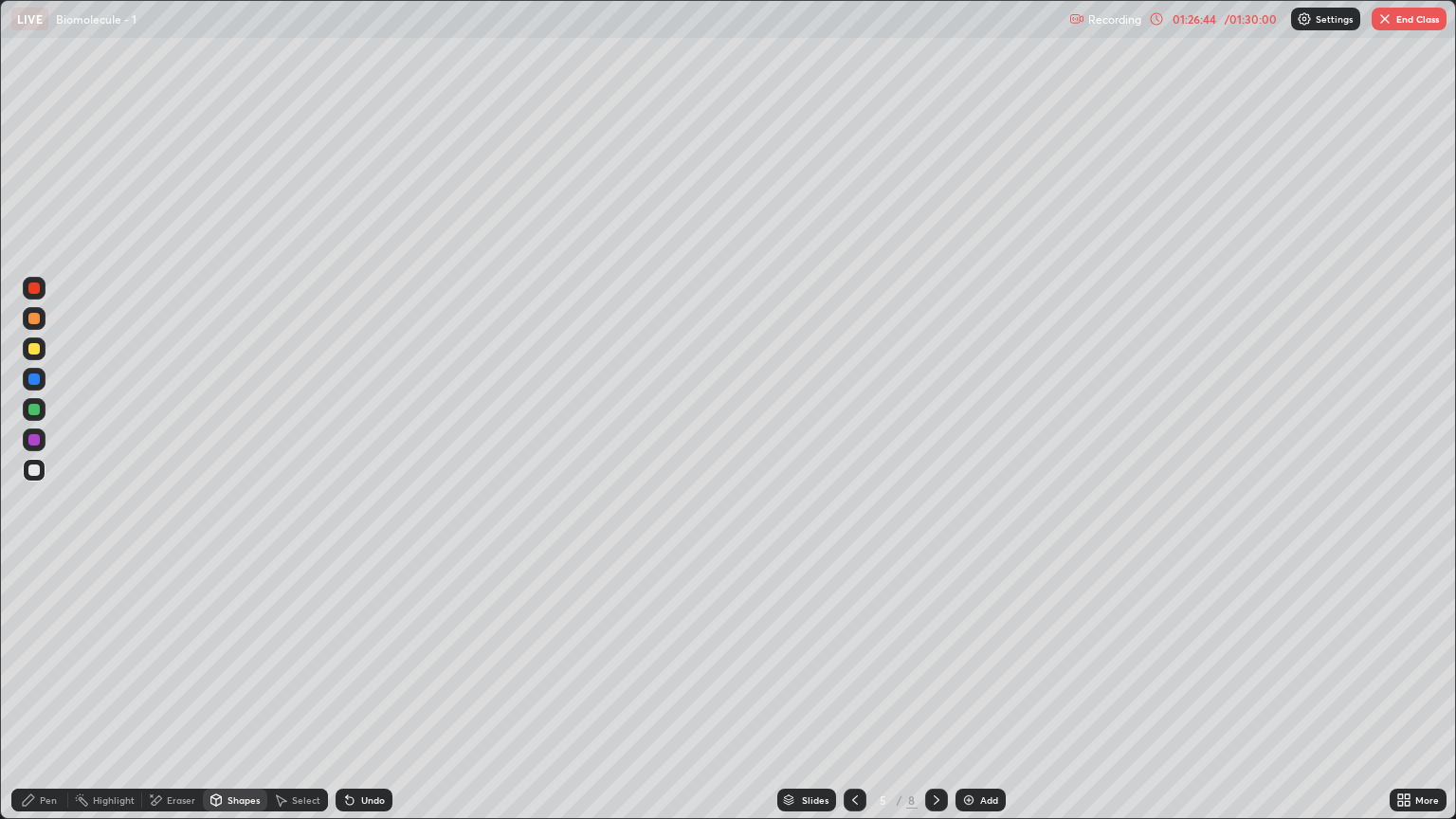 click 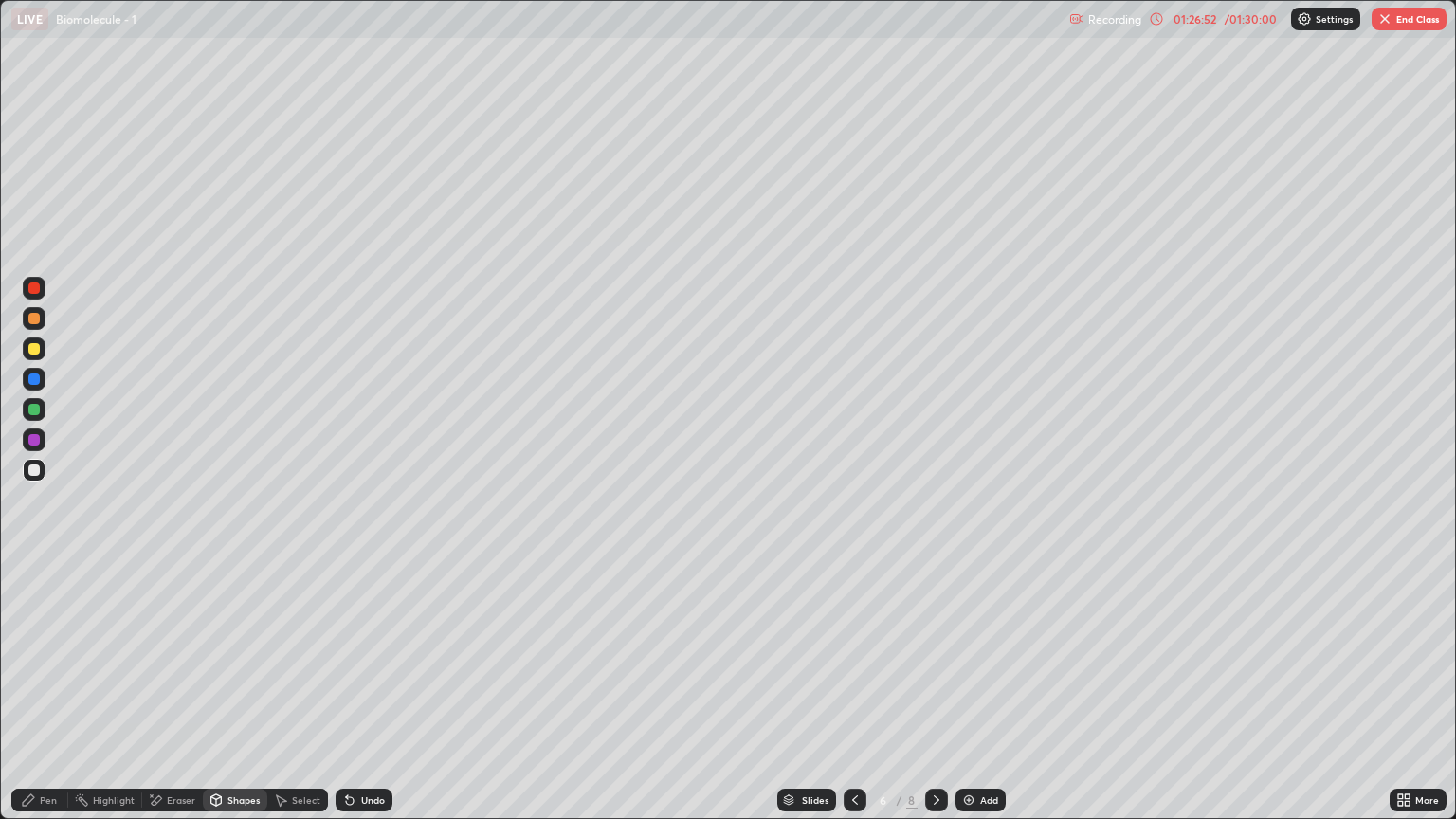 click 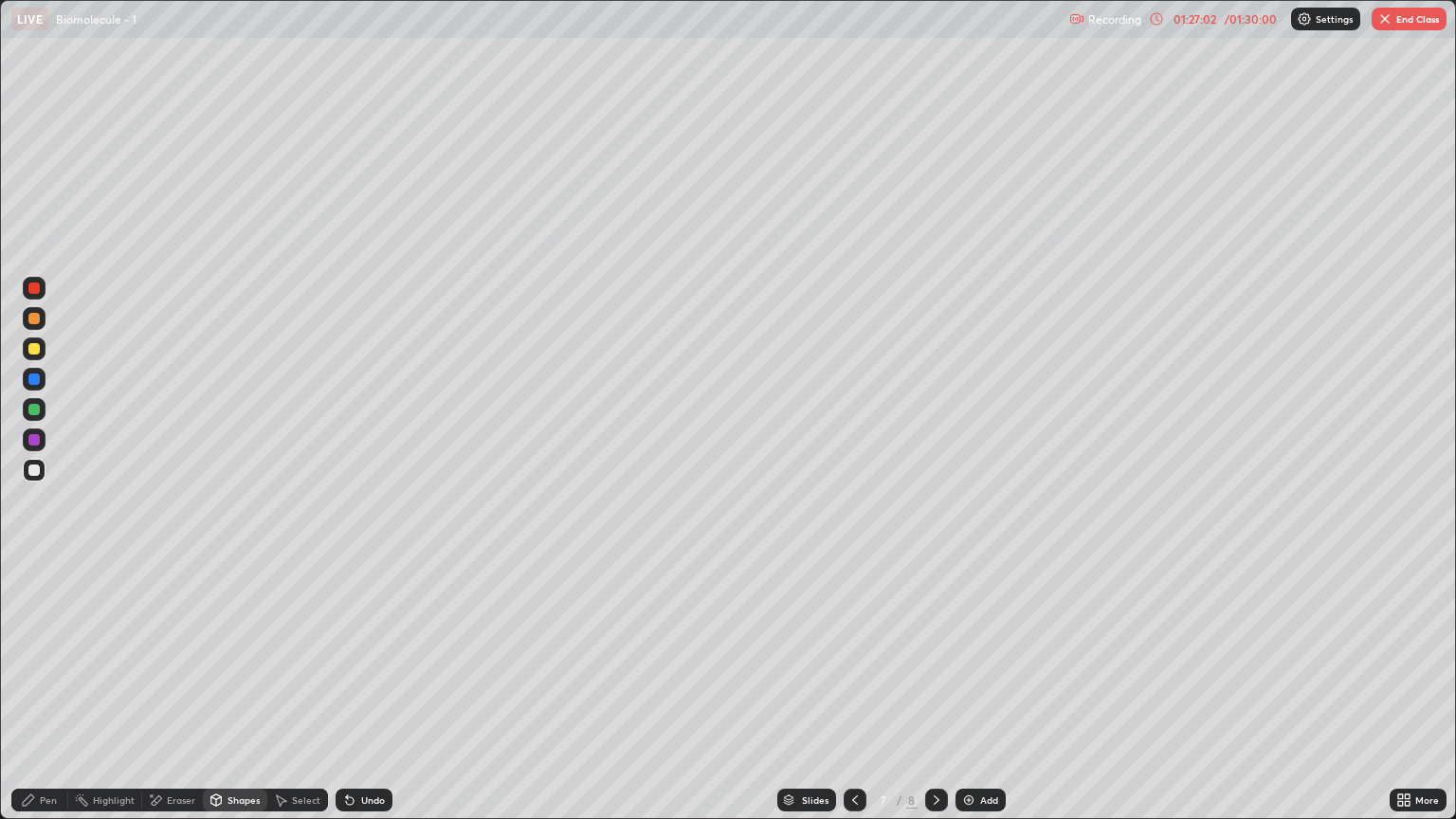 click at bounding box center [1385, 19] 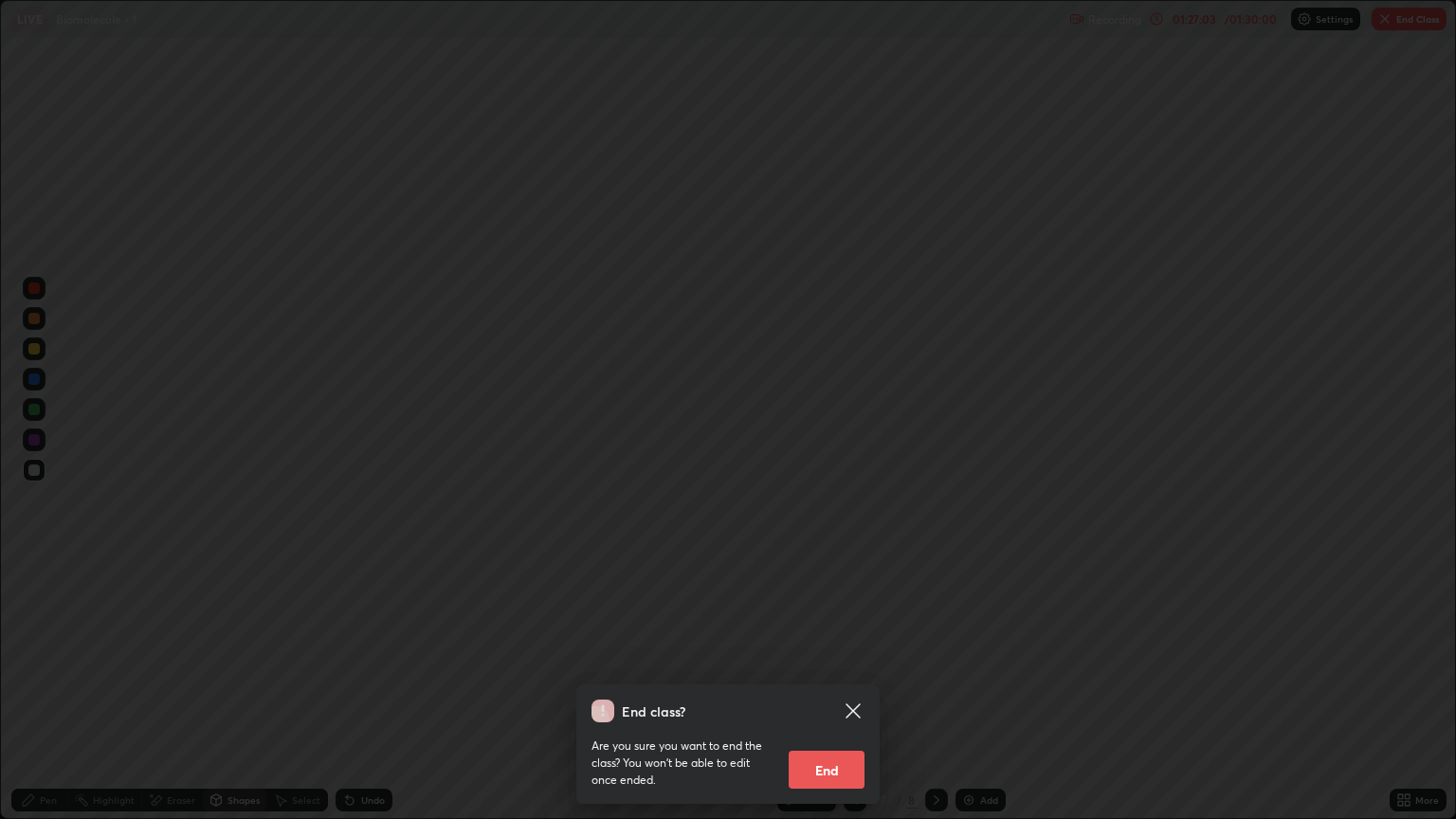 click on "End" at bounding box center (827, 770) 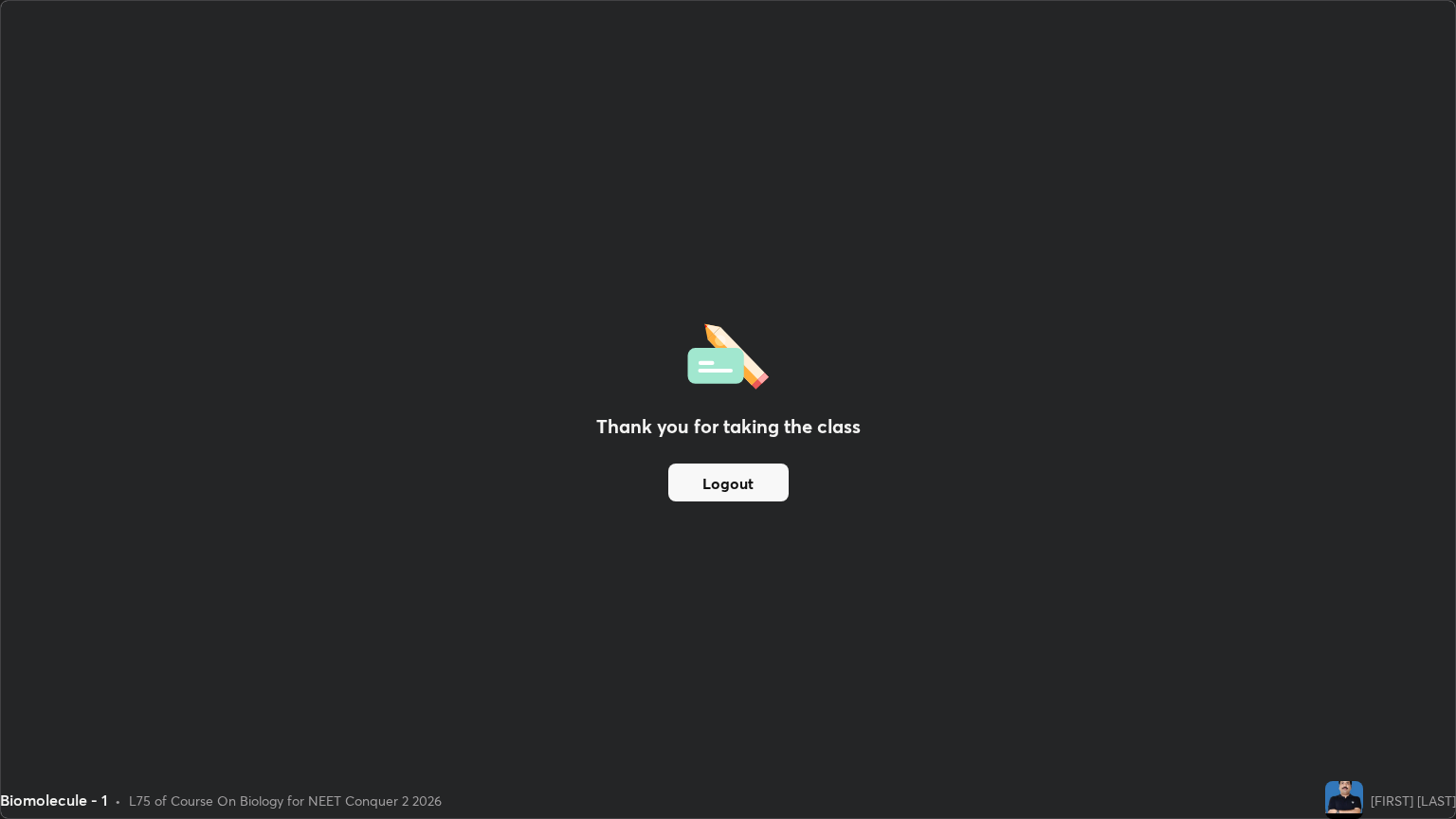 click on "Logout" at bounding box center (728, 482) 